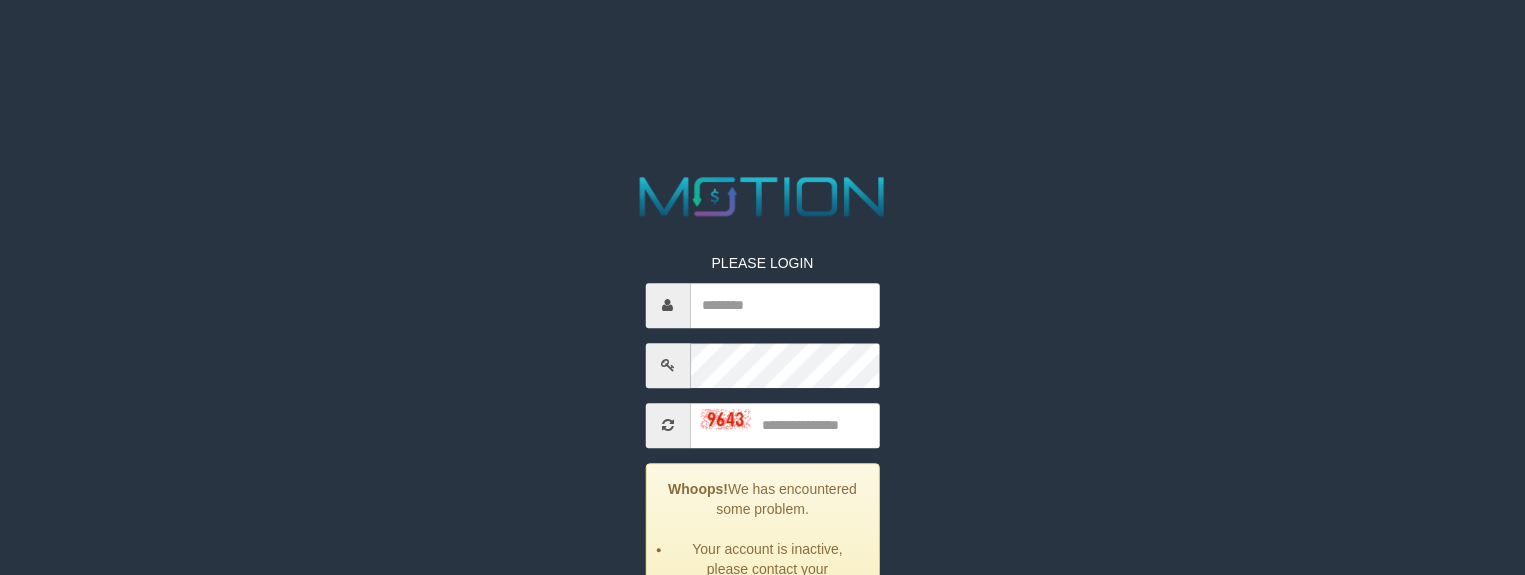 scroll, scrollTop: 125, scrollLeft: 0, axis: vertical 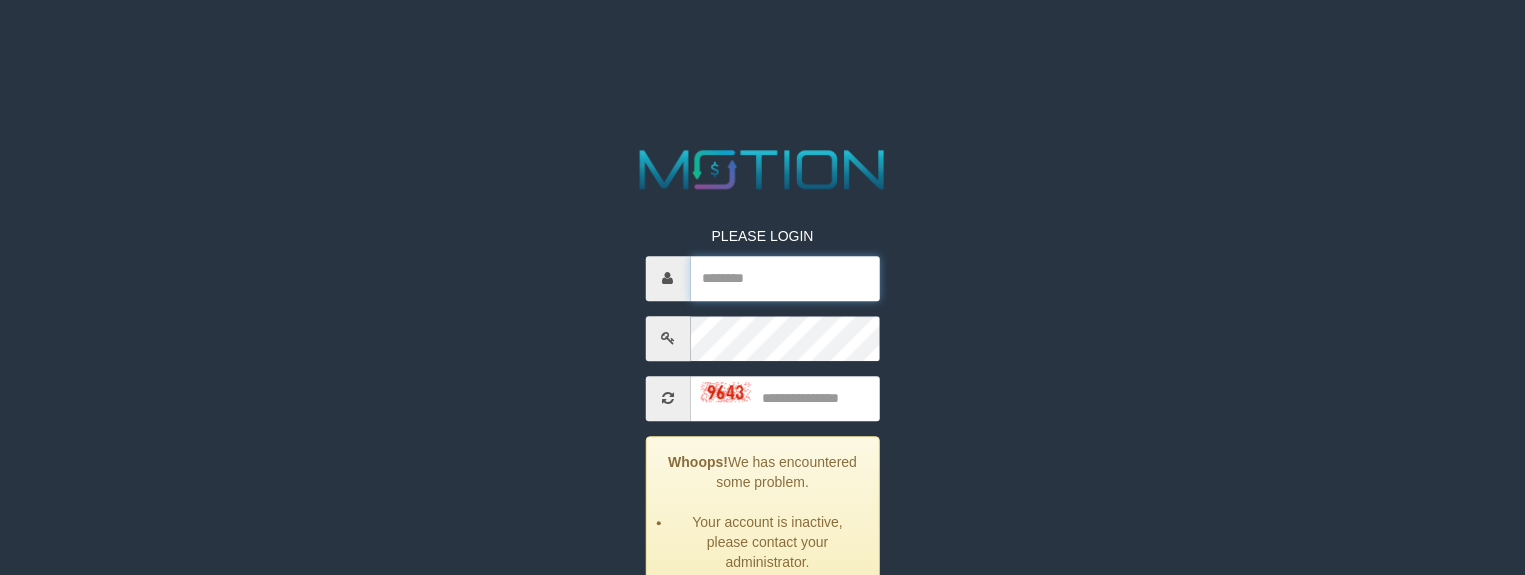 type on "**********" 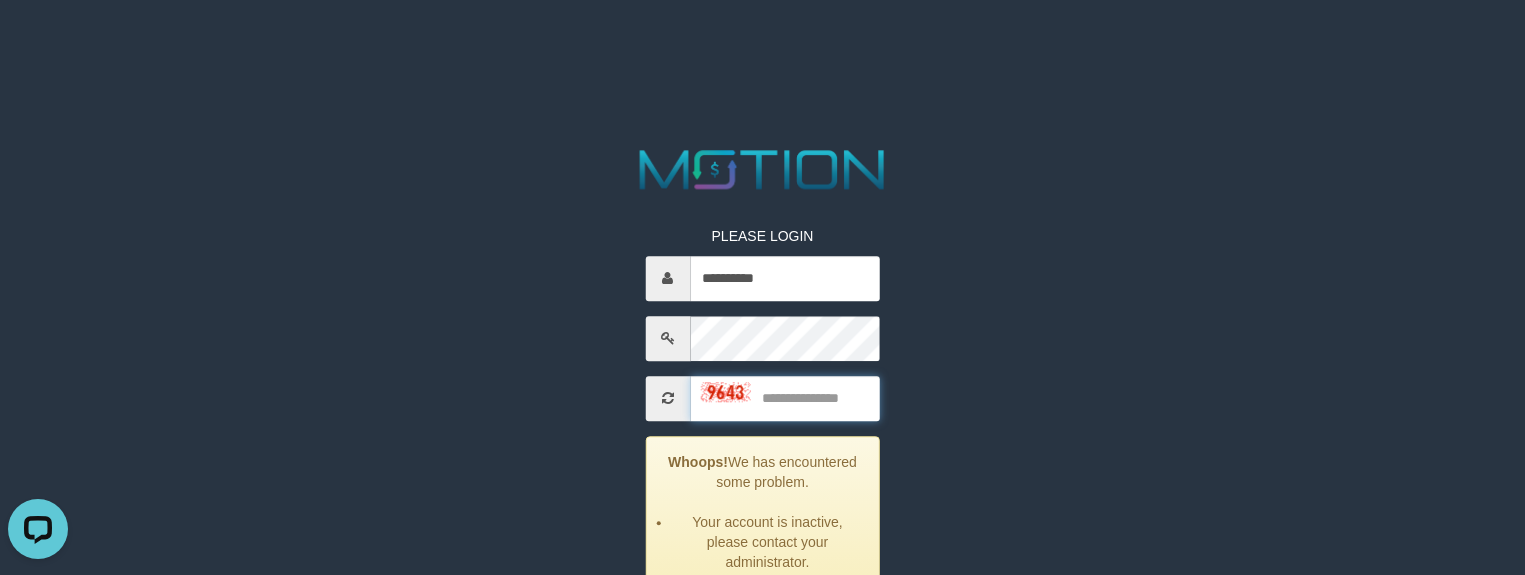 scroll, scrollTop: 0, scrollLeft: 0, axis: both 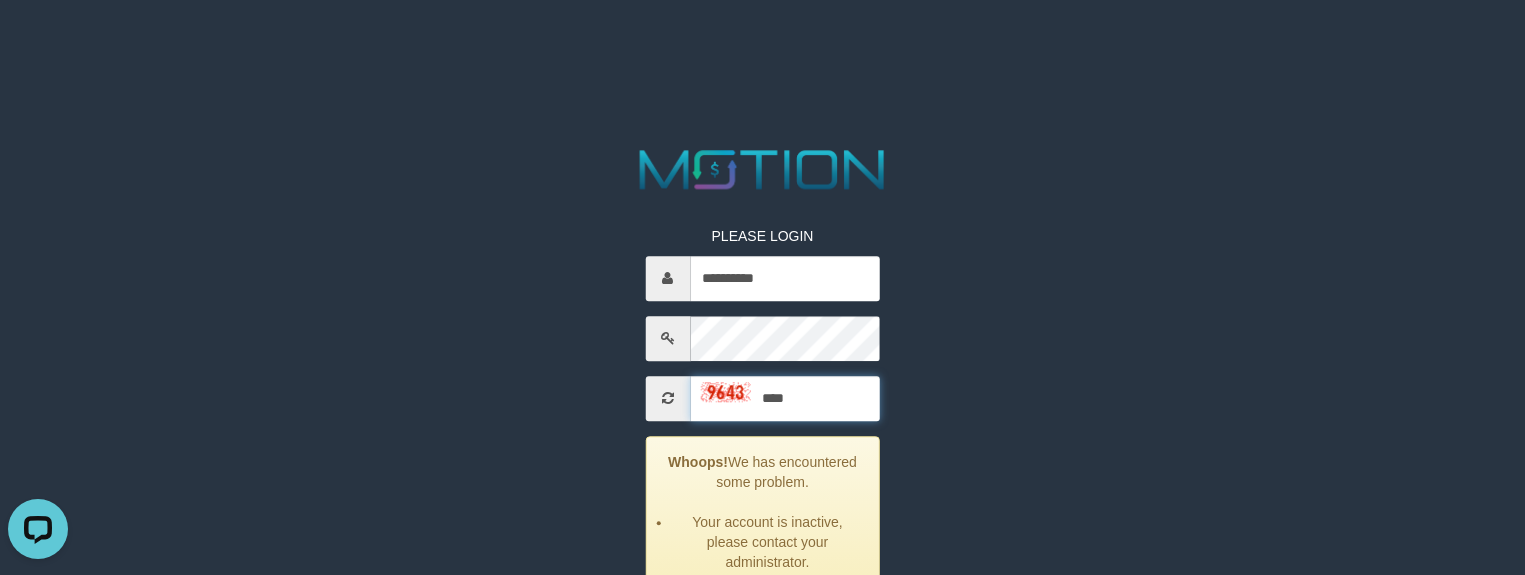 type on "****" 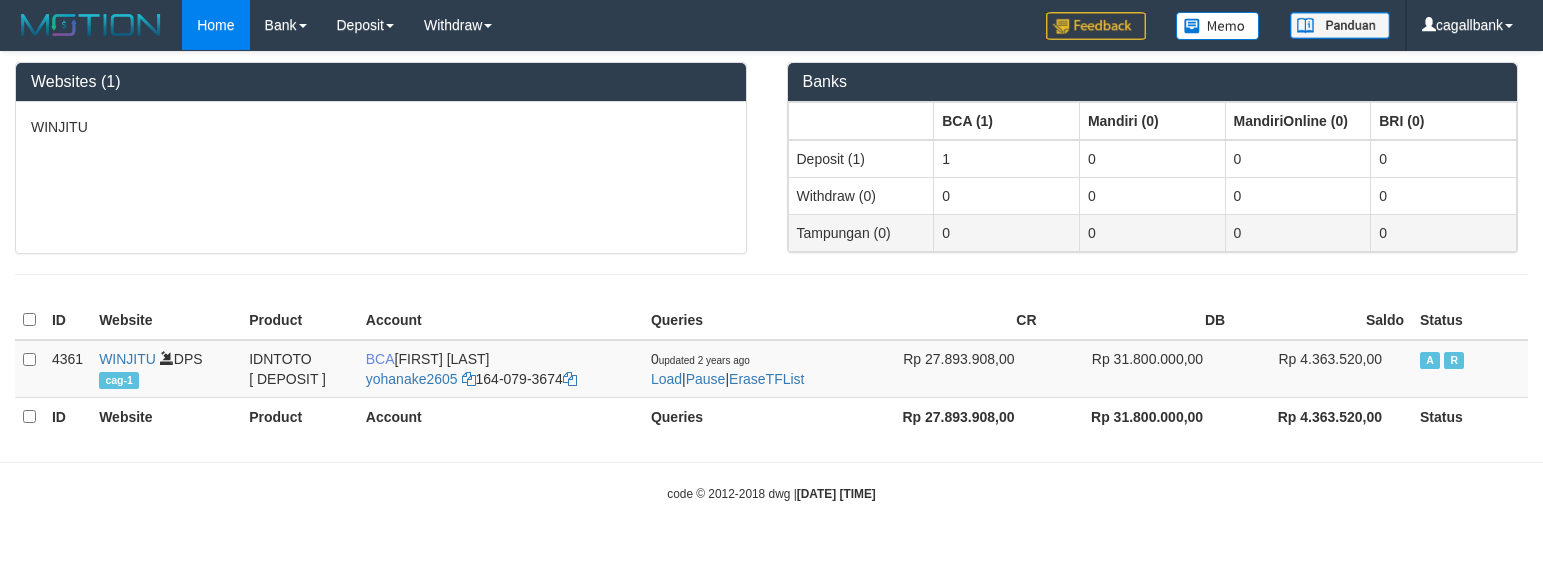 scroll, scrollTop: 0, scrollLeft: 0, axis: both 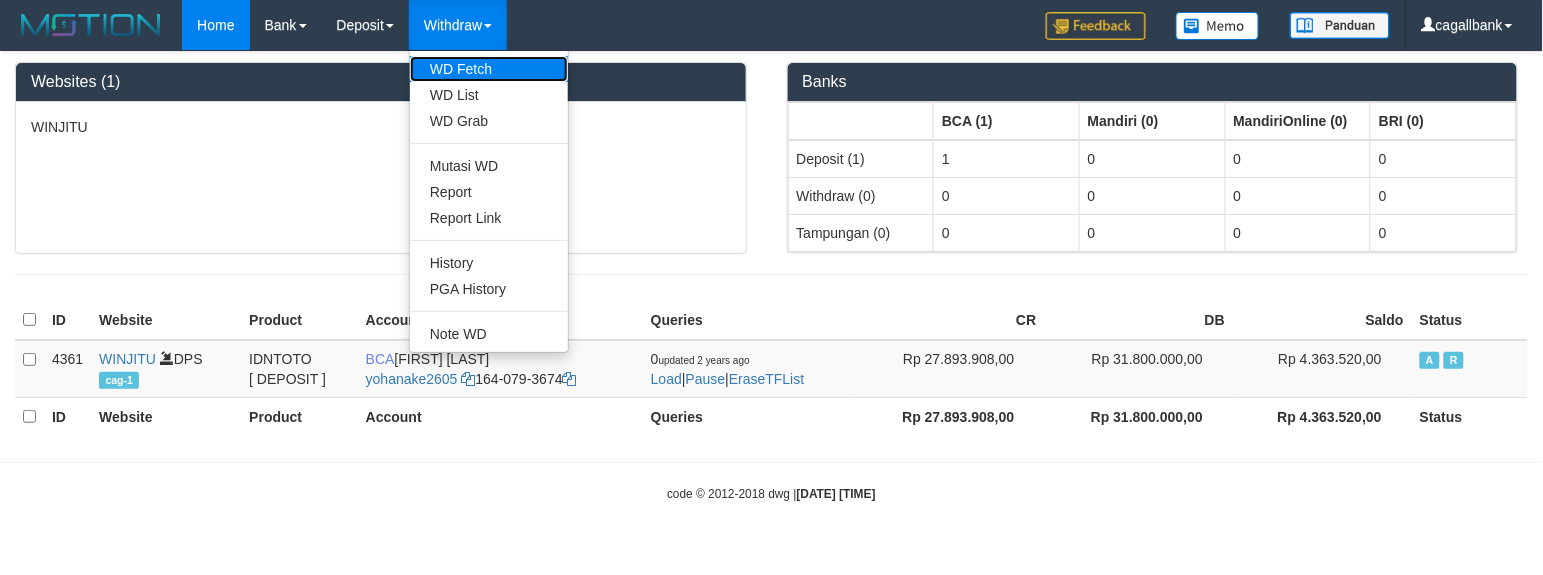click on "WD Fetch" at bounding box center [489, 69] 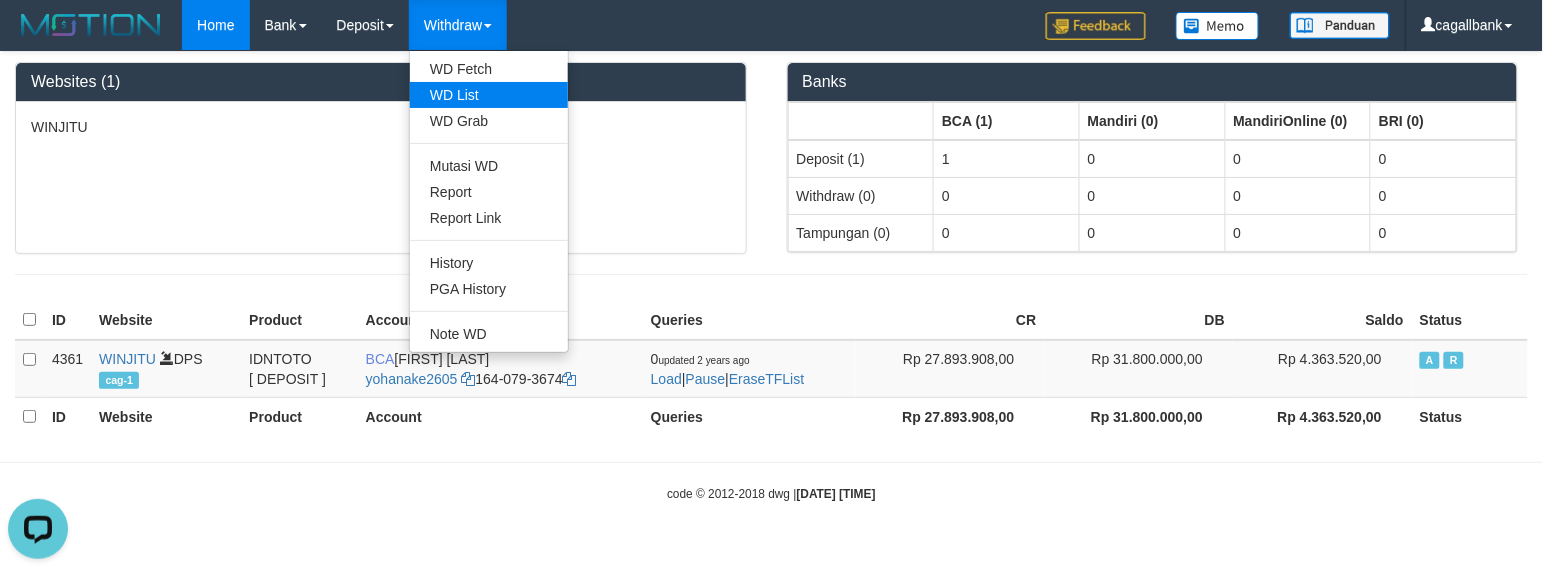 scroll, scrollTop: 0, scrollLeft: 0, axis: both 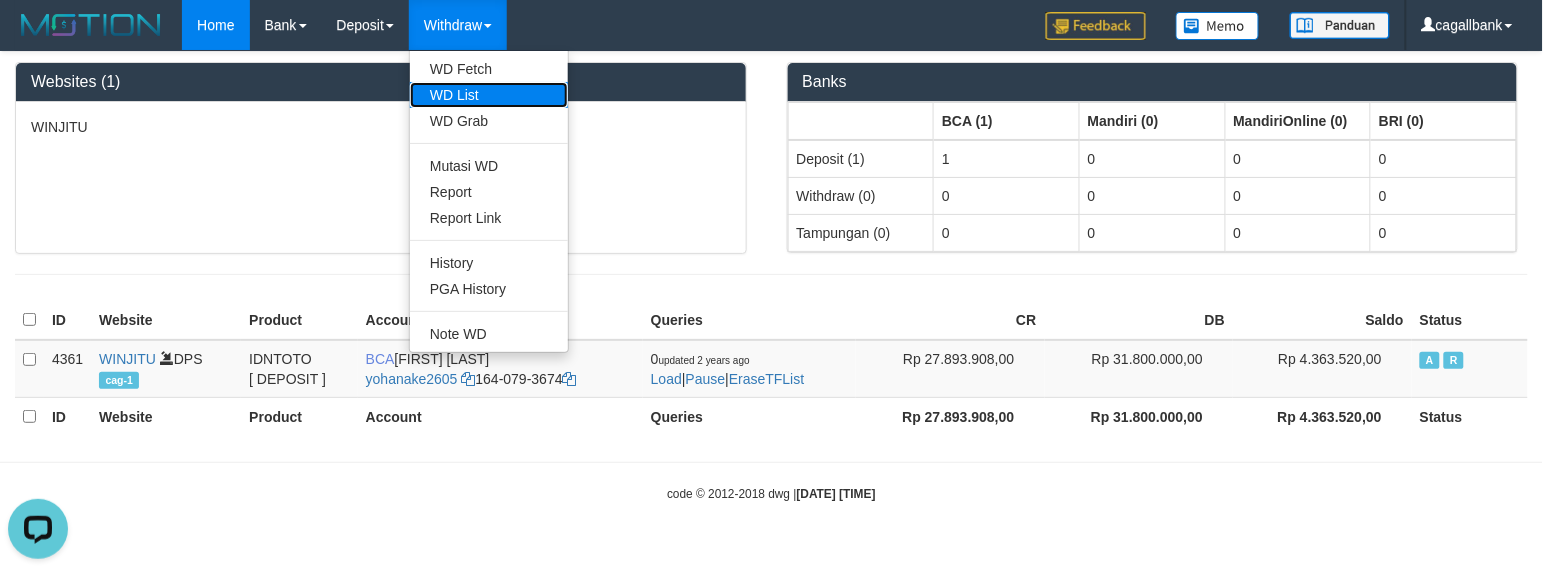 click on "WD List" at bounding box center (489, 95) 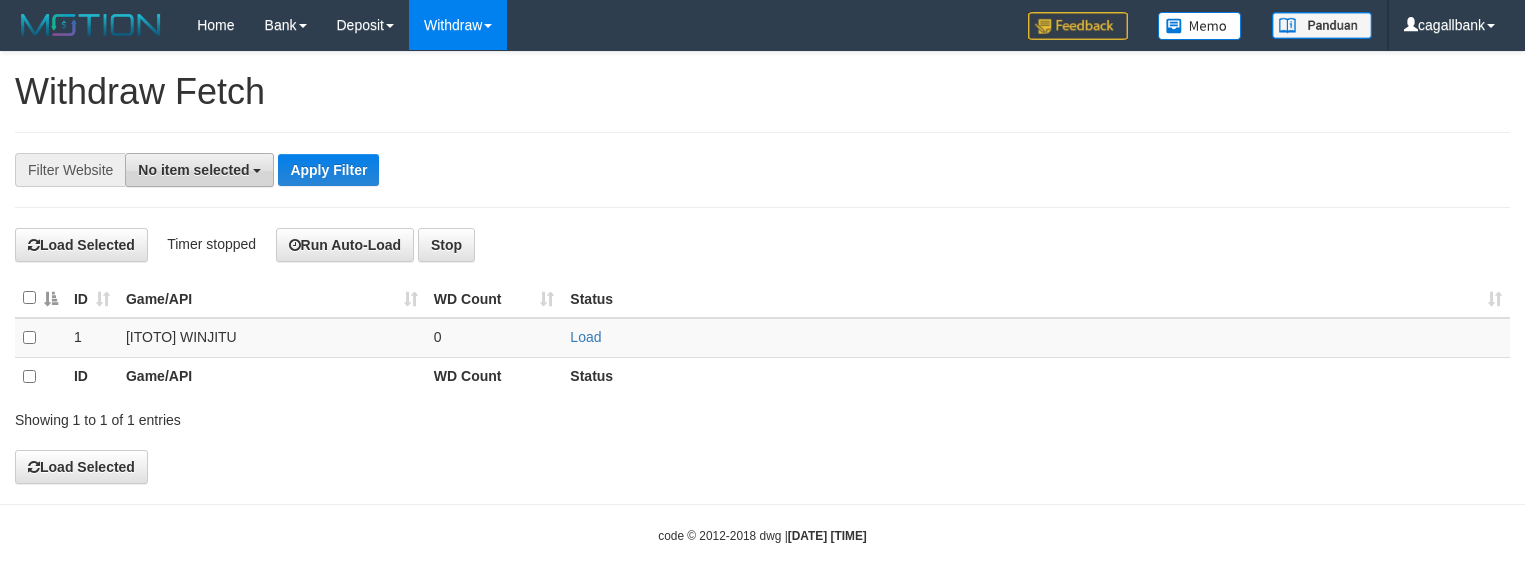 scroll, scrollTop: 0, scrollLeft: 0, axis: both 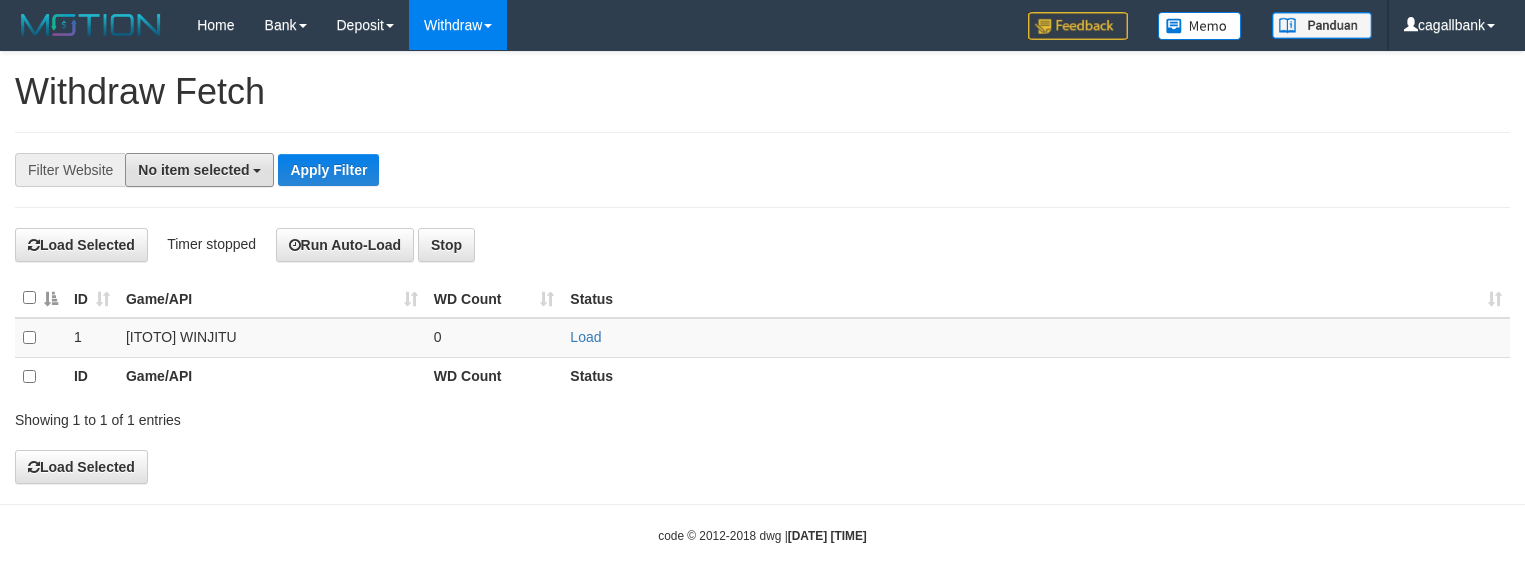 click on "No item selected" at bounding box center [193, 170] 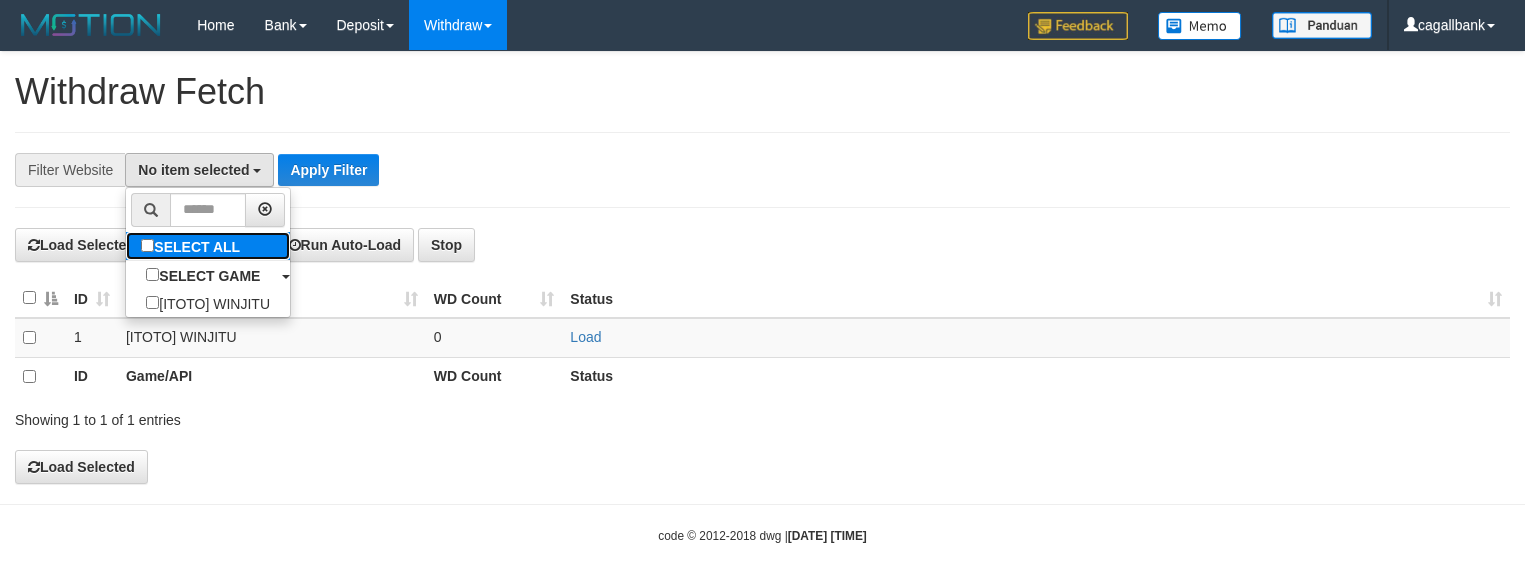 click on "SELECT ALL" at bounding box center [193, 246] 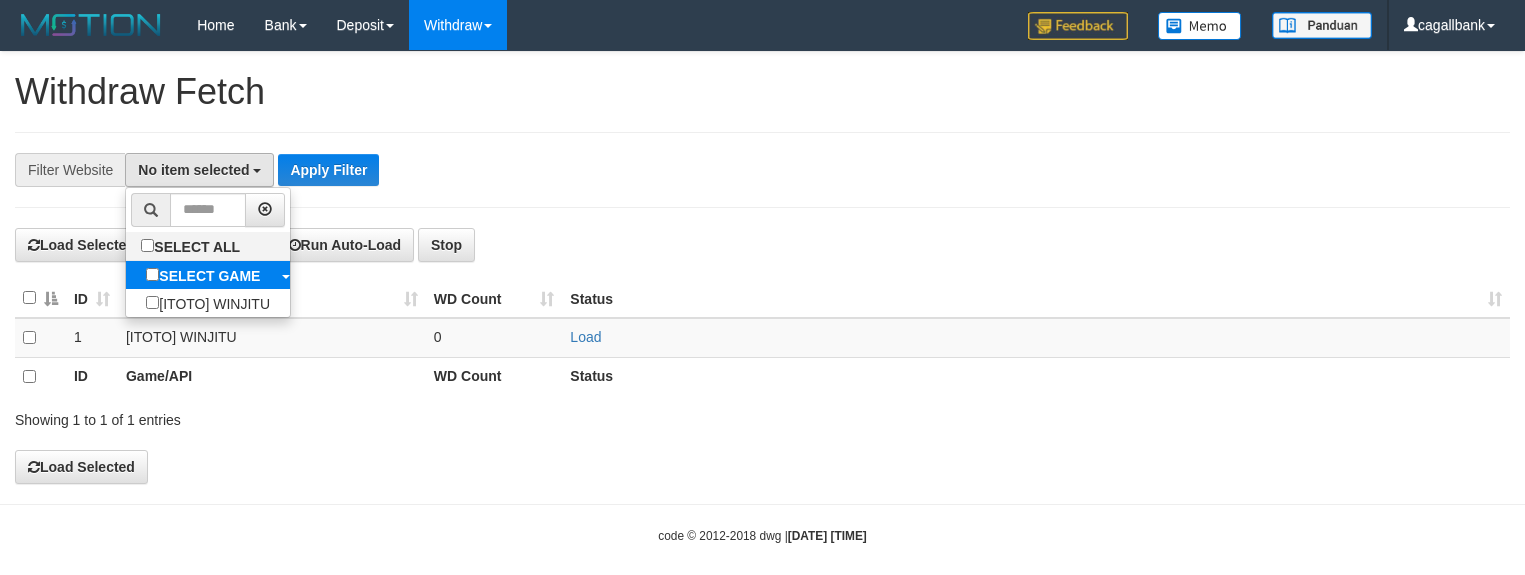 select on "****" 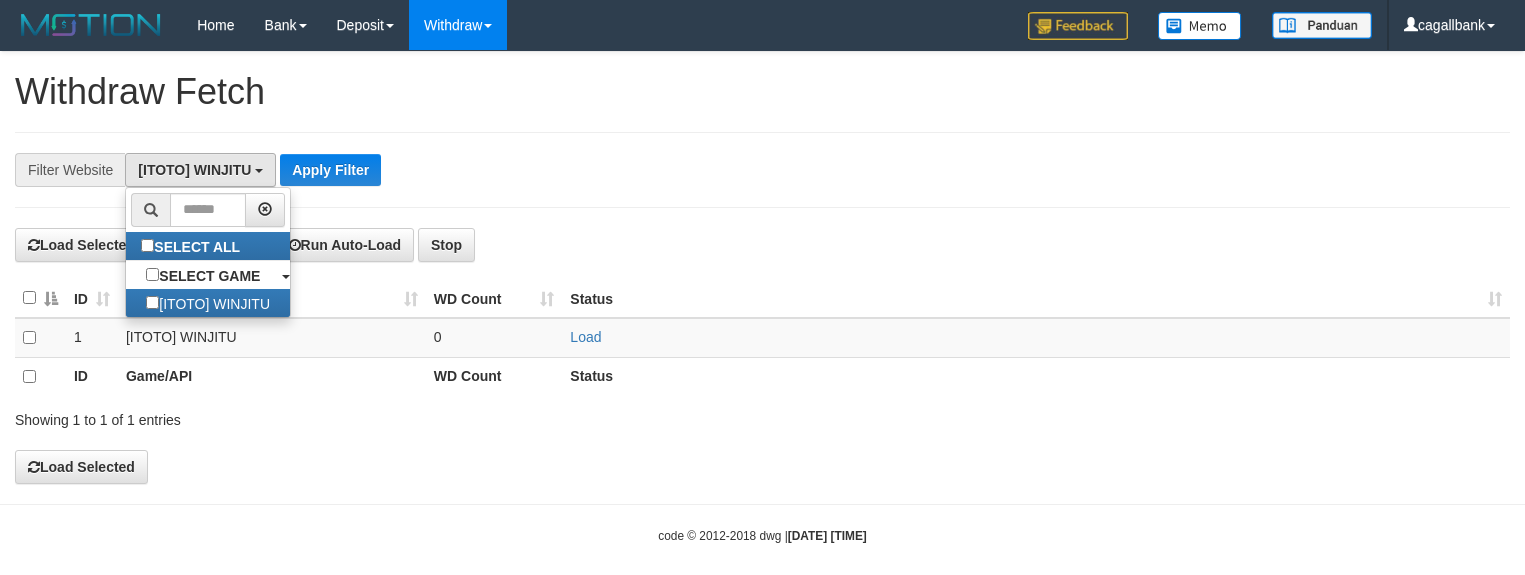 scroll, scrollTop: 17, scrollLeft: 0, axis: vertical 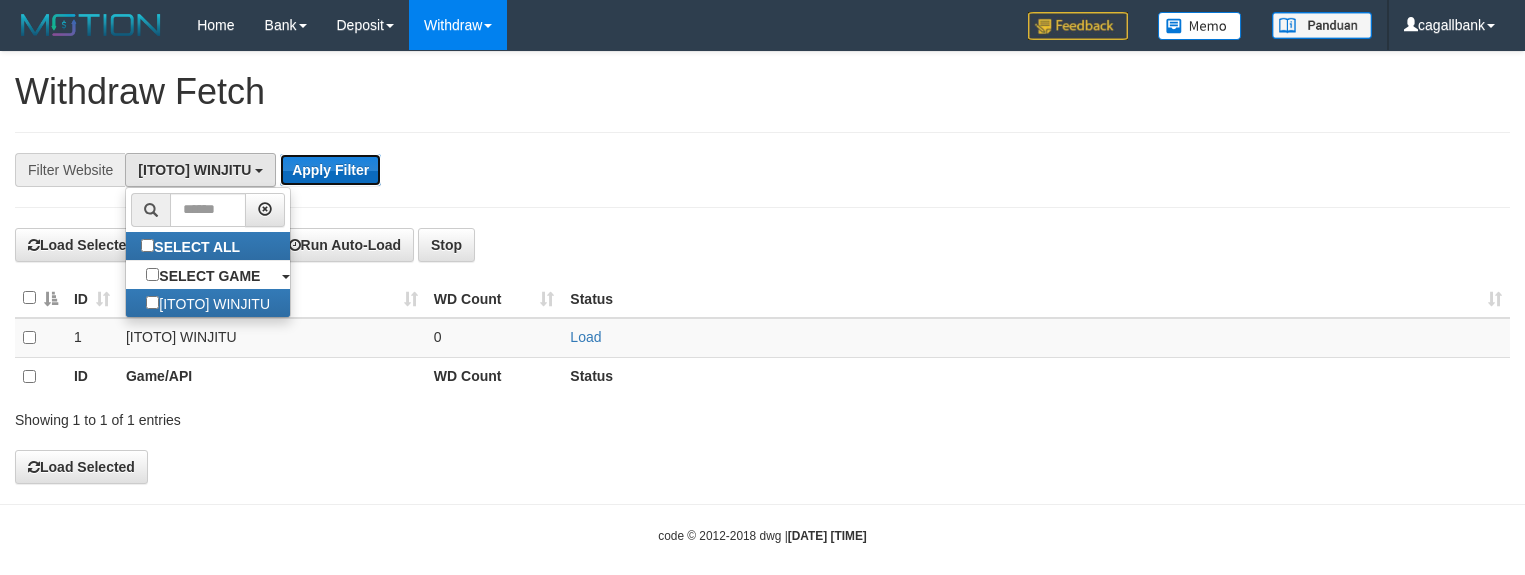 click on "Apply Filter" at bounding box center [330, 170] 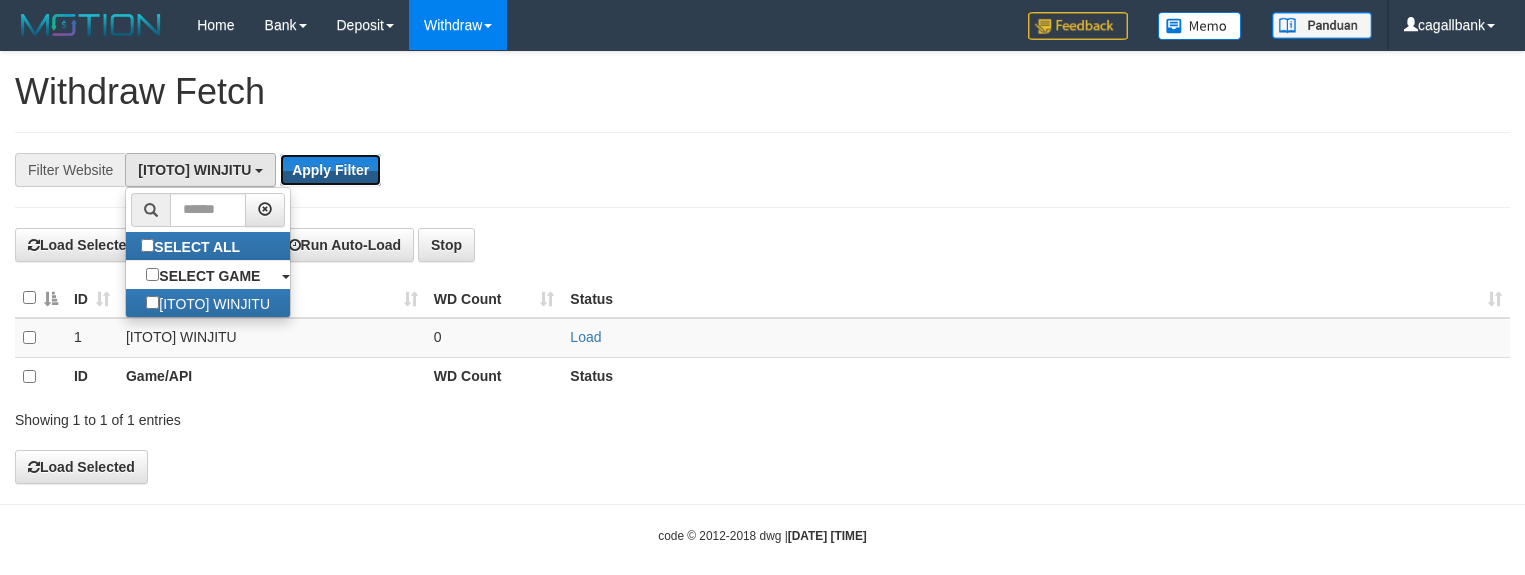 type 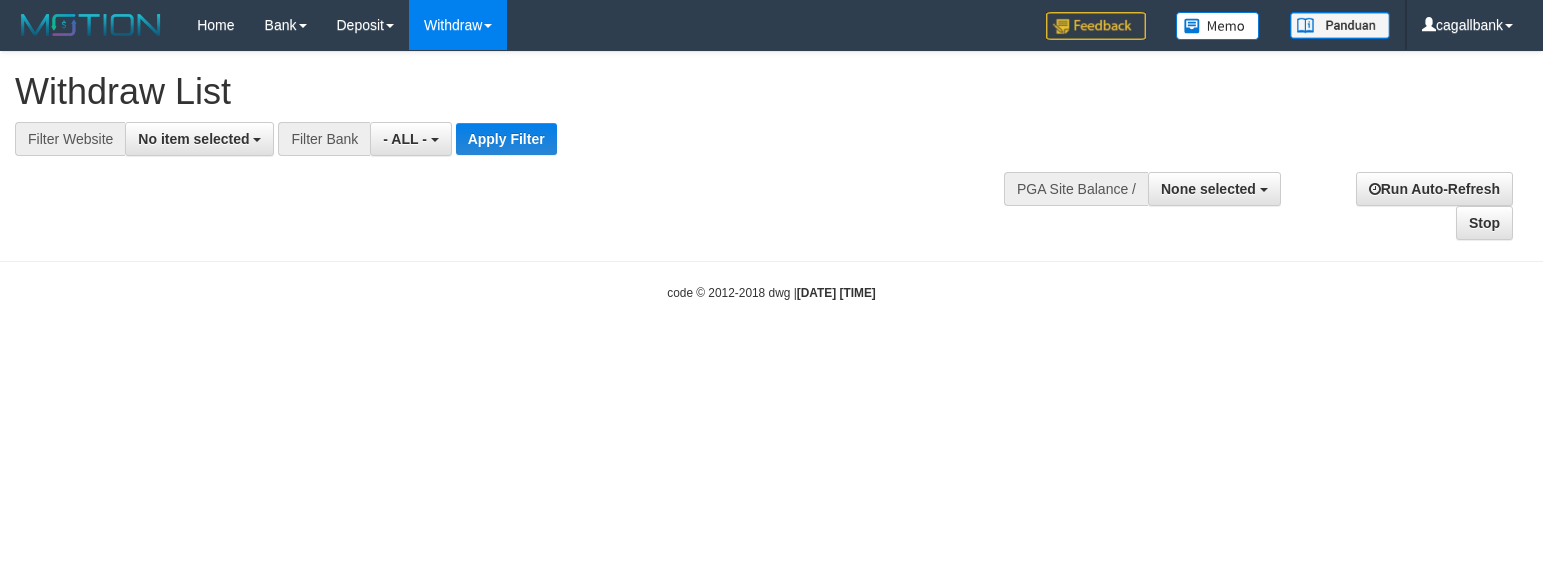 select 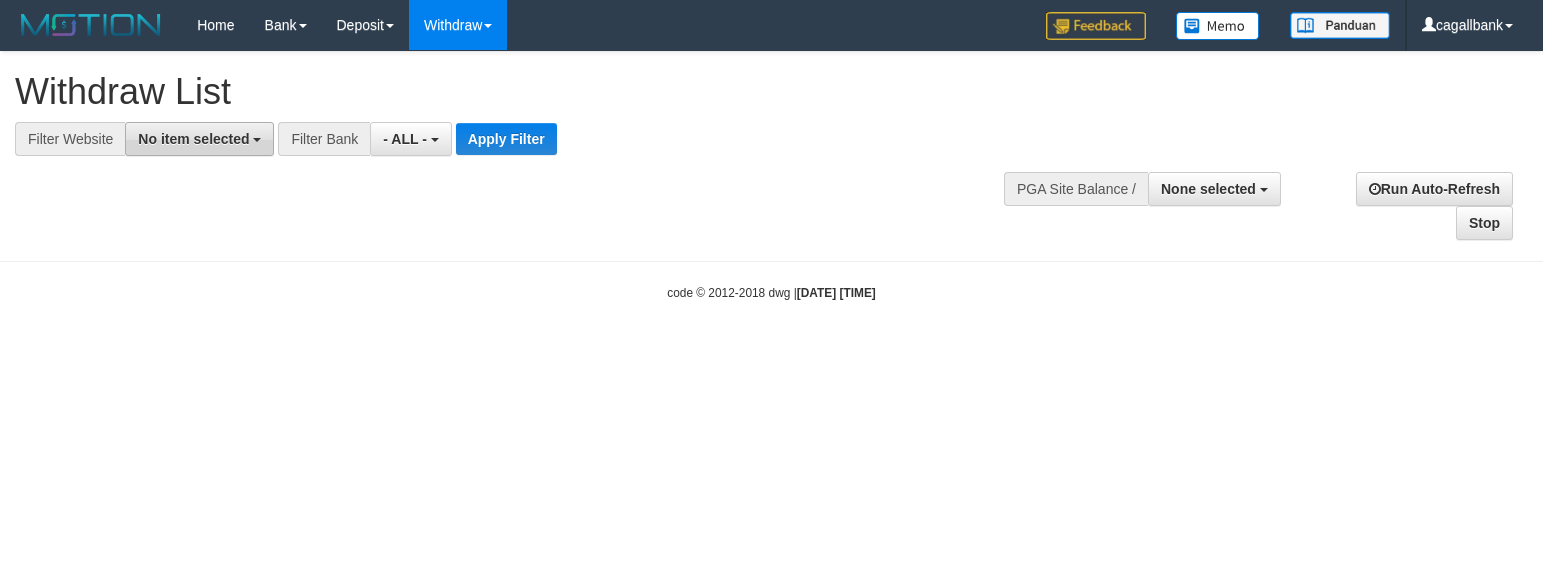 scroll, scrollTop: 0, scrollLeft: 0, axis: both 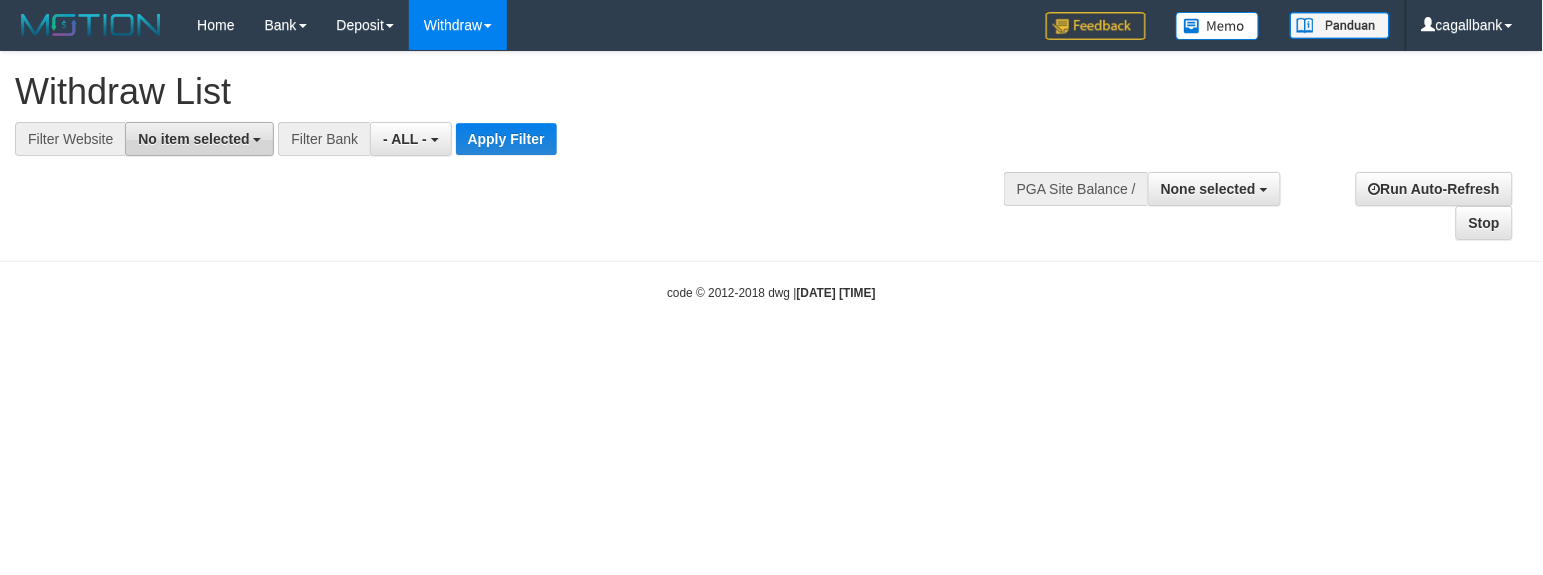click on "No item selected" at bounding box center [193, 139] 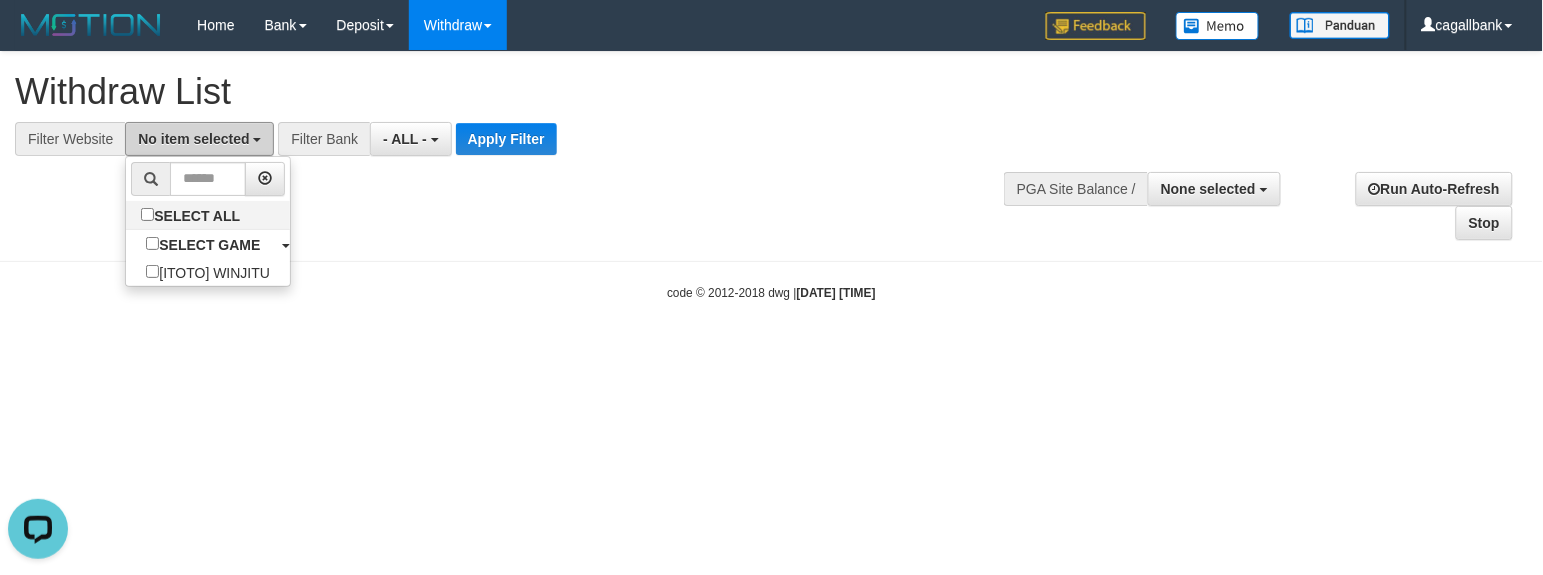 scroll, scrollTop: 0, scrollLeft: 0, axis: both 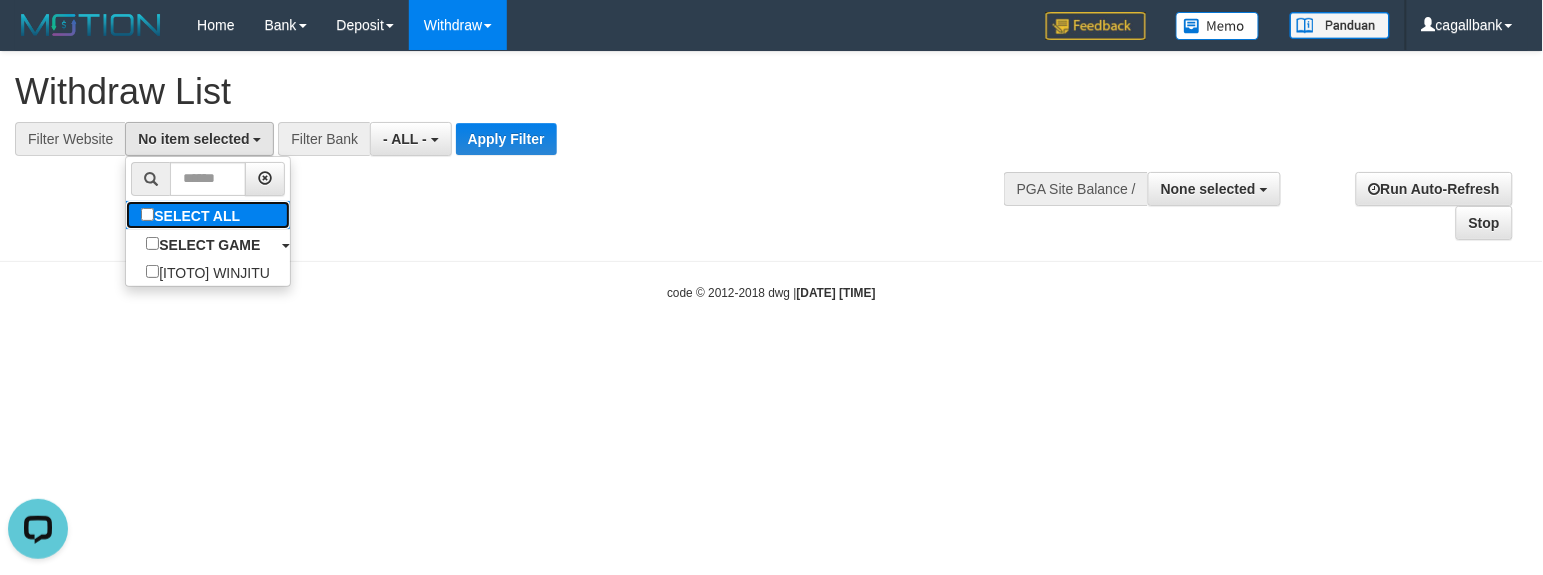 click on "SELECT ALL" at bounding box center [193, 215] 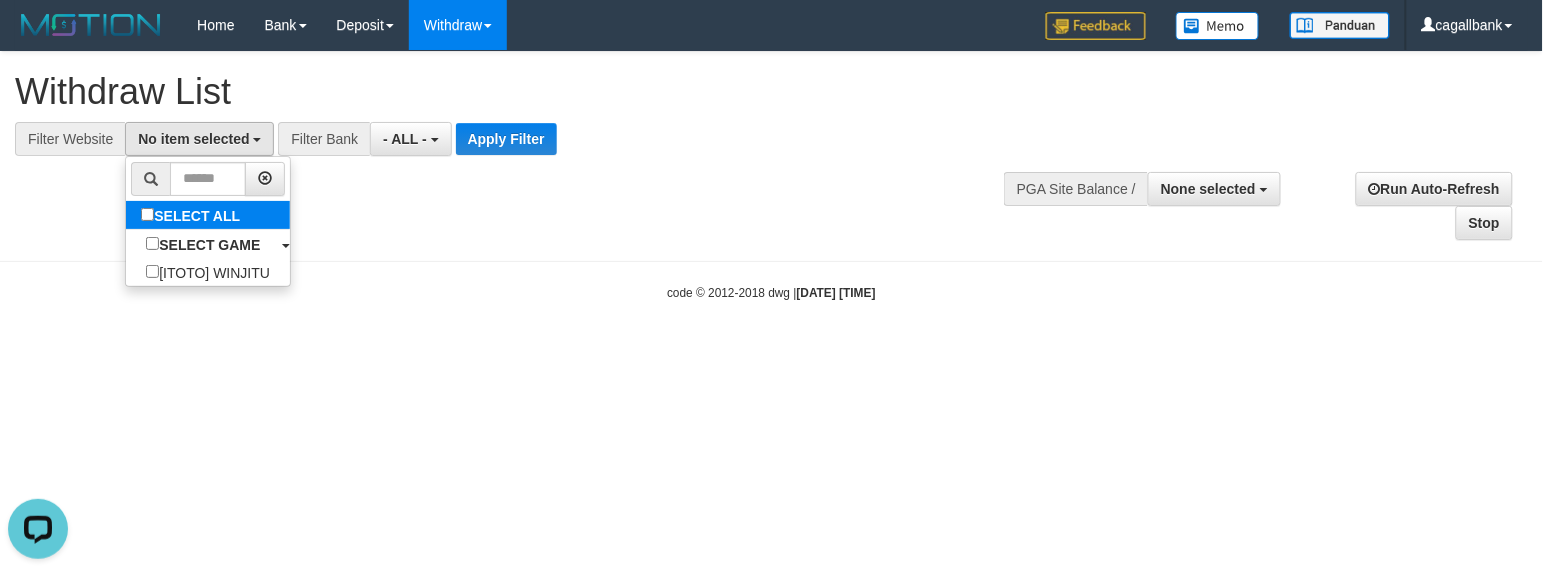 select on "****" 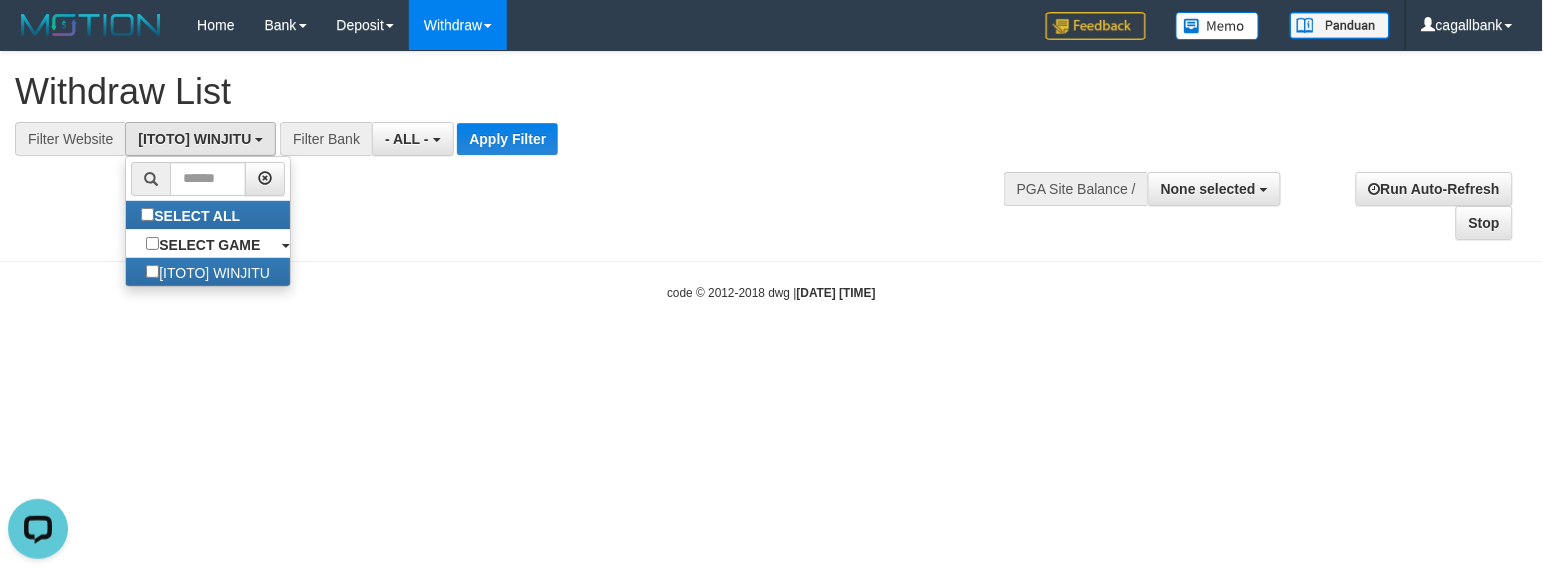 scroll, scrollTop: 17, scrollLeft: 0, axis: vertical 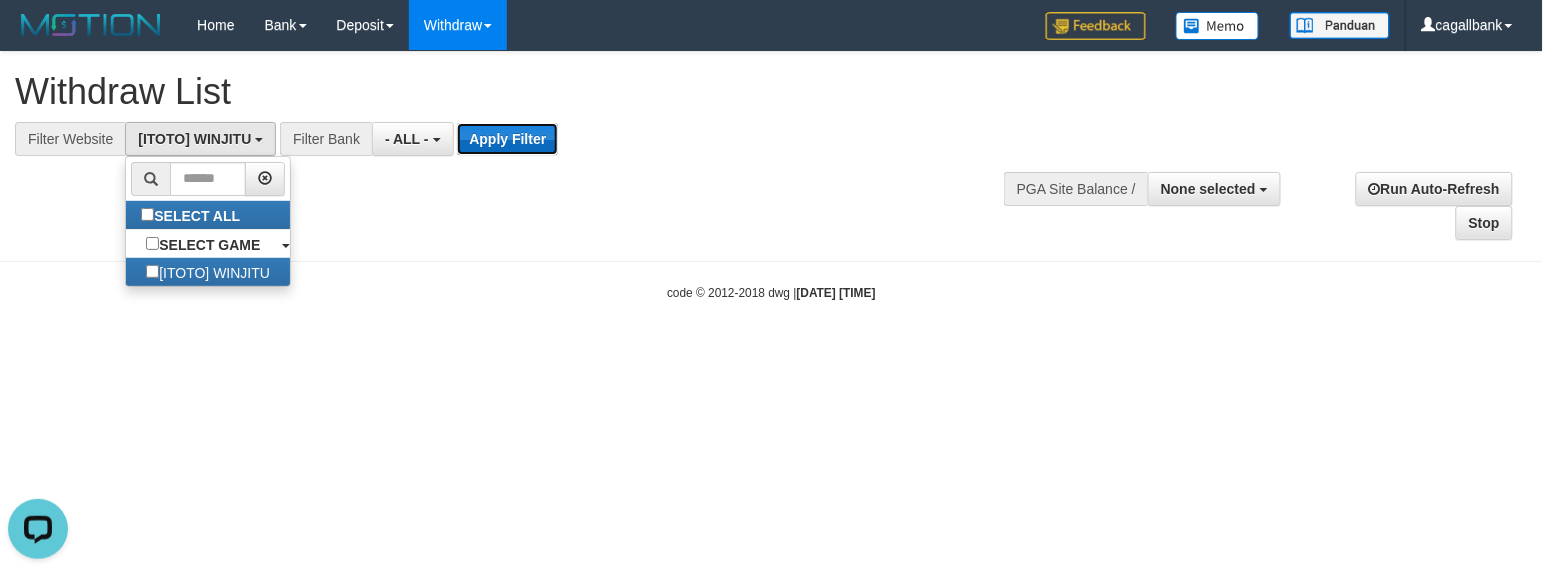 click on "Apply Filter" at bounding box center [507, 139] 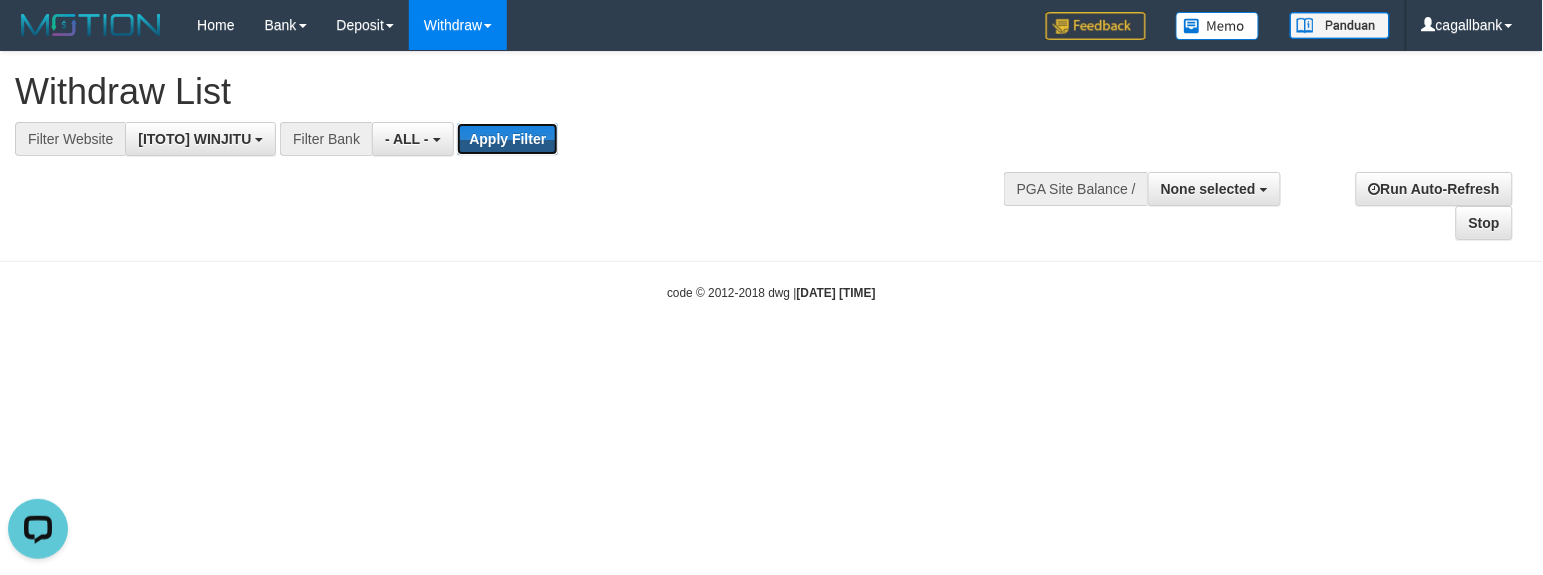 type 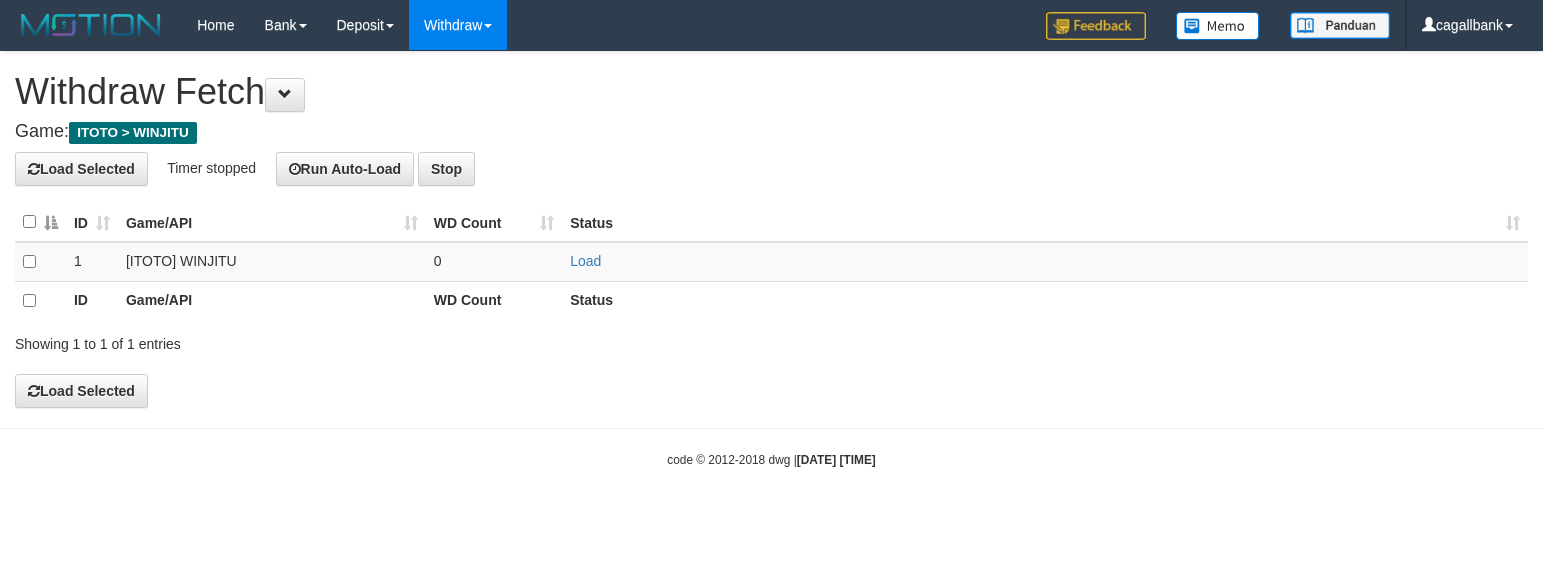 scroll, scrollTop: 0, scrollLeft: 0, axis: both 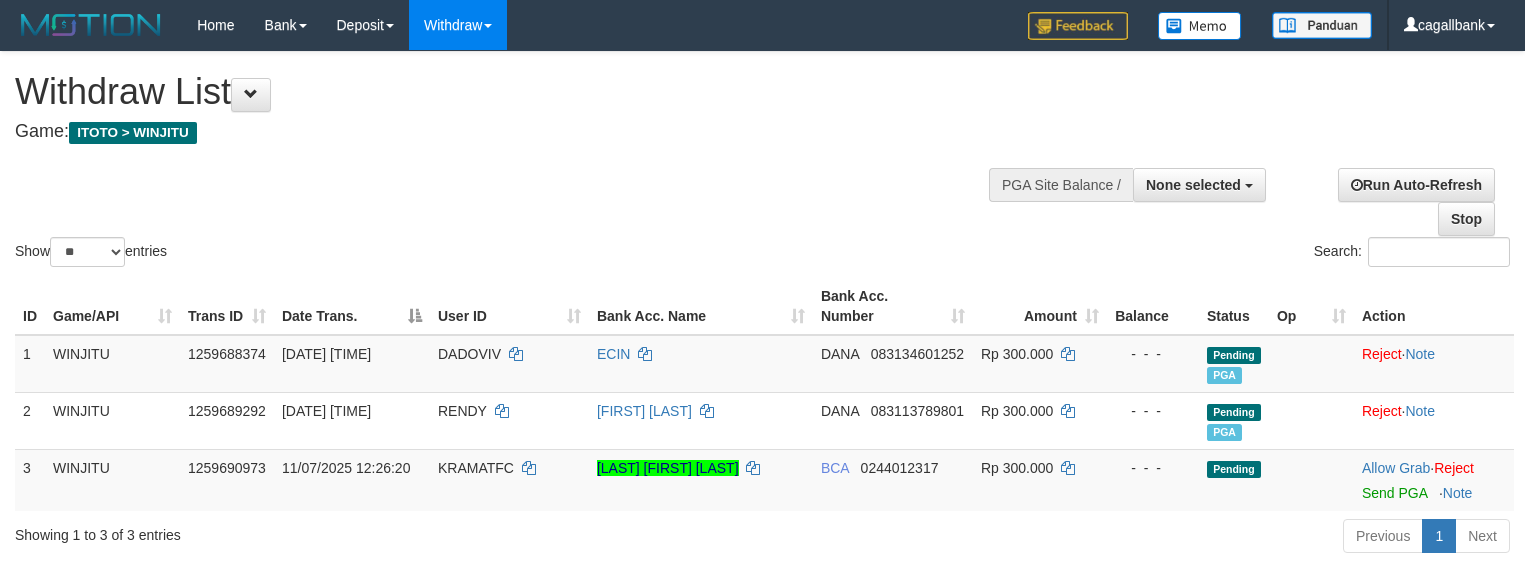 select 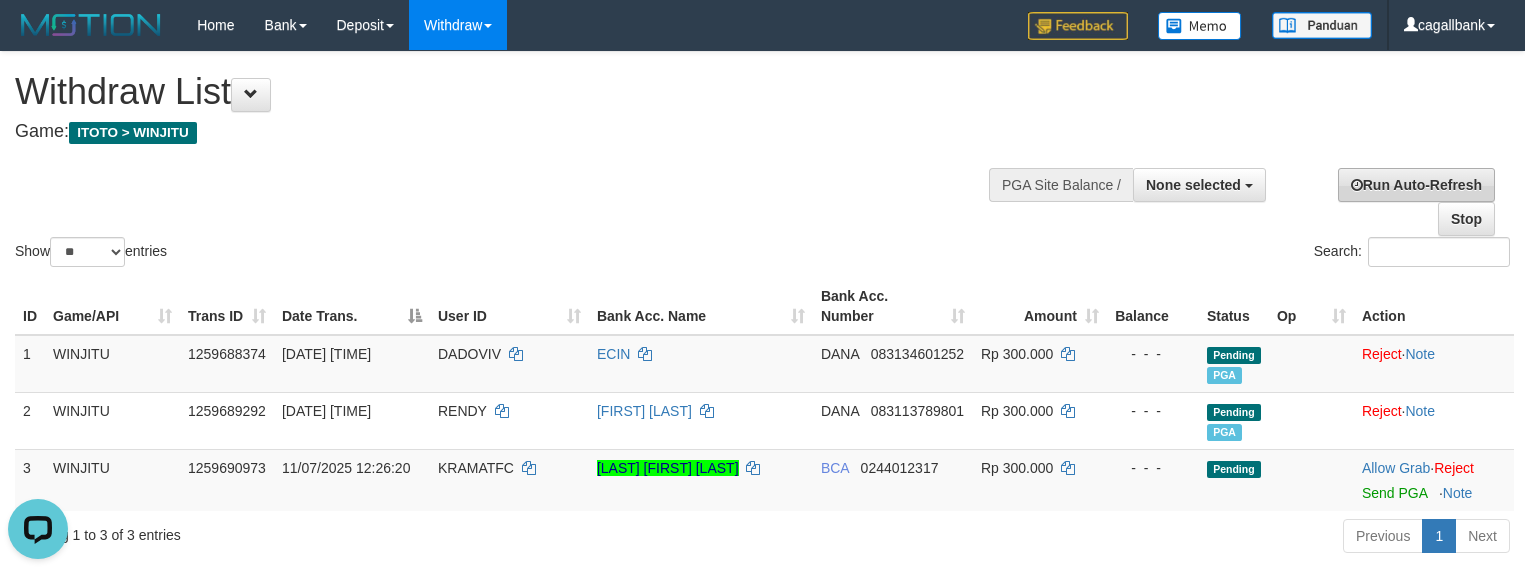 scroll, scrollTop: 0, scrollLeft: 0, axis: both 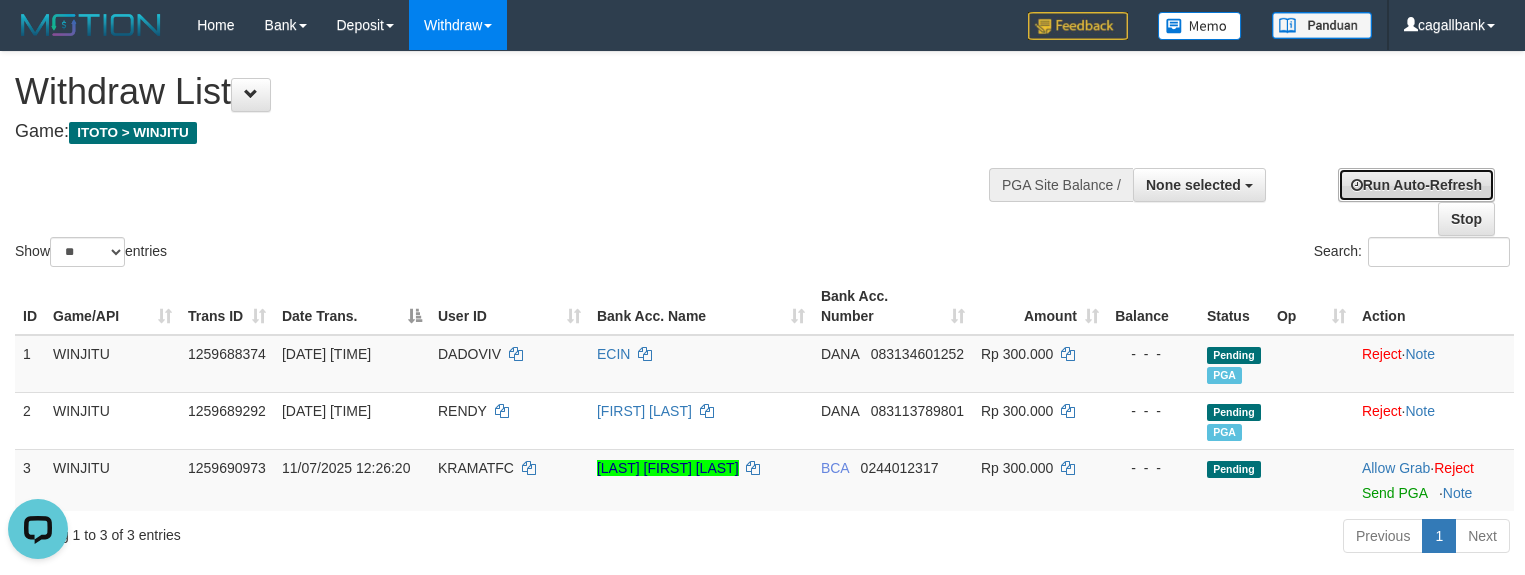 click on "Run Auto-Refresh" at bounding box center [1416, 185] 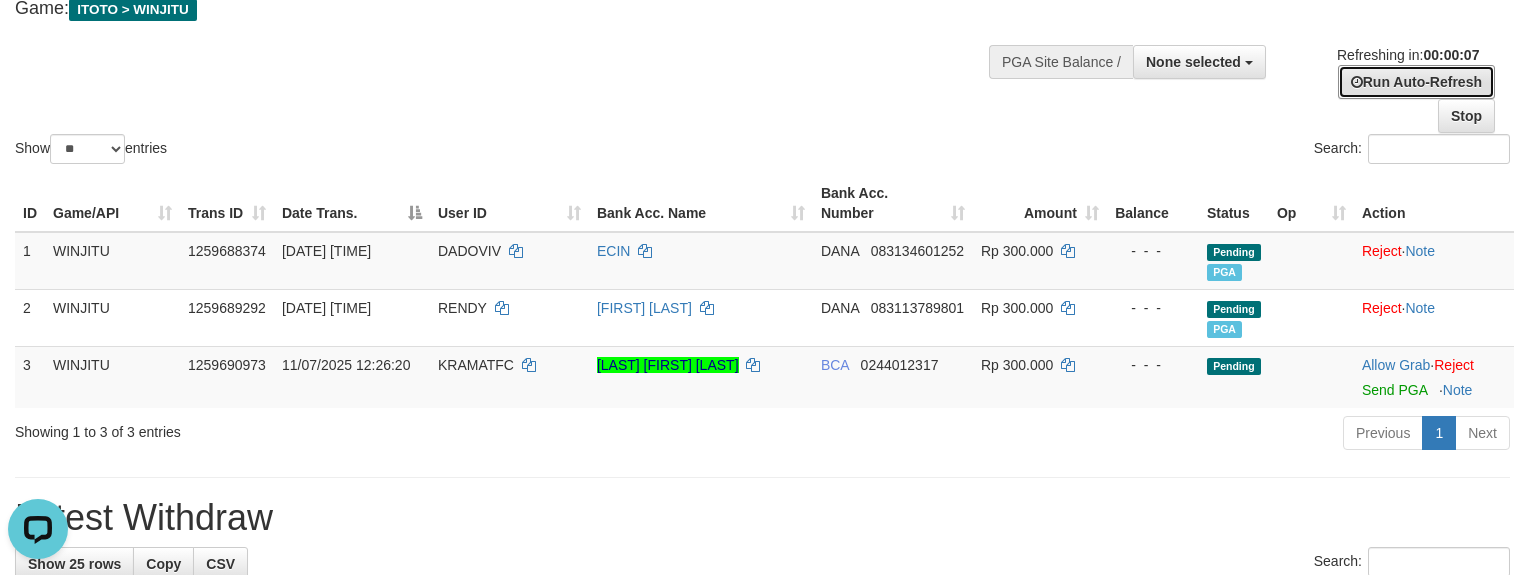 scroll, scrollTop: 125, scrollLeft: 0, axis: vertical 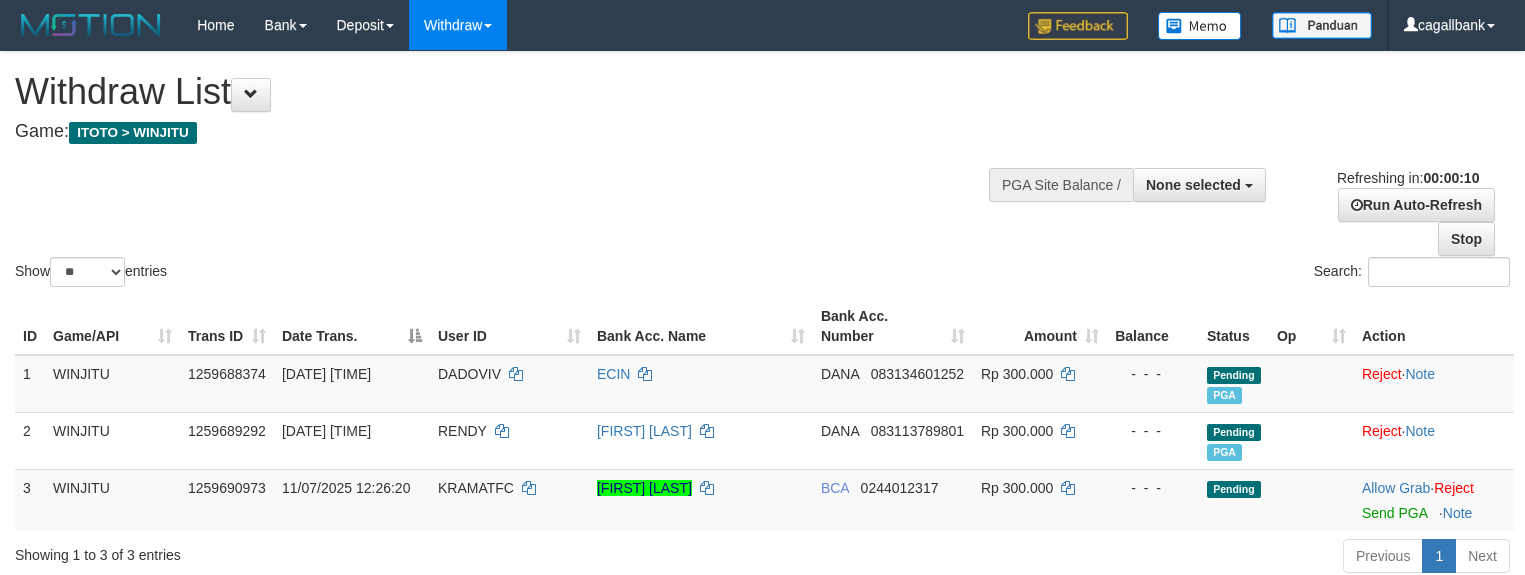 select 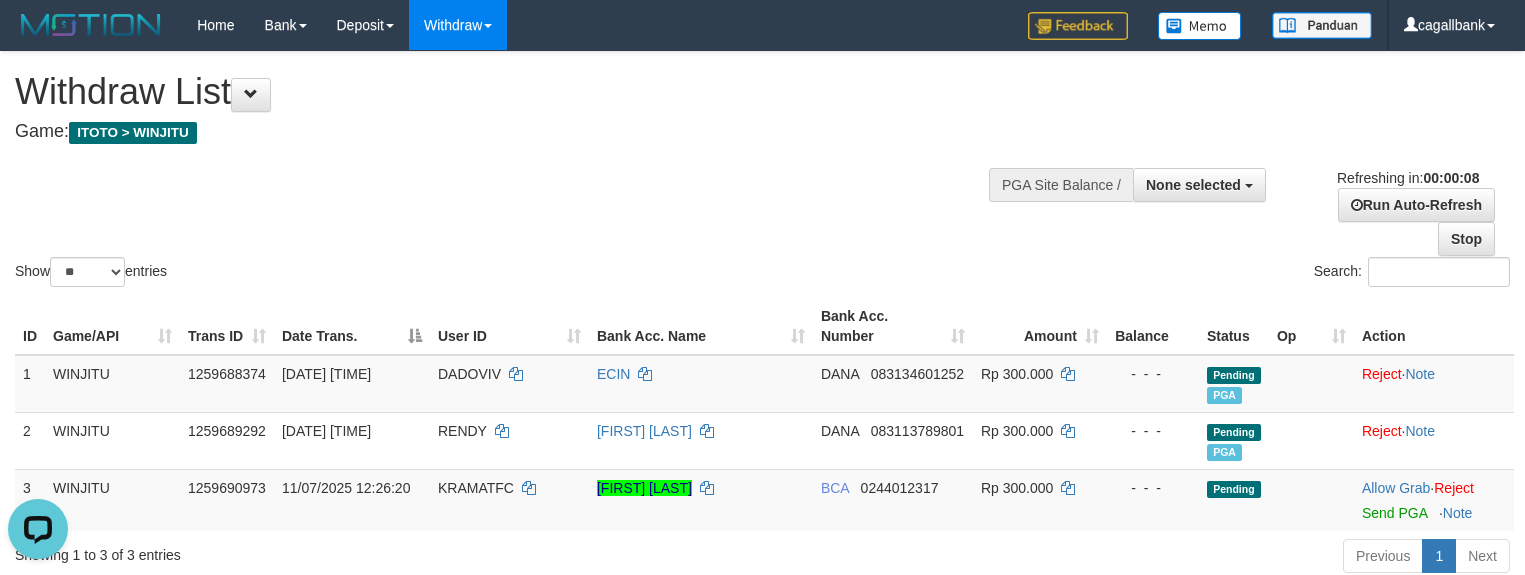 scroll, scrollTop: 0, scrollLeft: 0, axis: both 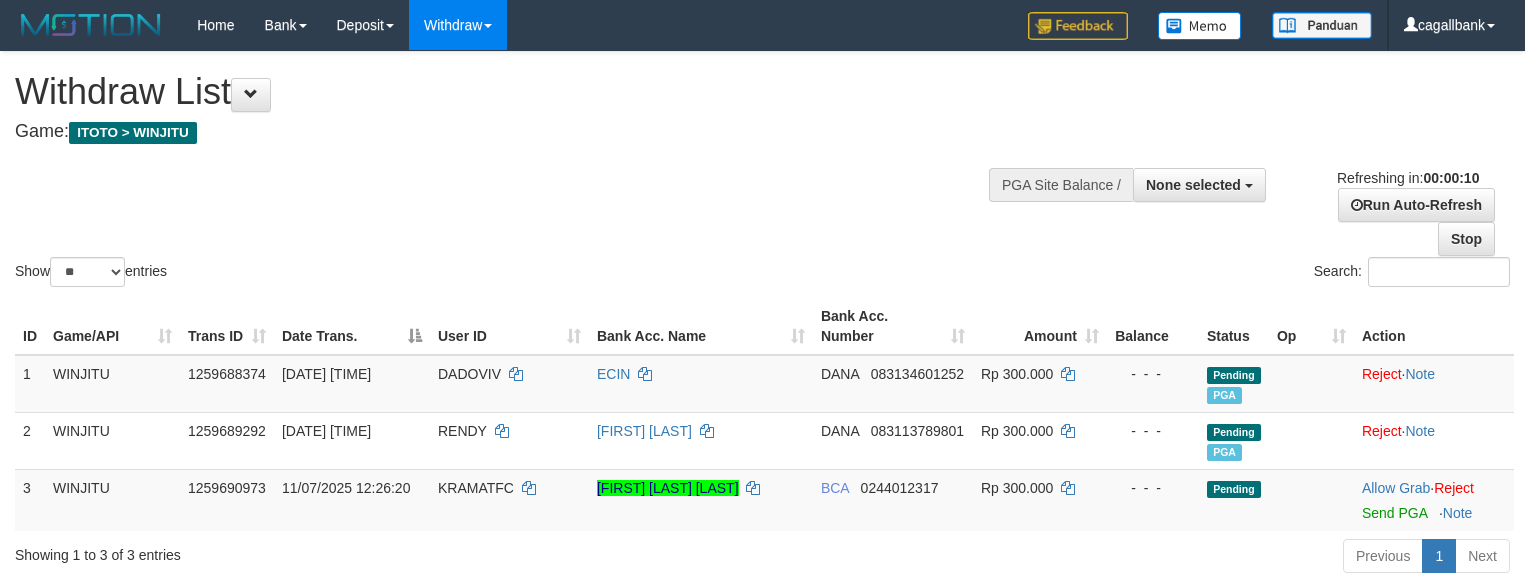 select 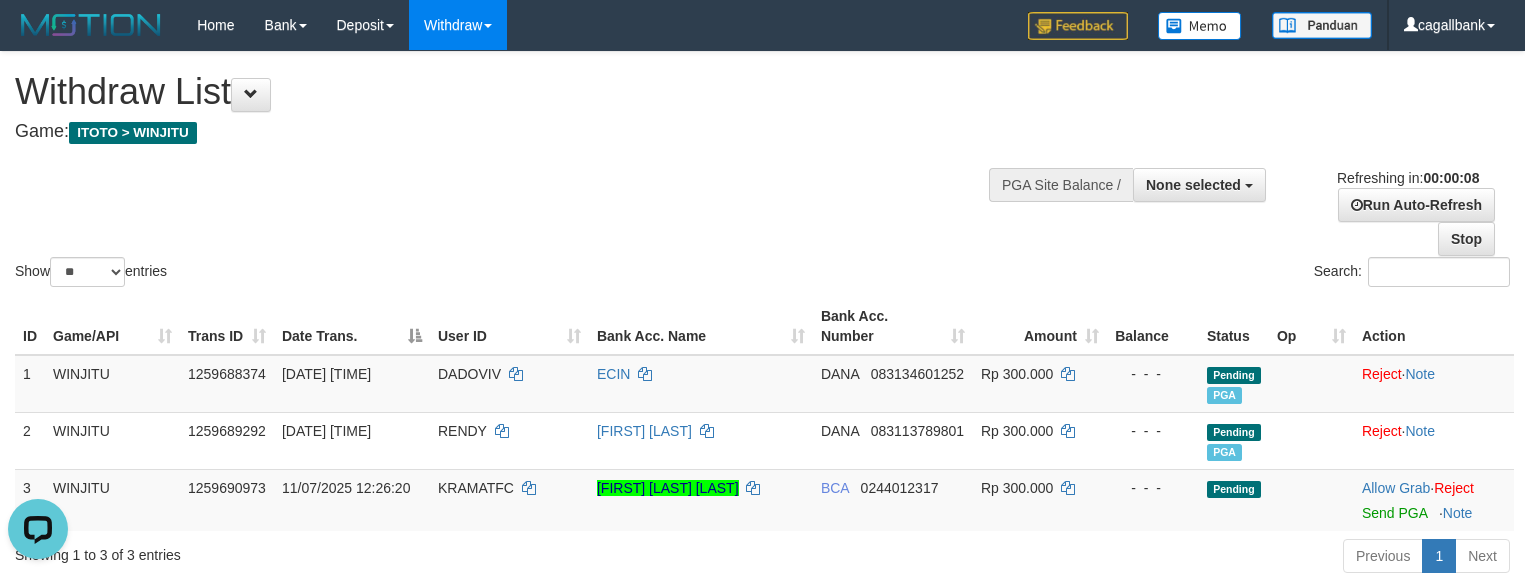 scroll, scrollTop: 0, scrollLeft: 0, axis: both 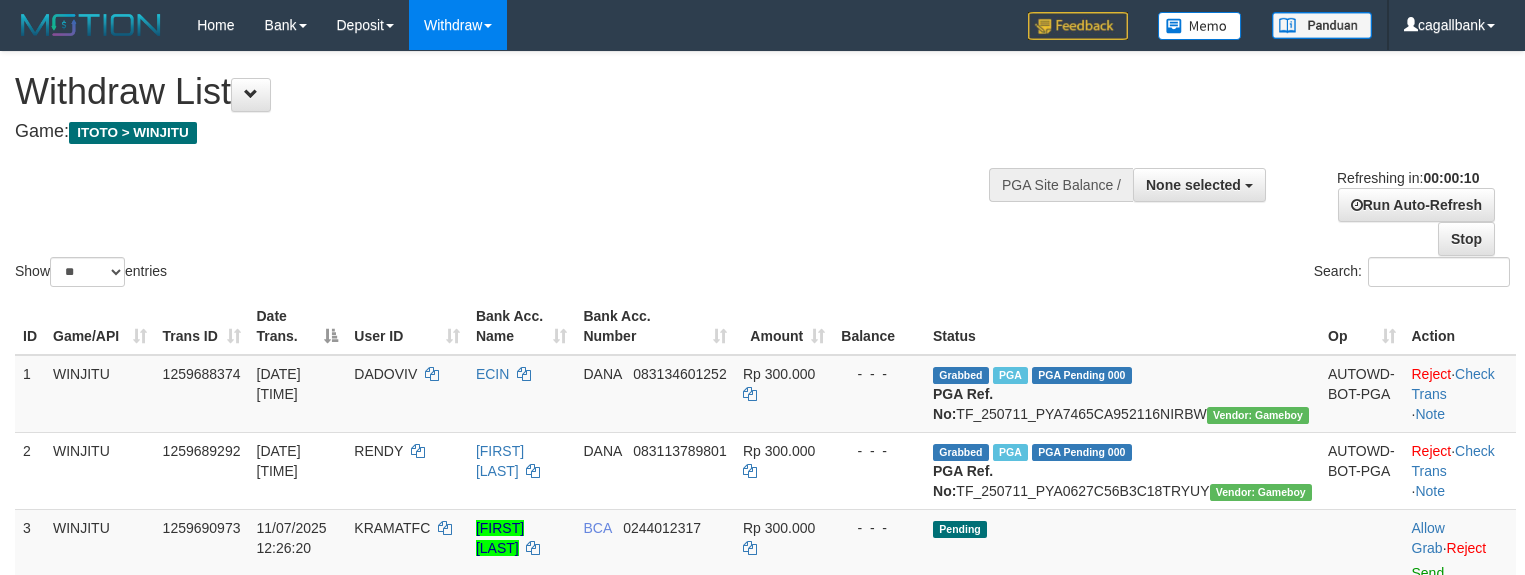 select 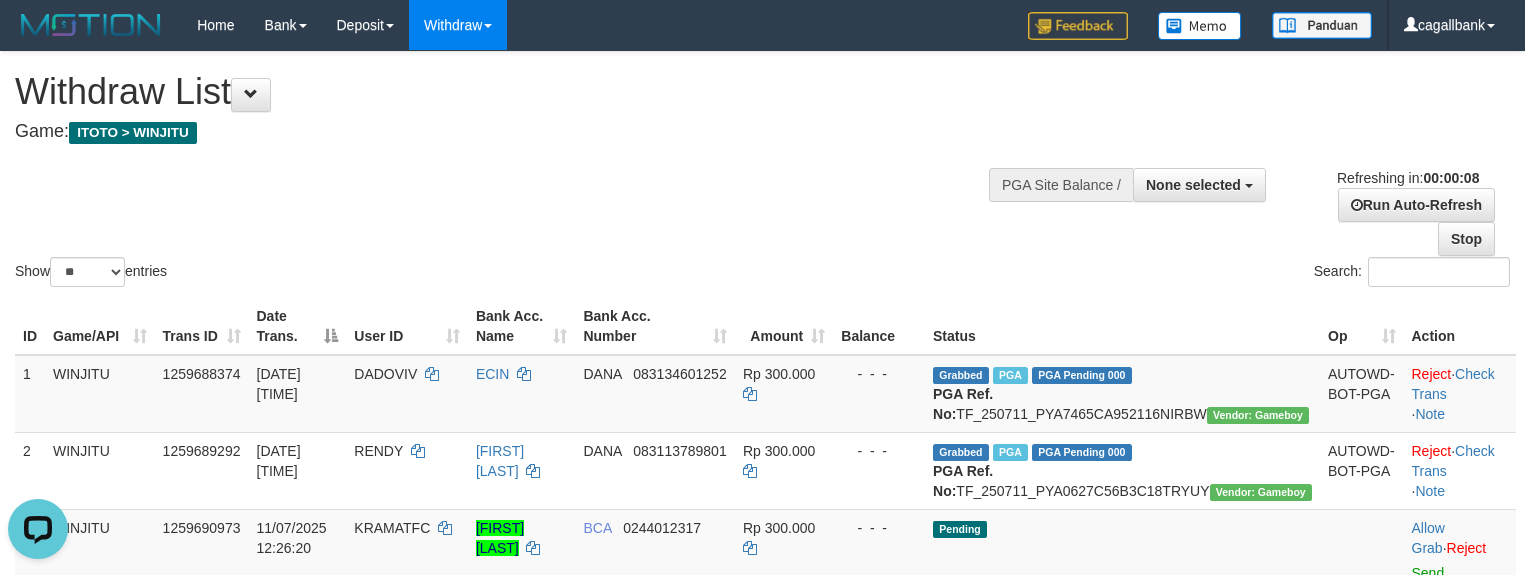 scroll, scrollTop: 0, scrollLeft: 0, axis: both 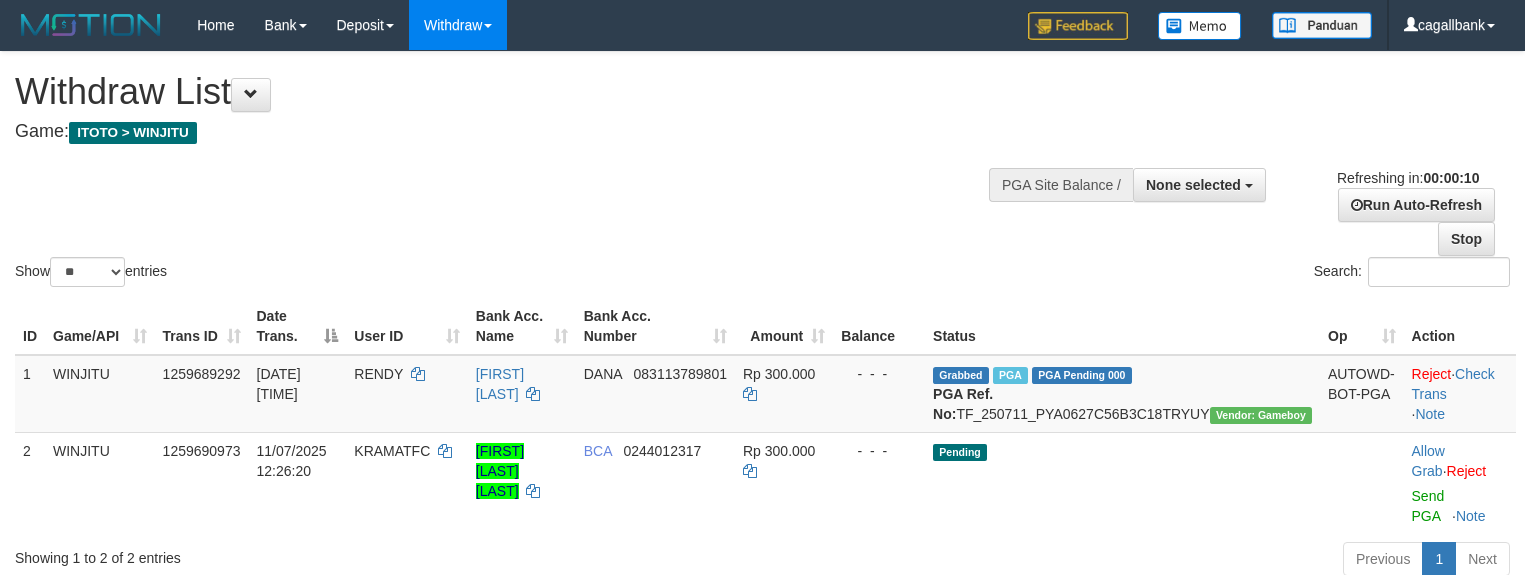 select 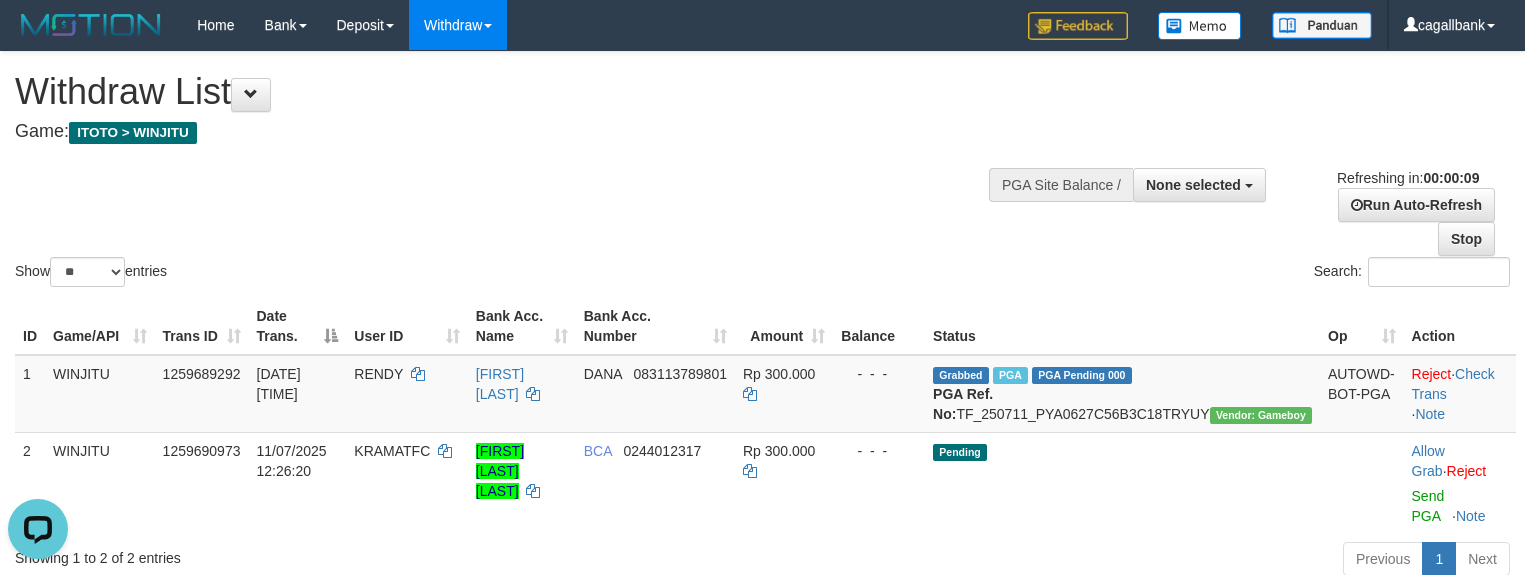 scroll, scrollTop: 0, scrollLeft: 0, axis: both 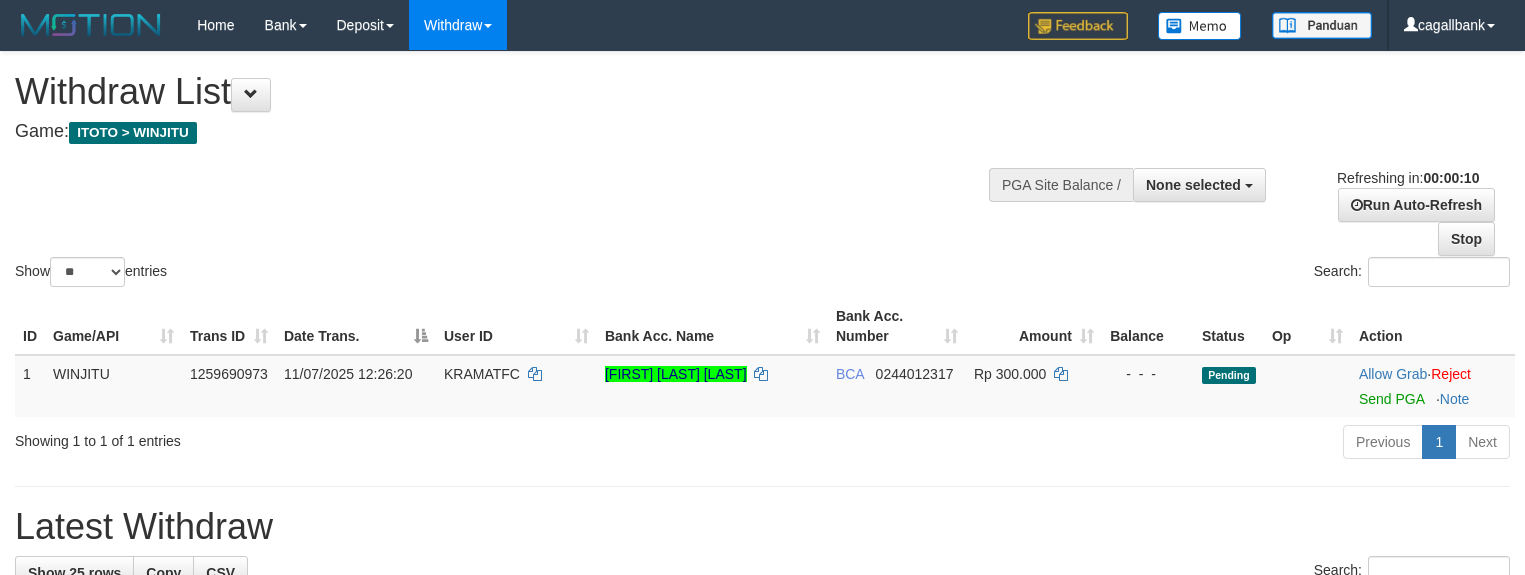 select 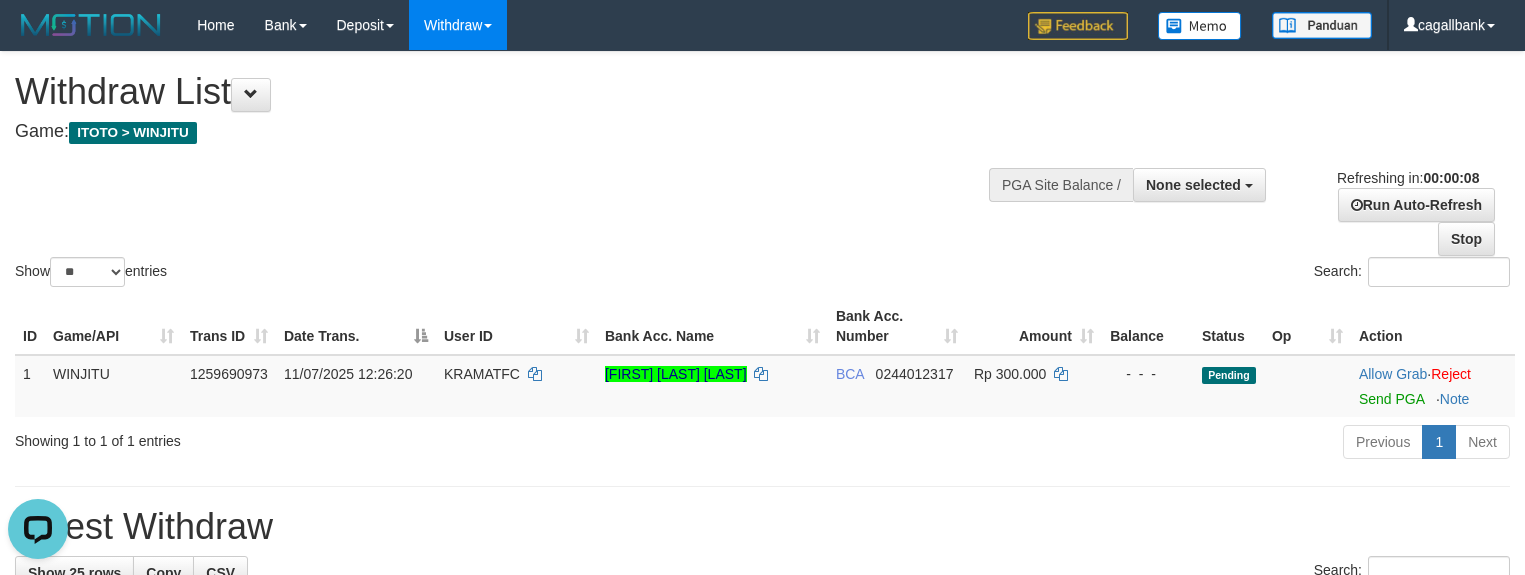 scroll, scrollTop: 0, scrollLeft: 0, axis: both 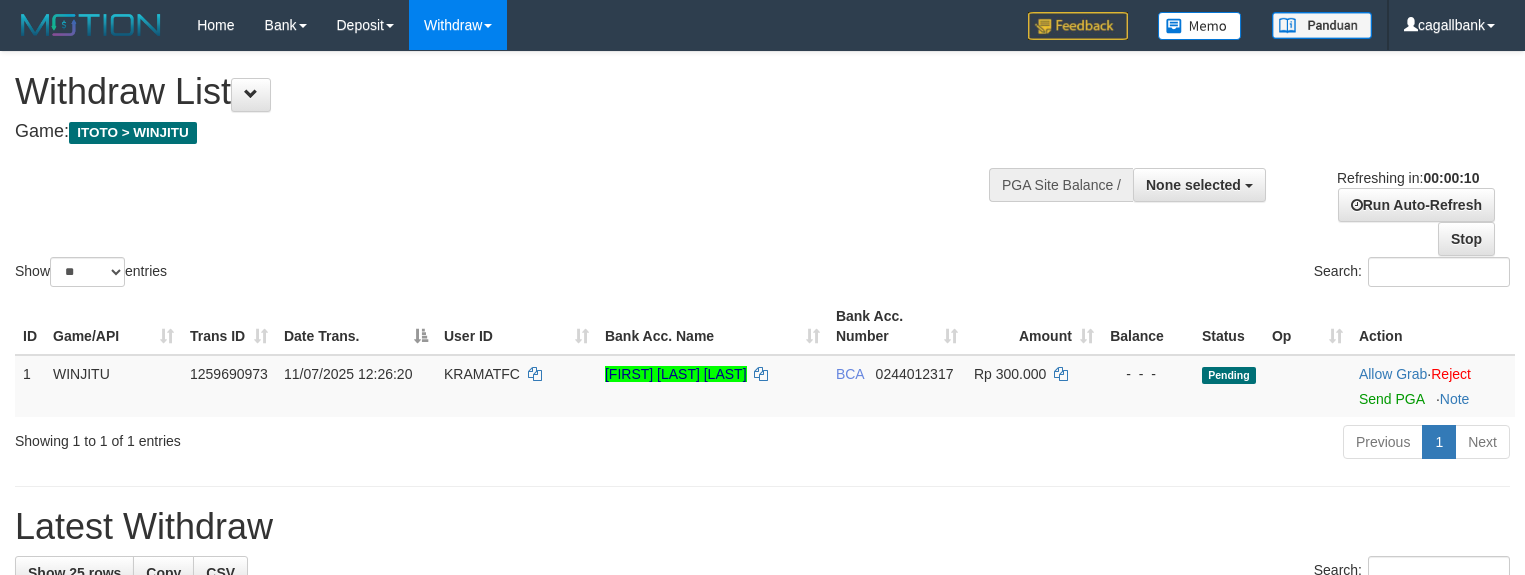 select 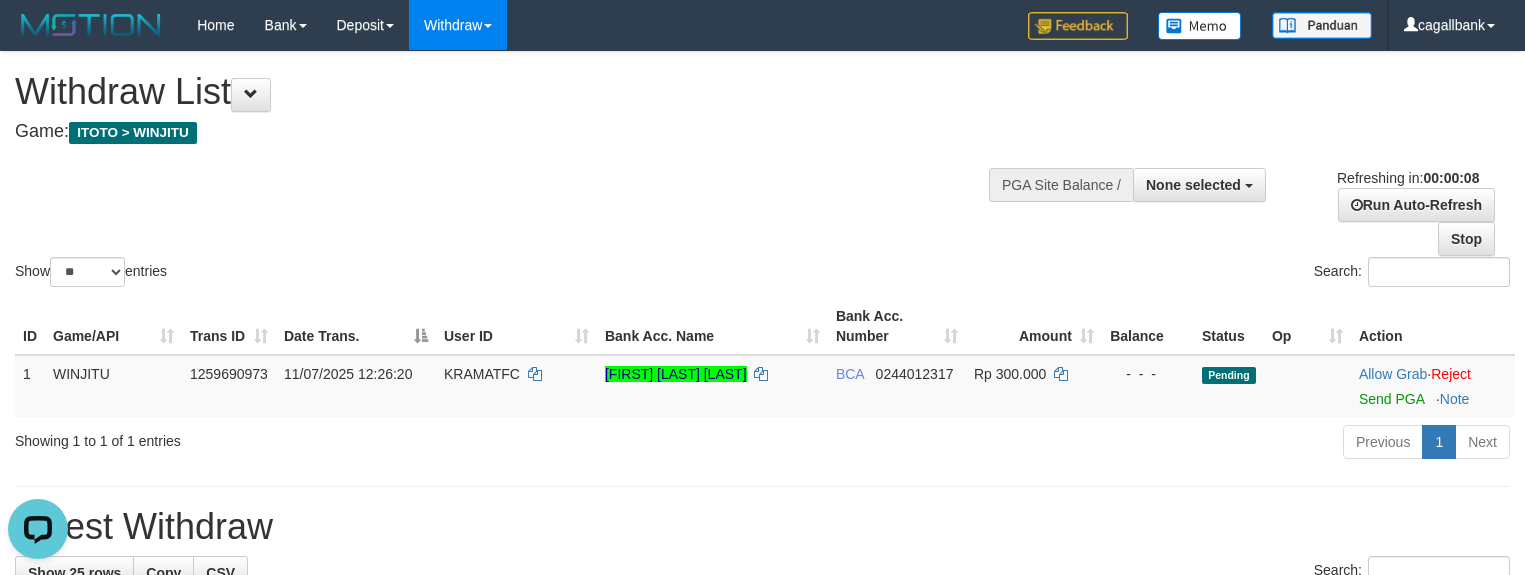 scroll, scrollTop: 0, scrollLeft: 0, axis: both 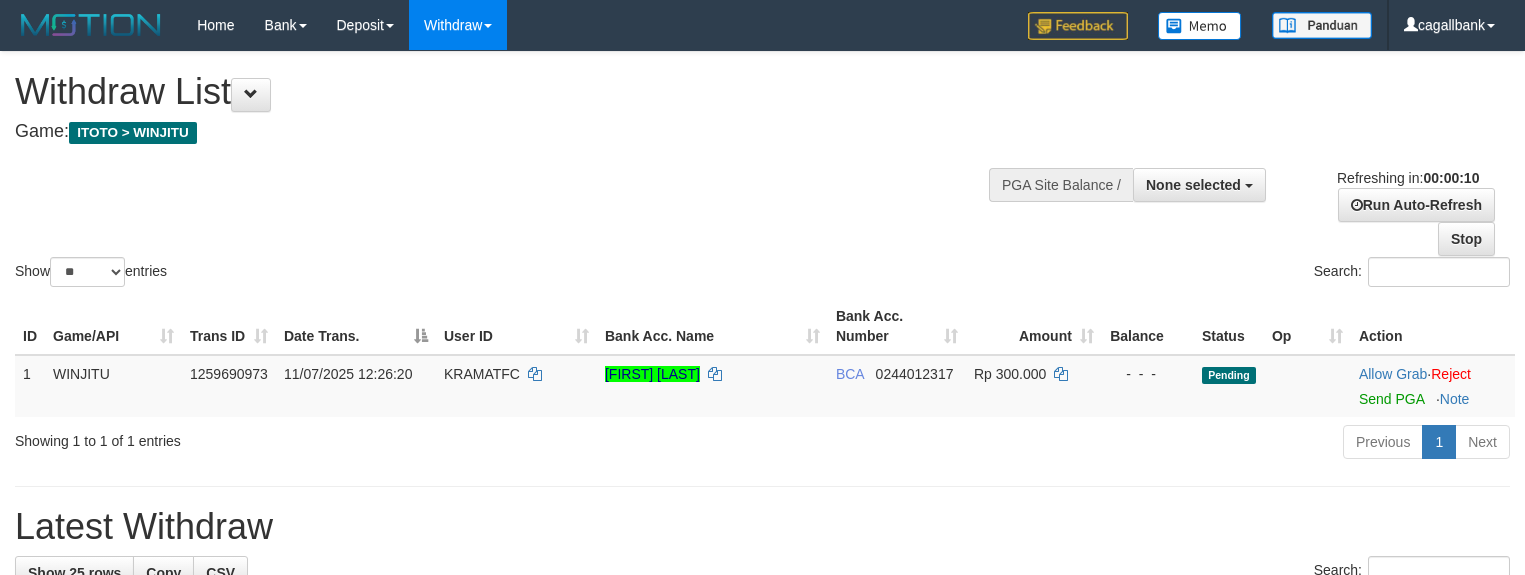 select 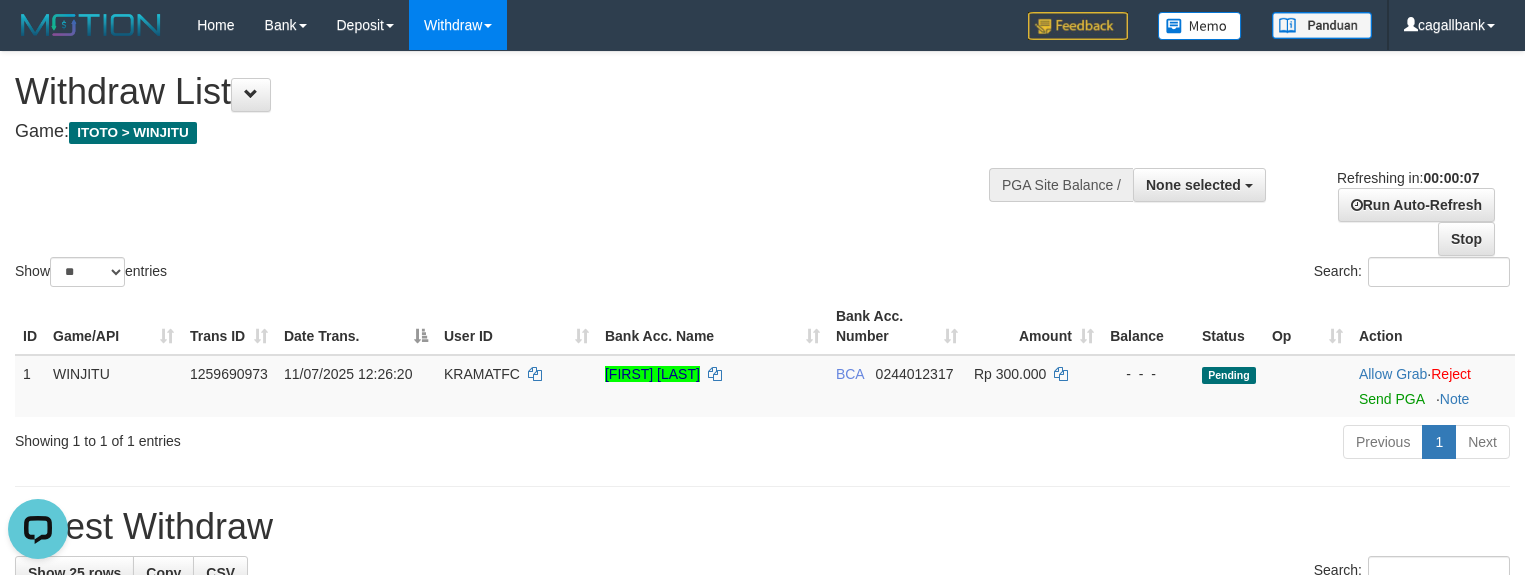 scroll, scrollTop: 0, scrollLeft: 0, axis: both 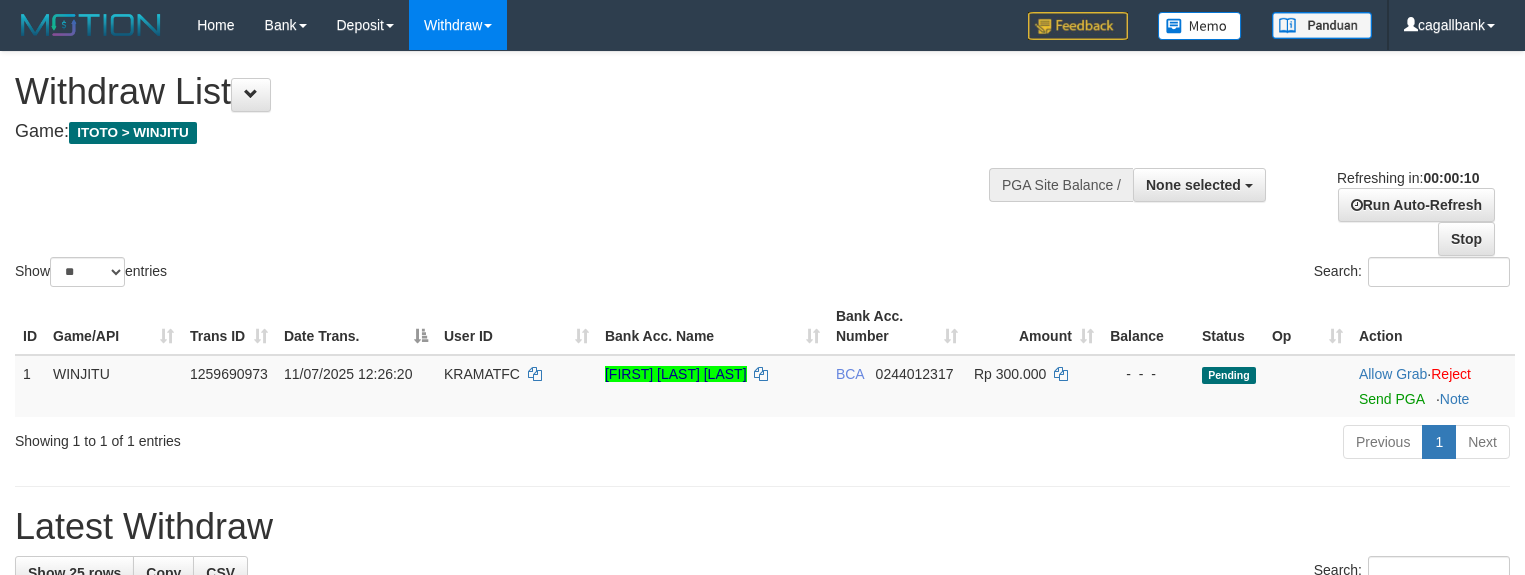 select 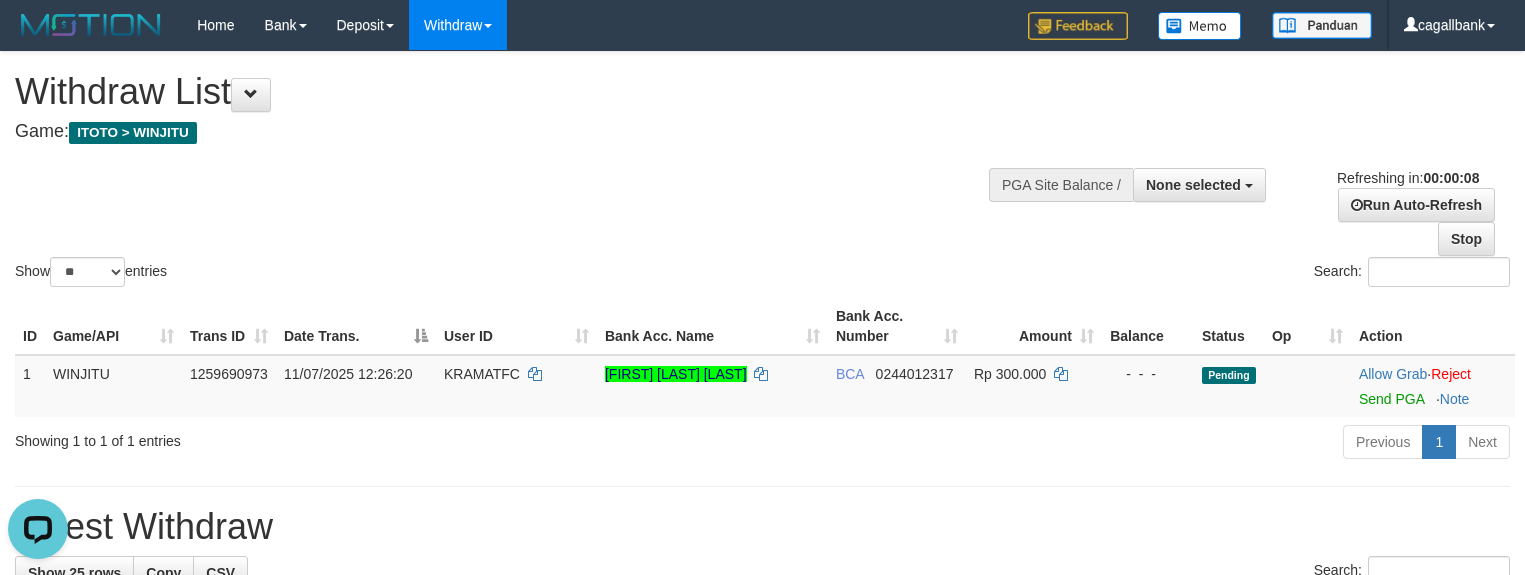 scroll, scrollTop: 0, scrollLeft: 0, axis: both 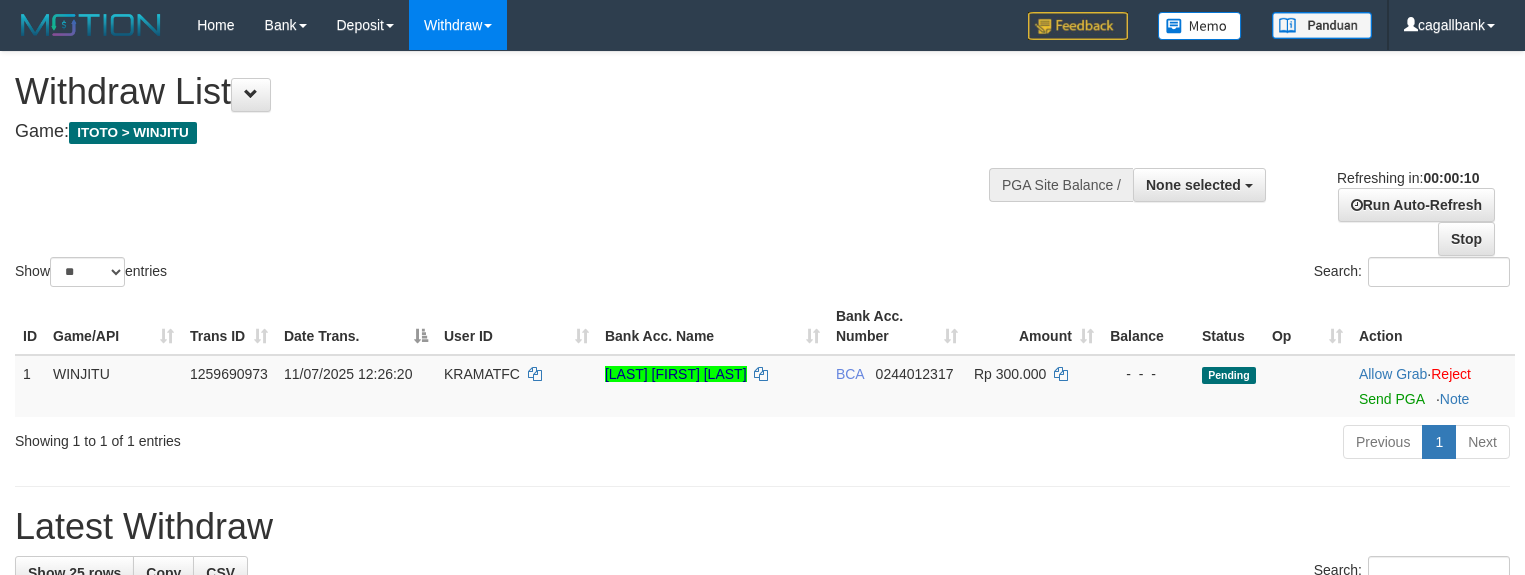select 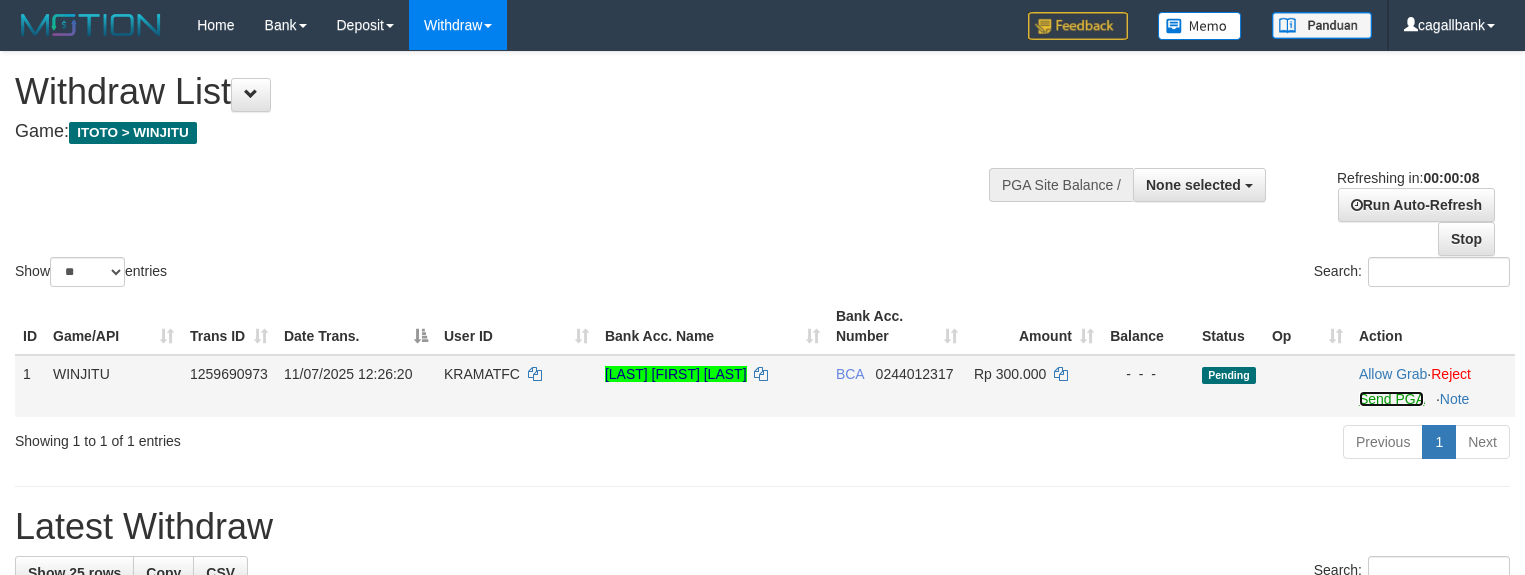 click on "Send PGA" at bounding box center (1391, 399) 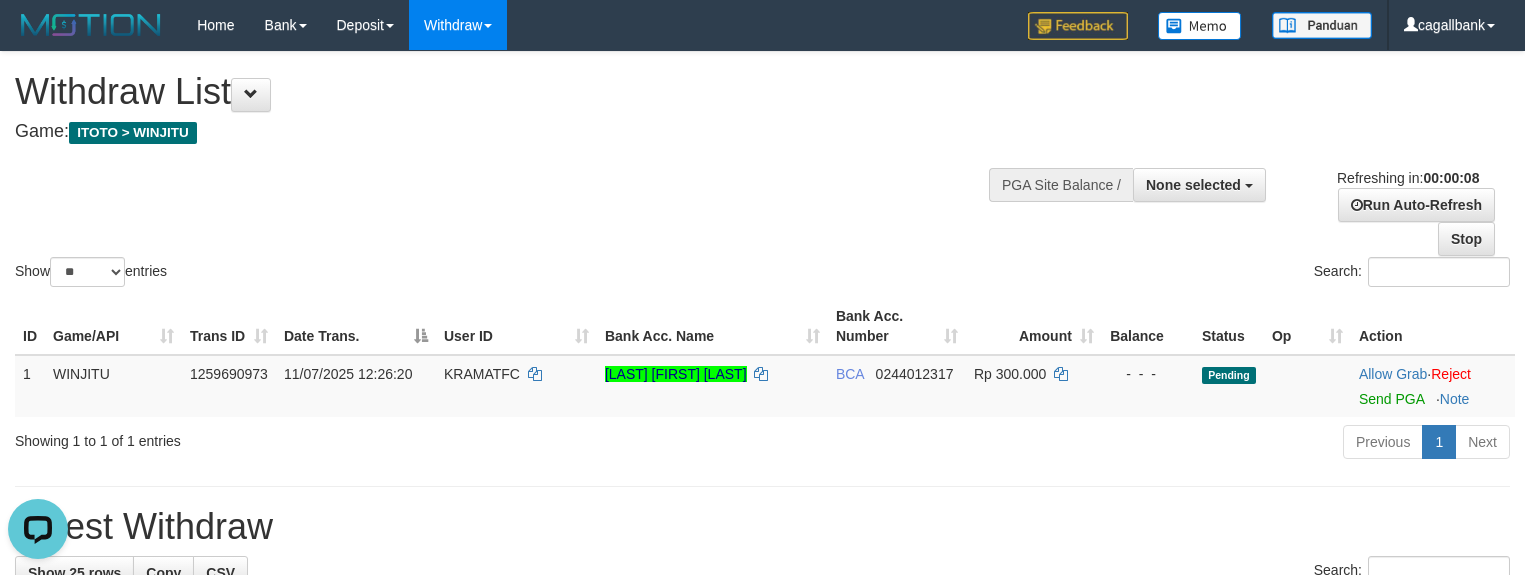 scroll, scrollTop: 0, scrollLeft: 0, axis: both 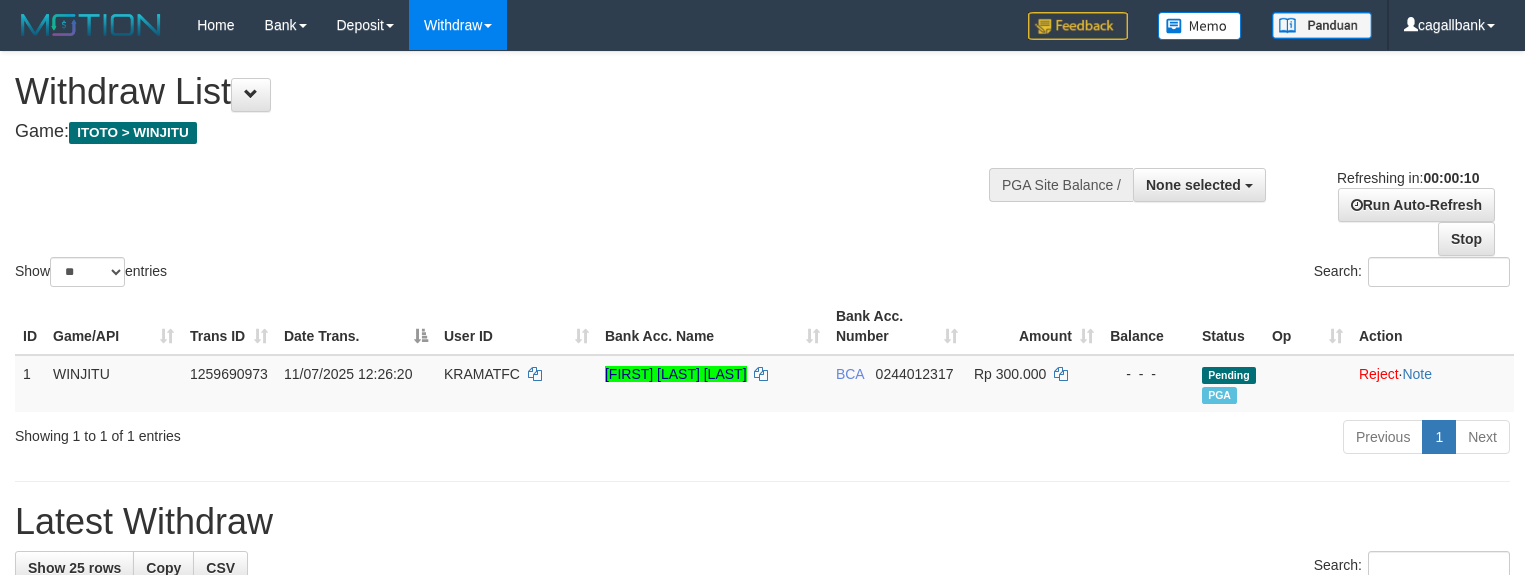 select 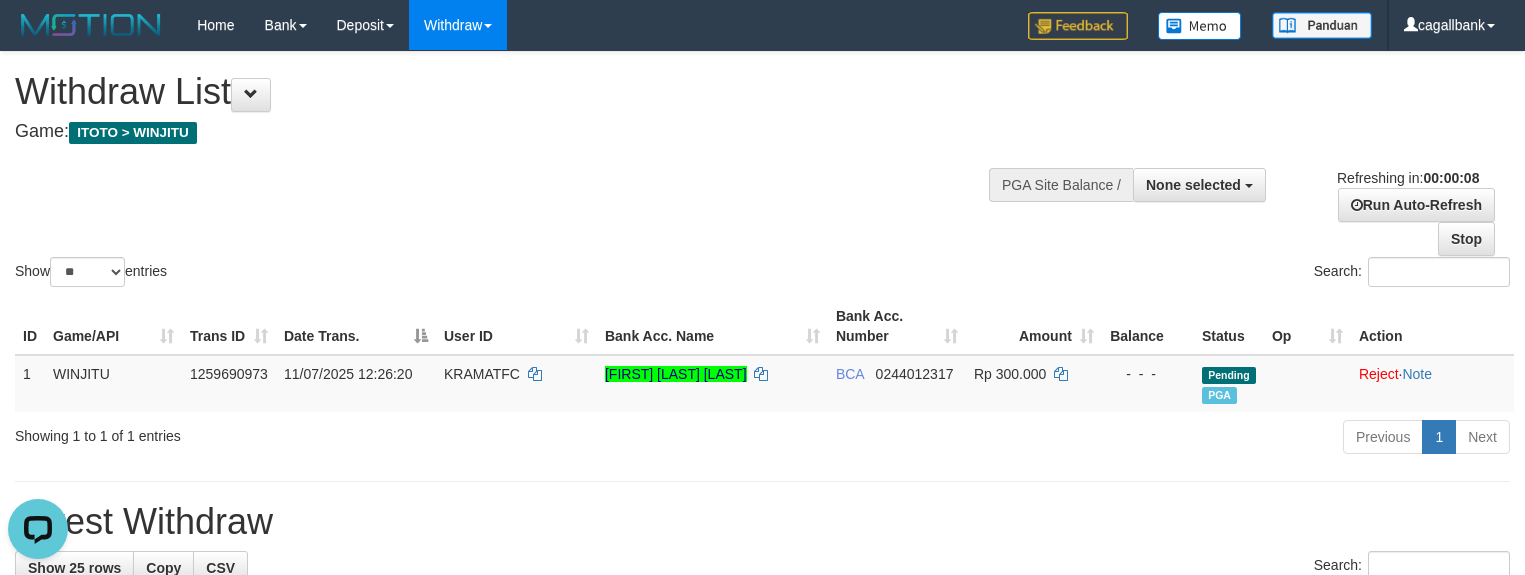 scroll, scrollTop: 0, scrollLeft: 0, axis: both 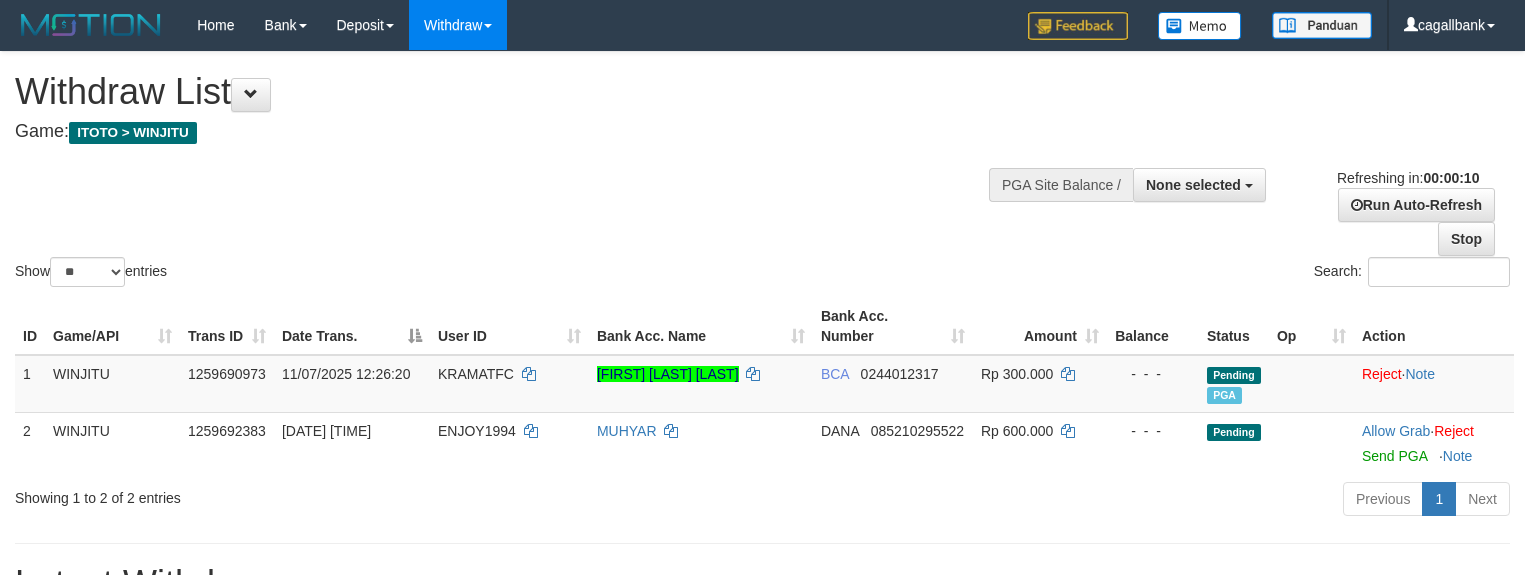select 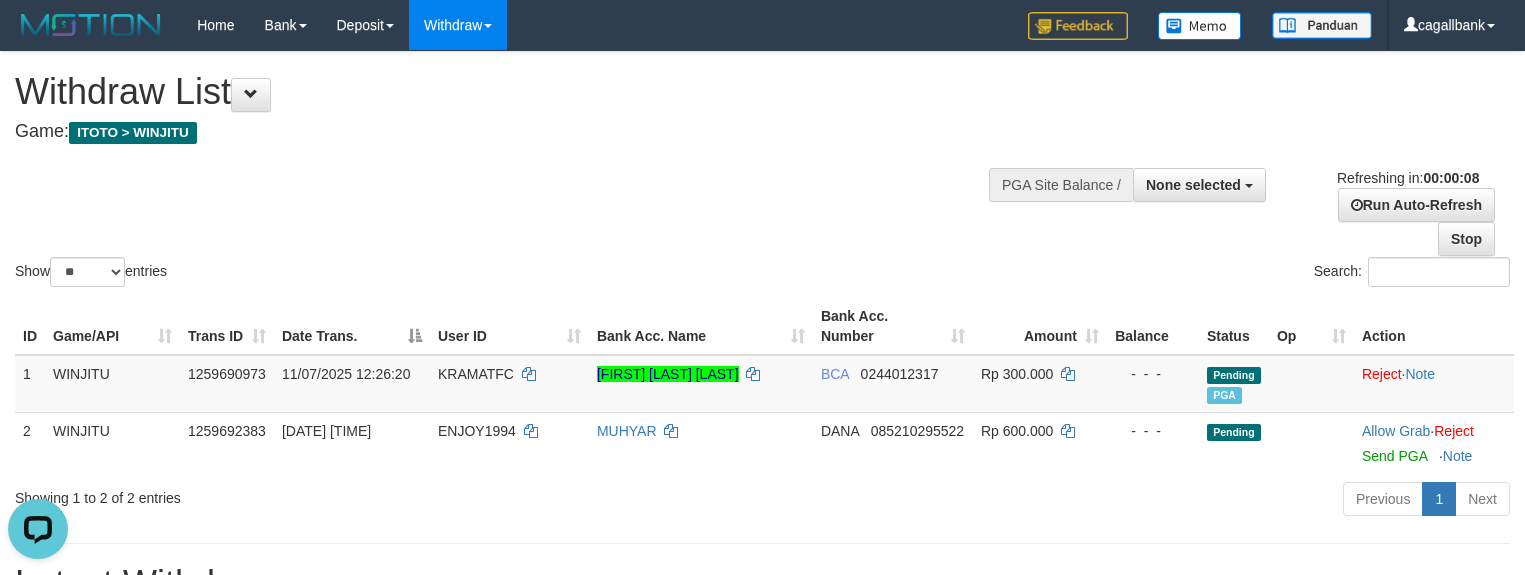 scroll, scrollTop: 0, scrollLeft: 0, axis: both 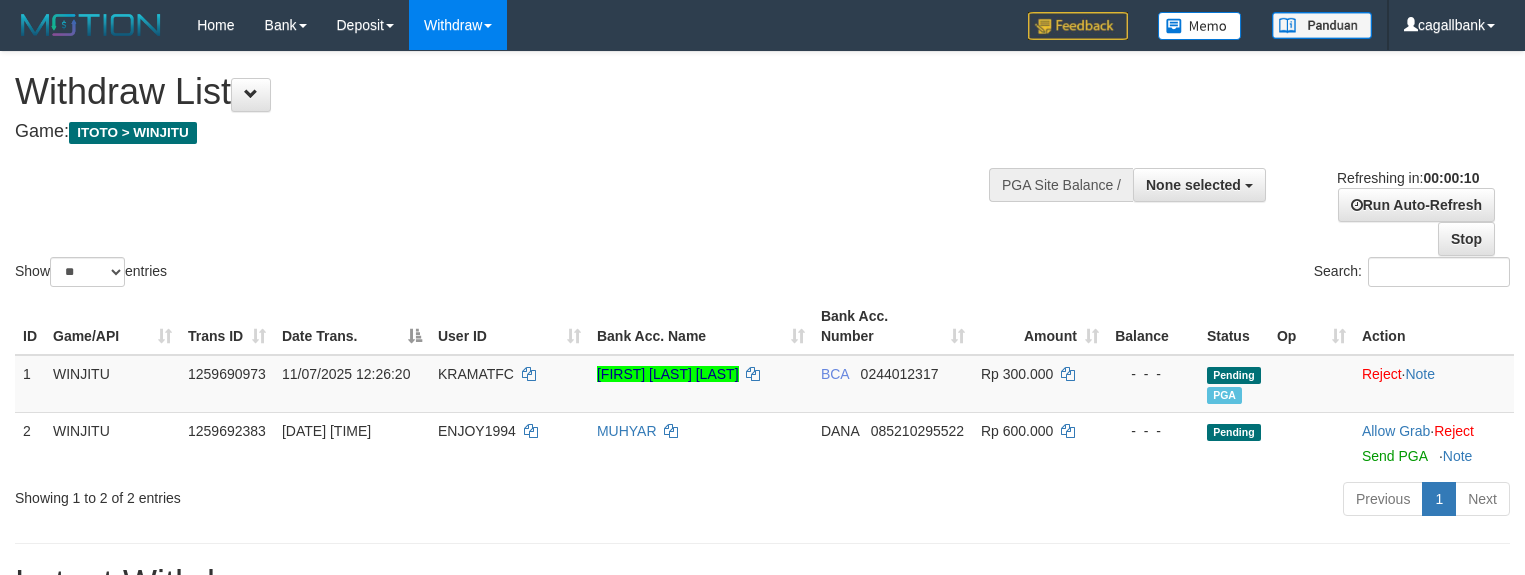select 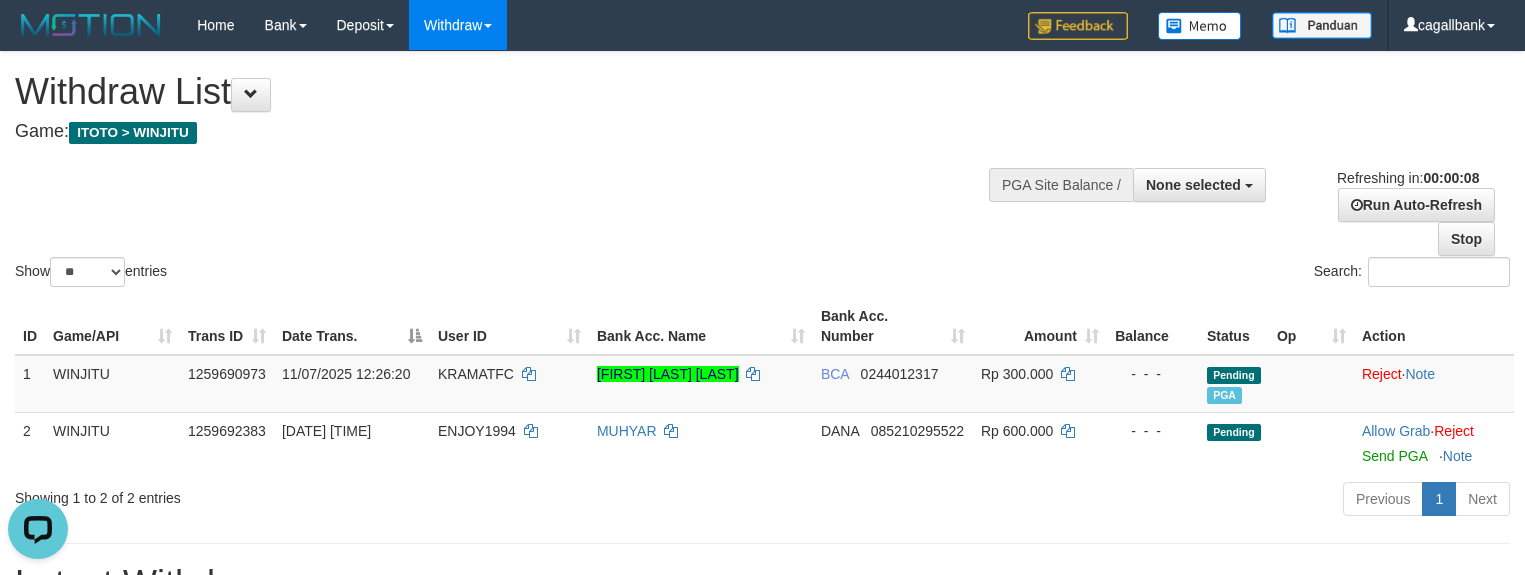 scroll, scrollTop: 0, scrollLeft: 0, axis: both 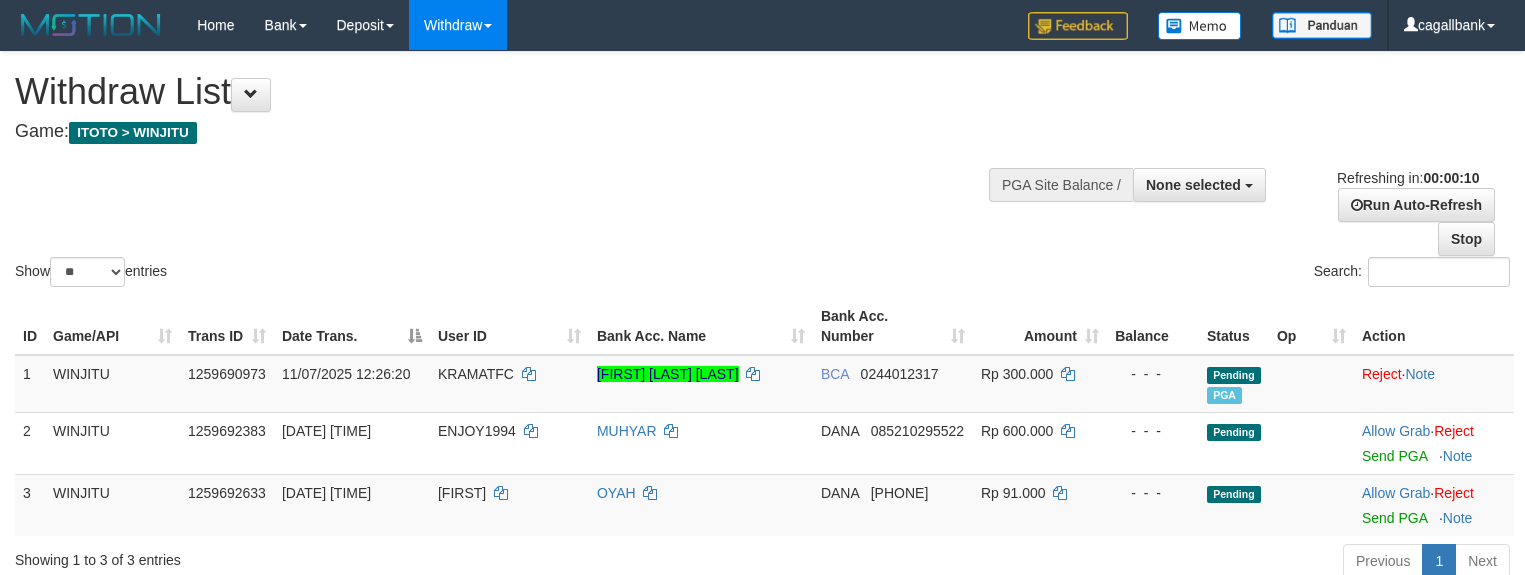 select 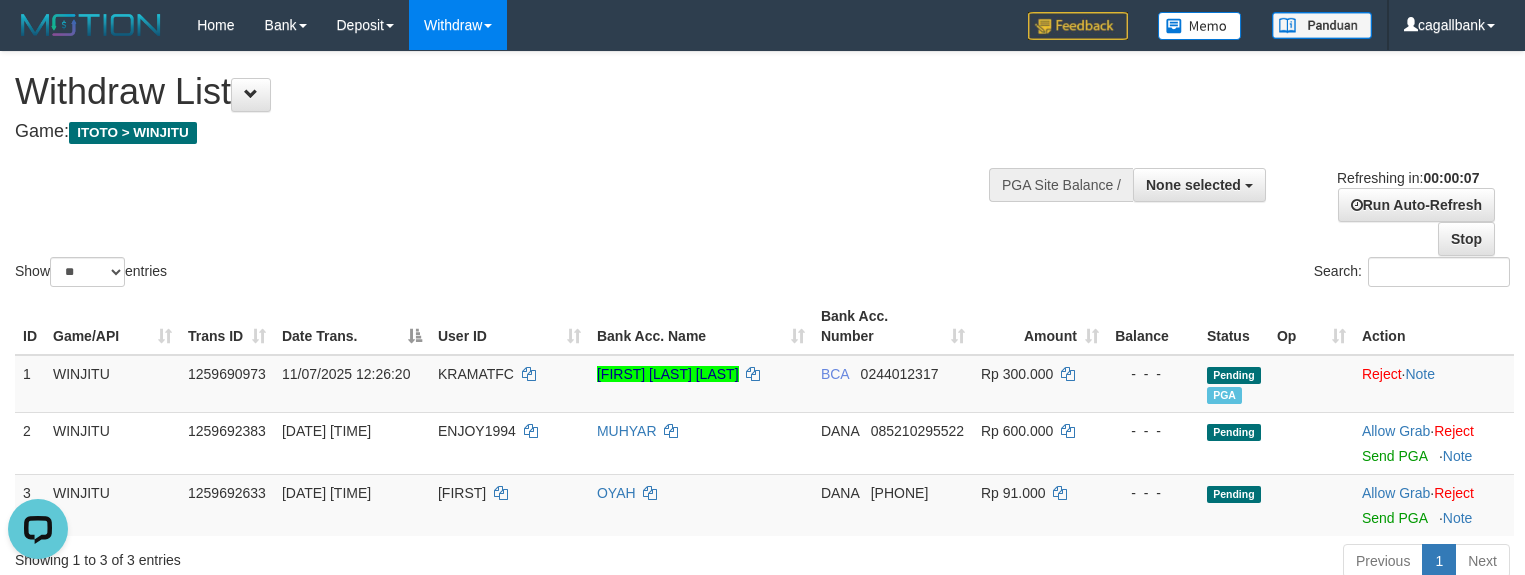 scroll, scrollTop: 0, scrollLeft: 0, axis: both 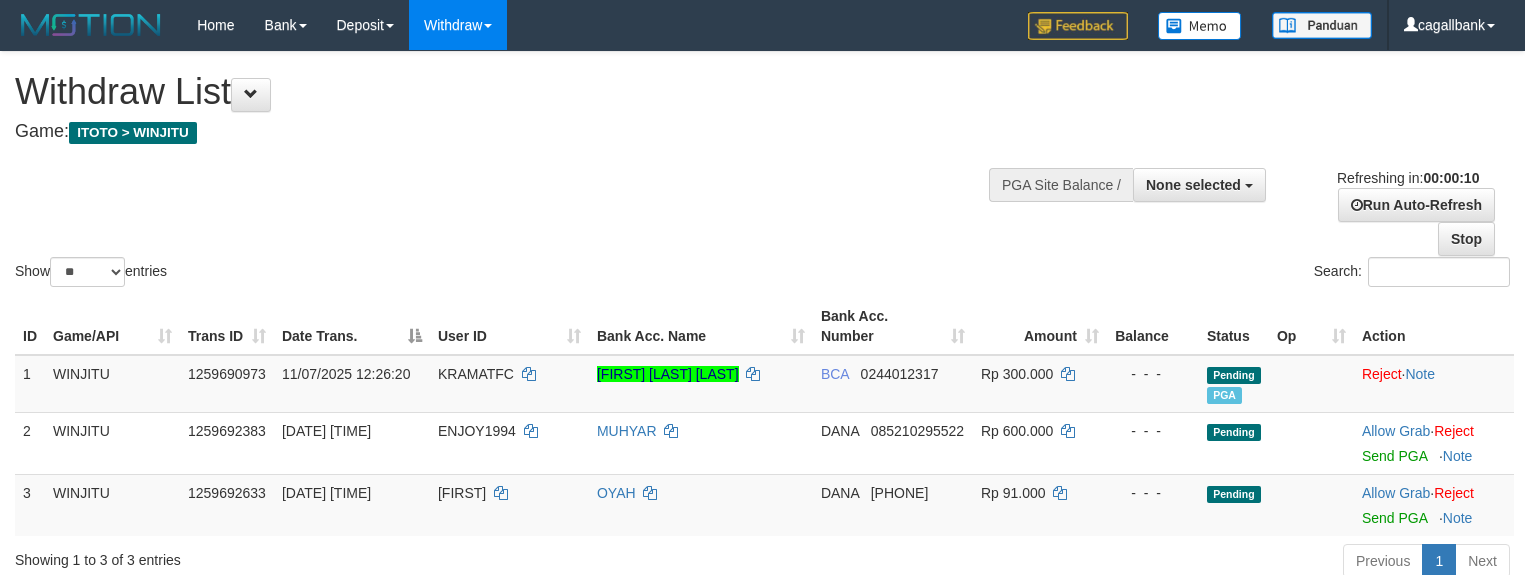 select 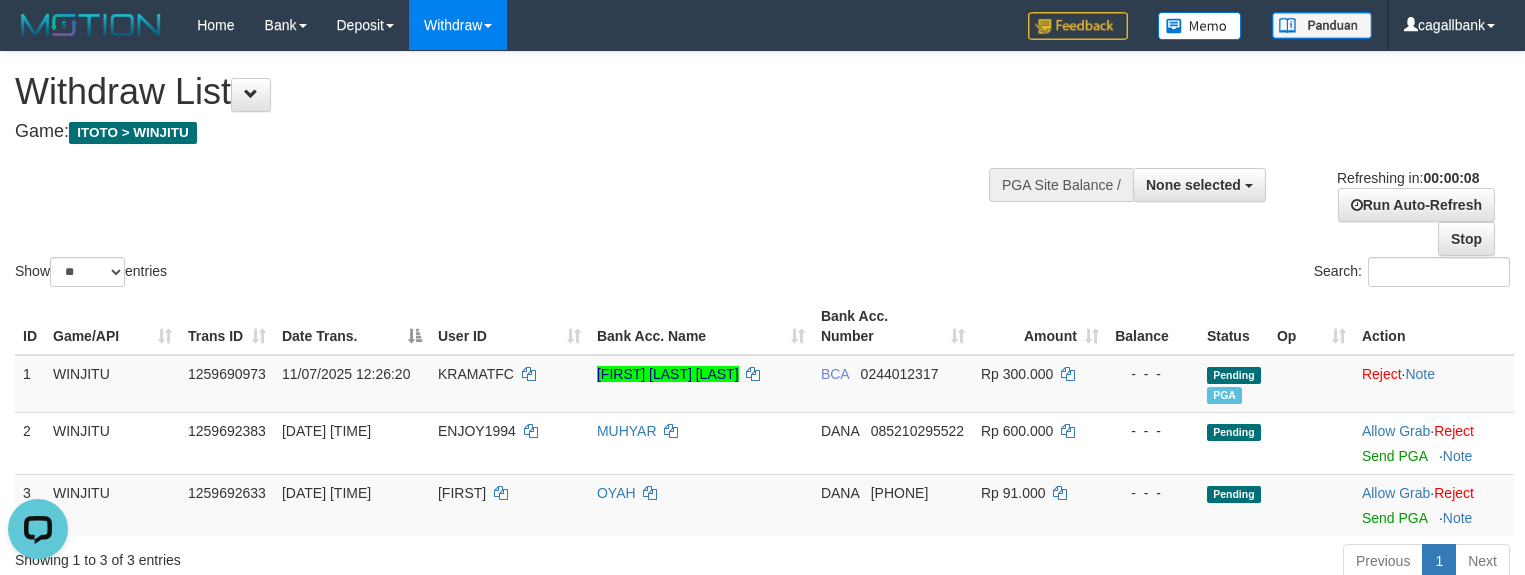 scroll, scrollTop: 0, scrollLeft: 0, axis: both 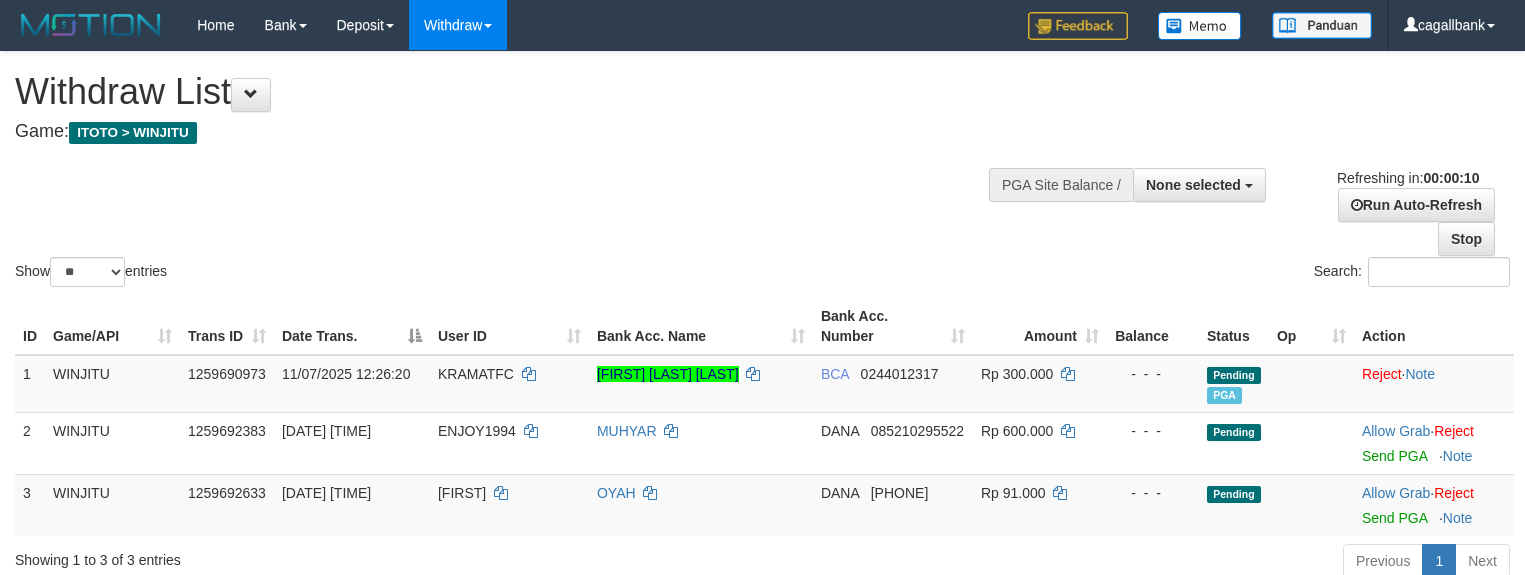 select 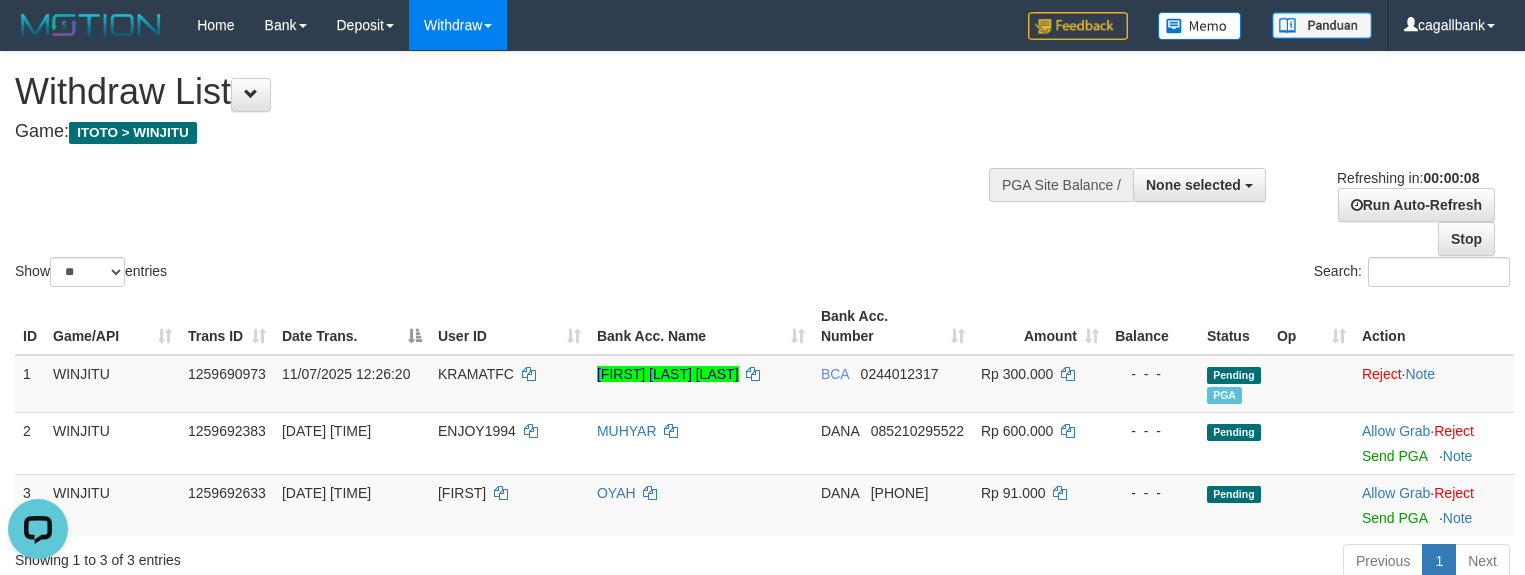 scroll, scrollTop: 0, scrollLeft: 0, axis: both 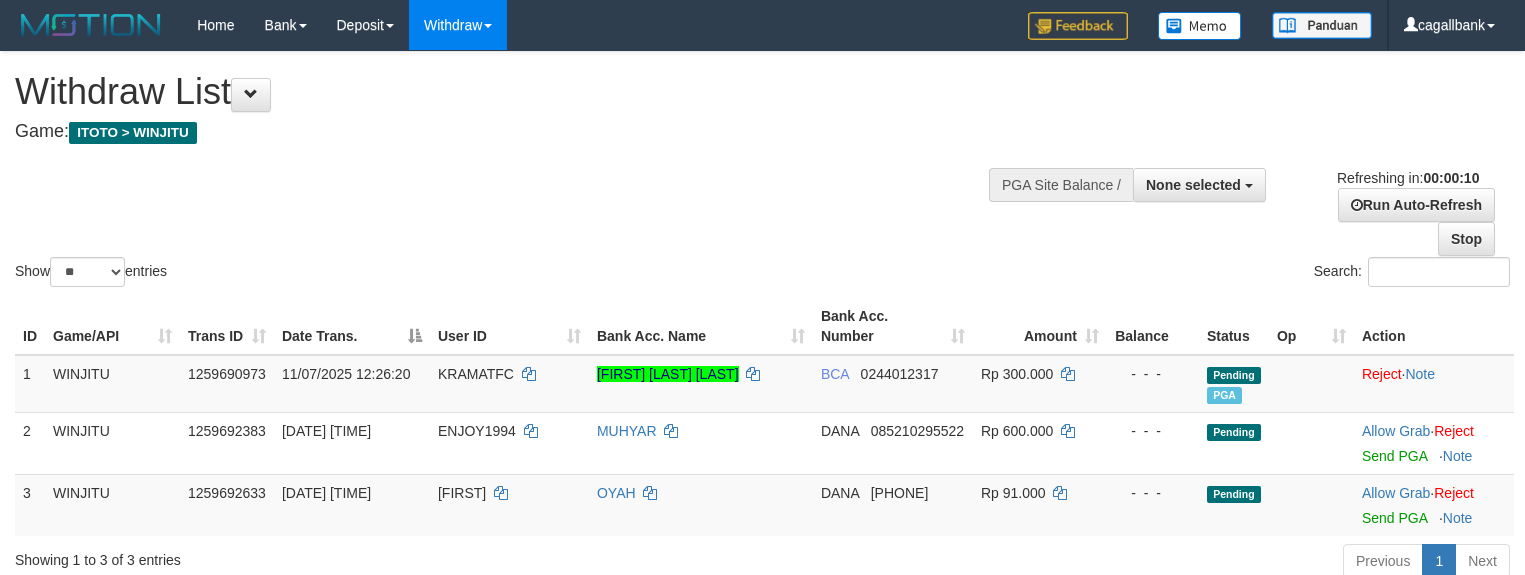 select 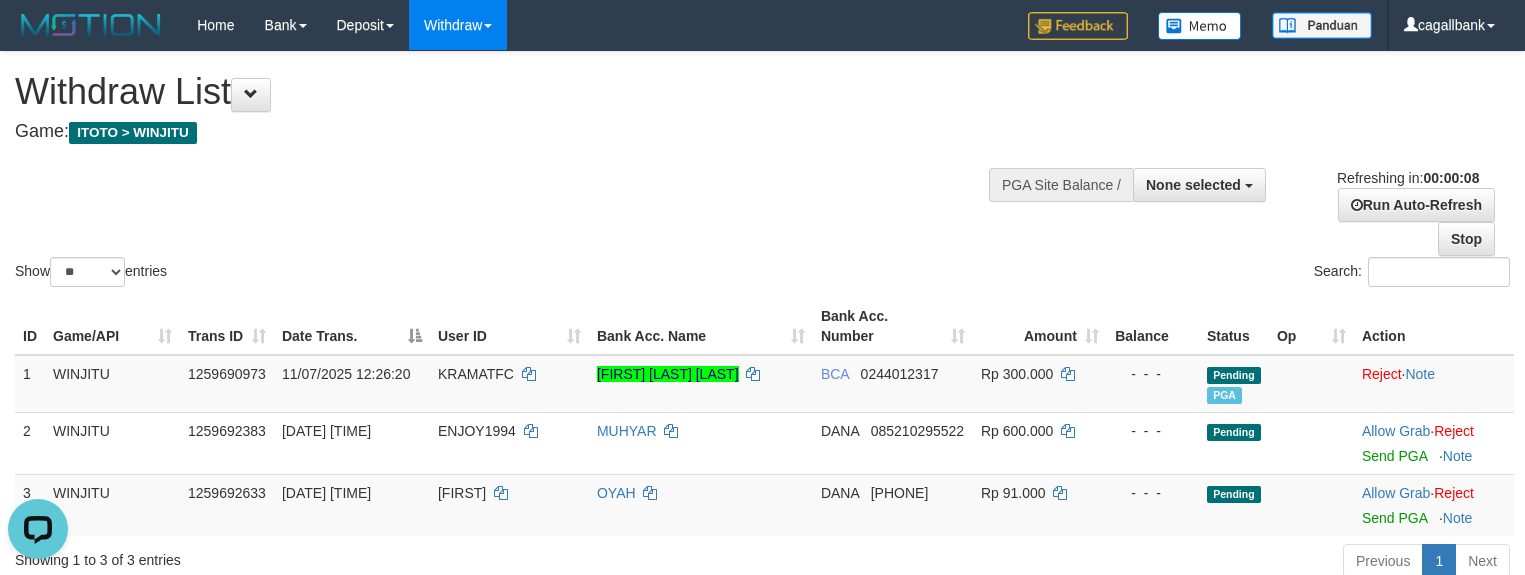 scroll, scrollTop: 0, scrollLeft: 0, axis: both 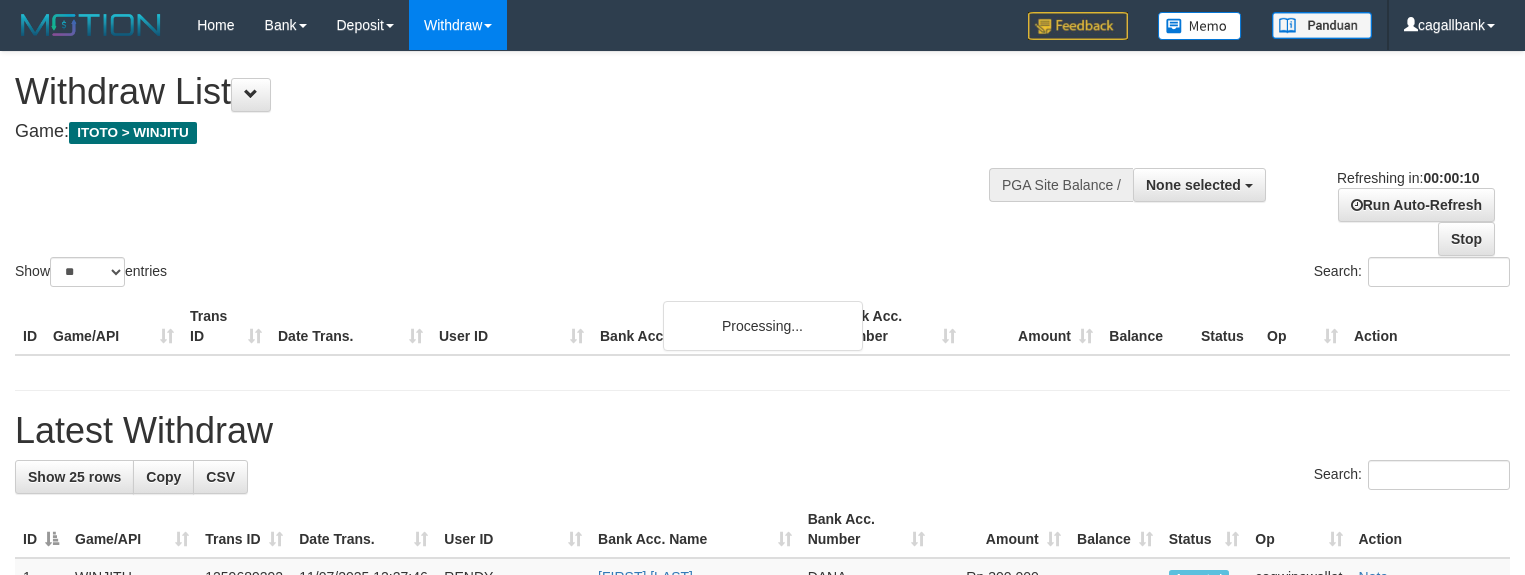 select 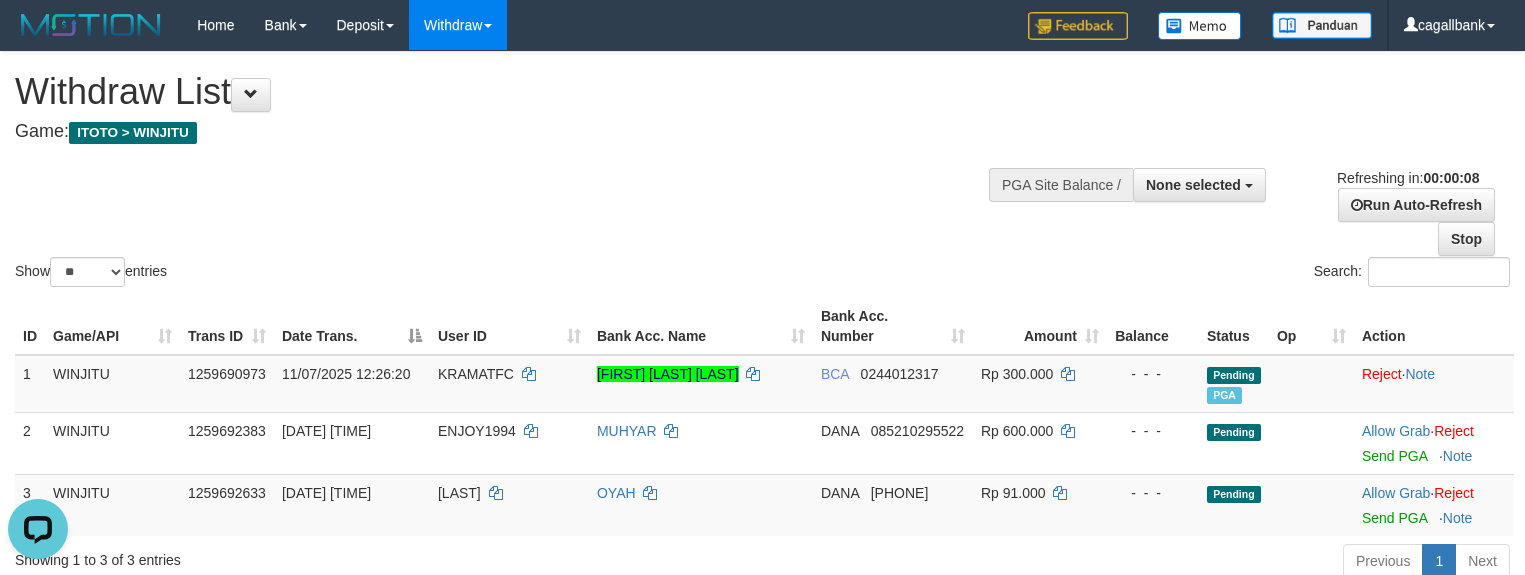 scroll, scrollTop: 0, scrollLeft: 0, axis: both 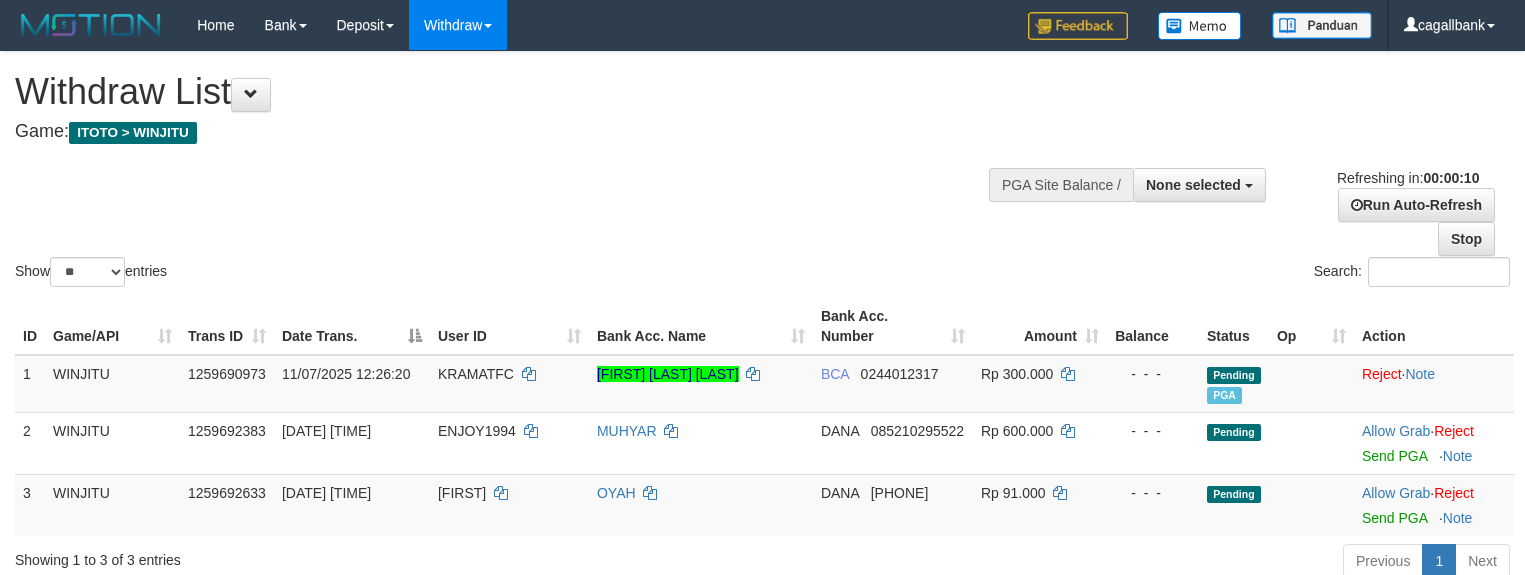 select 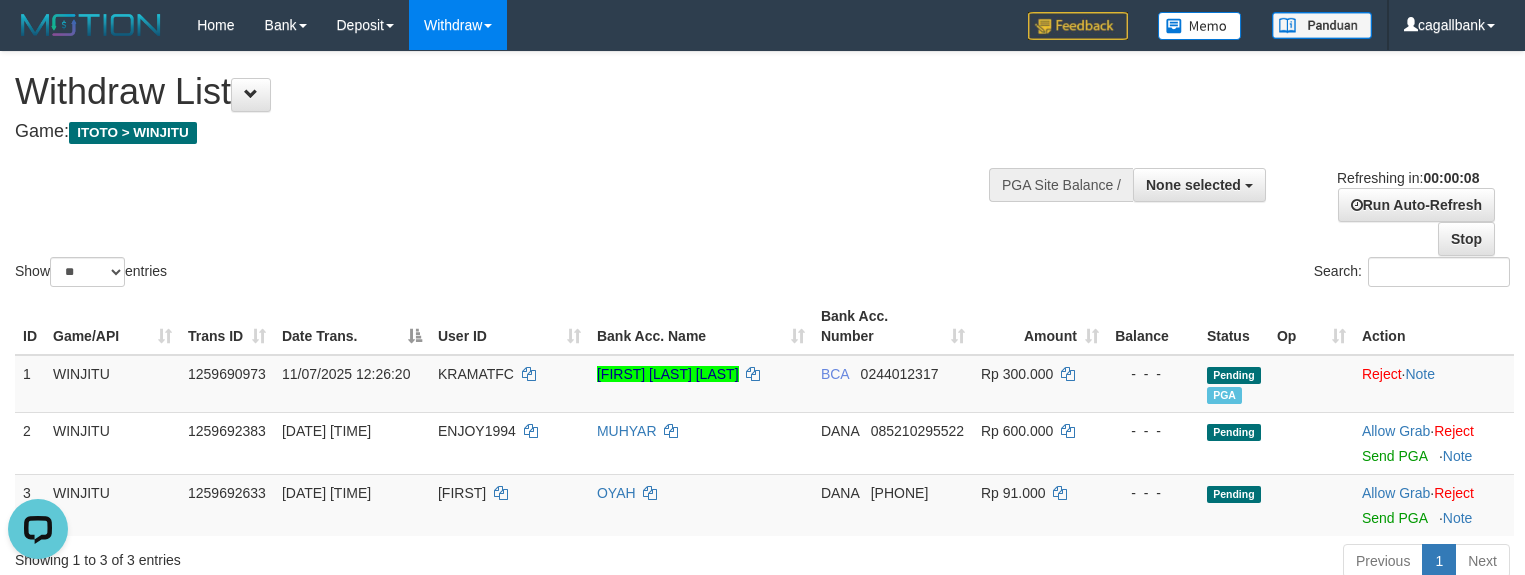 scroll, scrollTop: 0, scrollLeft: 0, axis: both 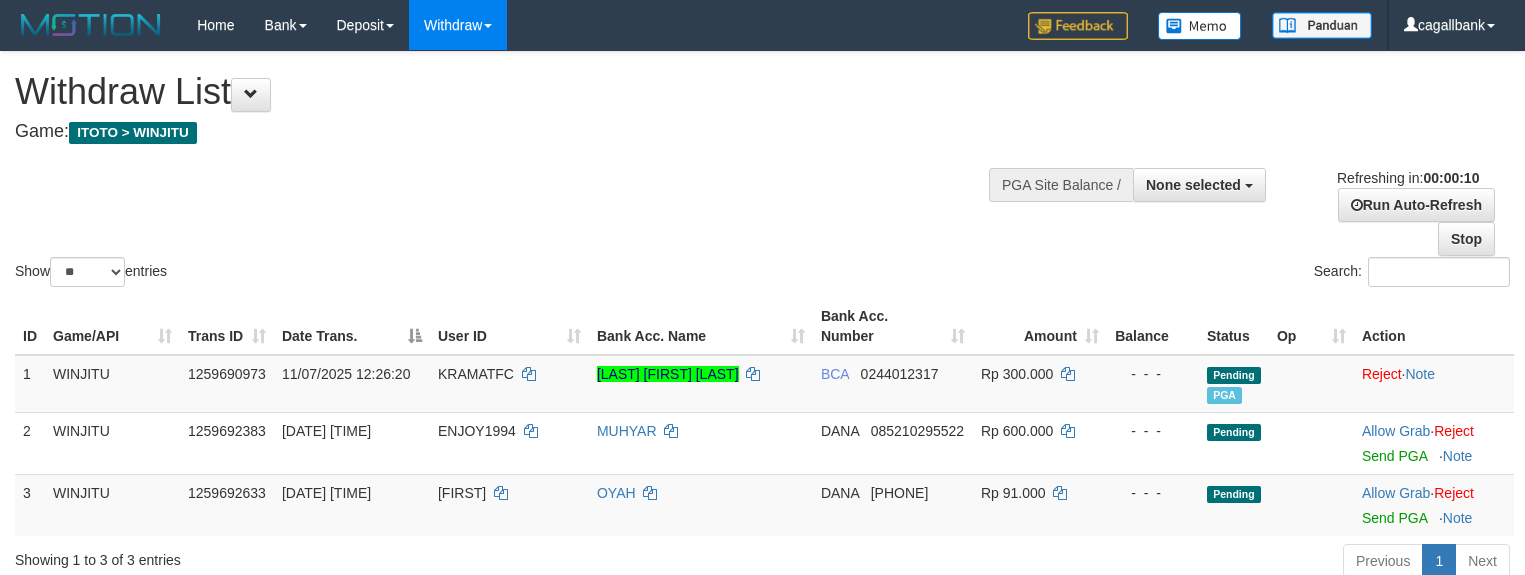 select 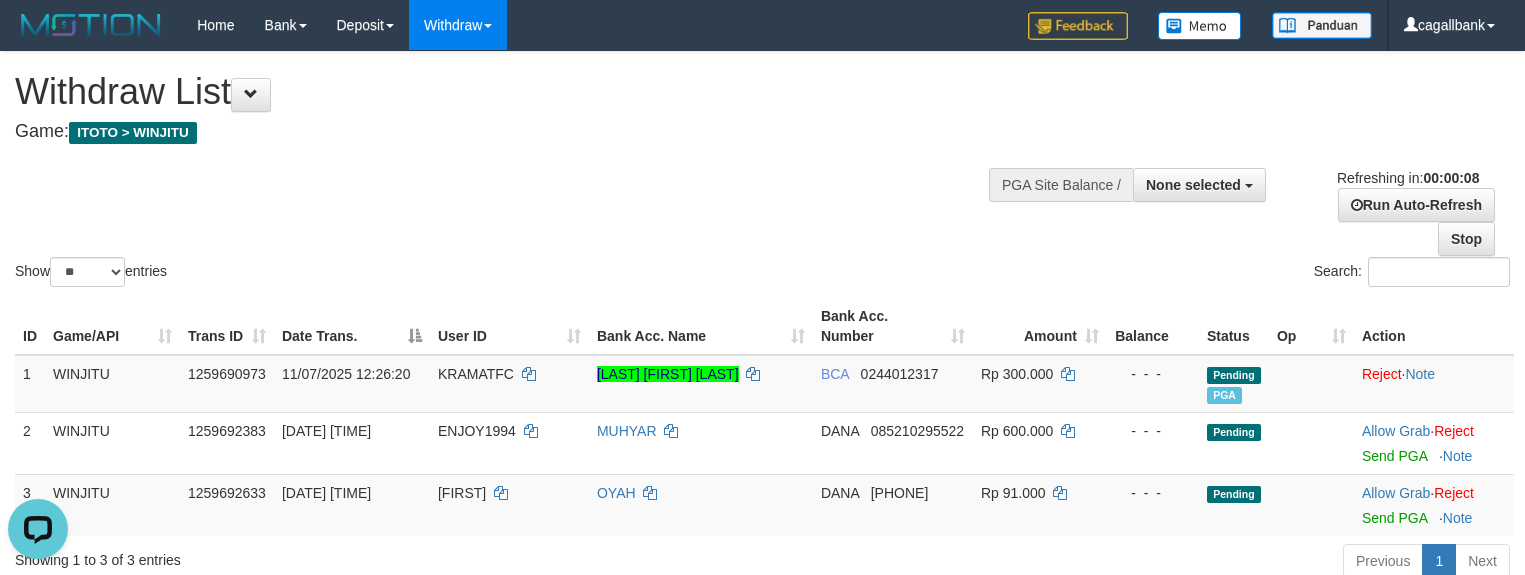 scroll, scrollTop: 0, scrollLeft: 0, axis: both 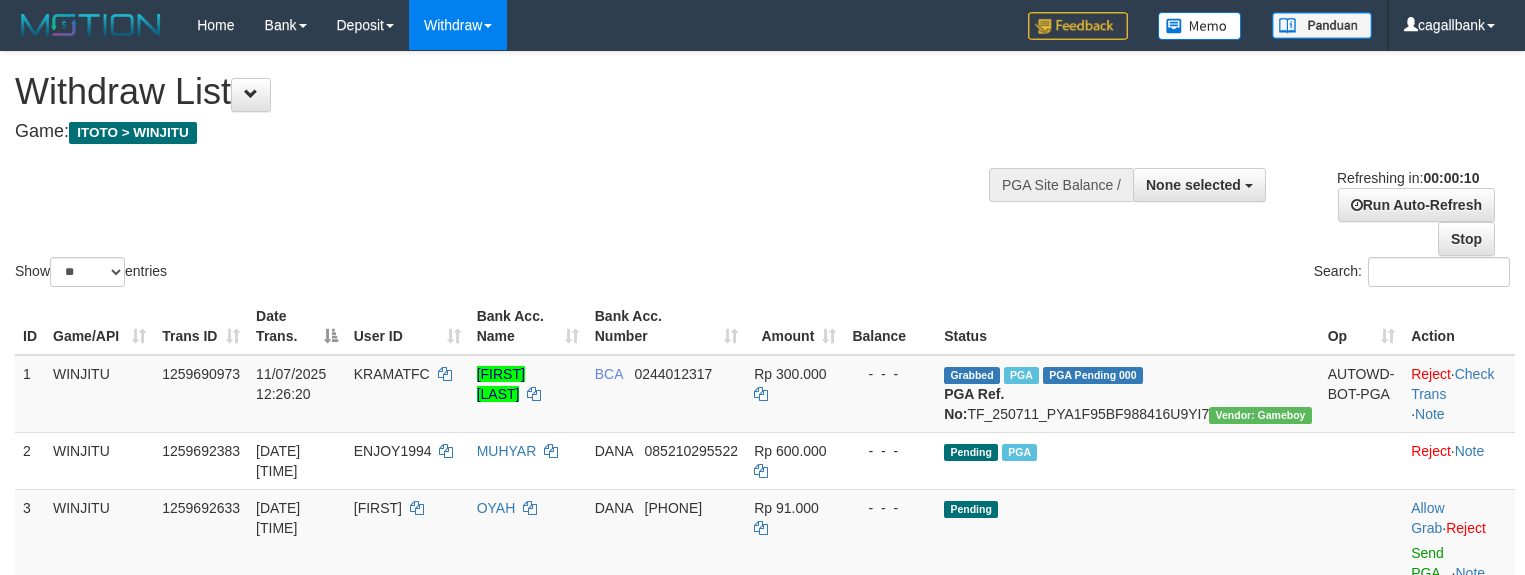 select 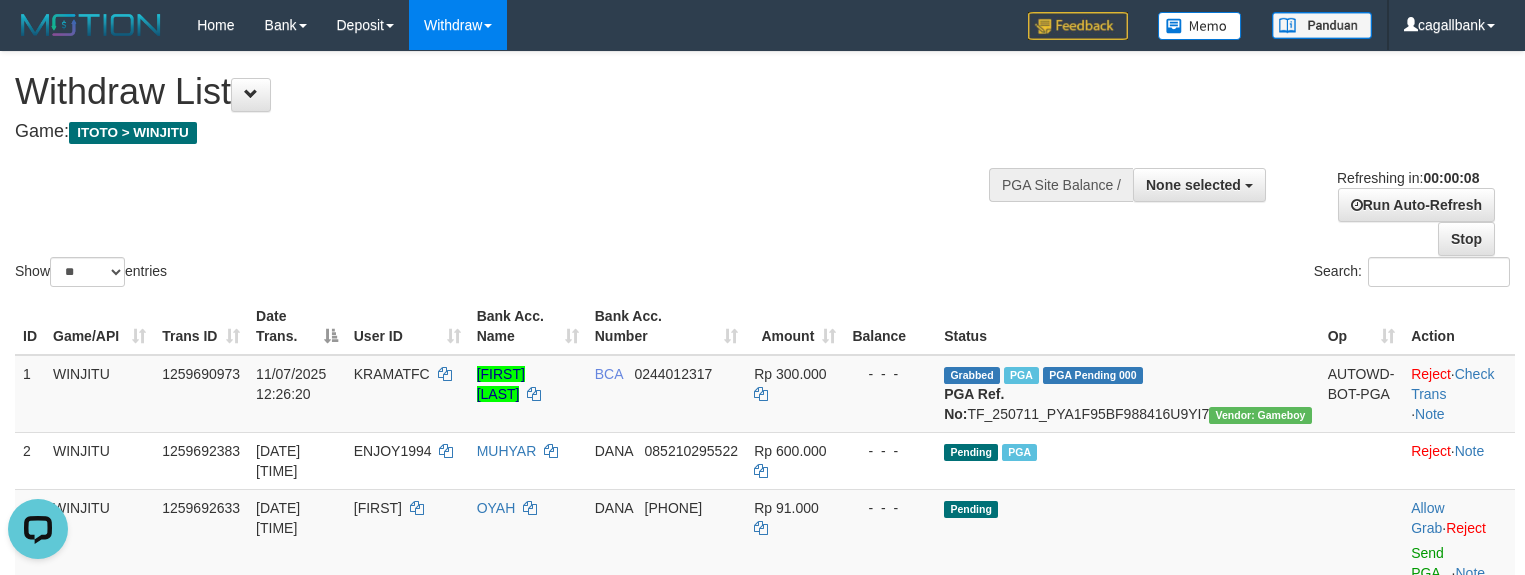 scroll, scrollTop: 0, scrollLeft: 0, axis: both 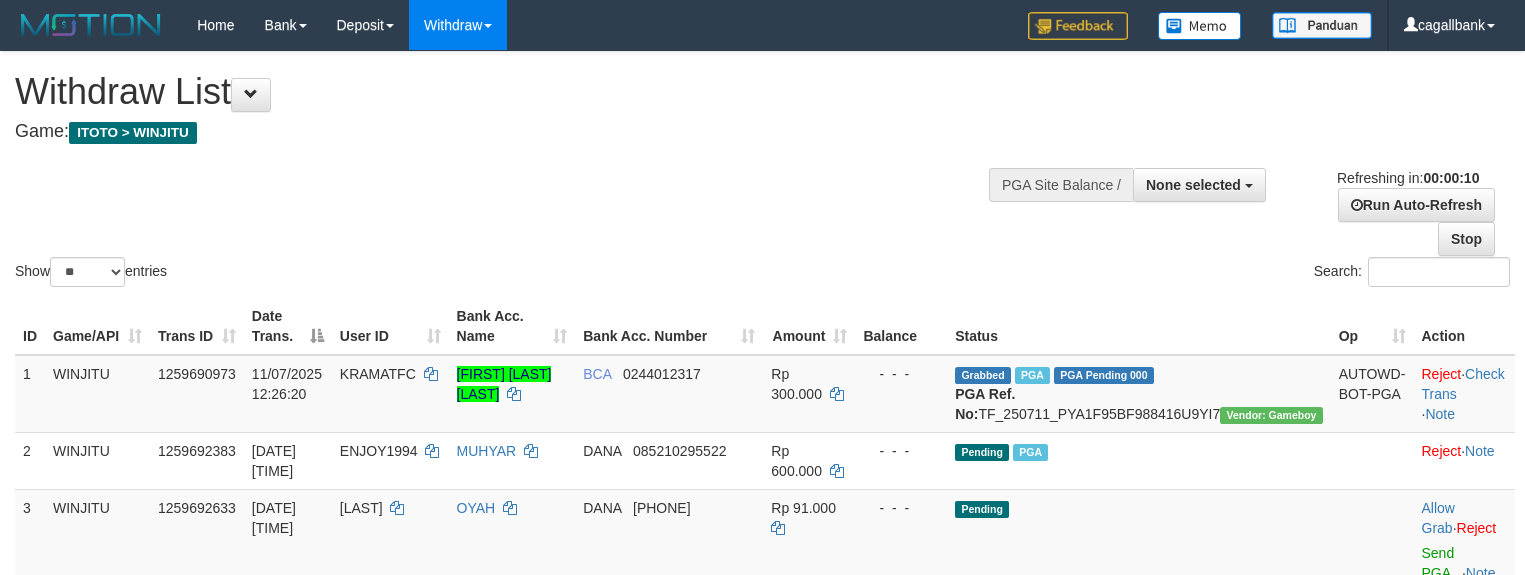 select 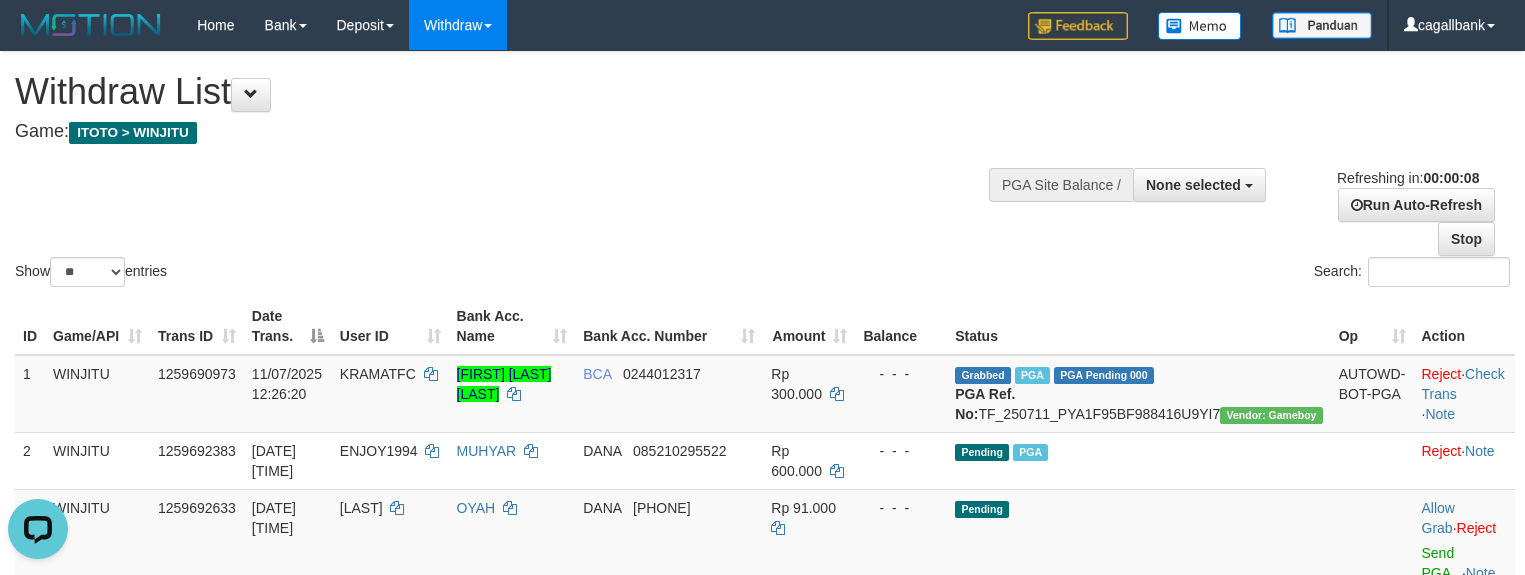 scroll, scrollTop: 0, scrollLeft: 0, axis: both 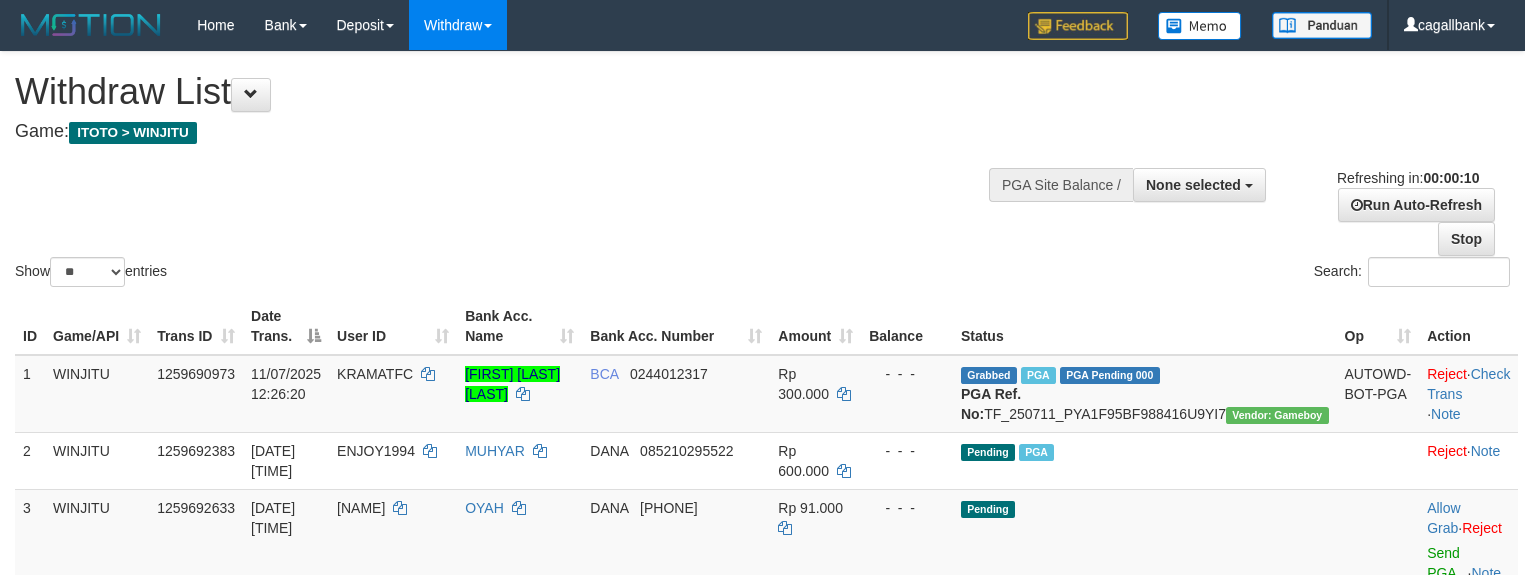 select 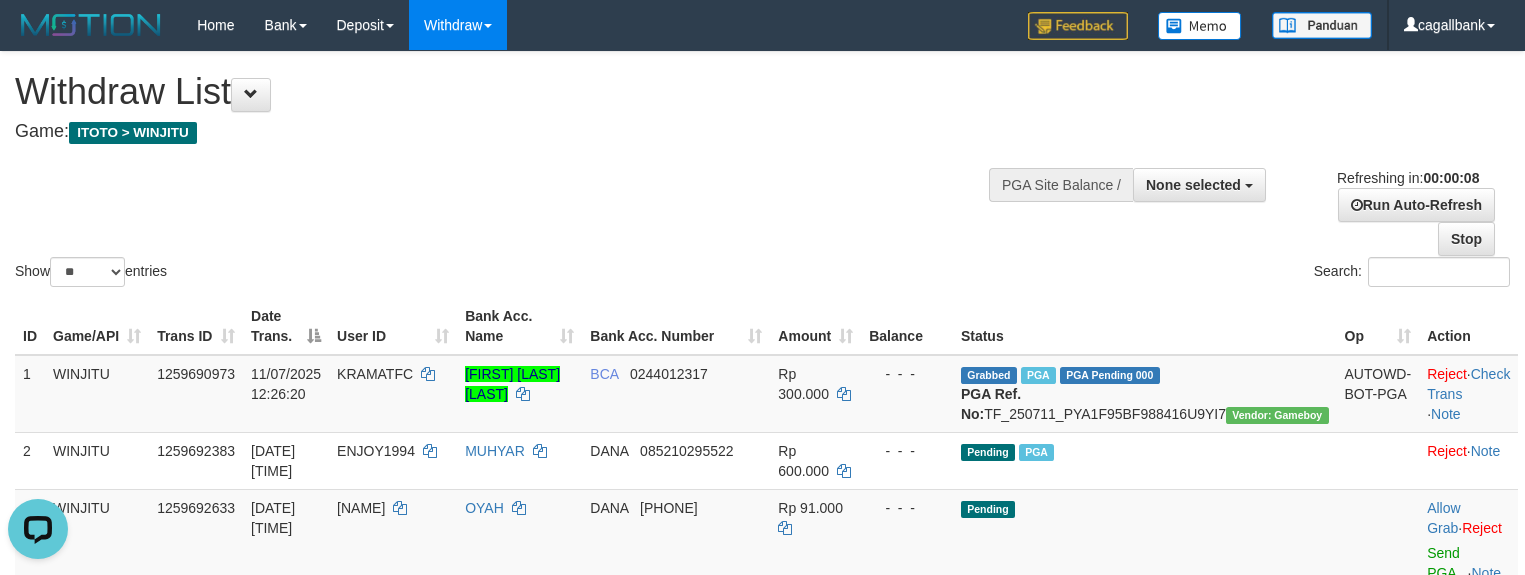 scroll, scrollTop: 0, scrollLeft: 0, axis: both 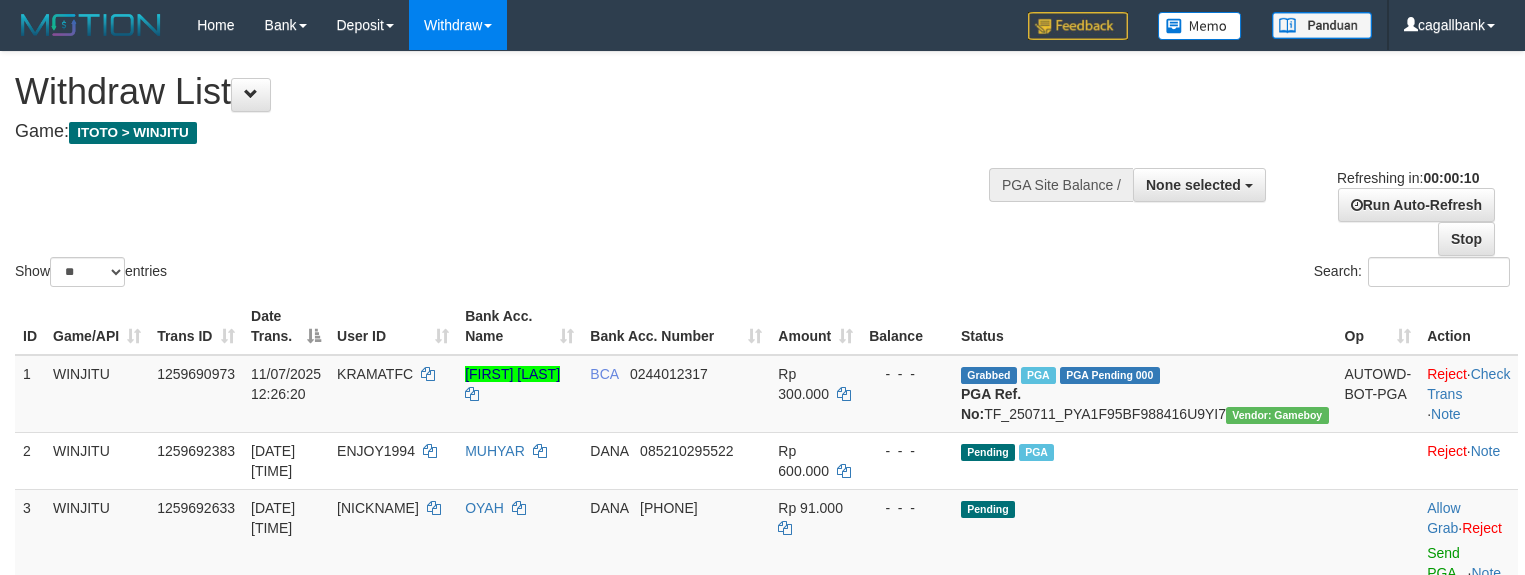 select 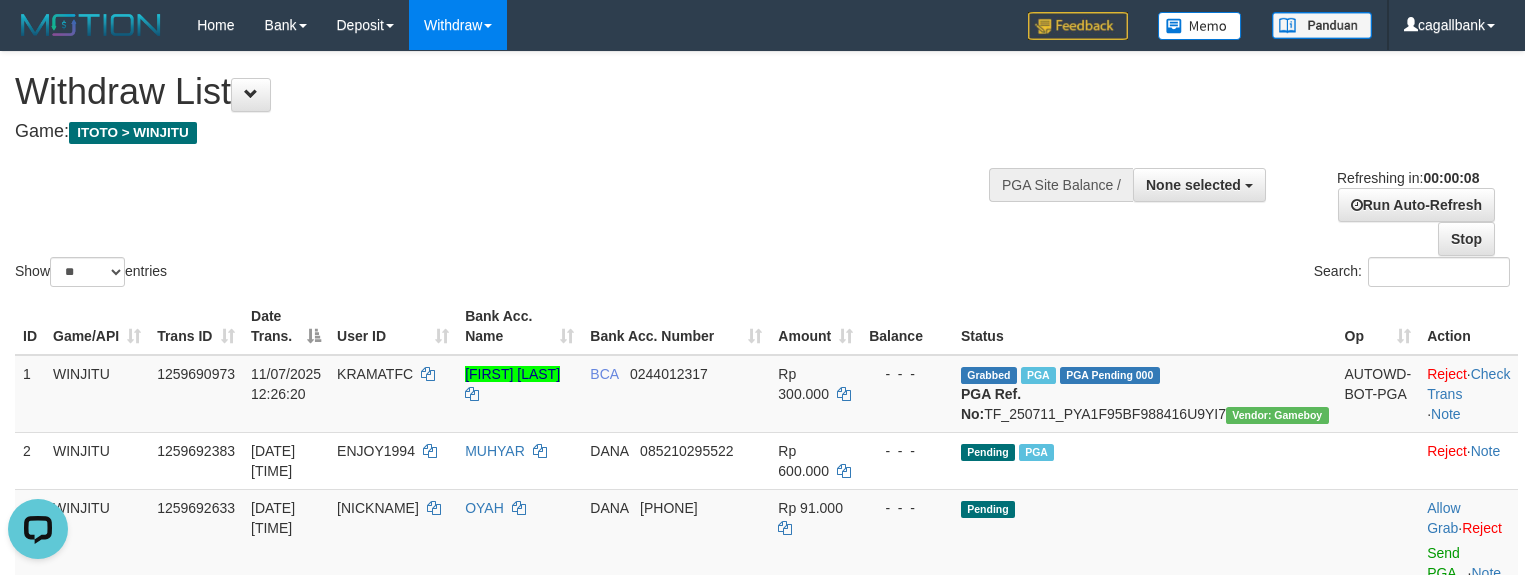 scroll, scrollTop: 0, scrollLeft: 0, axis: both 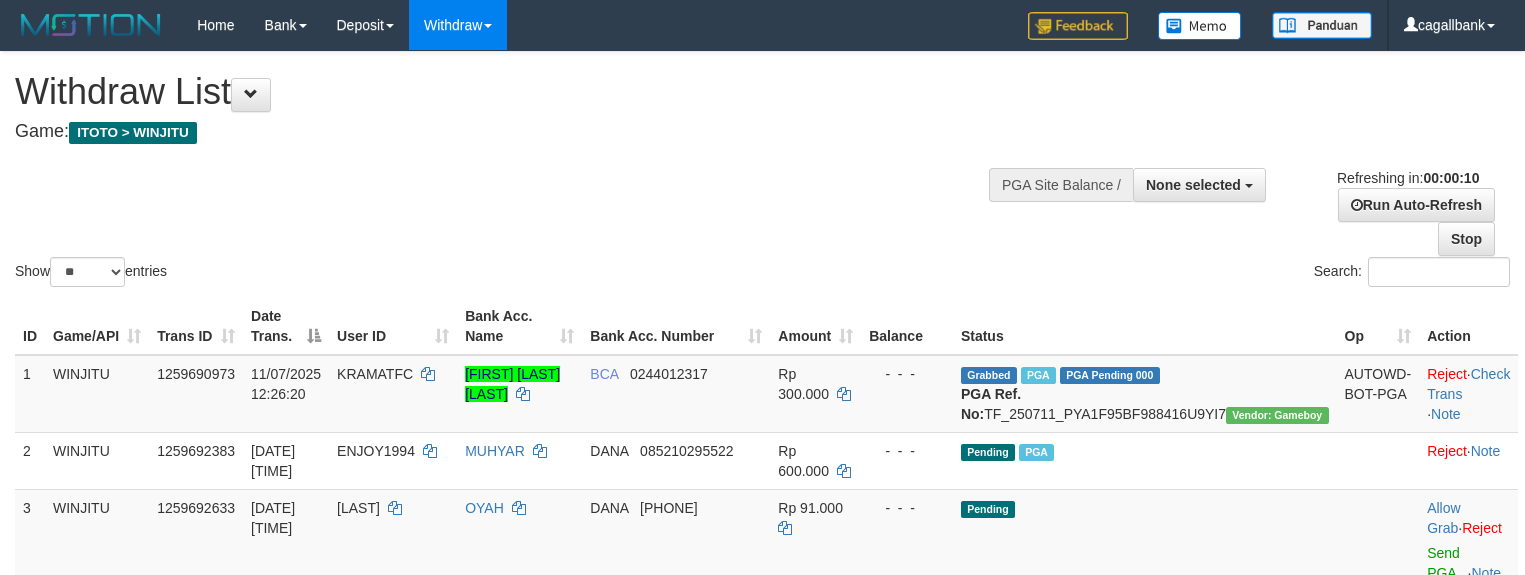 select 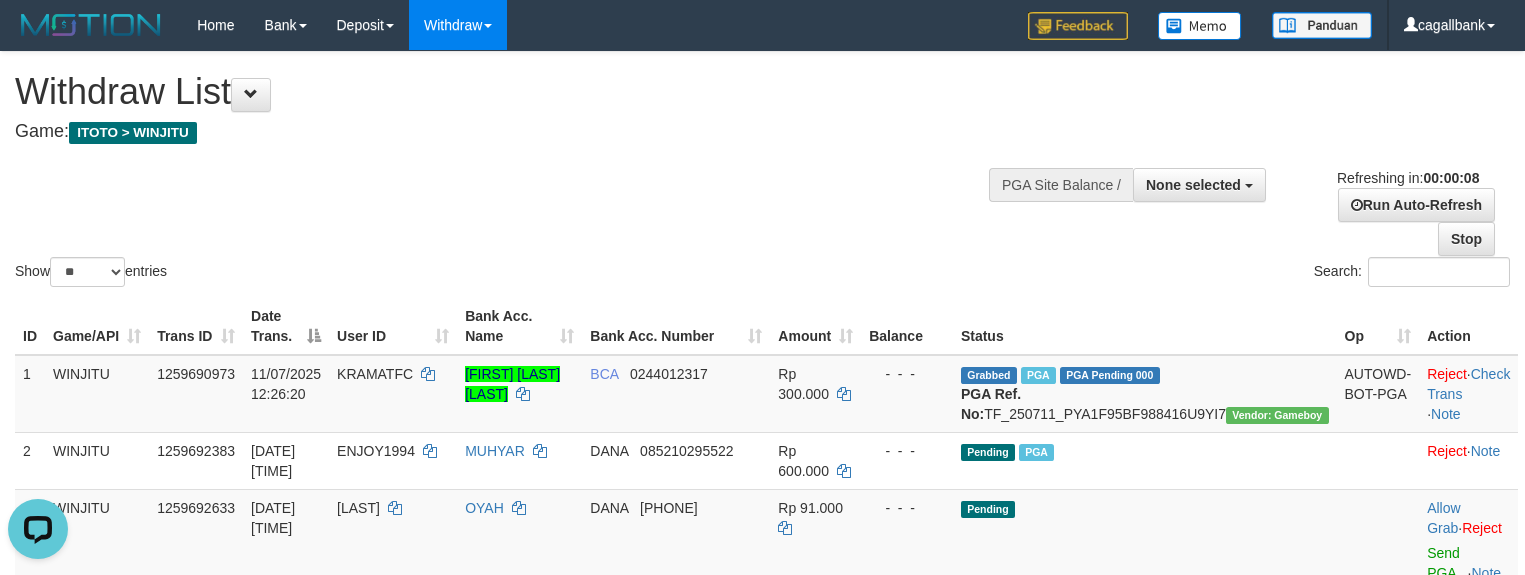 scroll, scrollTop: 0, scrollLeft: 0, axis: both 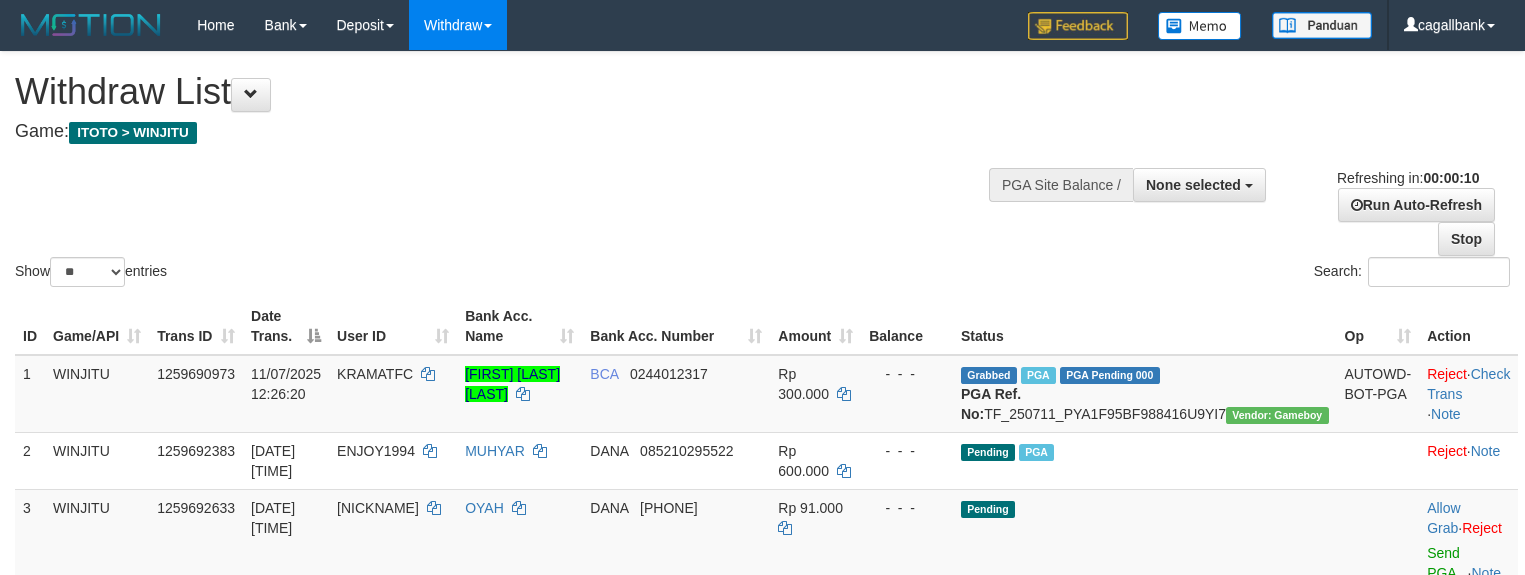 select 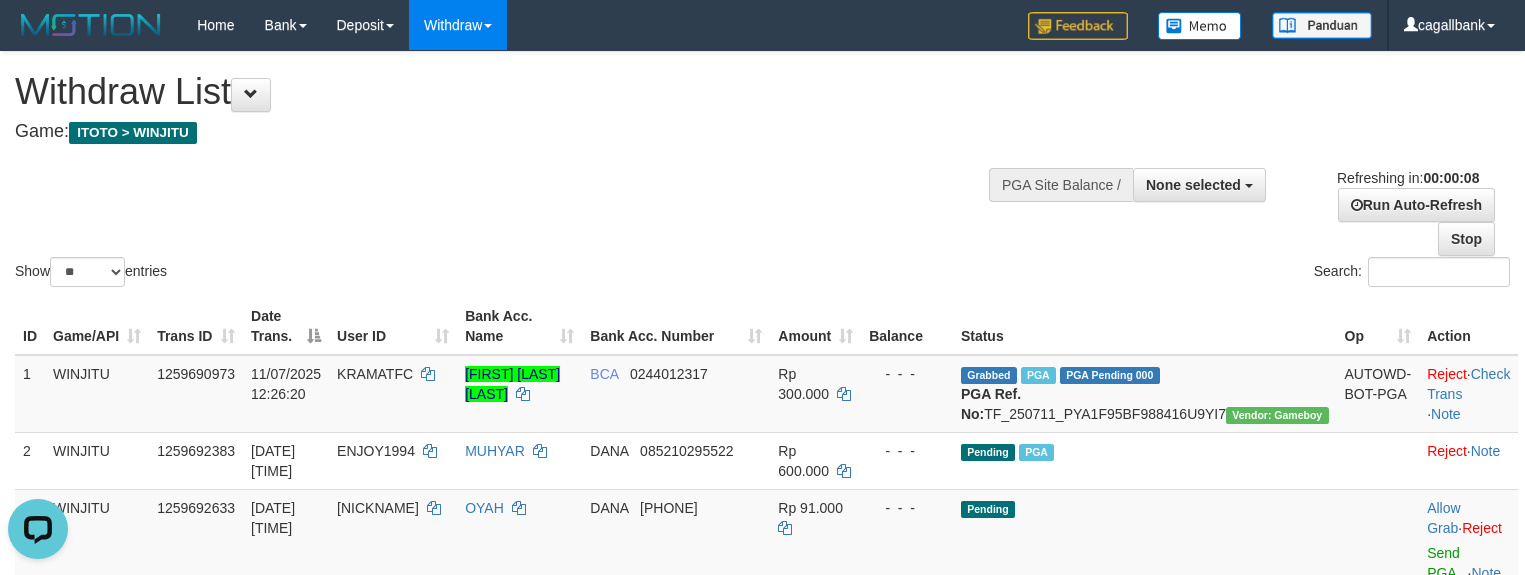 scroll, scrollTop: 0, scrollLeft: 0, axis: both 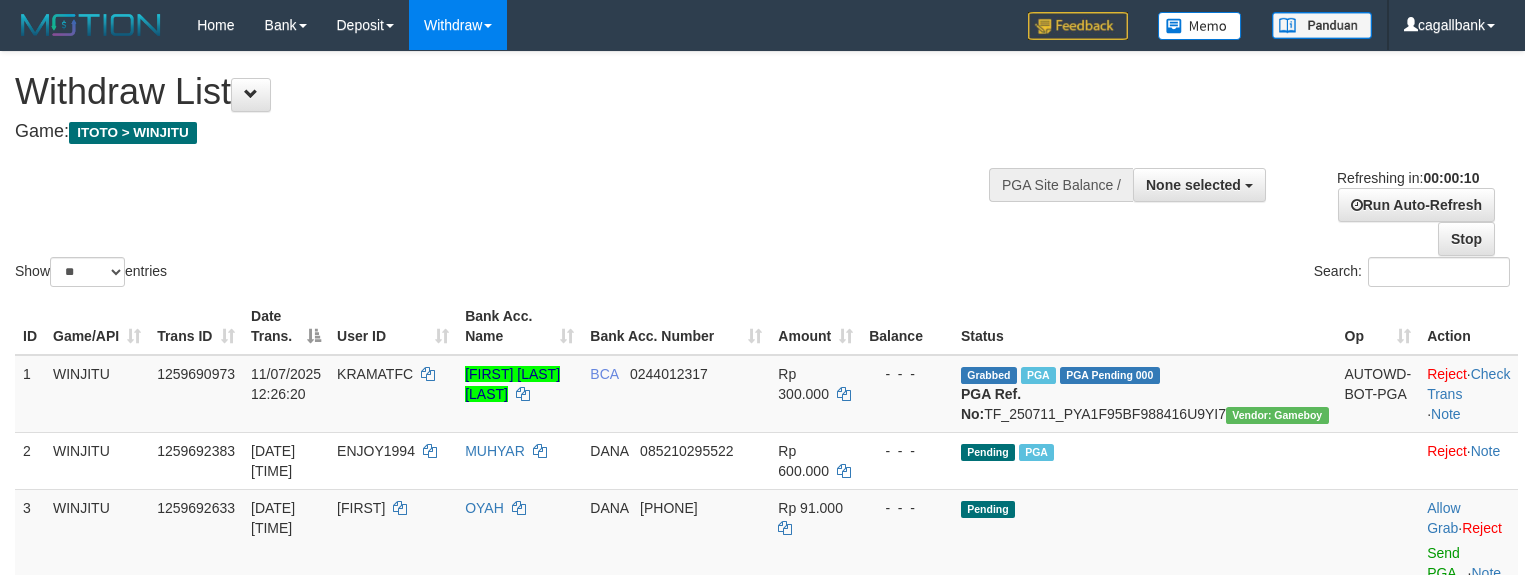 select 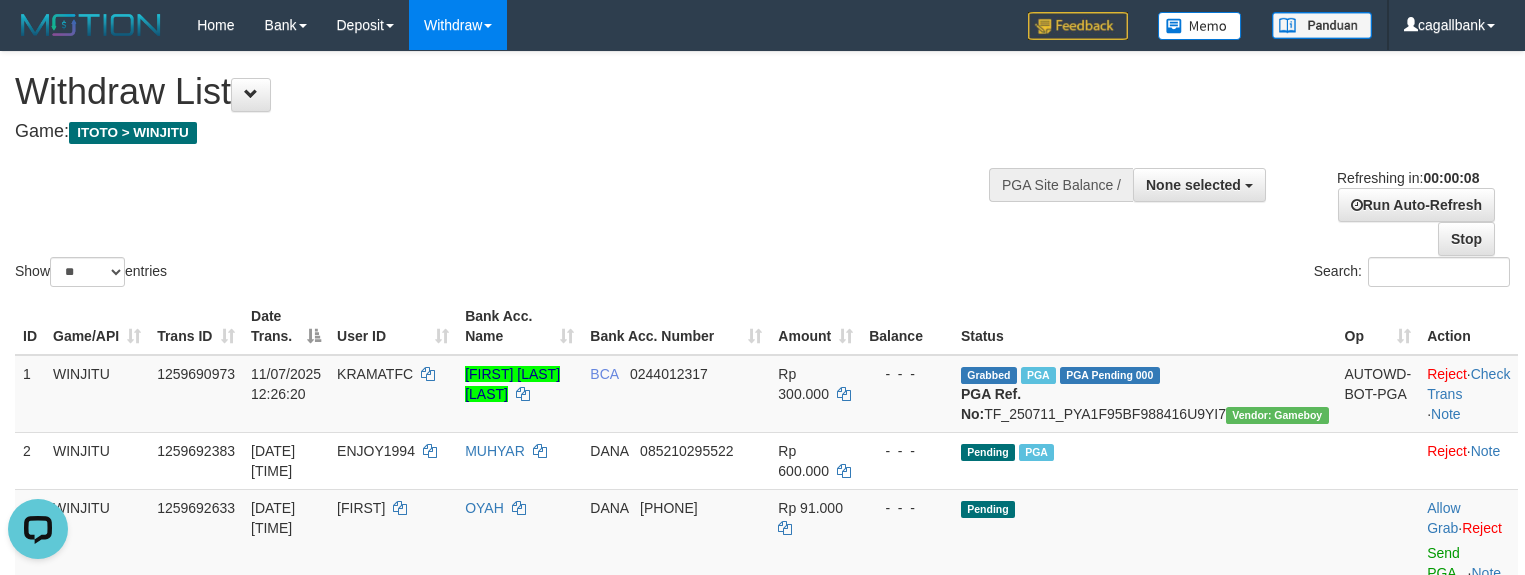 scroll, scrollTop: 0, scrollLeft: 0, axis: both 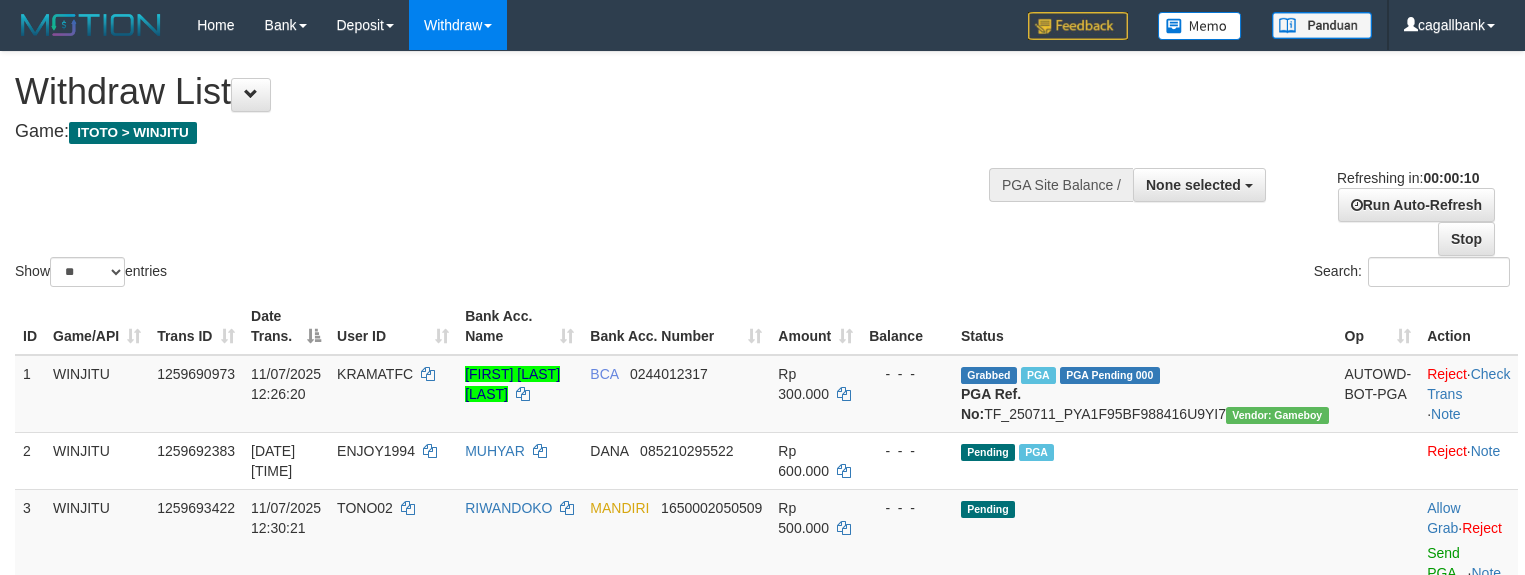 select 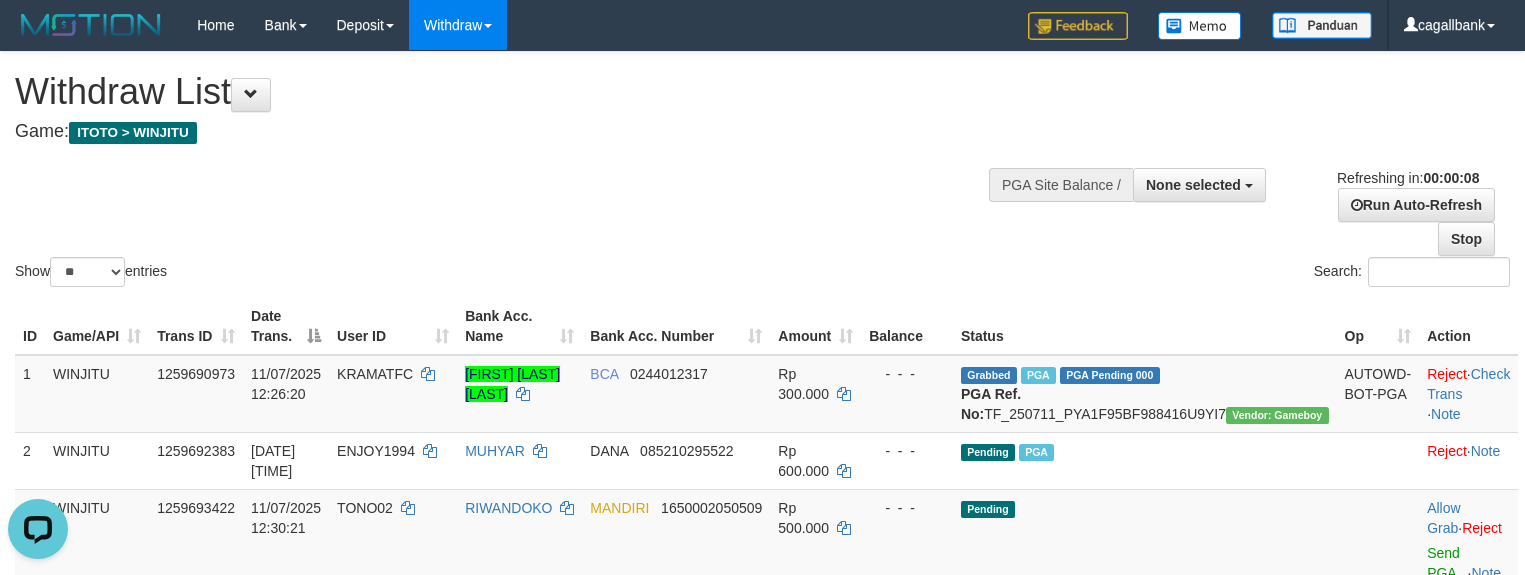 scroll, scrollTop: 0, scrollLeft: 0, axis: both 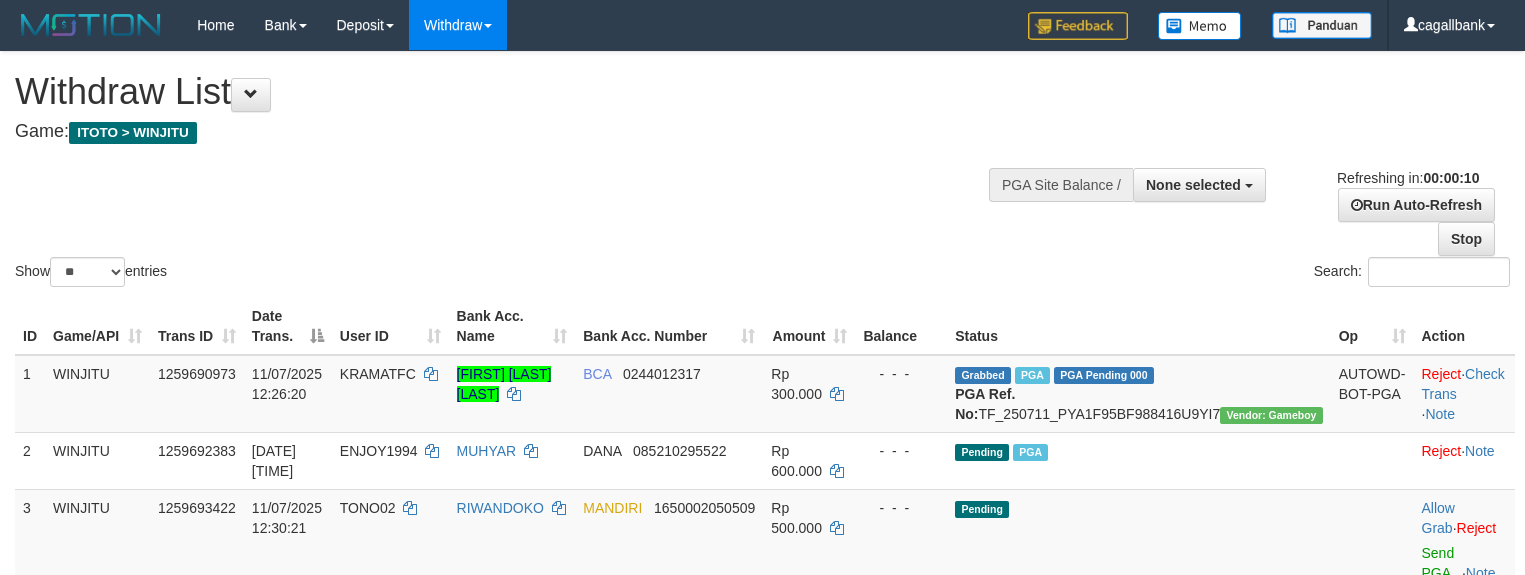 select 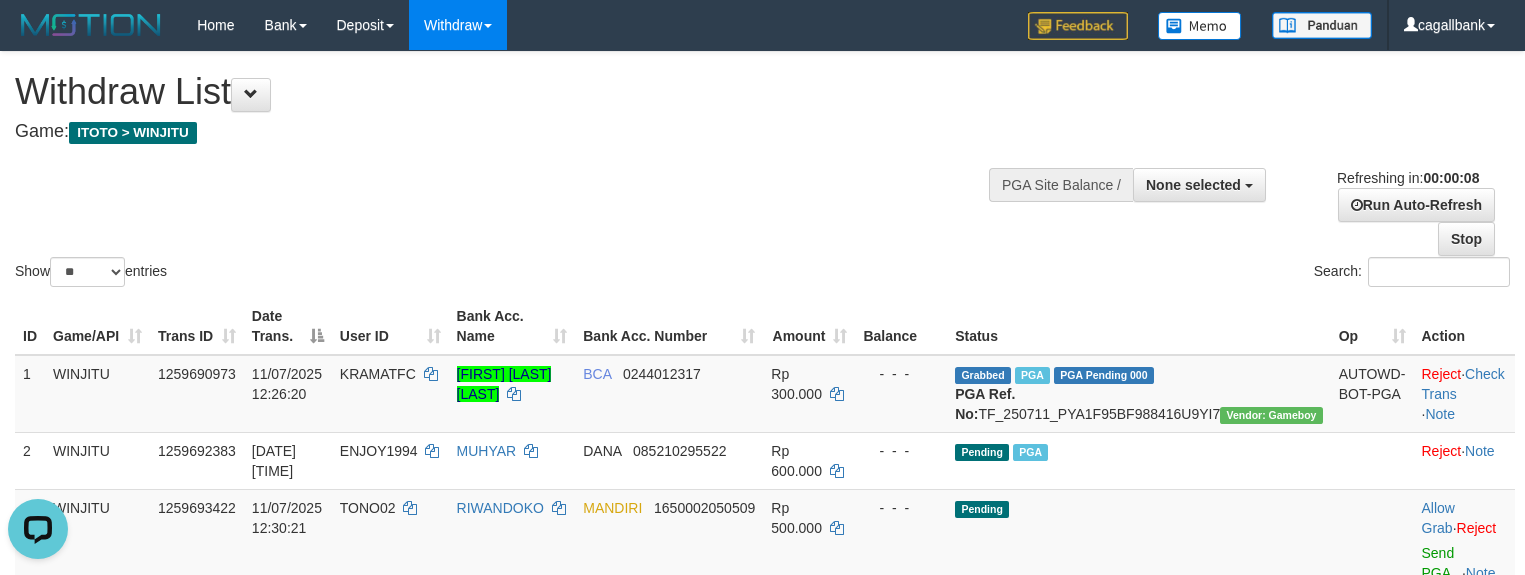 scroll, scrollTop: 0, scrollLeft: 0, axis: both 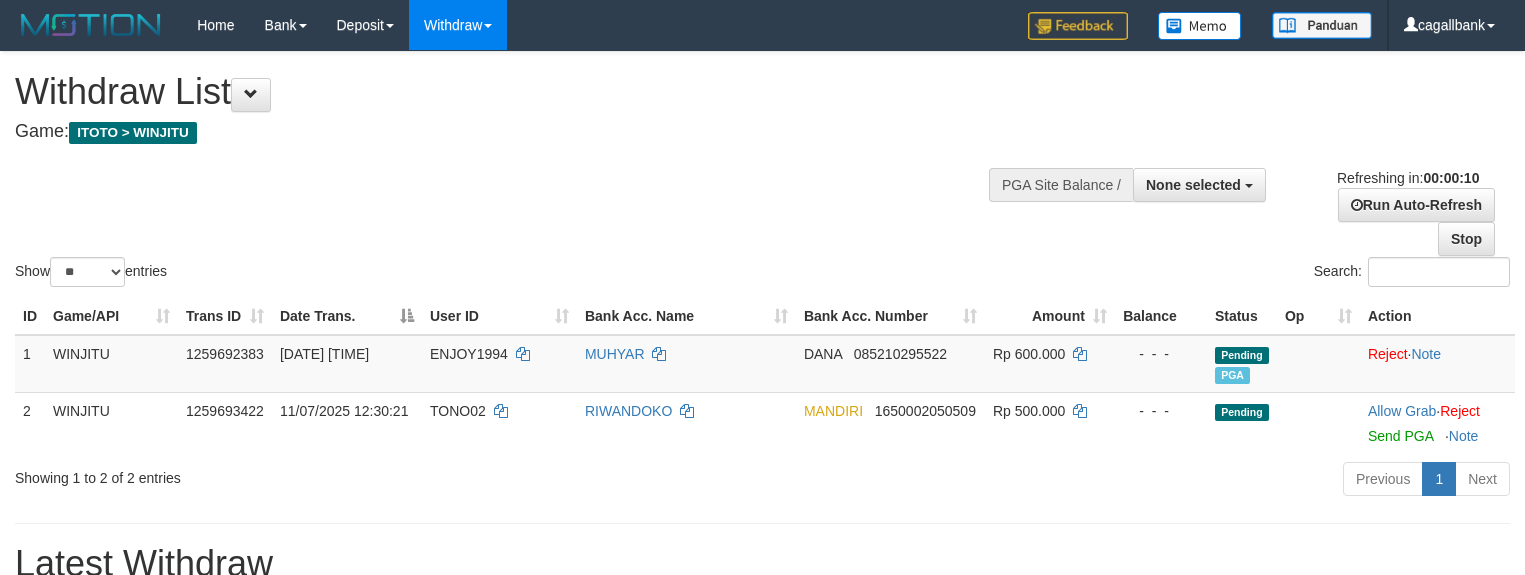 select 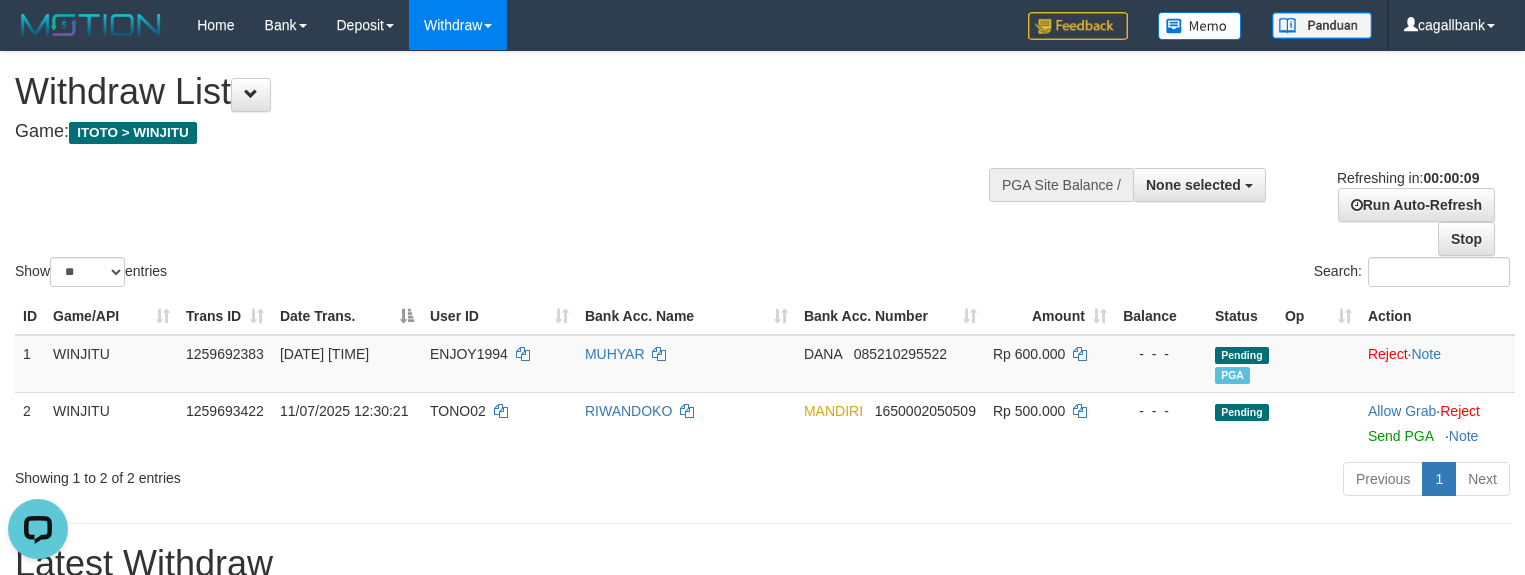 scroll, scrollTop: 0, scrollLeft: 0, axis: both 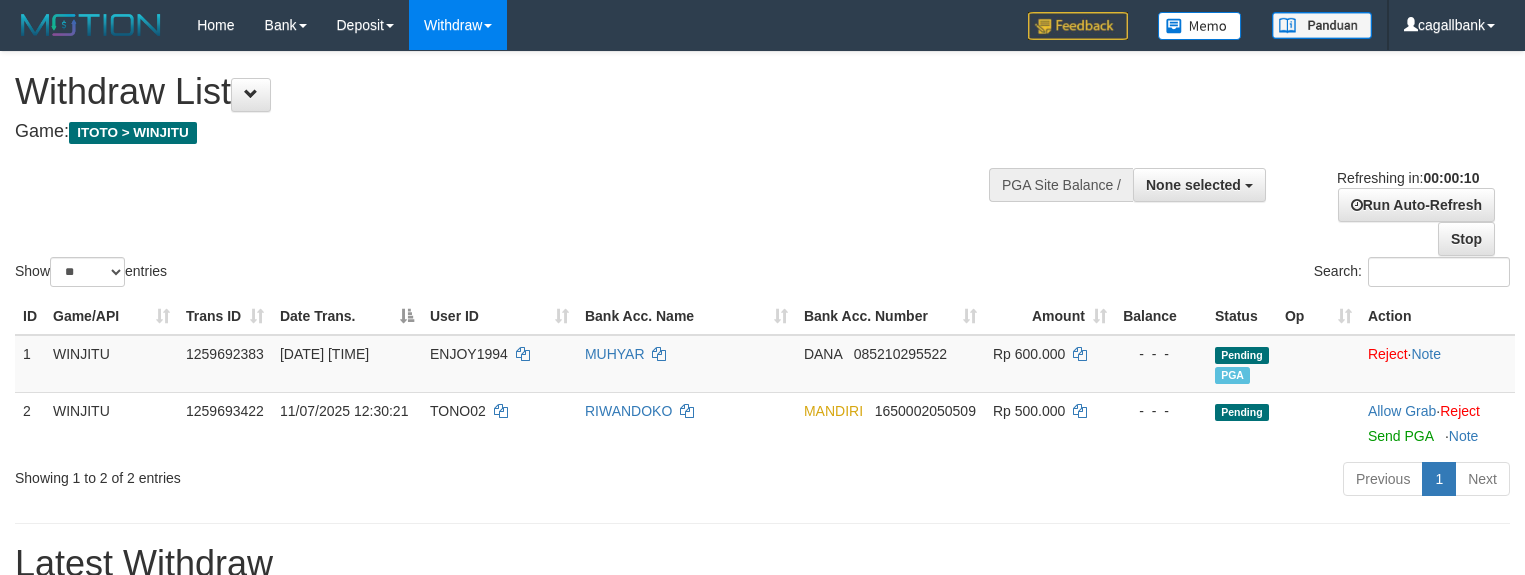 select 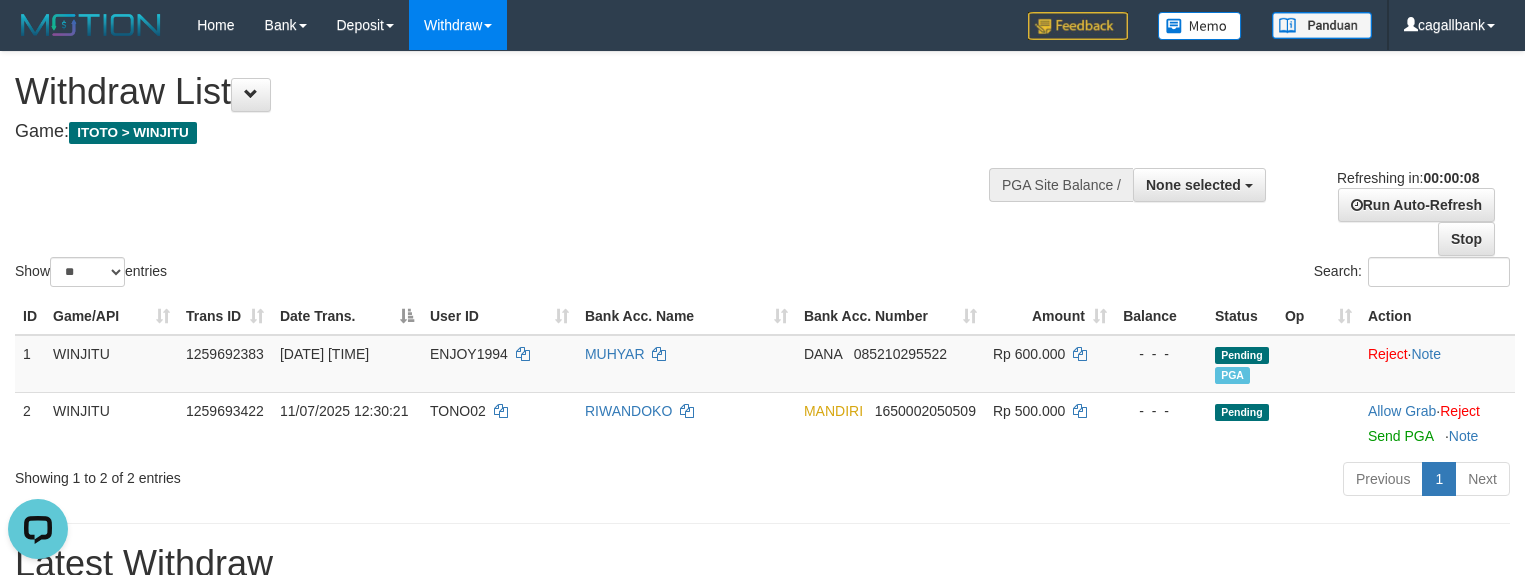 scroll, scrollTop: 0, scrollLeft: 0, axis: both 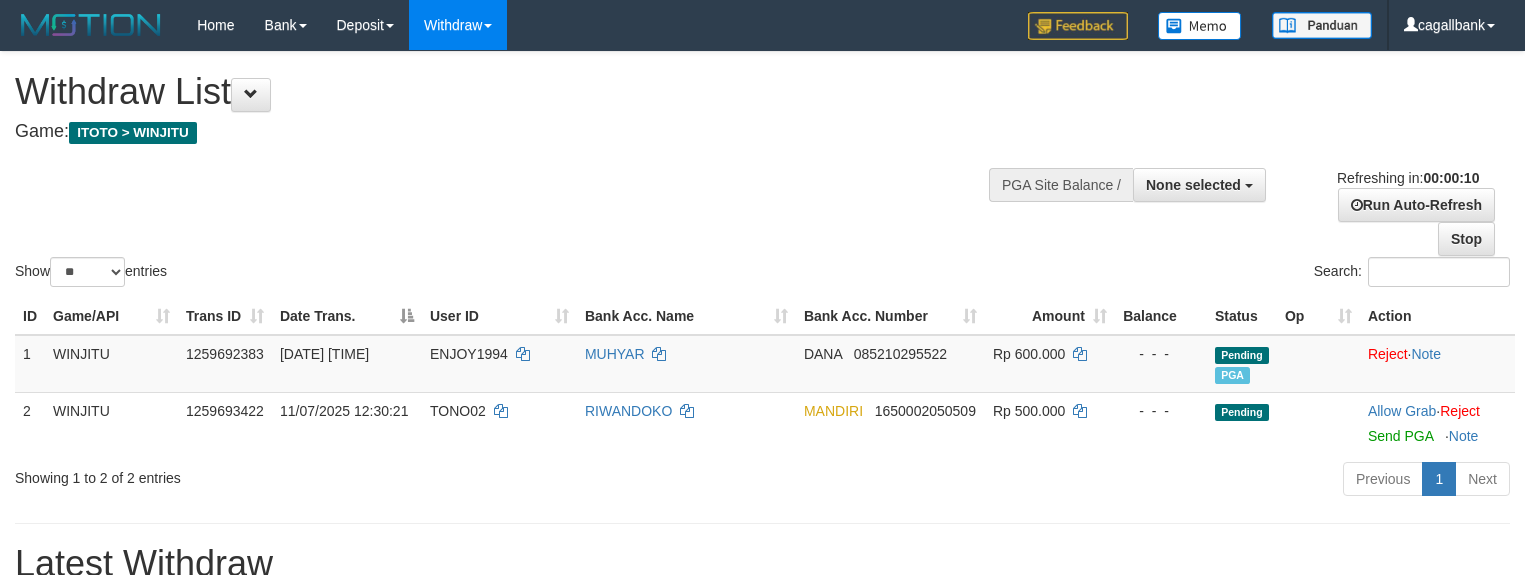 select 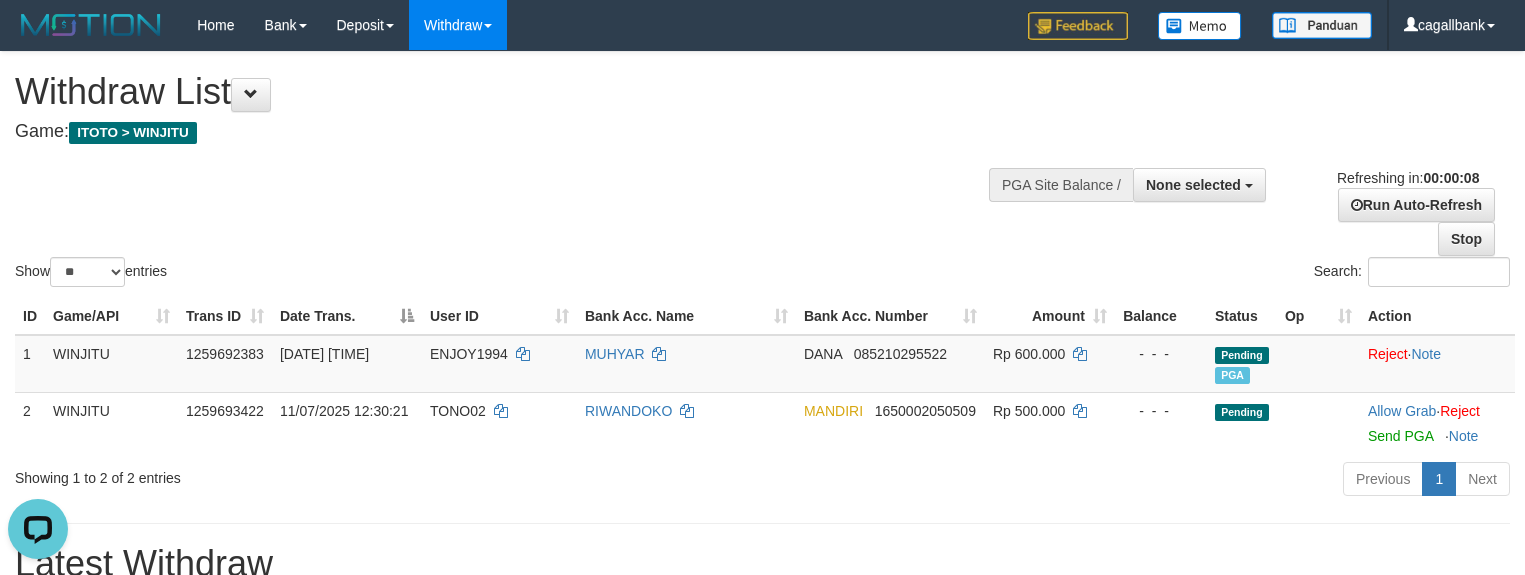 scroll, scrollTop: 0, scrollLeft: 0, axis: both 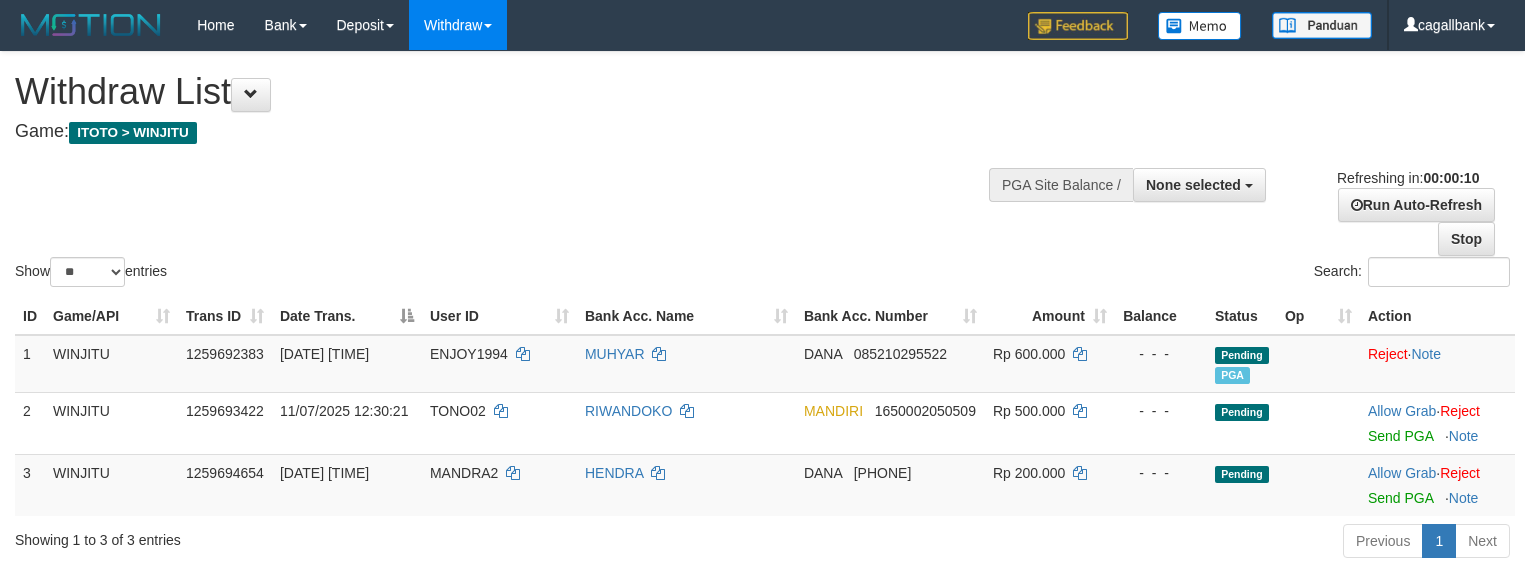 select 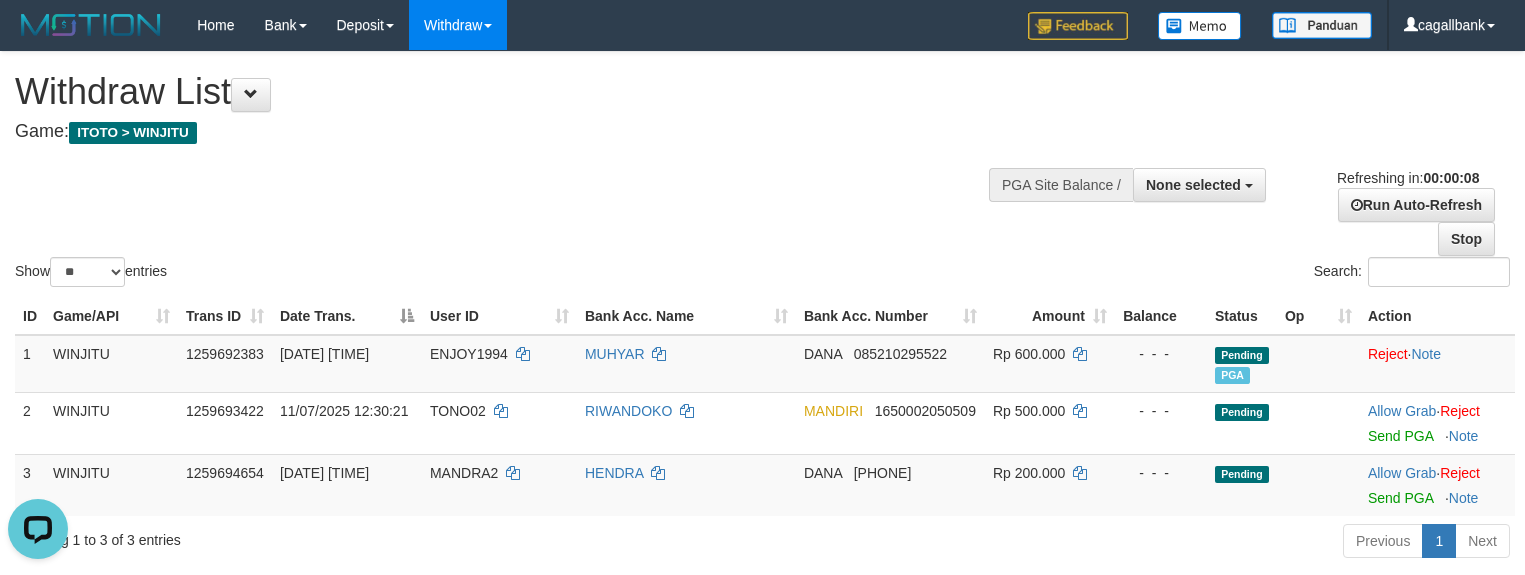 scroll, scrollTop: 0, scrollLeft: 0, axis: both 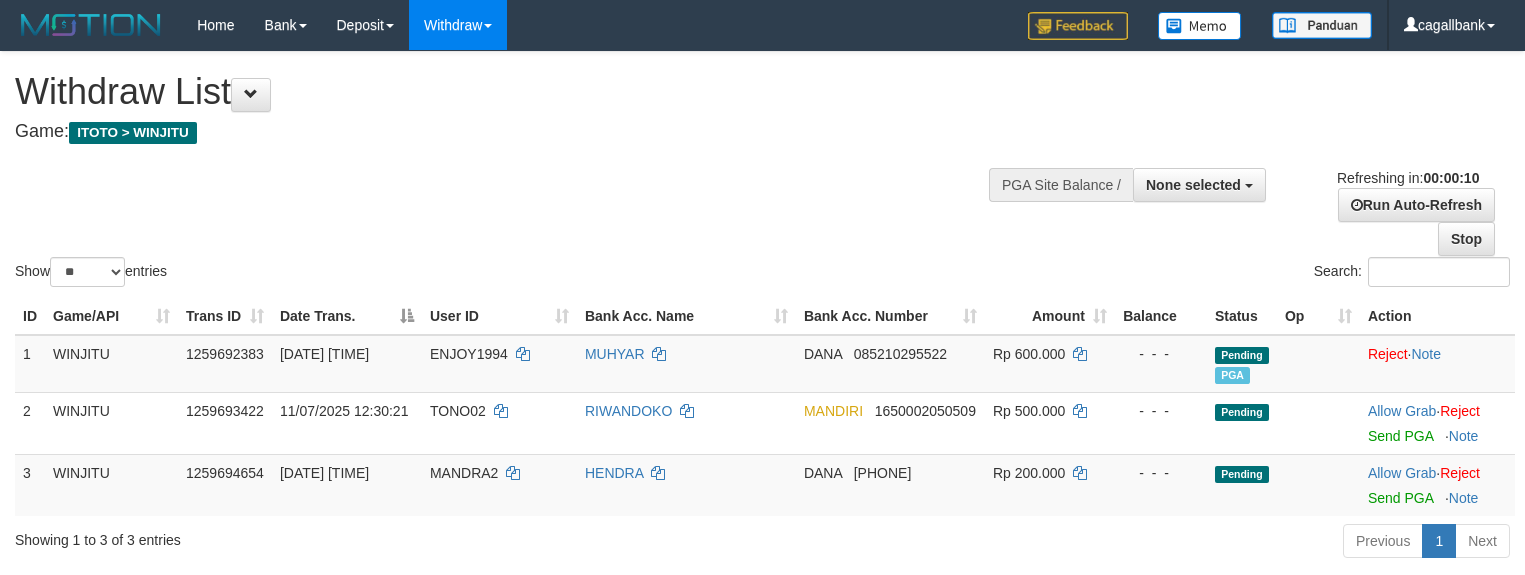 select 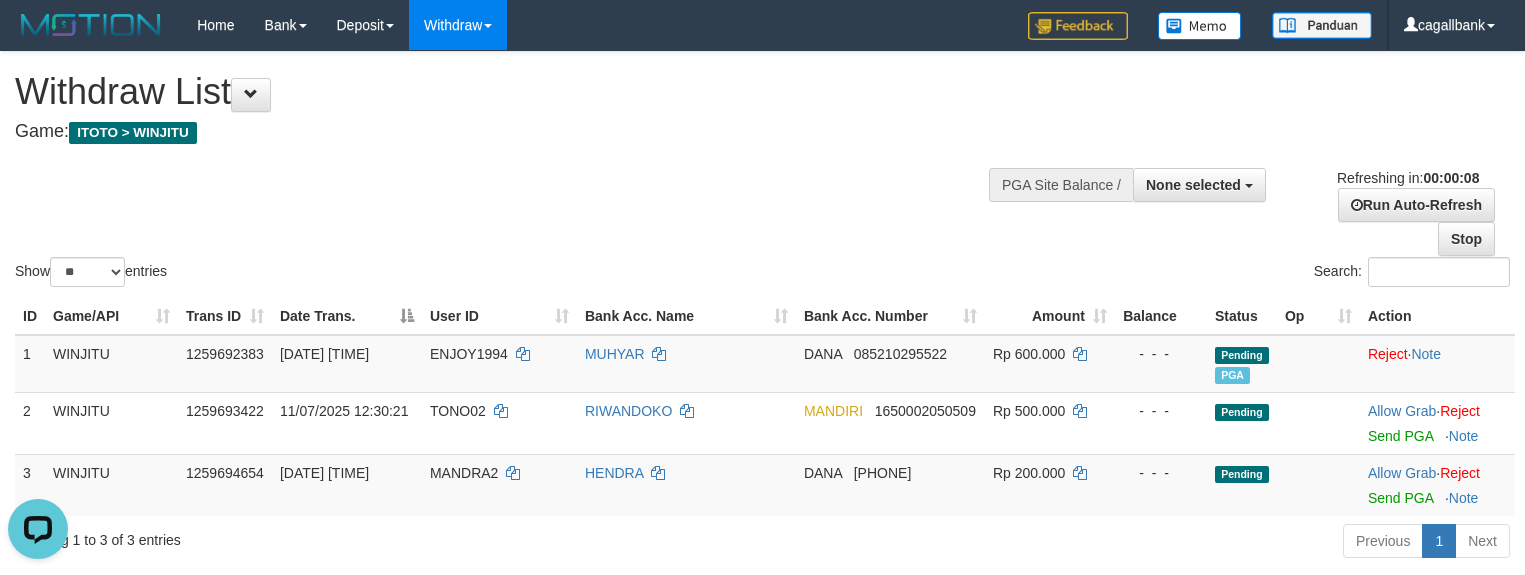 scroll, scrollTop: 0, scrollLeft: 0, axis: both 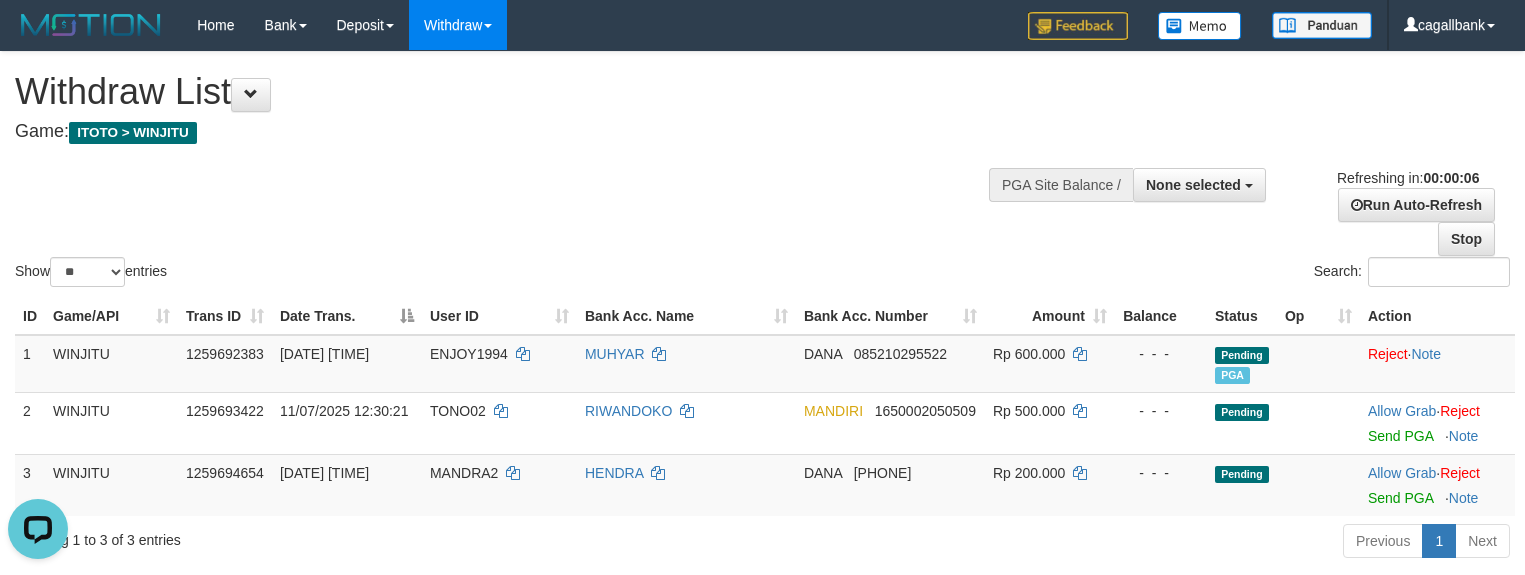 click on "Show  ** ** ** ***  entries Search:" at bounding box center [762, 171] 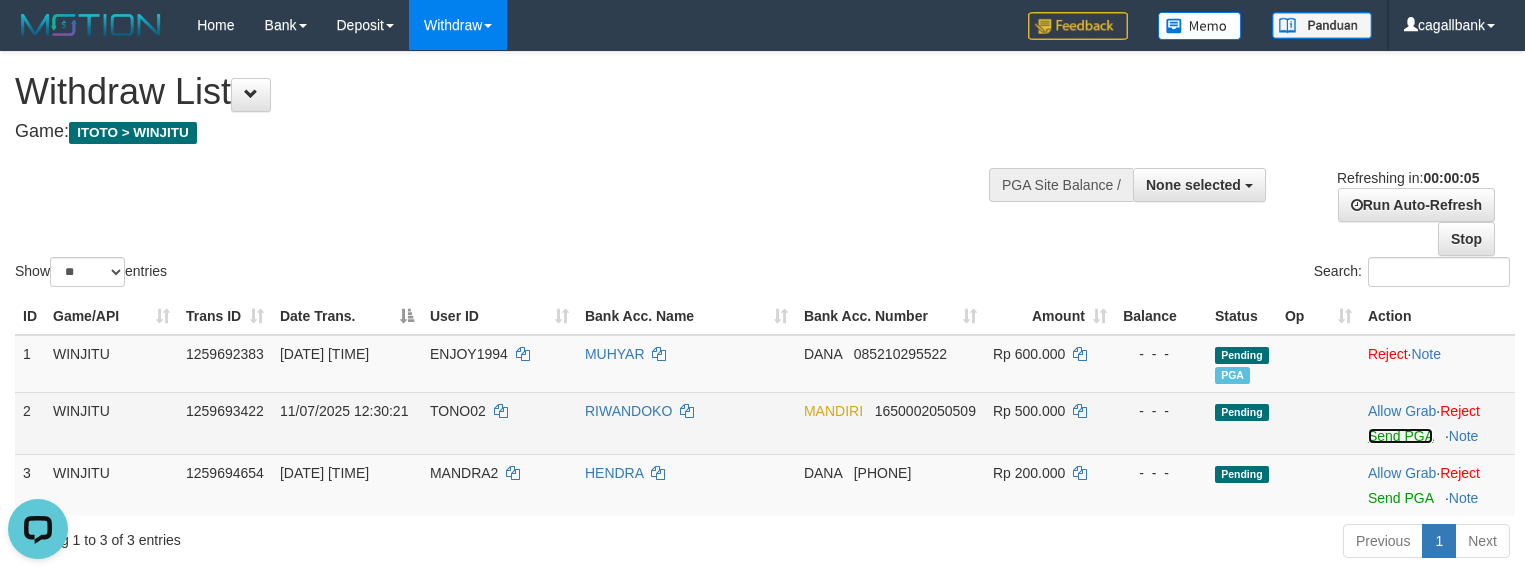 click on "Send PGA" at bounding box center [1400, 436] 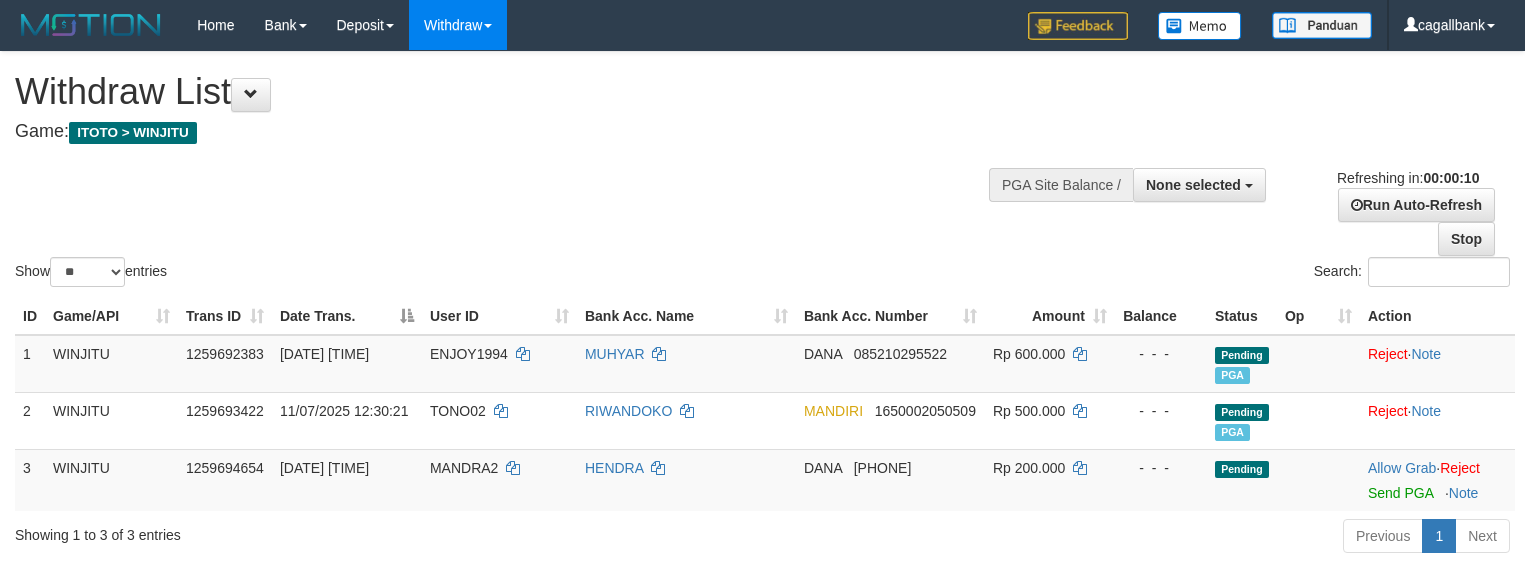 select 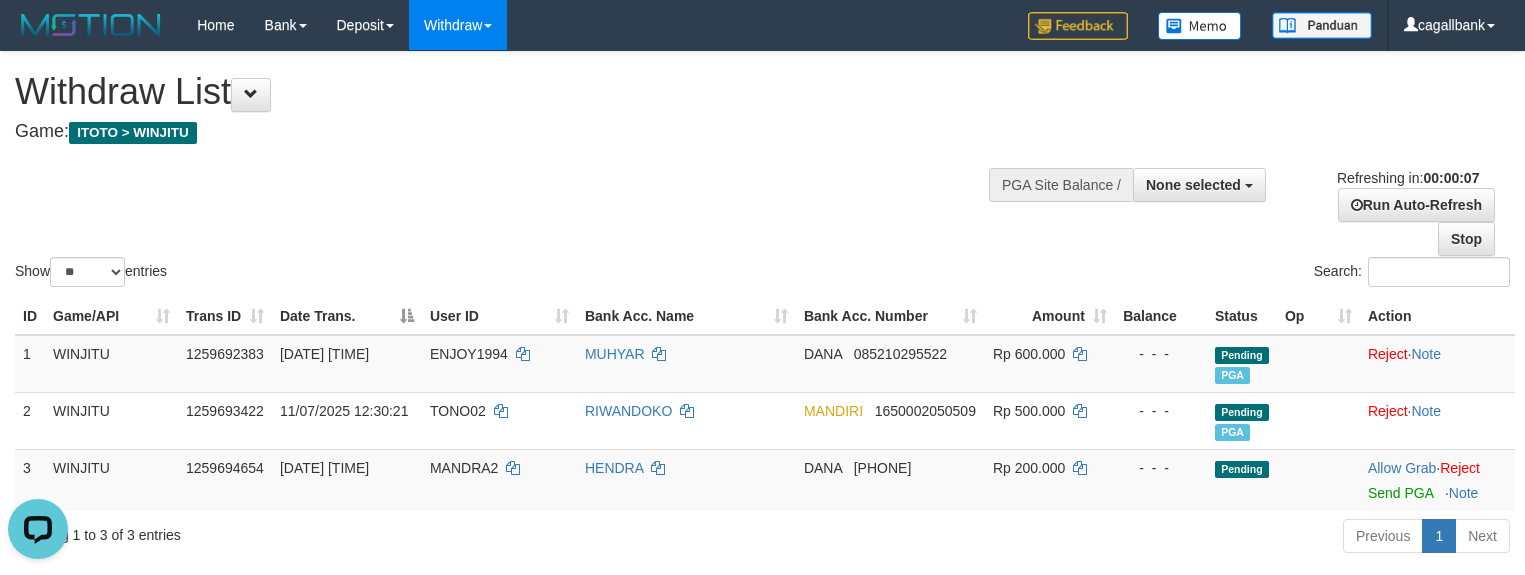 scroll, scrollTop: 0, scrollLeft: 0, axis: both 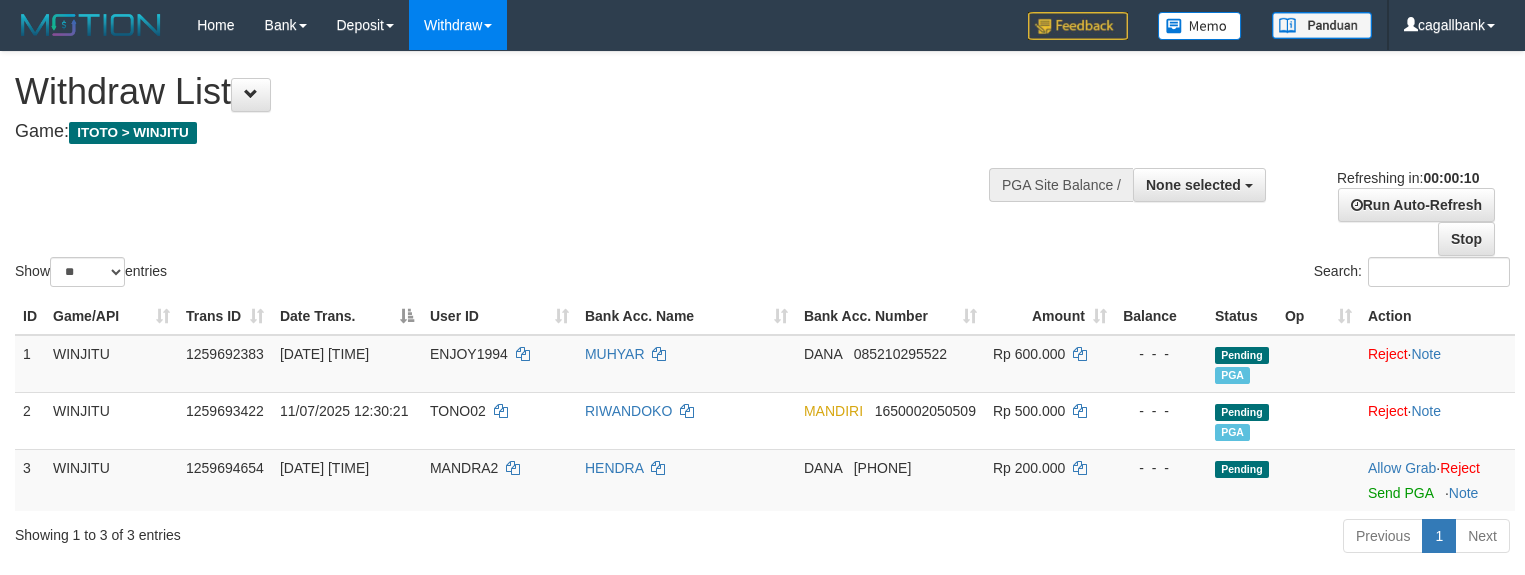 select 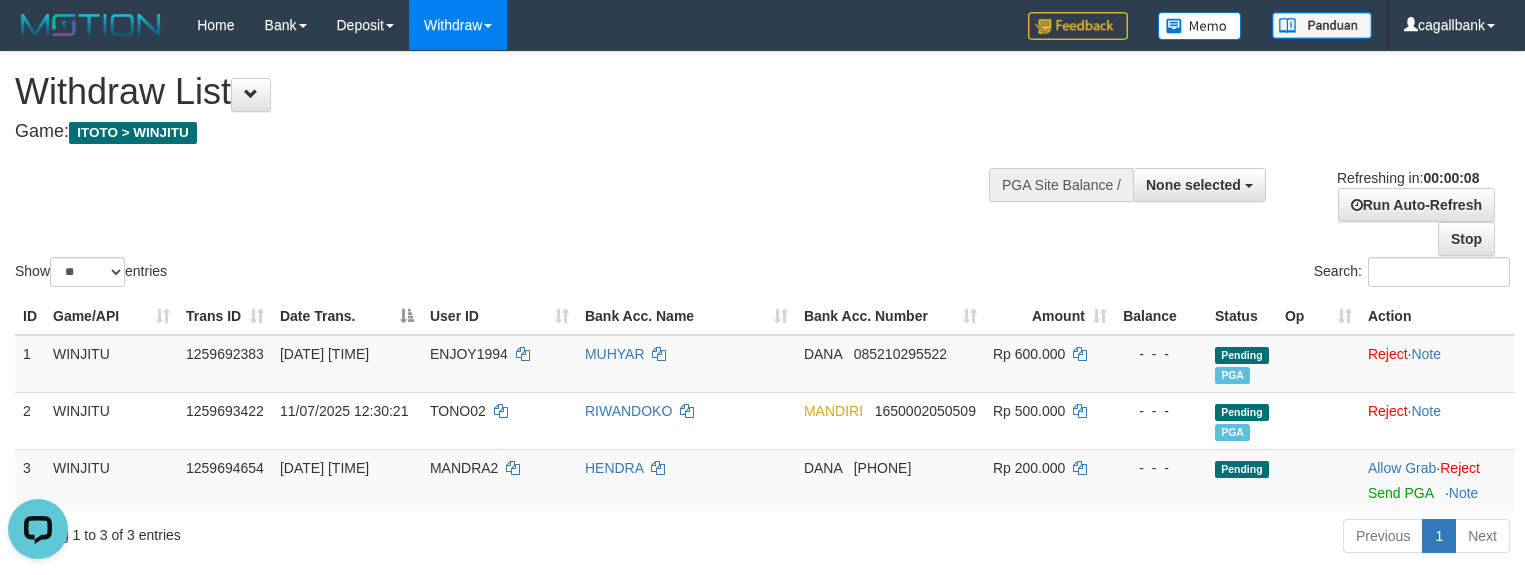 scroll, scrollTop: 0, scrollLeft: 0, axis: both 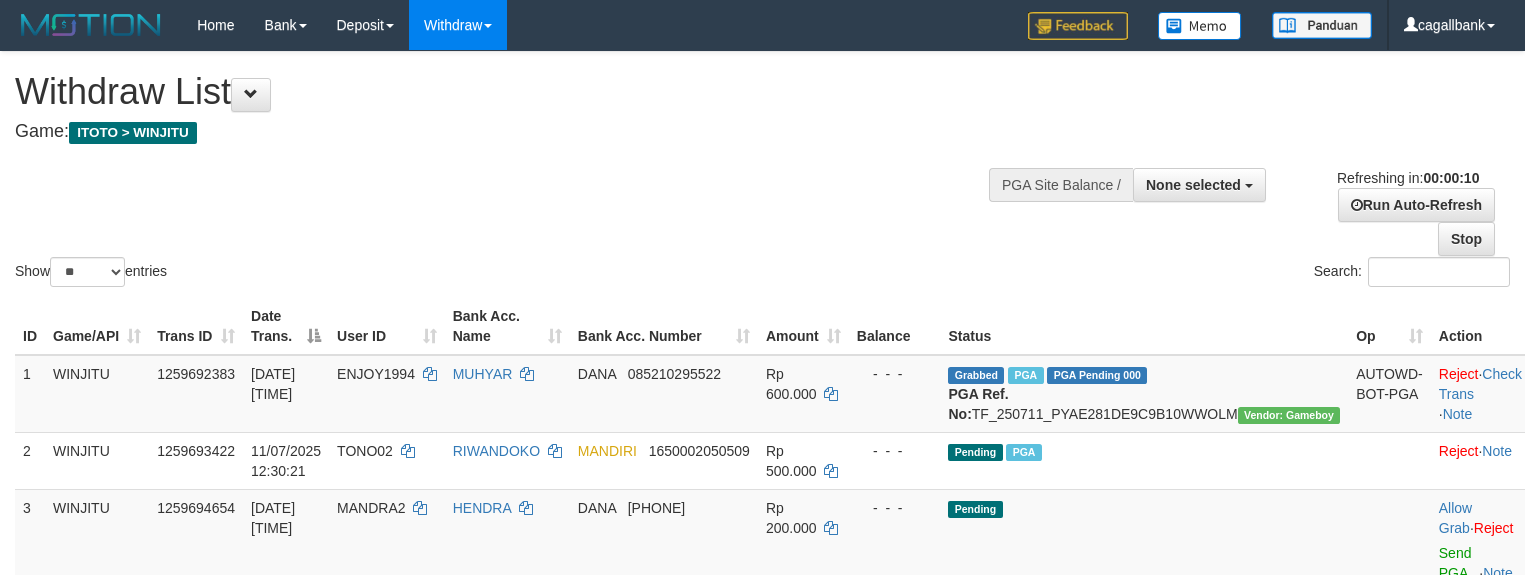 select 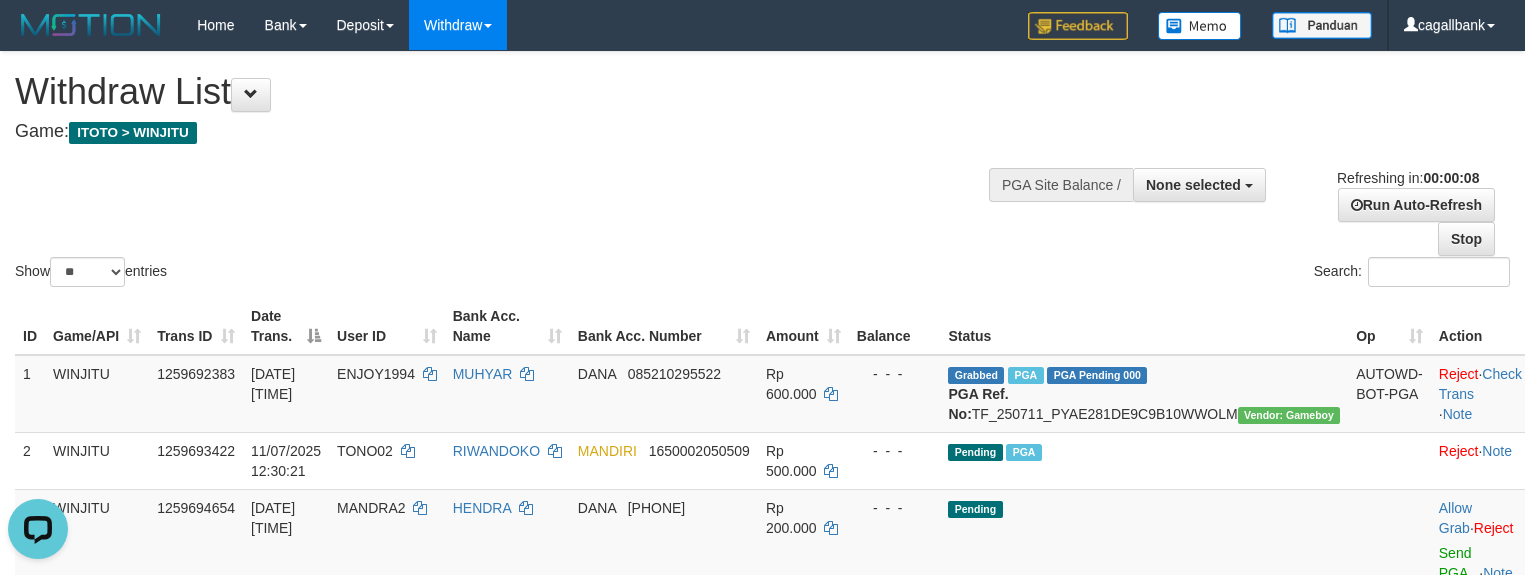 scroll, scrollTop: 0, scrollLeft: 0, axis: both 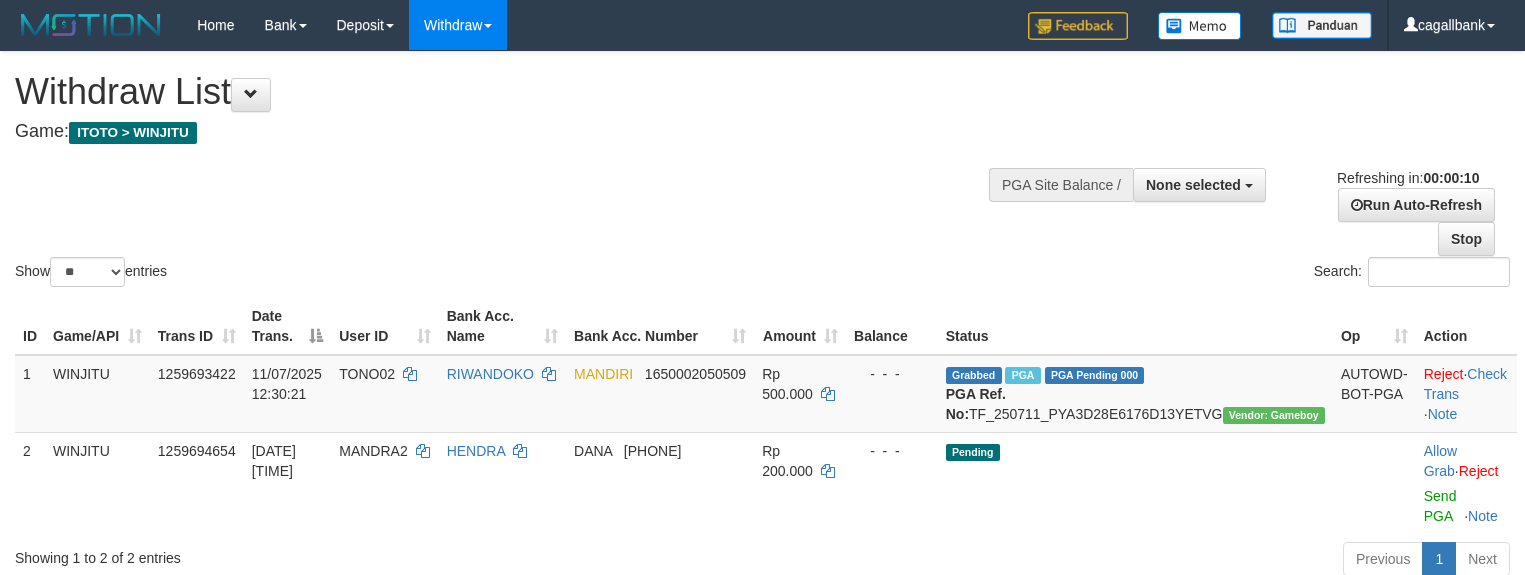 select 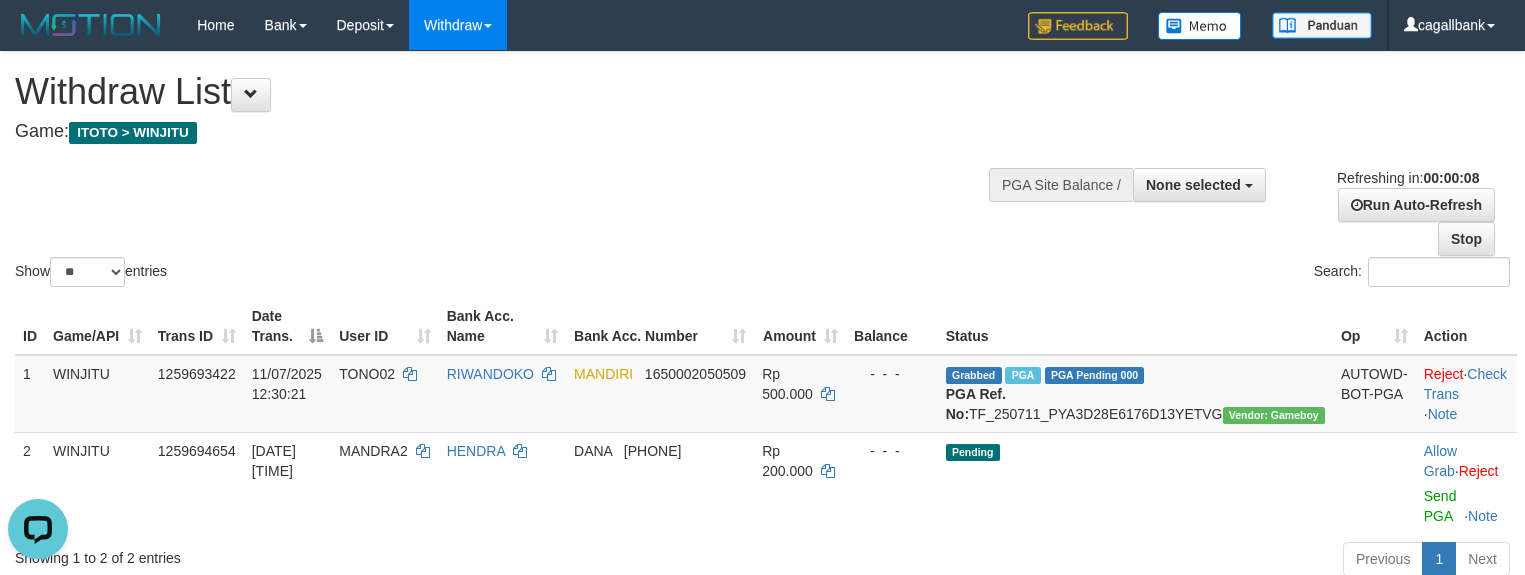 scroll, scrollTop: 0, scrollLeft: 0, axis: both 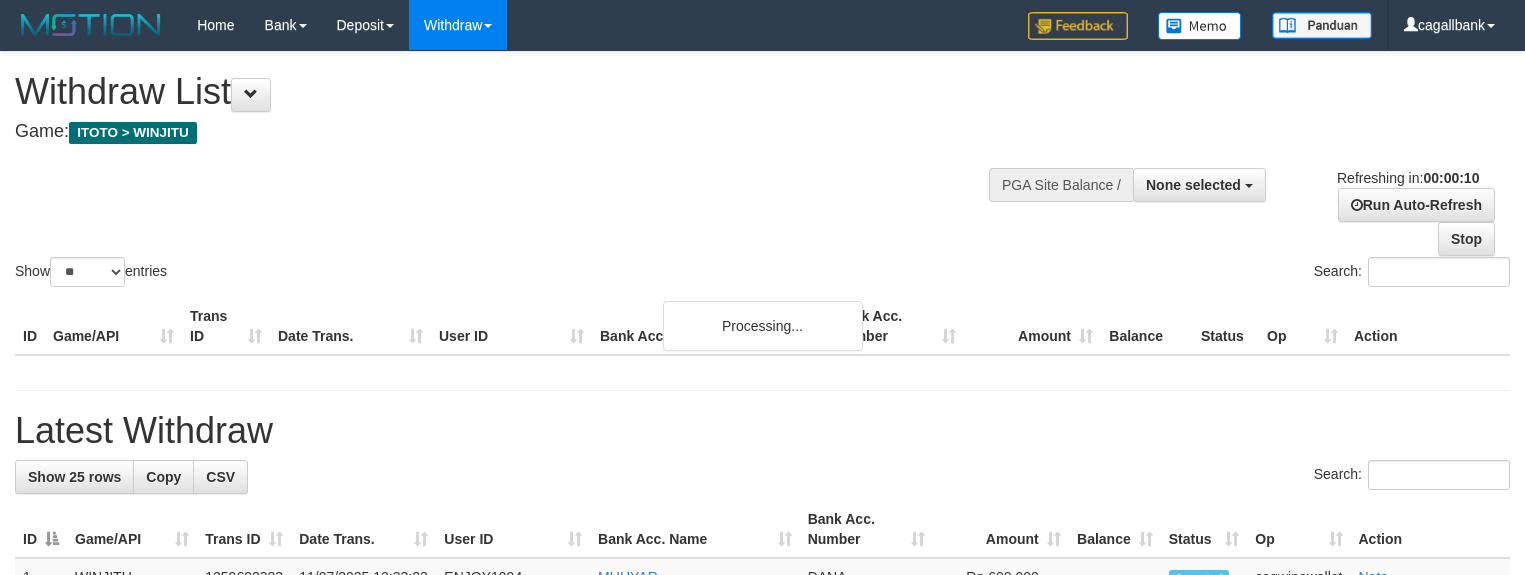 select 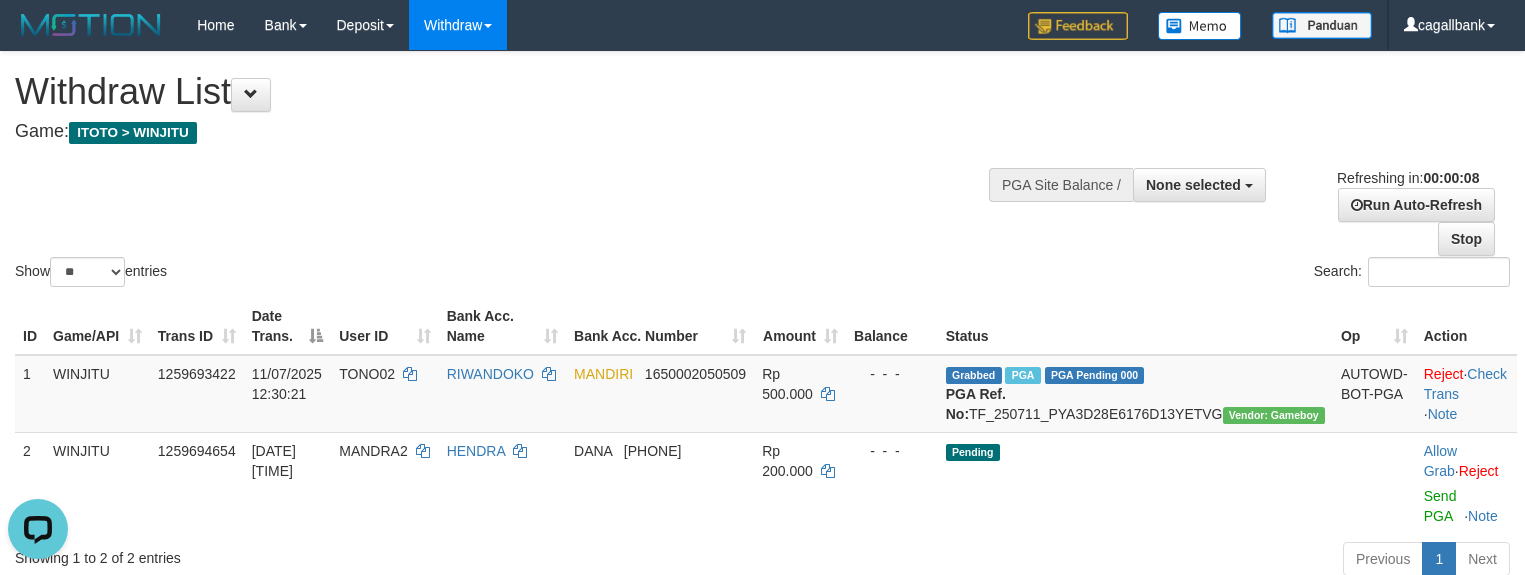 scroll, scrollTop: 0, scrollLeft: 0, axis: both 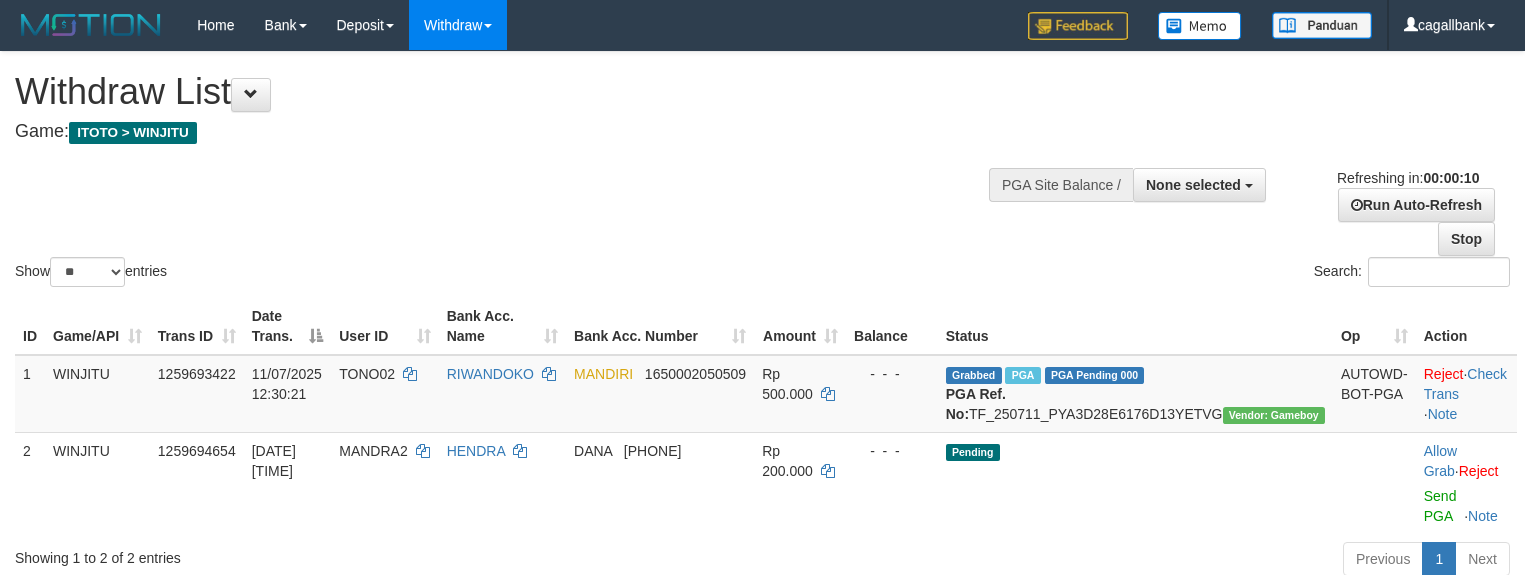 select 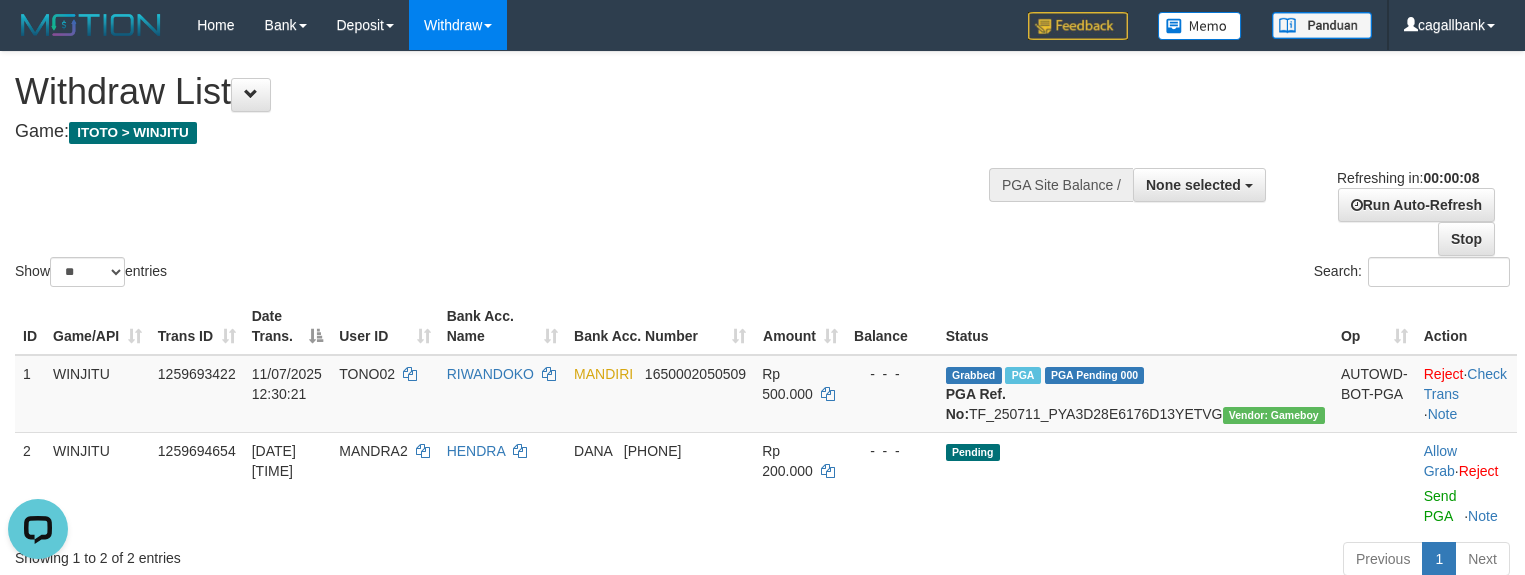 scroll, scrollTop: 0, scrollLeft: 0, axis: both 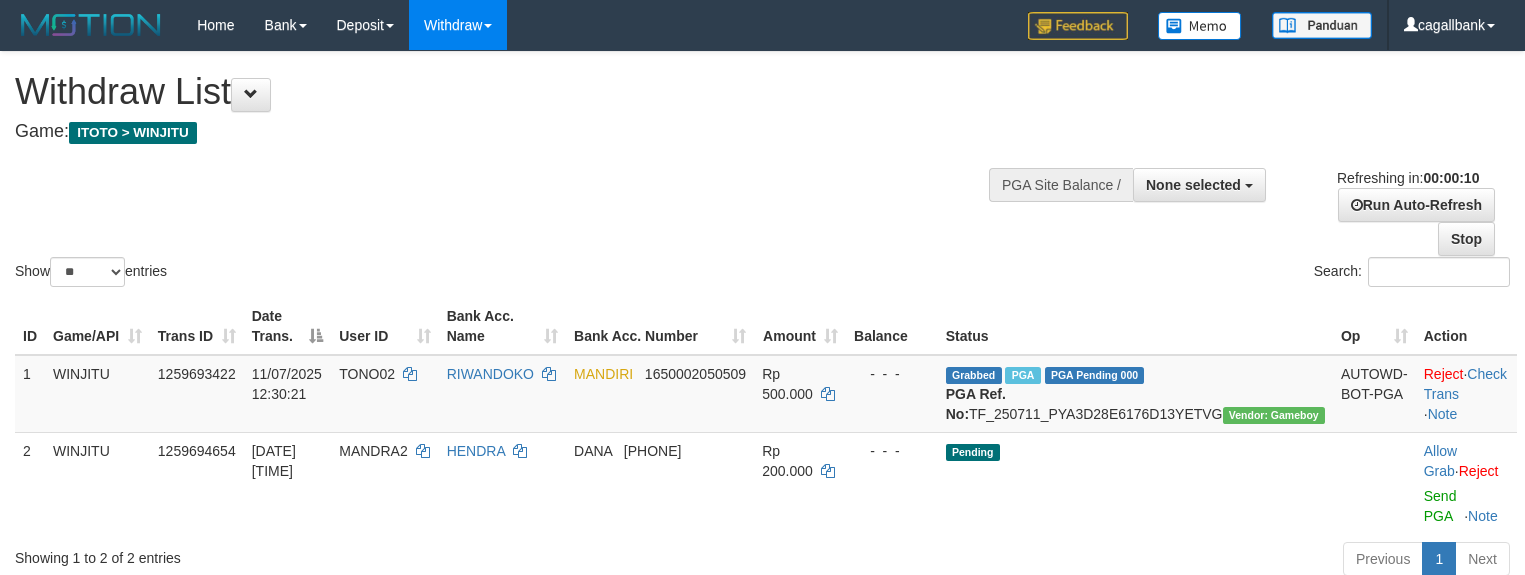 select 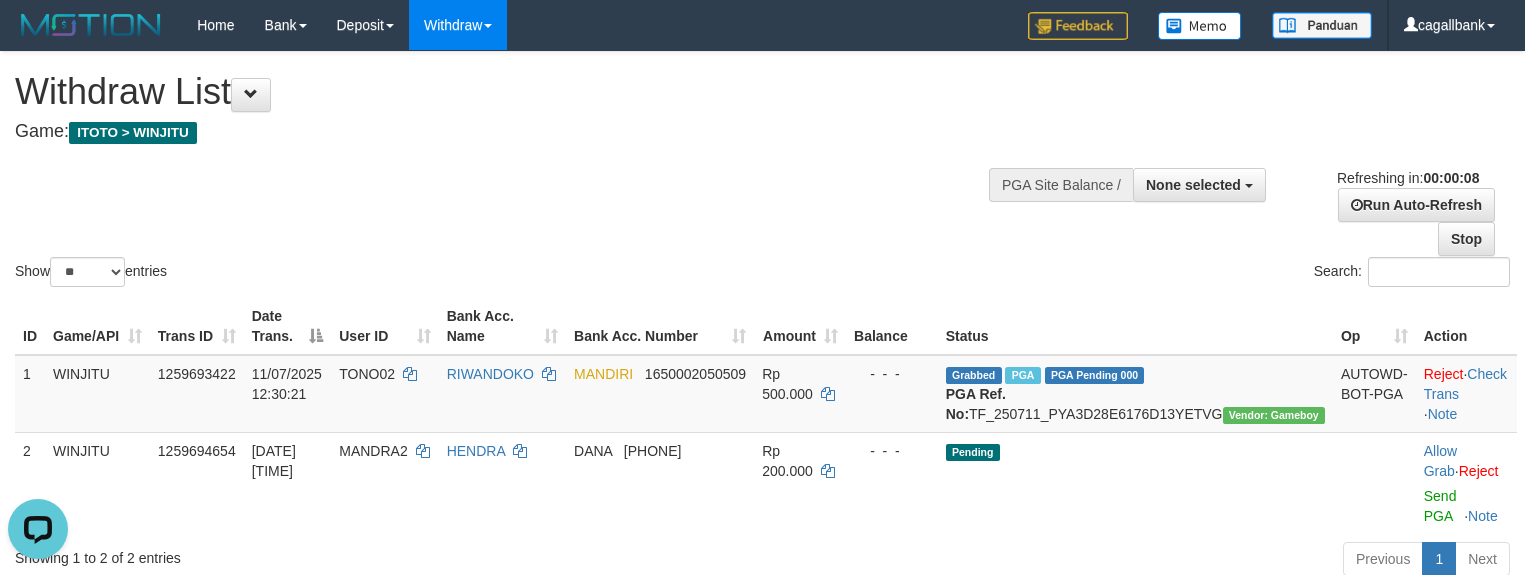 scroll, scrollTop: 0, scrollLeft: 0, axis: both 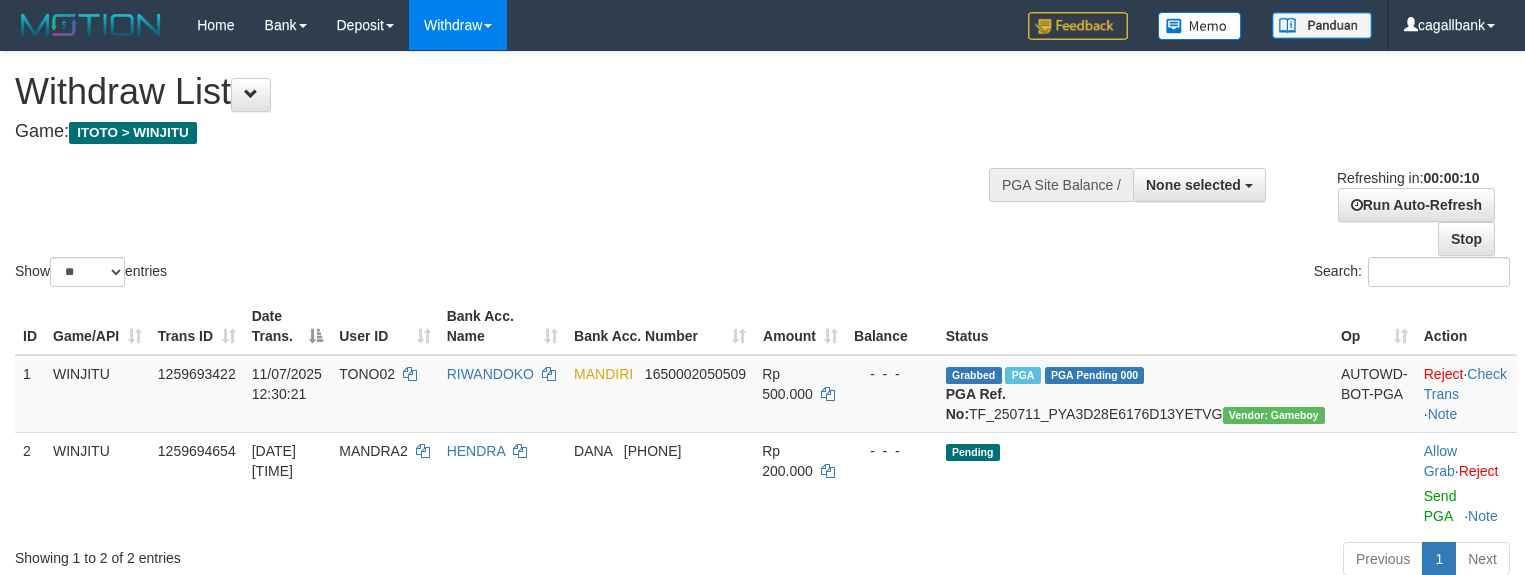 select 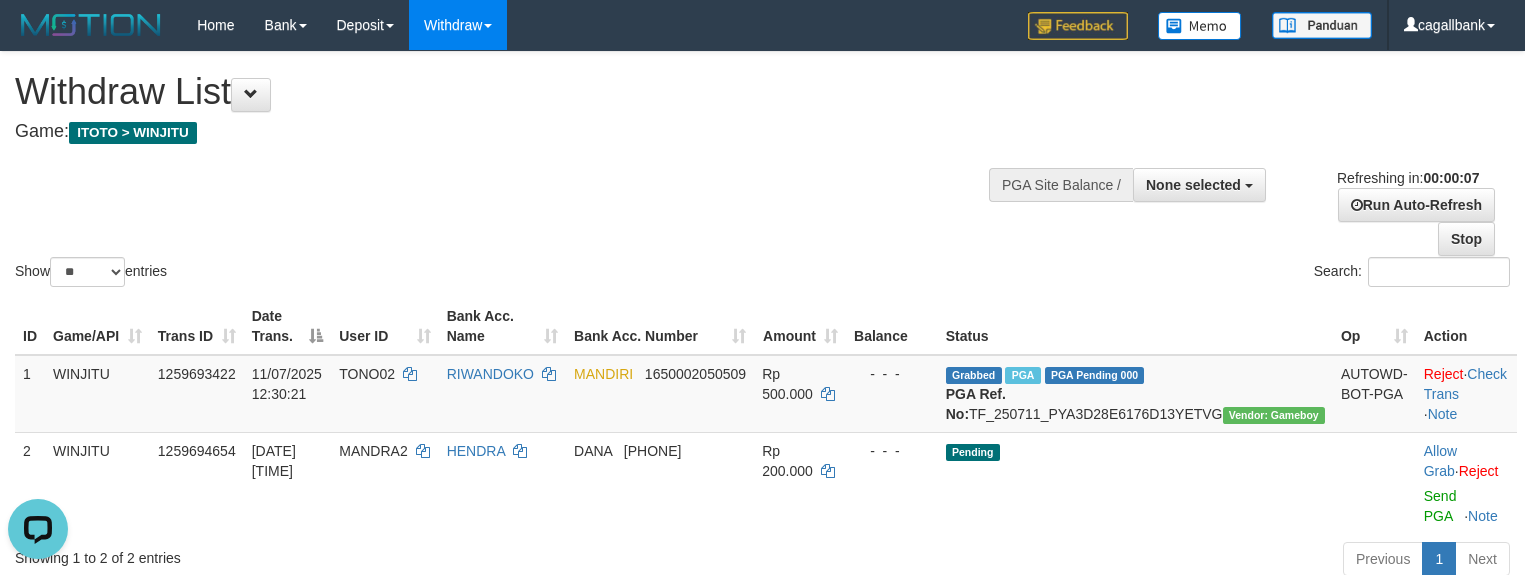 scroll, scrollTop: 0, scrollLeft: 0, axis: both 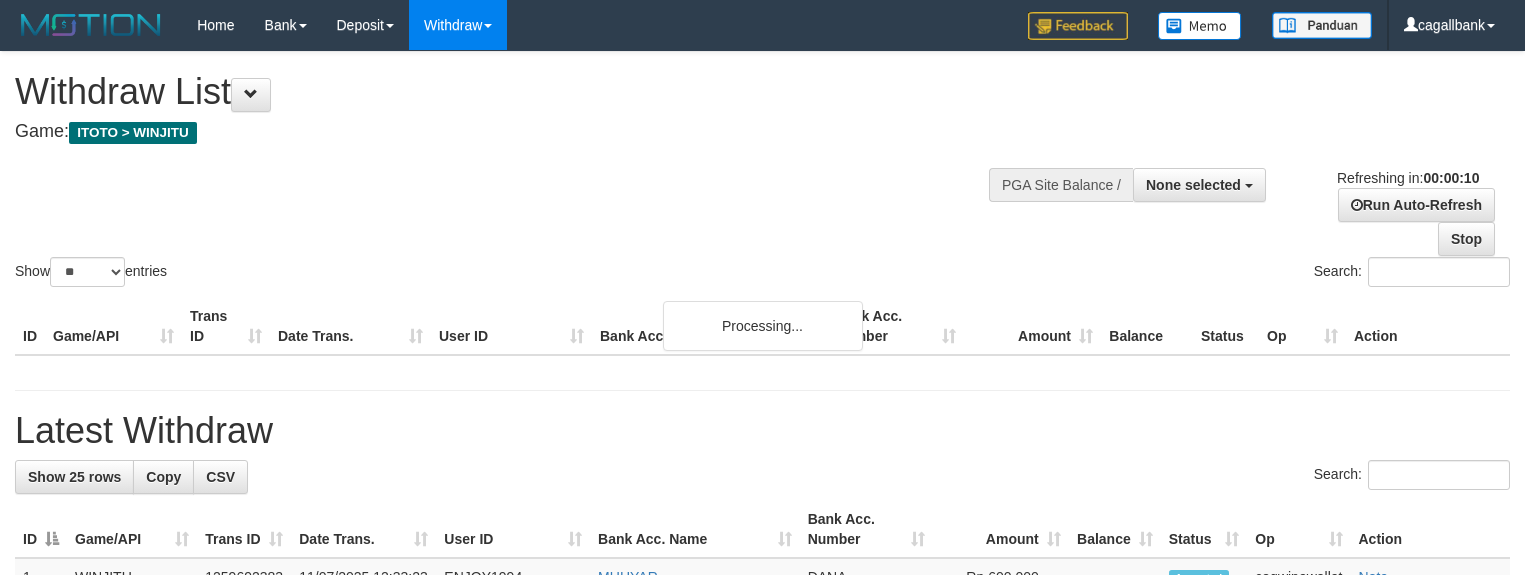 select 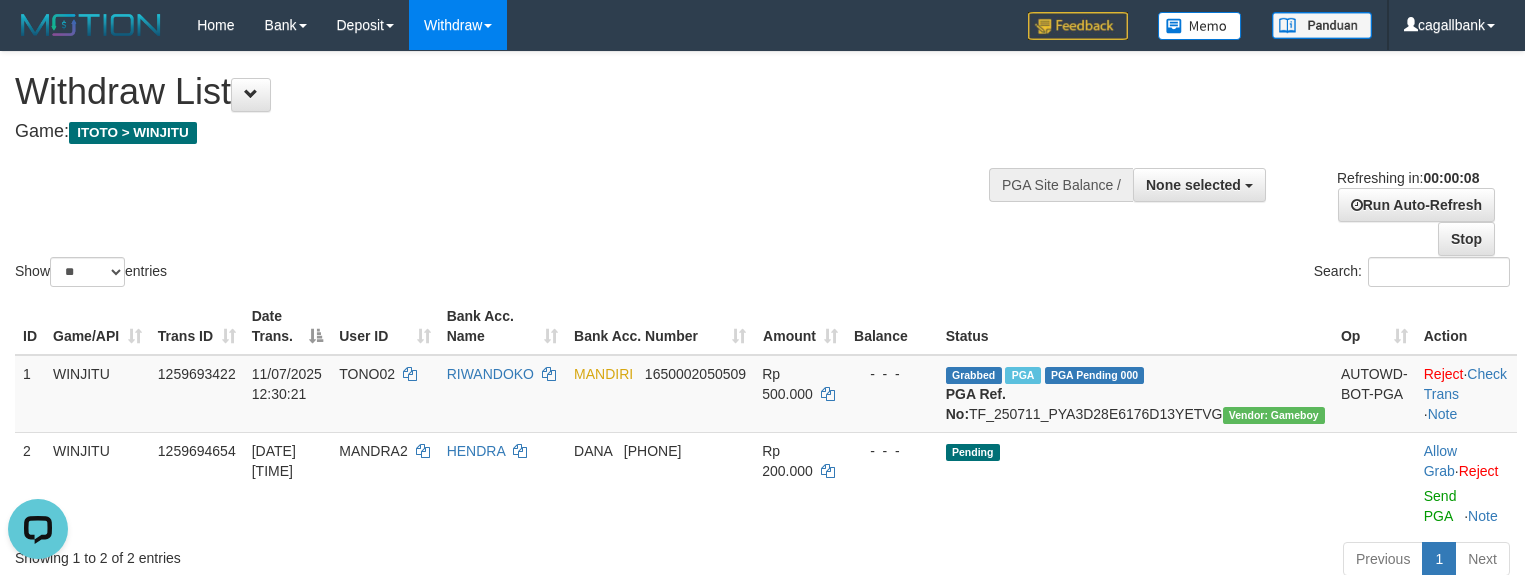 scroll, scrollTop: 0, scrollLeft: 0, axis: both 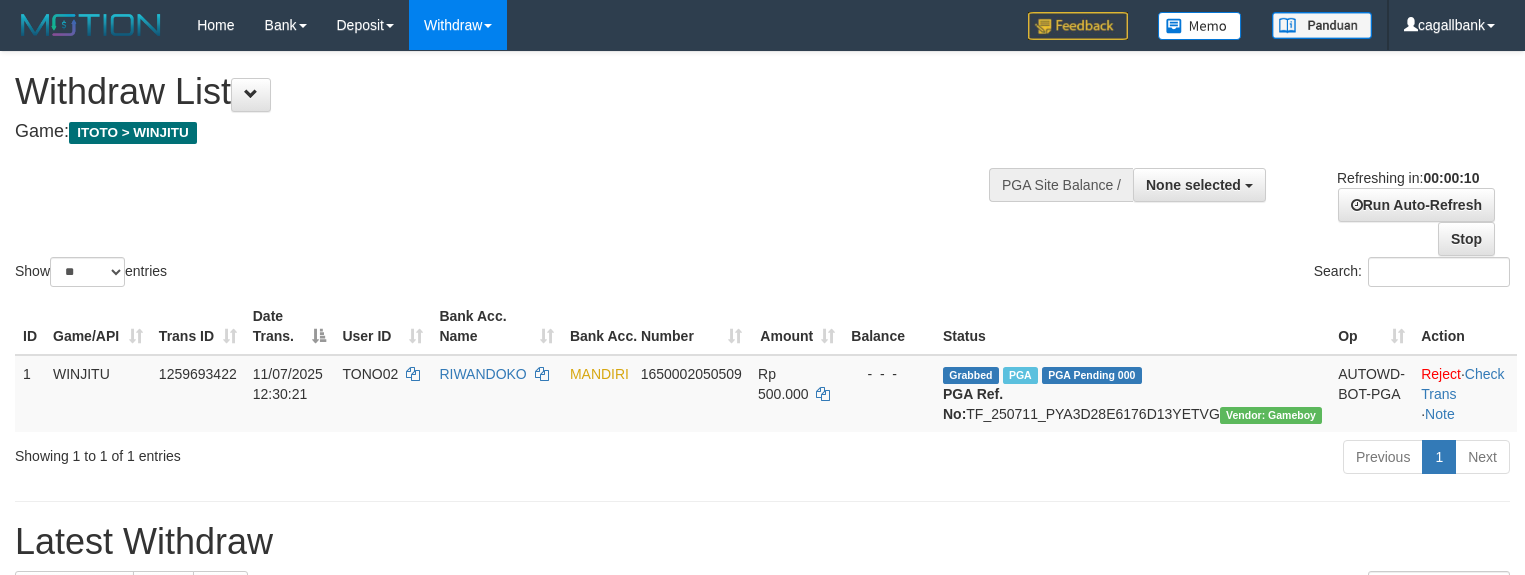 select 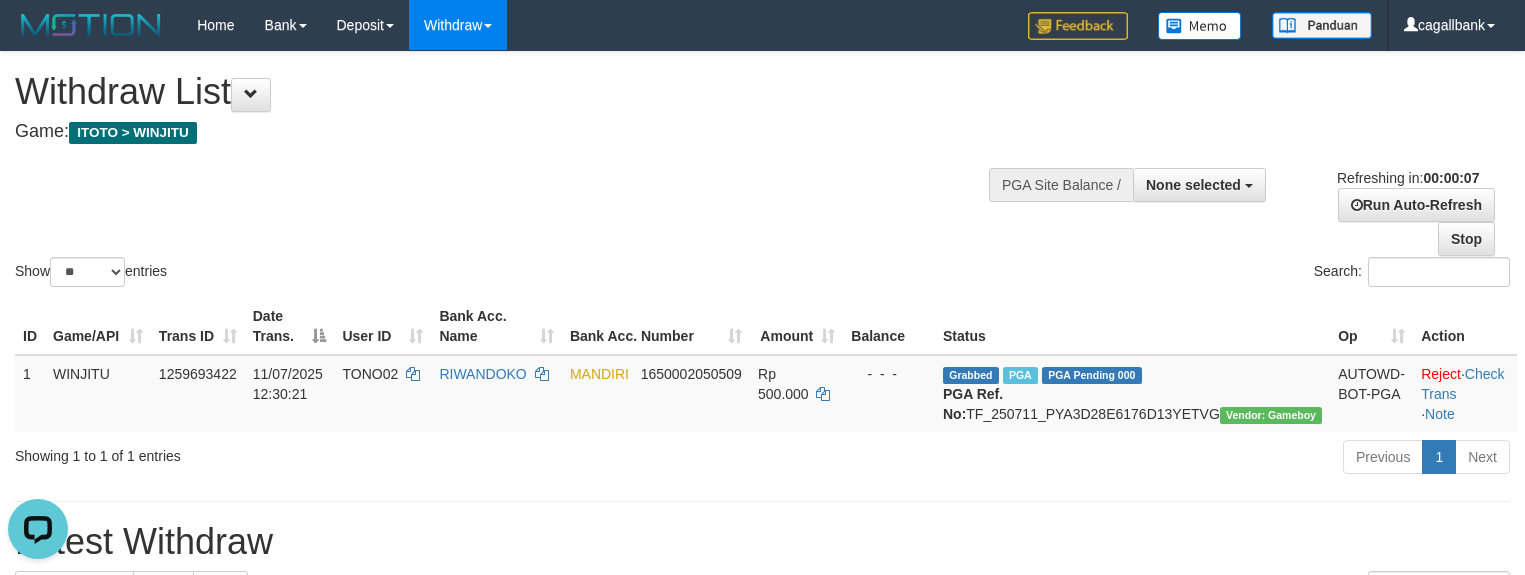 scroll, scrollTop: 0, scrollLeft: 0, axis: both 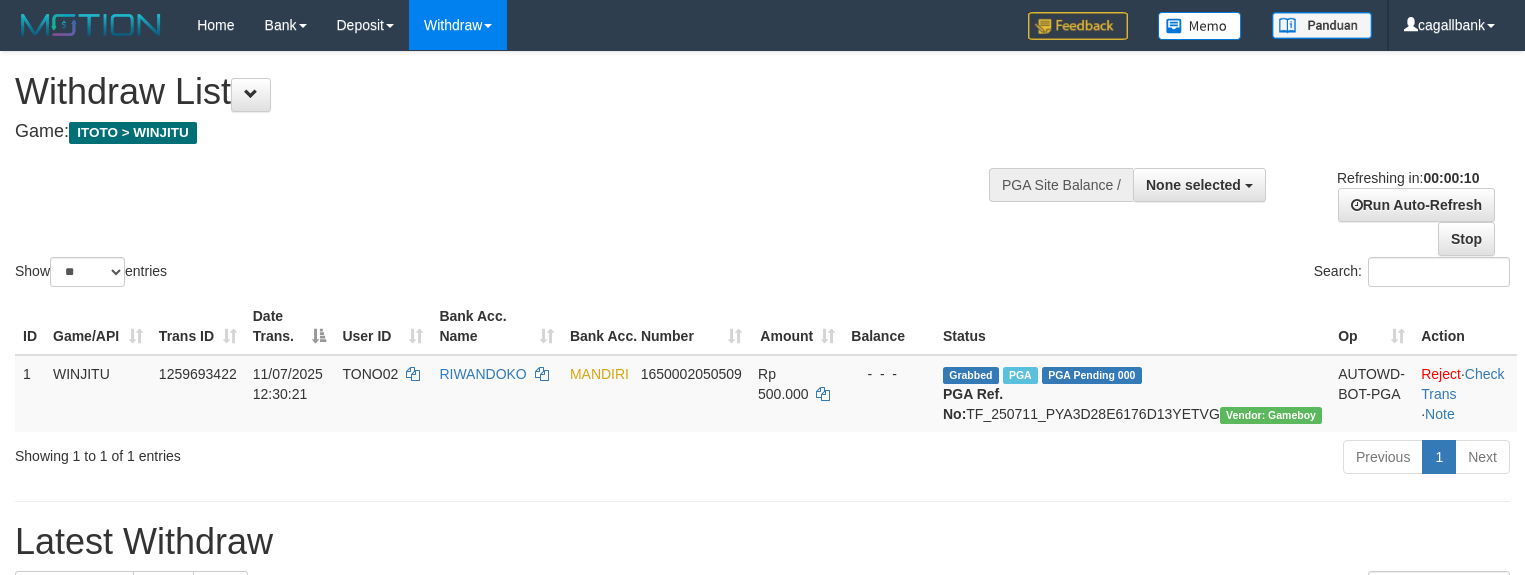 select 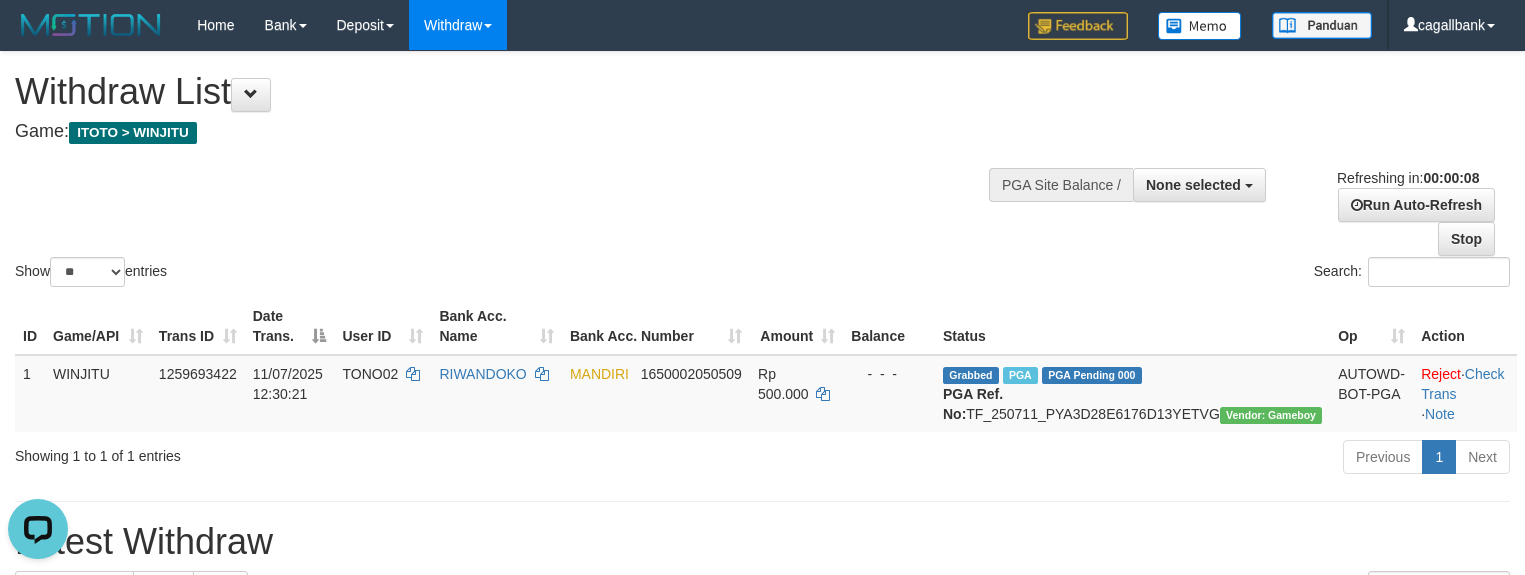 scroll, scrollTop: 0, scrollLeft: 0, axis: both 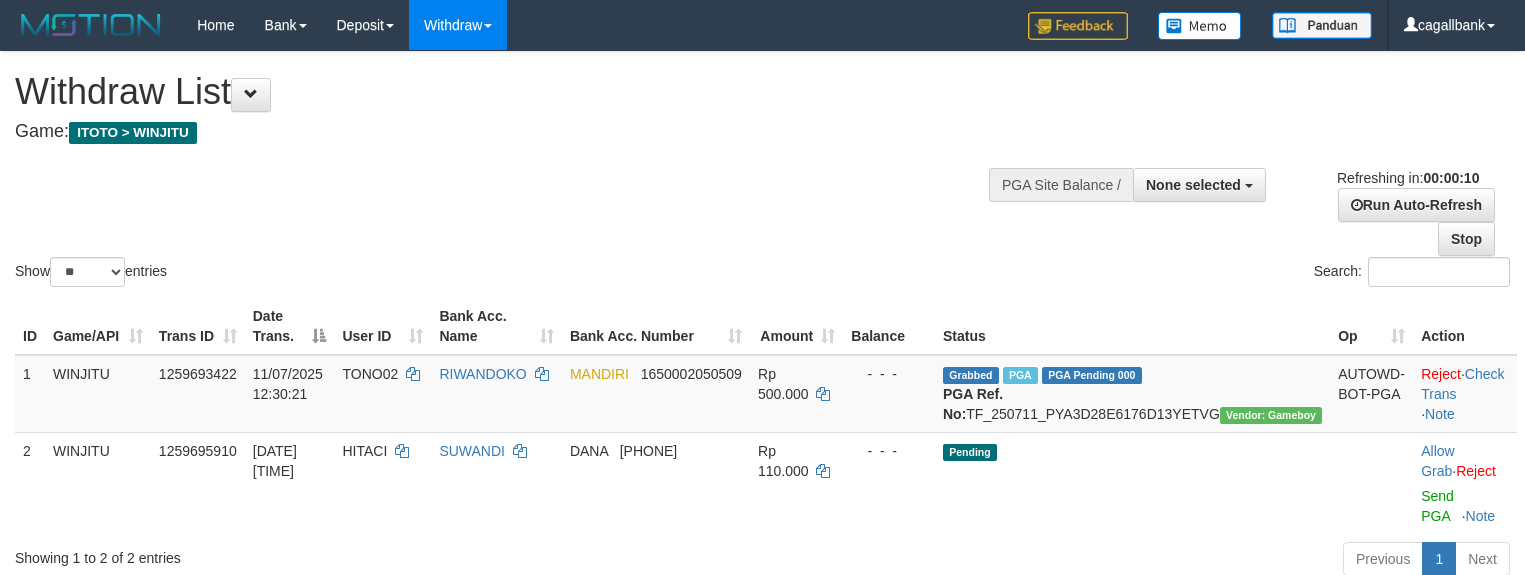 select 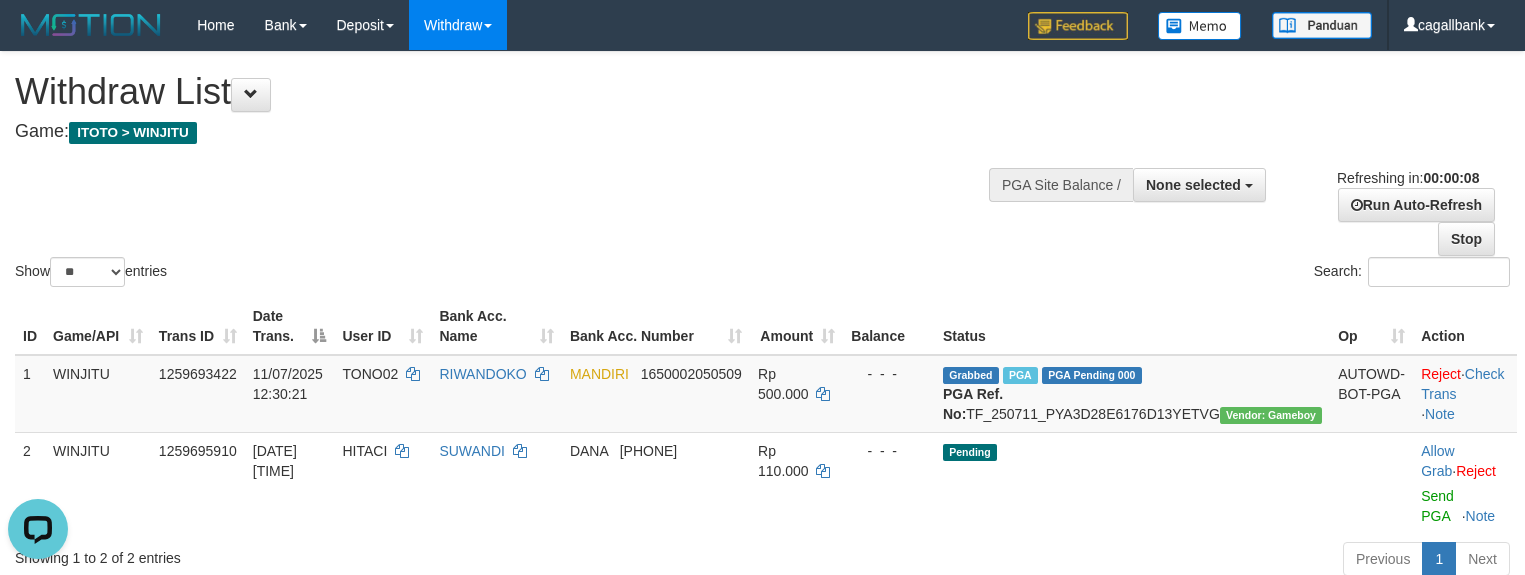 scroll, scrollTop: 0, scrollLeft: 0, axis: both 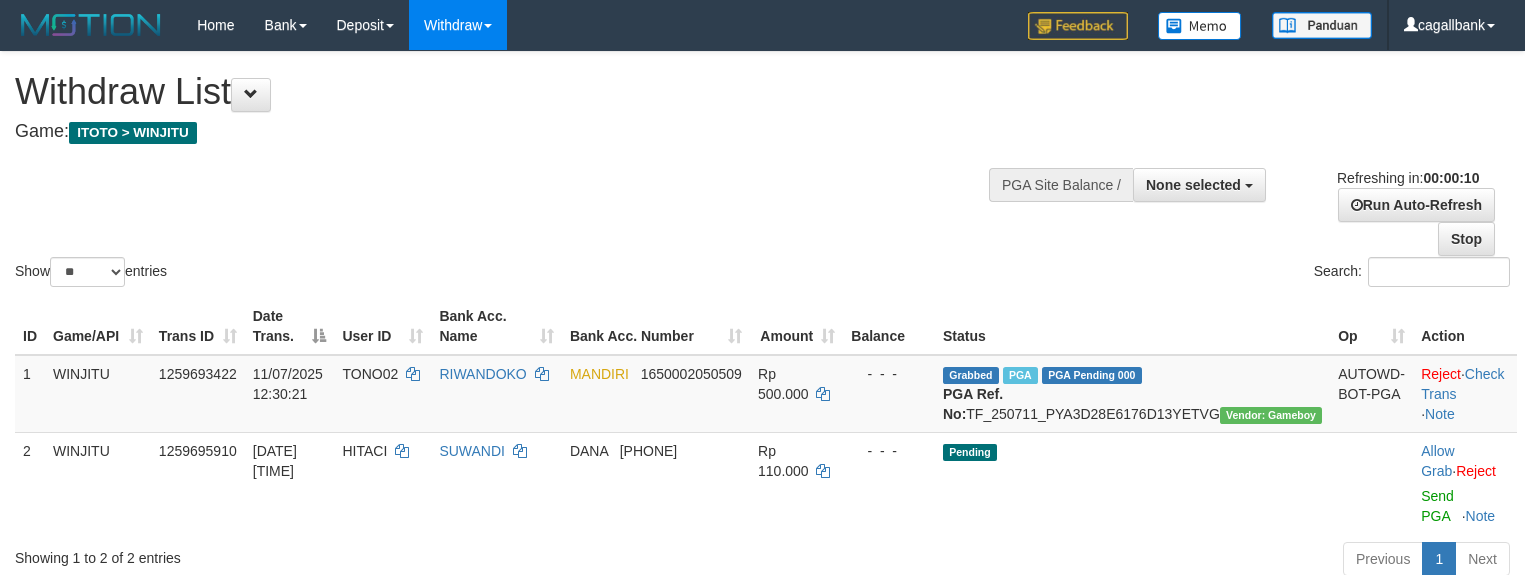 select 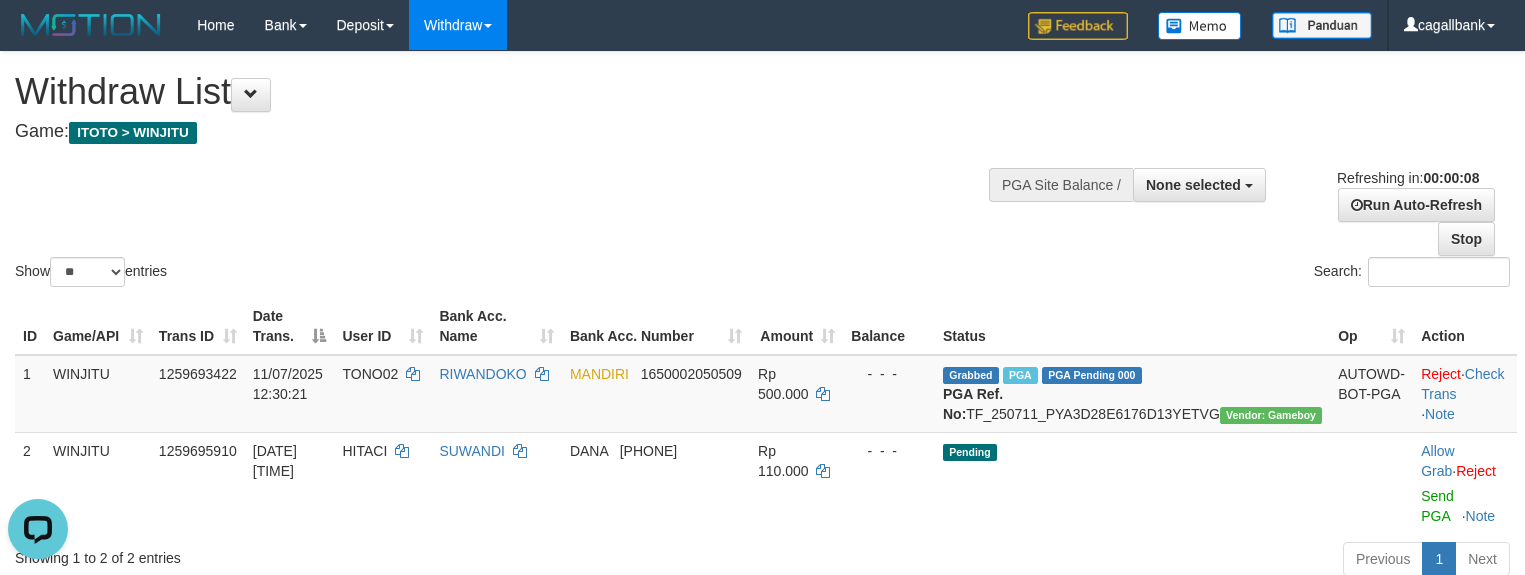 scroll, scrollTop: 0, scrollLeft: 0, axis: both 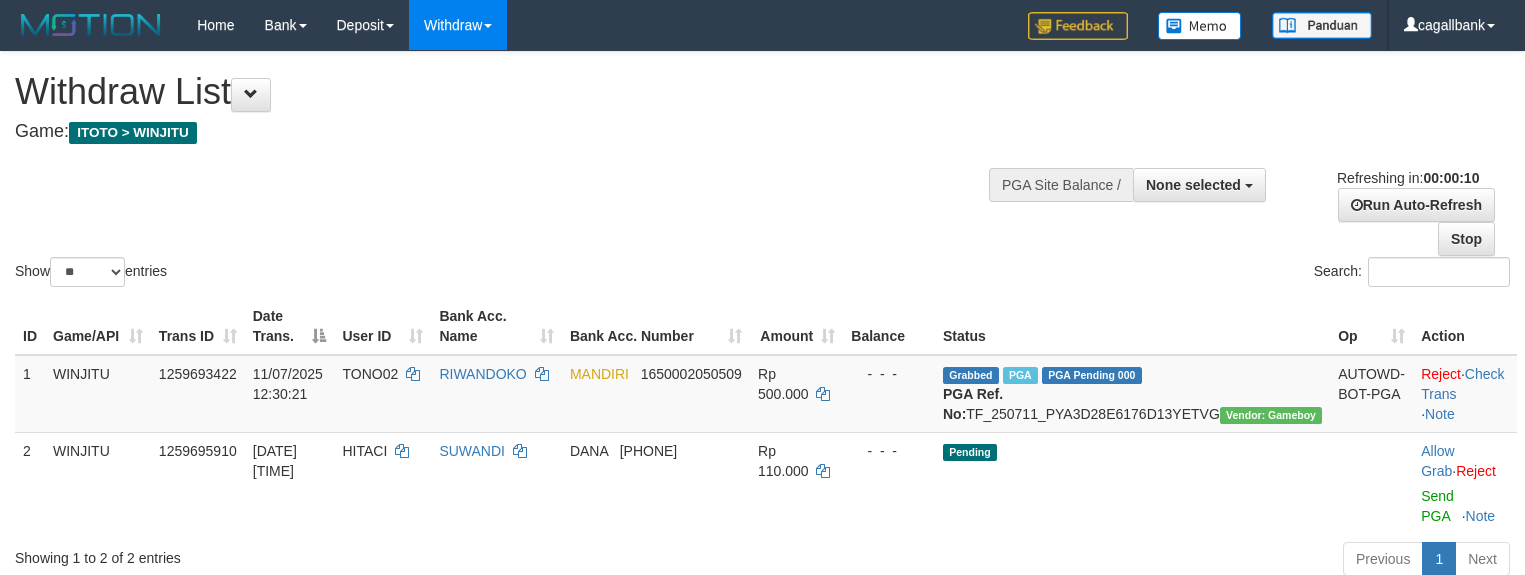 select 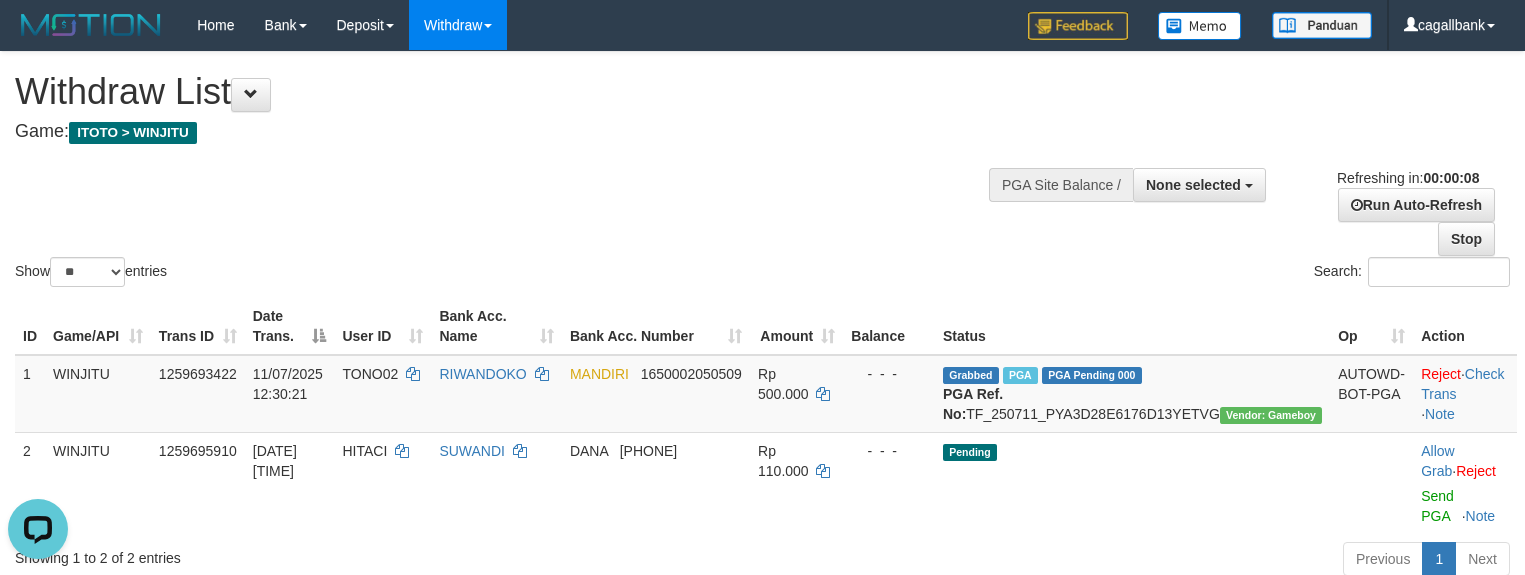 scroll, scrollTop: 0, scrollLeft: 0, axis: both 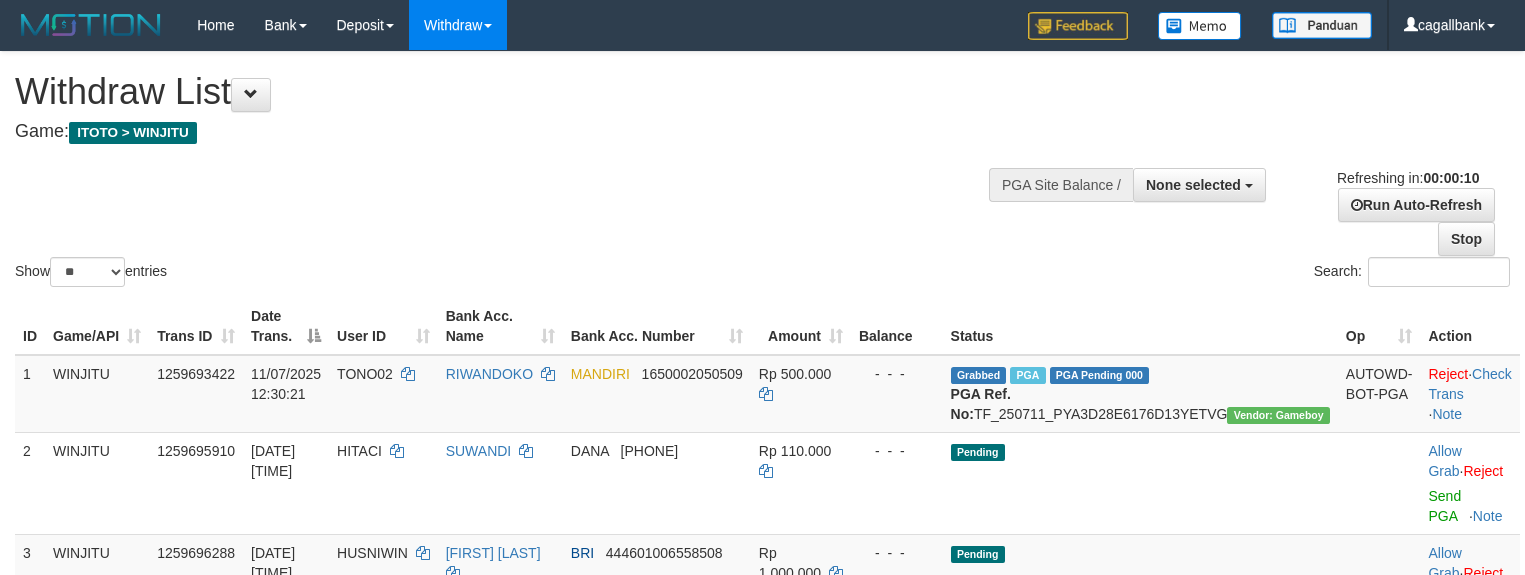select 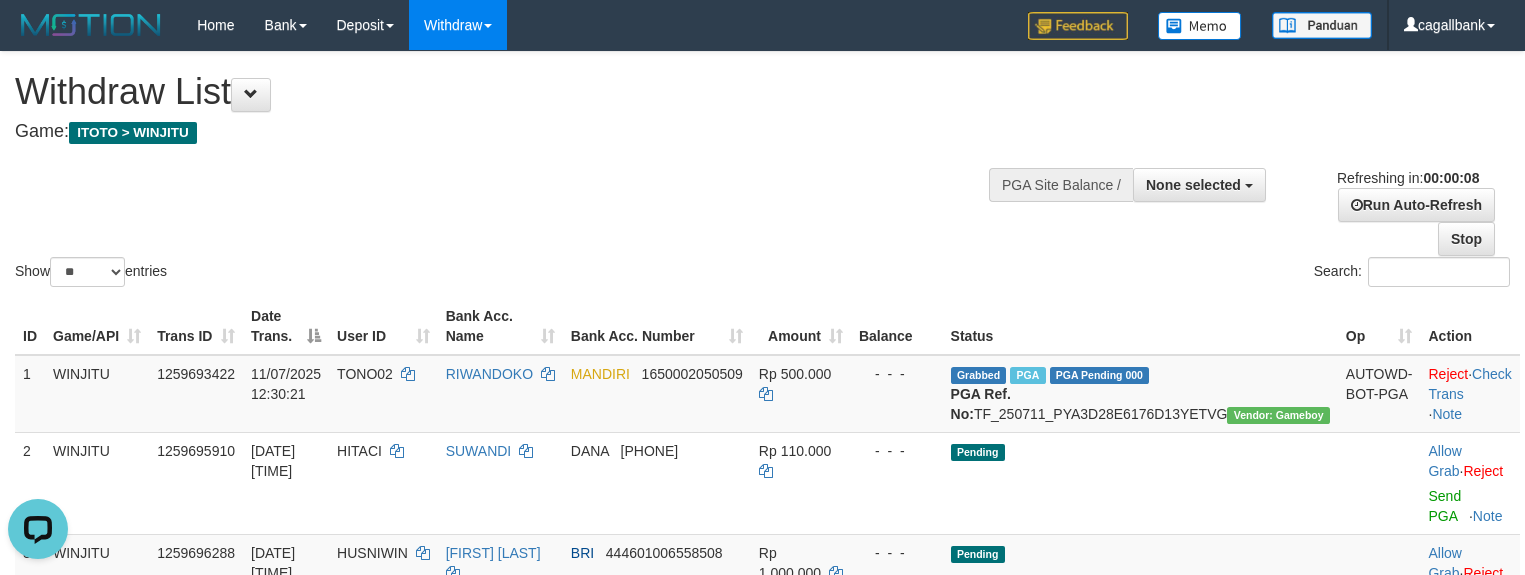 scroll, scrollTop: 0, scrollLeft: 0, axis: both 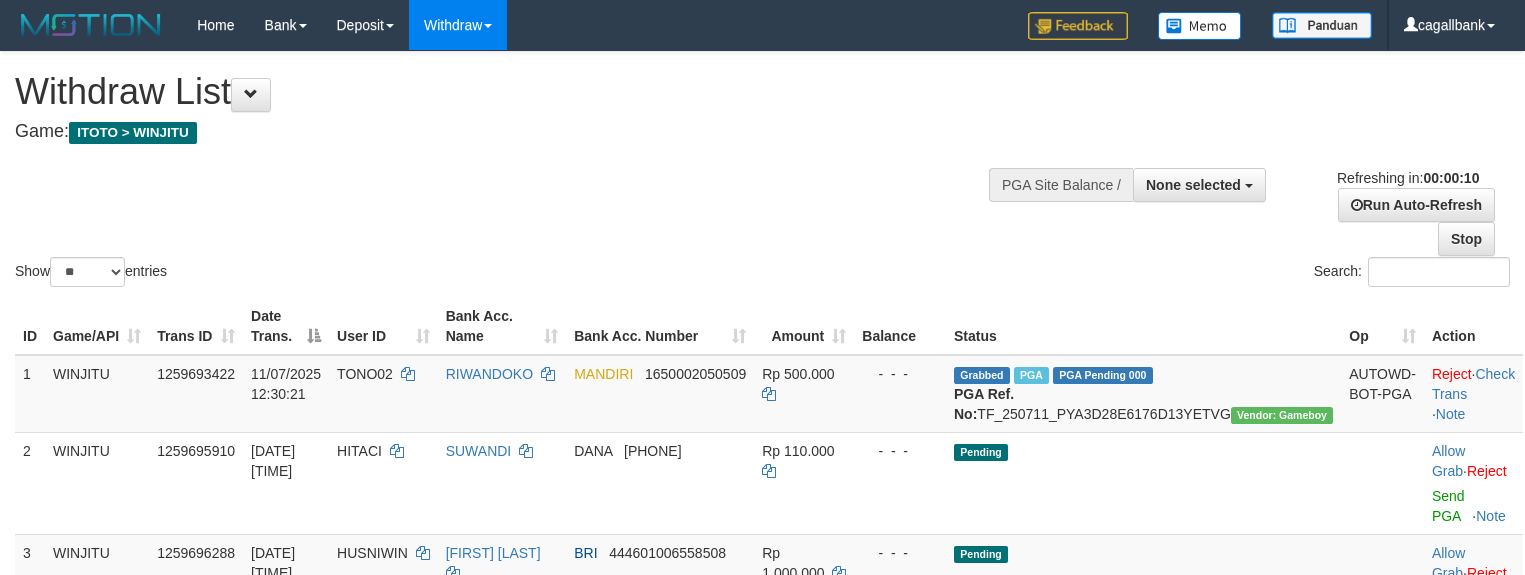 select 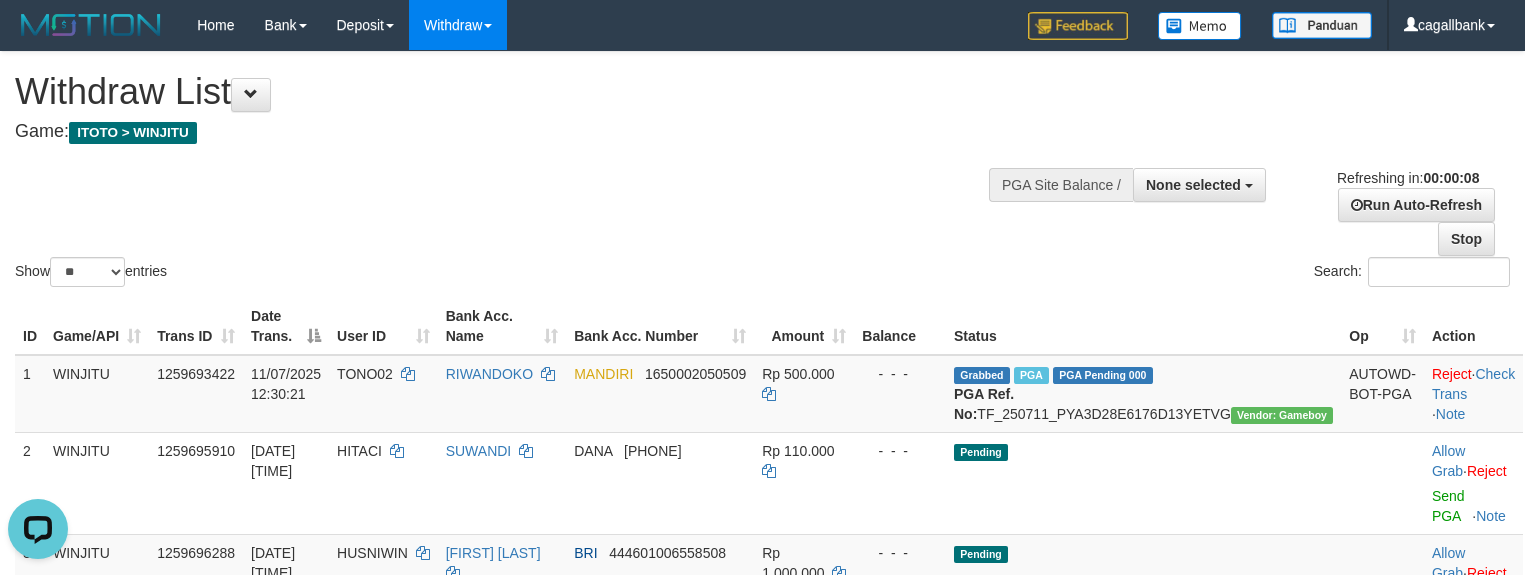 scroll, scrollTop: 0, scrollLeft: 0, axis: both 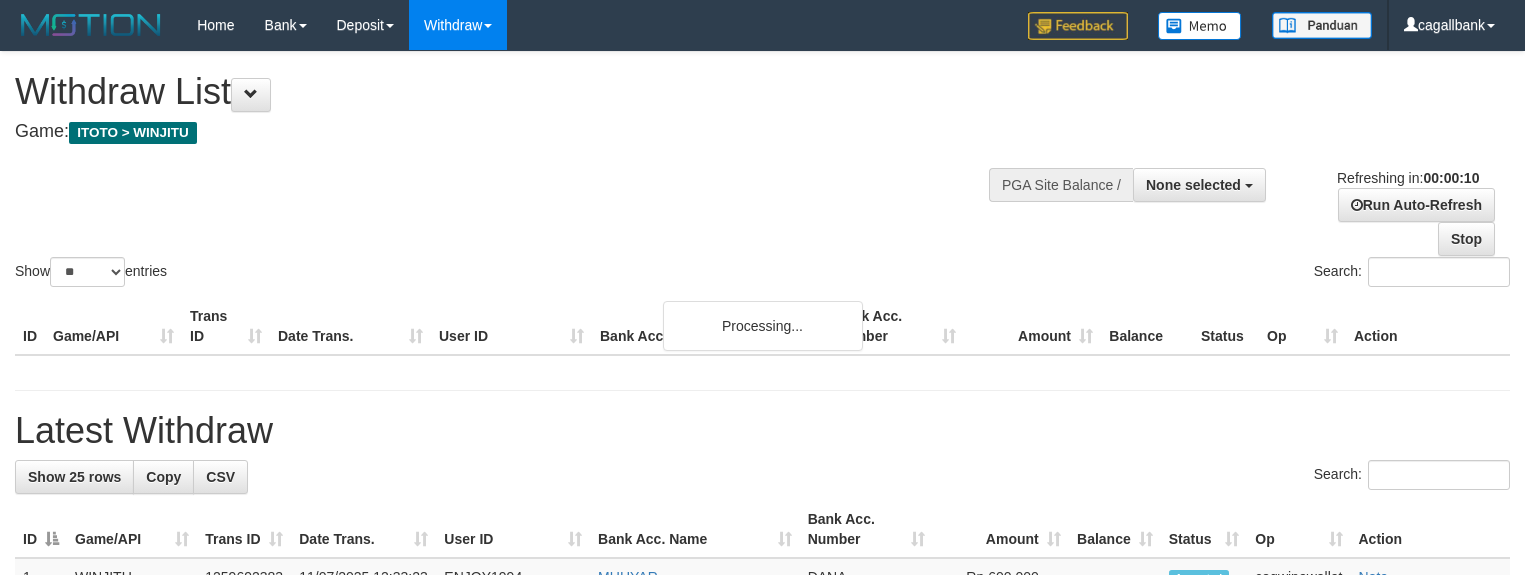 select 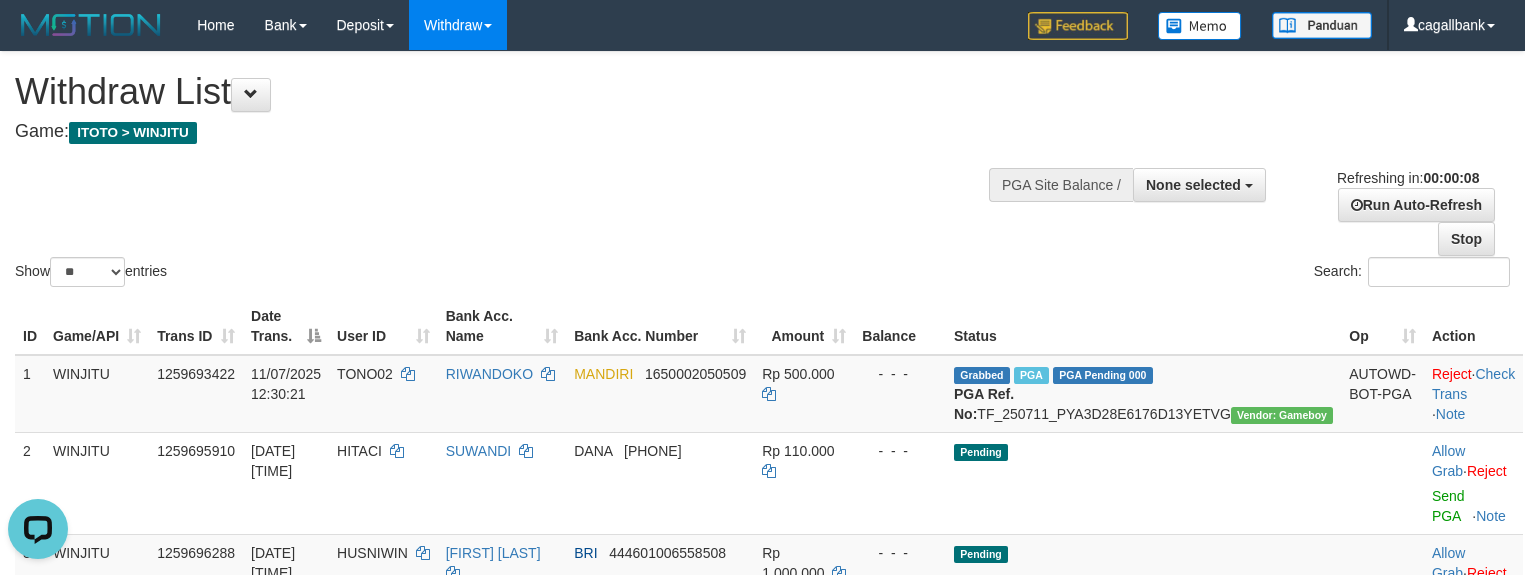 scroll, scrollTop: 0, scrollLeft: 0, axis: both 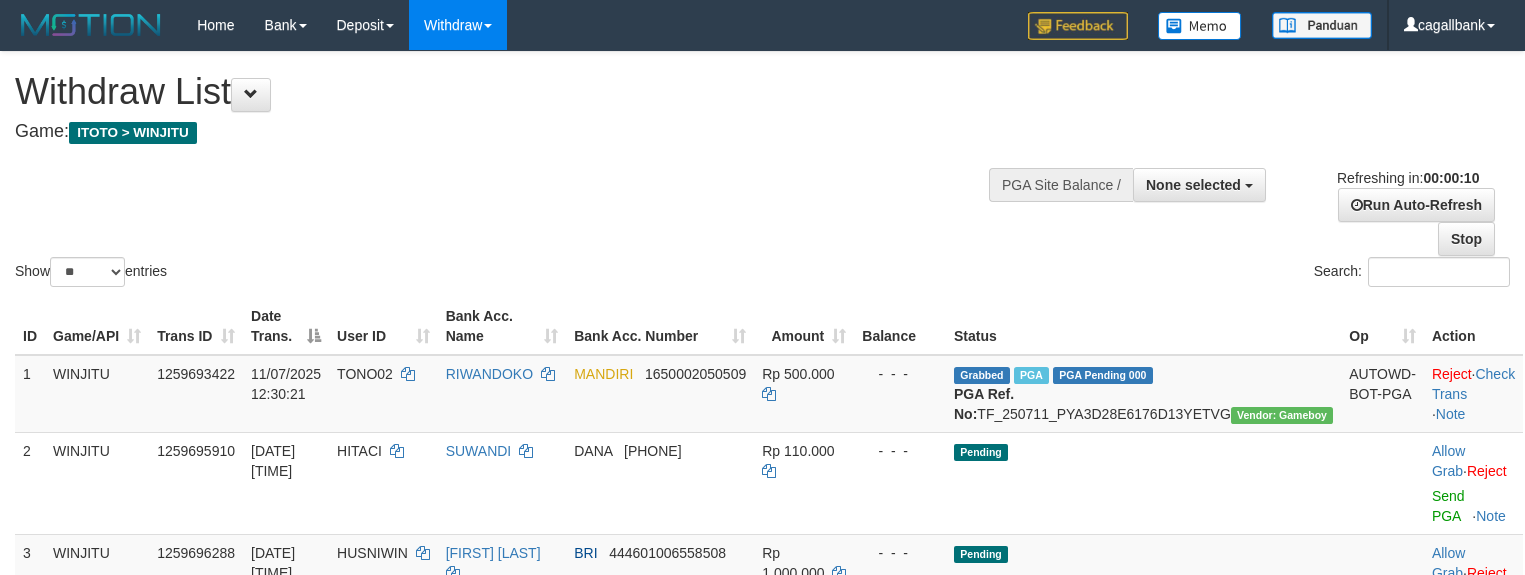 select 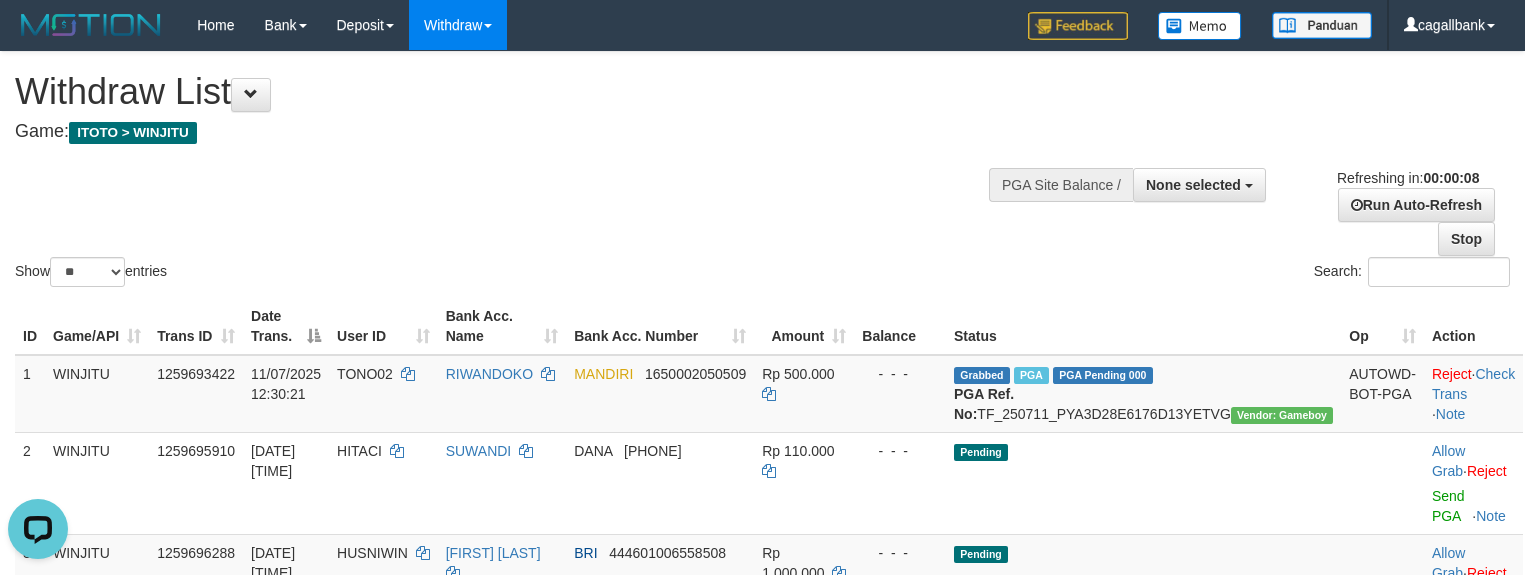 scroll, scrollTop: 0, scrollLeft: 0, axis: both 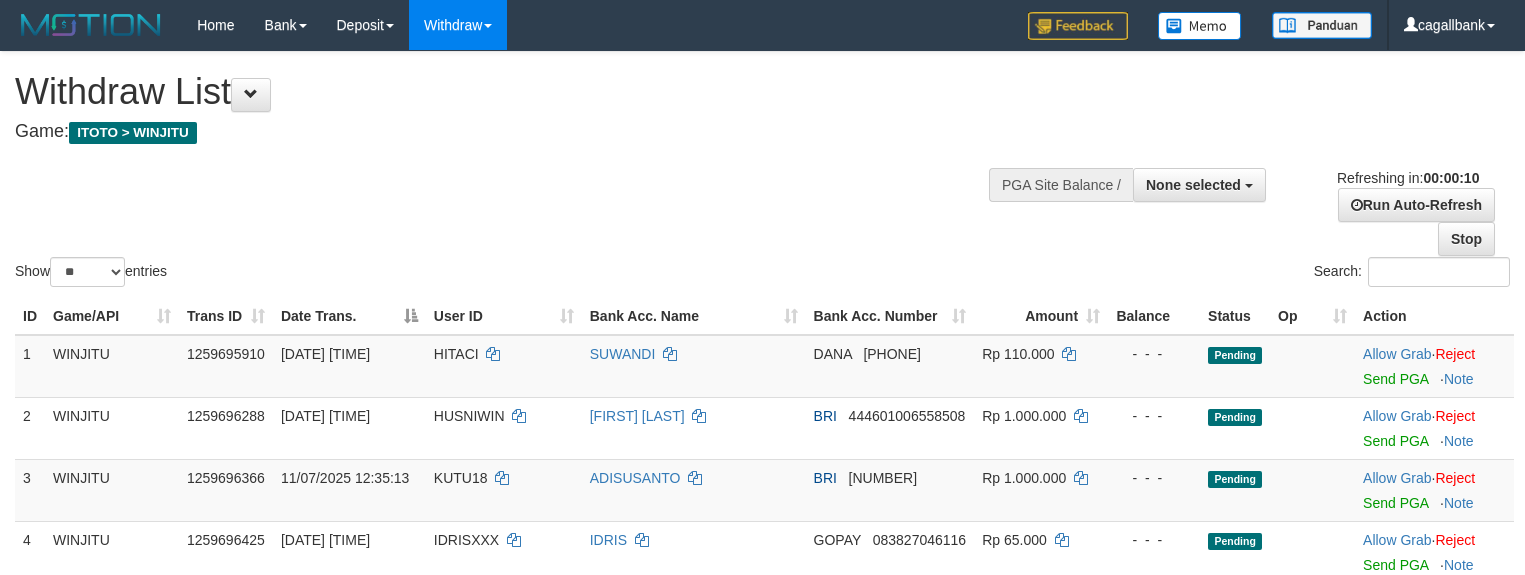 select 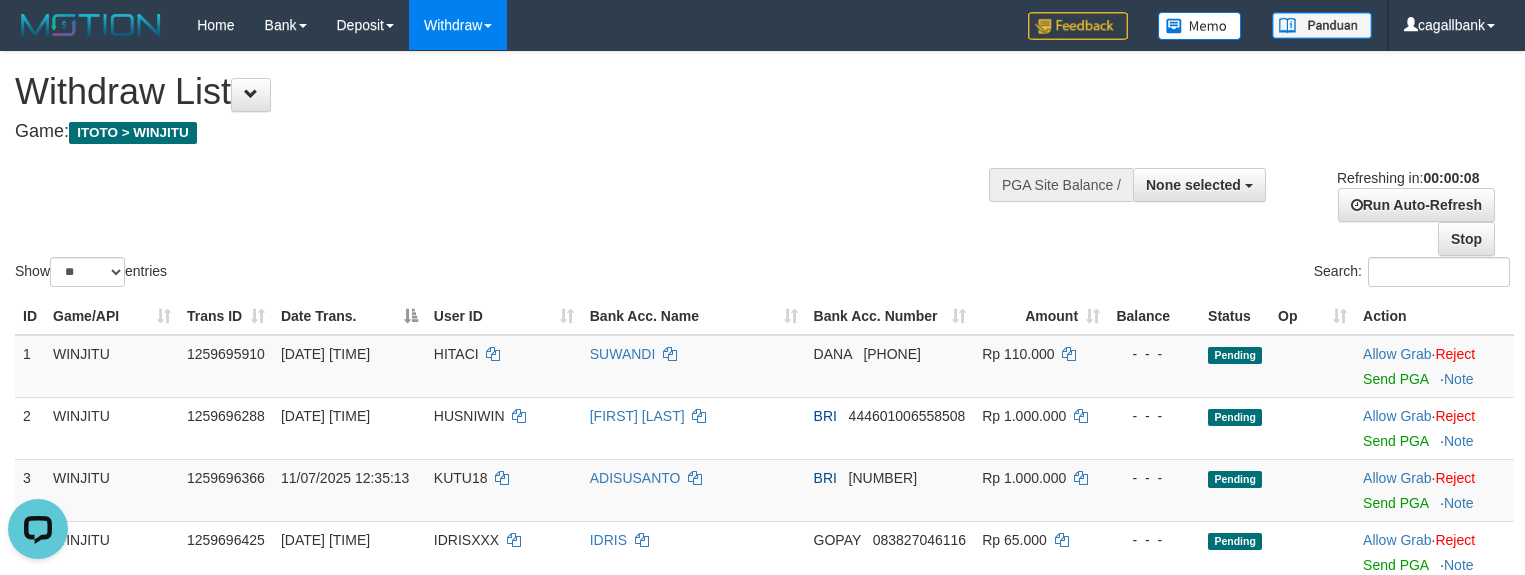 scroll, scrollTop: 0, scrollLeft: 0, axis: both 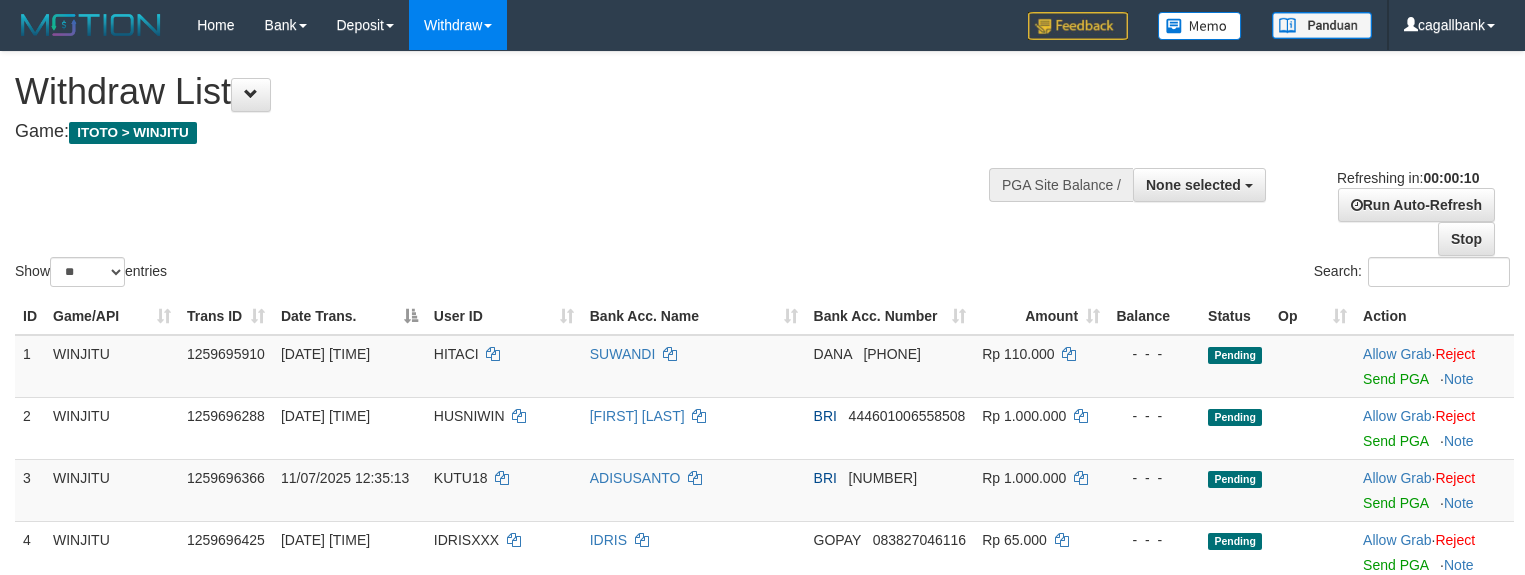 select 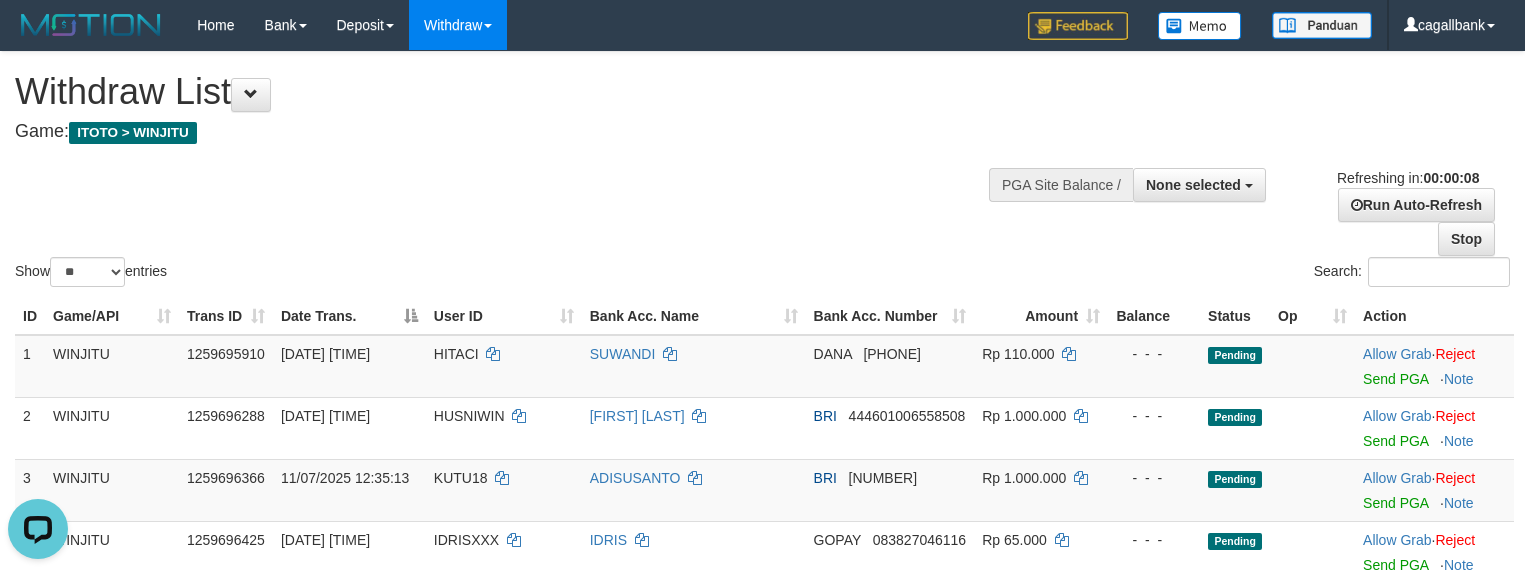 scroll, scrollTop: 0, scrollLeft: 0, axis: both 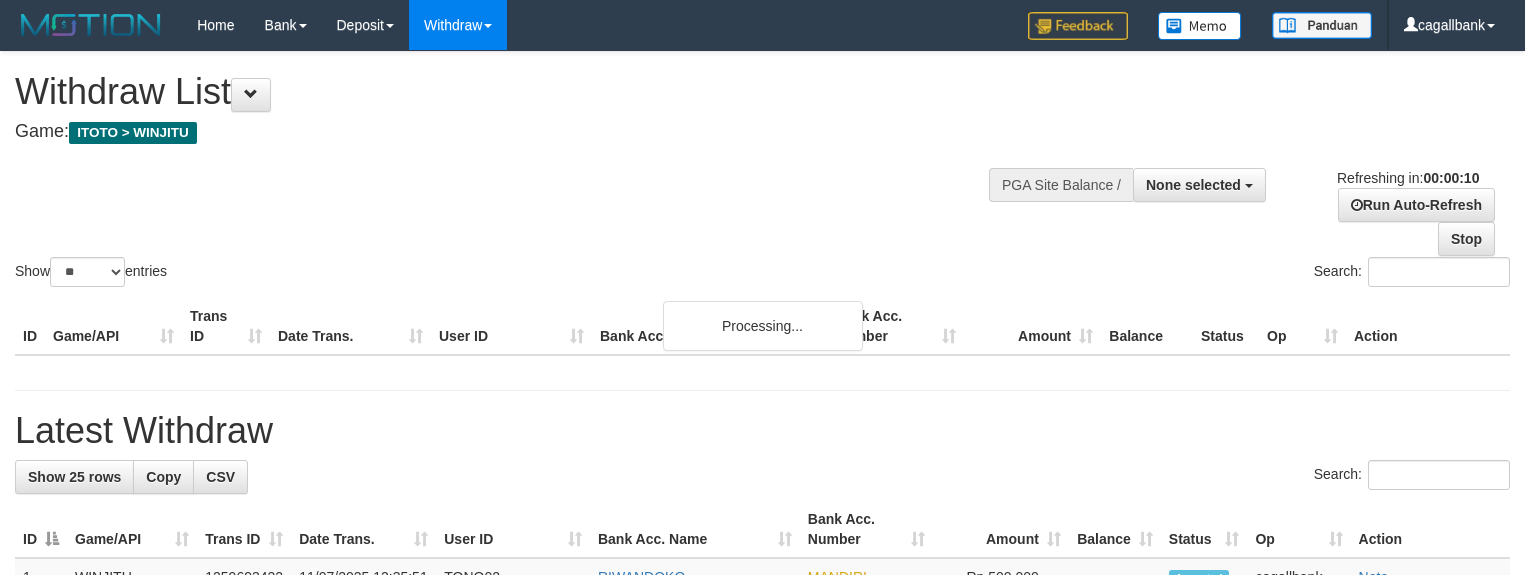 select 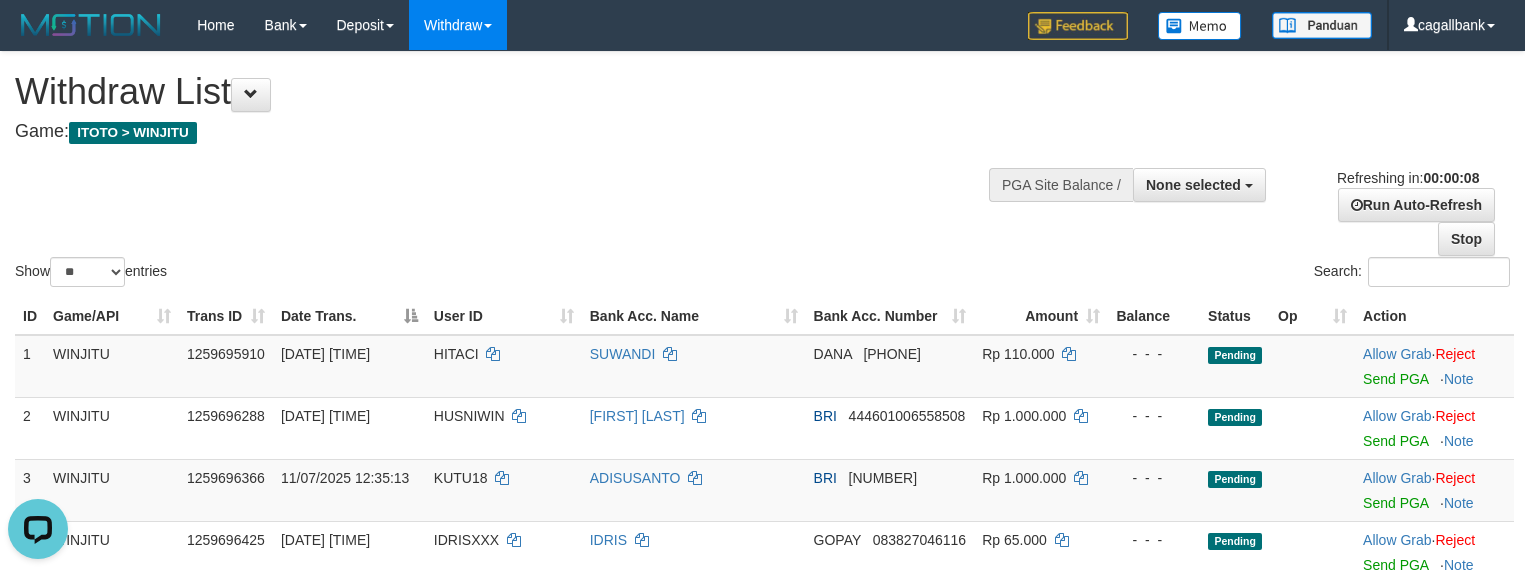 scroll, scrollTop: 0, scrollLeft: 0, axis: both 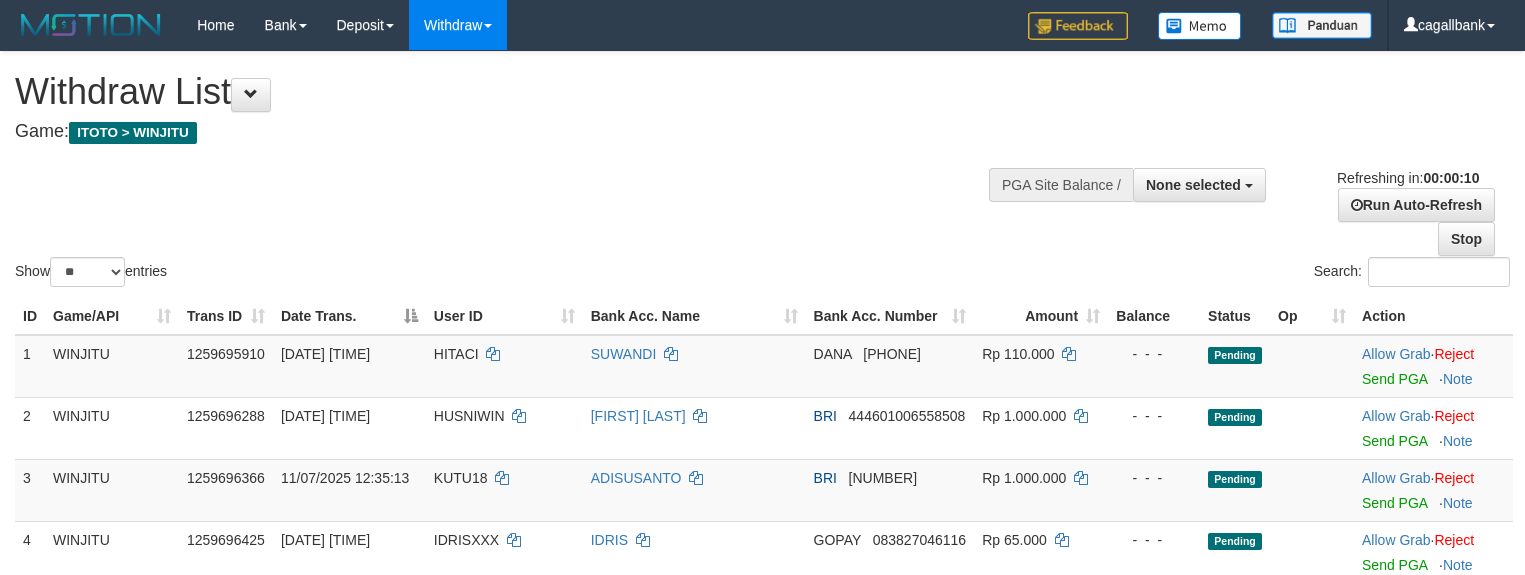 select 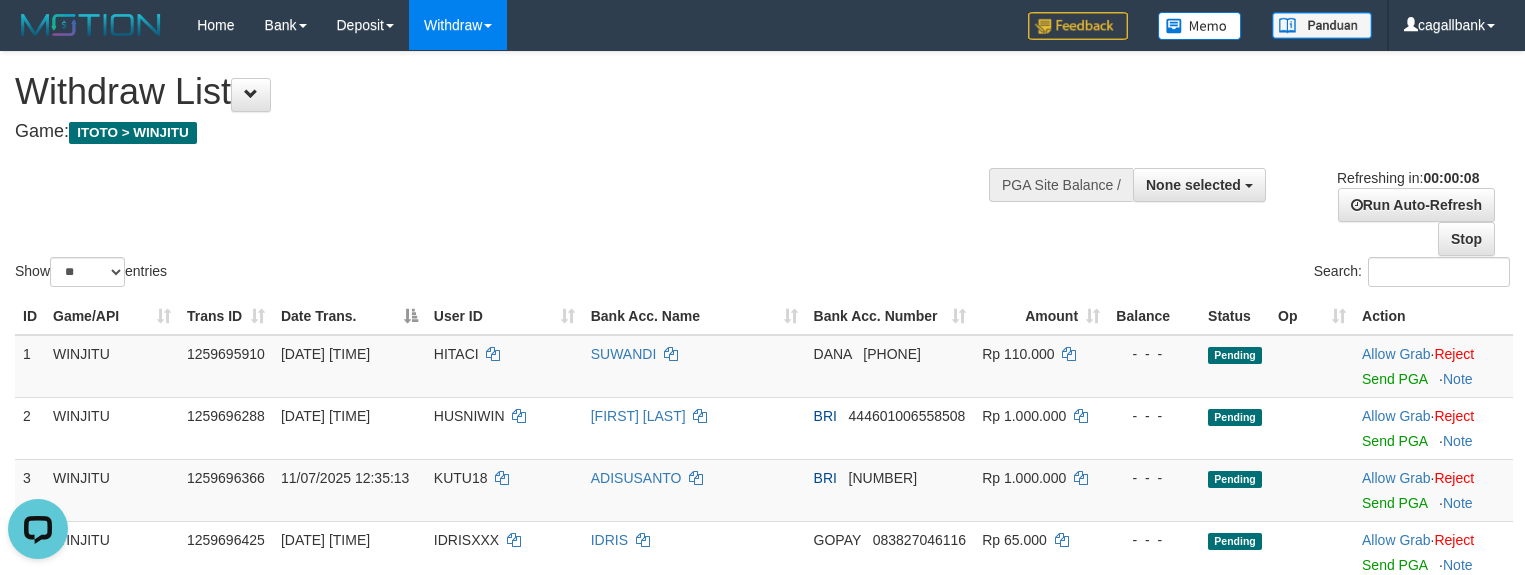 scroll, scrollTop: 0, scrollLeft: 0, axis: both 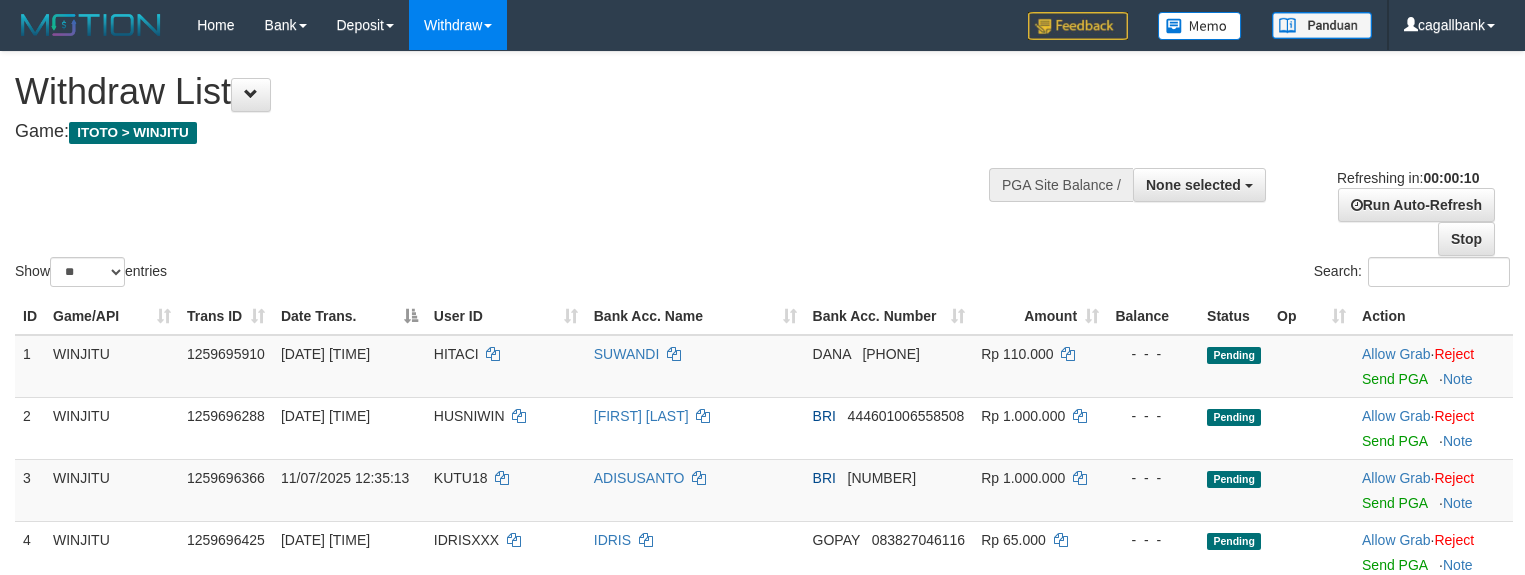 select 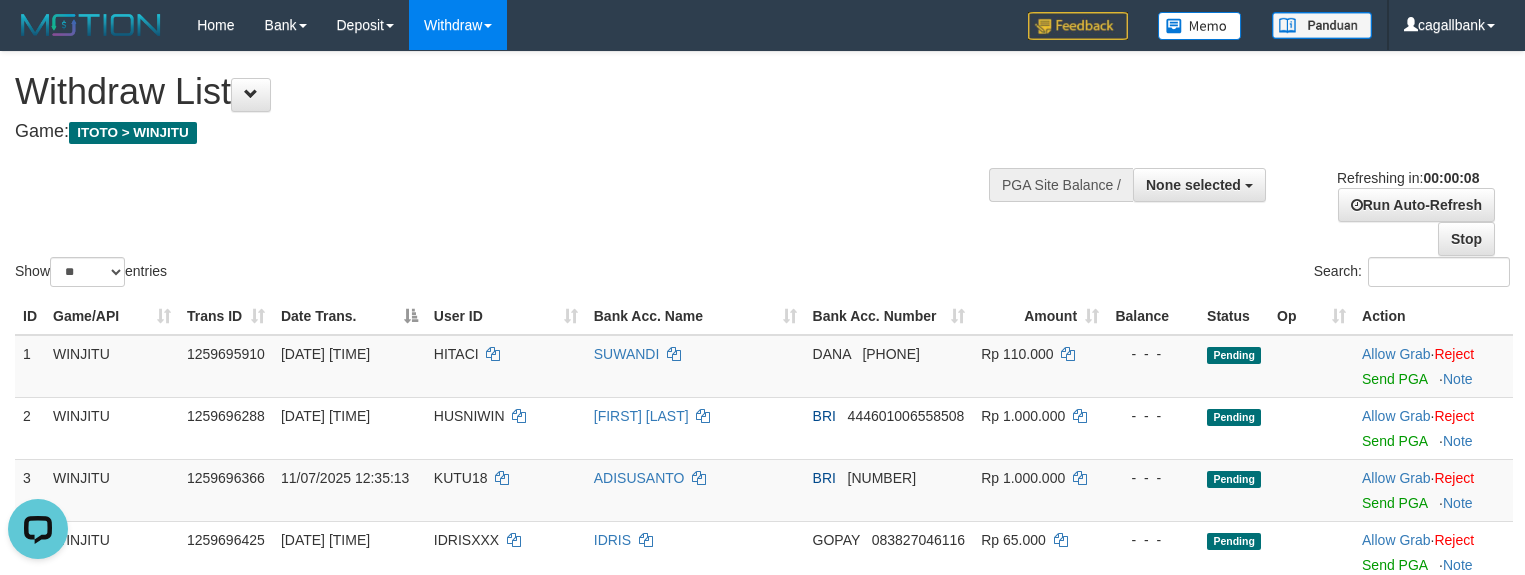 scroll, scrollTop: 0, scrollLeft: 0, axis: both 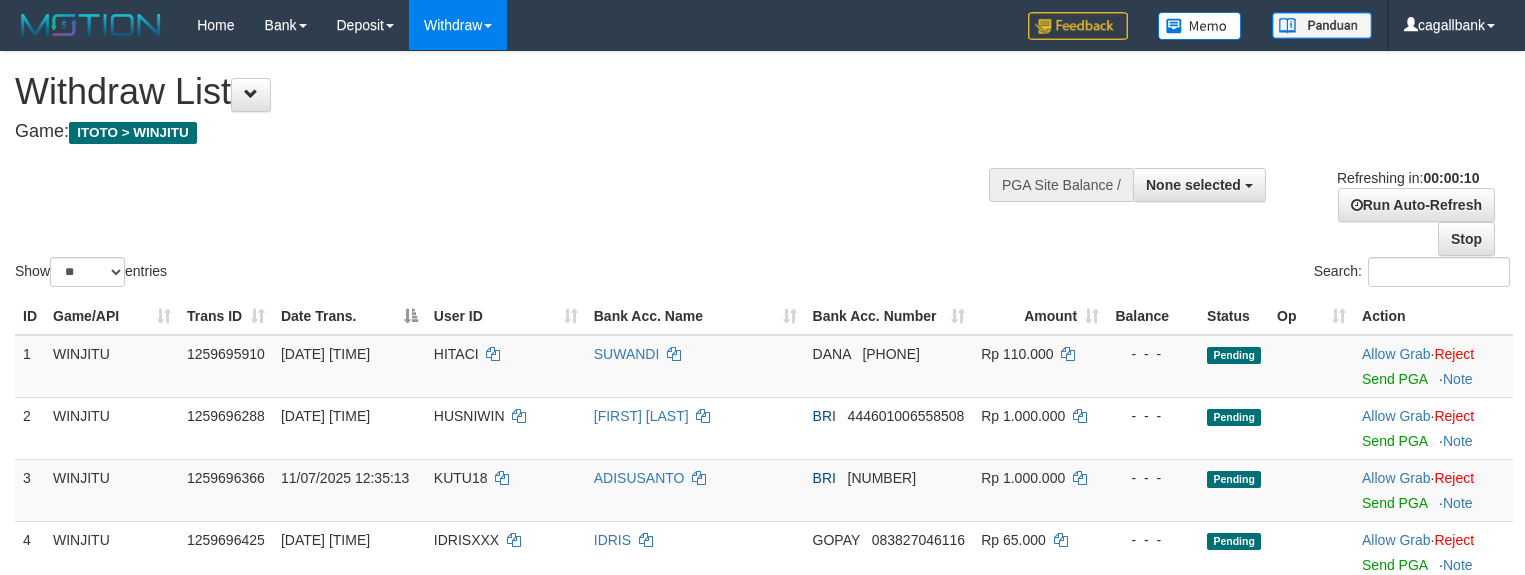 select 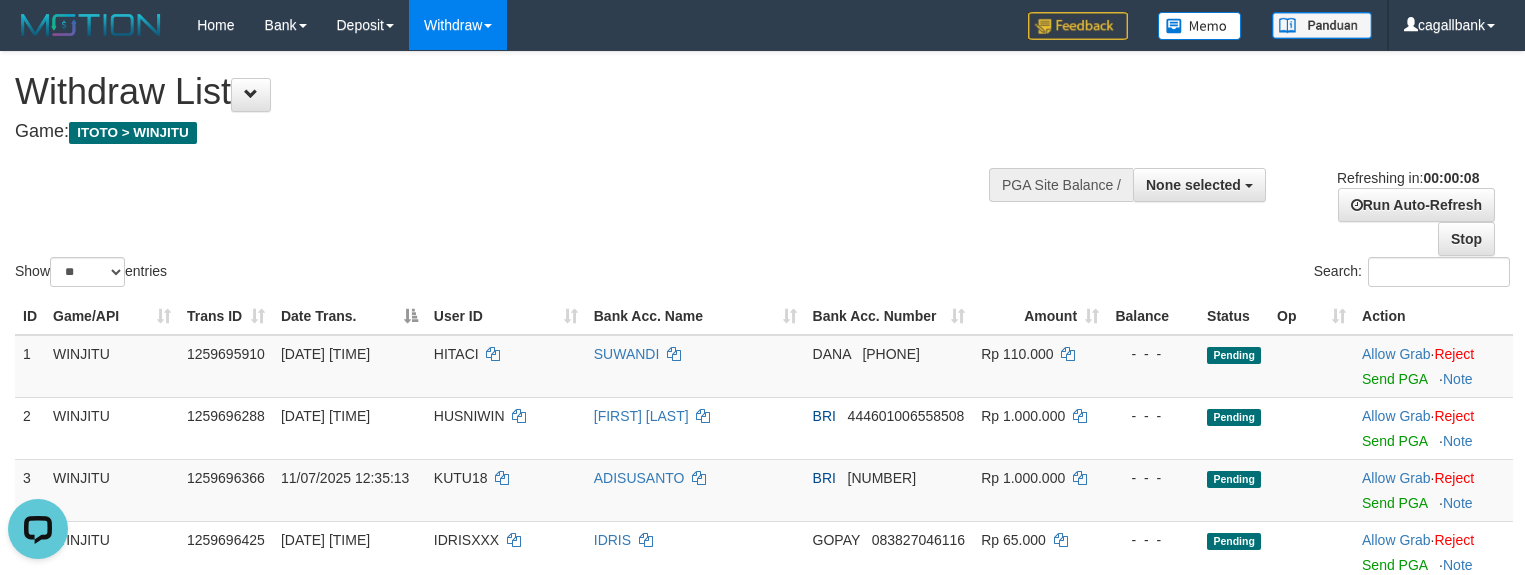 scroll, scrollTop: 0, scrollLeft: 0, axis: both 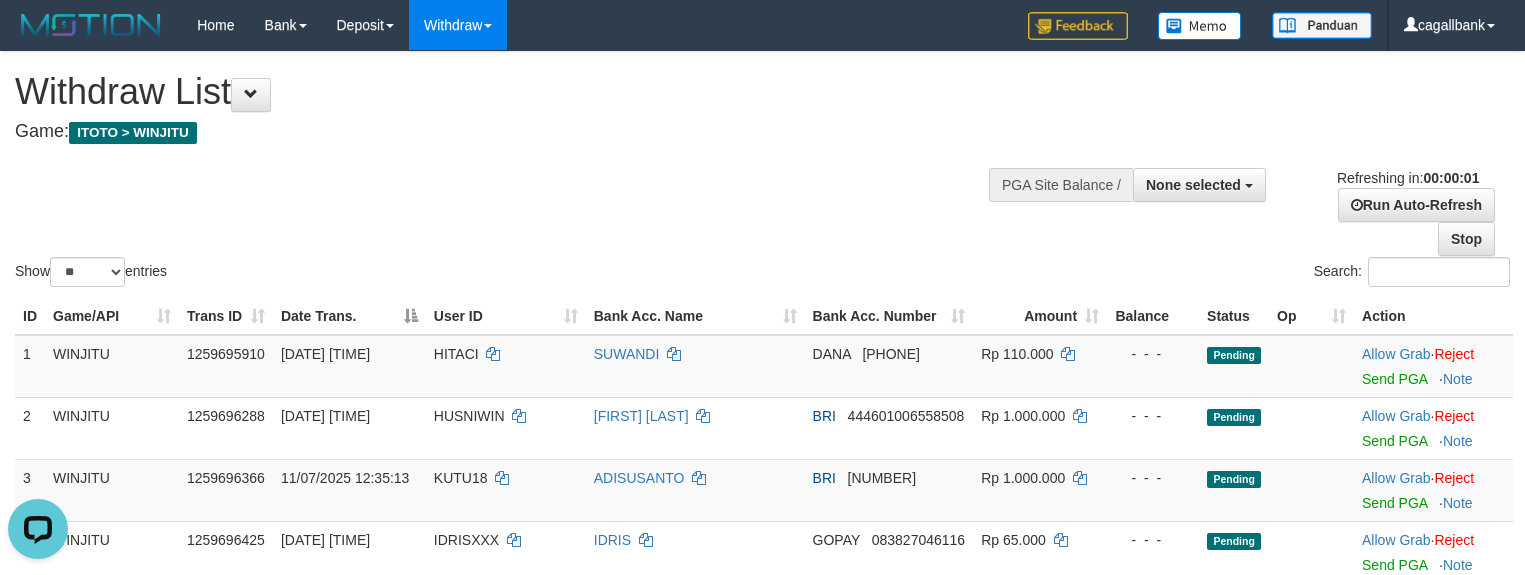 click on "Show  ** ** ** ***  entries Search:" at bounding box center [762, 171] 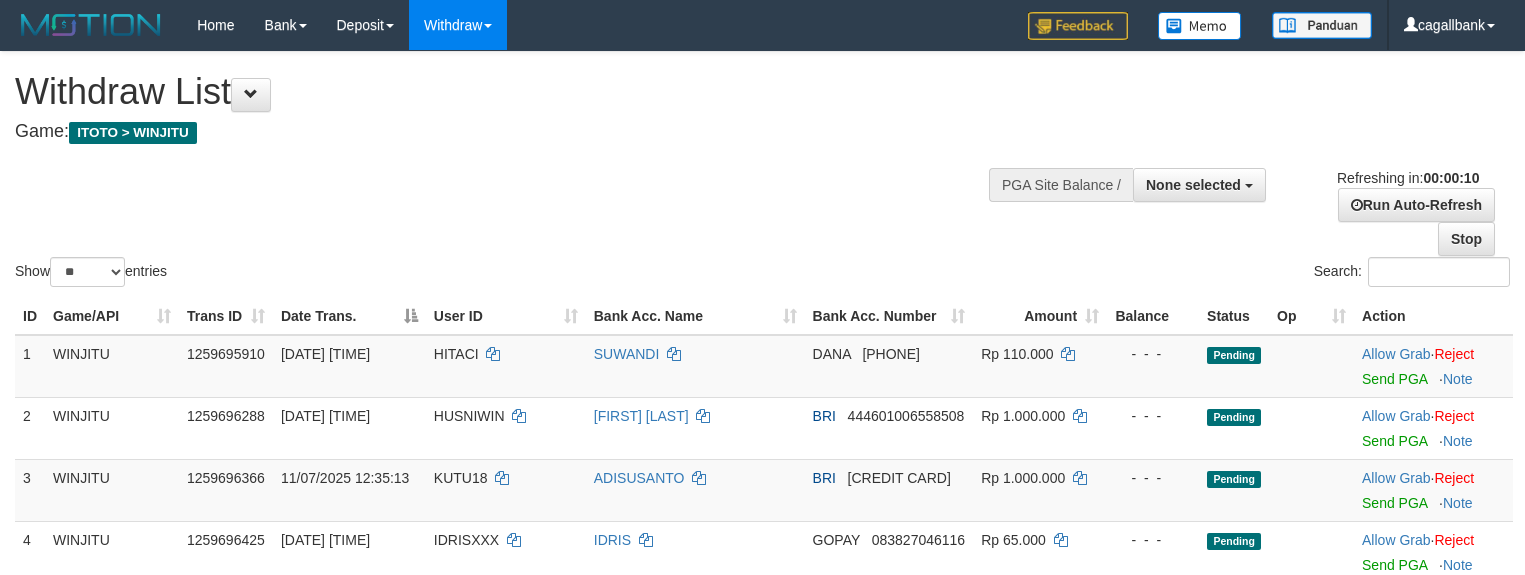 select 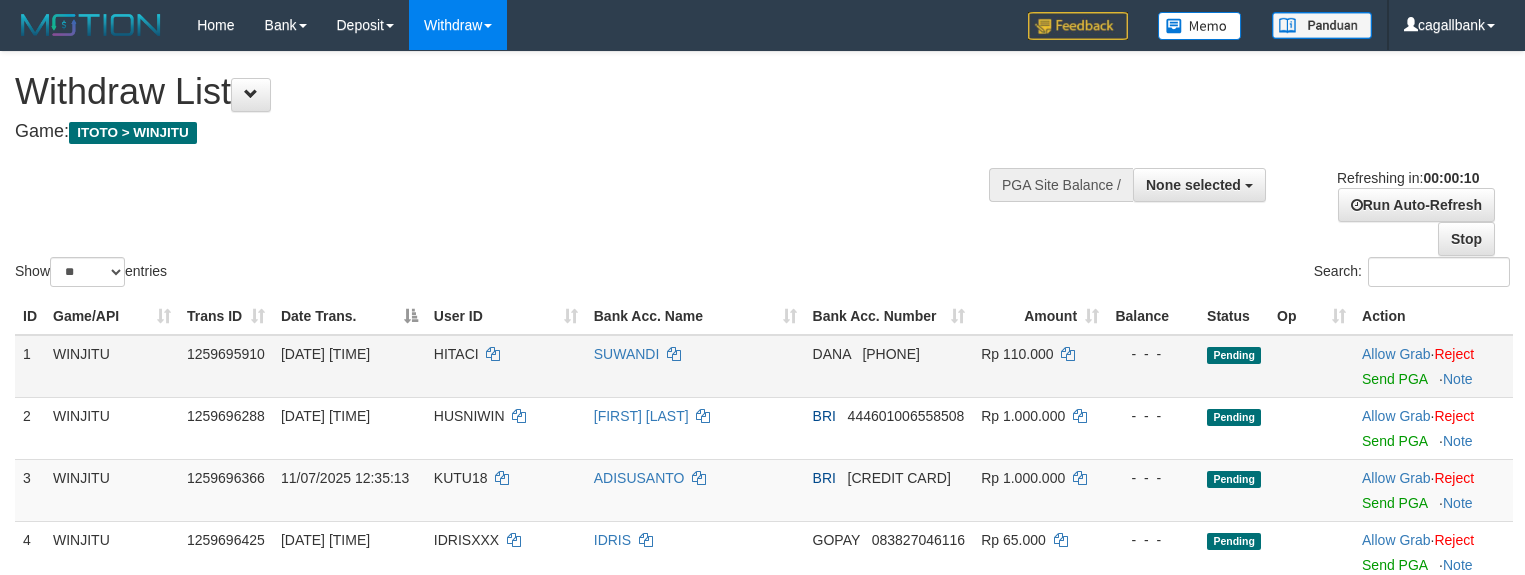 scroll, scrollTop: 0, scrollLeft: 0, axis: both 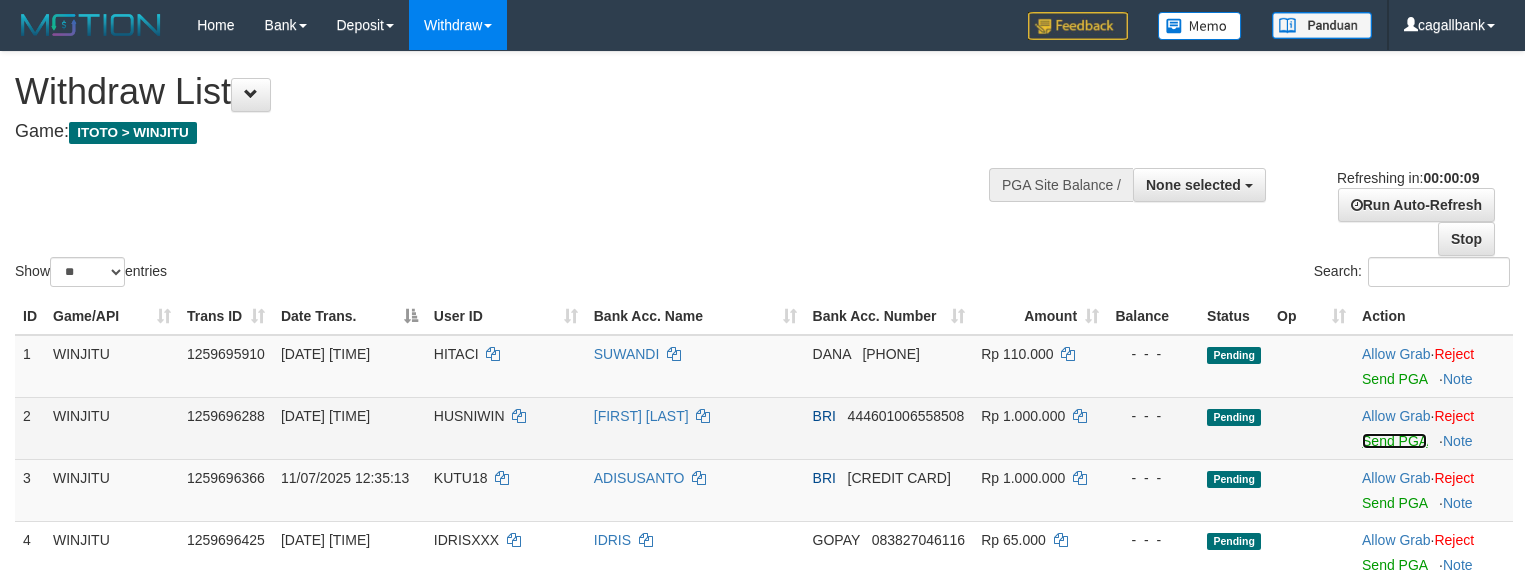 click on "Send PGA" at bounding box center (1394, 441) 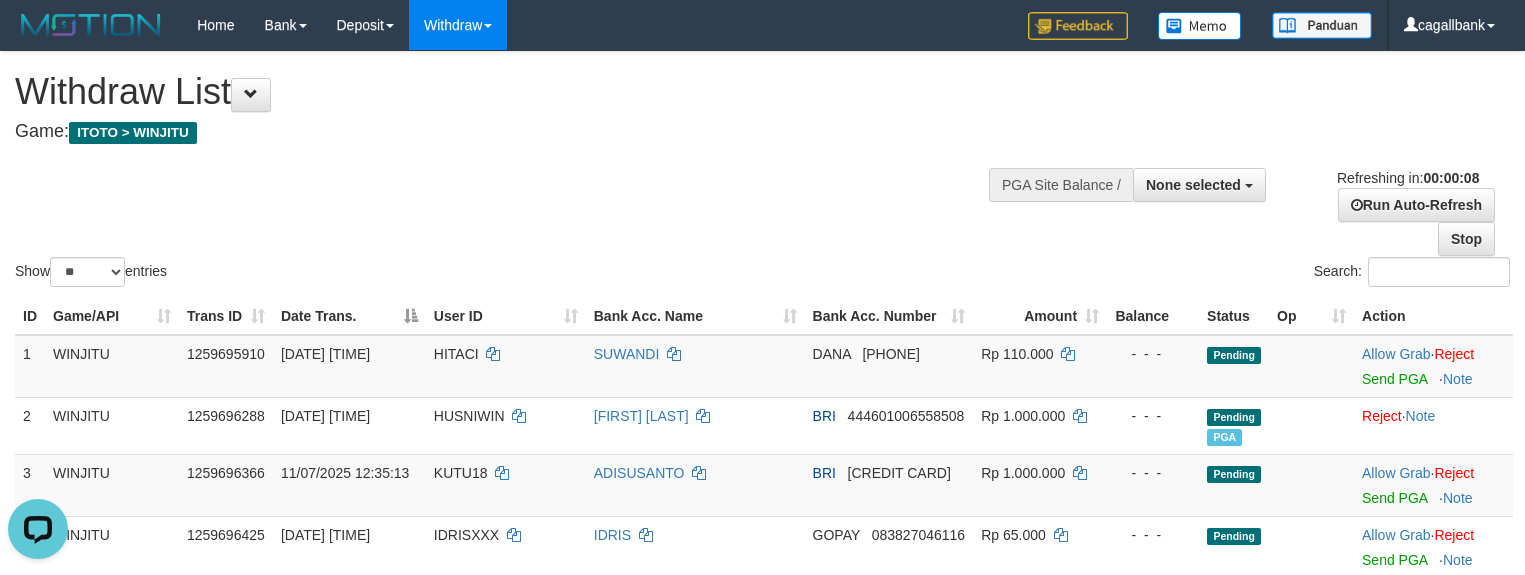 scroll, scrollTop: 0, scrollLeft: 0, axis: both 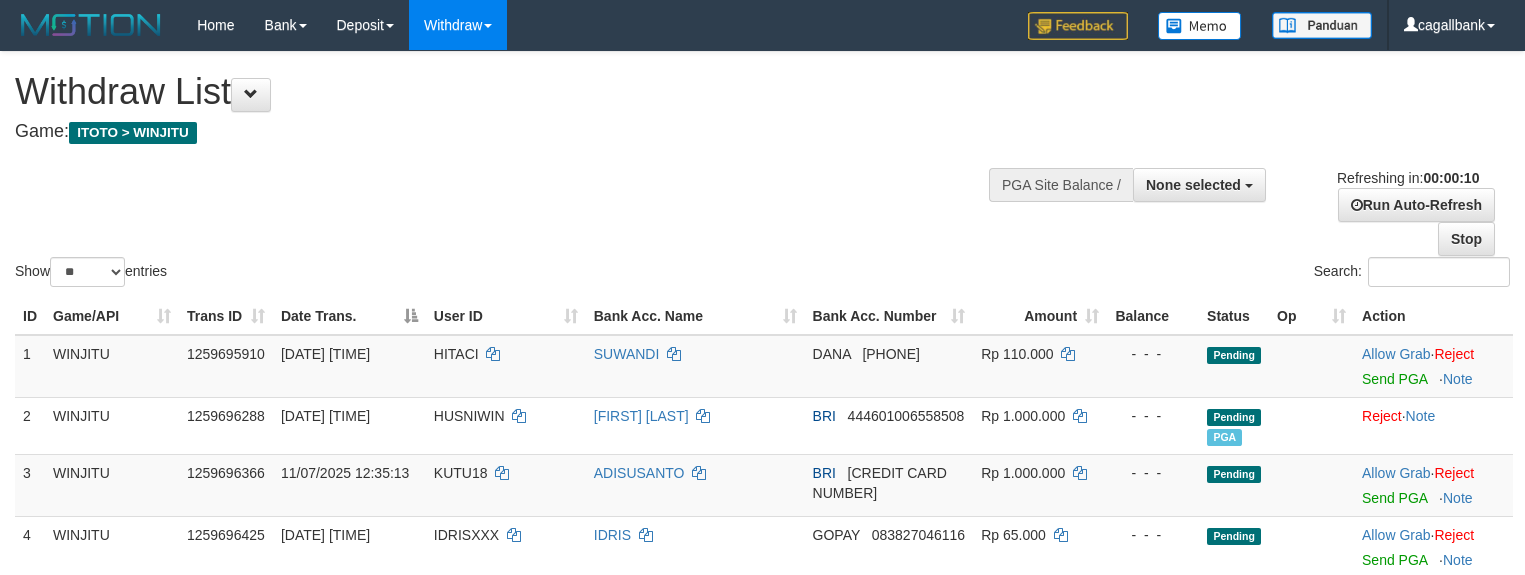 select 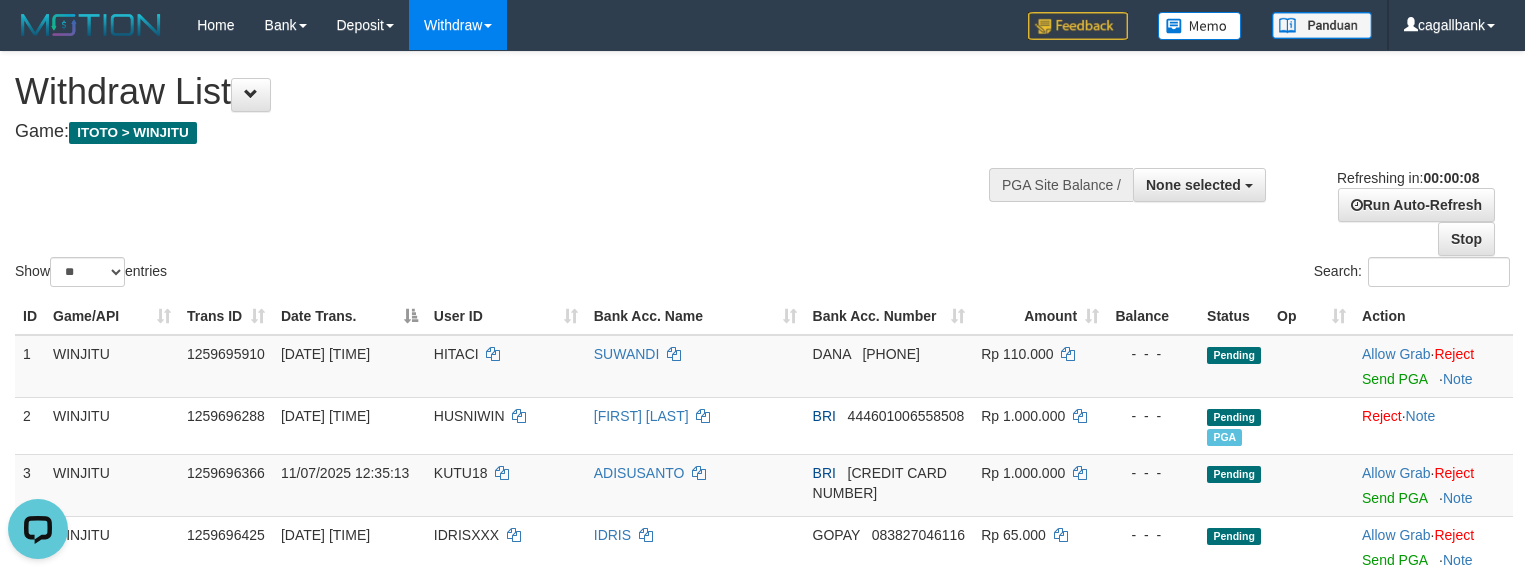 scroll, scrollTop: 0, scrollLeft: 0, axis: both 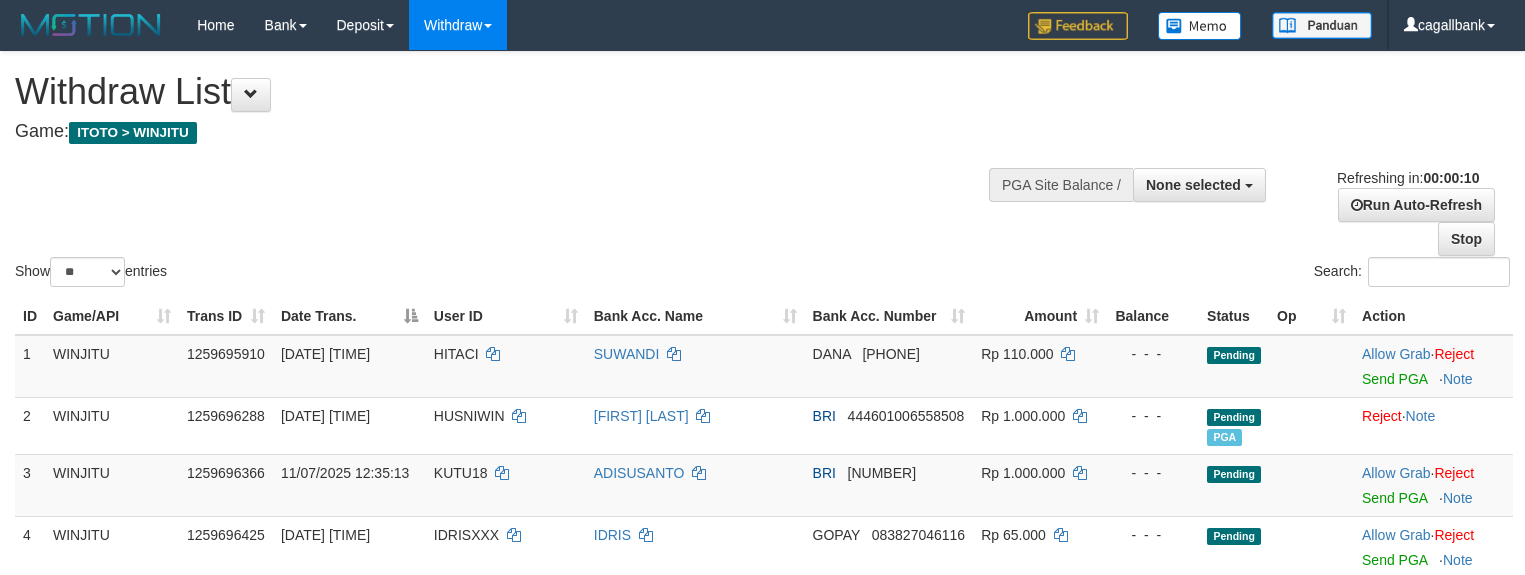 select 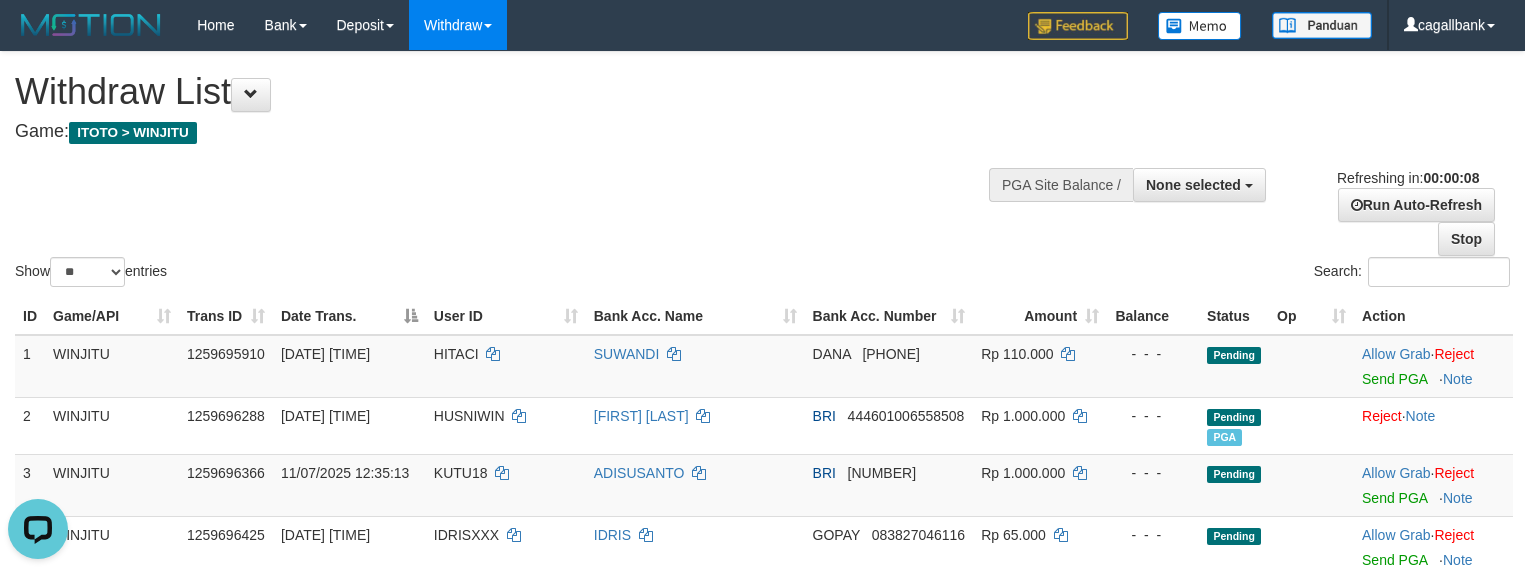 scroll, scrollTop: 0, scrollLeft: 0, axis: both 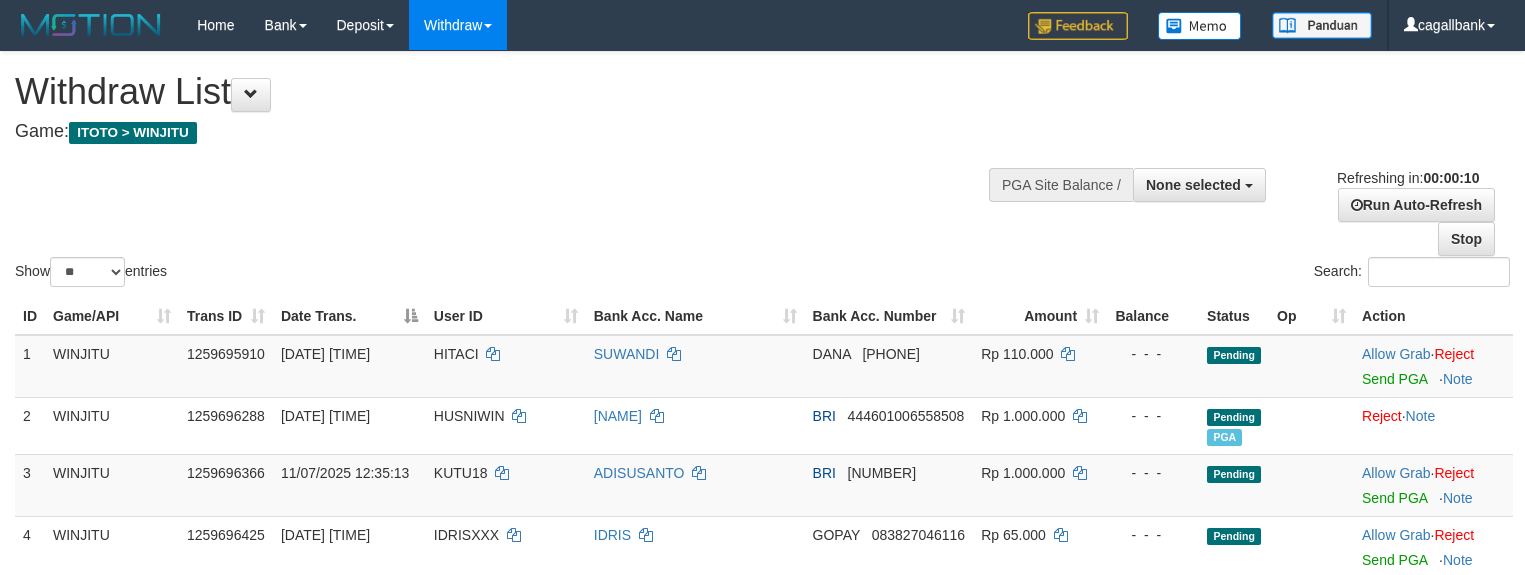 select 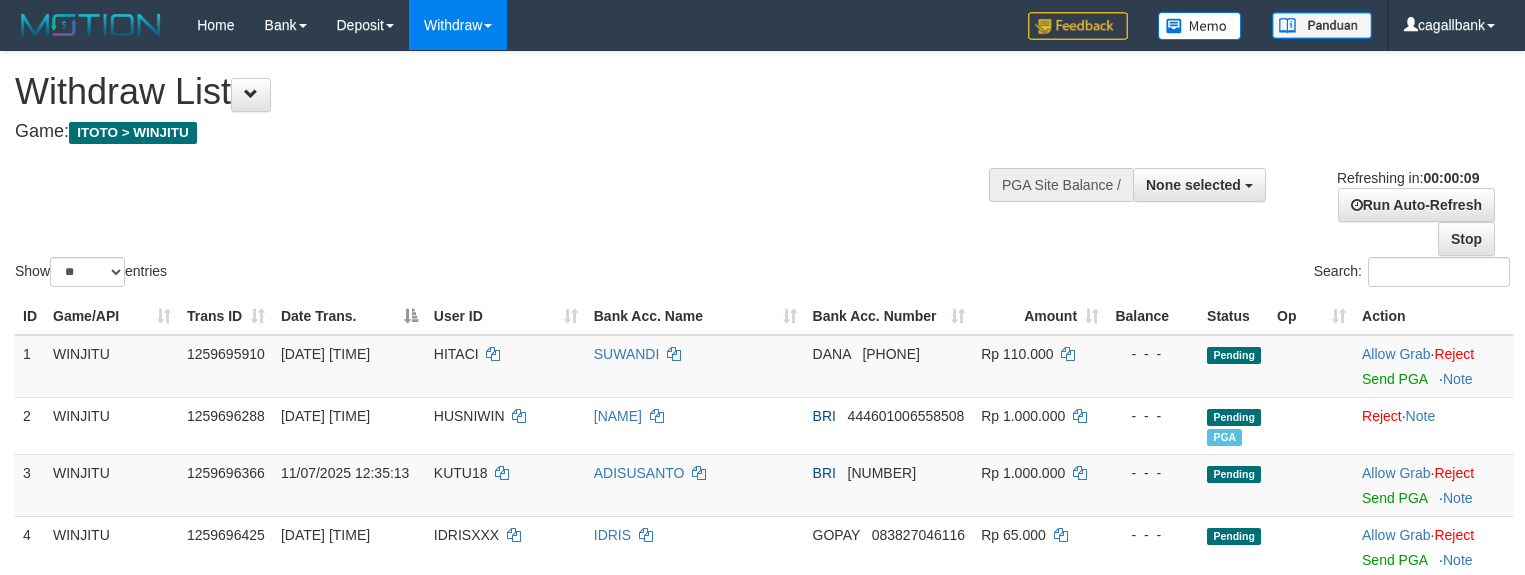 click on "Show  ** ** ** ***  entries Search:" at bounding box center [762, 171] 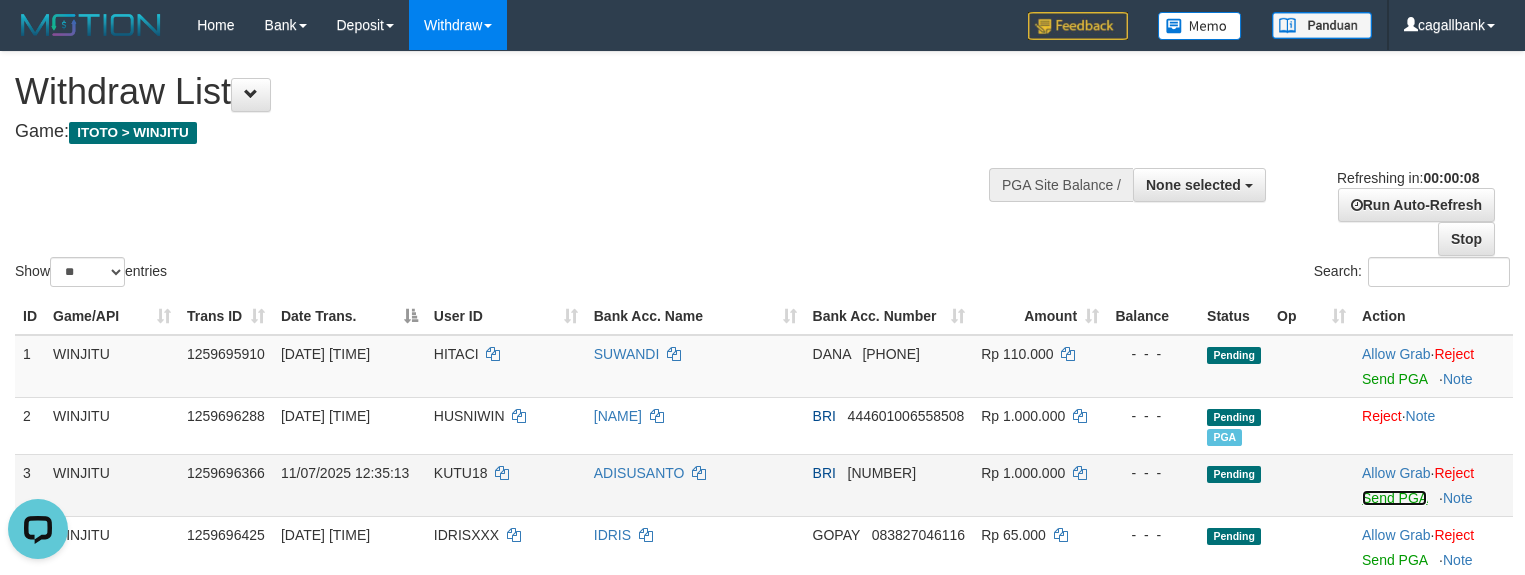 click on "Send PGA" at bounding box center (1394, 498) 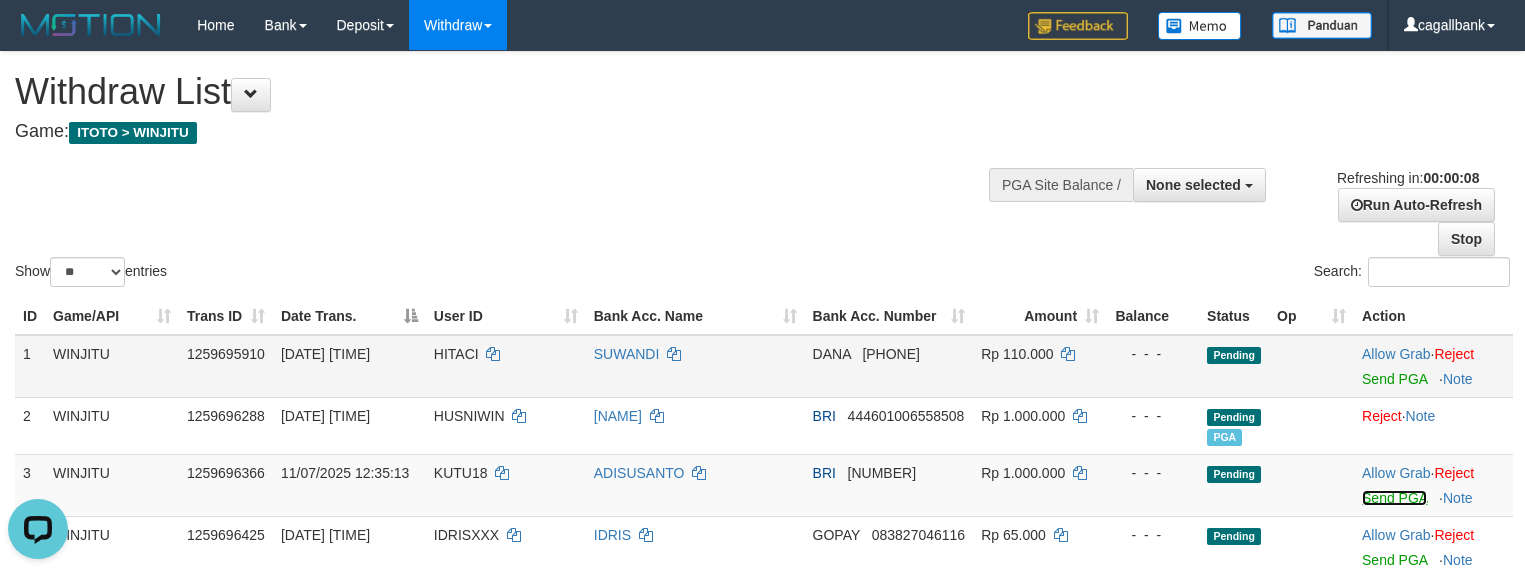 scroll, scrollTop: 0, scrollLeft: 0, axis: both 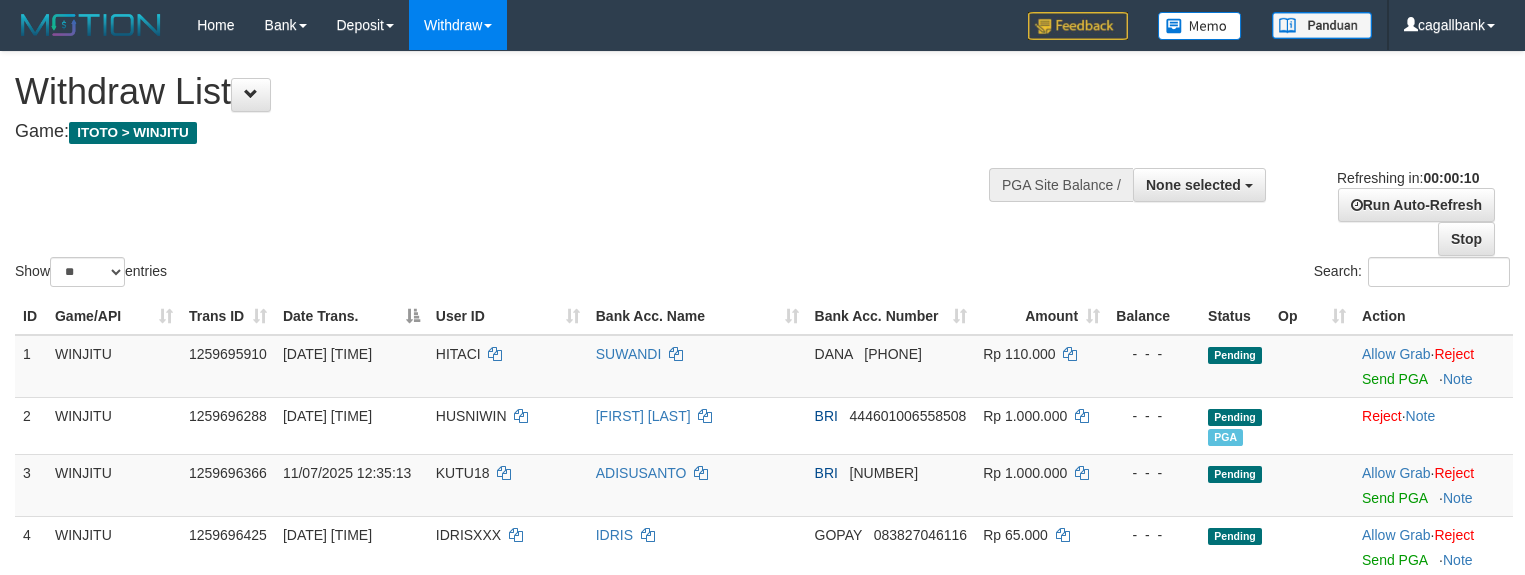select 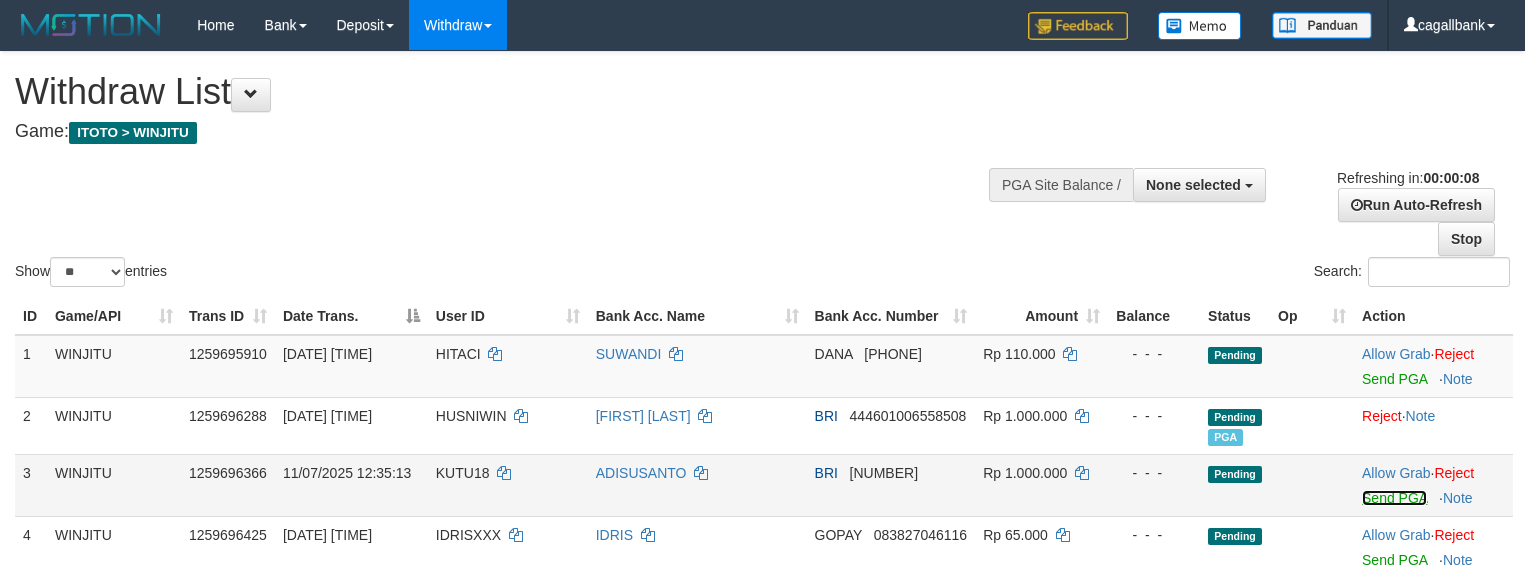 click on "Send PGA" at bounding box center [1394, 498] 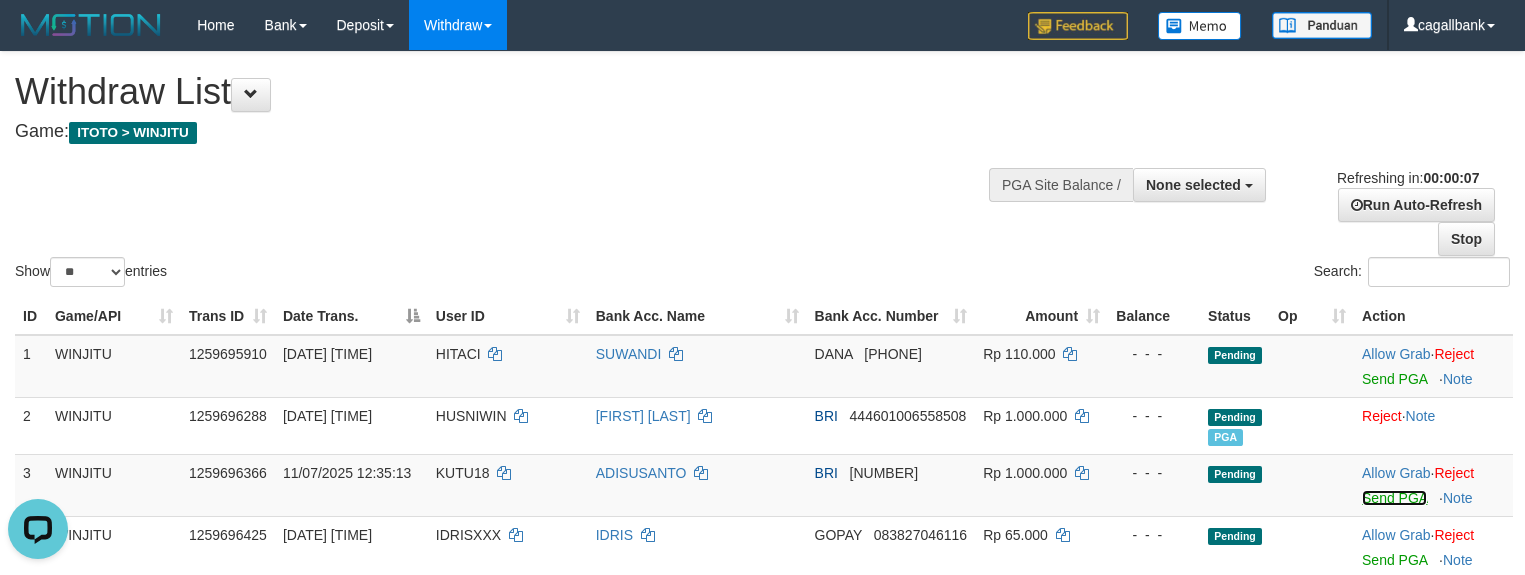 scroll, scrollTop: 0, scrollLeft: 0, axis: both 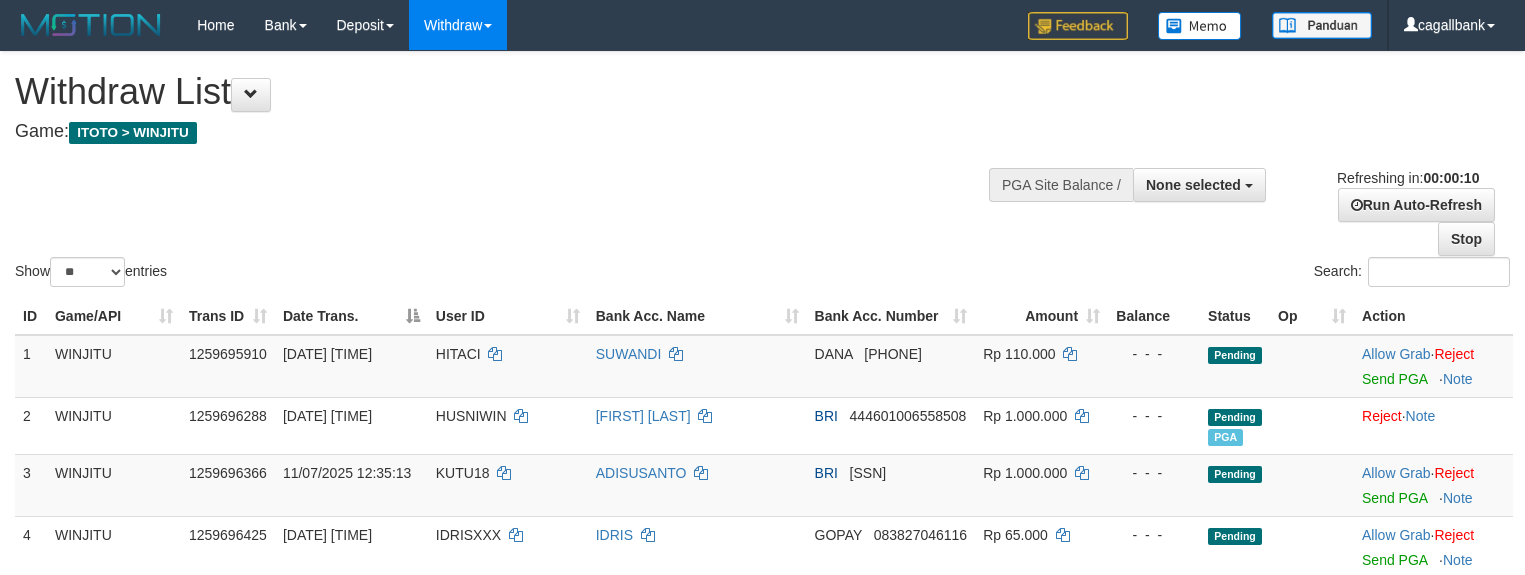select 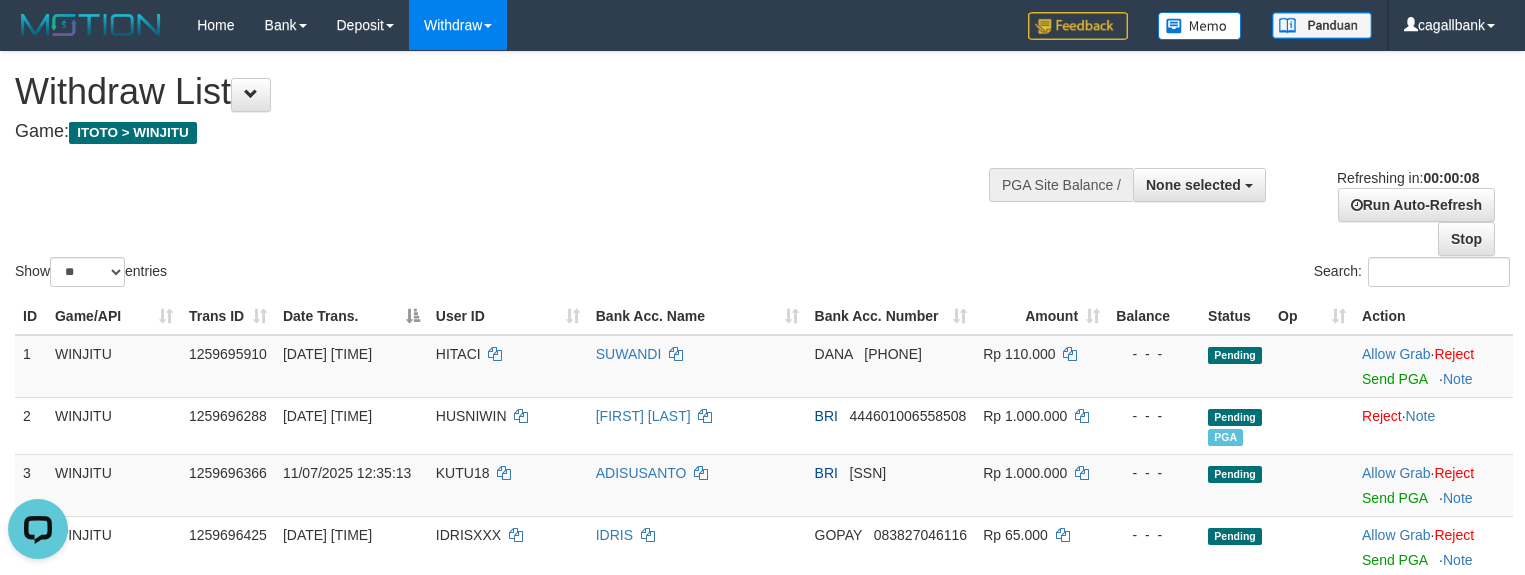 scroll, scrollTop: 0, scrollLeft: 0, axis: both 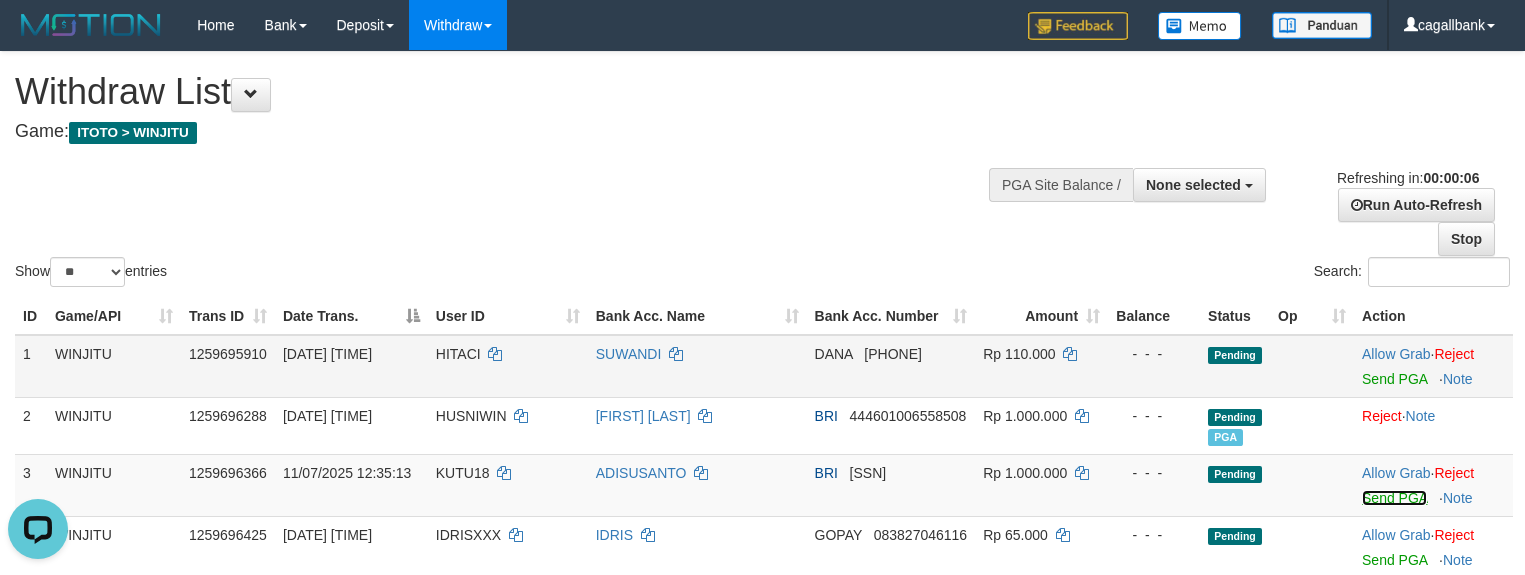 click on "Send PGA" at bounding box center (1394, 498) 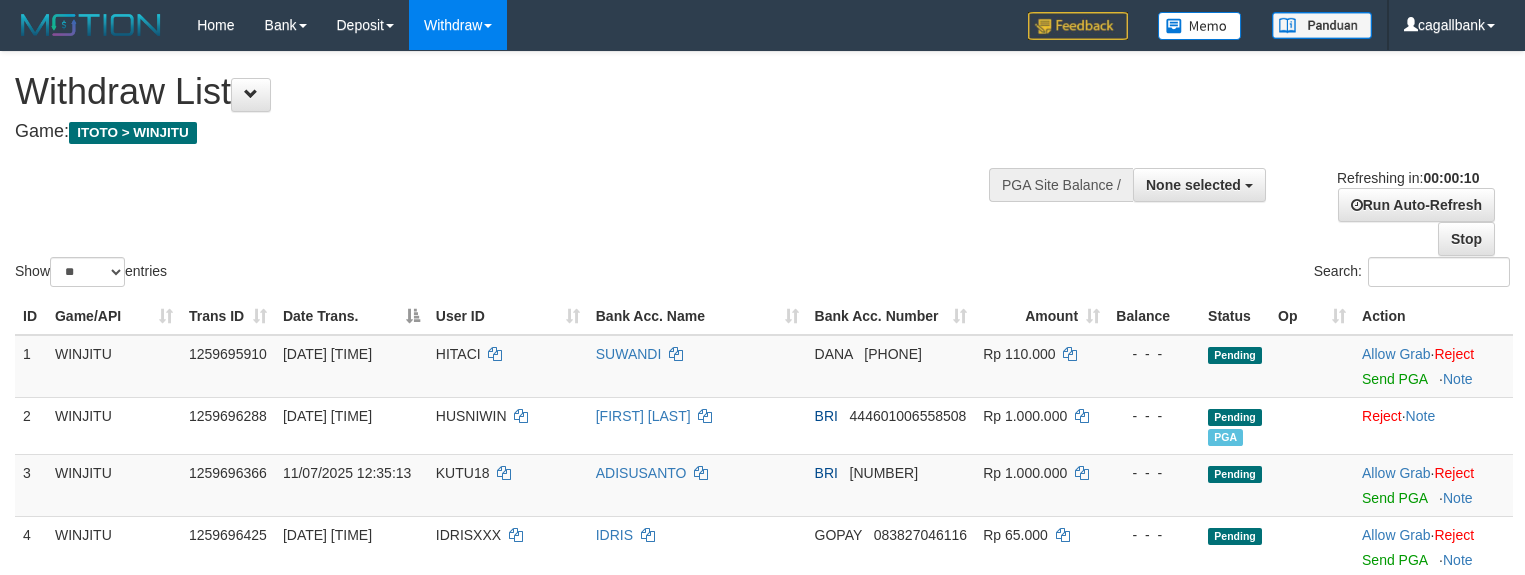 select 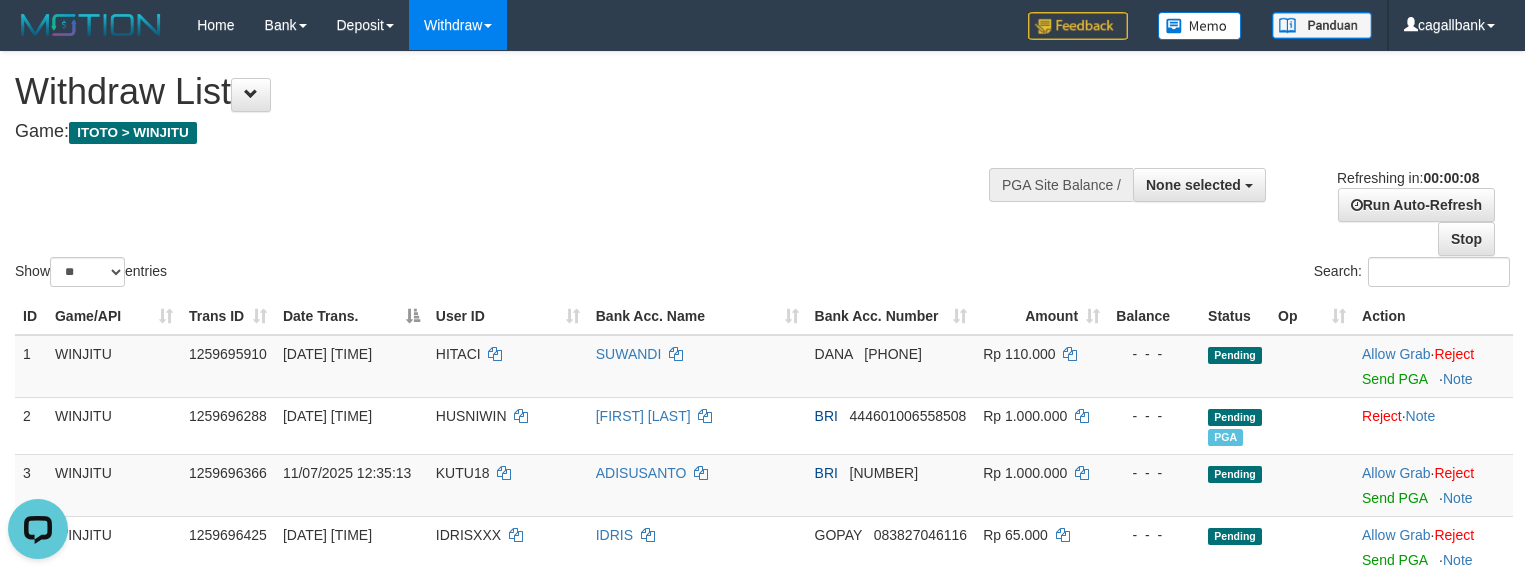 scroll, scrollTop: 0, scrollLeft: 0, axis: both 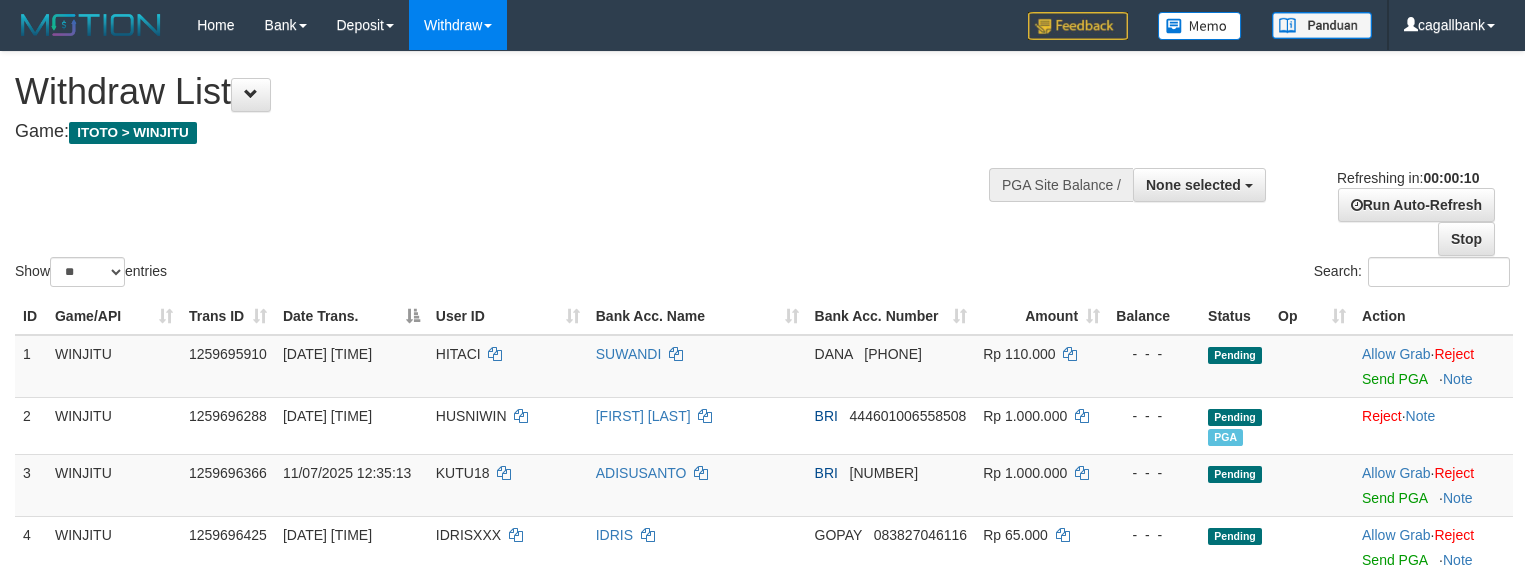 select 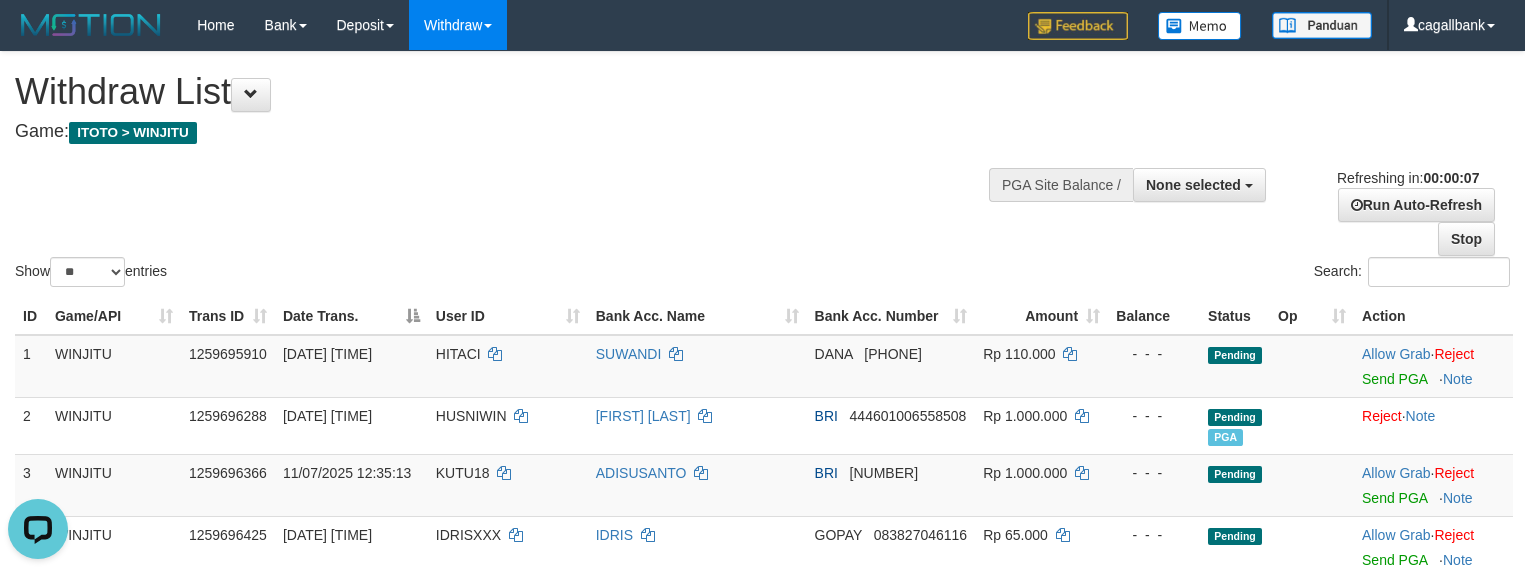 scroll, scrollTop: 0, scrollLeft: 0, axis: both 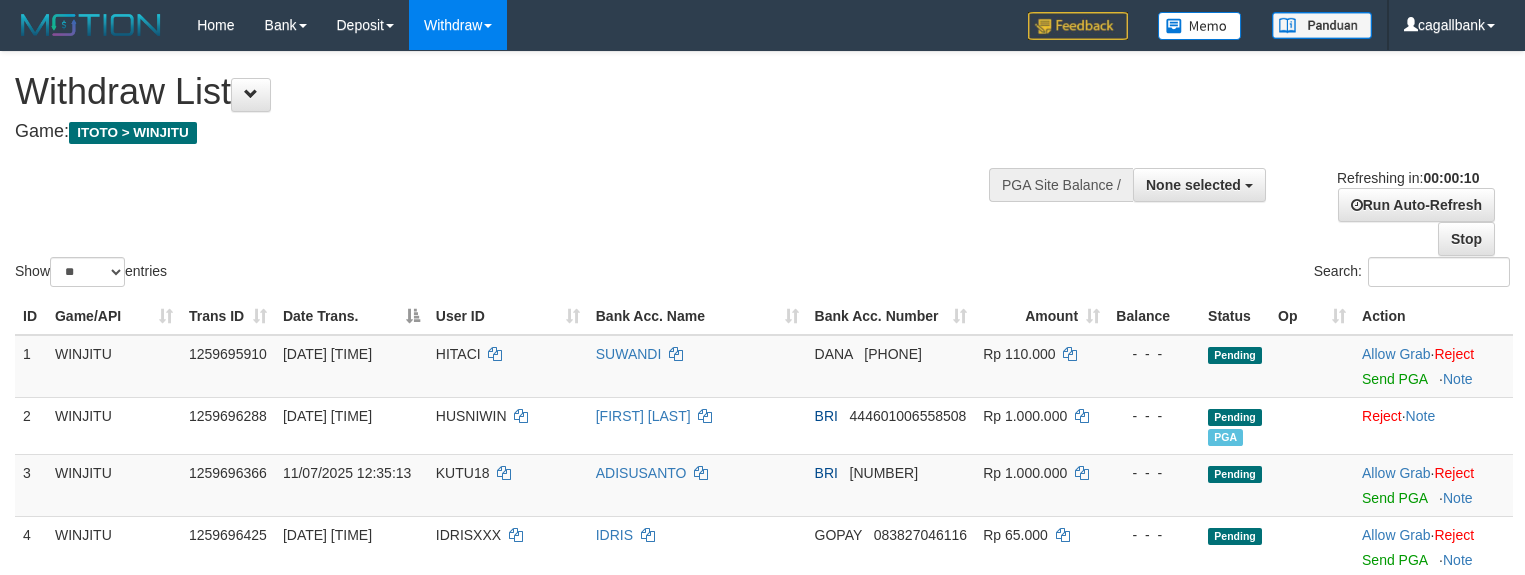 select 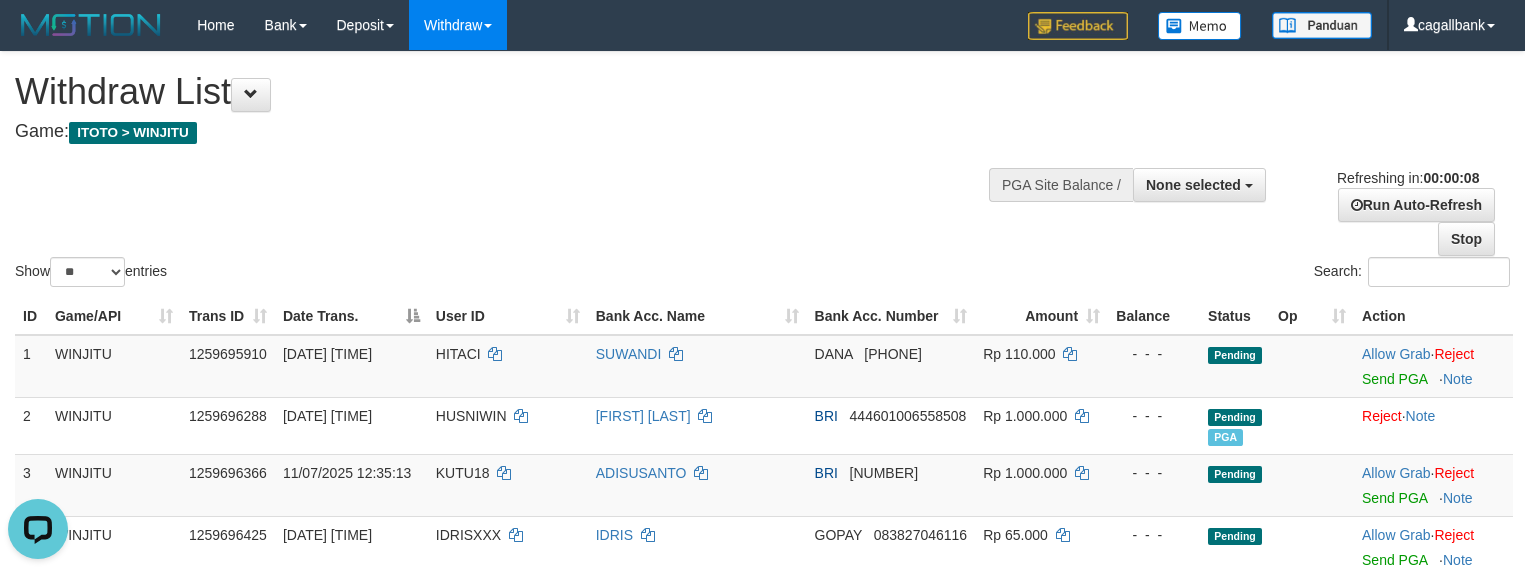 scroll, scrollTop: 0, scrollLeft: 0, axis: both 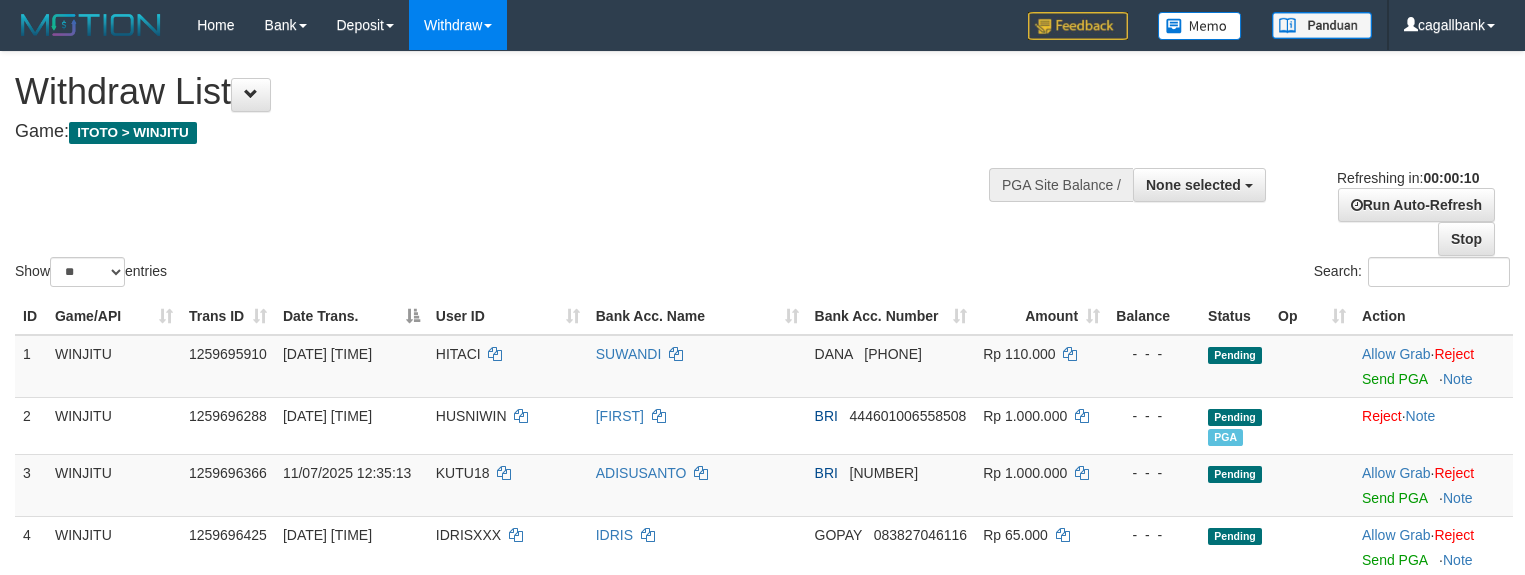 select 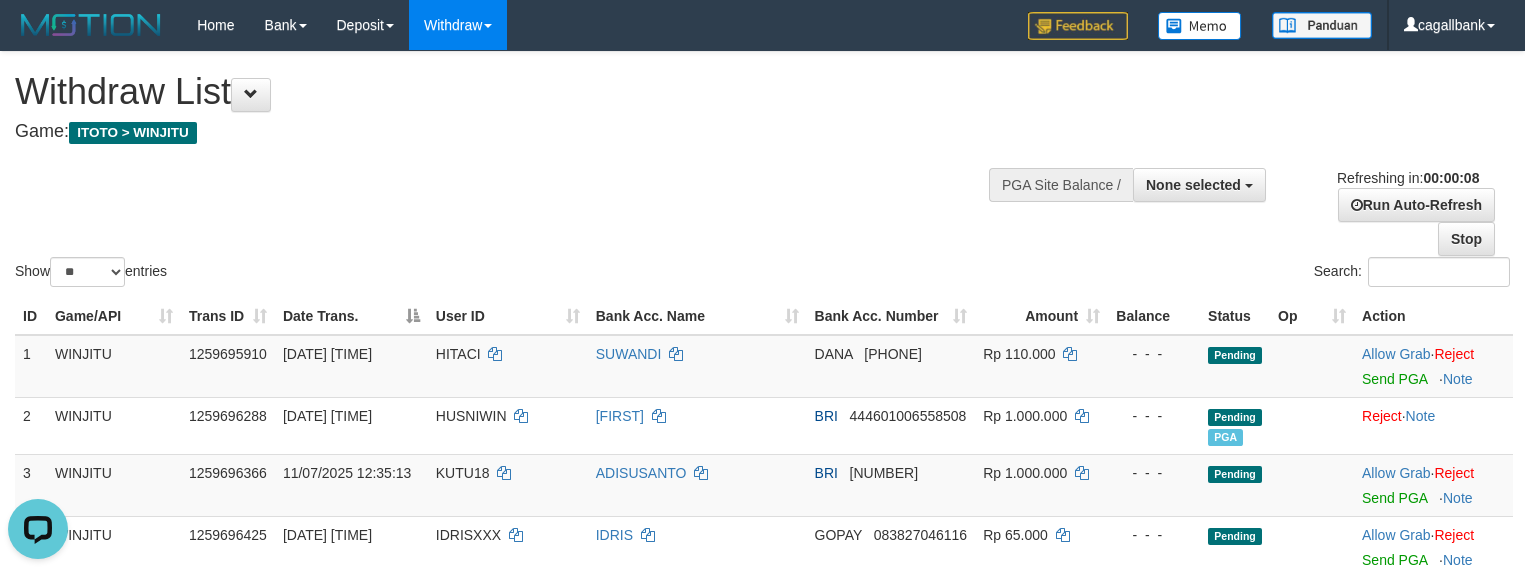 scroll, scrollTop: 0, scrollLeft: 0, axis: both 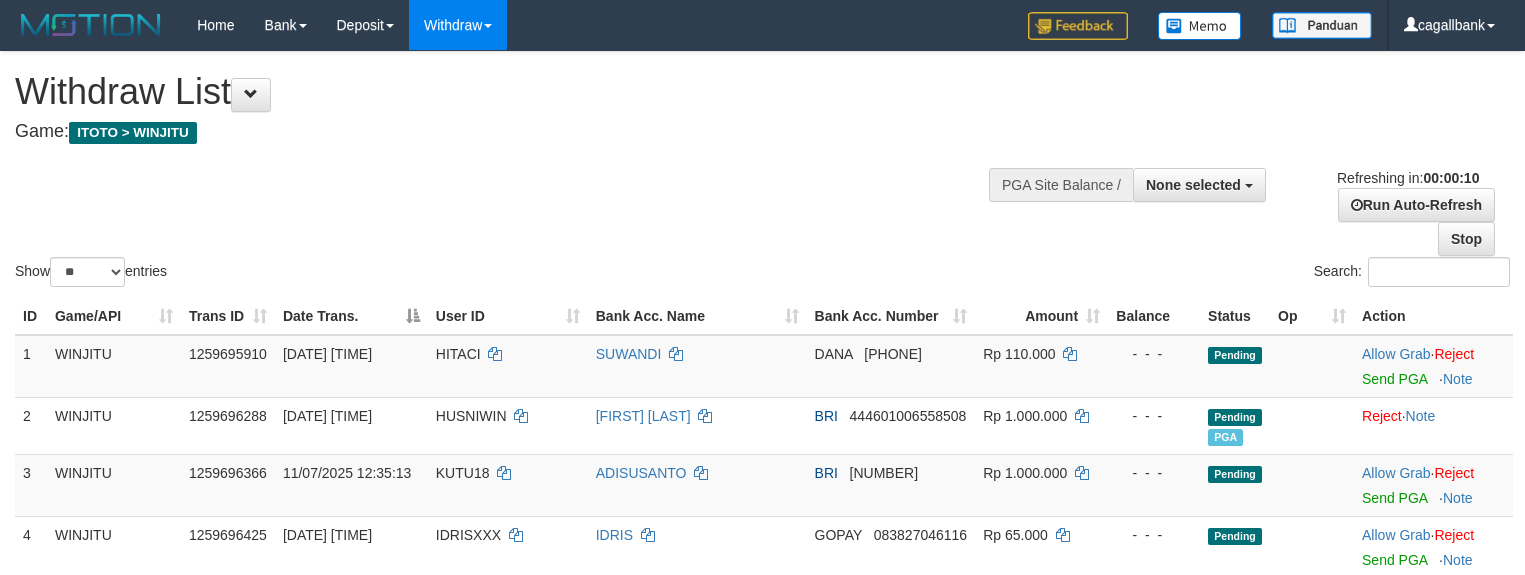 select 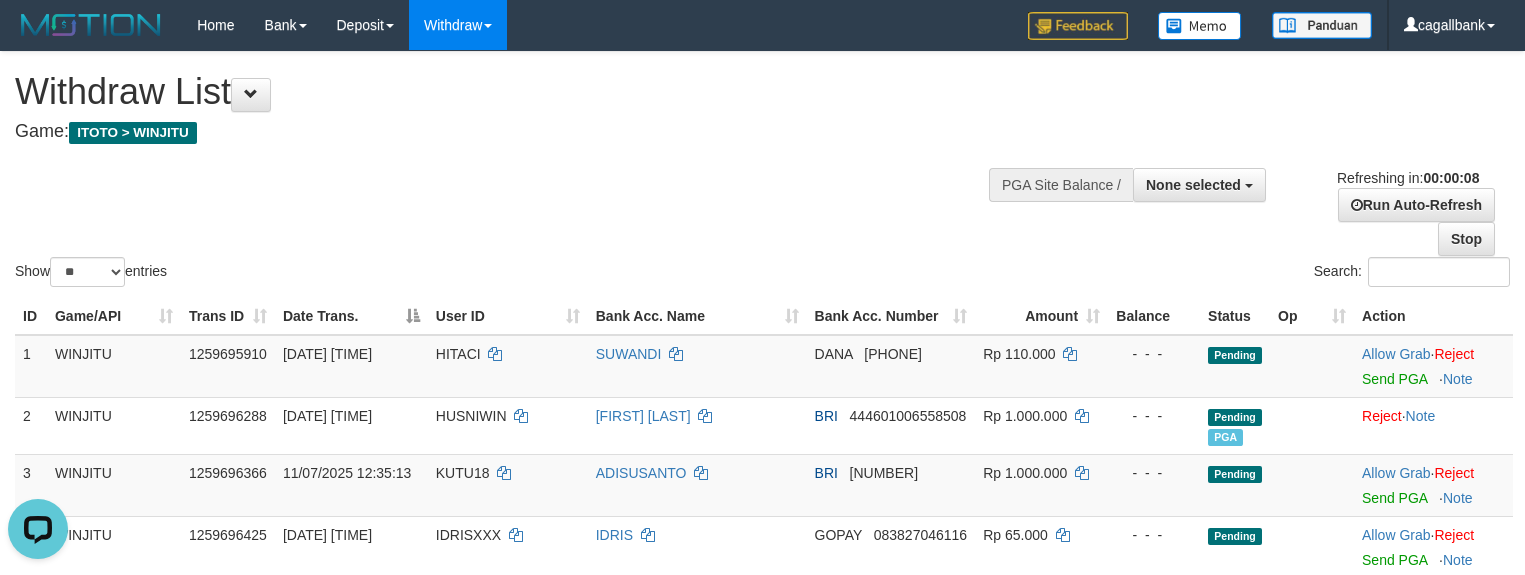 scroll, scrollTop: 0, scrollLeft: 0, axis: both 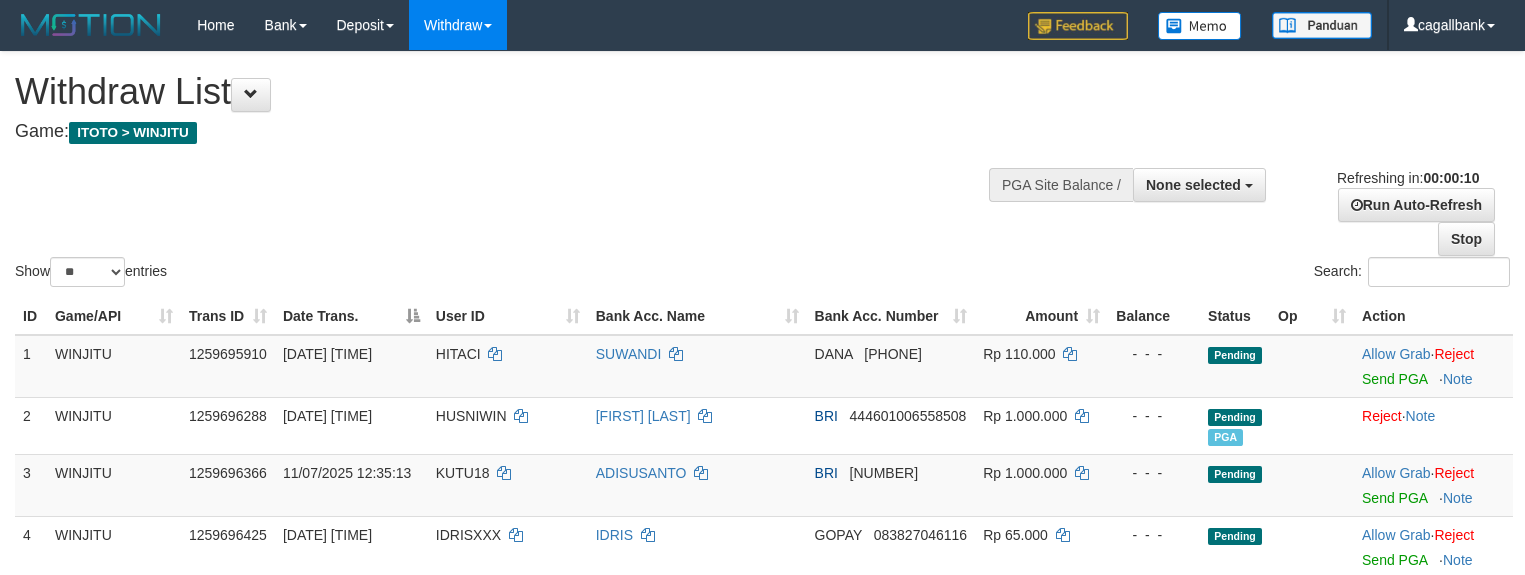 select 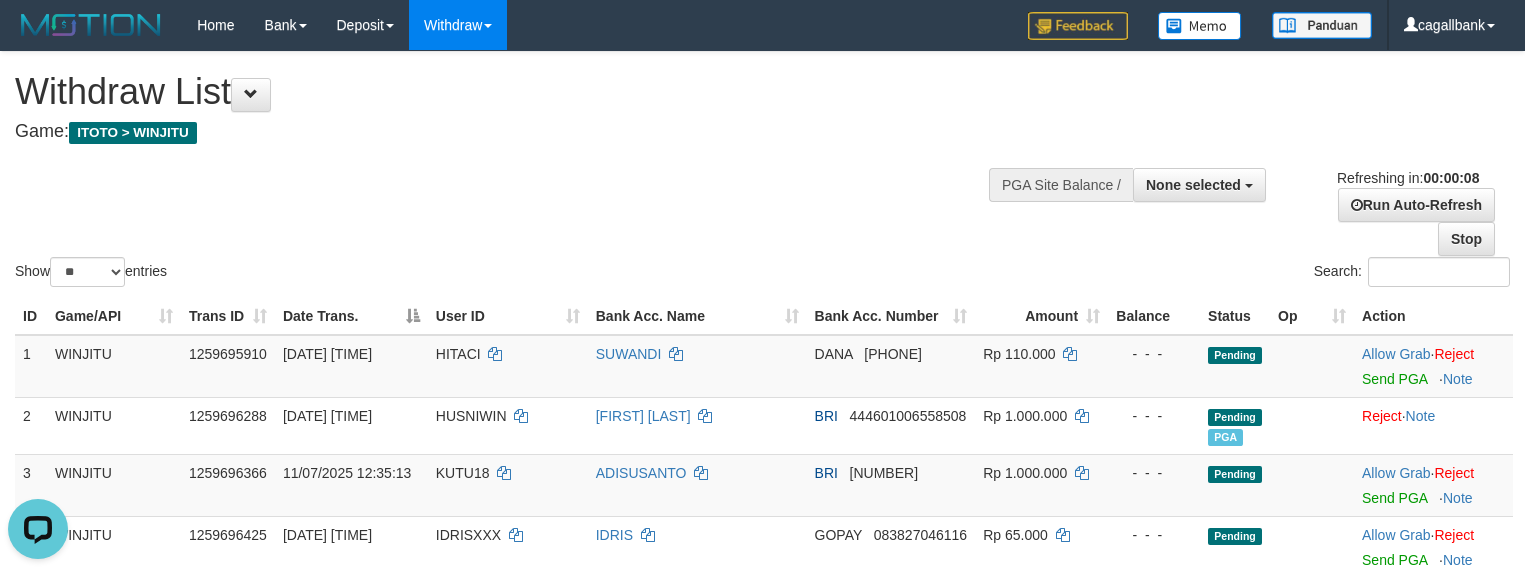 scroll, scrollTop: 0, scrollLeft: 0, axis: both 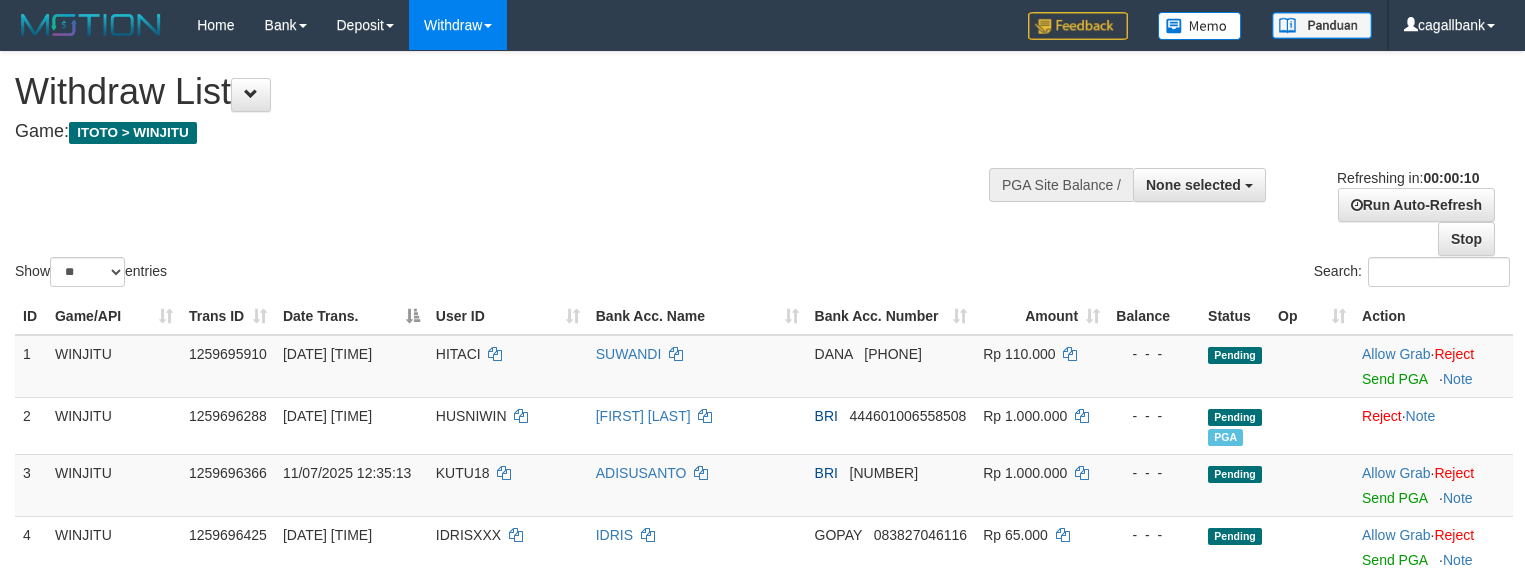 select 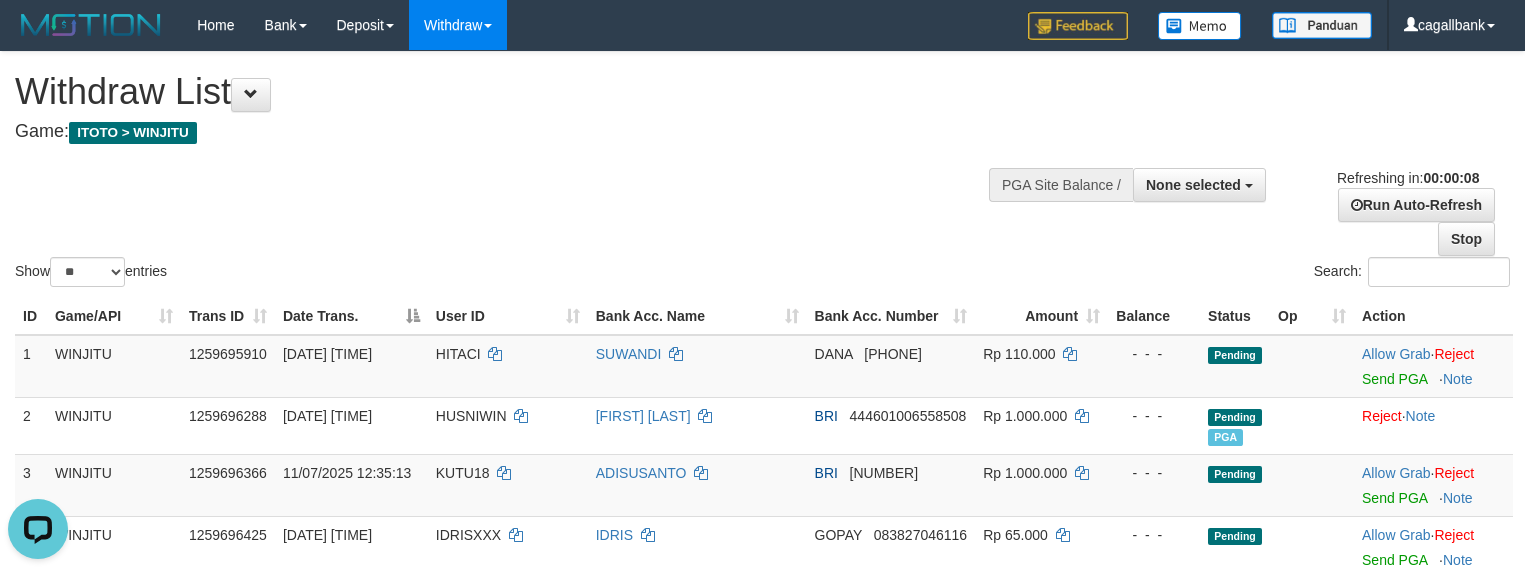 scroll, scrollTop: 0, scrollLeft: 0, axis: both 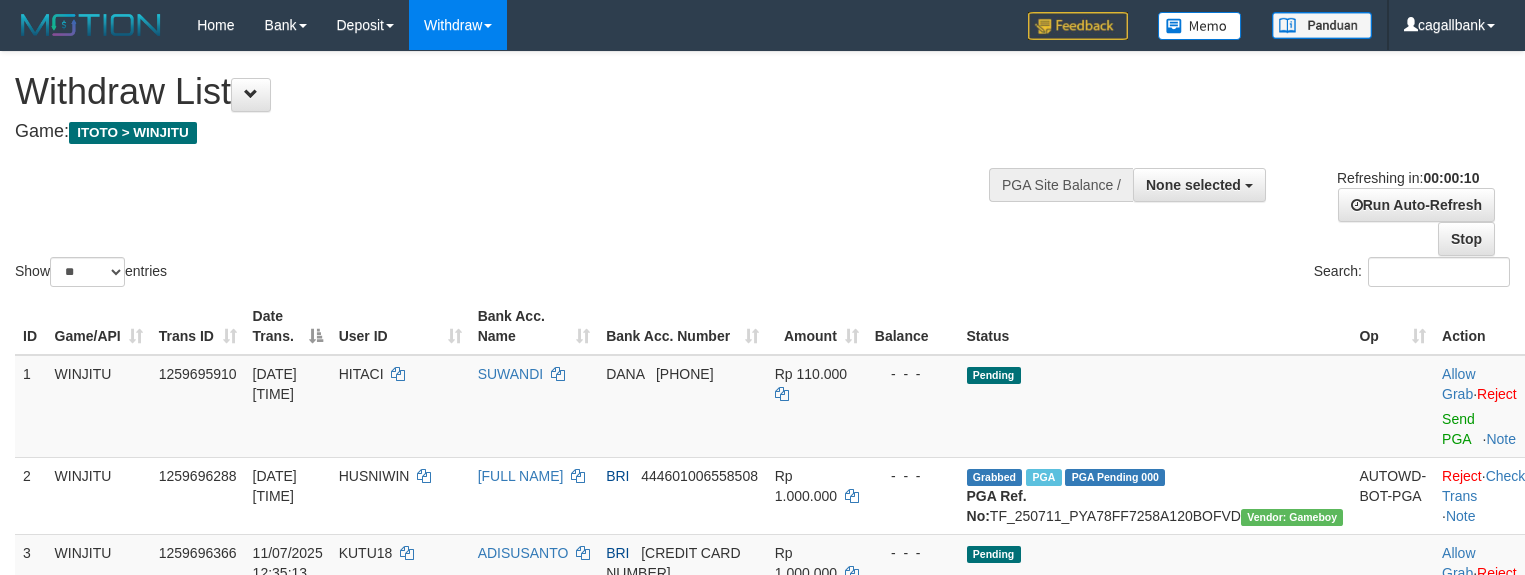 select 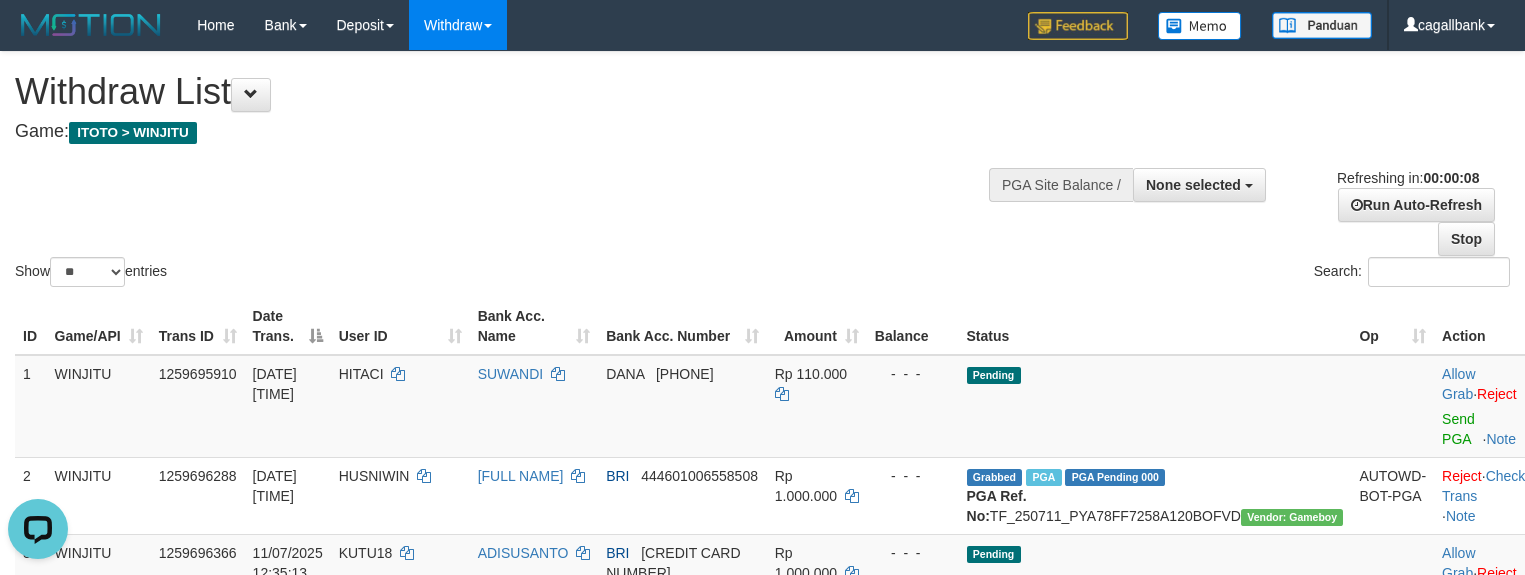 scroll, scrollTop: 0, scrollLeft: 0, axis: both 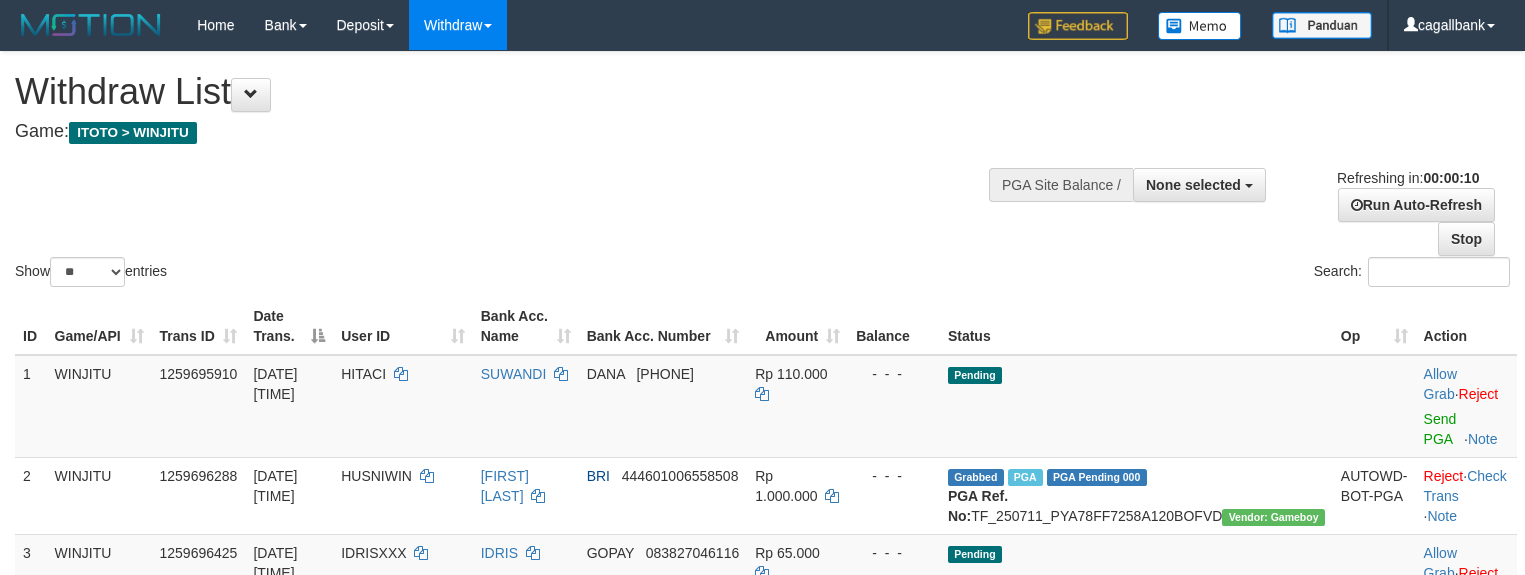 select 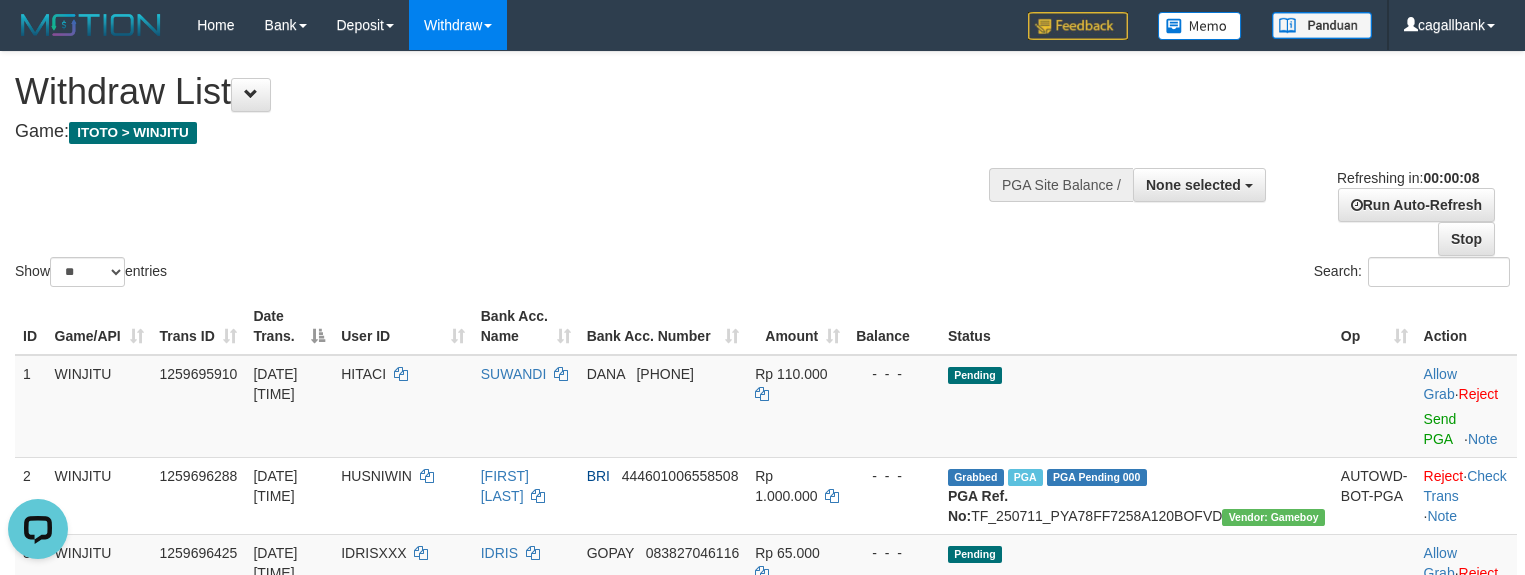 scroll, scrollTop: 0, scrollLeft: 0, axis: both 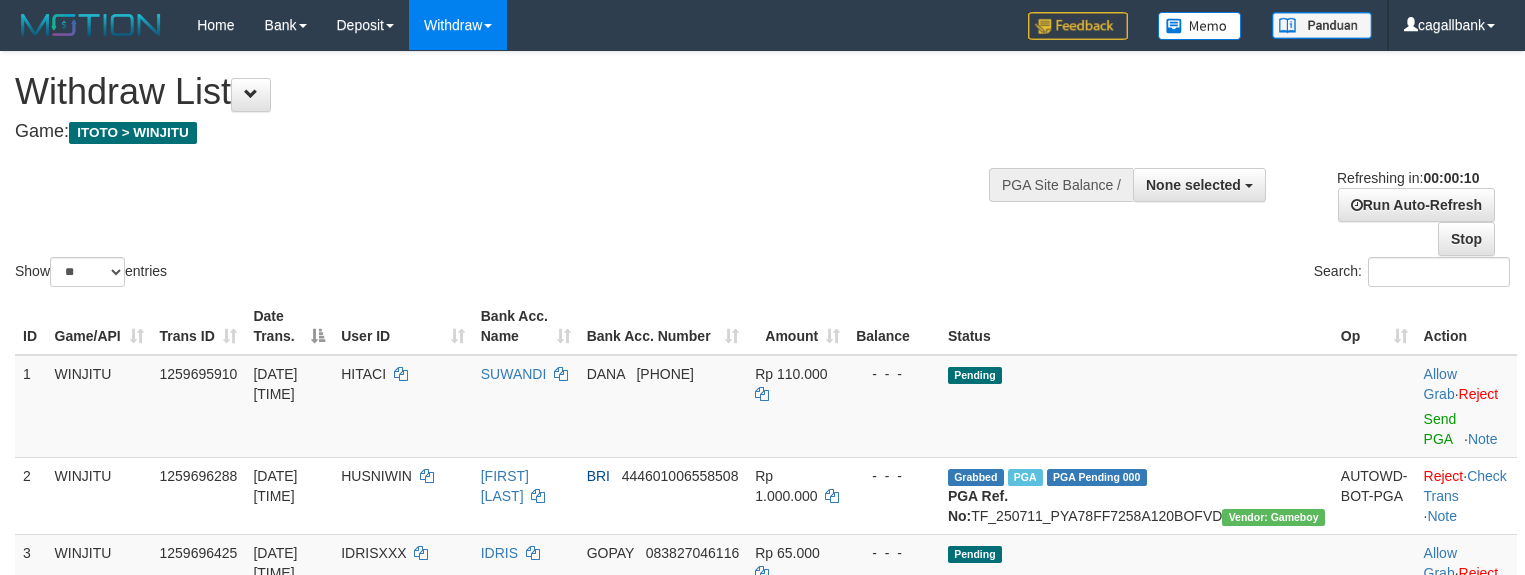 select 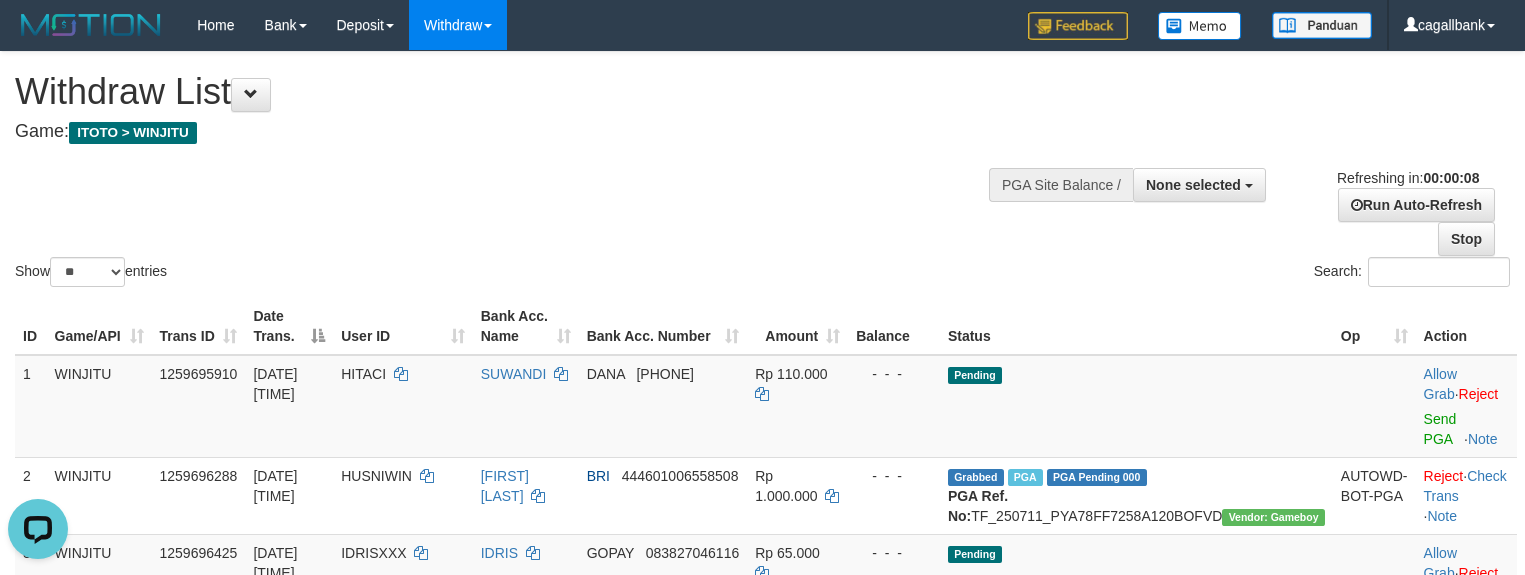 scroll, scrollTop: 0, scrollLeft: 0, axis: both 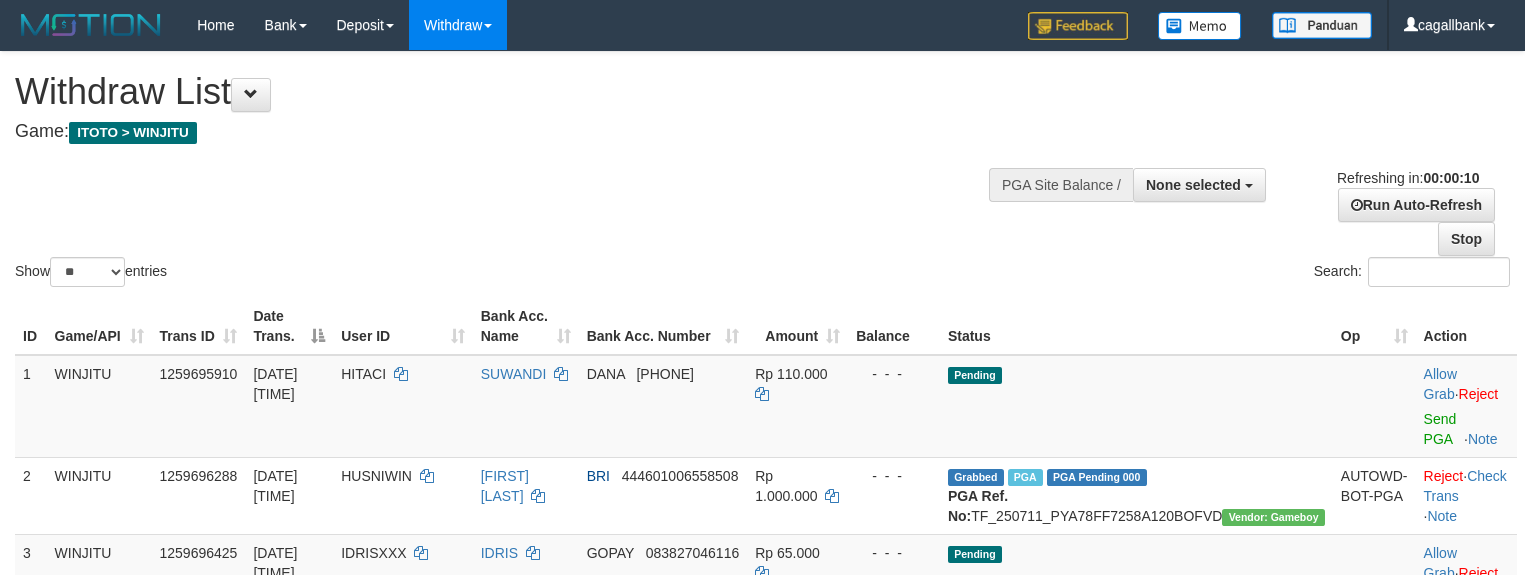 select 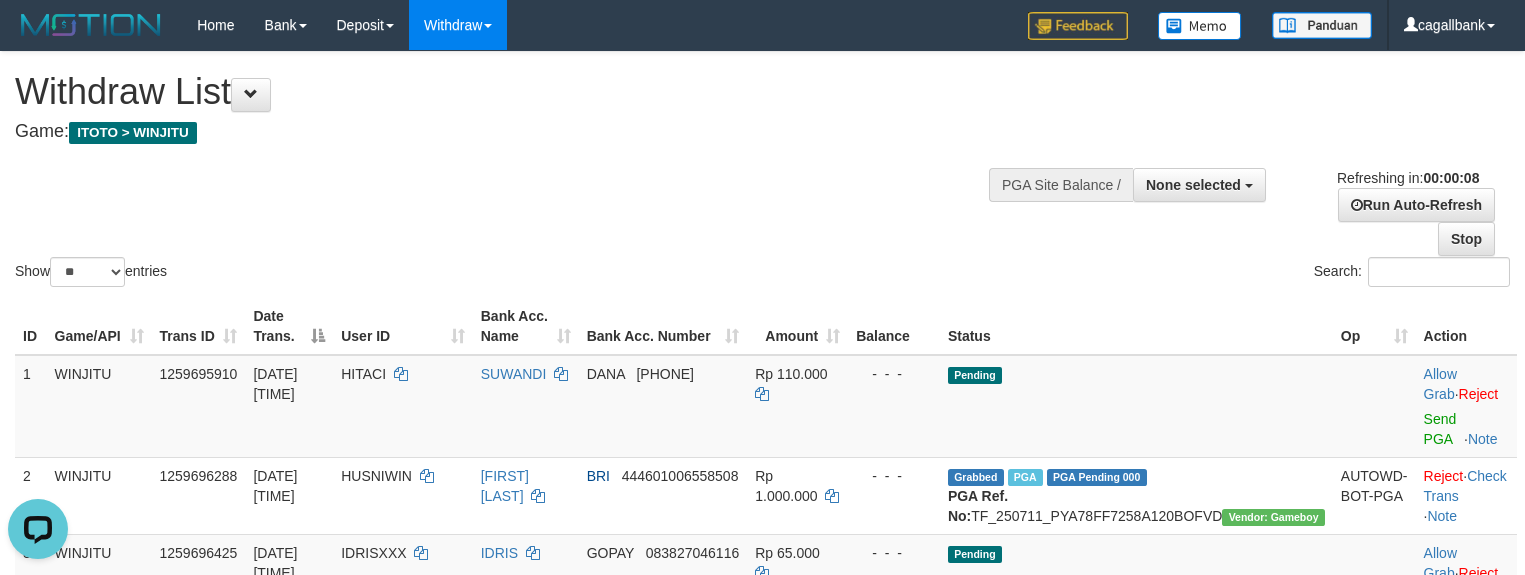 scroll, scrollTop: 0, scrollLeft: 0, axis: both 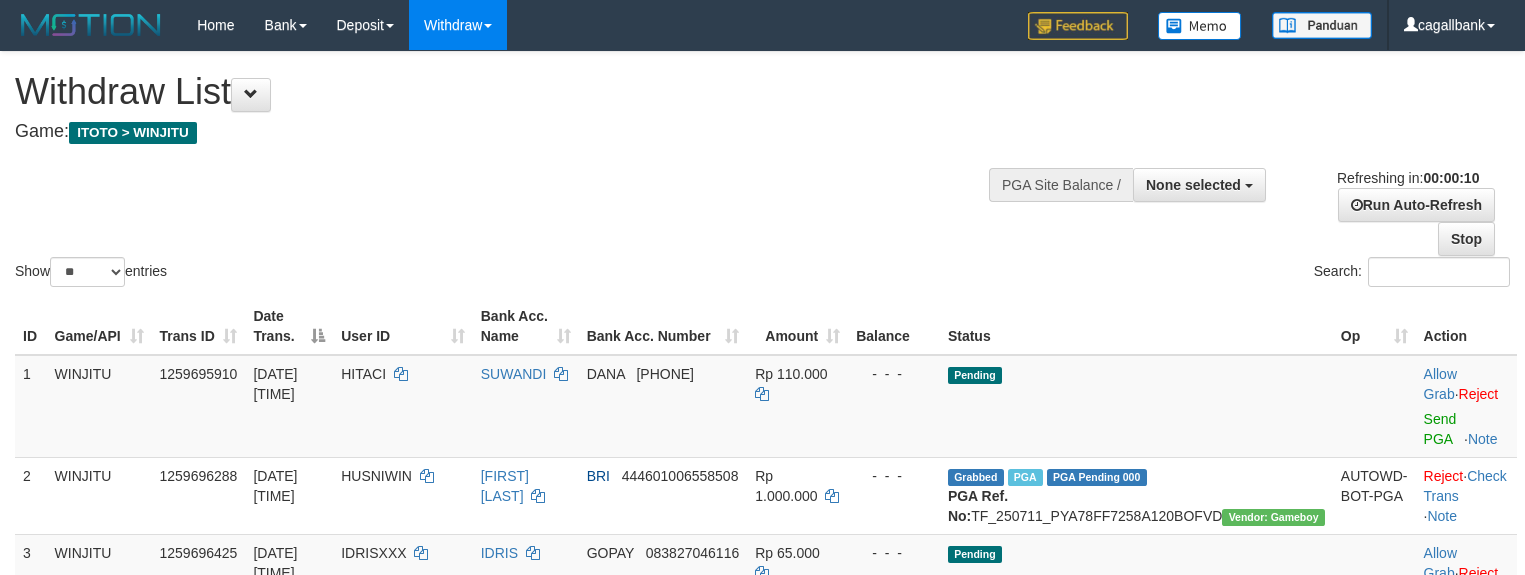 select 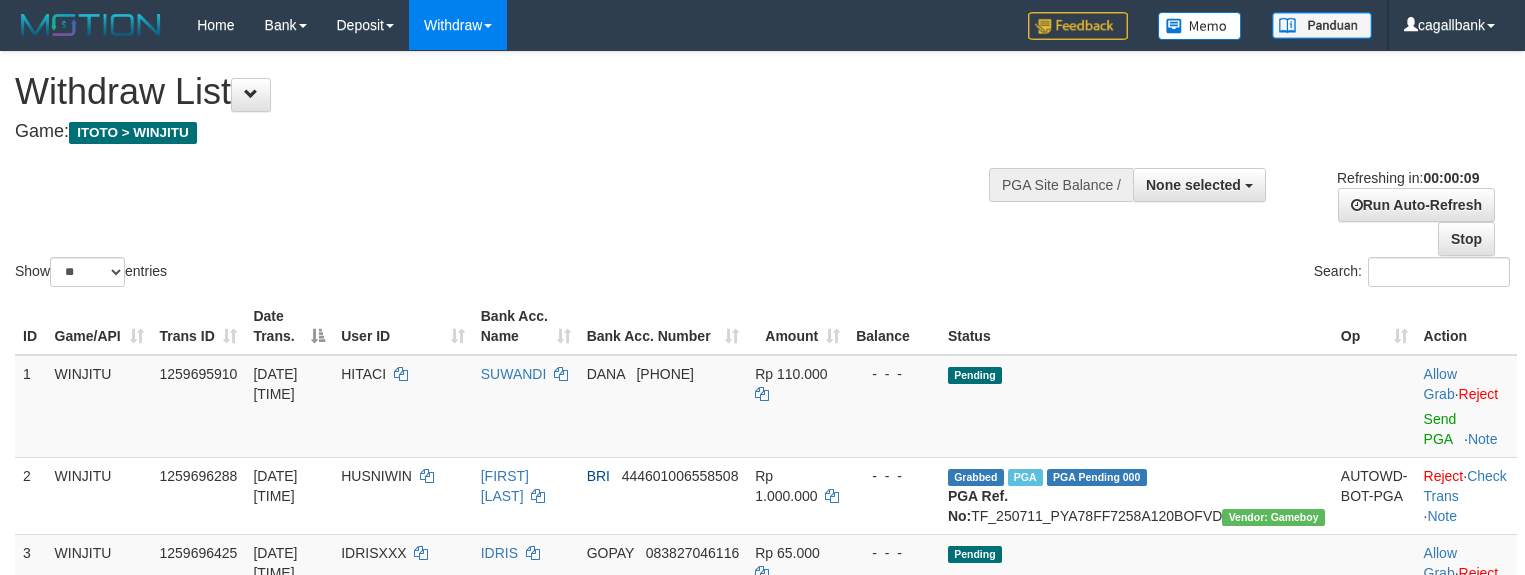 click on "Show  ** ** ** ***  entries Search:" at bounding box center [762, 171] 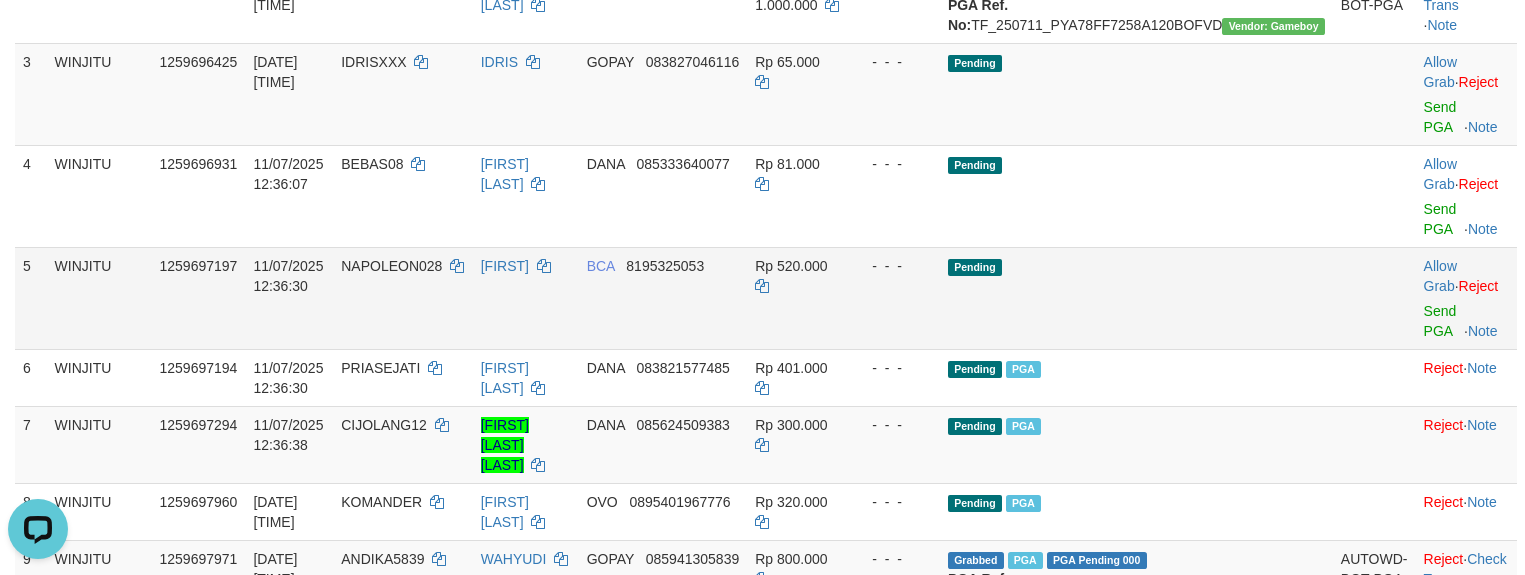 scroll, scrollTop: 0, scrollLeft: 0, axis: both 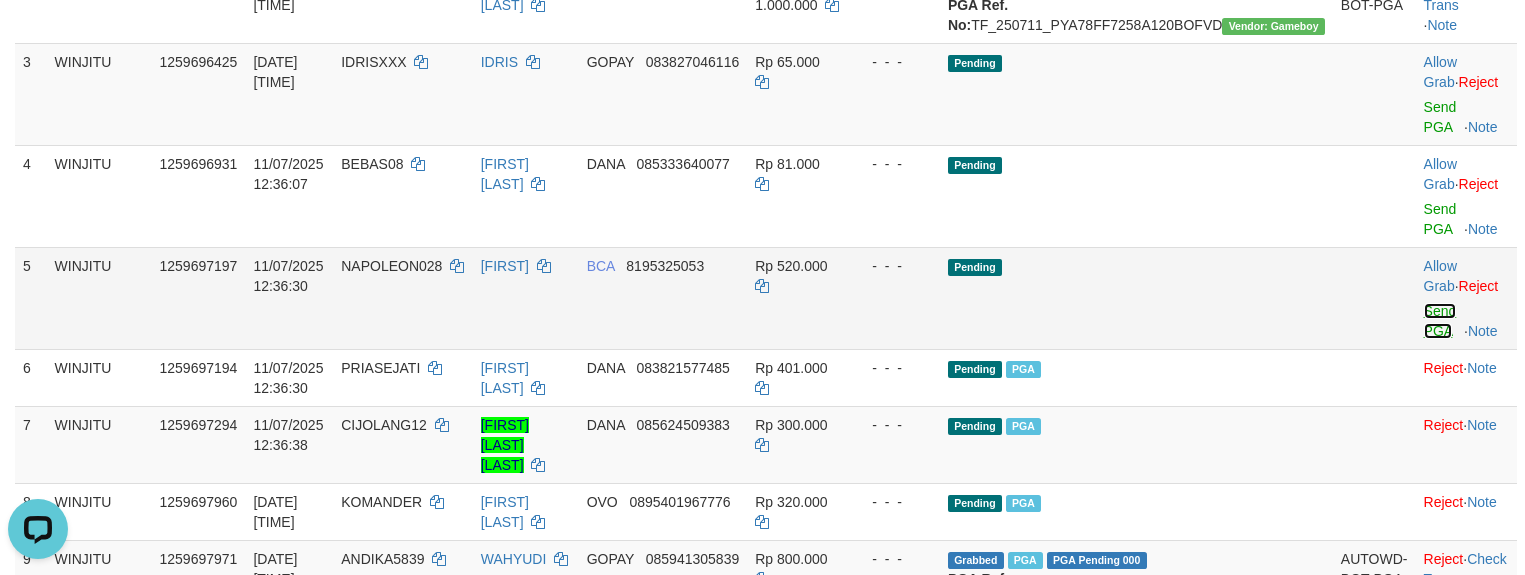 click on "Send PGA" at bounding box center (1440, 321) 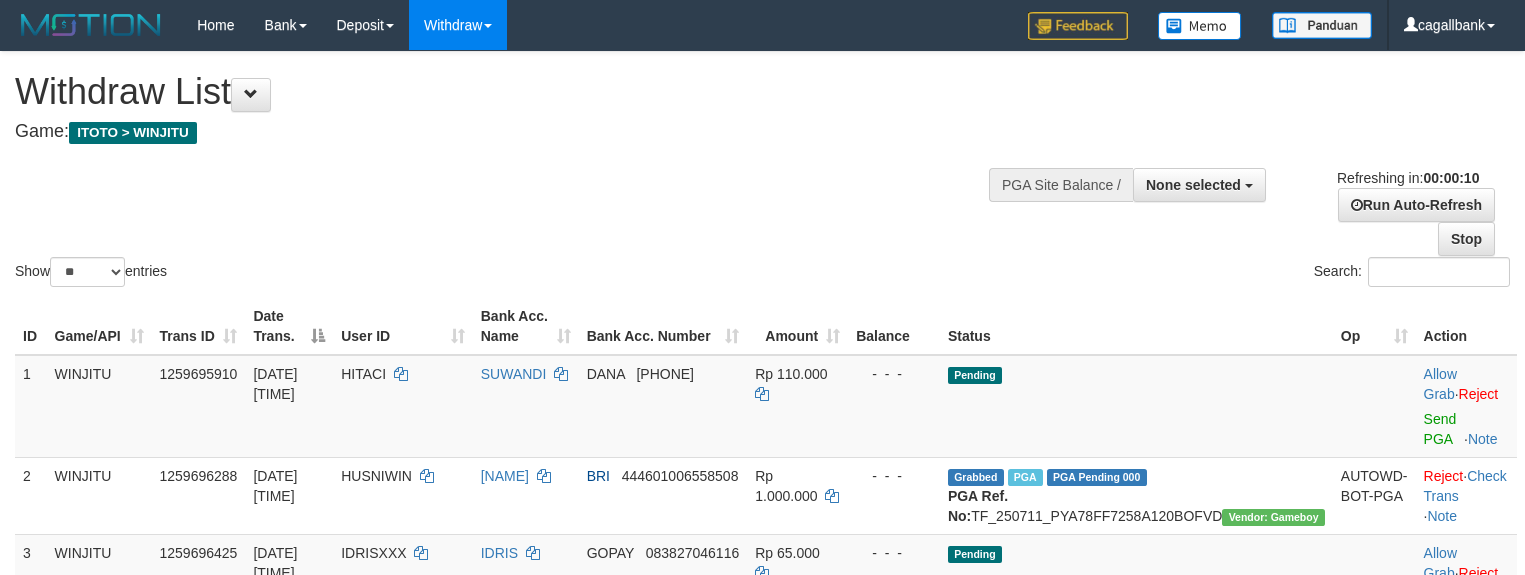select 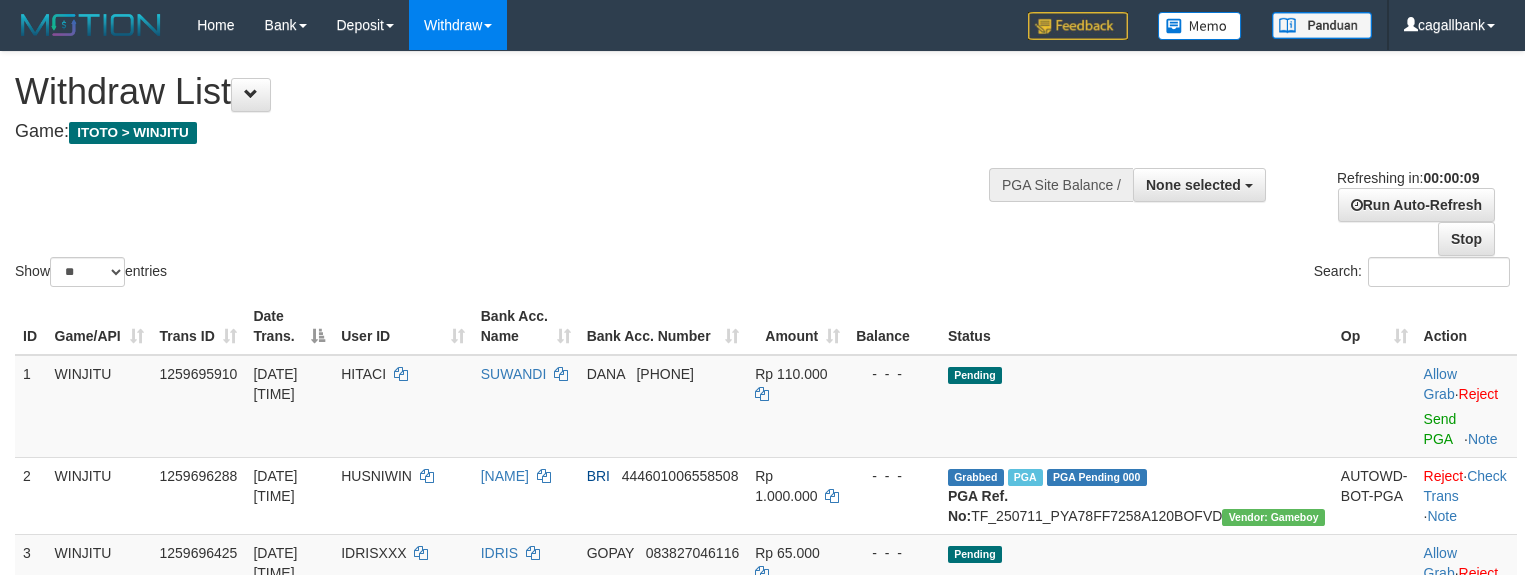 scroll, scrollTop: 491, scrollLeft: 0, axis: vertical 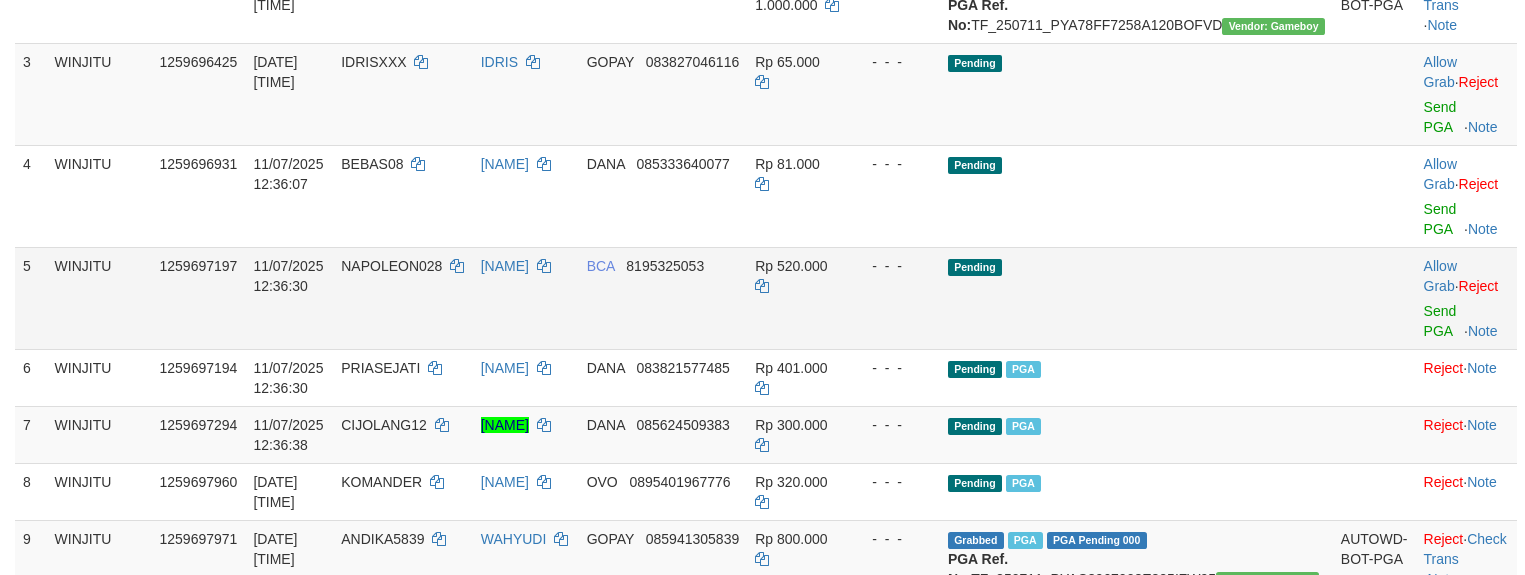 click on "Allow Grab   ·    Reject Send PGA     ·    Note" at bounding box center (1466, 298) 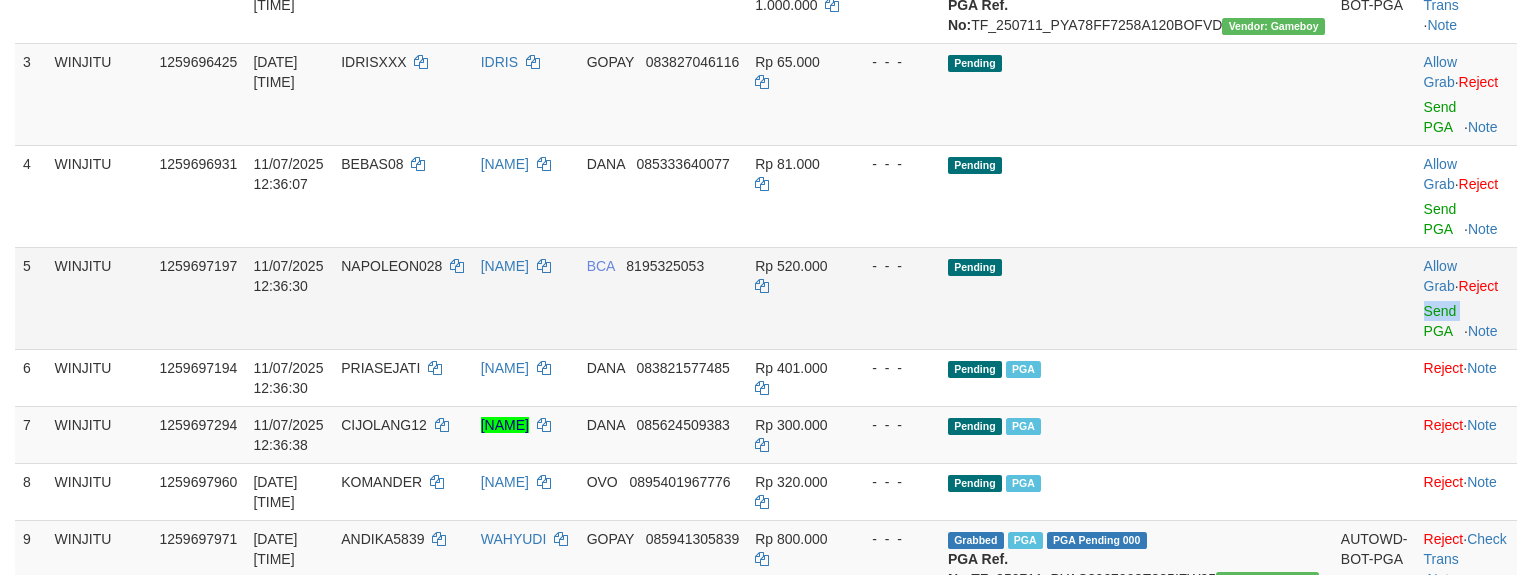 click on "Allow Grab   ·    Reject Send PGA     ·    Note" at bounding box center [1466, 298] 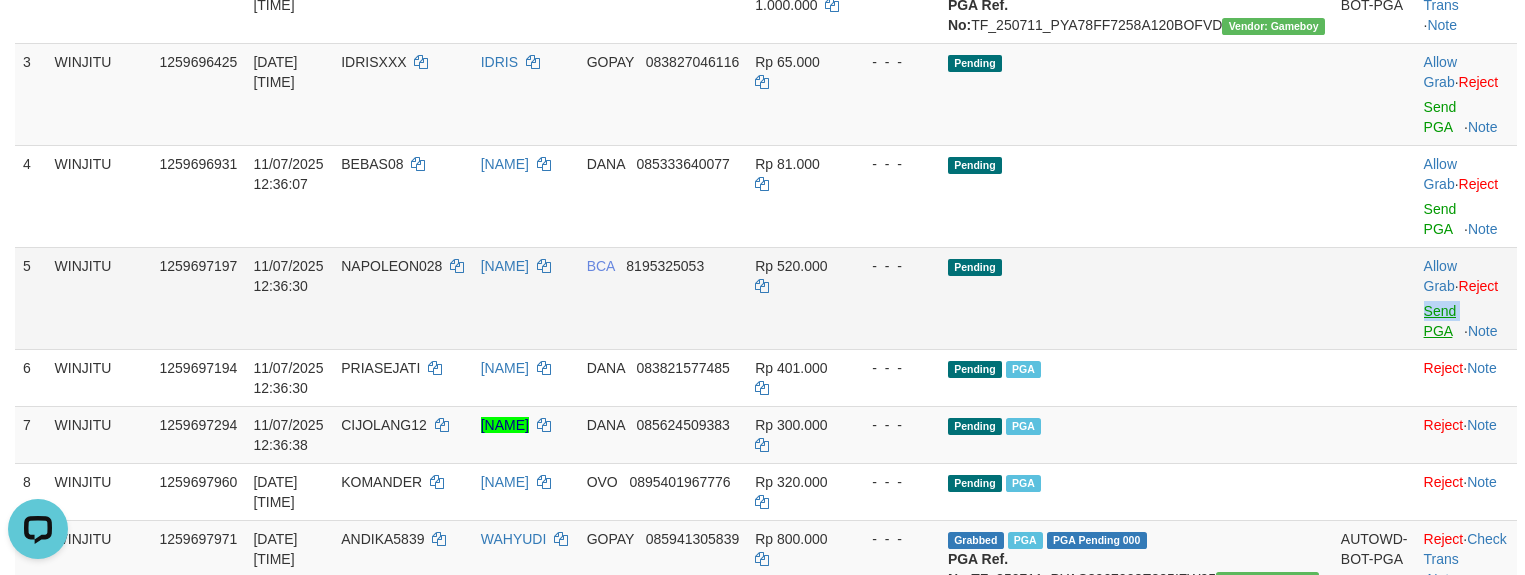 scroll, scrollTop: 0, scrollLeft: 0, axis: both 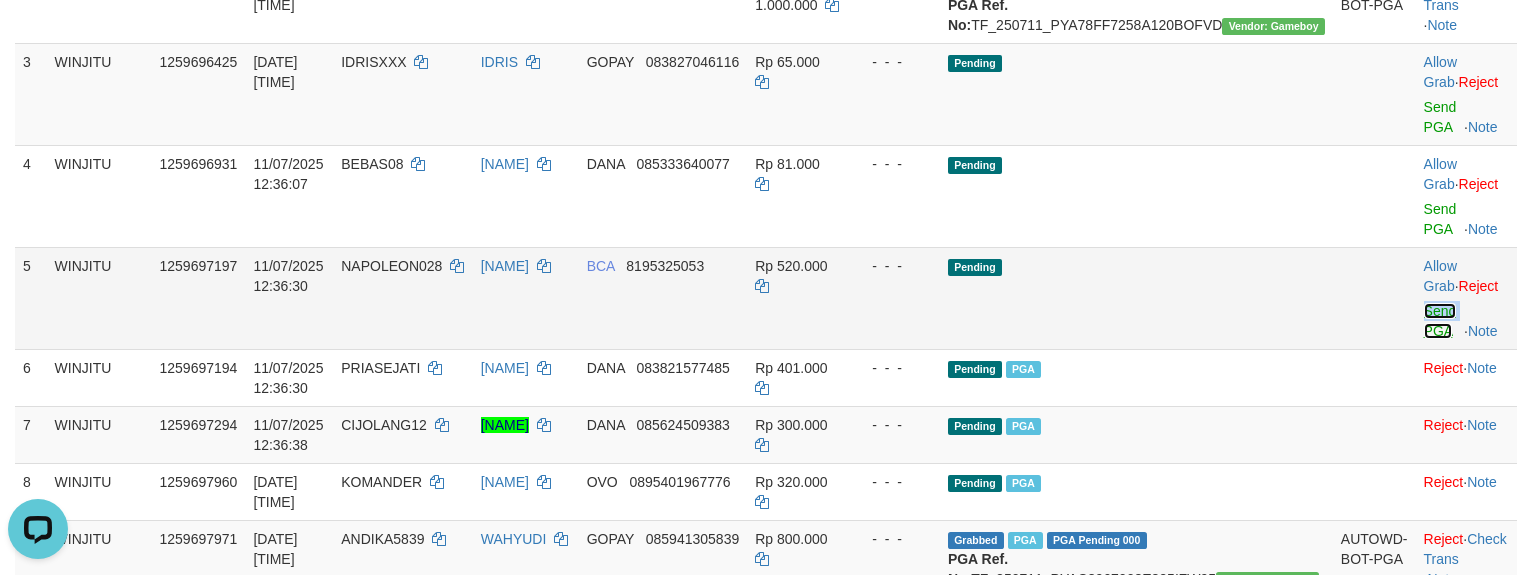 click on "Send PGA" at bounding box center (1440, 321) 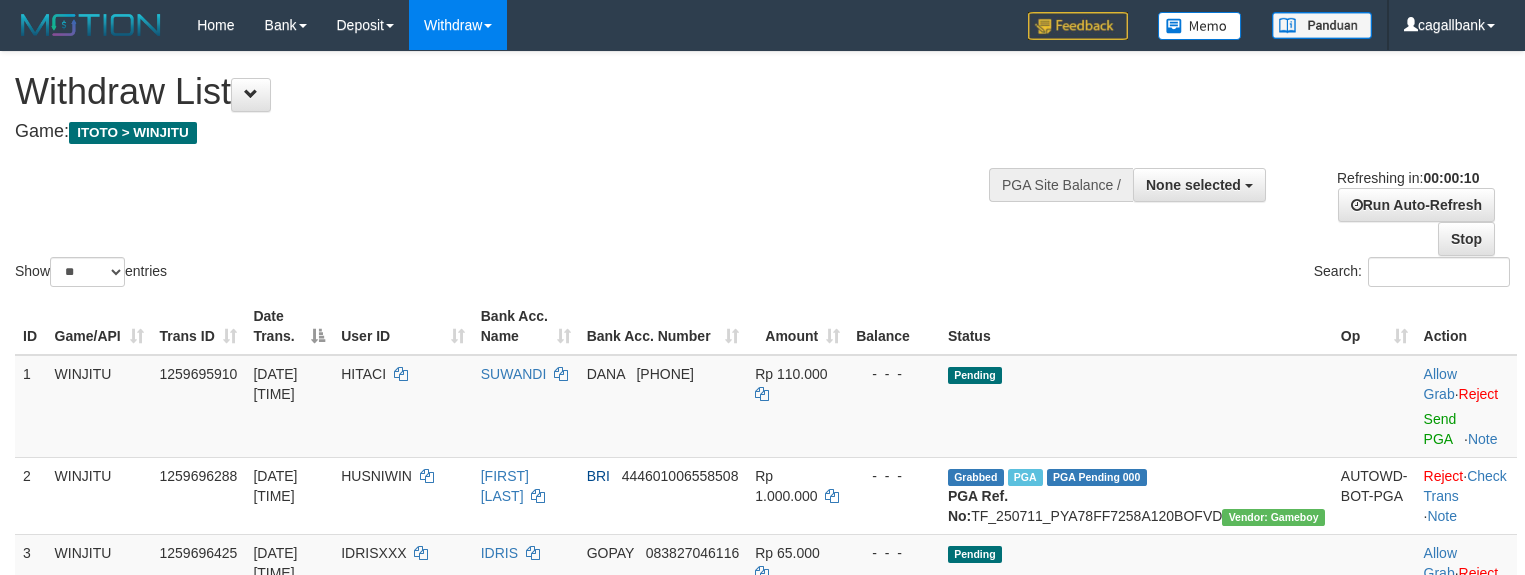 select 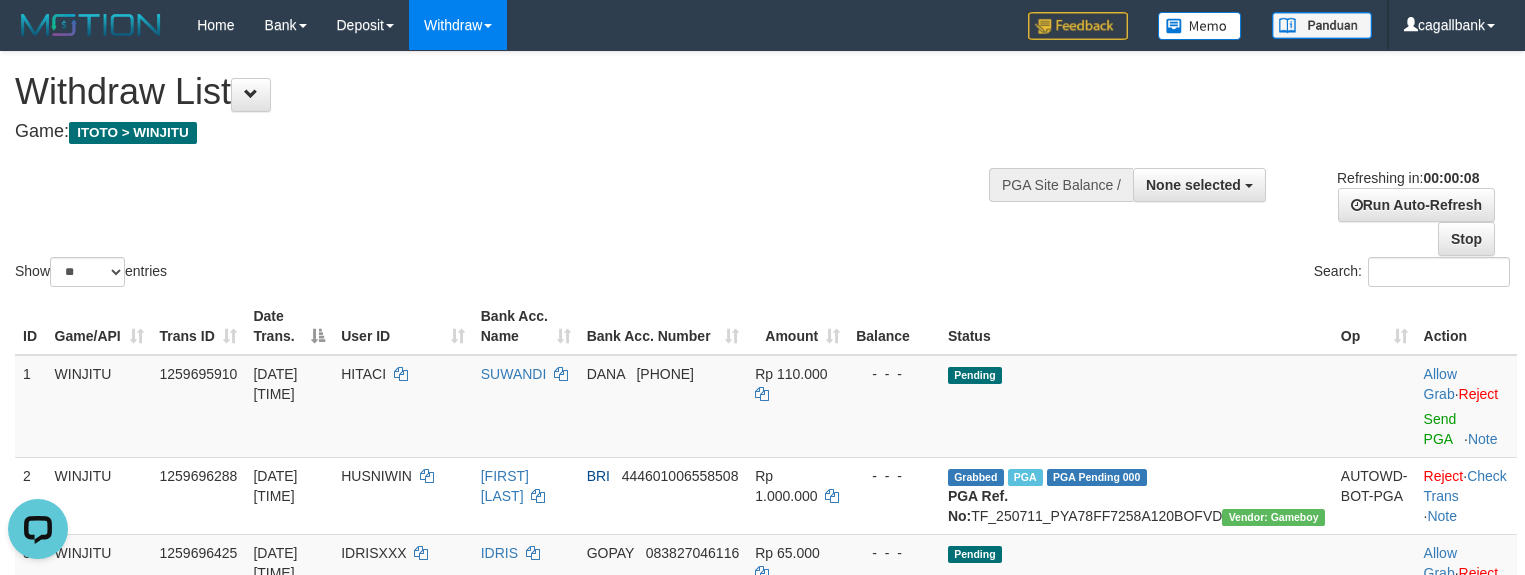 scroll, scrollTop: 0, scrollLeft: 0, axis: both 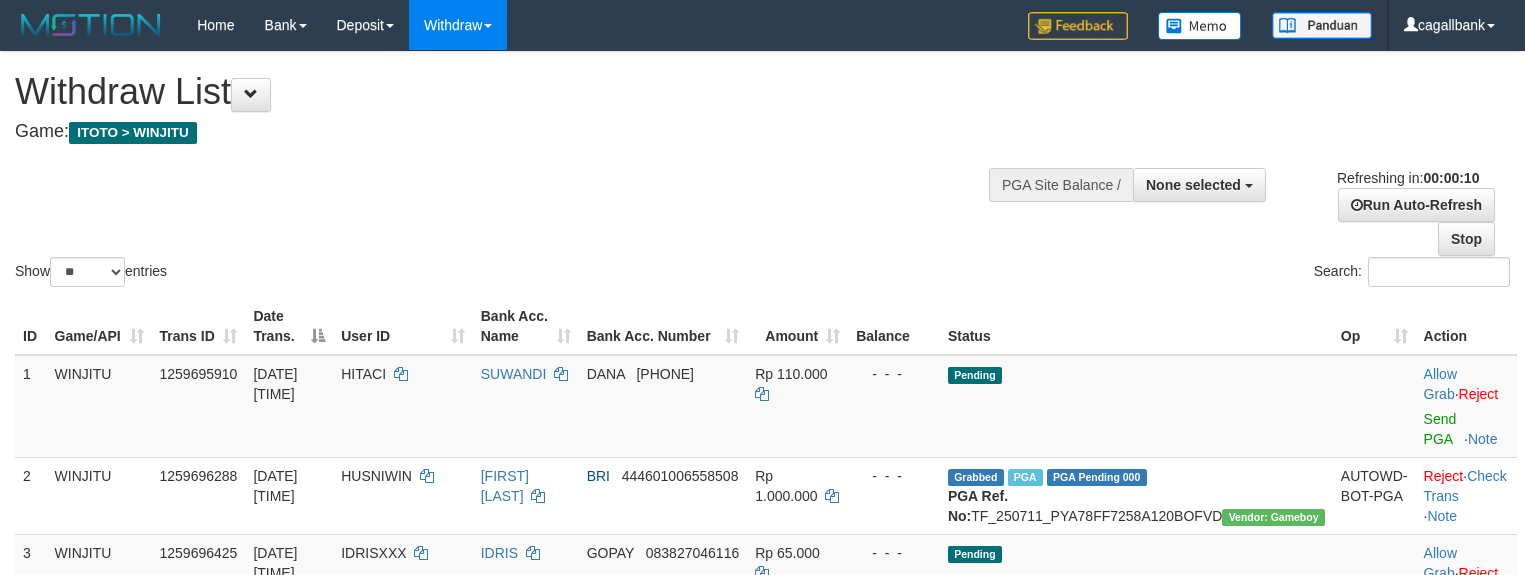 select 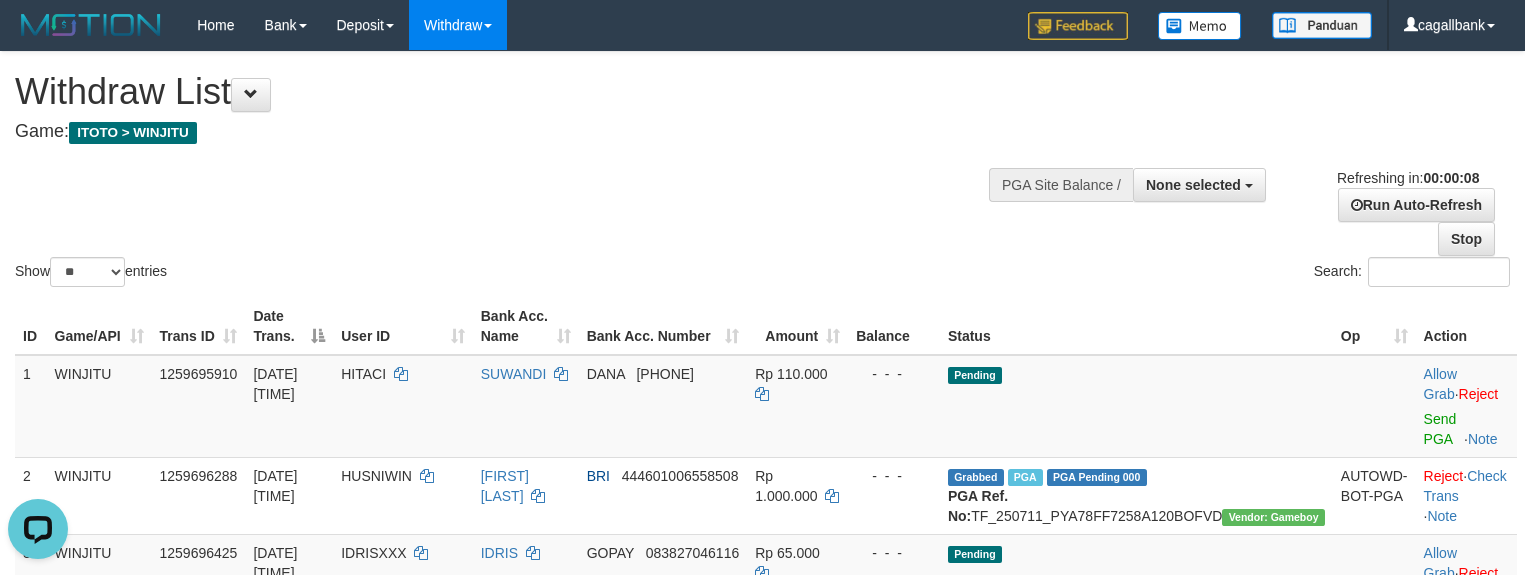 scroll, scrollTop: 0, scrollLeft: 0, axis: both 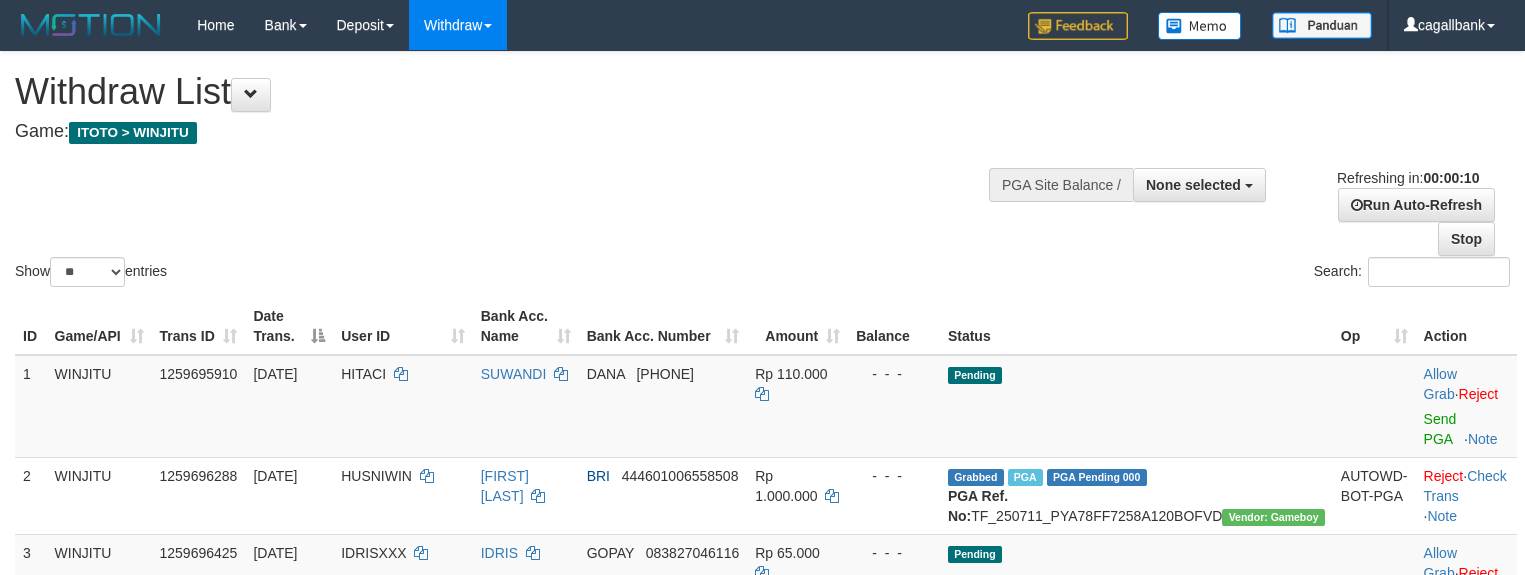 select 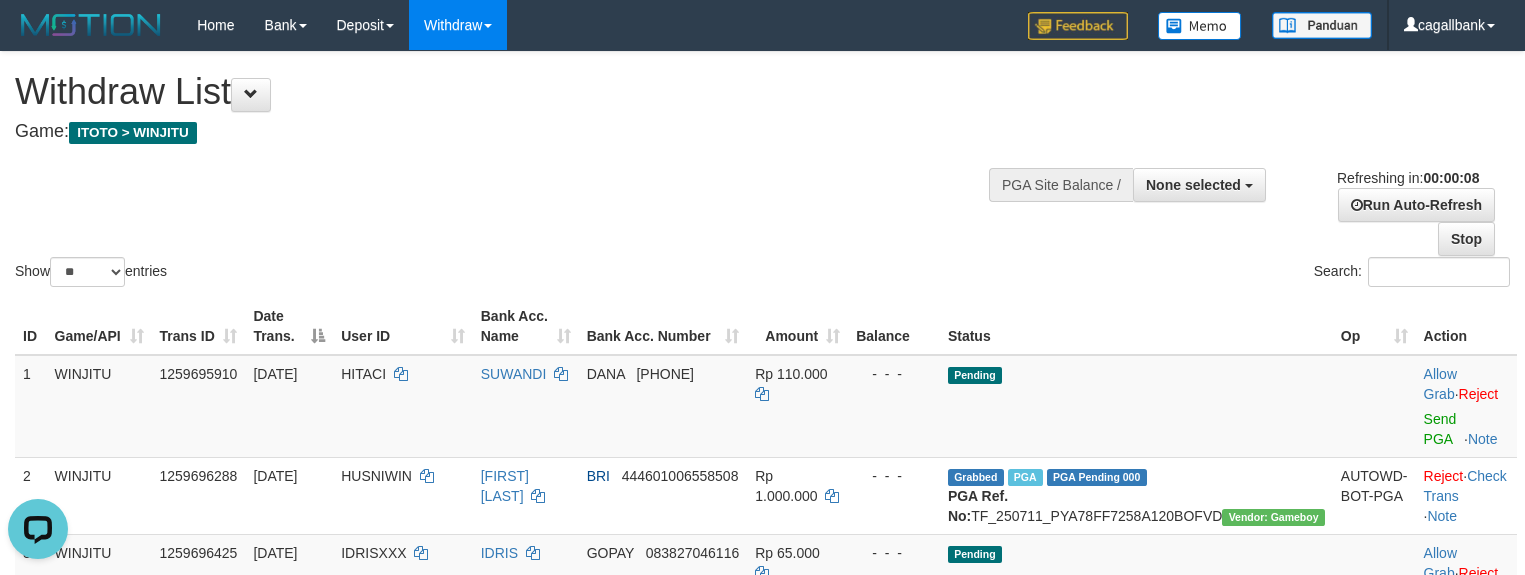 scroll, scrollTop: 0, scrollLeft: 0, axis: both 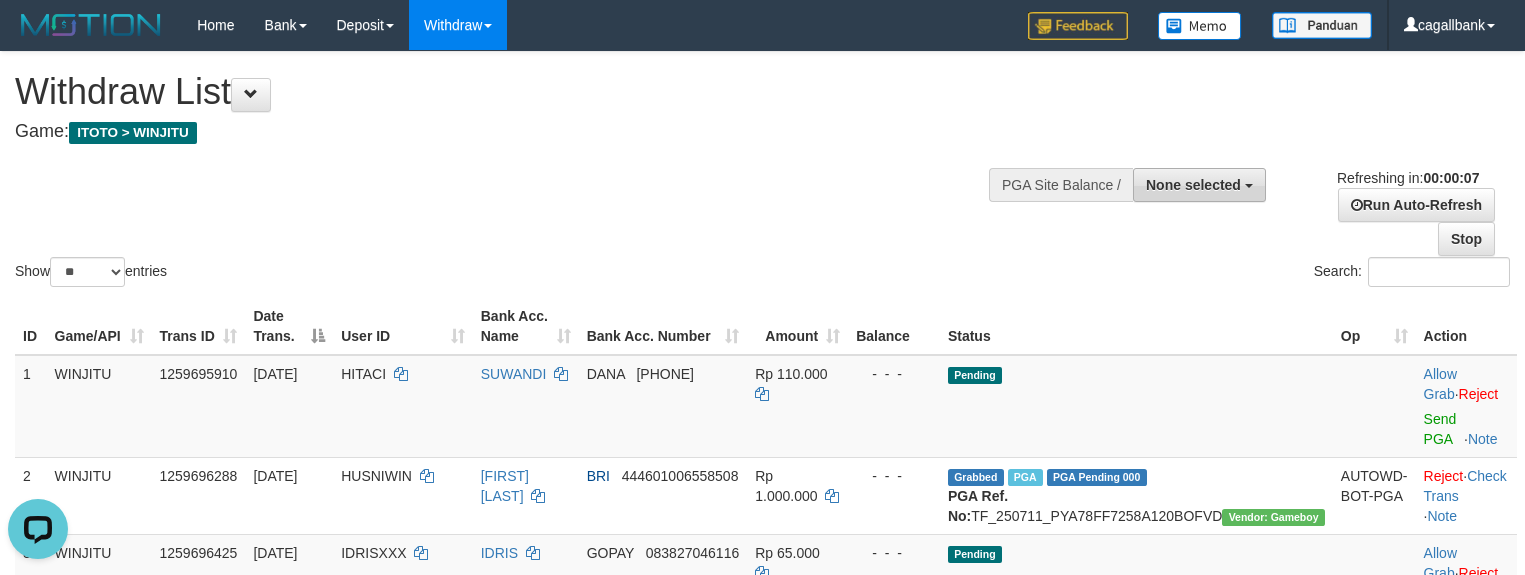 click on "None selected" at bounding box center (1193, 185) 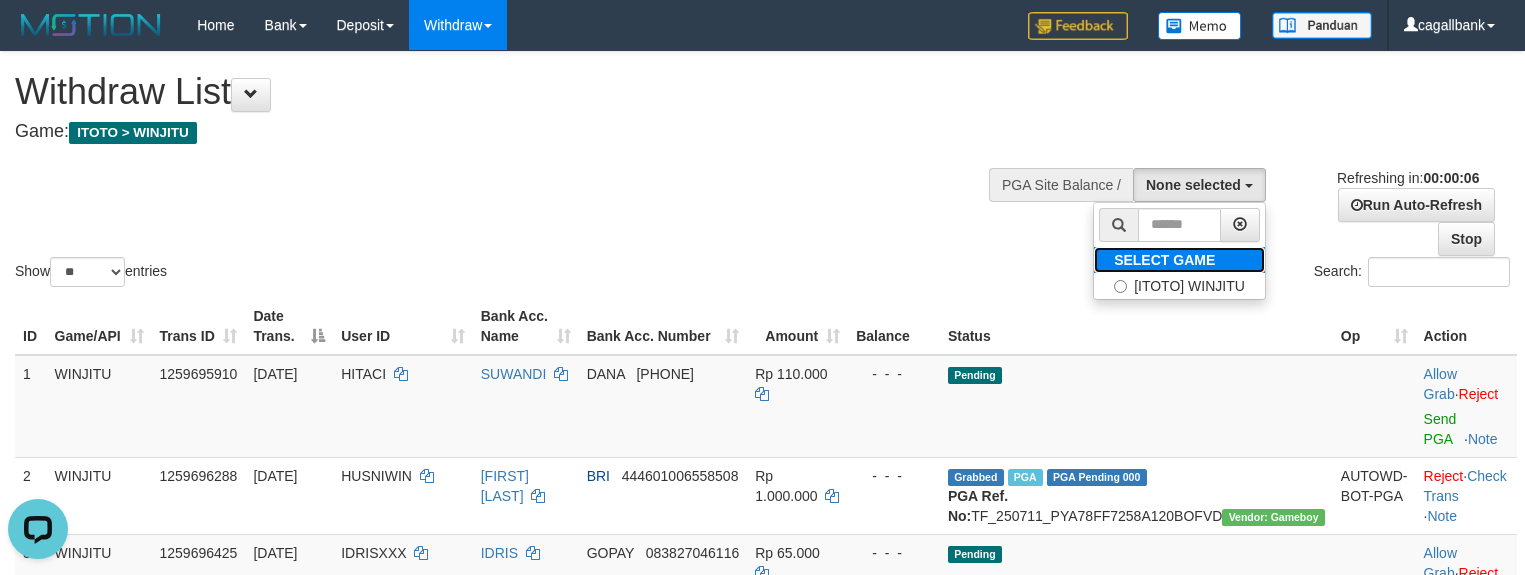 click on "SELECT GAME" at bounding box center [1164, 260] 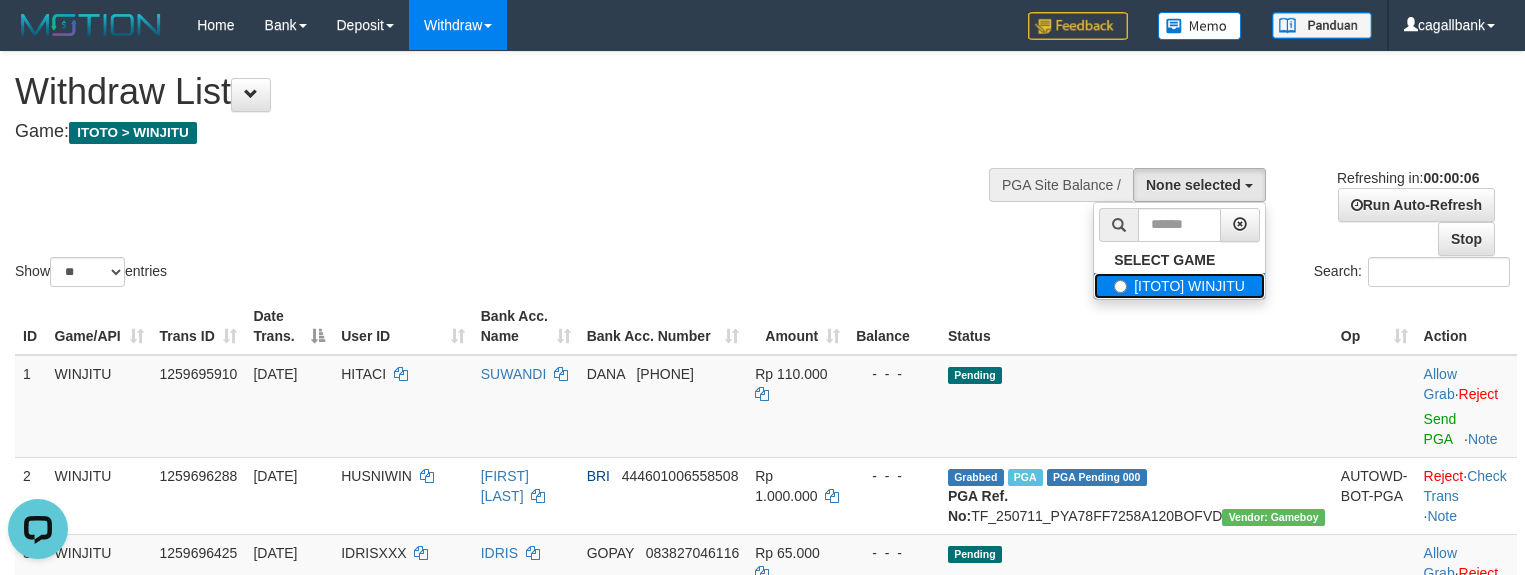 click on "[ITOTO] WINJITU" at bounding box center (1179, 286) 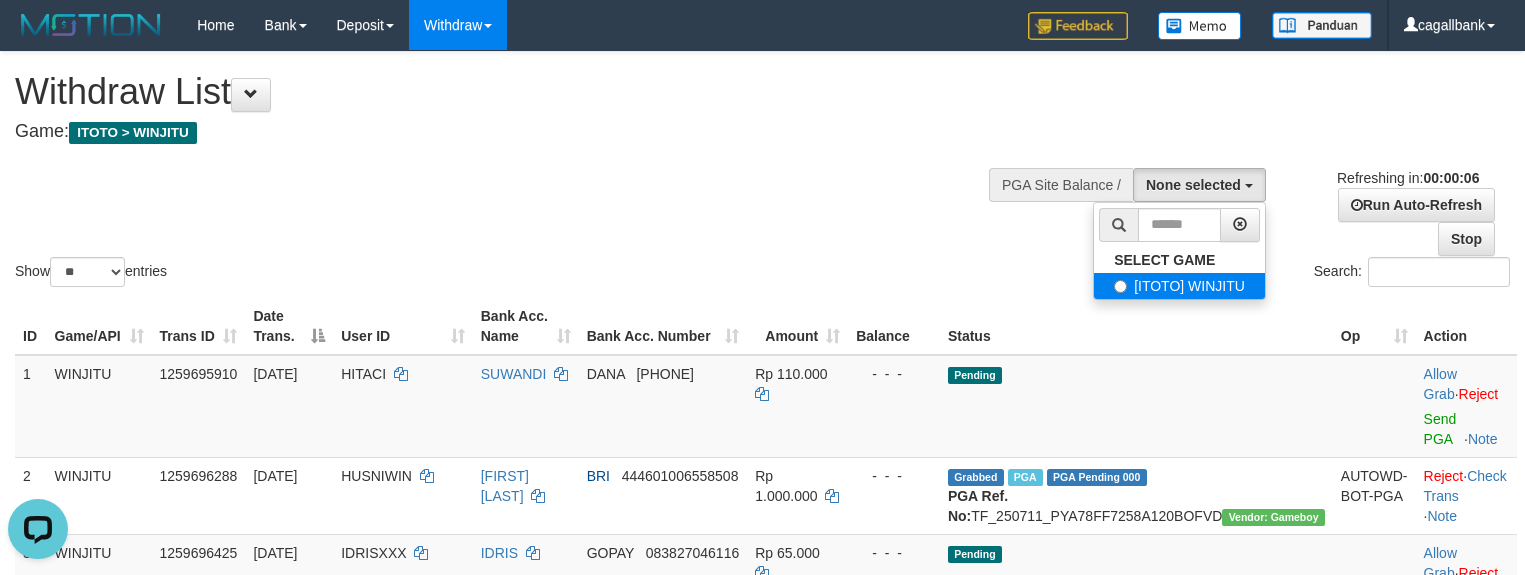 select on "****" 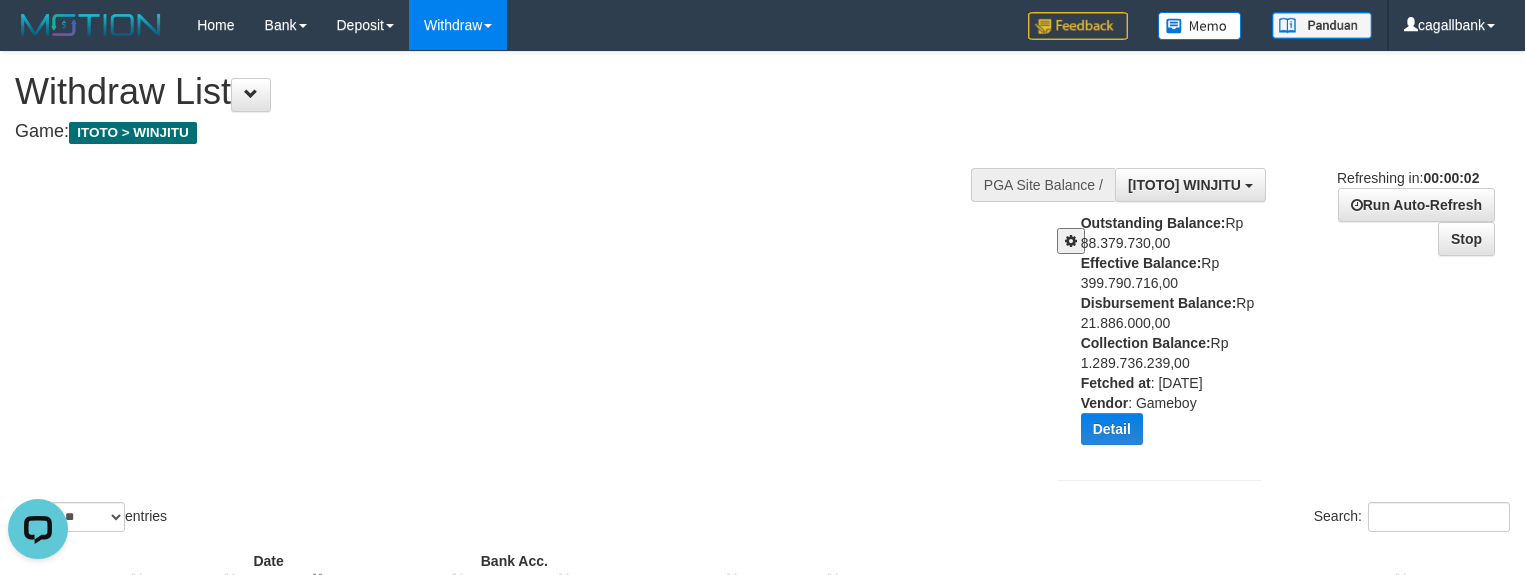 click on "Disbursement Balance:" at bounding box center (1159, 303) 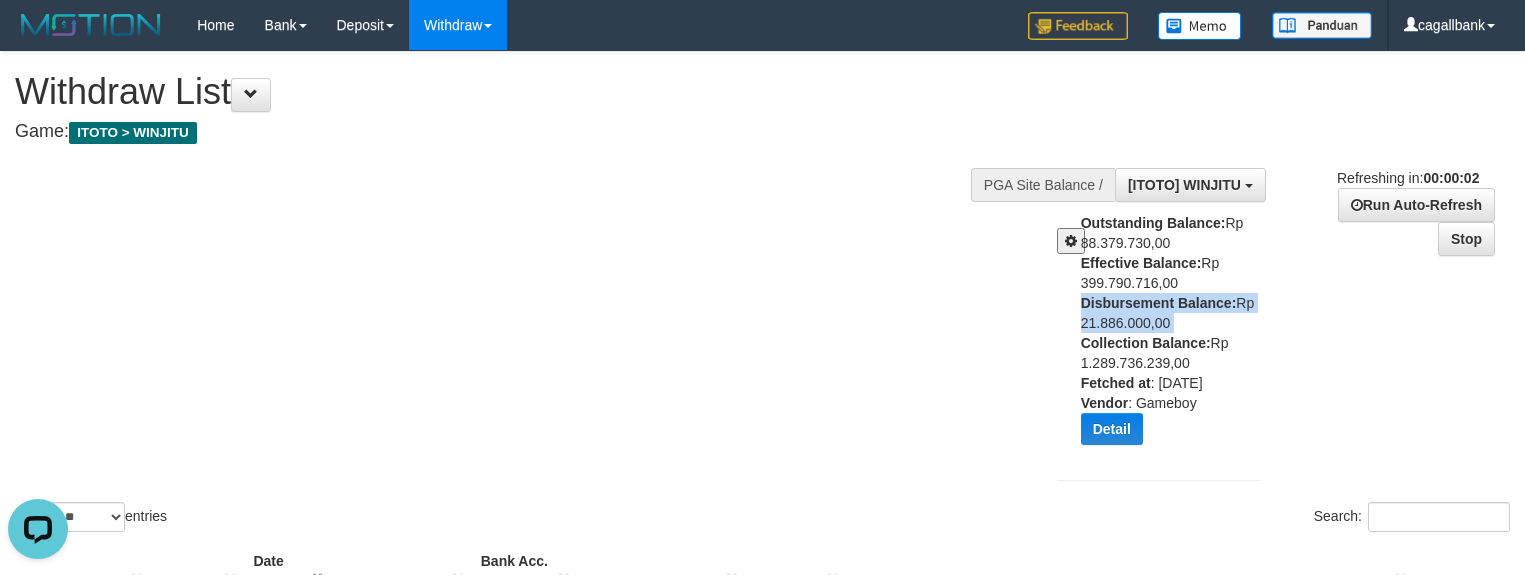 drag, startPoint x: 1140, startPoint y: 305, endPoint x: 1195, endPoint y: 320, distance: 57.00877 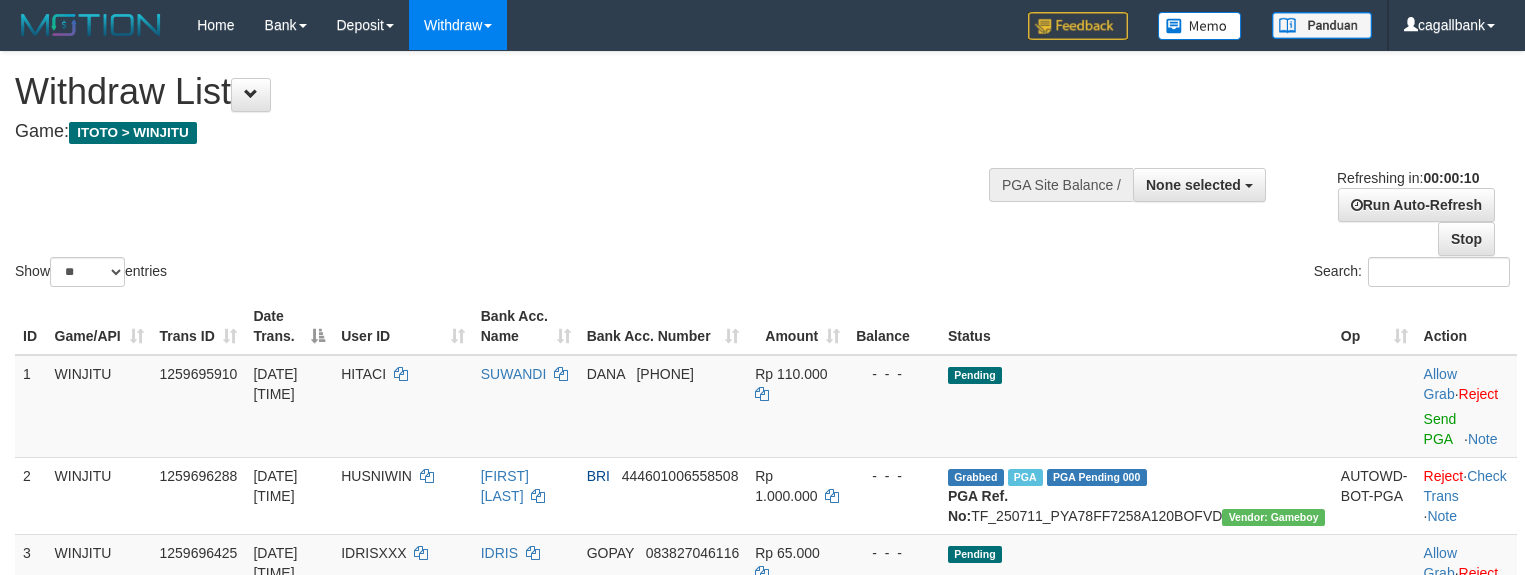 select 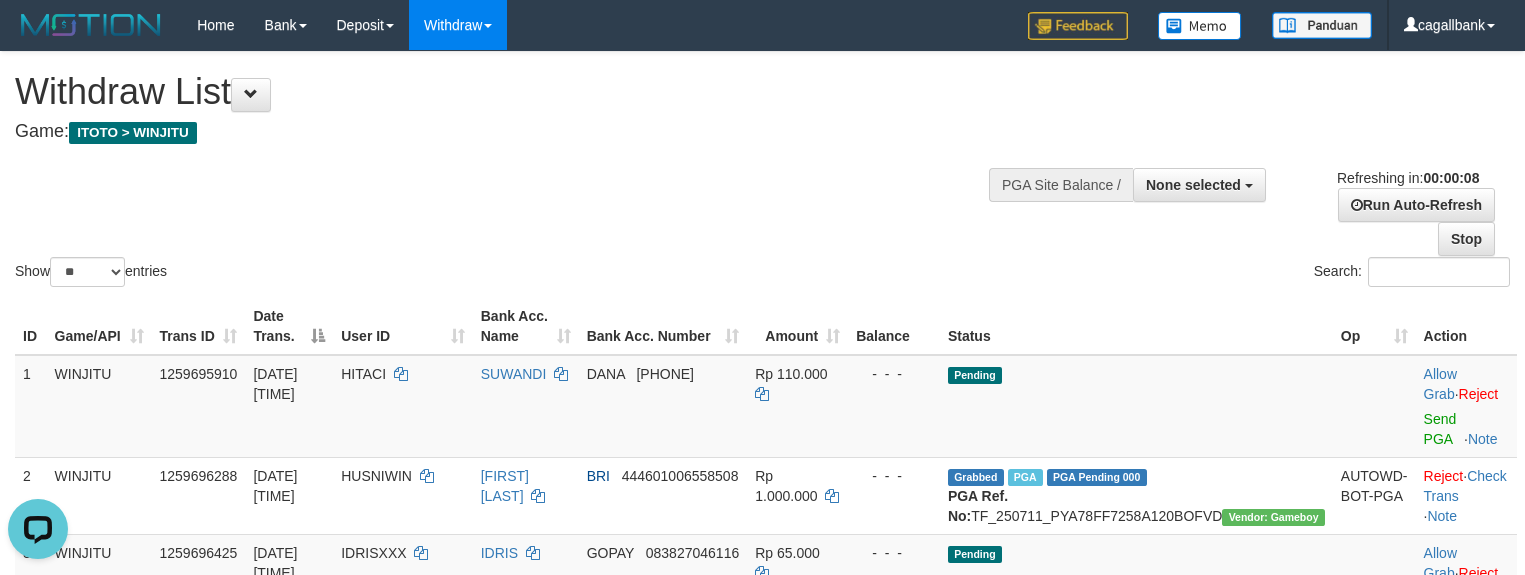 scroll, scrollTop: 0, scrollLeft: 0, axis: both 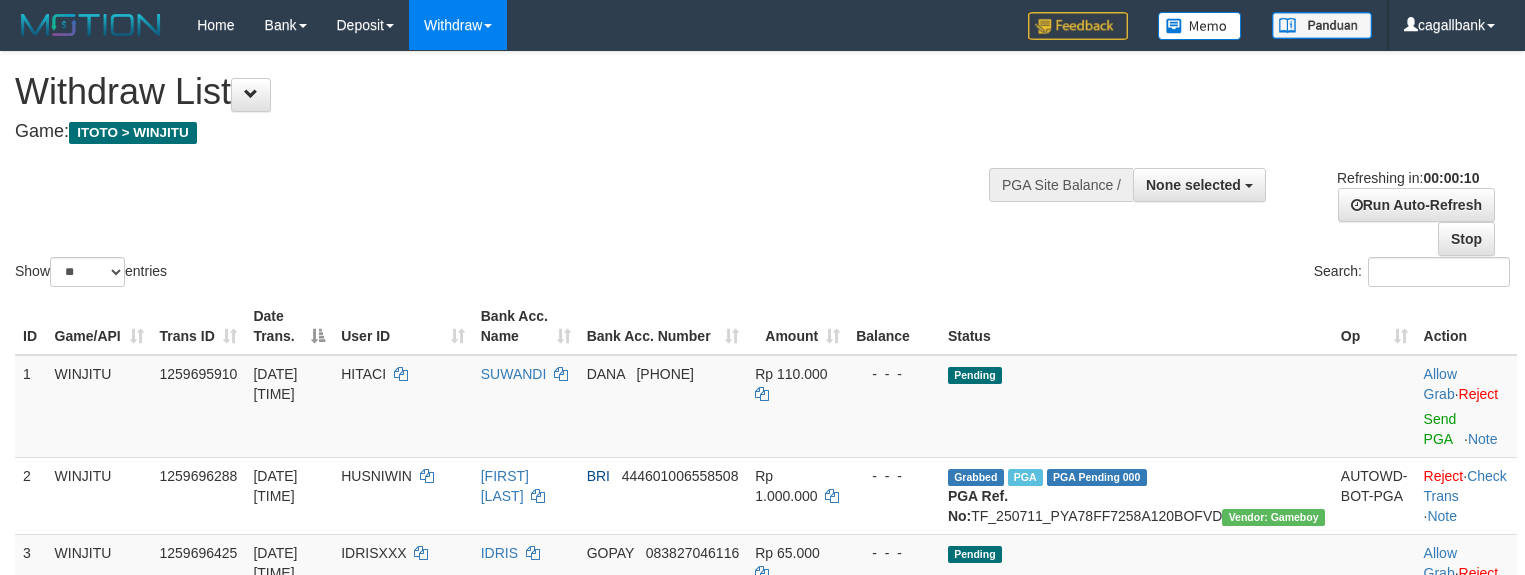 select 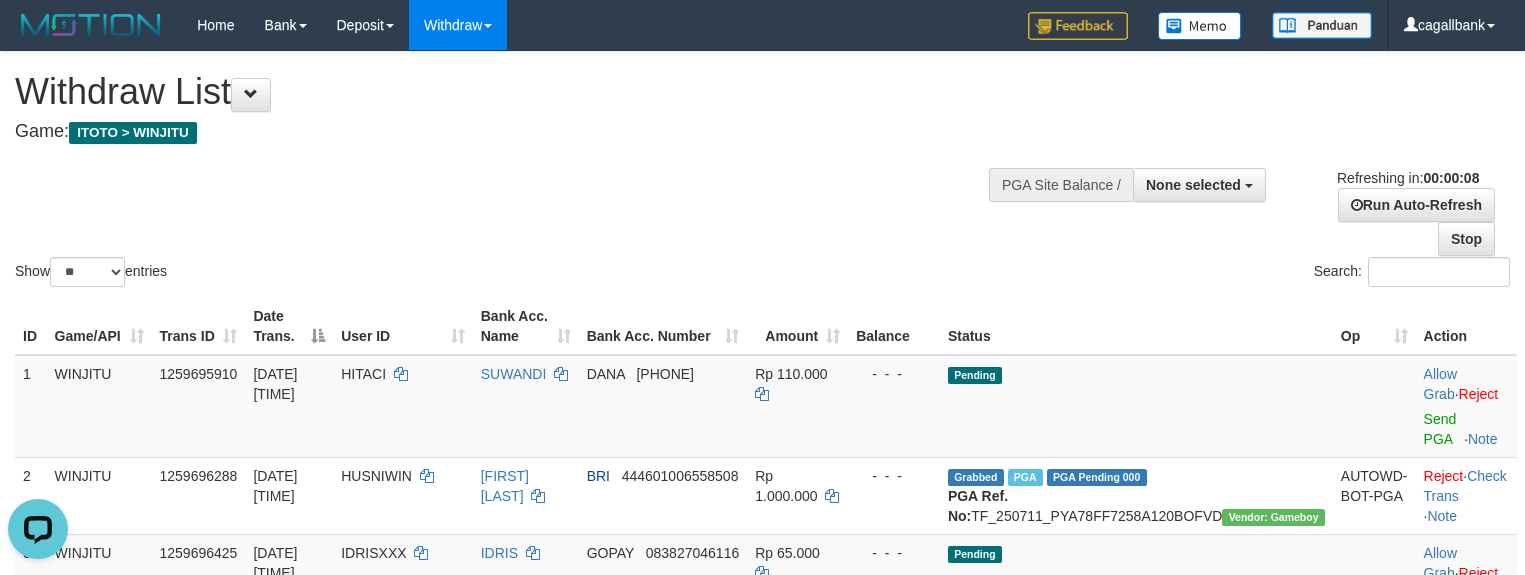 scroll, scrollTop: 0, scrollLeft: 0, axis: both 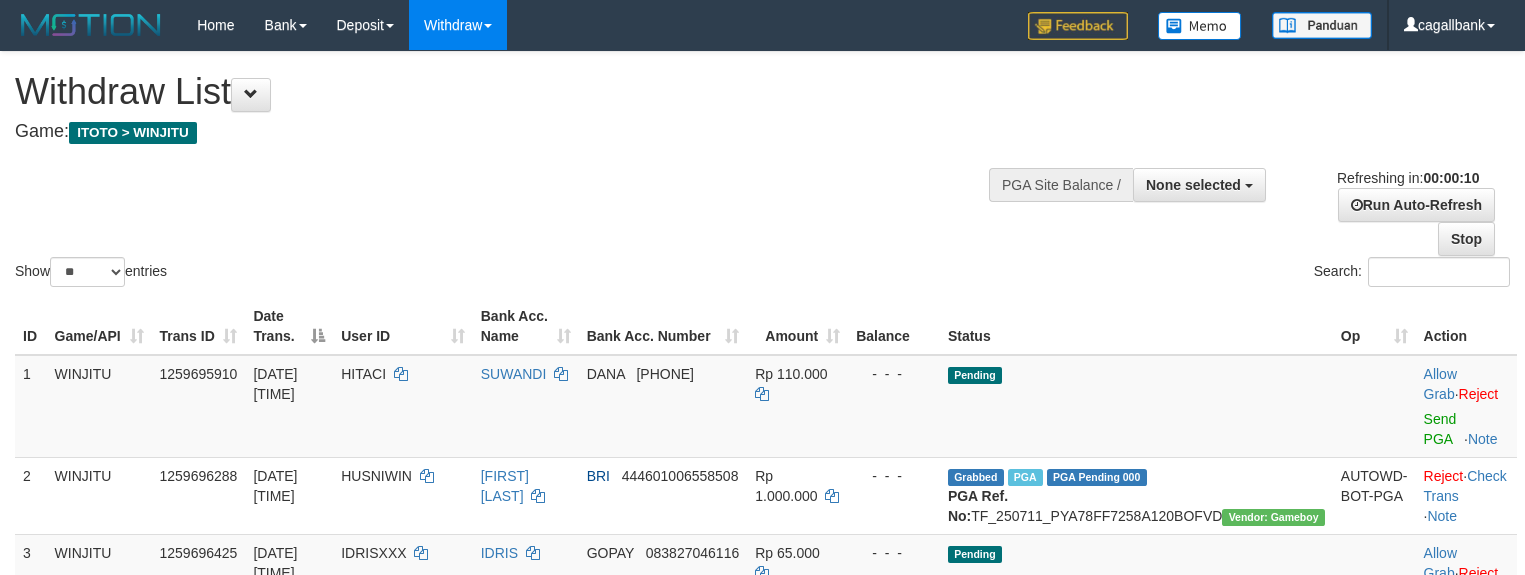 select 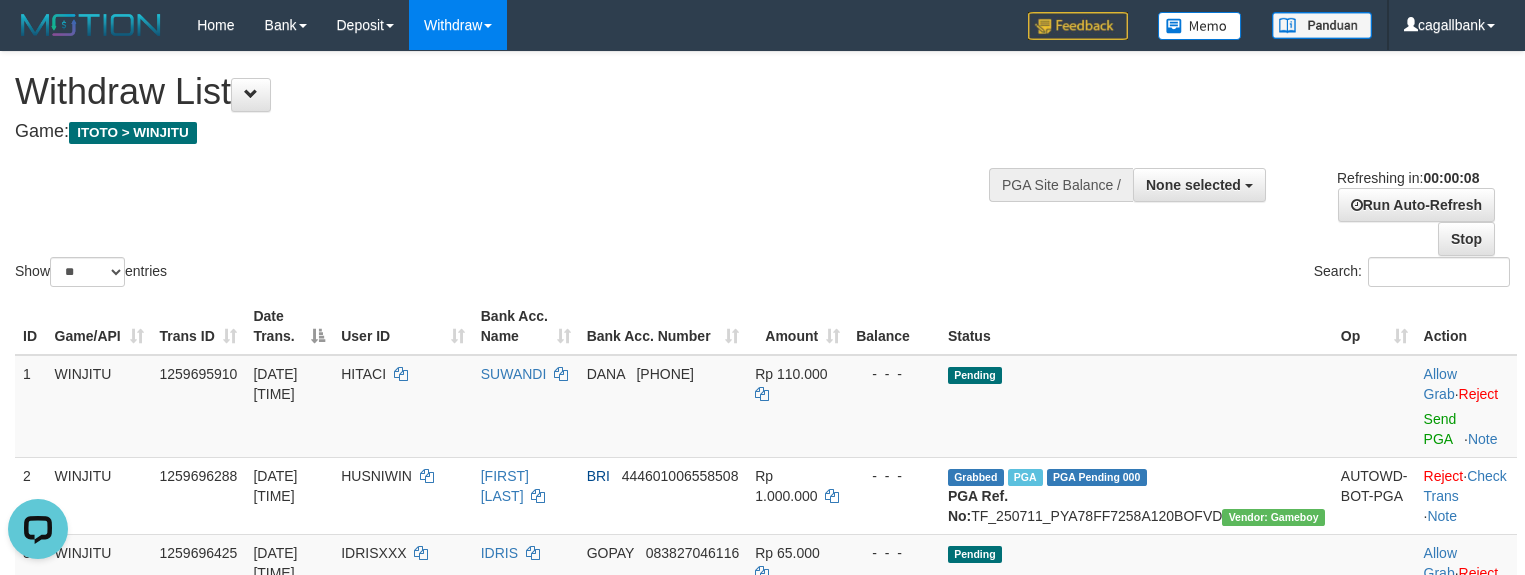 scroll, scrollTop: 0, scrollLeft: 0, axis: both 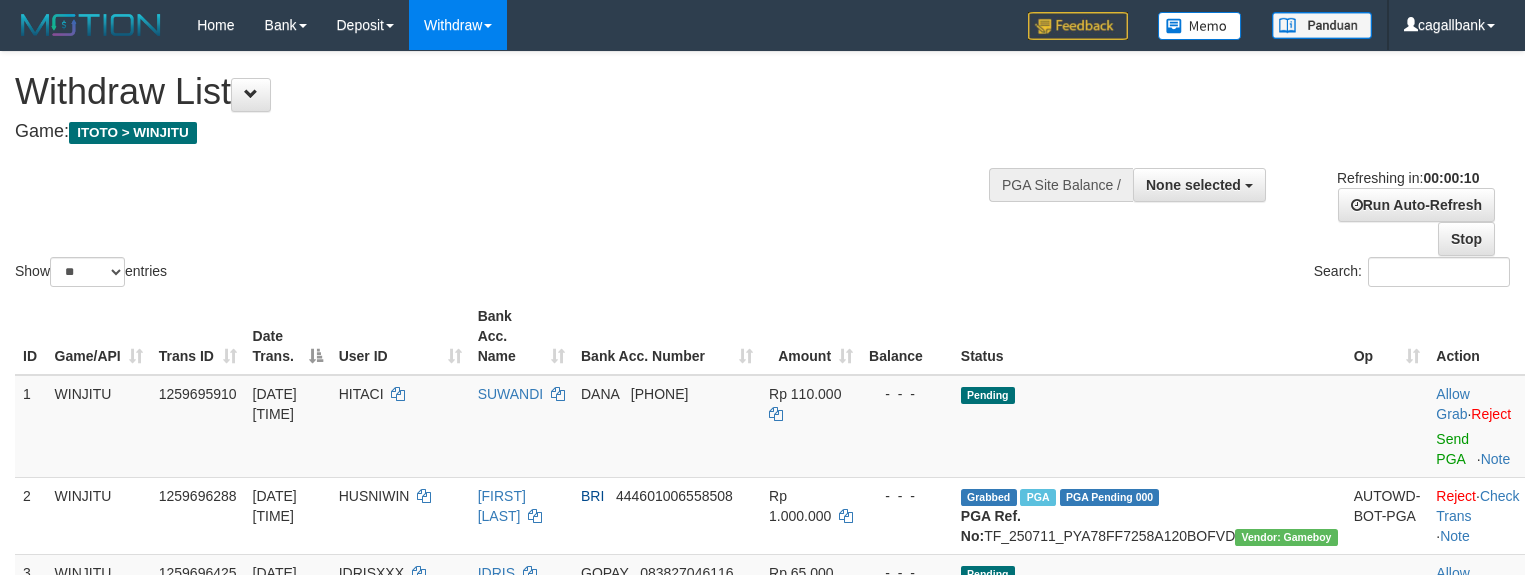 select 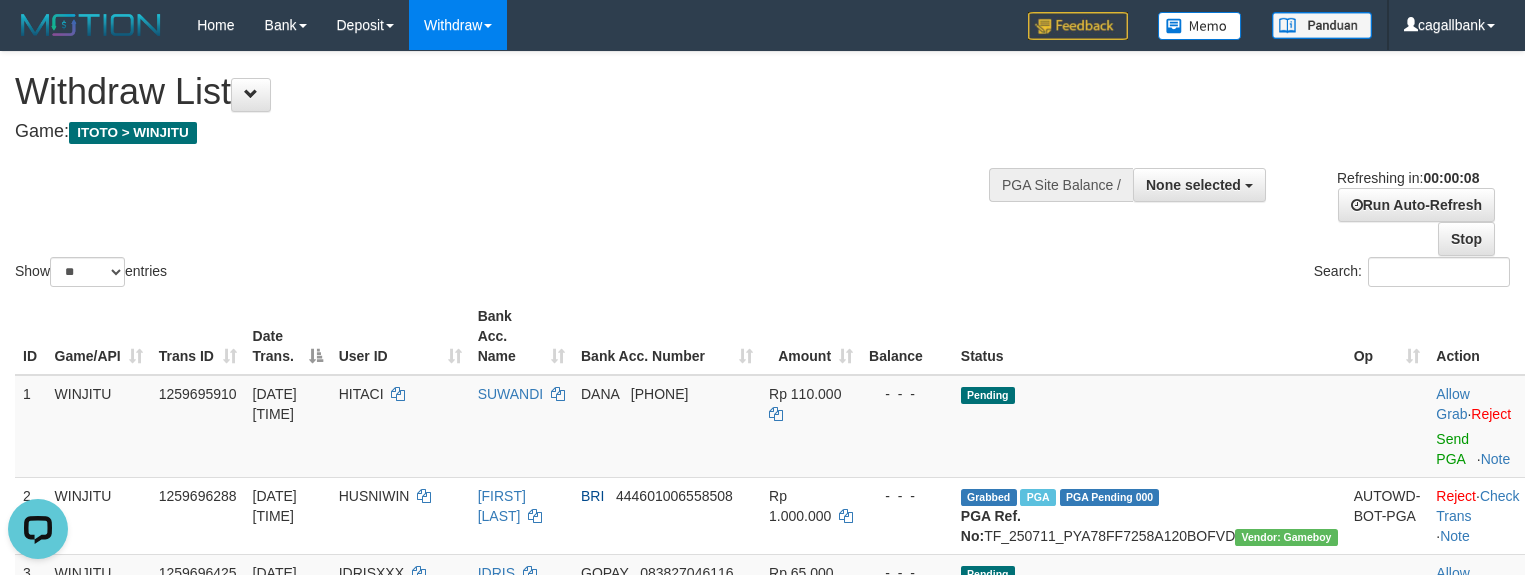 scroll, scrollTop: 0, scrollLeft: 0, axis: both 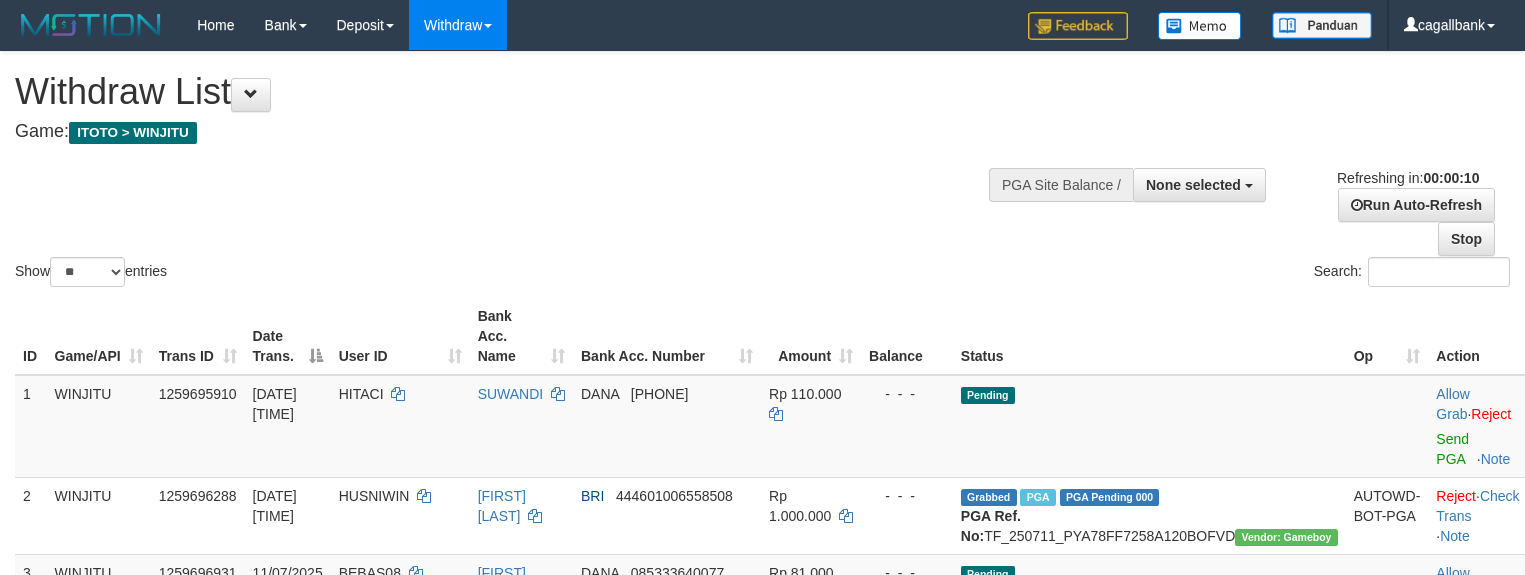 select 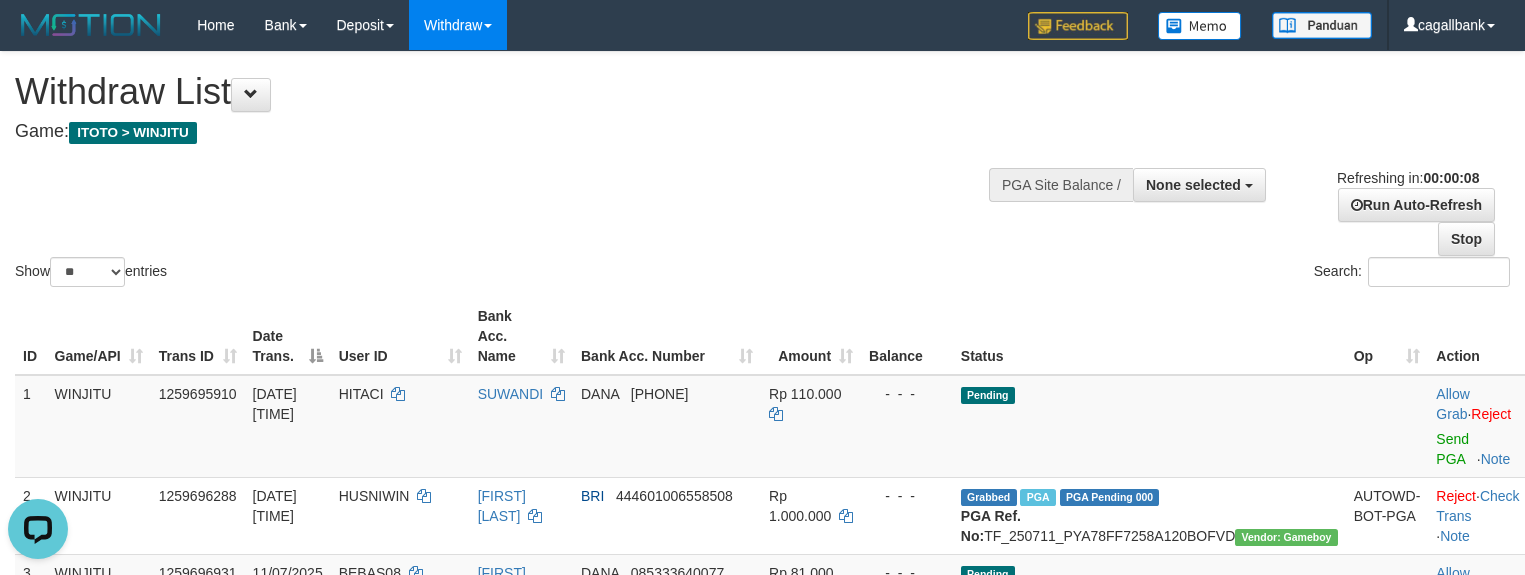 scroll, scrollTop: 0, scrollLeft: 0, axis: both 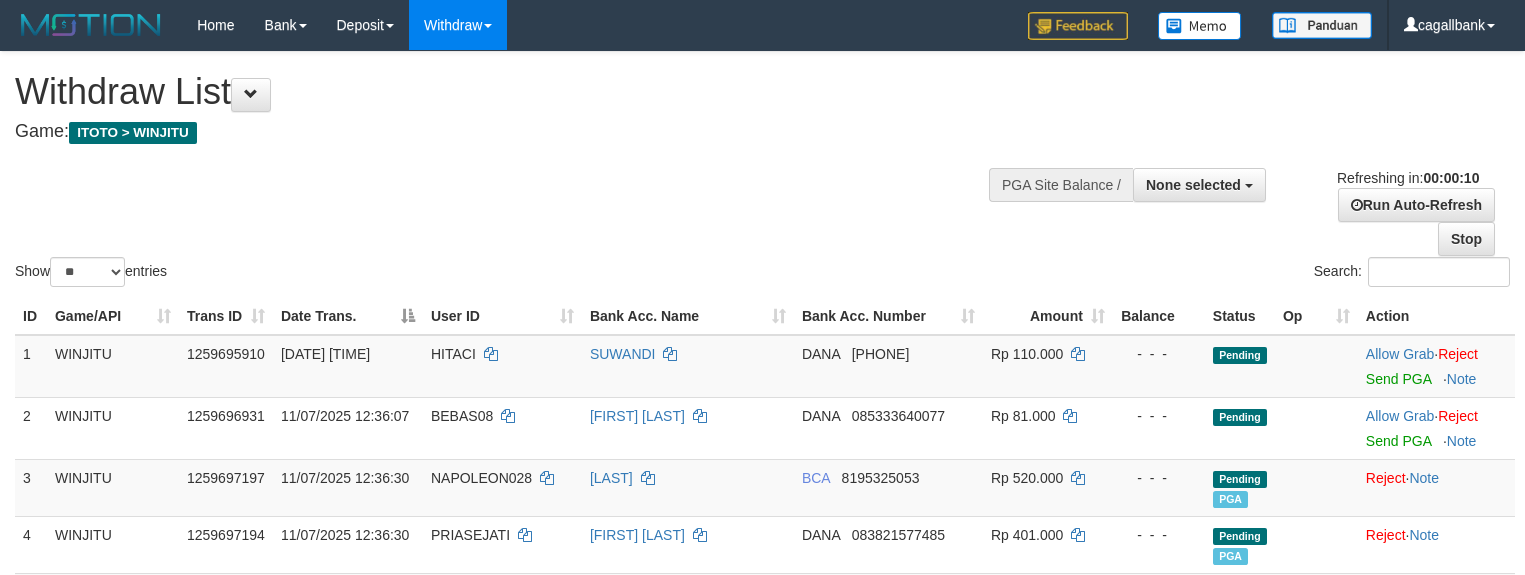 select 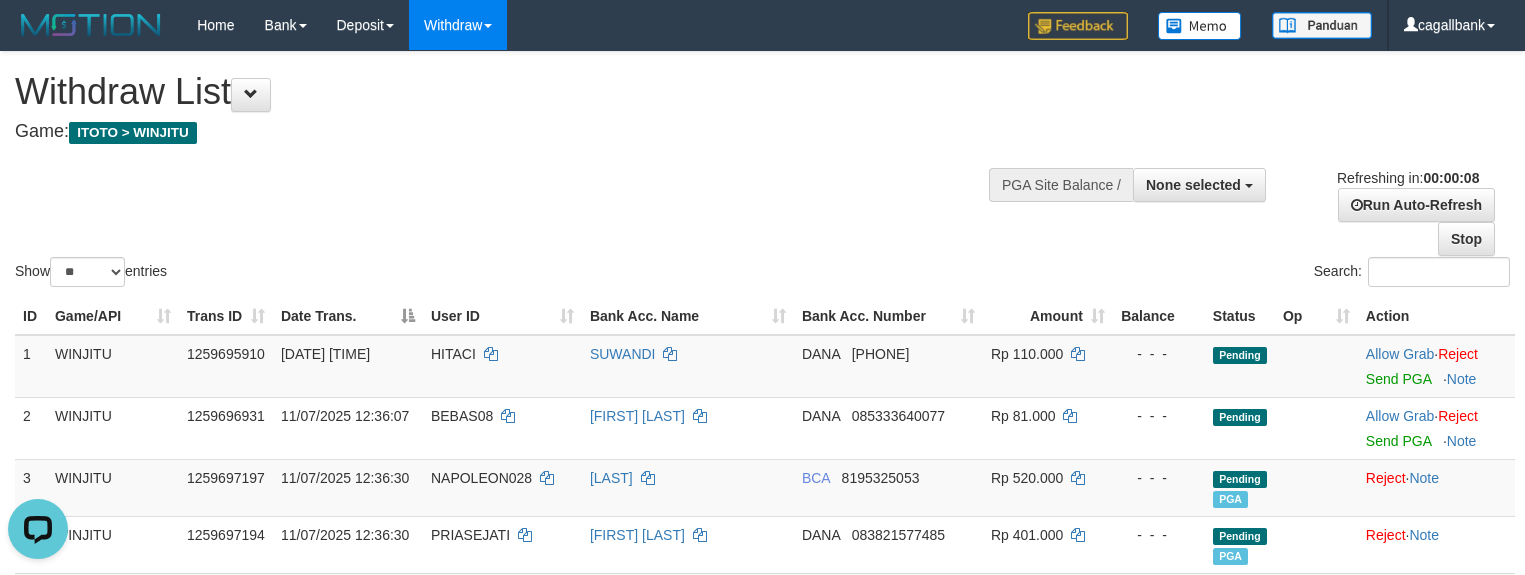 scroll, scrollTop: 0, scrollLeft: 0, axis: both 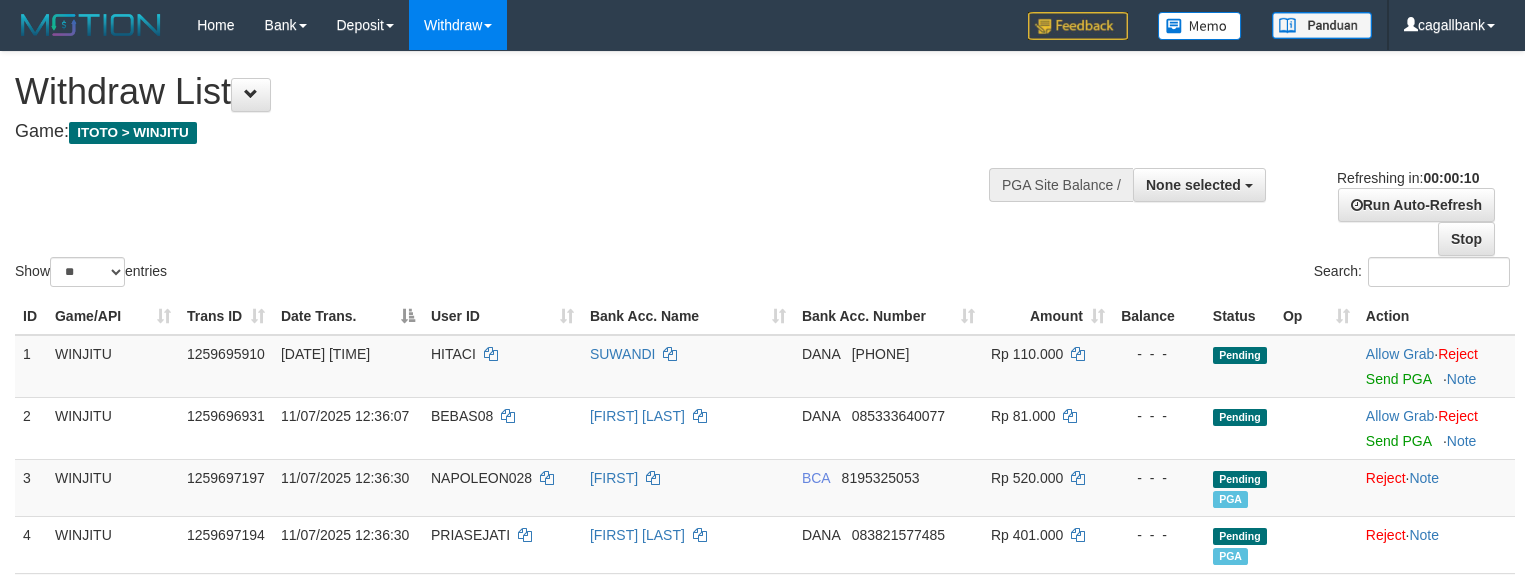 select 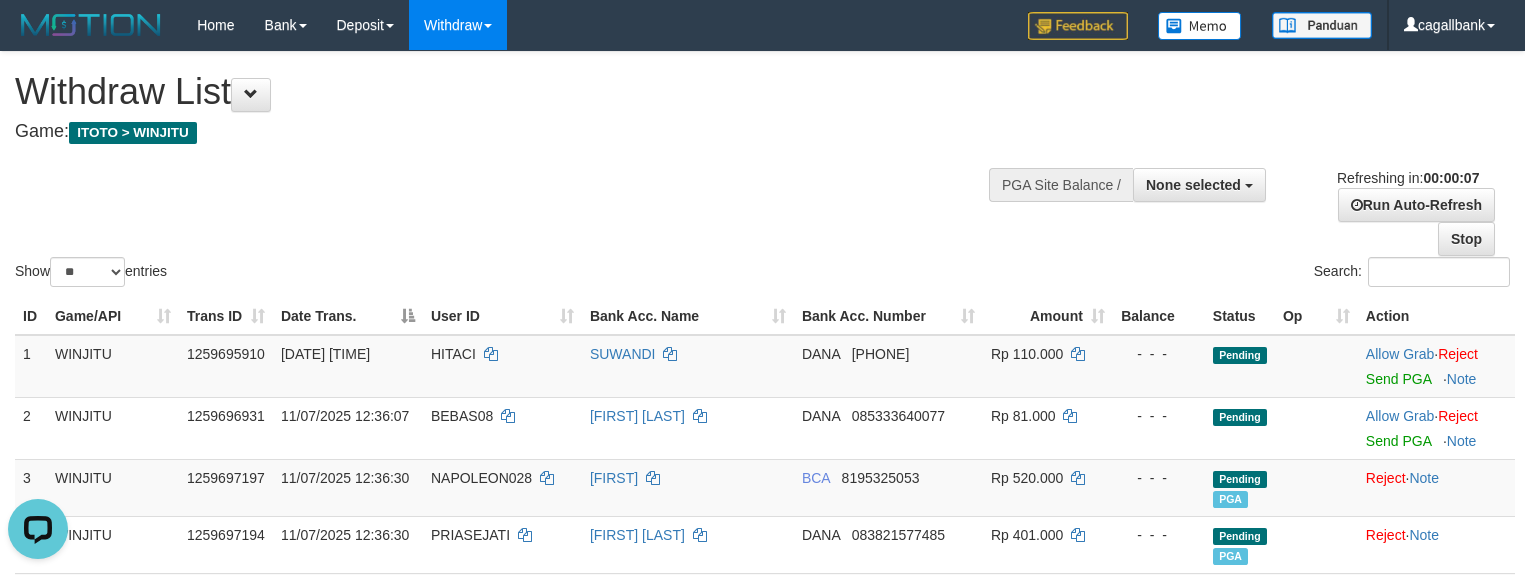 scroll, scrollTop: 0, scrollLeft: 0, axis: both 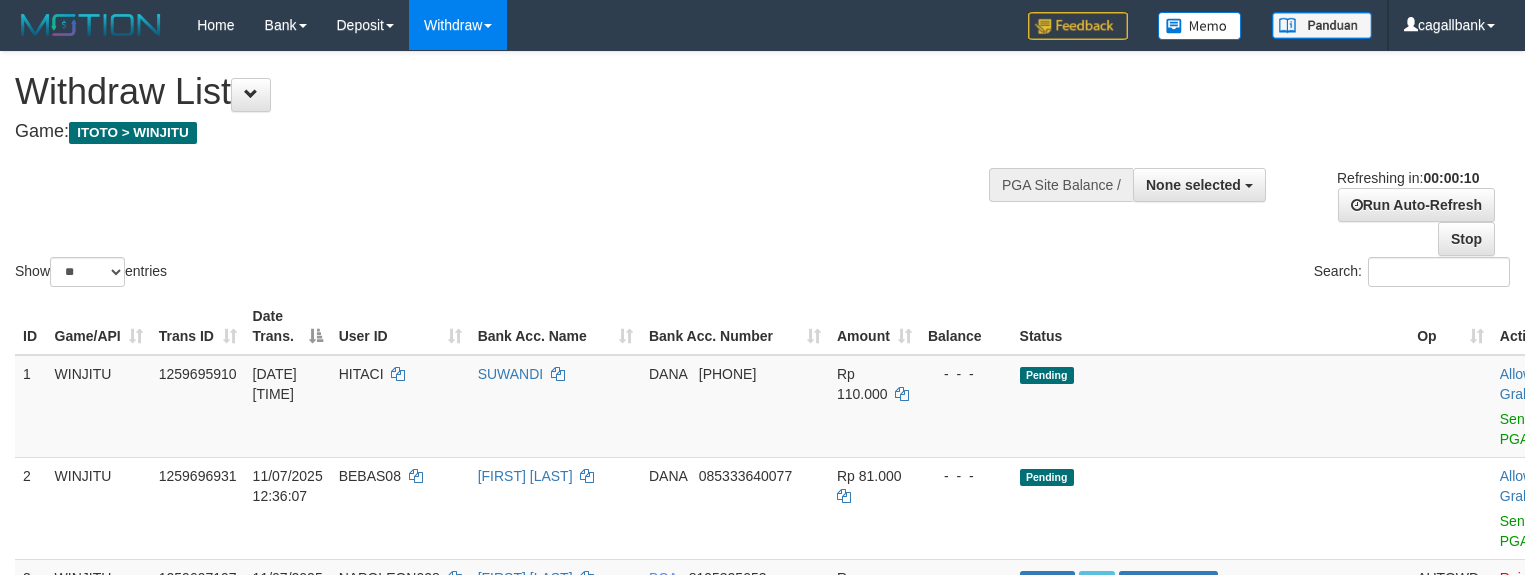 select 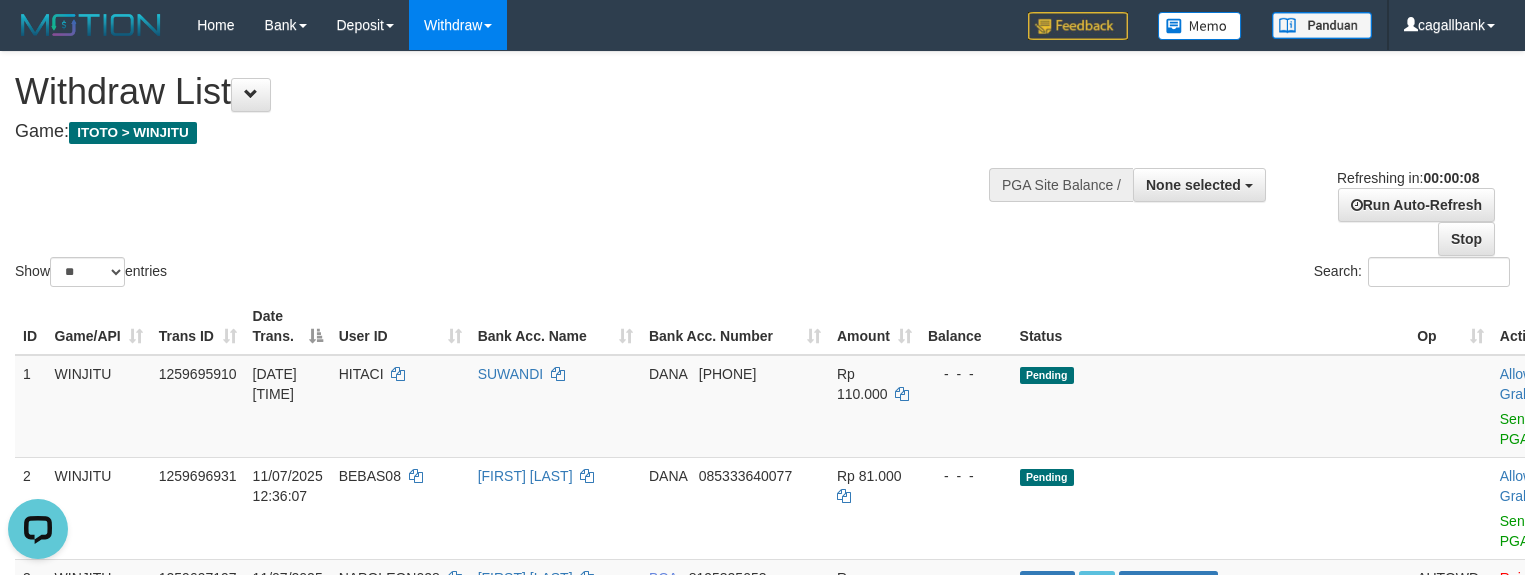 scroll, scrollTop: 0, scrollLeft: 0, axis: both 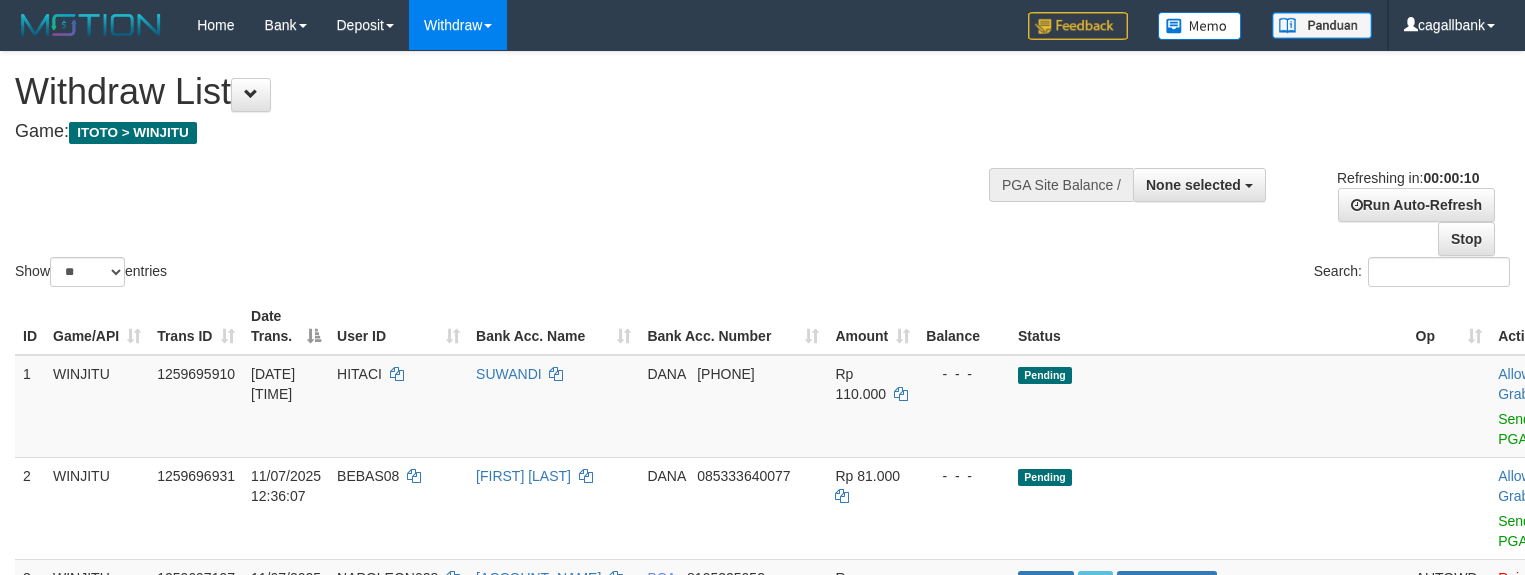 select 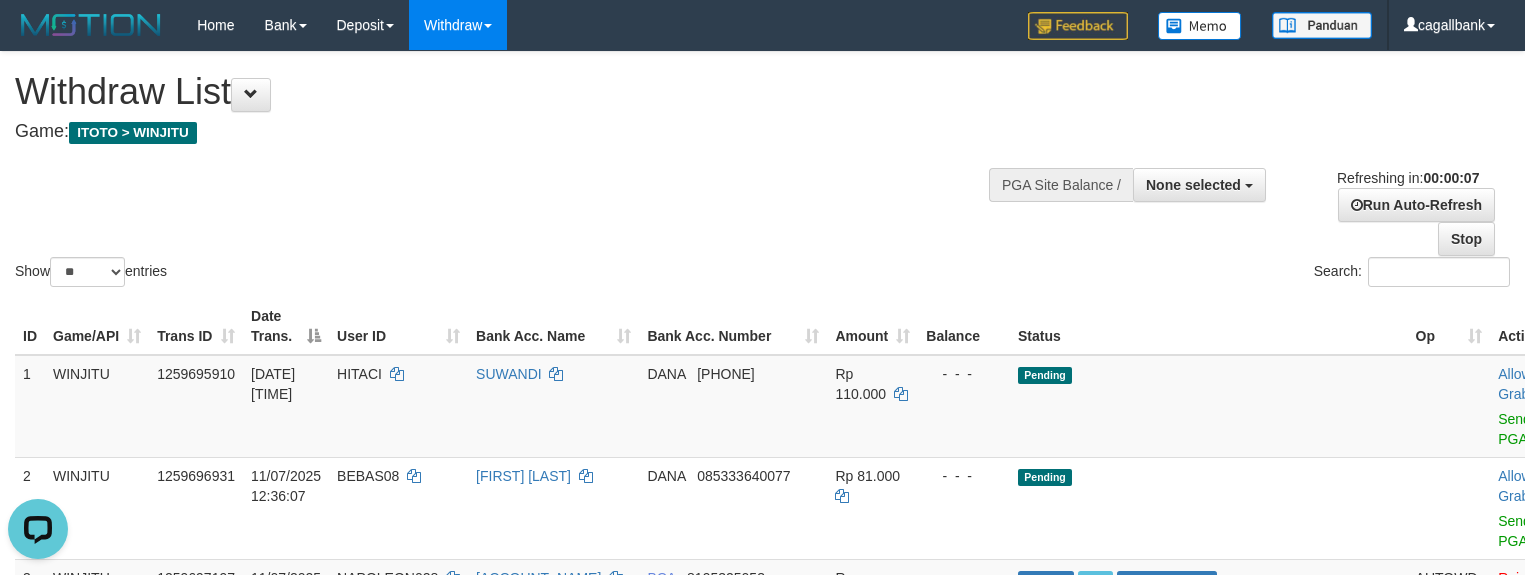 scroll, scrollTop: 0, scrollLeft: 0, axis: both 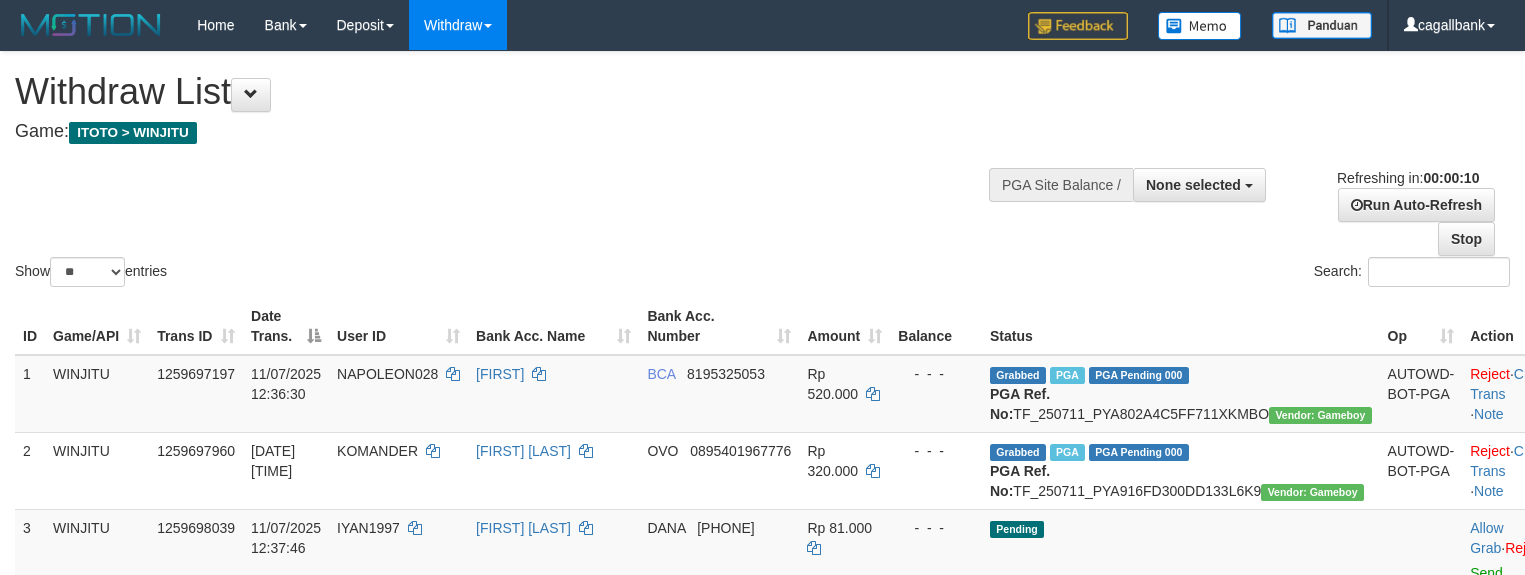 select 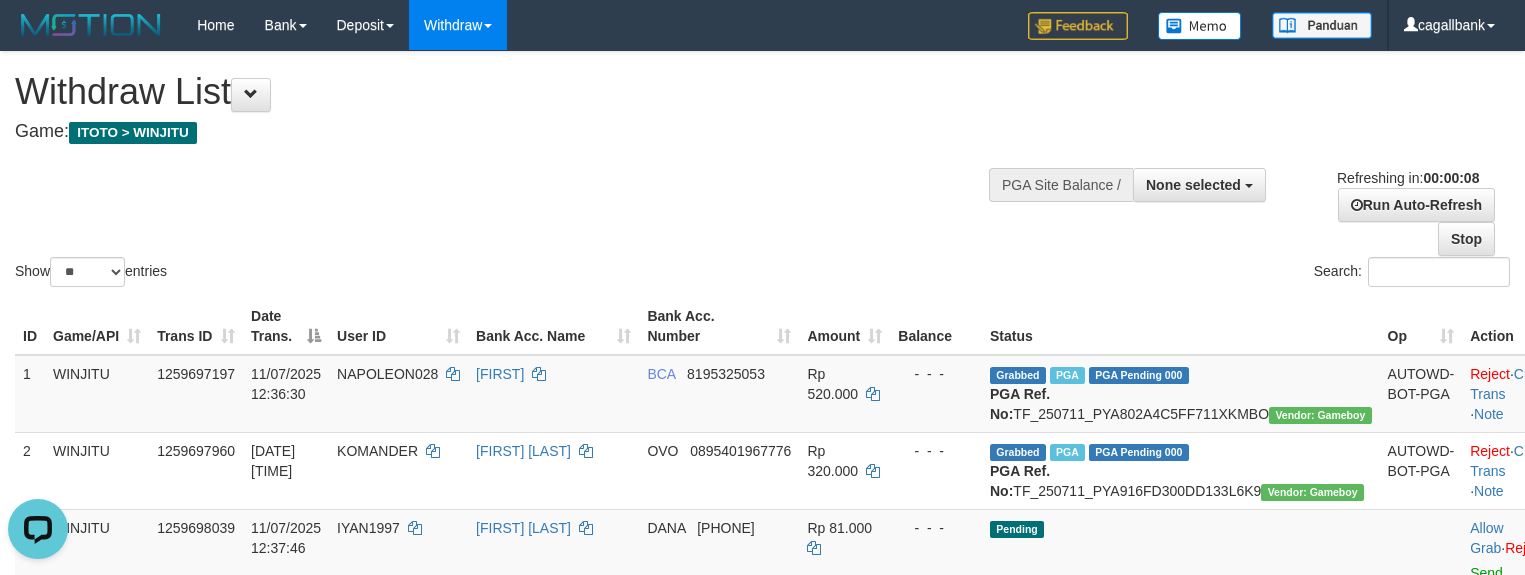scroll, scrollTop: 0, scrollLeft: 0, axis: both 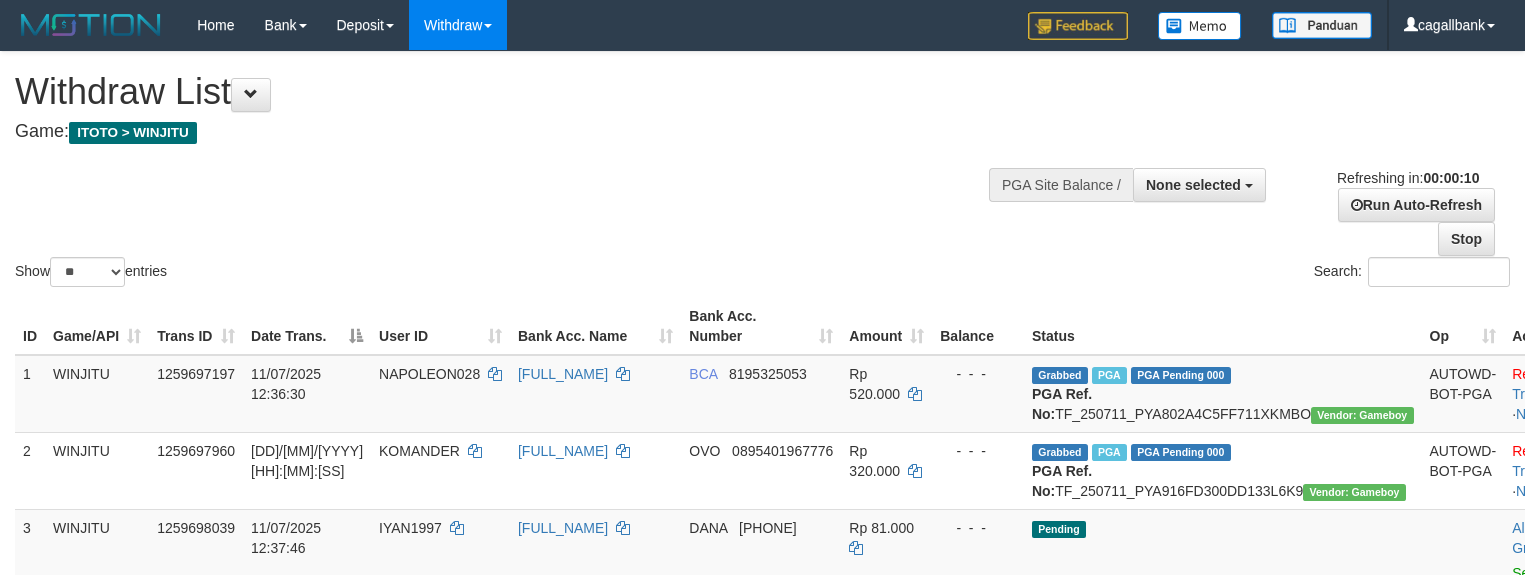 select 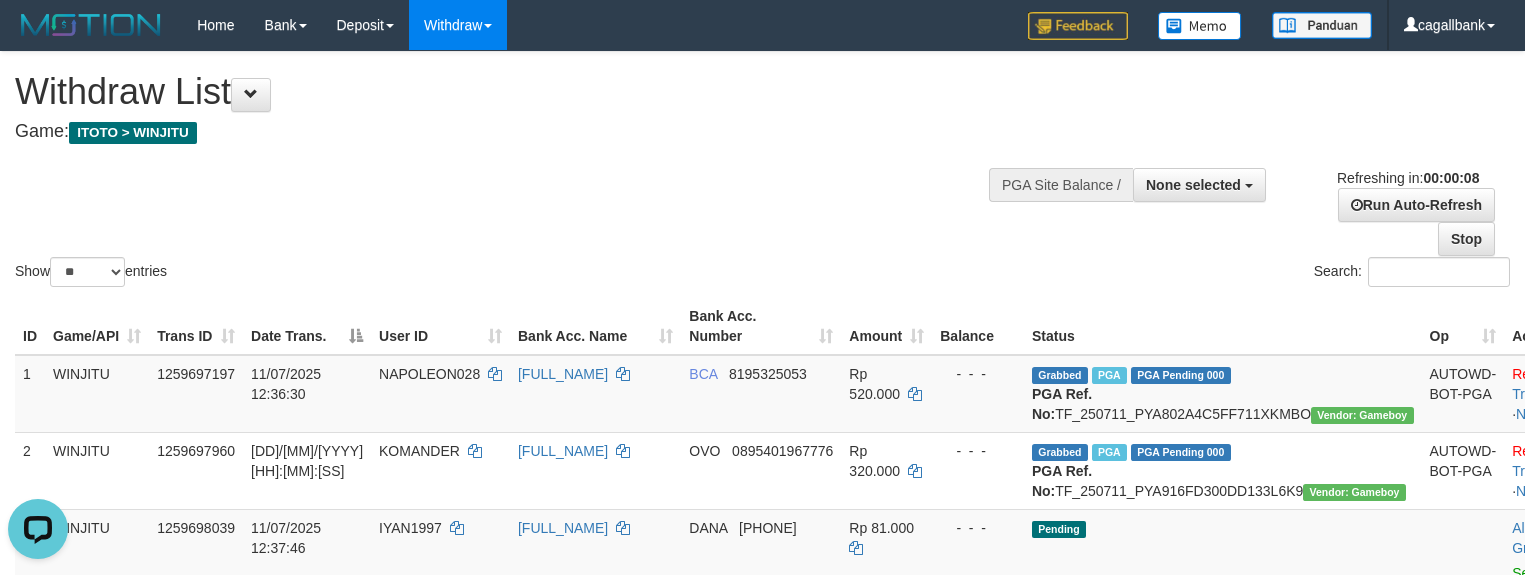 scroll, scrollTop: 0, scrollLeft: 0, axis: both 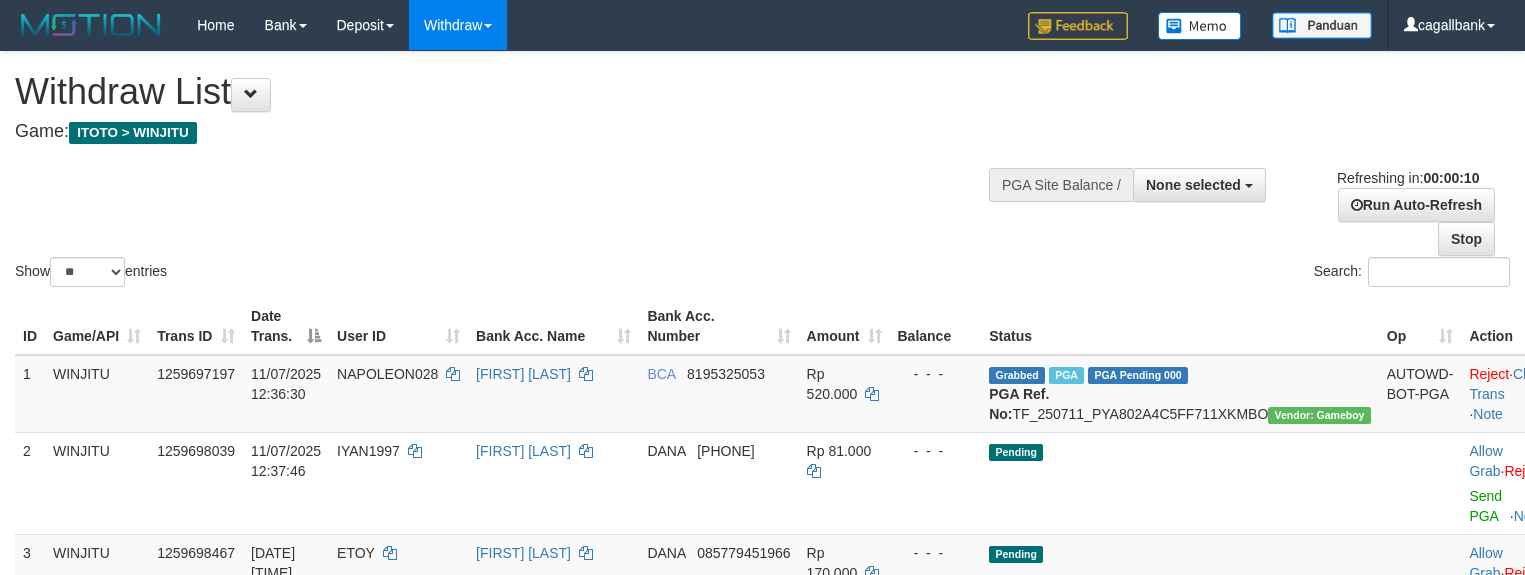 select 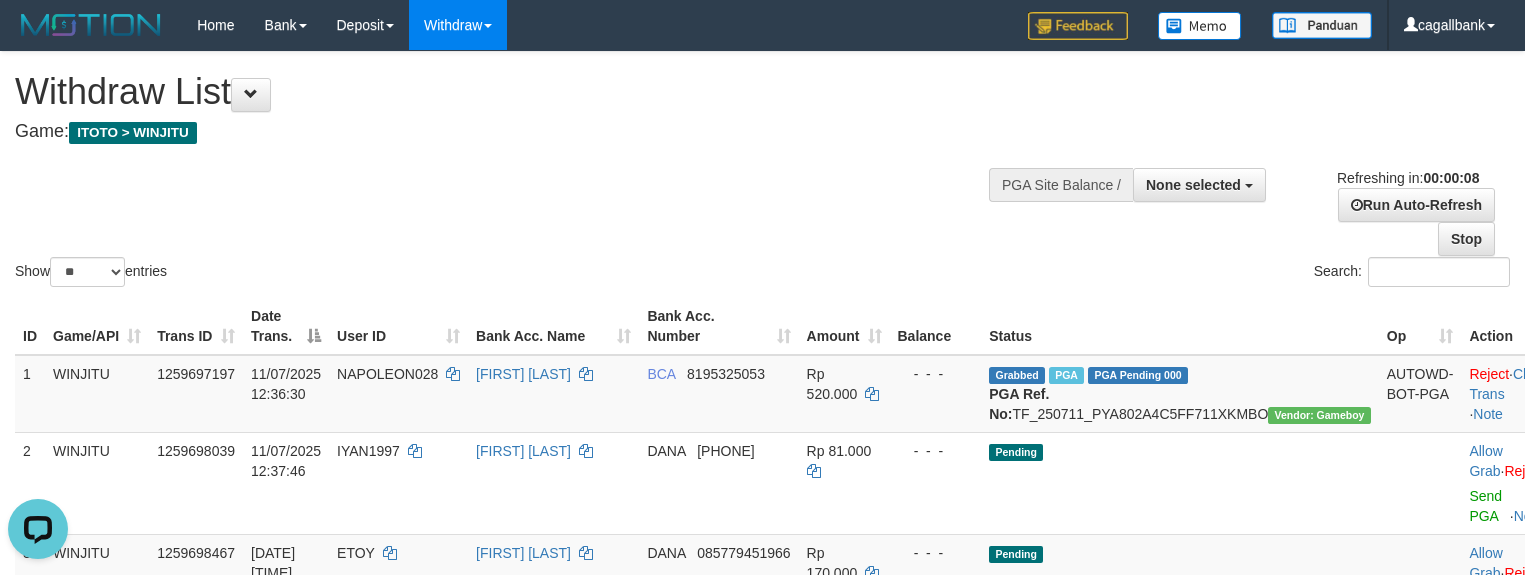 scroll, scrollTop: 0, scrollLeft: 0, axis: both 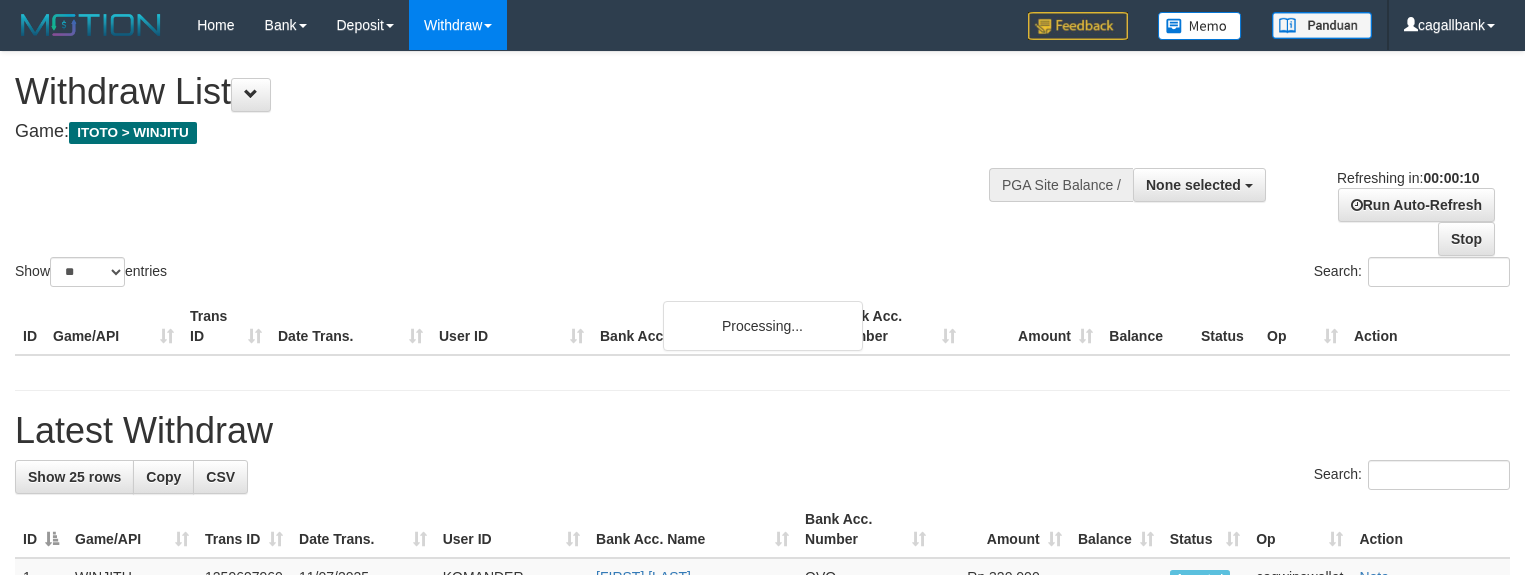 select 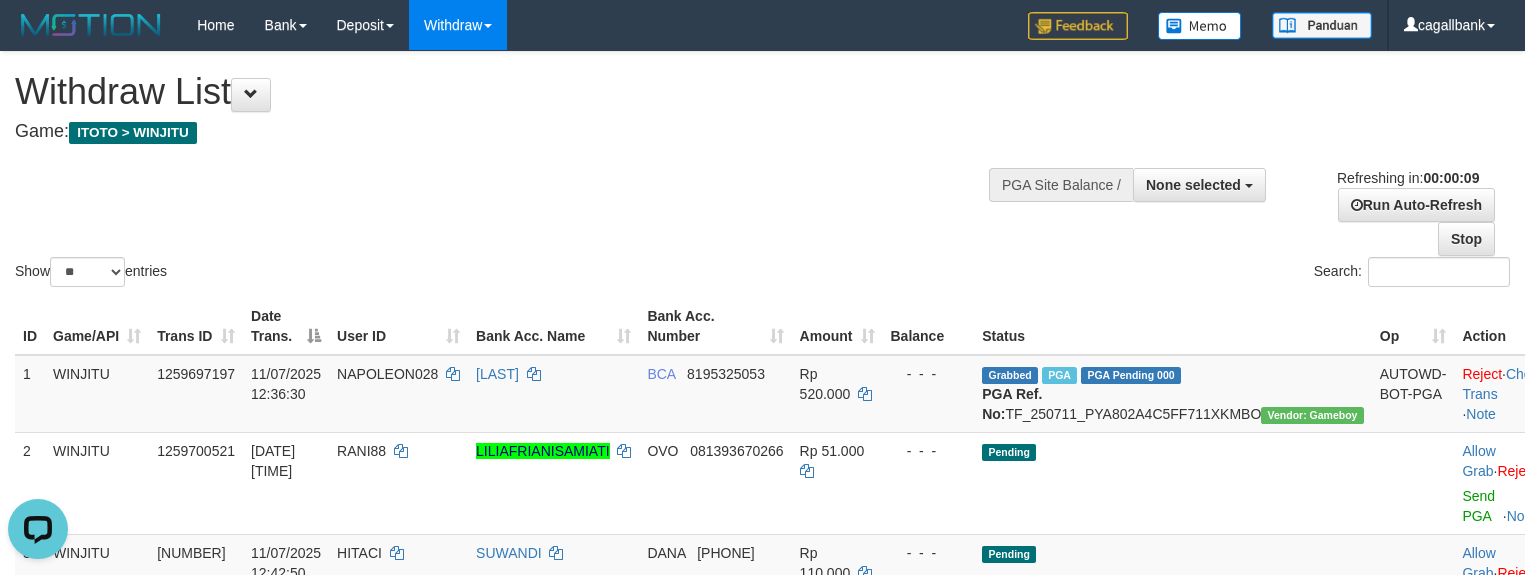 scroll, scrollTop: 0, scrollLeft: 0, axis: both 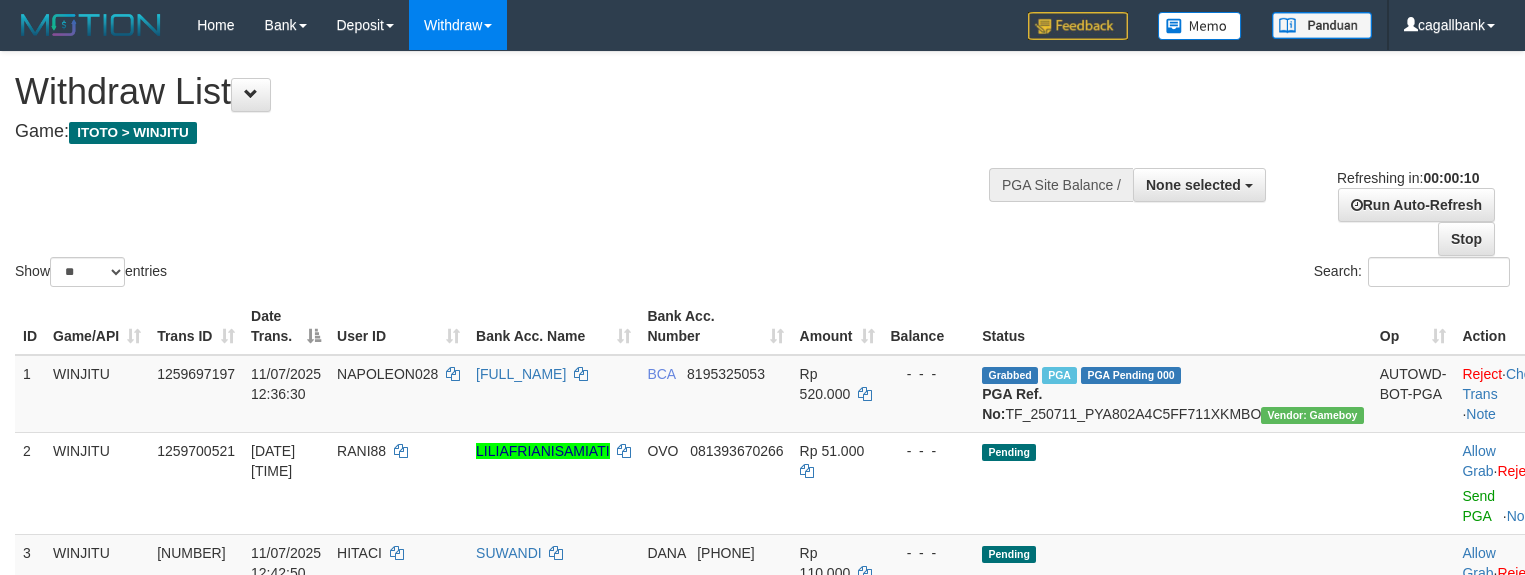select 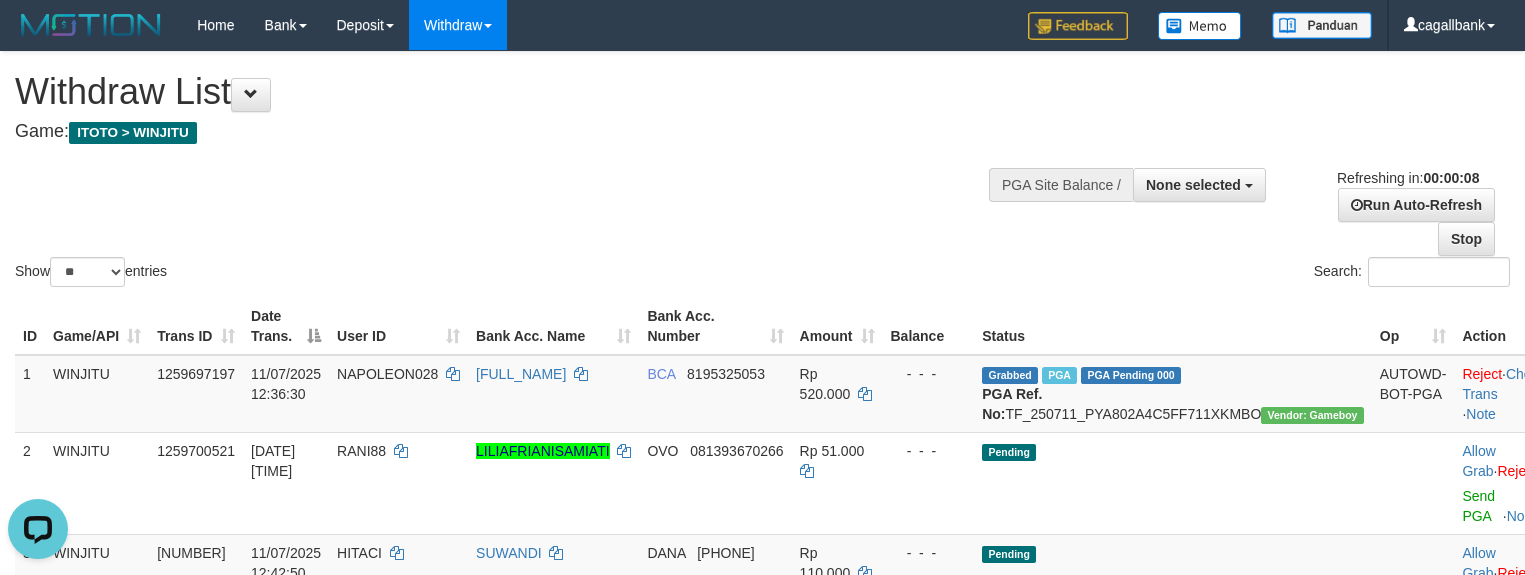 scroll, scrollTop: 0, scrollLeft: 0, axis: both 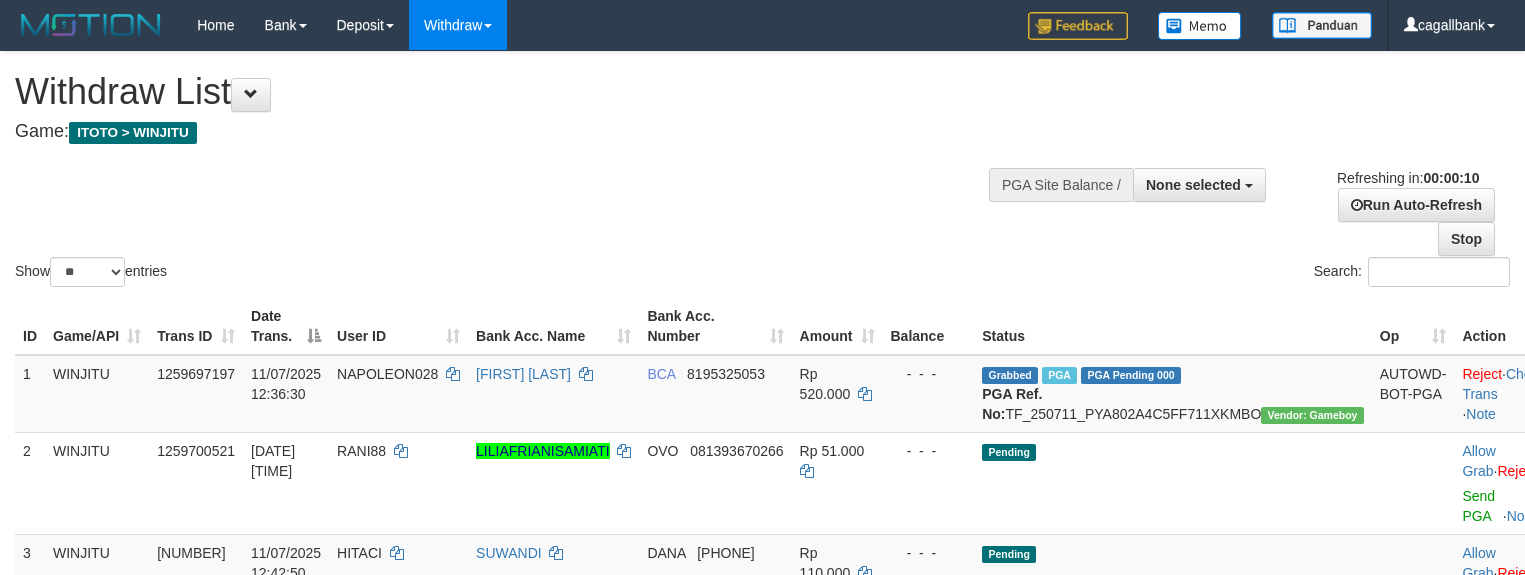 select 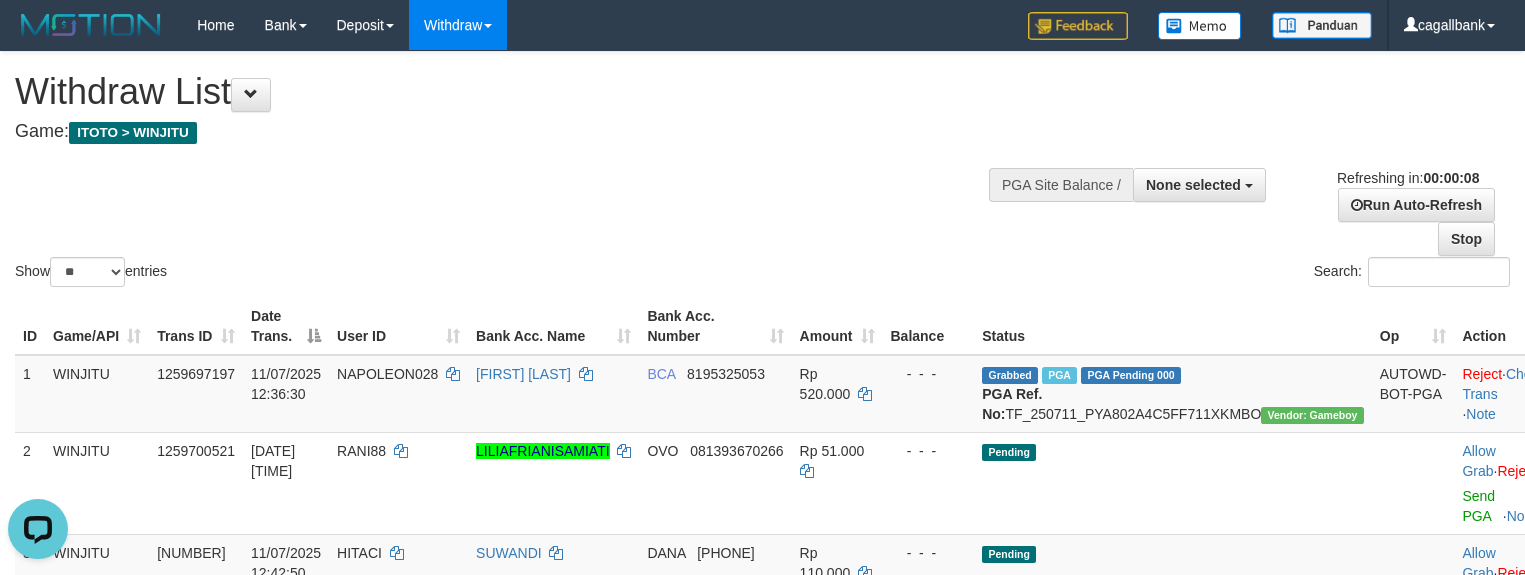 scroll, scrollTop: 0, scrollLeft: 0, axis: both 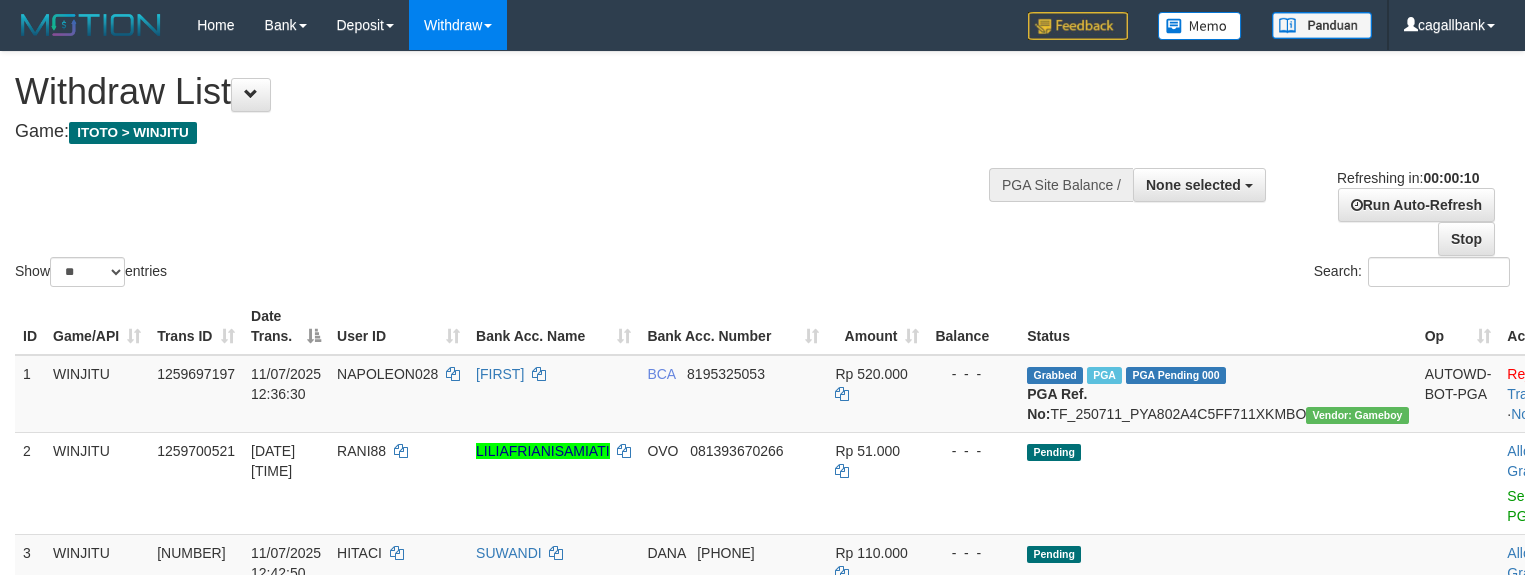 select 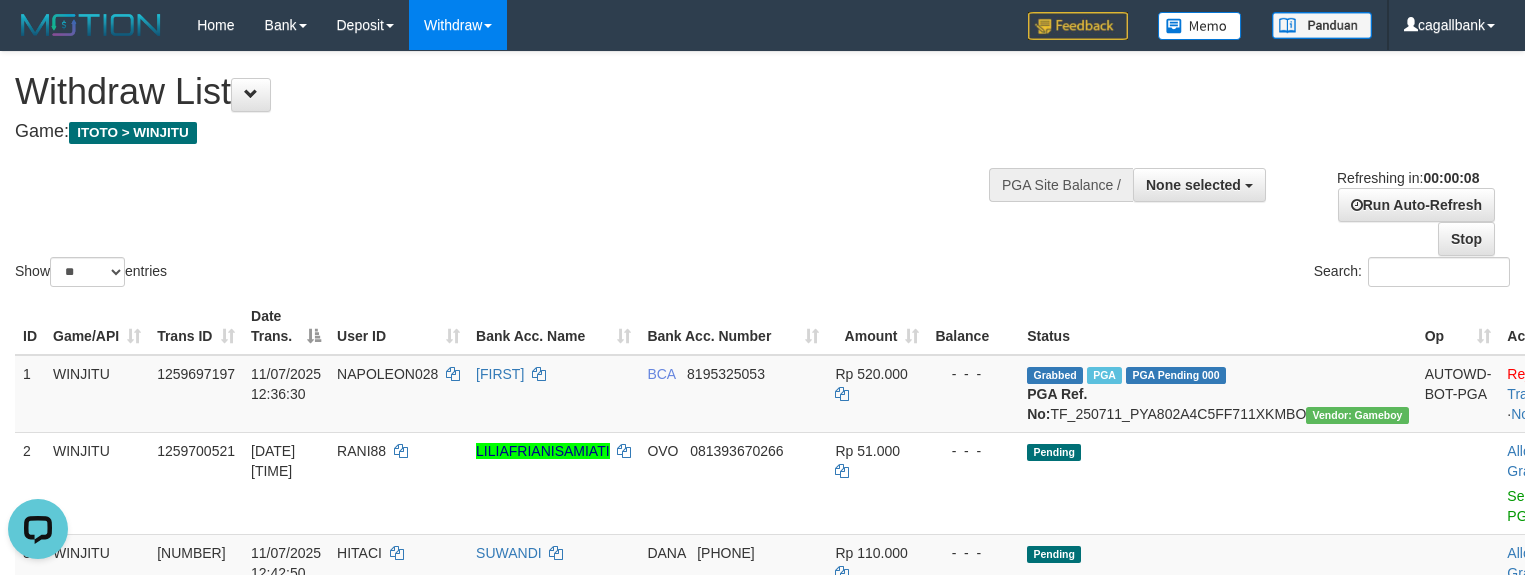 scroll, scrollTop: 0, scrollLeft: 0, axis: both 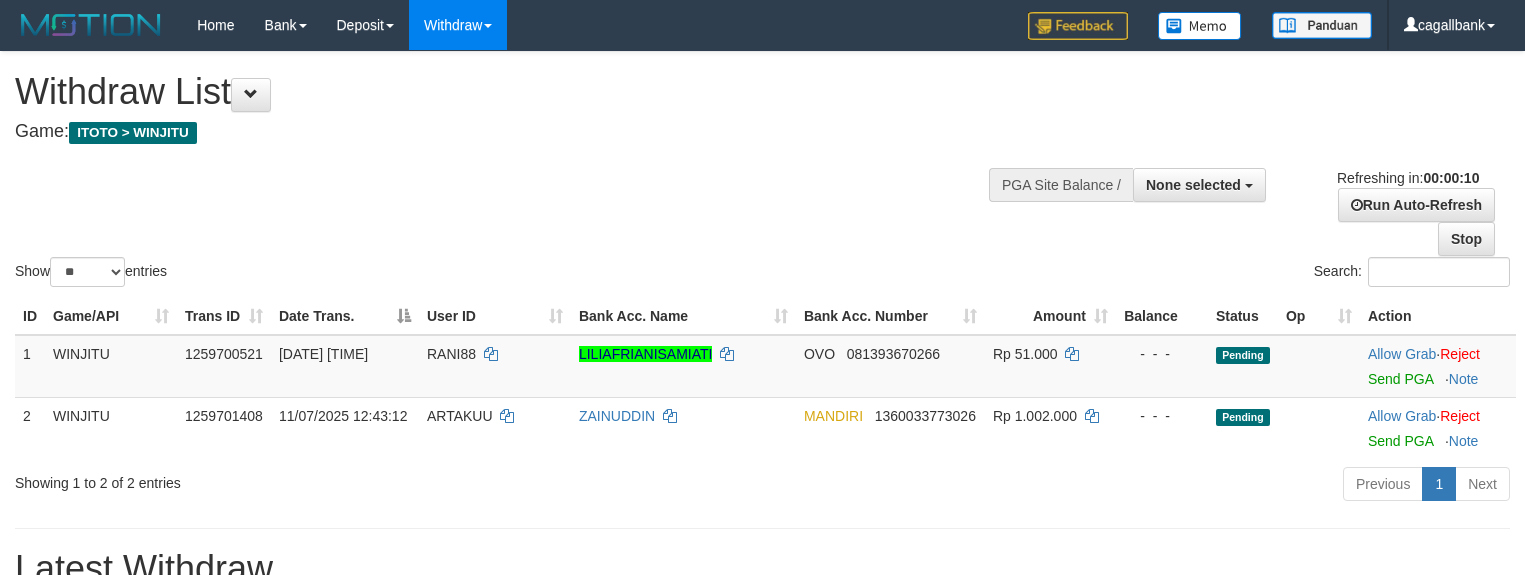 select 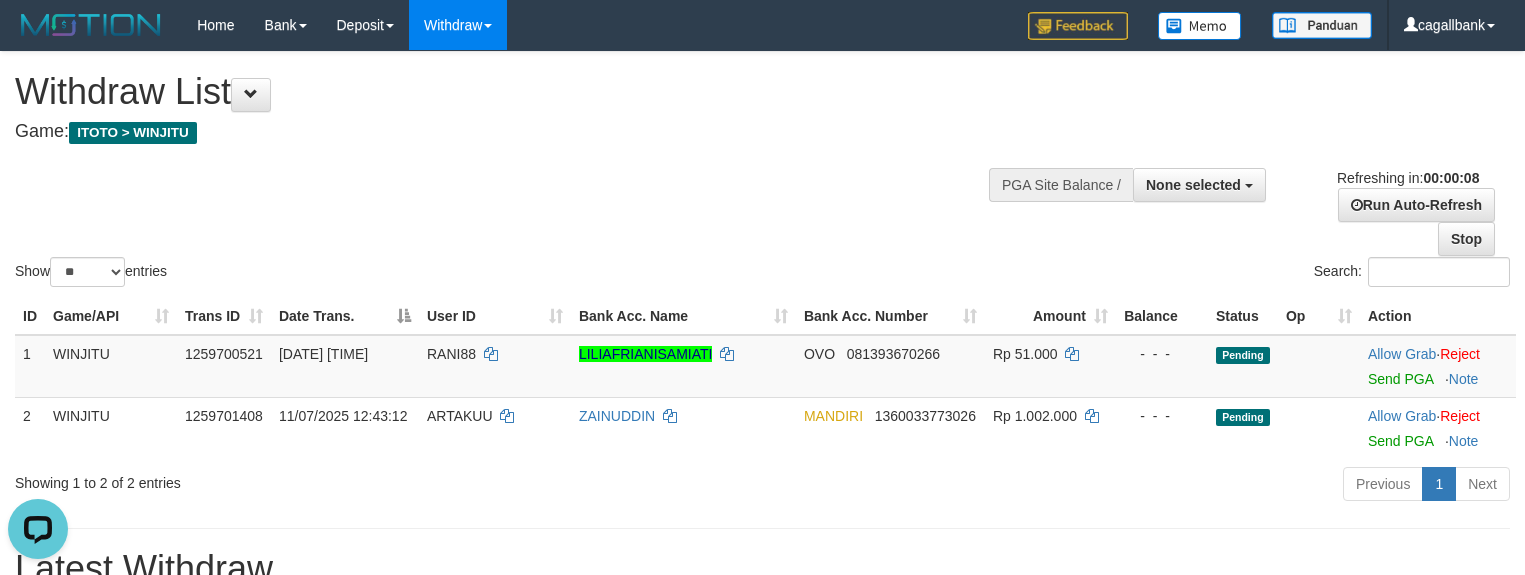 scroll, scrollTop: 0, scrollLeft: 0, axis: both 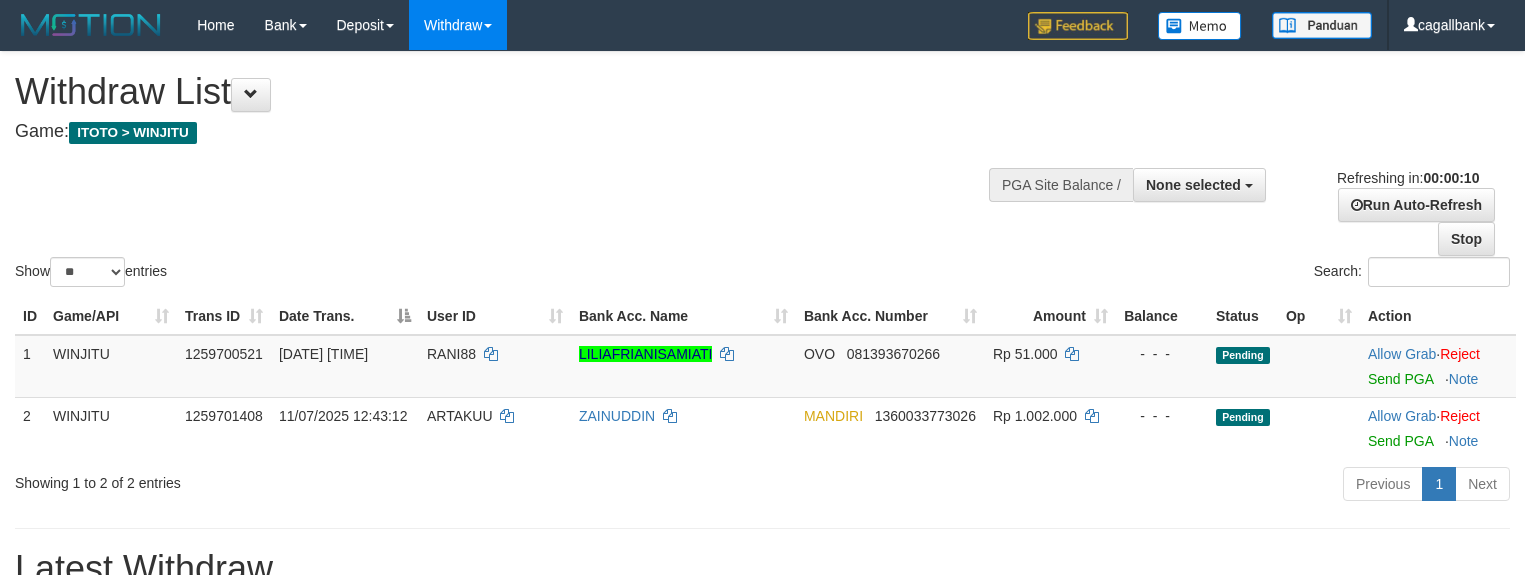 select 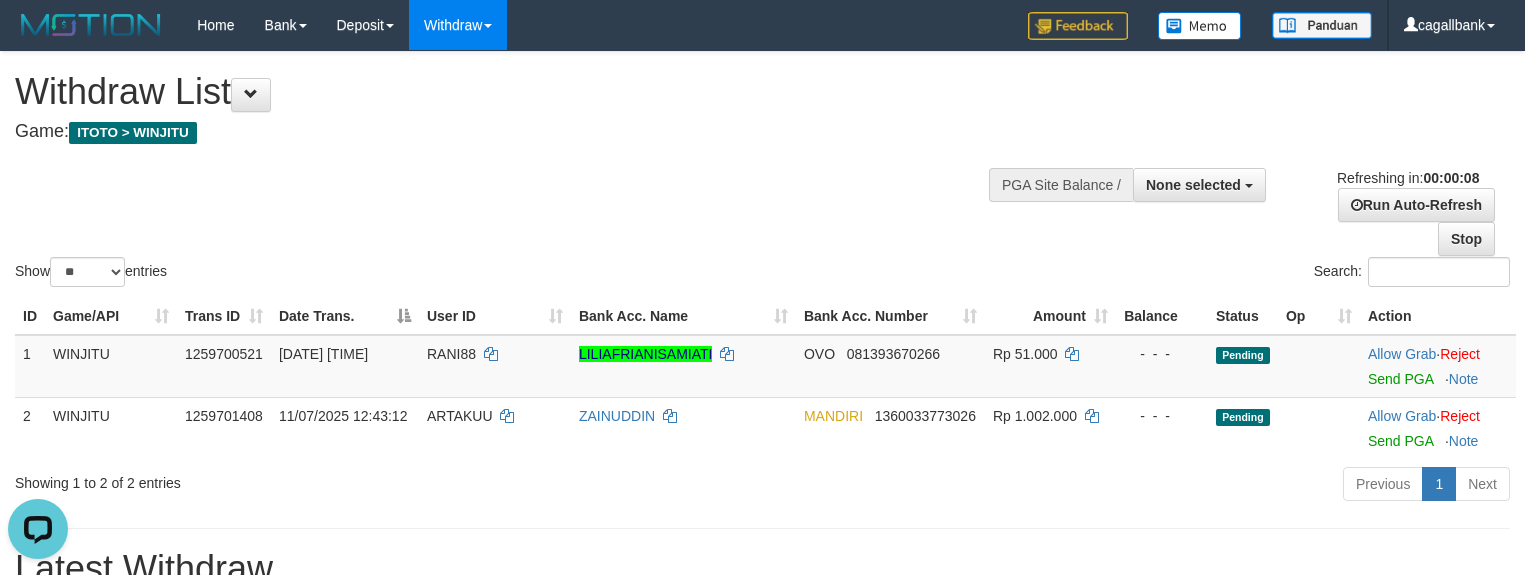 scroll, scrollTop: 0, scrollLeft: 0, axis: both 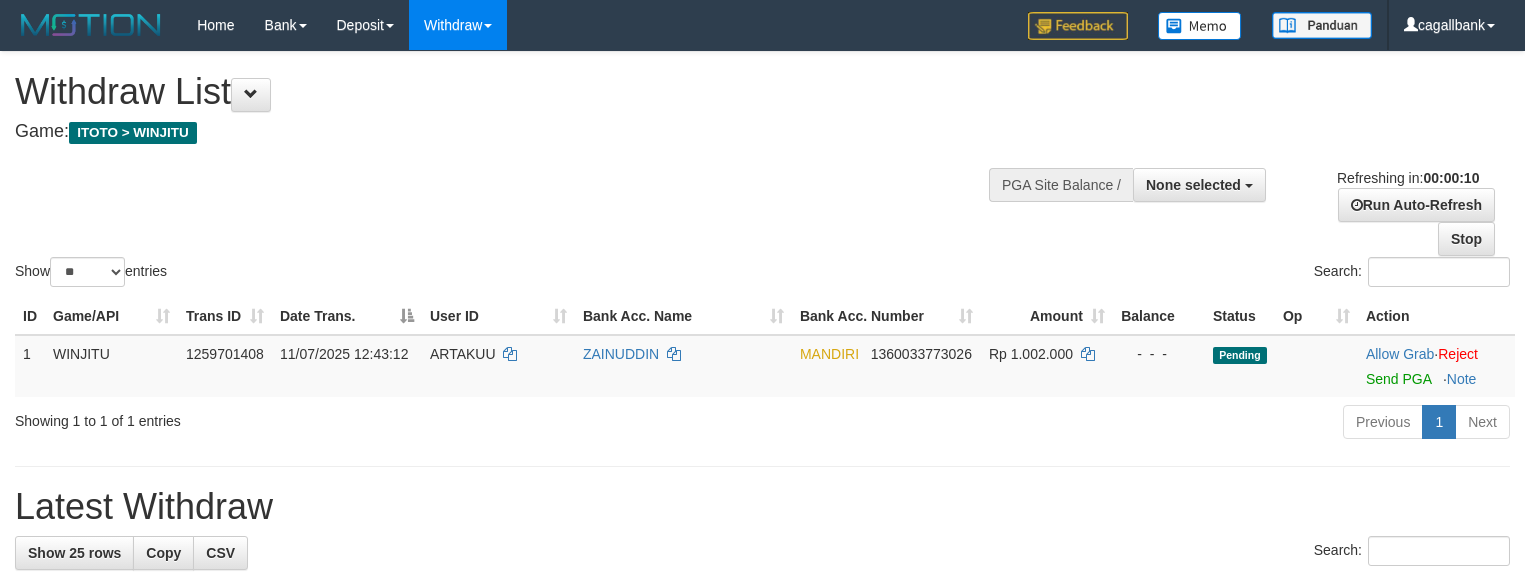 select 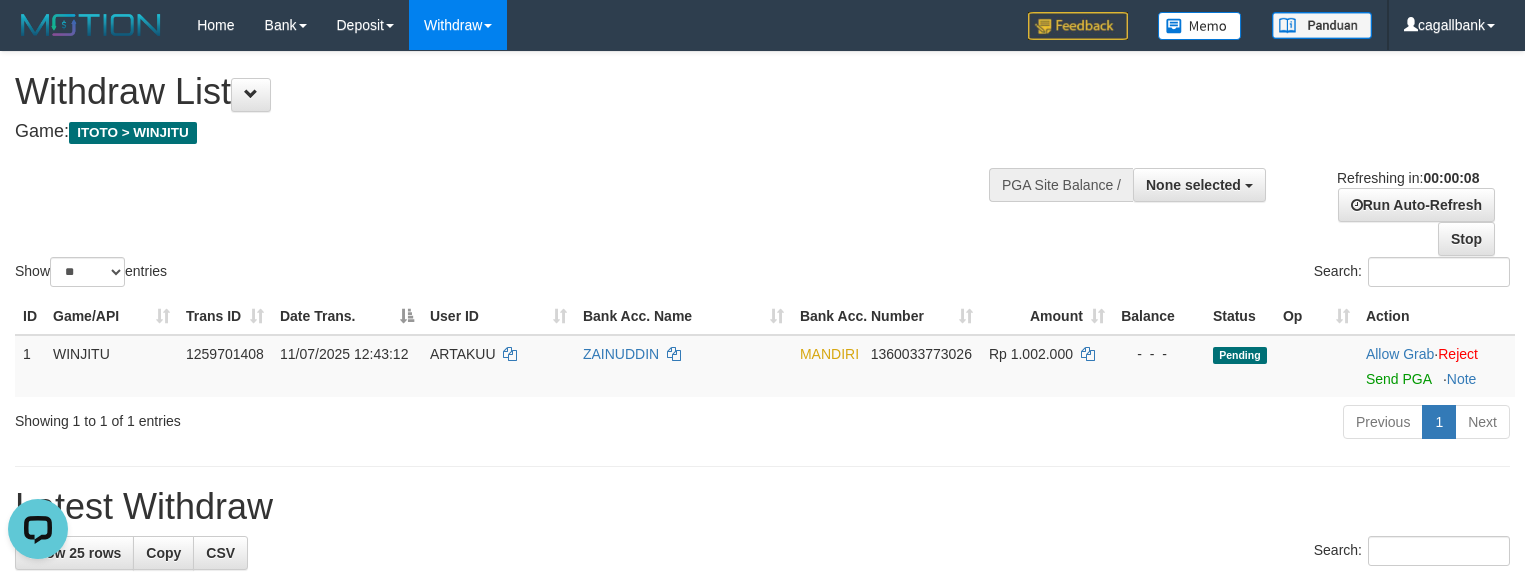 scroll, scrollTop: 0, scrollLeft: 0, axis: both 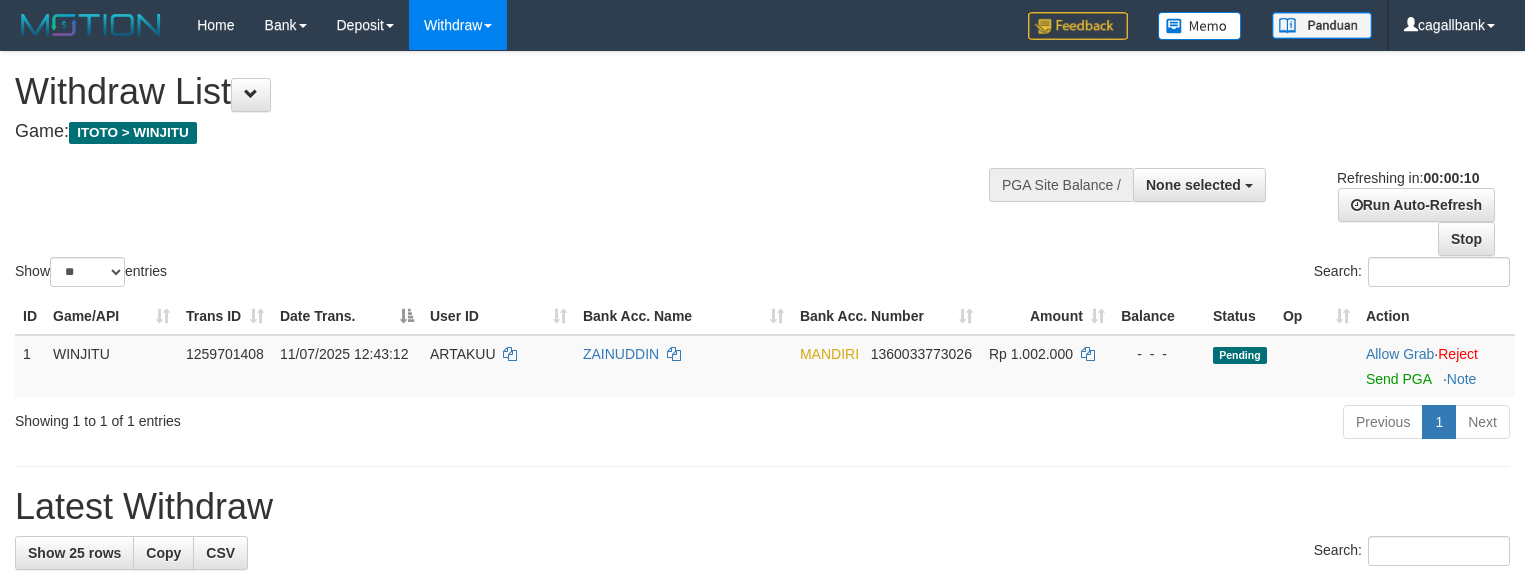 select 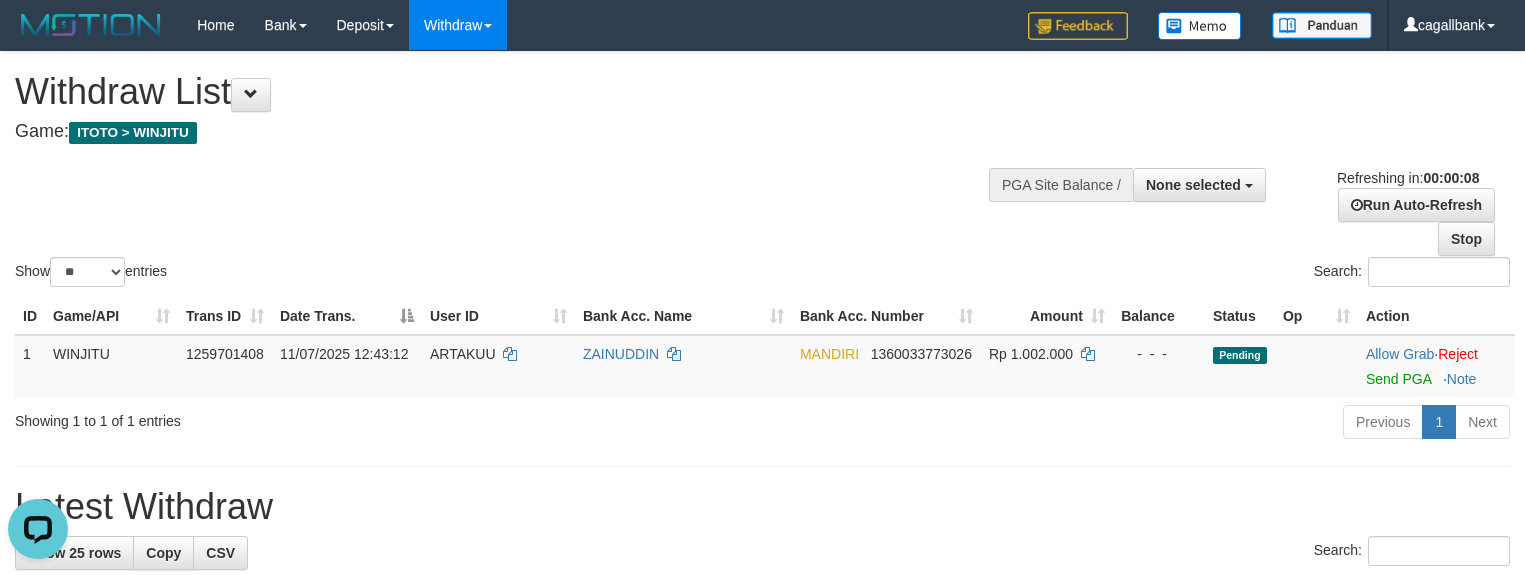 scroll, scrollTop: 0, scrollLeft: 0, axis: both 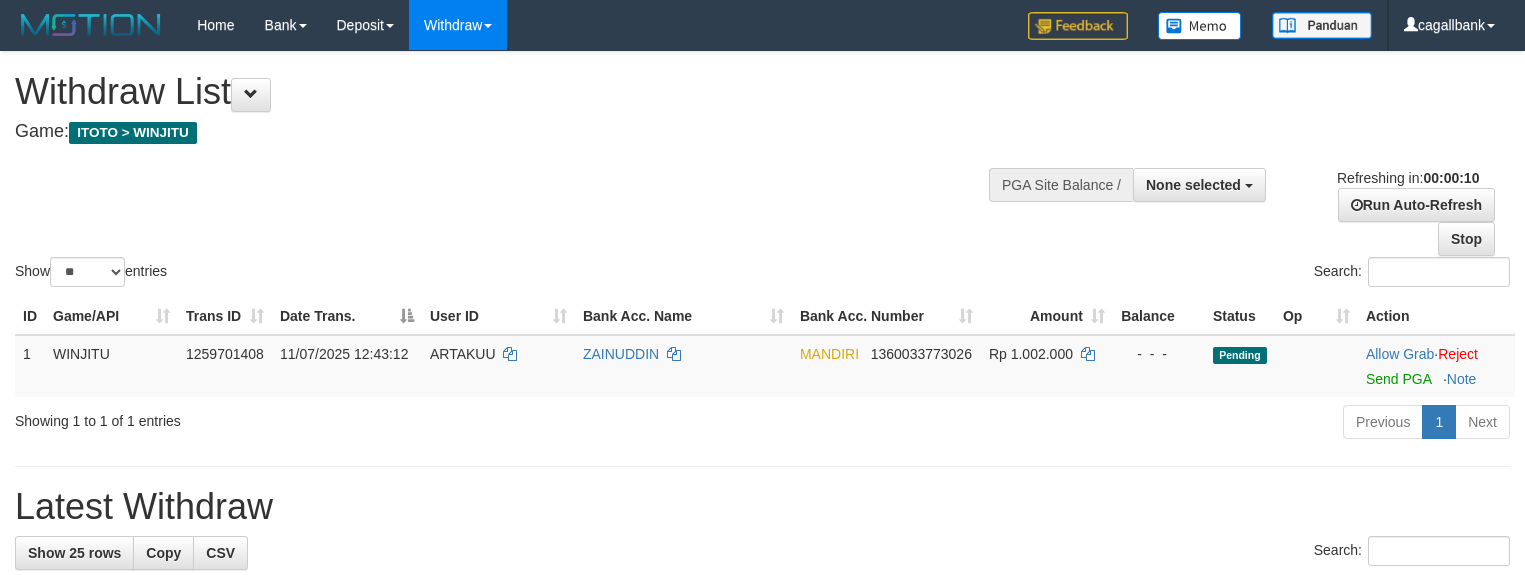select 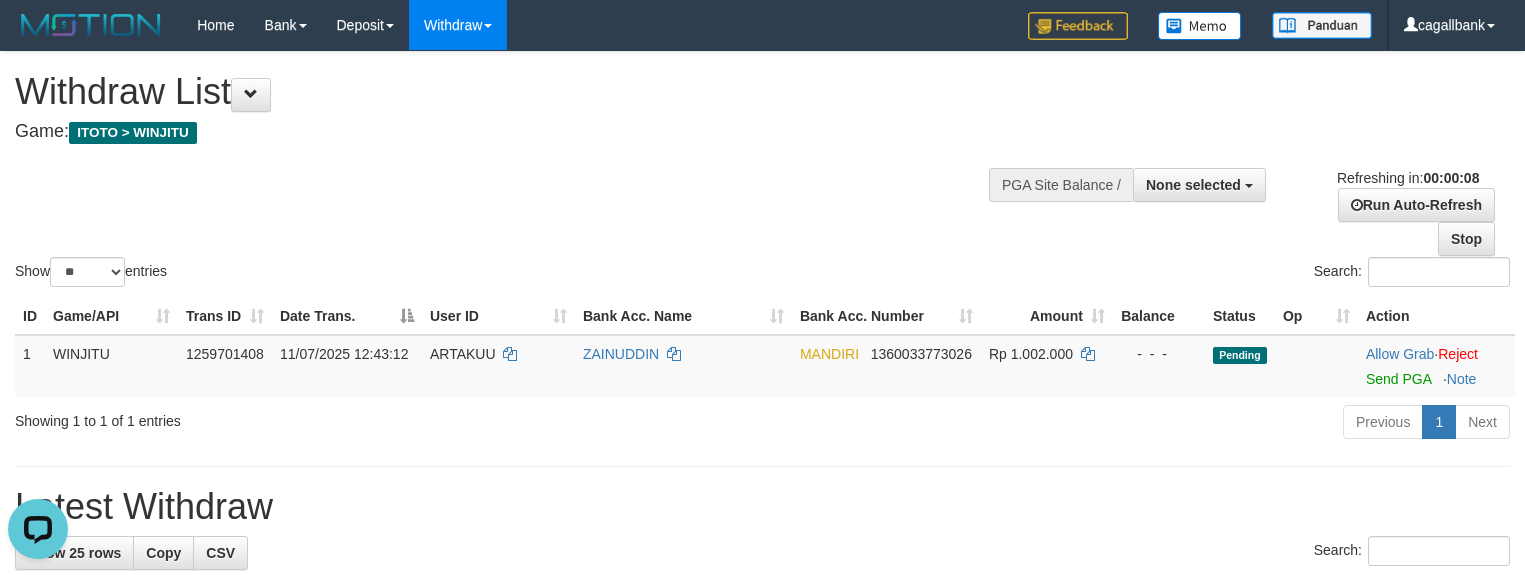 scroll, scrollTop: 0, scrollLeft: 0, axis: both 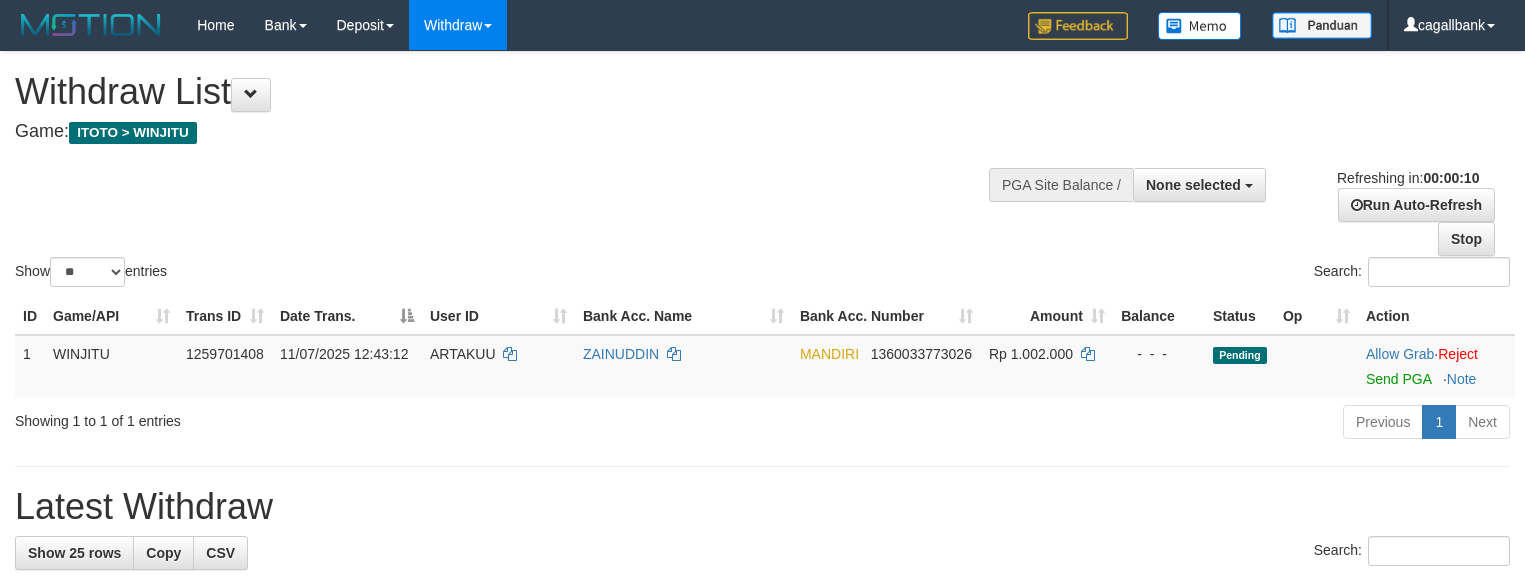 select 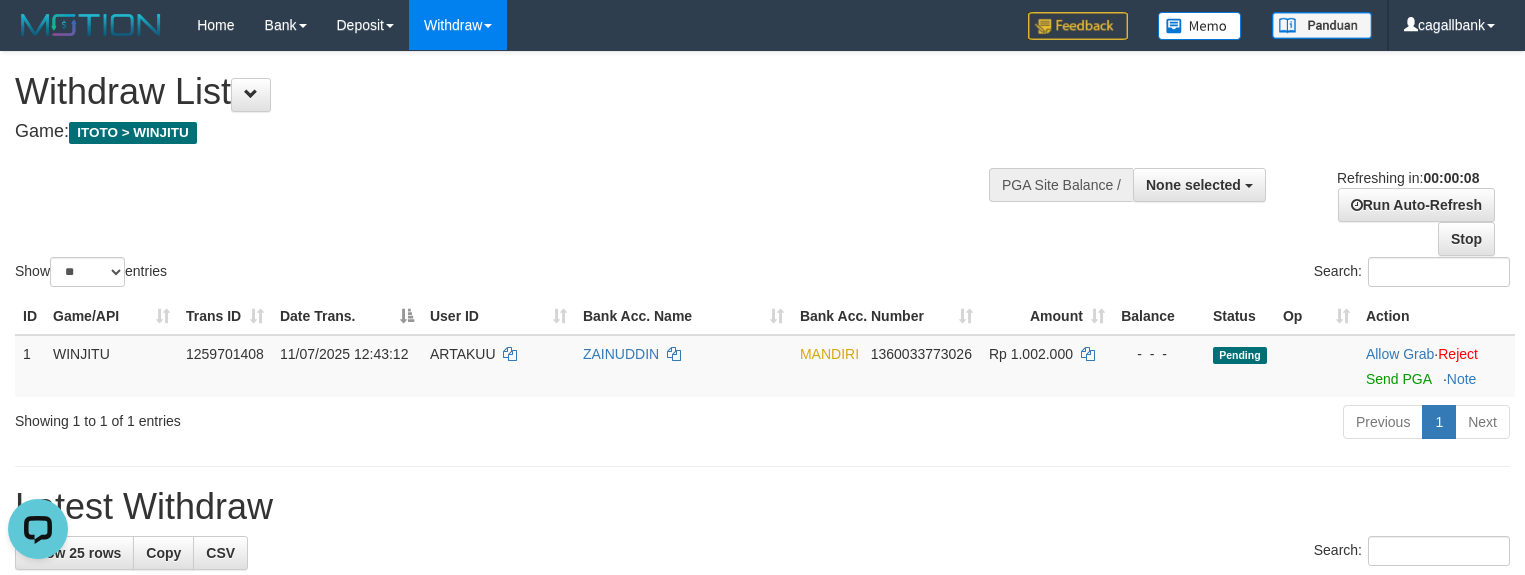 scroll, scrollTop: 0, scrollLeft: 0, axis: both 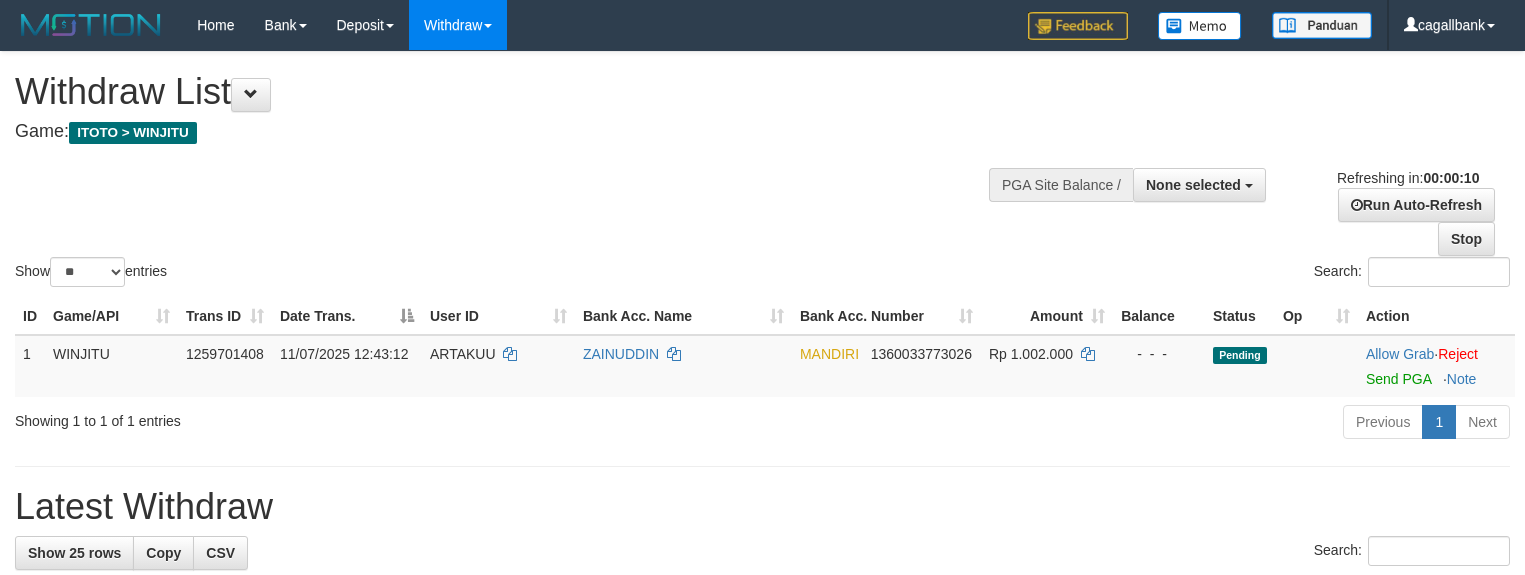 select 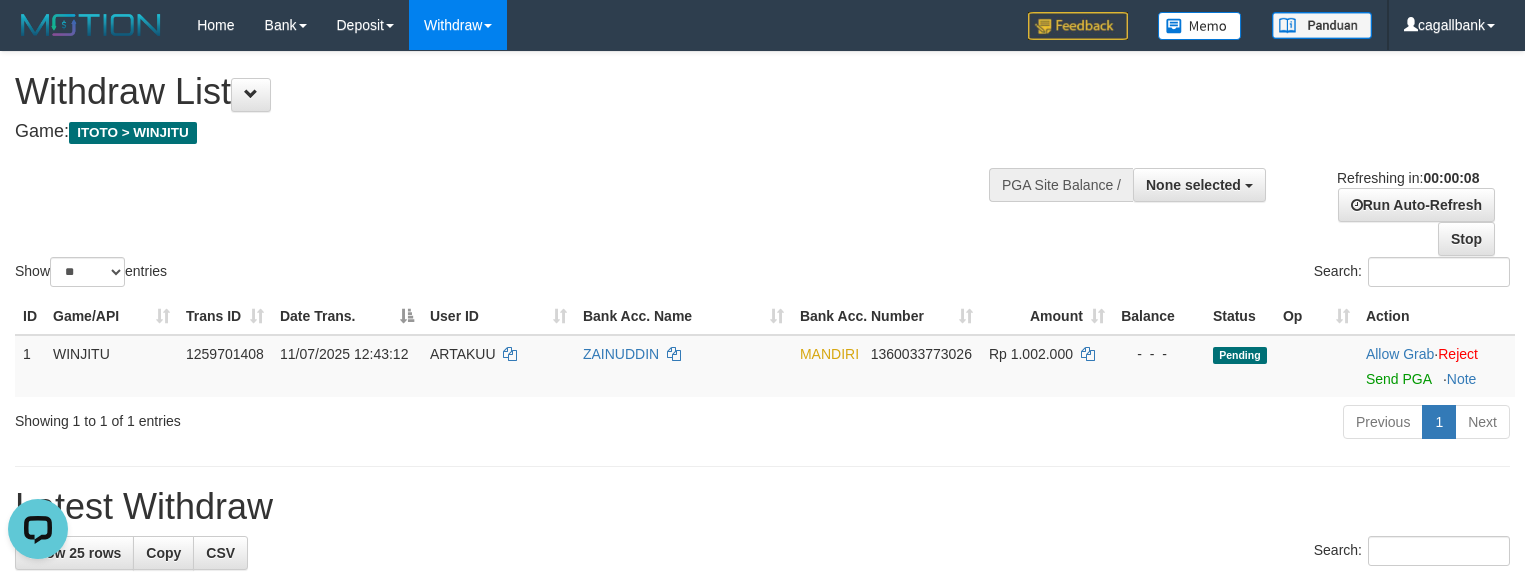 scroll, scrollTop: 0, scrollLeft: 0, axis: both 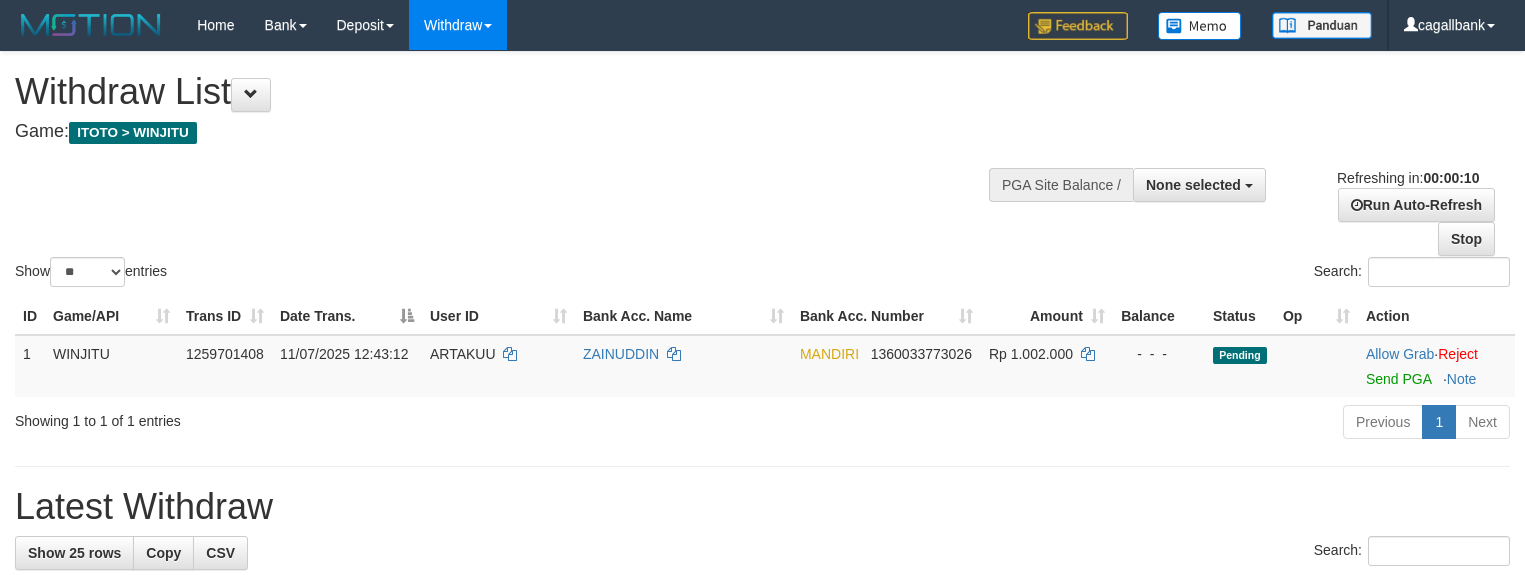 select 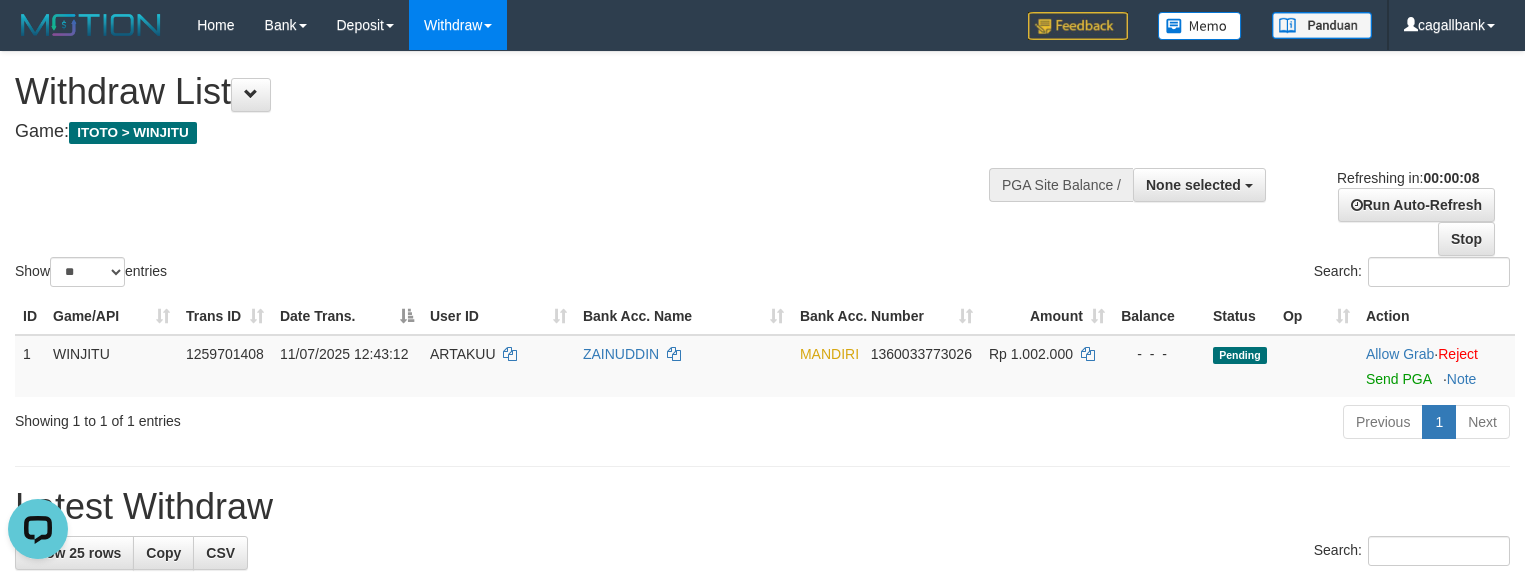 scroll, scrollTop: 0, scrollLeft: 0, axis: both 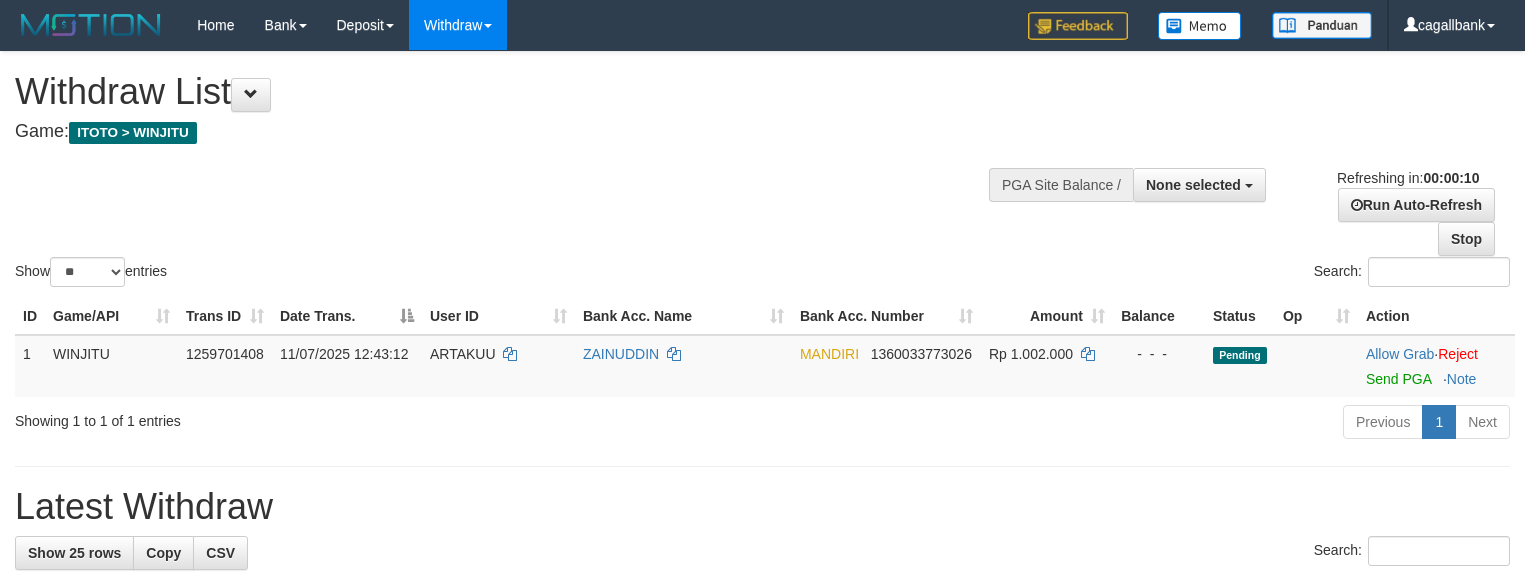 select 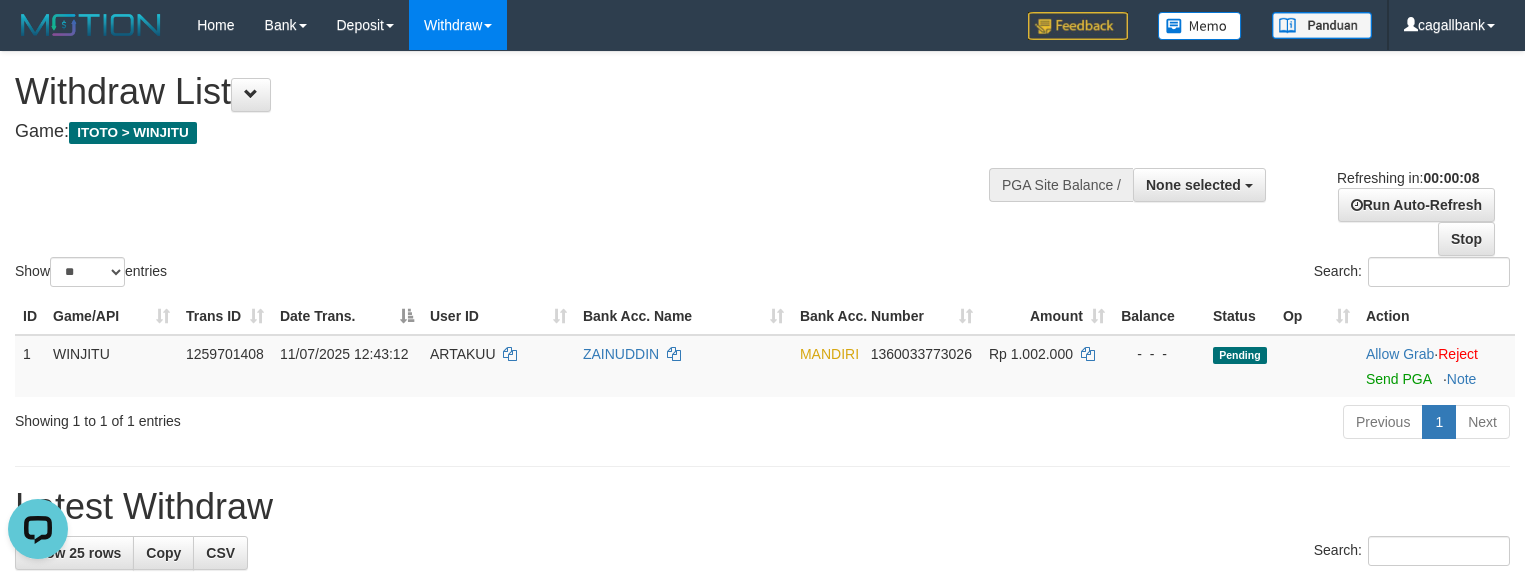 scroll, scrollTop: 0, scrollLeft: 0, axis: both 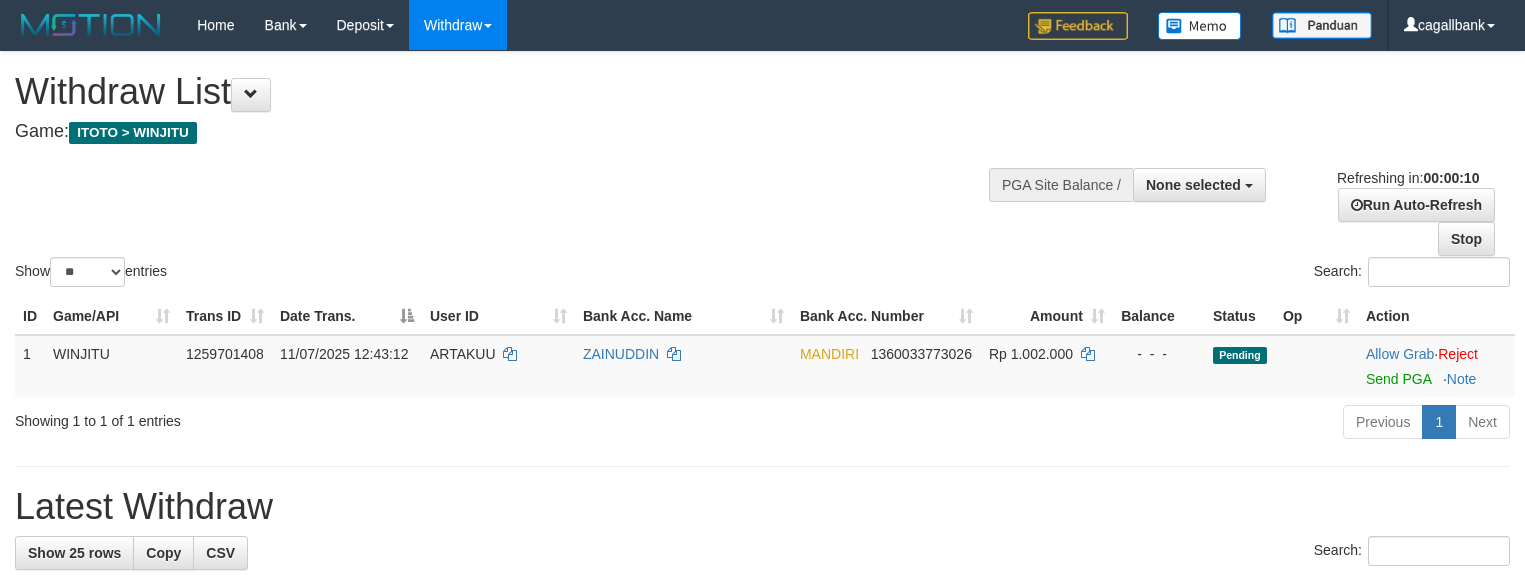 select 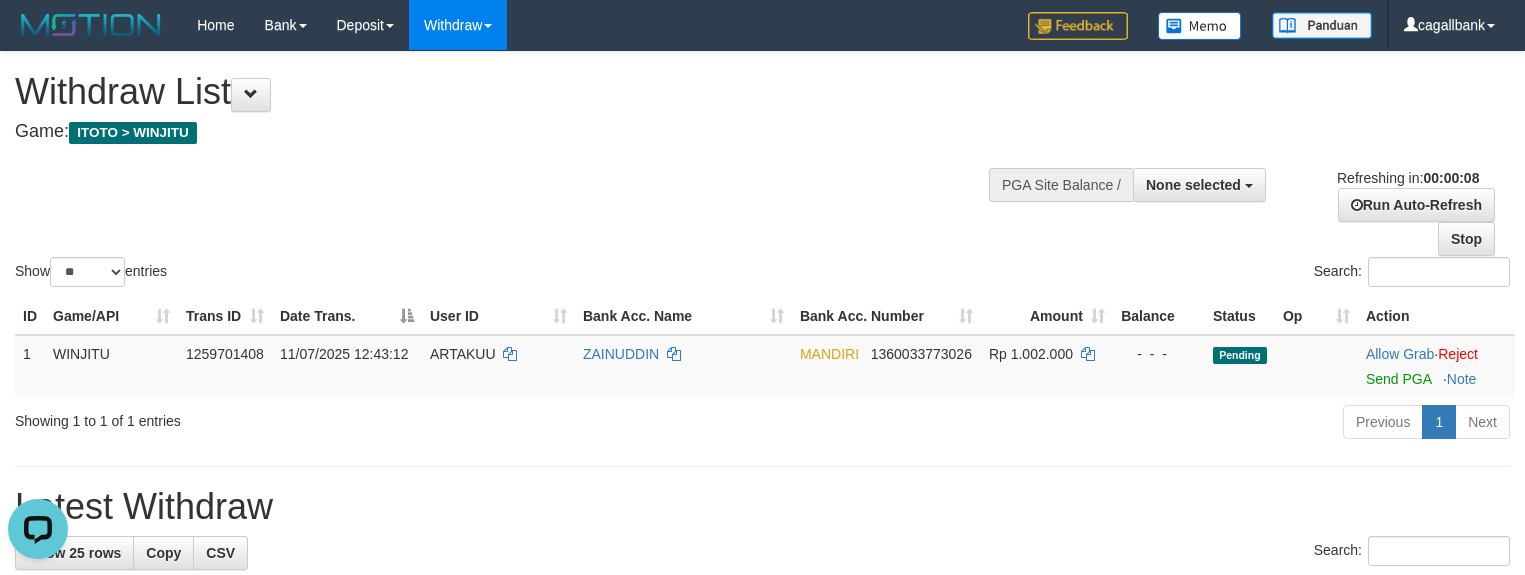 scroll, scrollTop: 0, scrollLeft: 0, axis: both 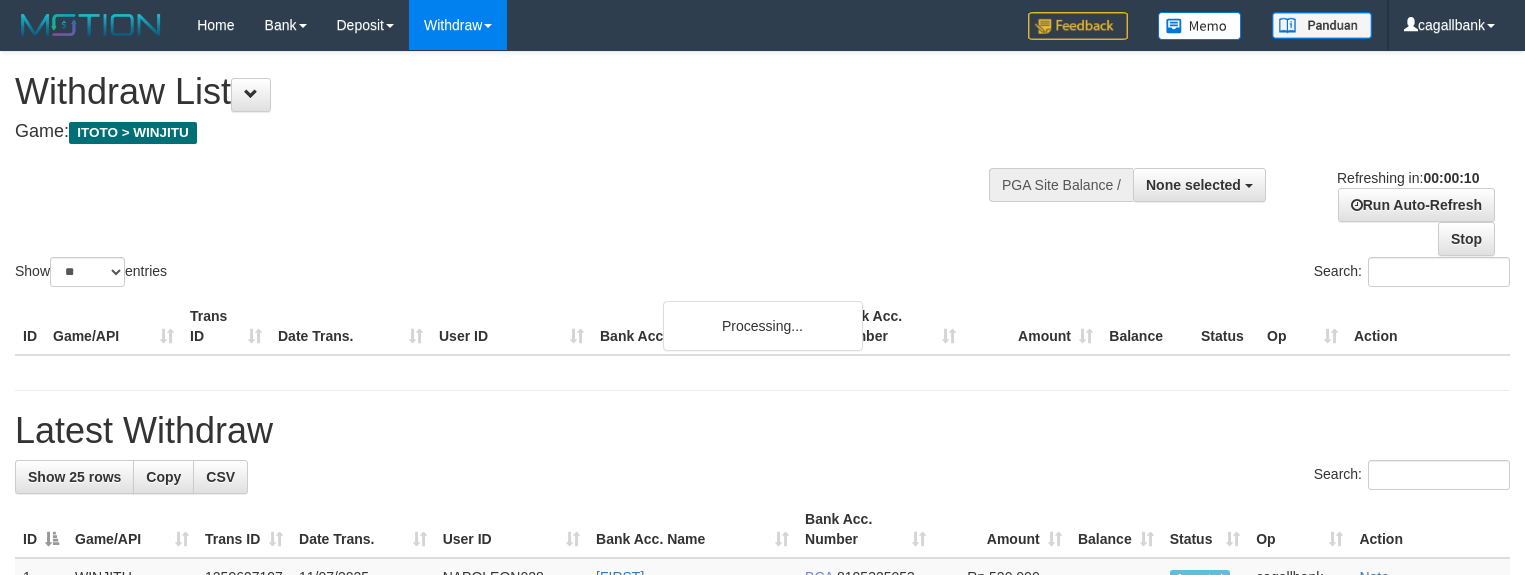 select 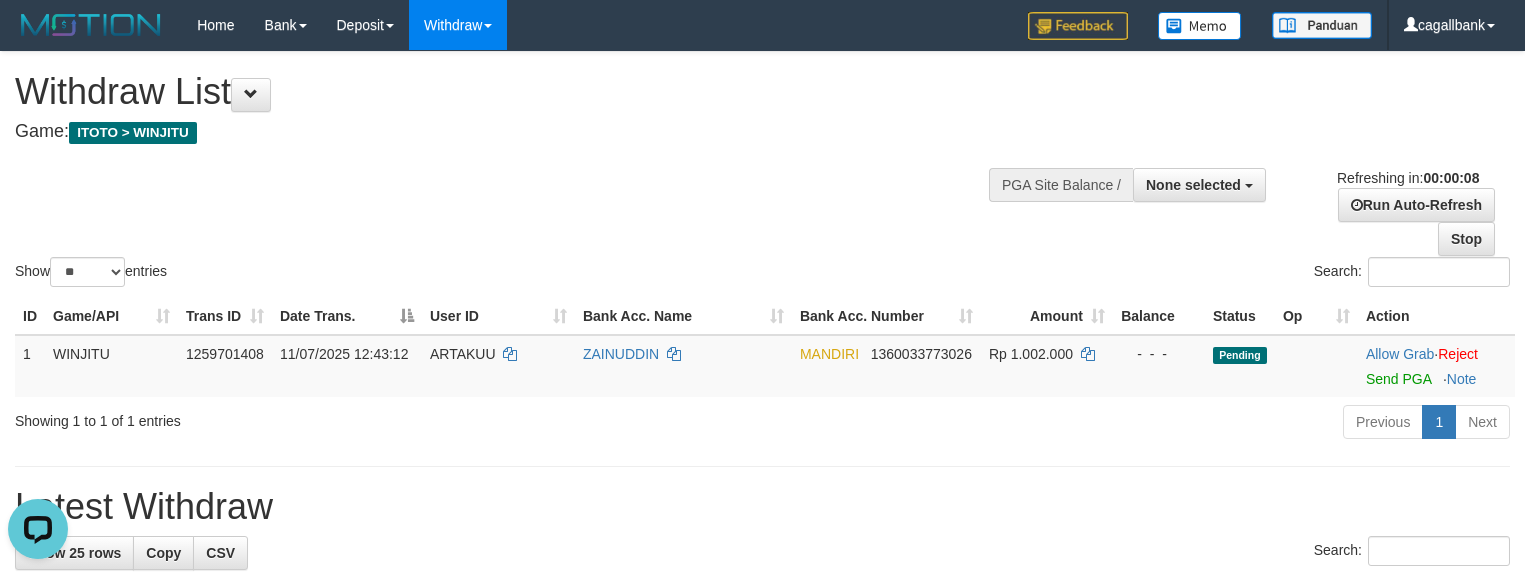 scroll, scrollTop: 0, scrollLeft: 0, axis: both 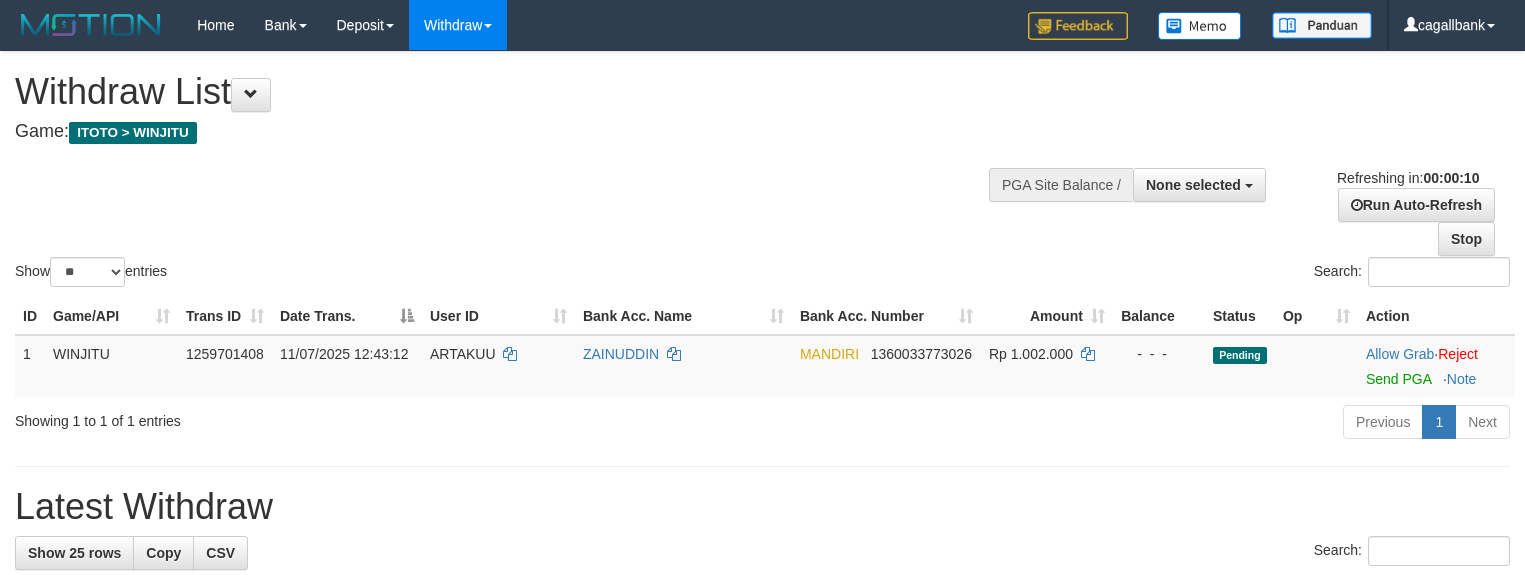 select 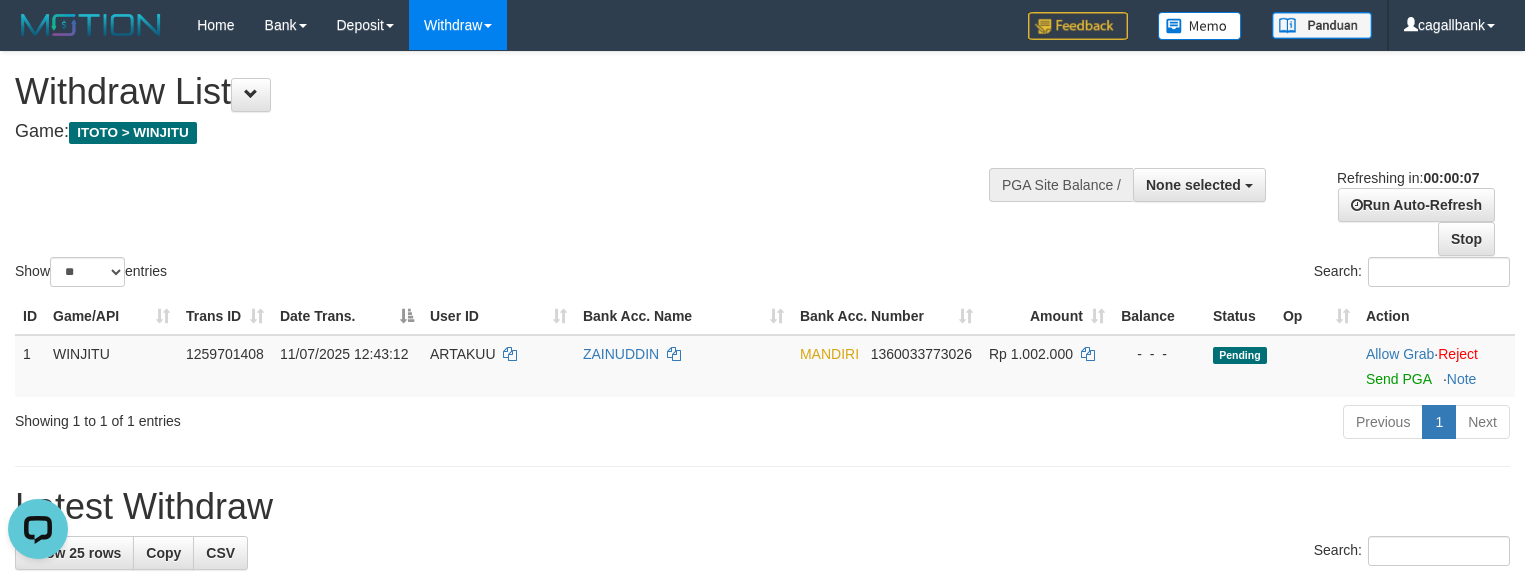 scroll, scrollTop: 0, scrollLeft: 0, axis: both 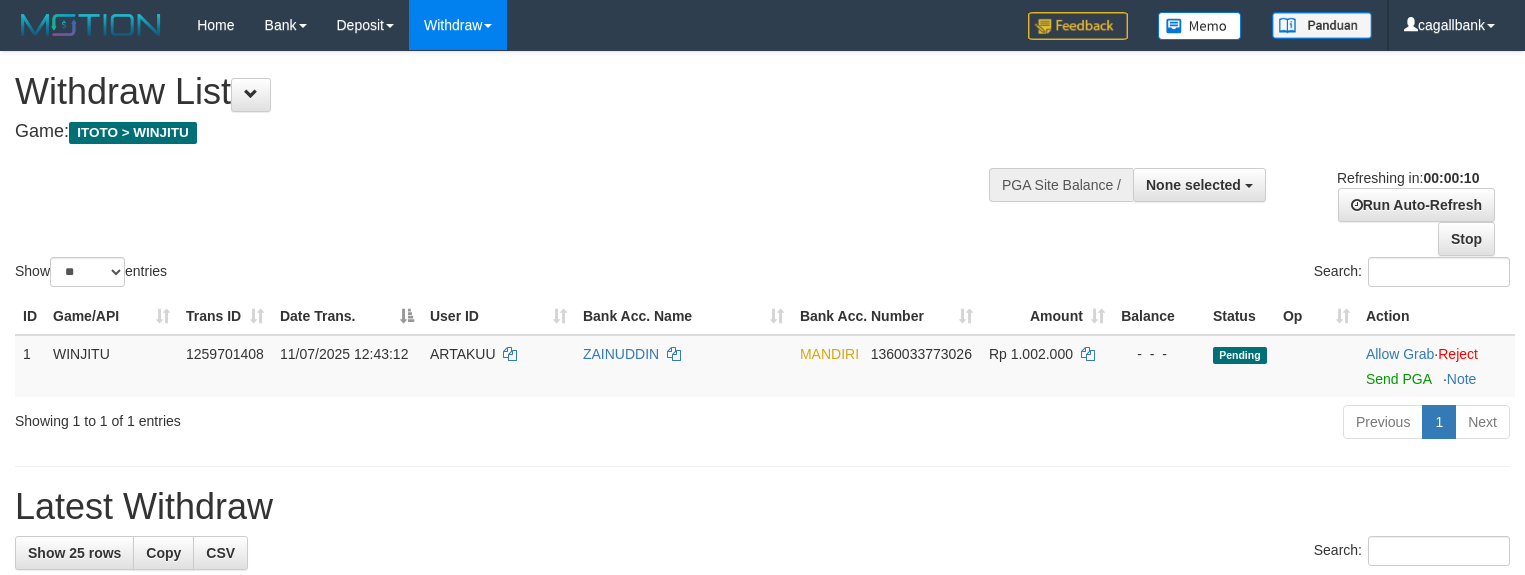 select 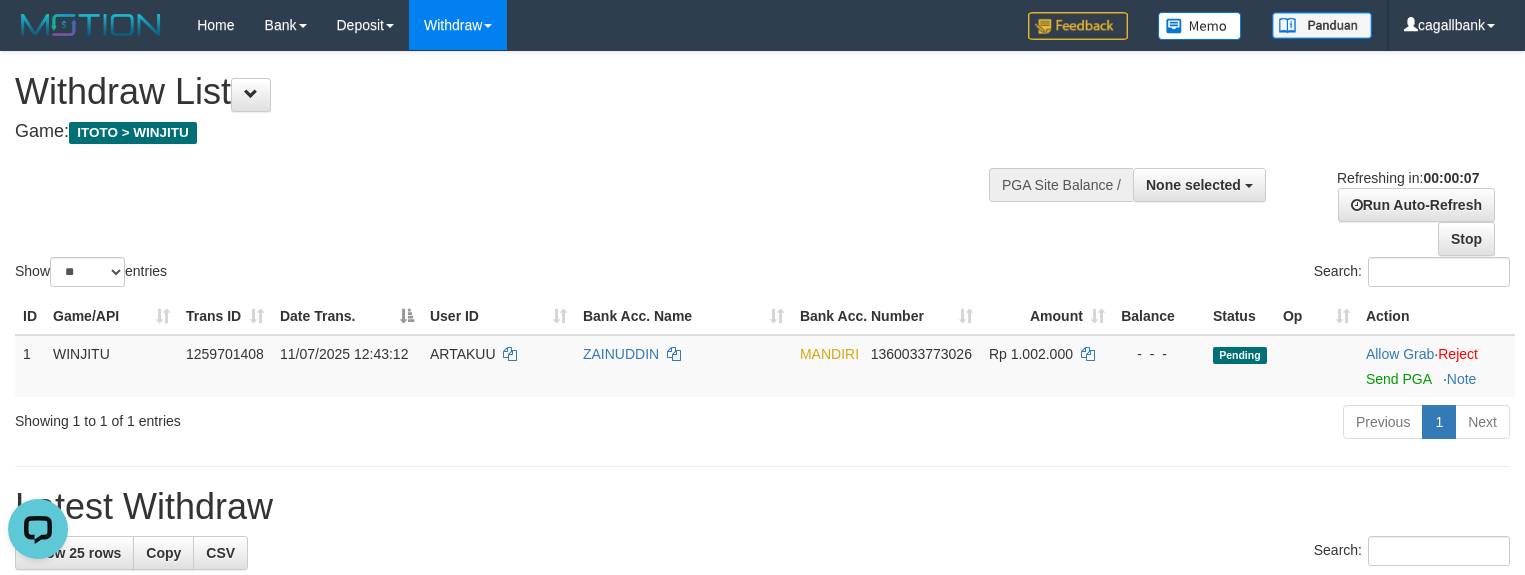 scroll, scrollTop: 0, scrollLeft: 0, axis: both 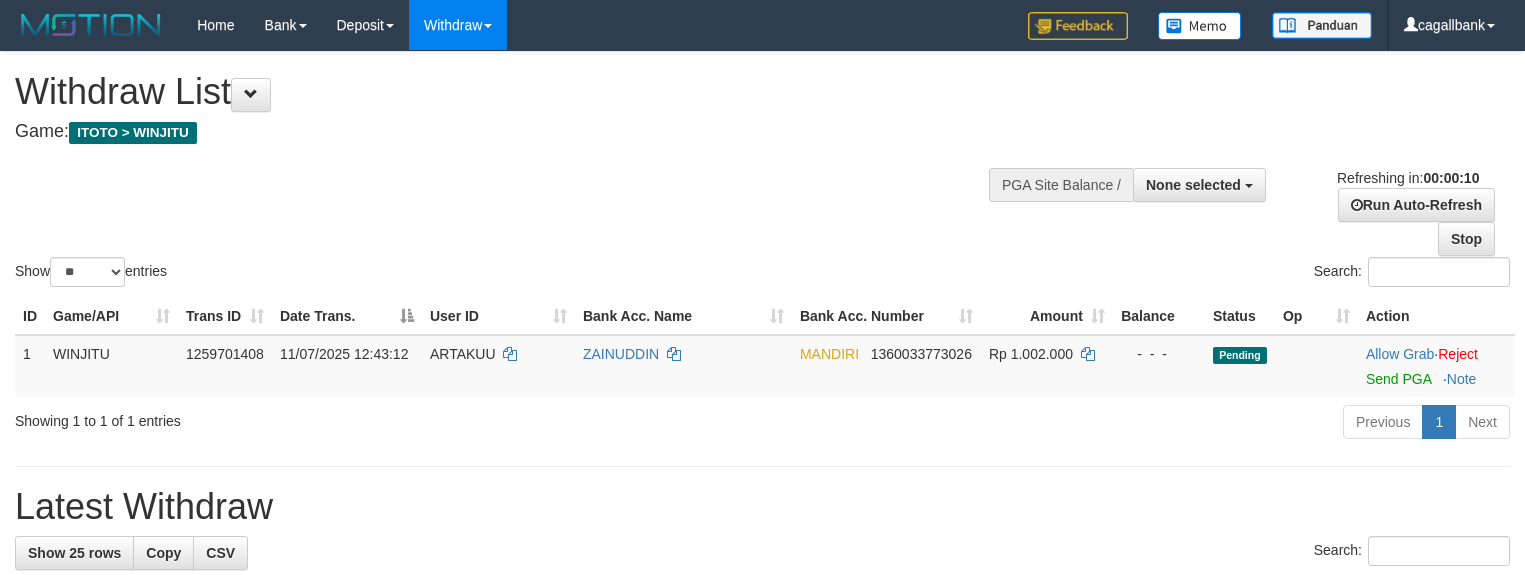 select 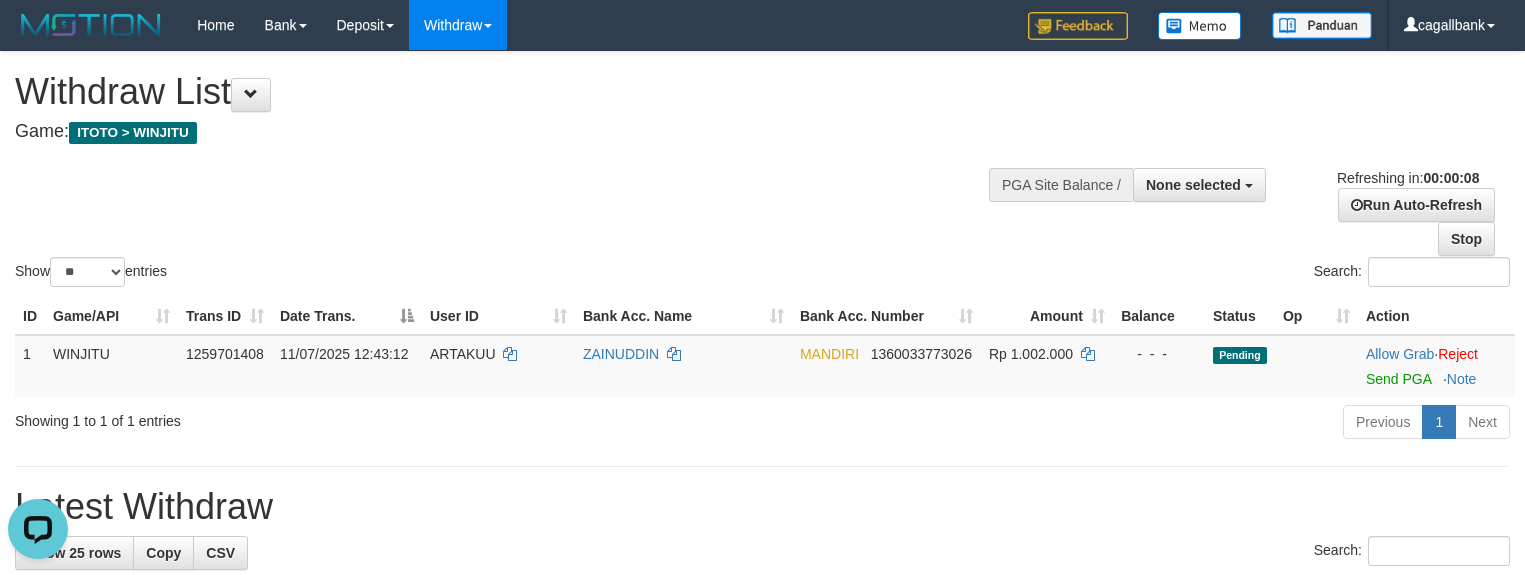 scroll, scrollTop: 0, scrollLeft: 0, axis: both 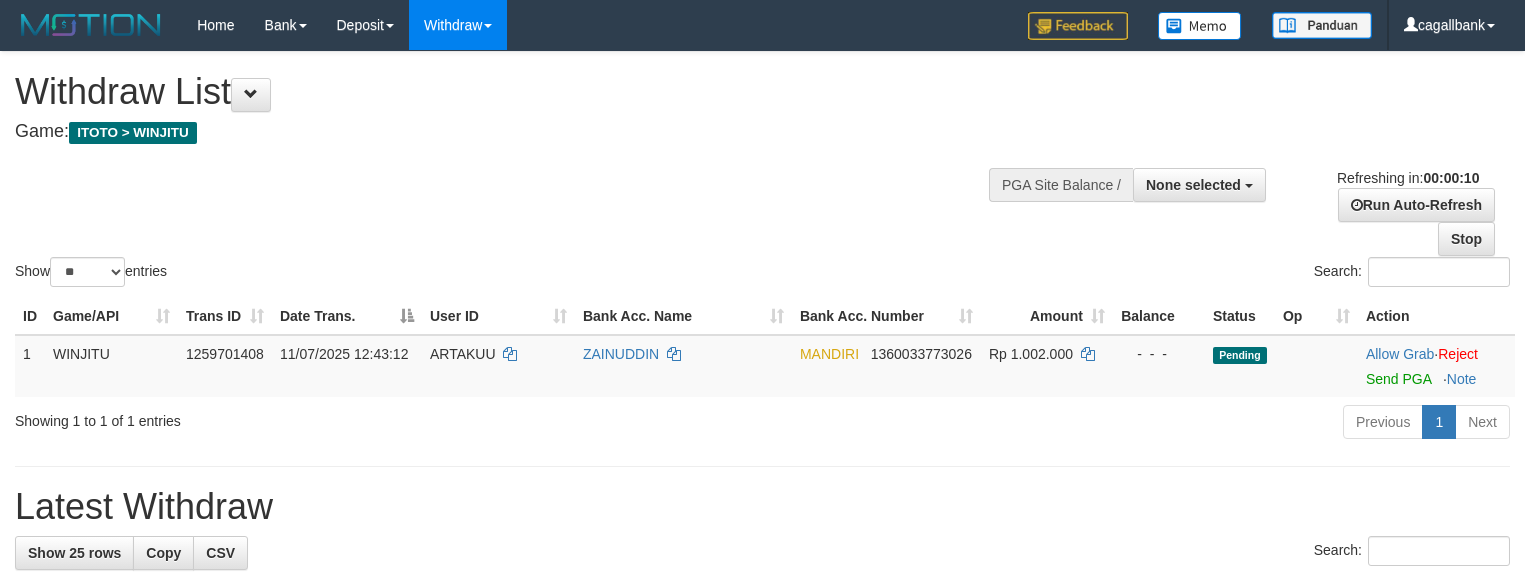 select 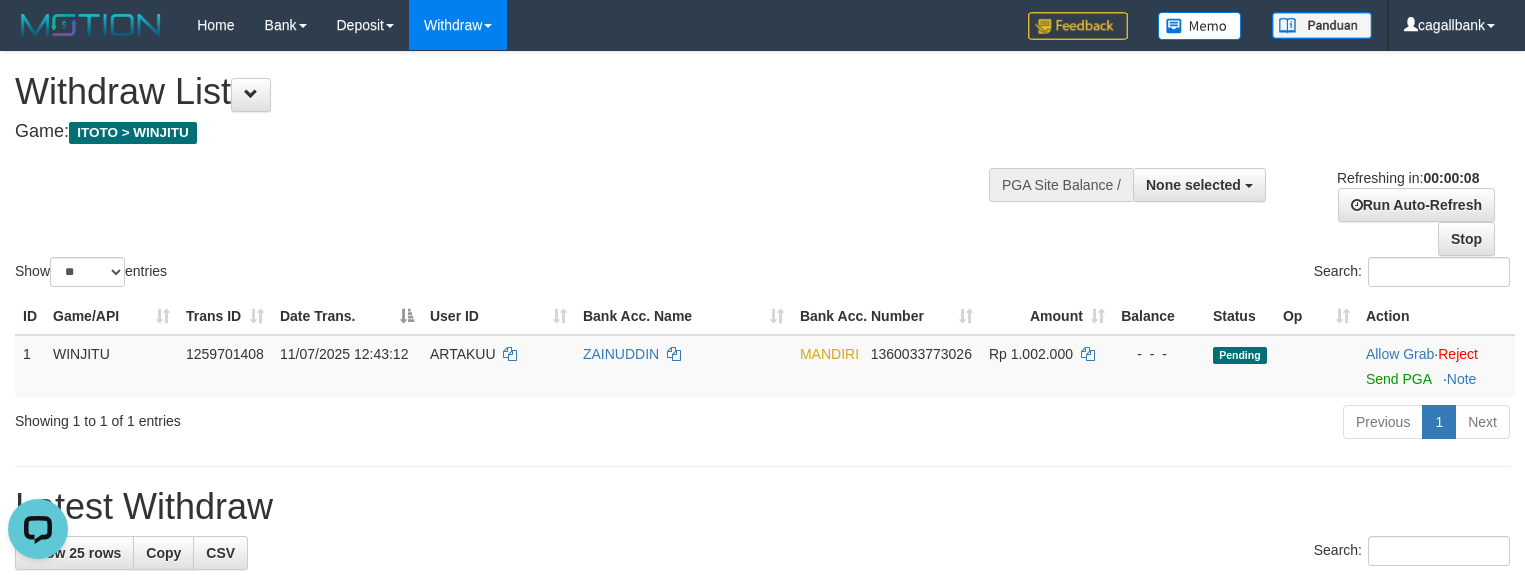 scroll, scrollTop: 0, scrollLeft: 0, axis: both 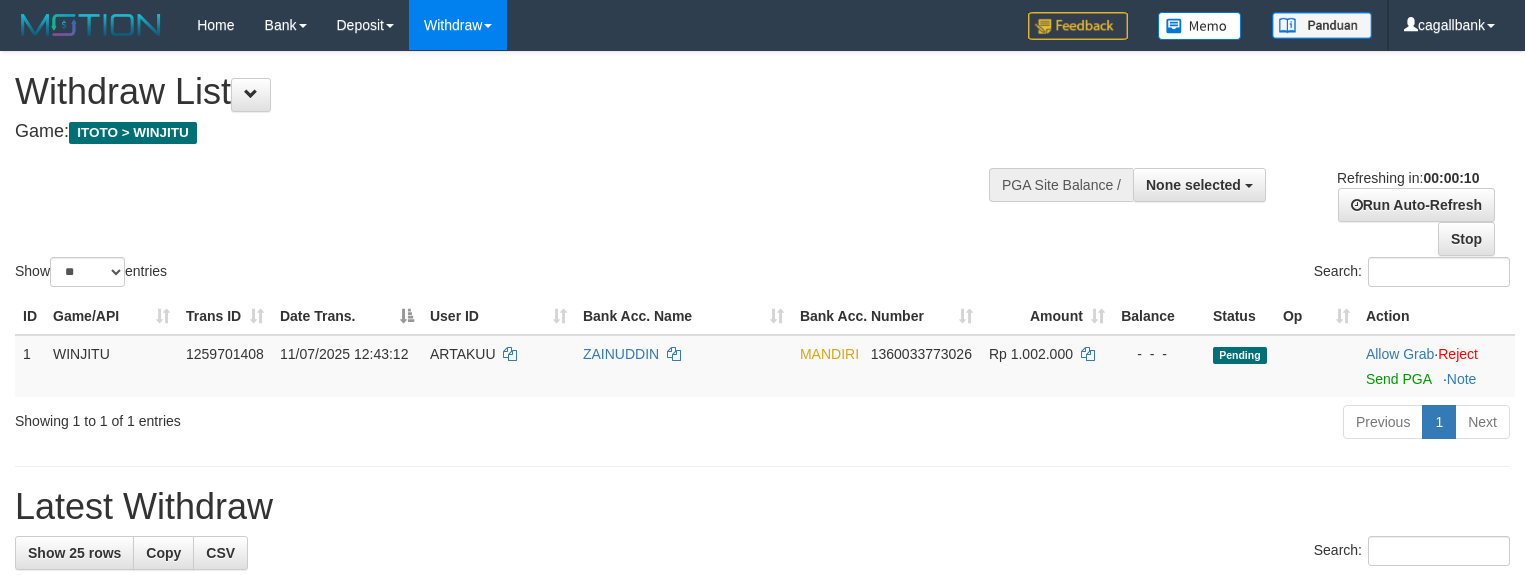 select 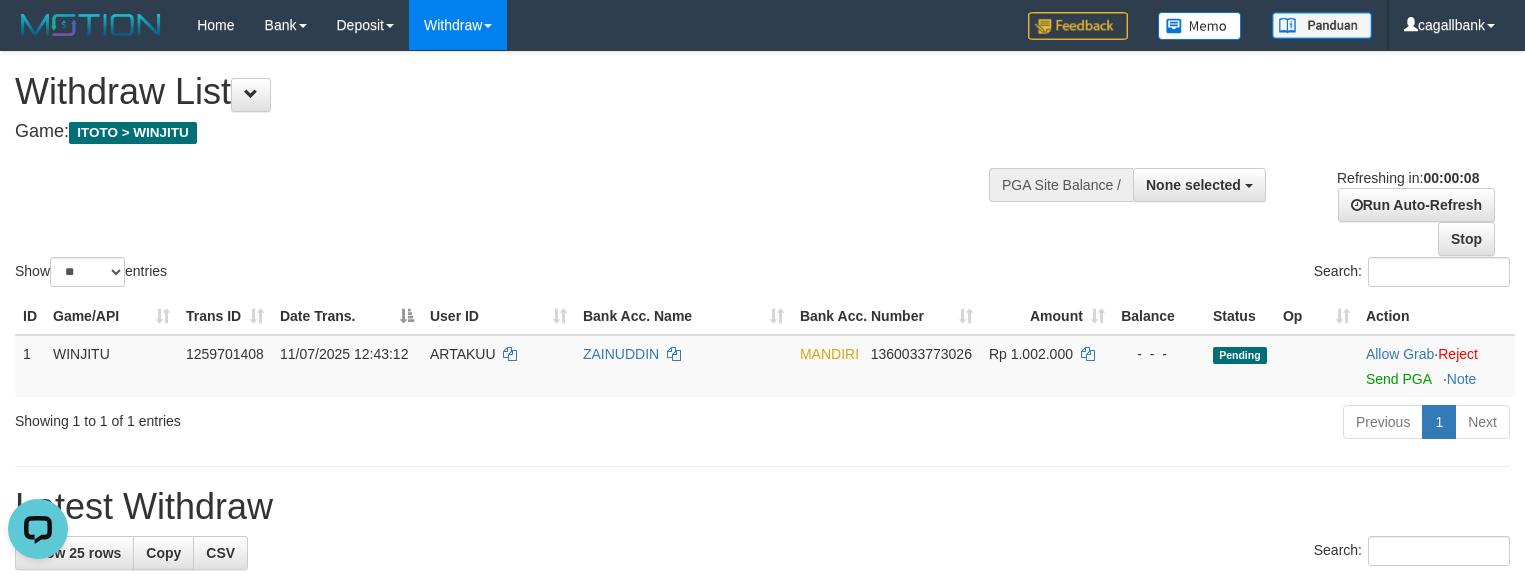 scroll, scrollTop: 0, scrollLeft: 0, axis: both 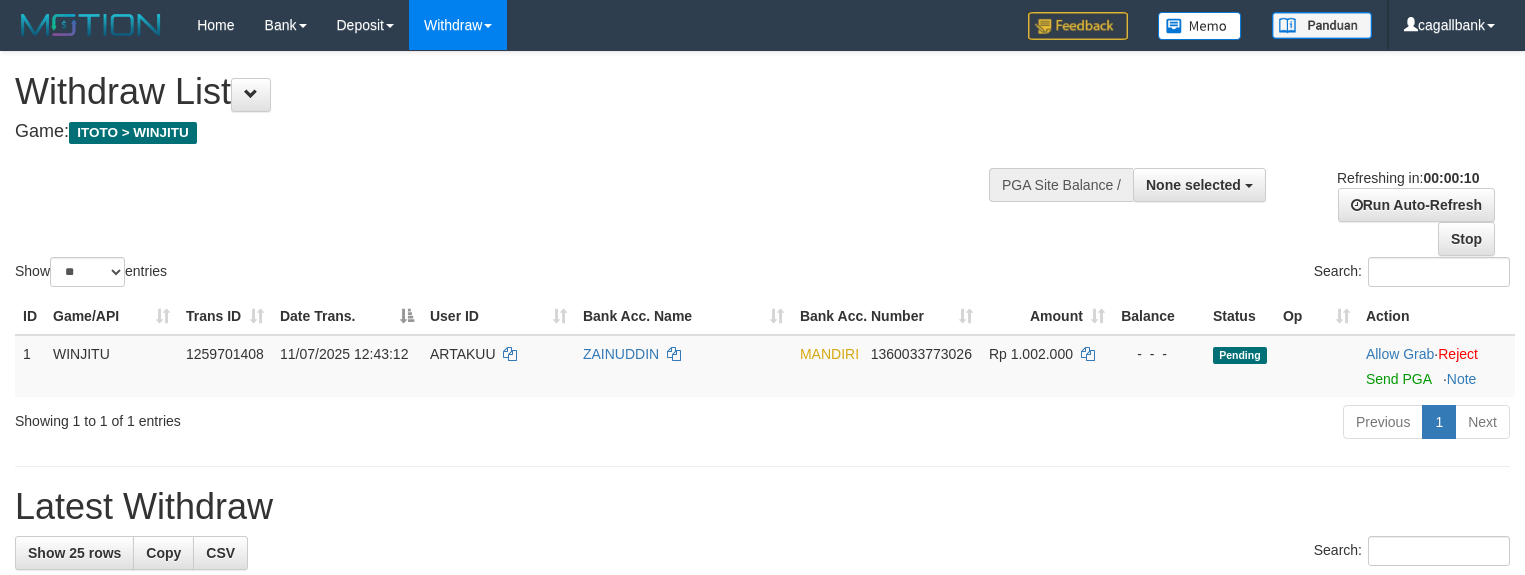 select 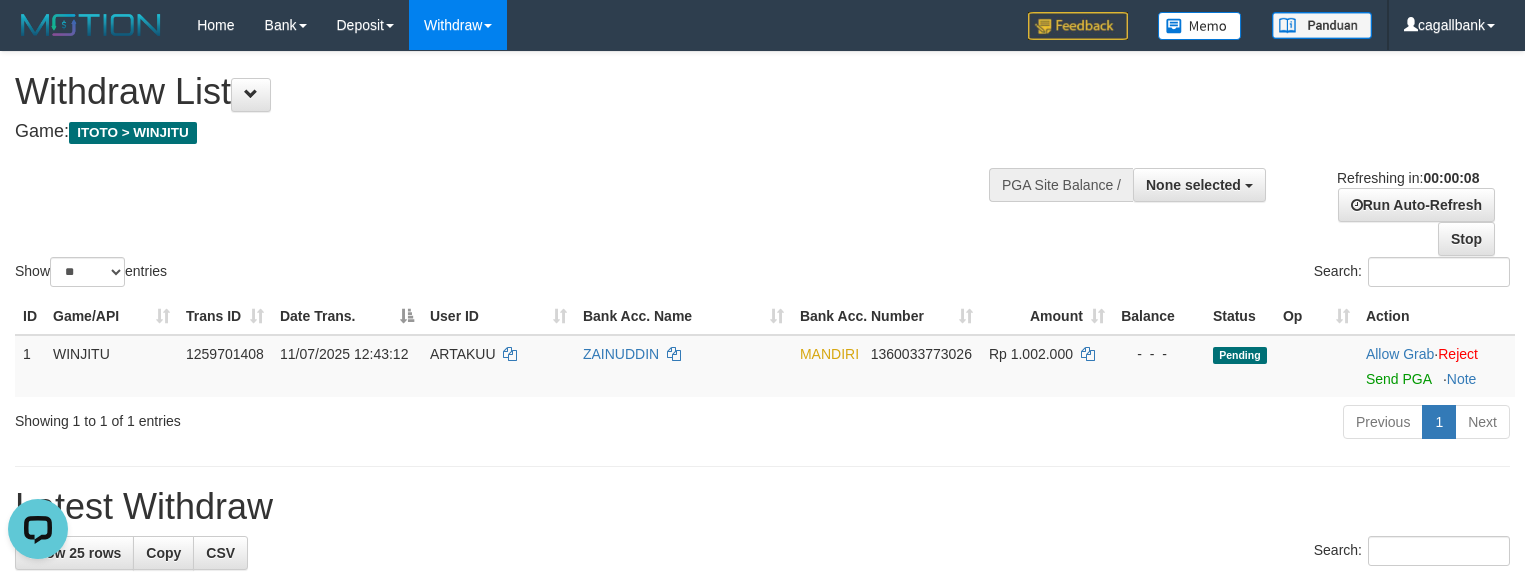 scroll, scrollTop: 0, scrollLeft: 0, axis: both 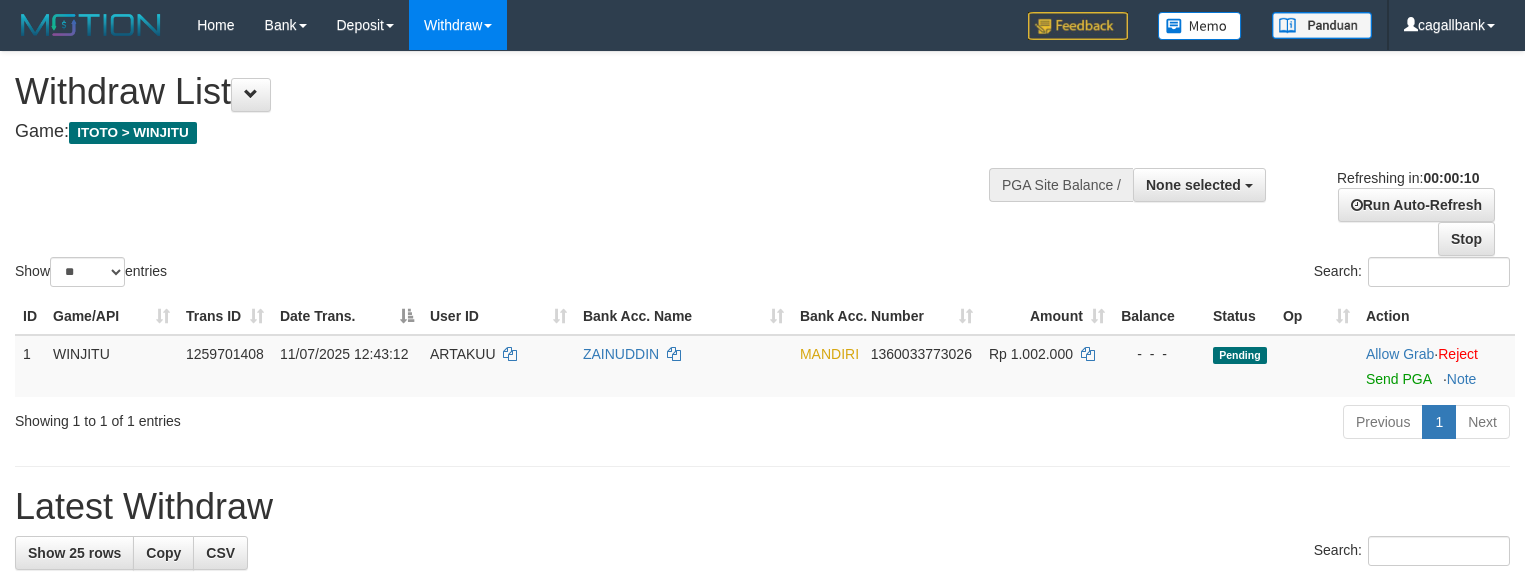 select 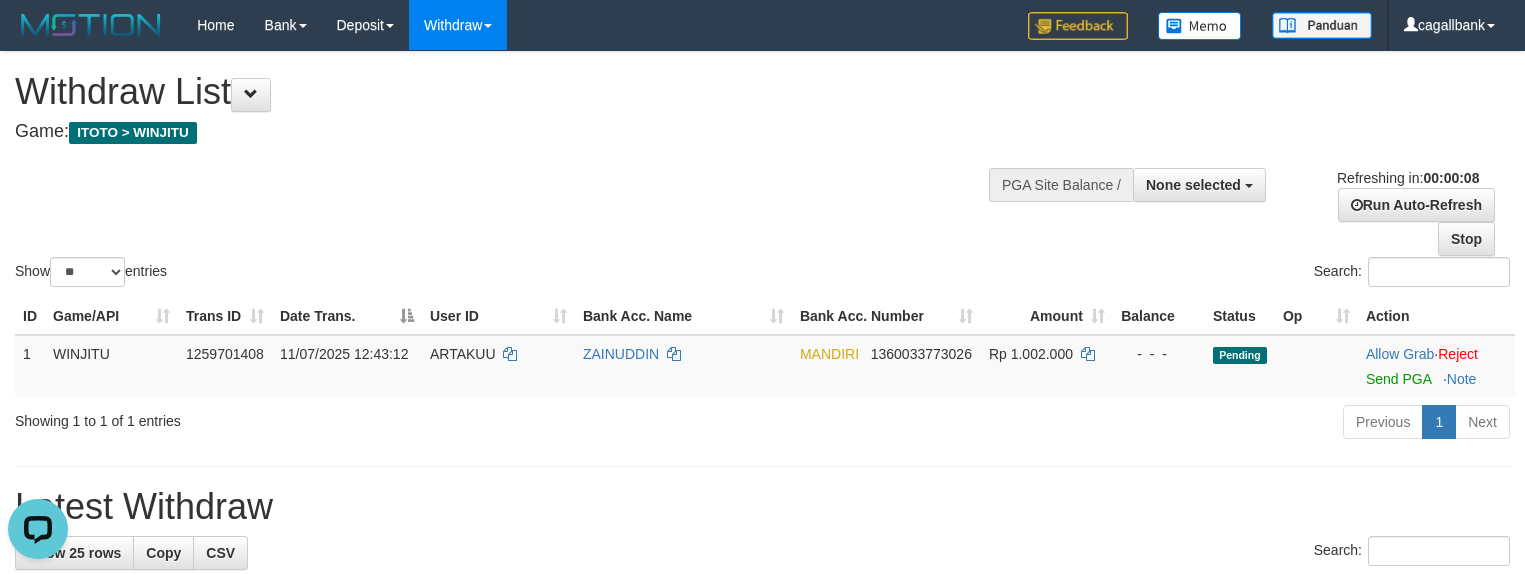 scroll, scrollTop: 0, scrollLeft: 0, axis: both 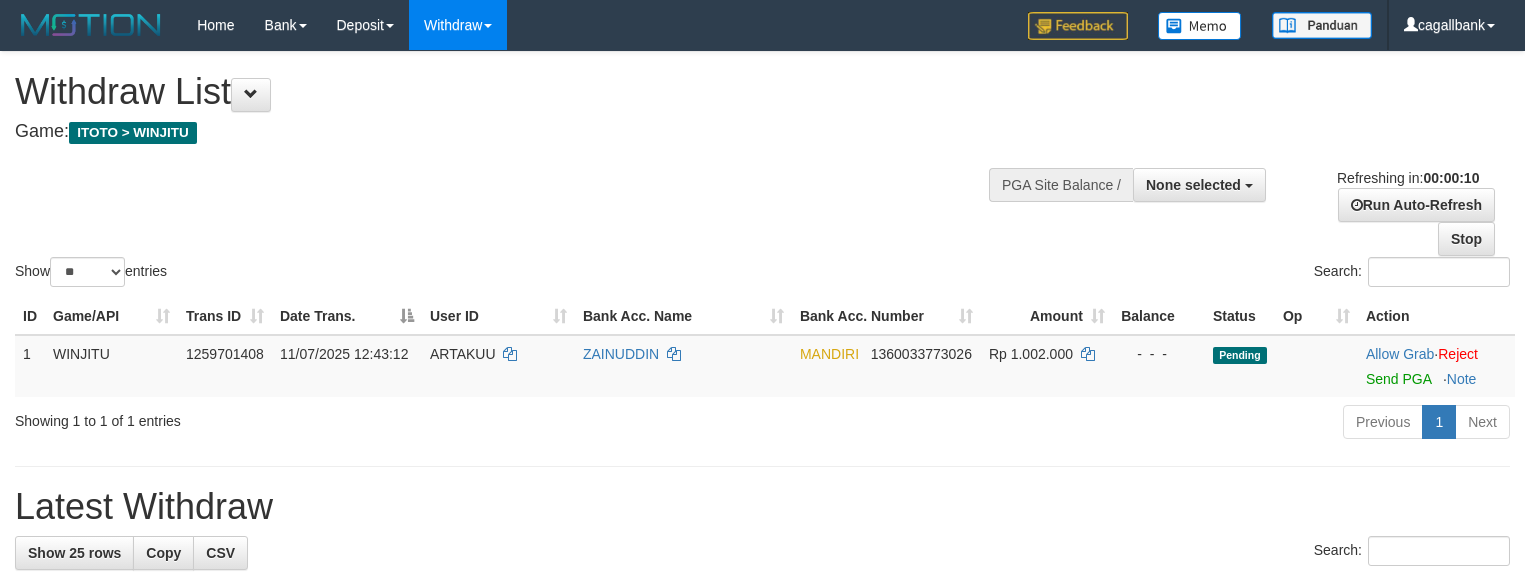 select 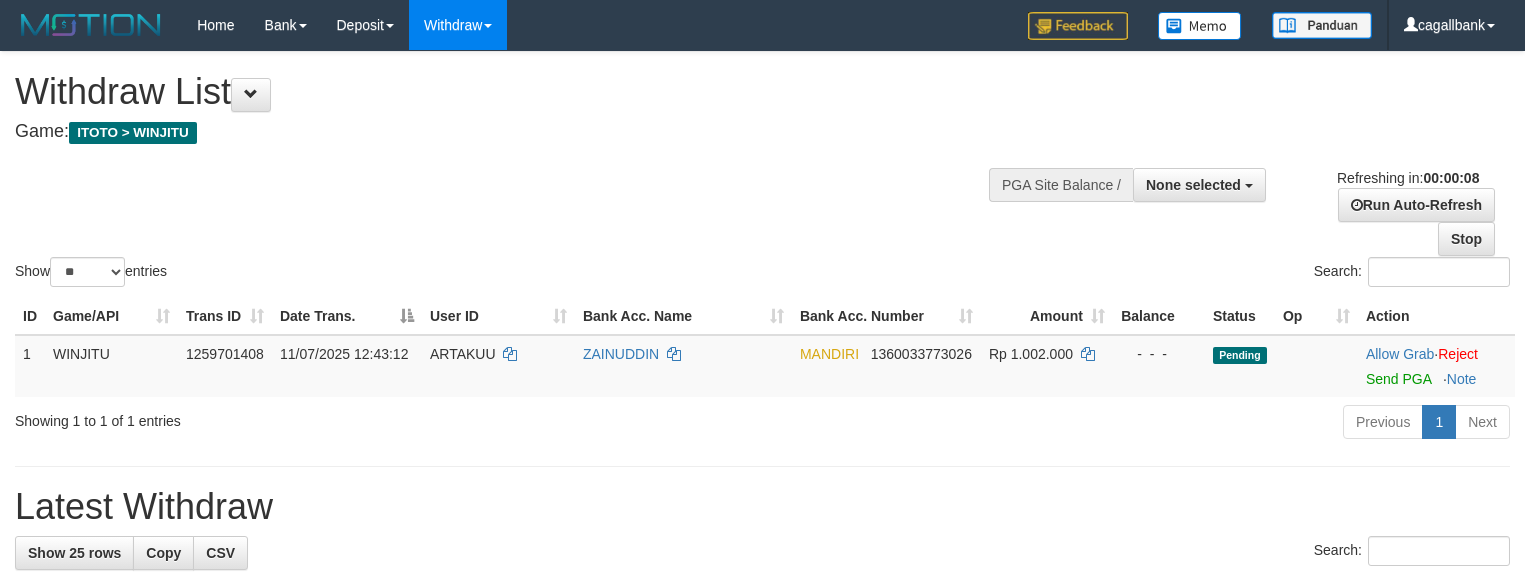 click on "Show  ** ** ** ***  entries Search:" at bounding box center [762, 171] 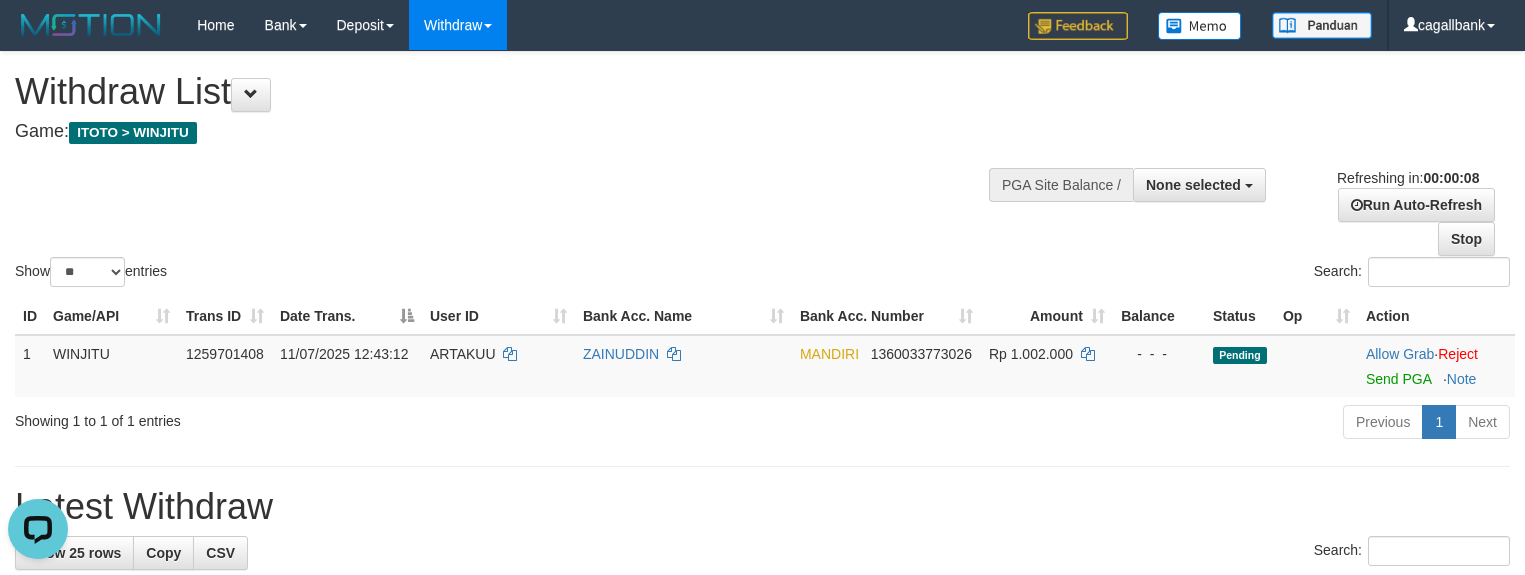 scroll, scrollTop: 0, scrollLeft: 0, axis: both 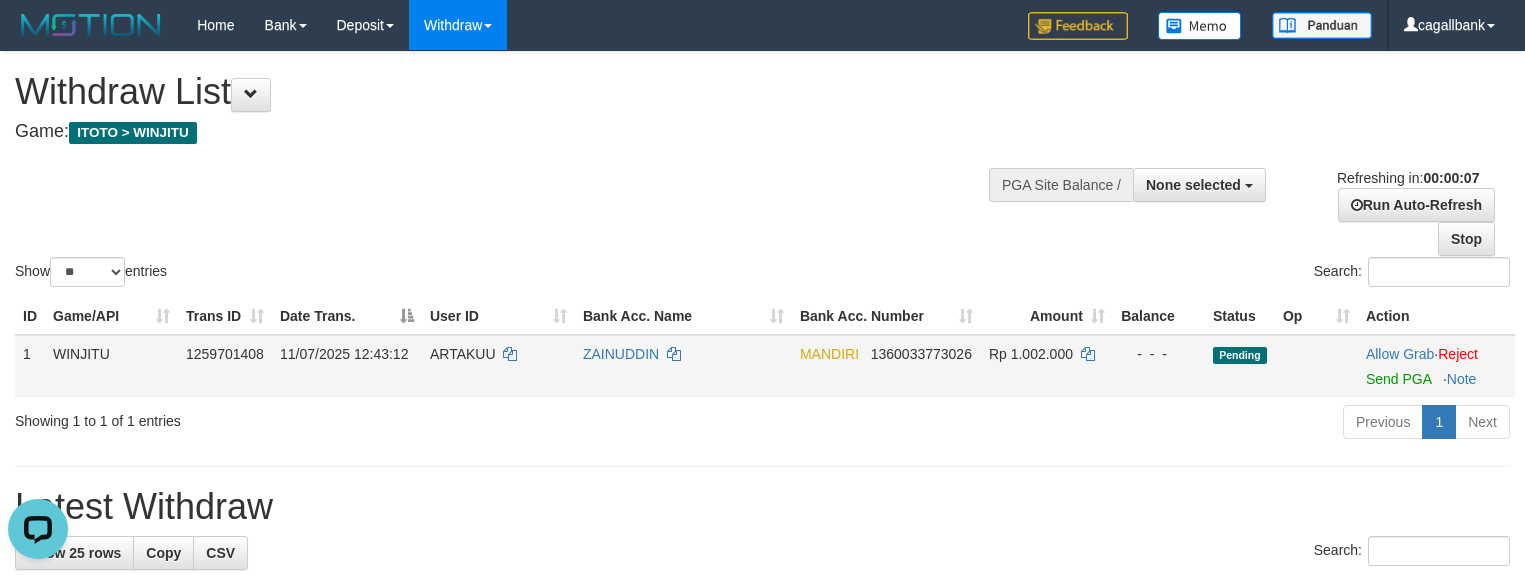 click on "Allow Grab   ·    Reject Send PGA     ·    Note" at bounding box center [1436, 366] 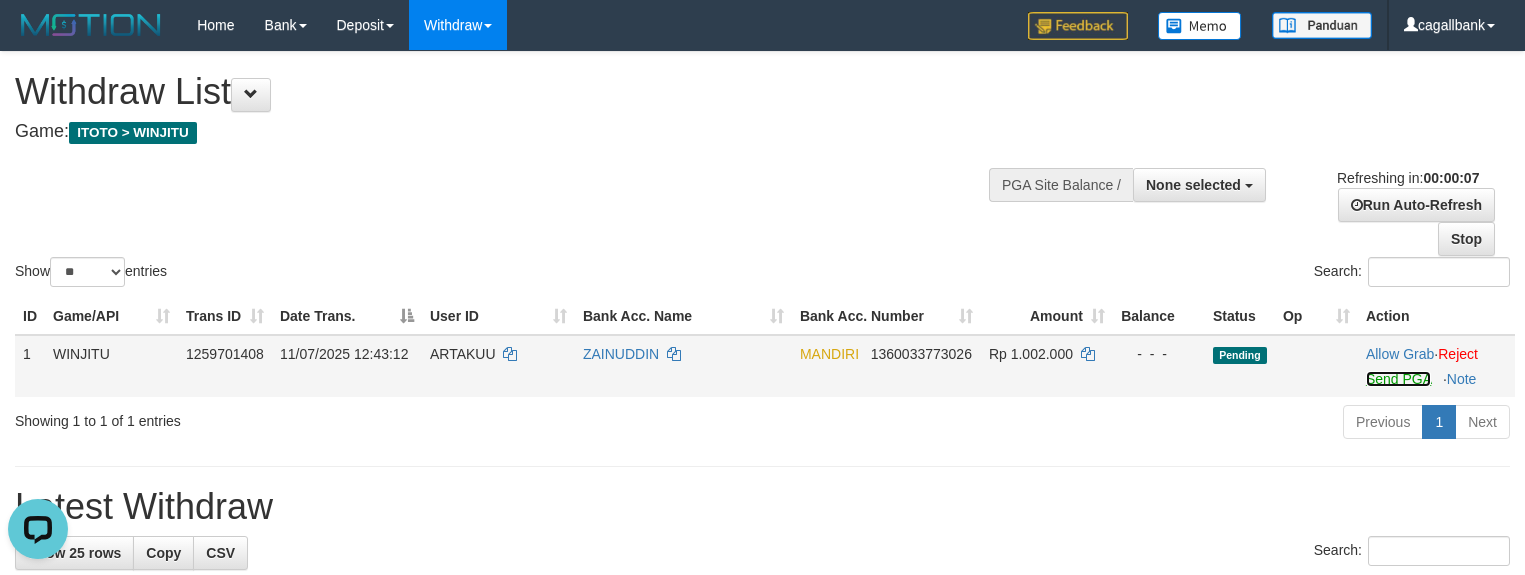 click on "Send PGA" at bounding box center (1398, 379) 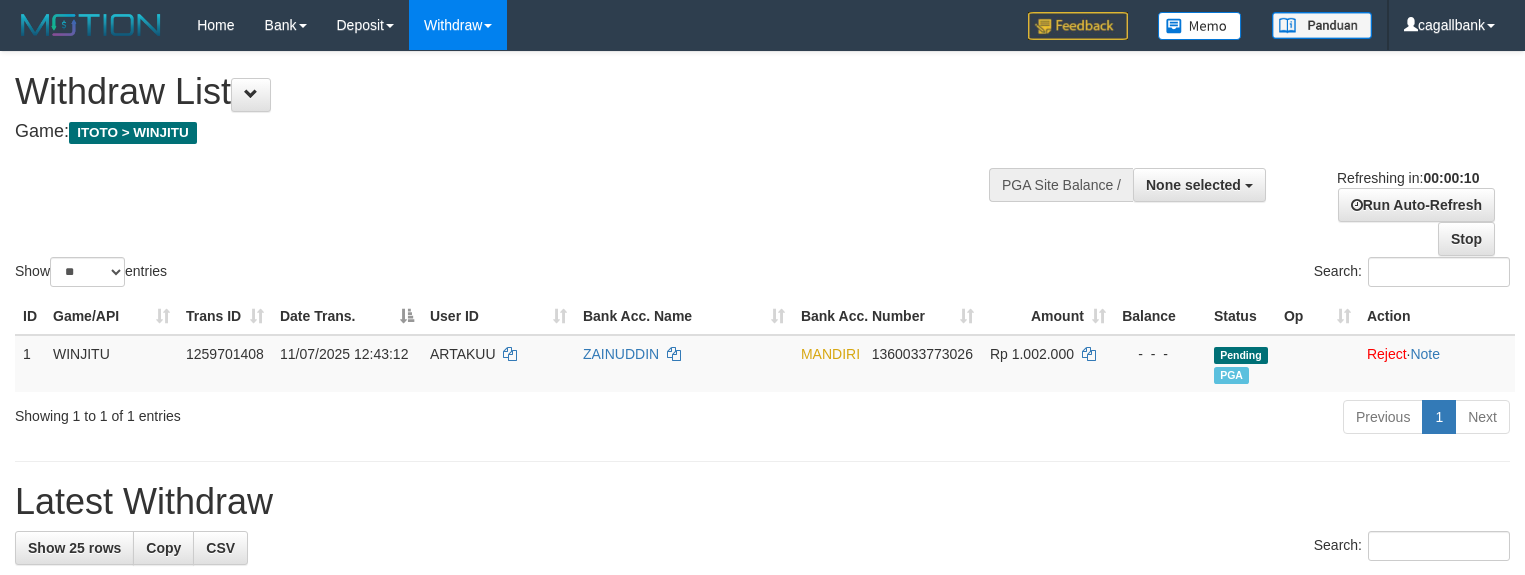 select 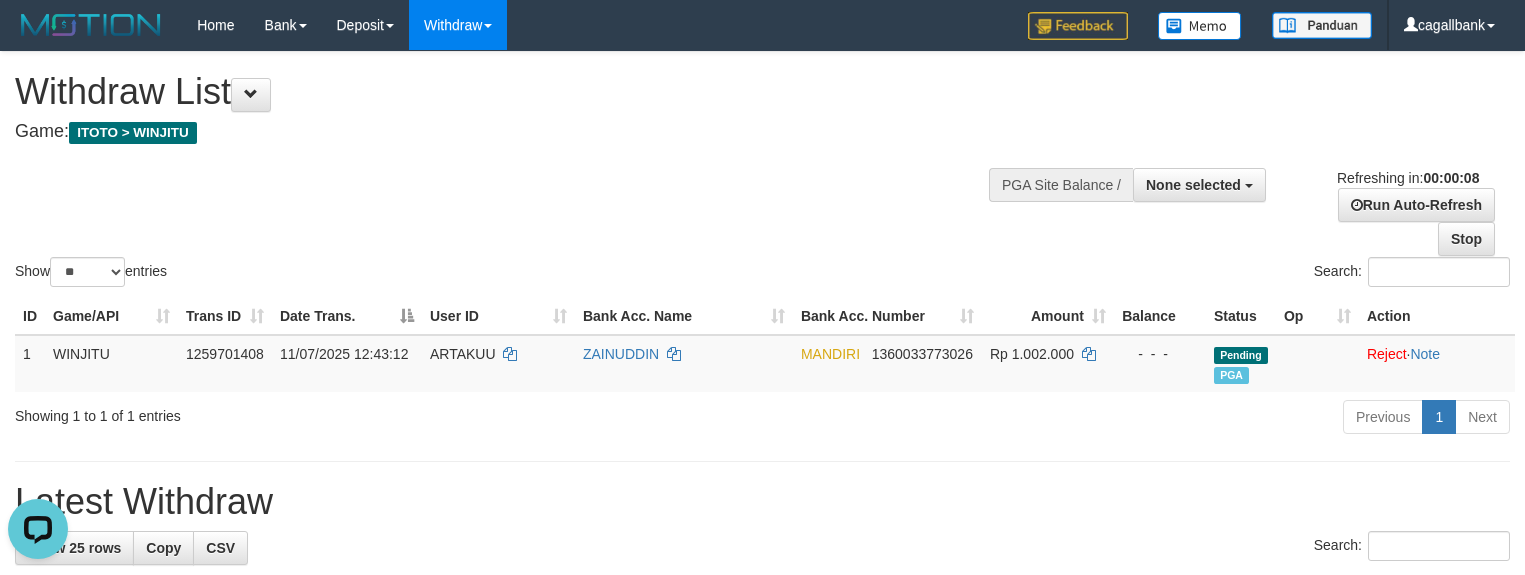 scroll, scrollTop: 0, scrollLeft: 0, axis: both 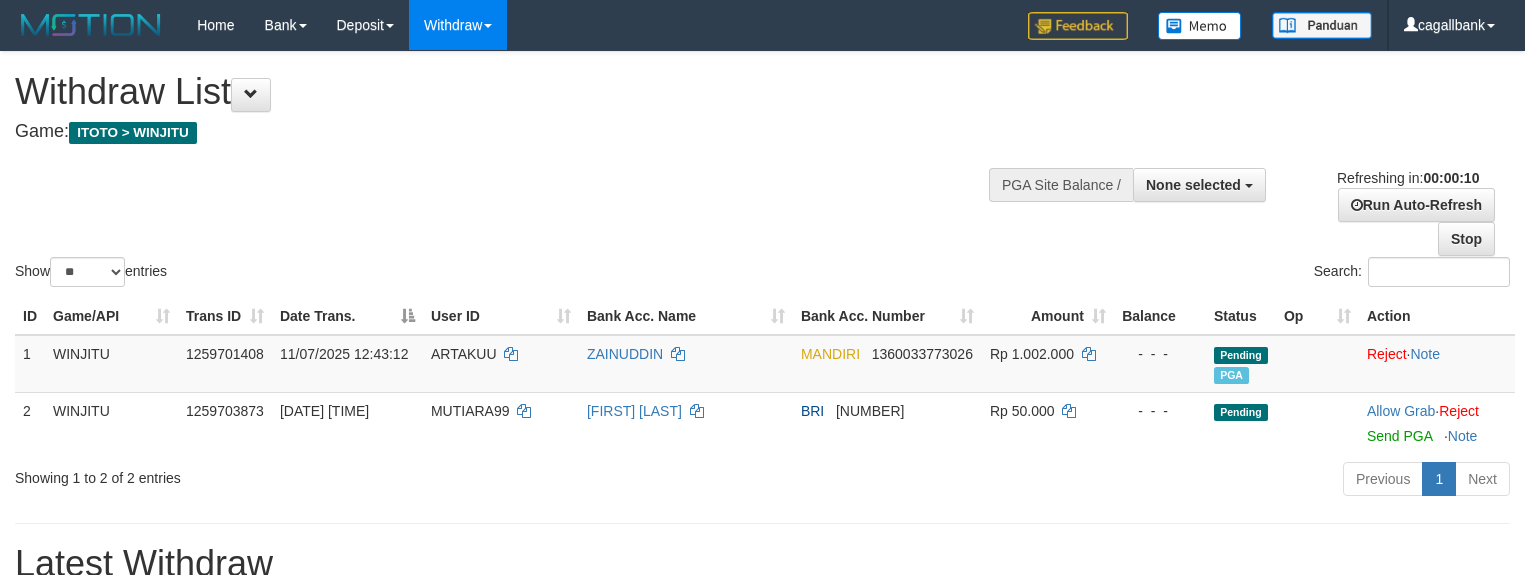 select 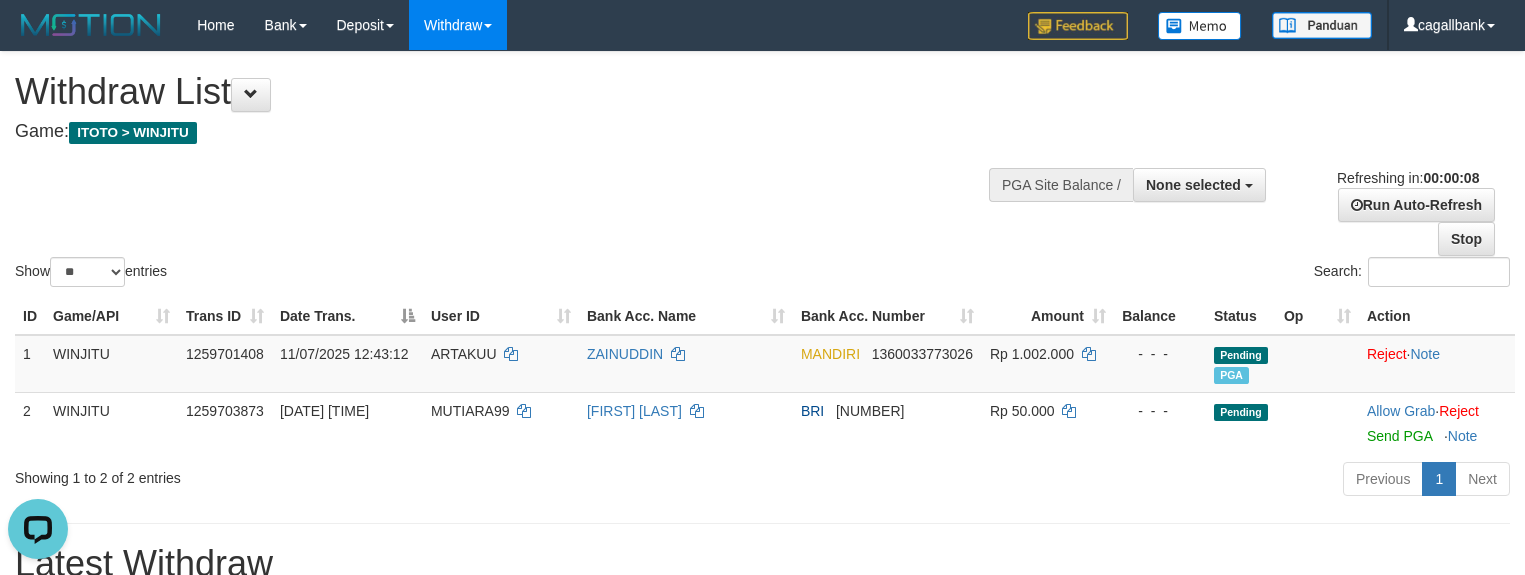 scroll, scrollTop: 0, scrollLeft: 0, axis: both 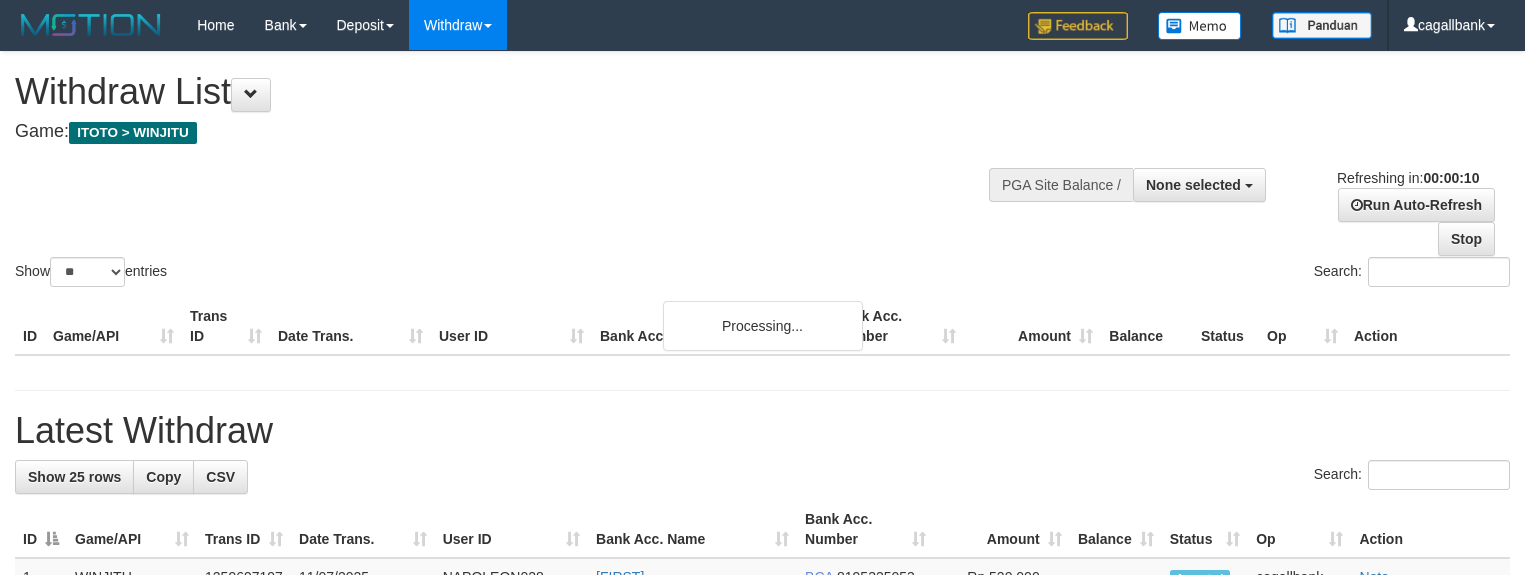 select 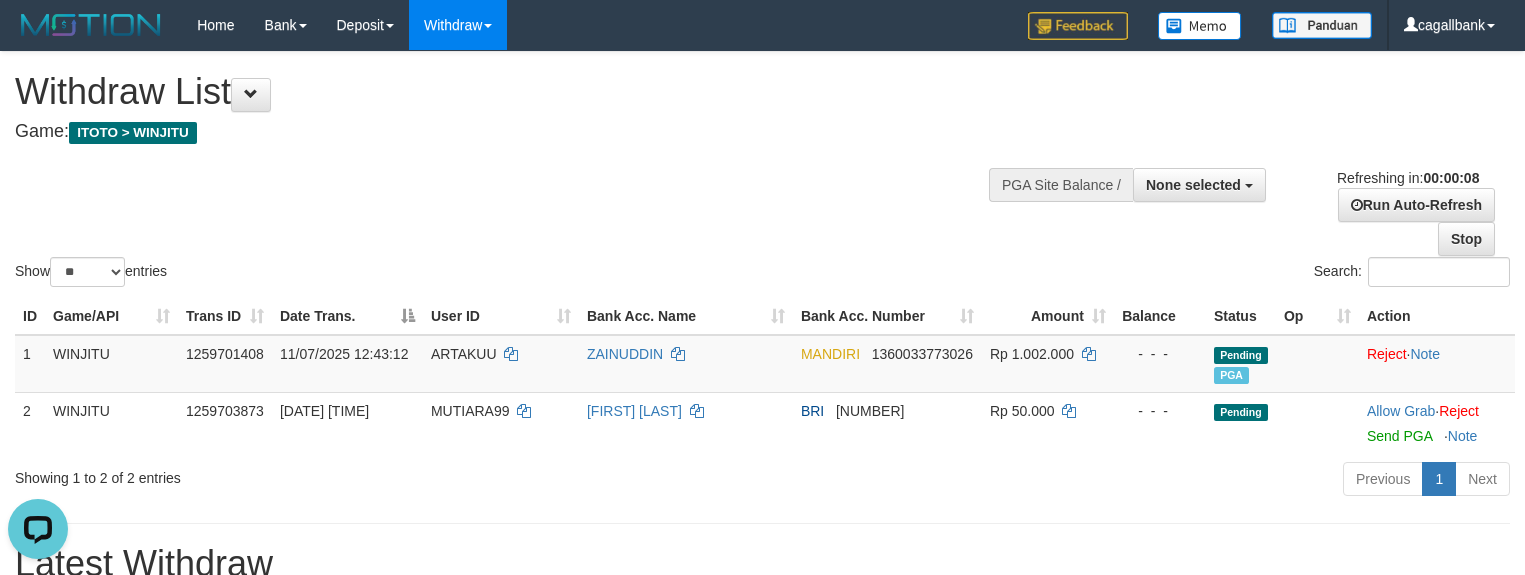 scroll, scrollTop: 0, scrollLeft: 0, axis: both 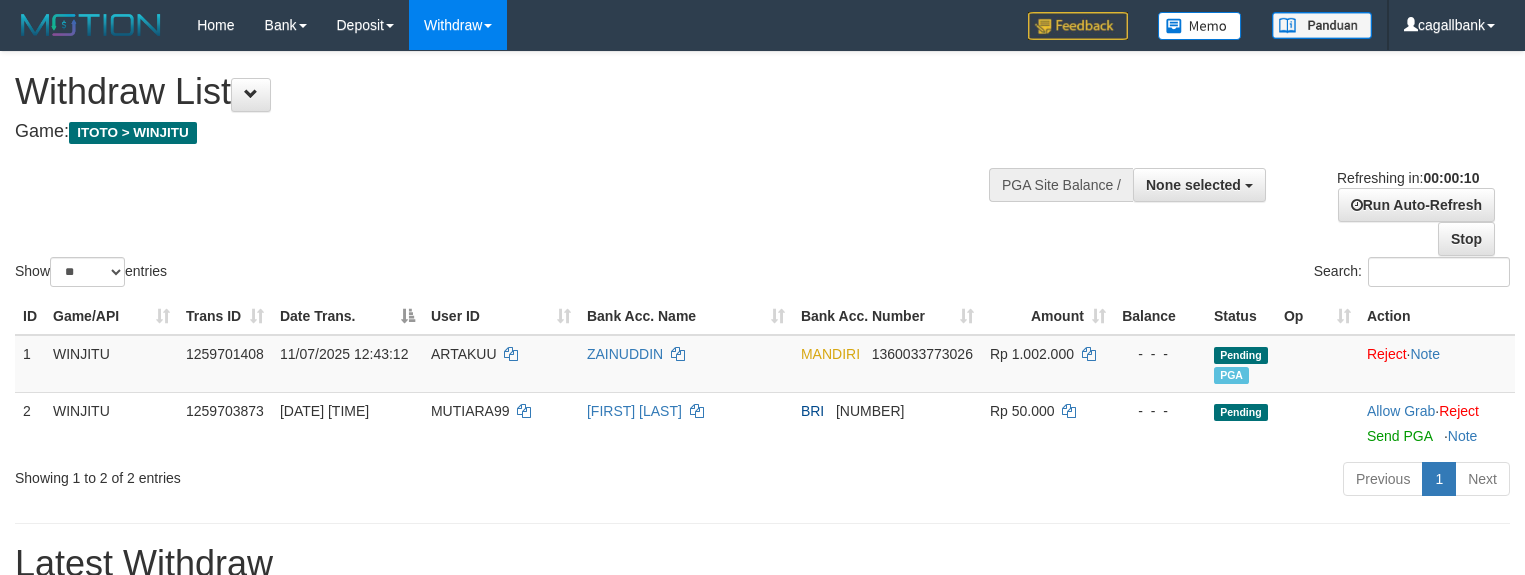 select 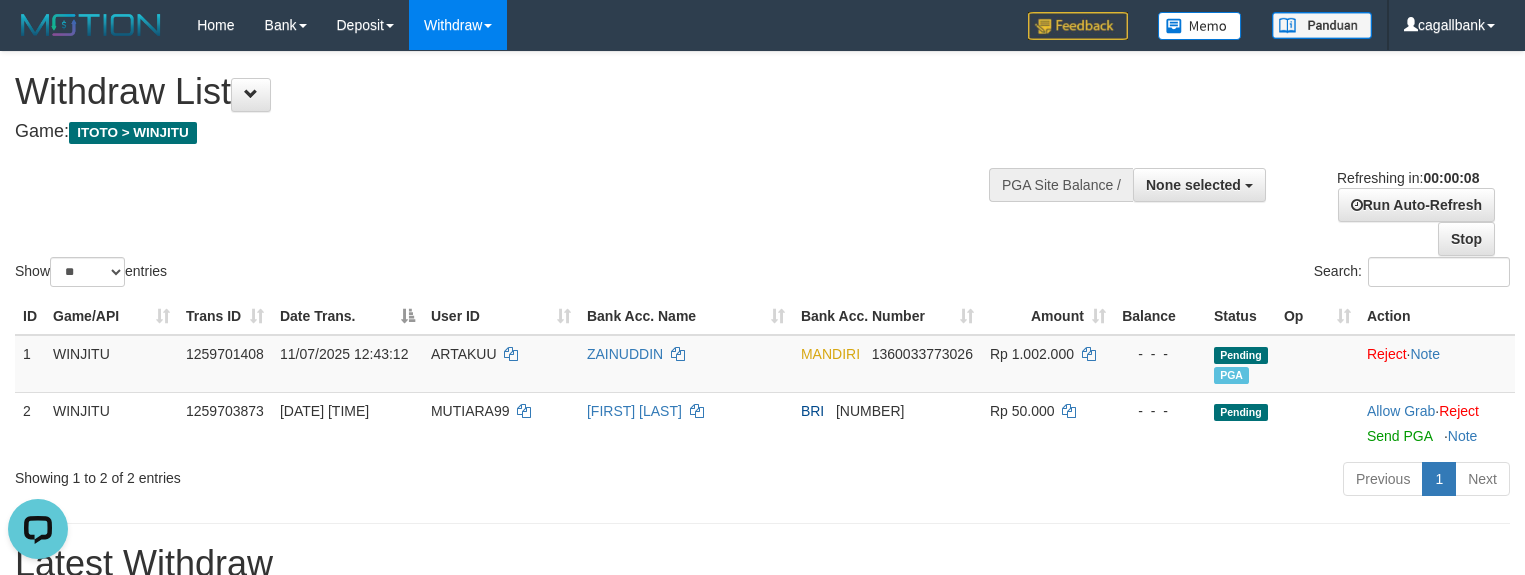 scroll, scrollTop: 0, scrollLeft: 0, axis: both 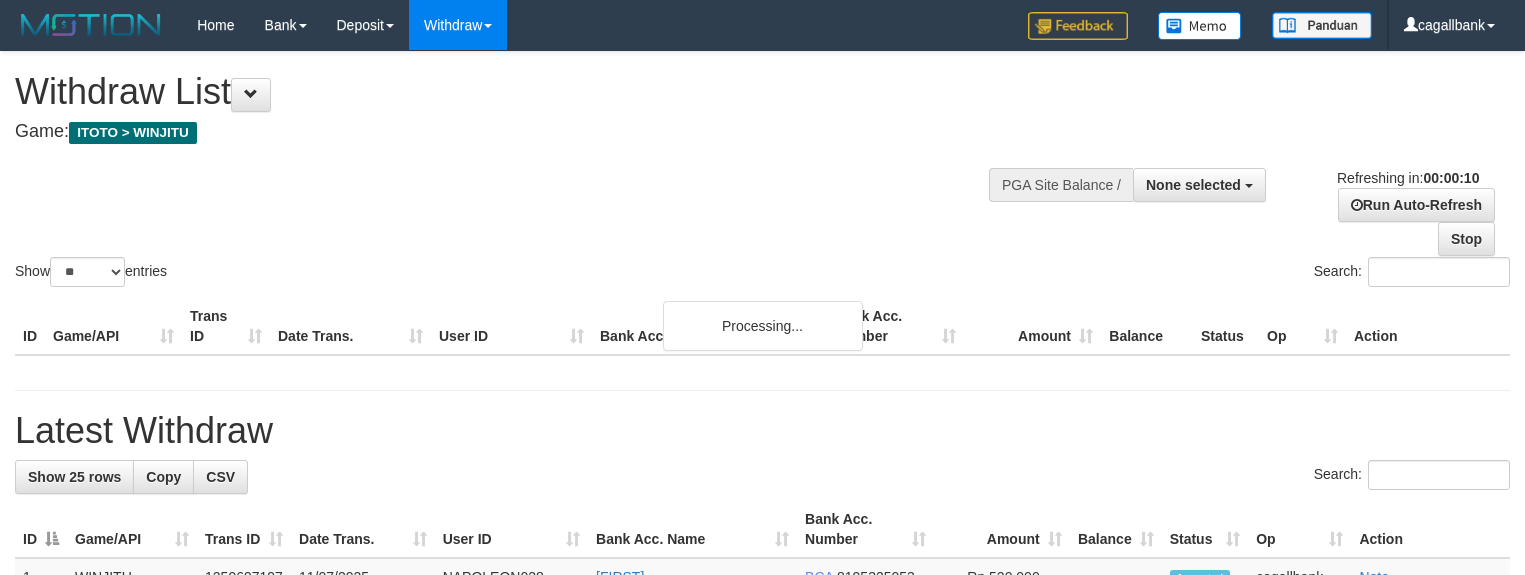 select 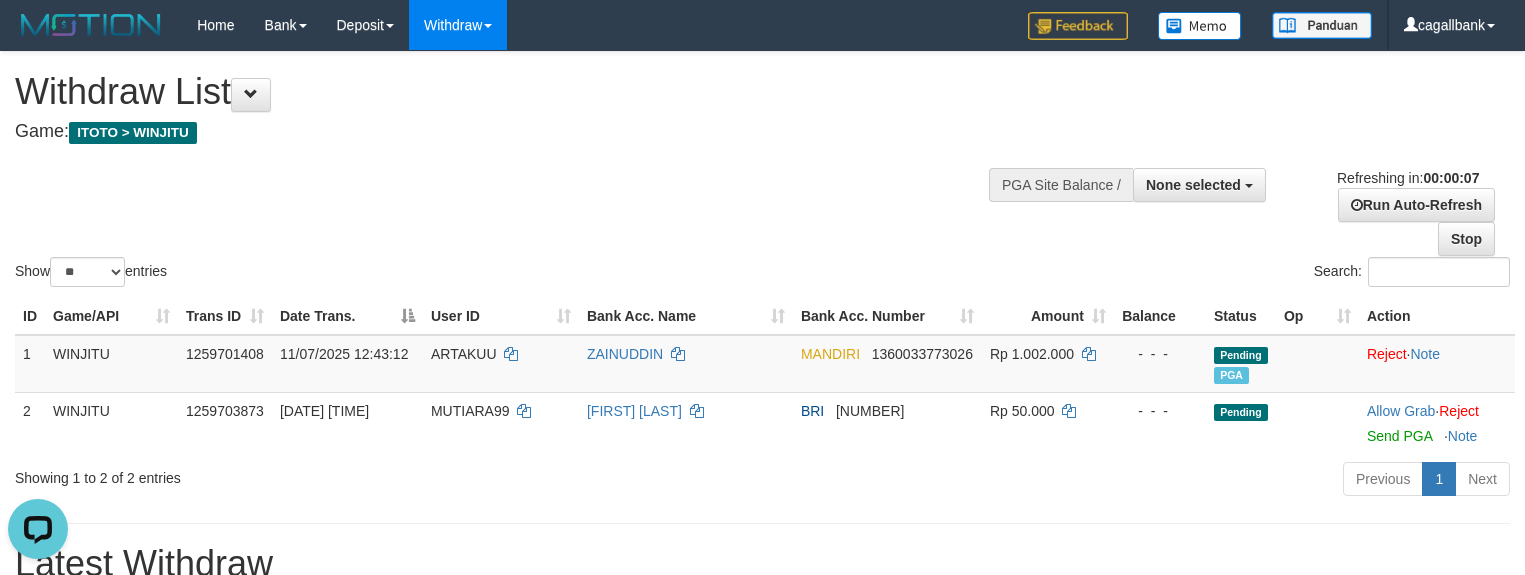 scroll, scrollTop: 0, scrollLeft: 0, axis: both 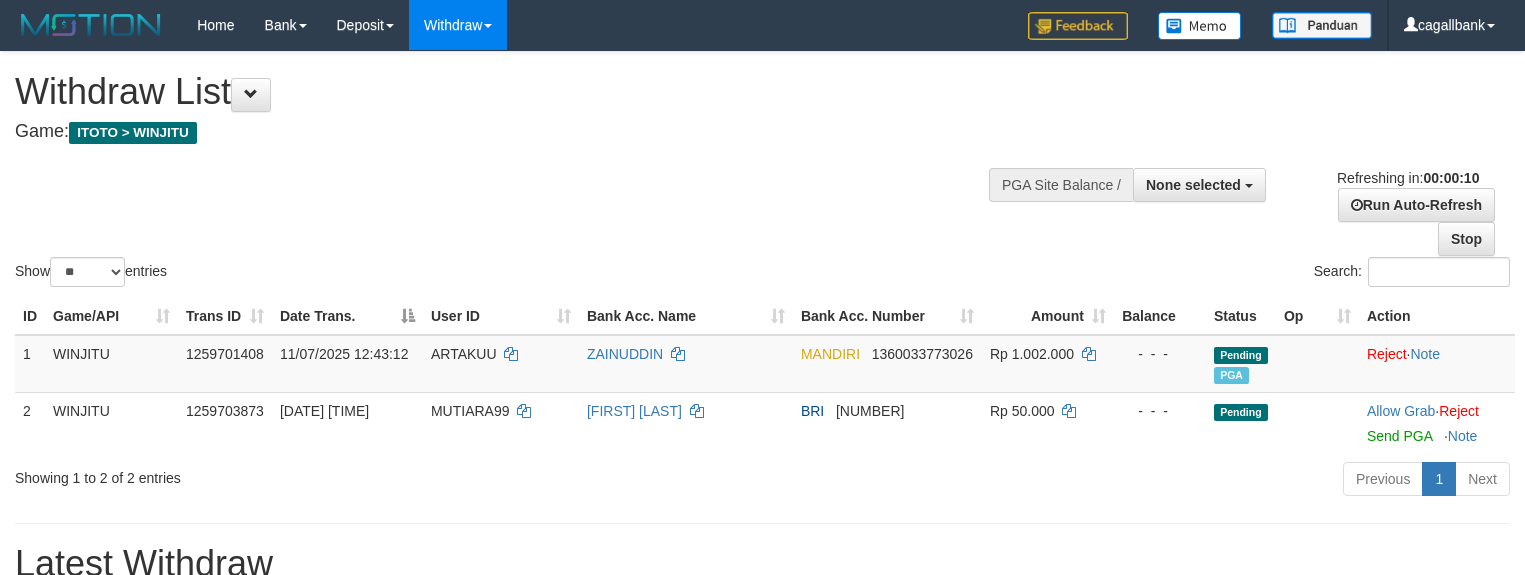 select 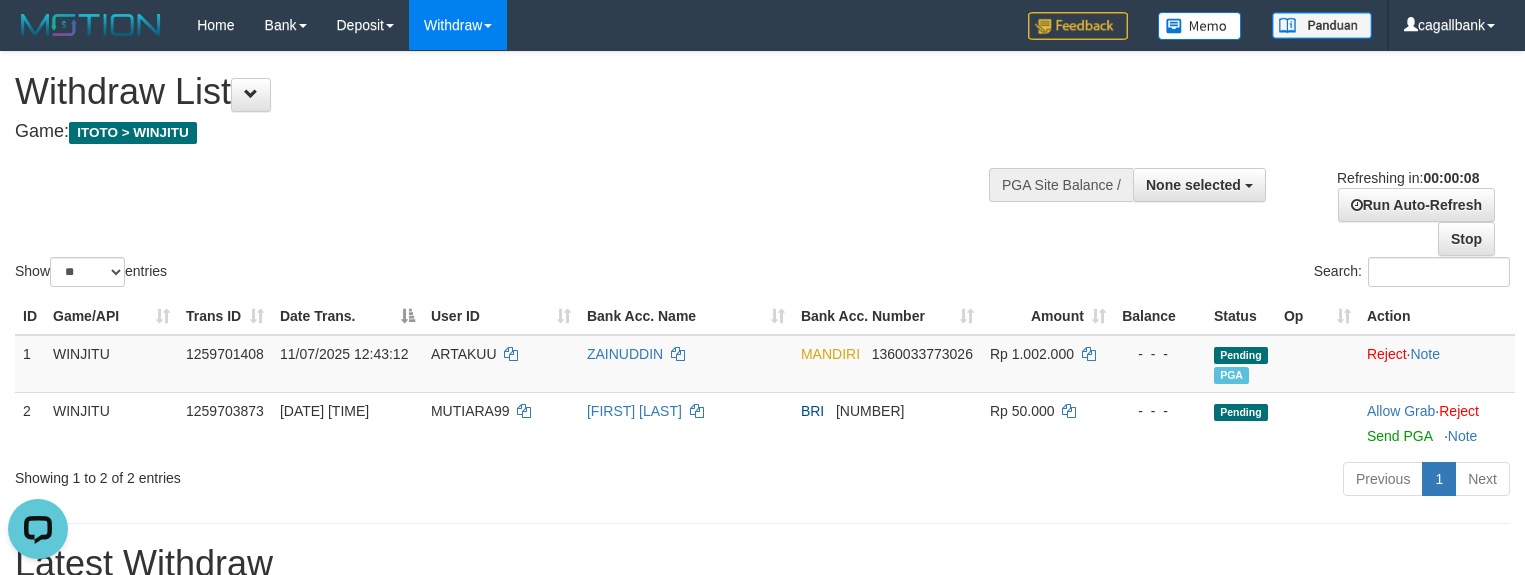 scroll, scrollTop: 0, scrollLeft: 0, axis: both 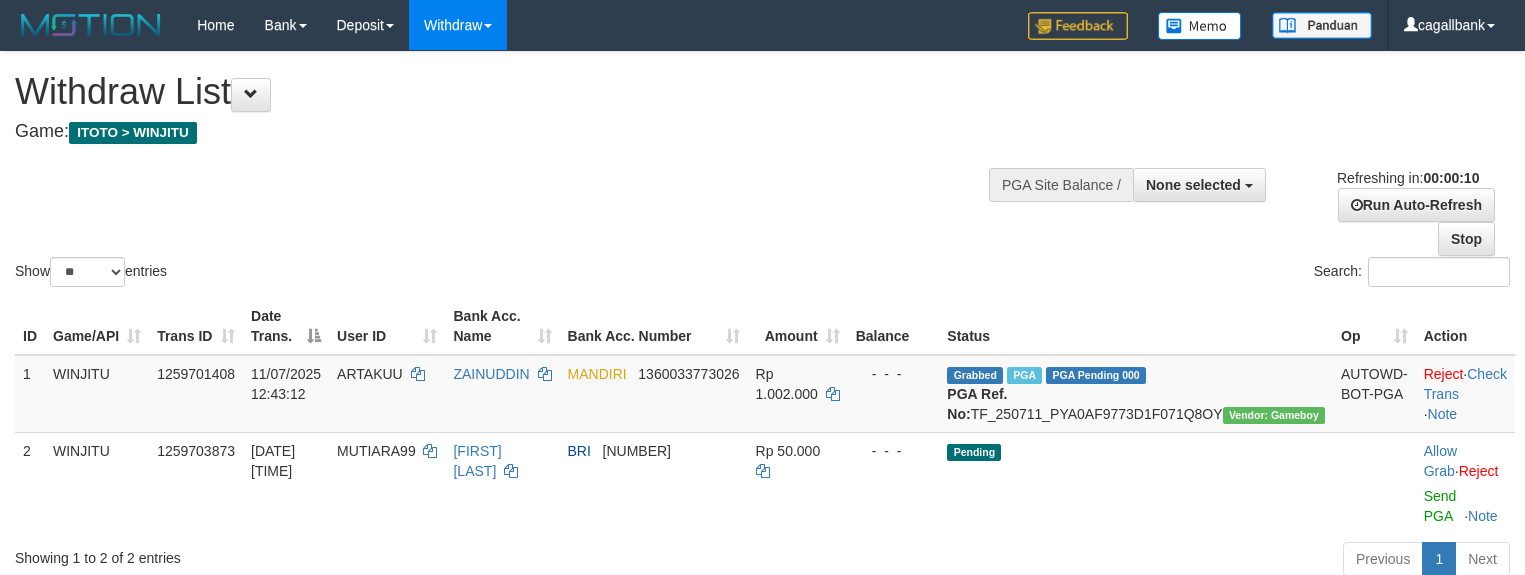 select 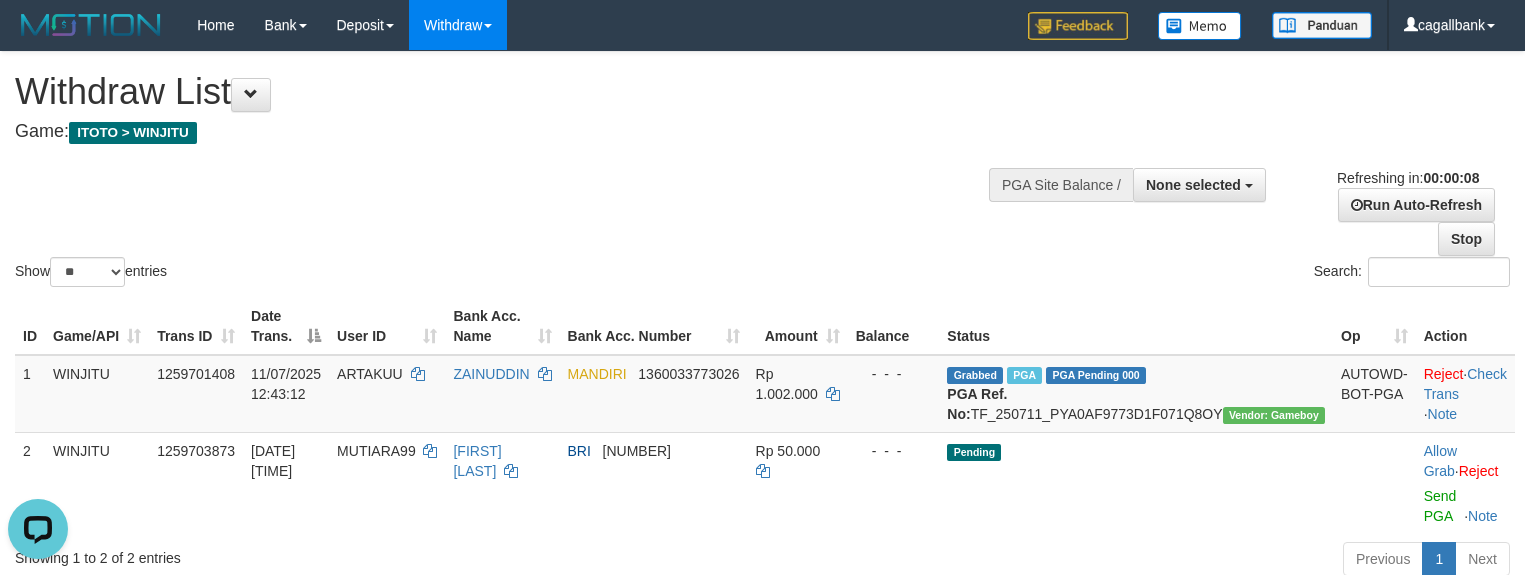 scroll, scrollTop: 0, scrollLeft: 0, axis: both 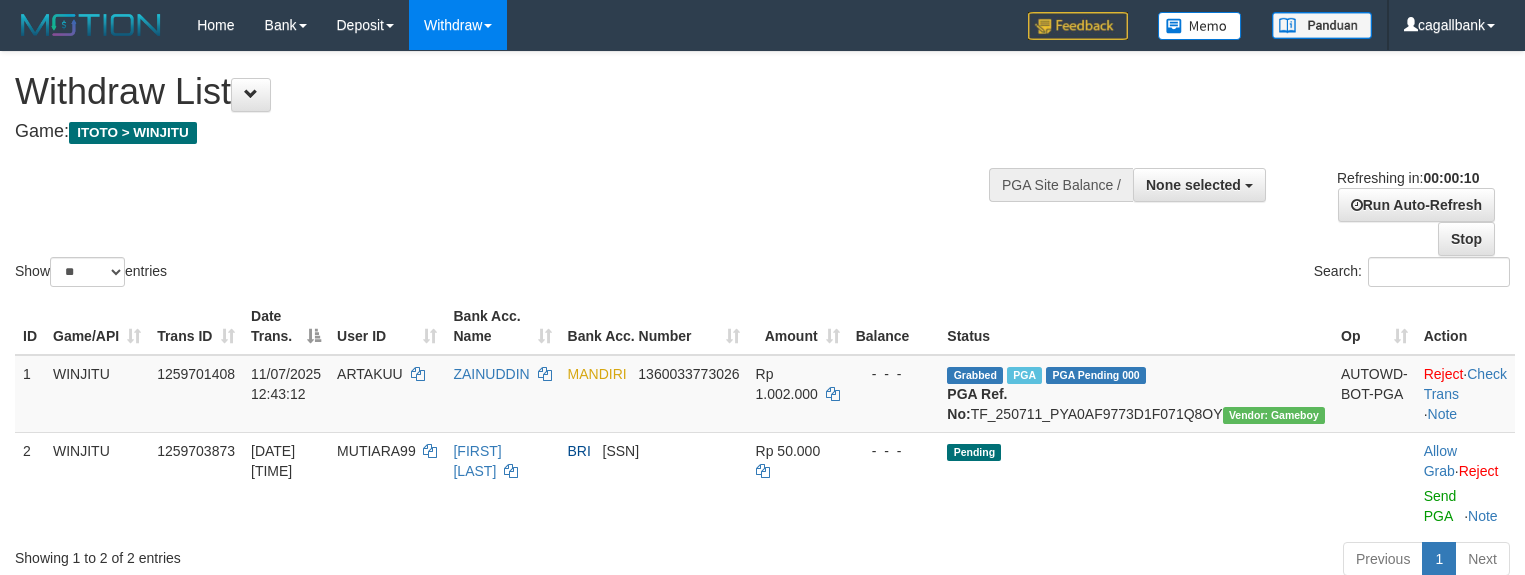 select 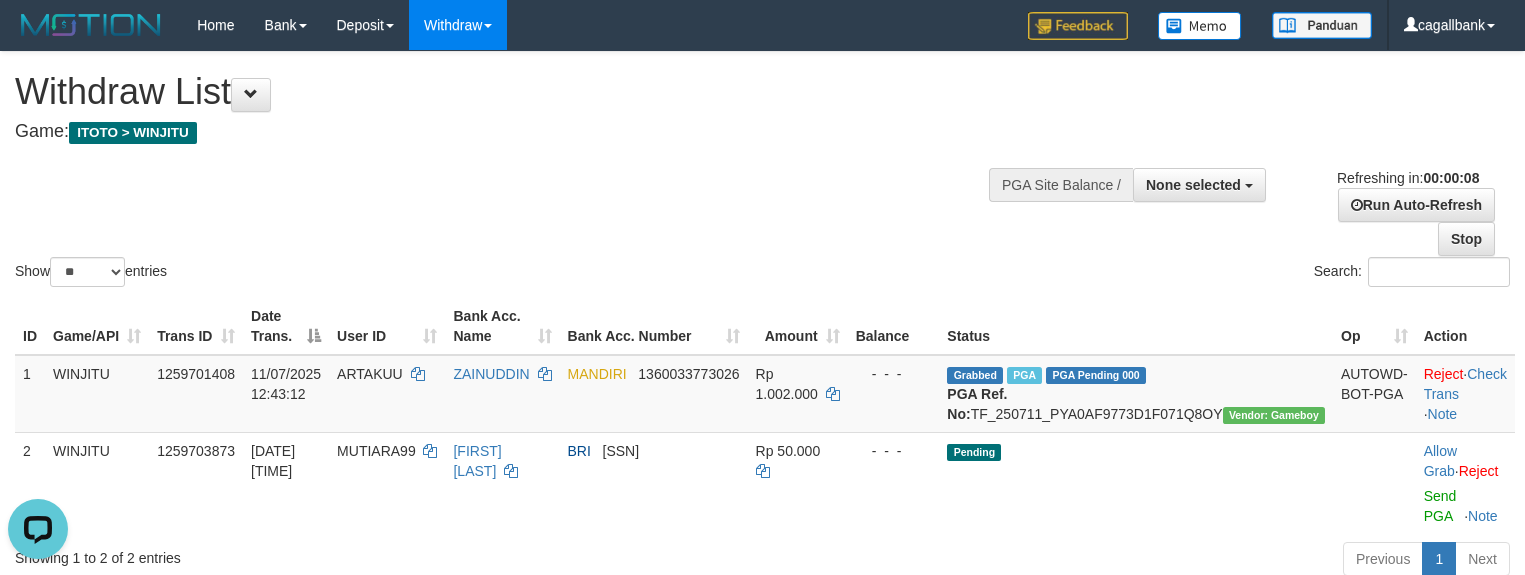 scroll, scrollTop: 0, scrollLeft: 0, axis: both 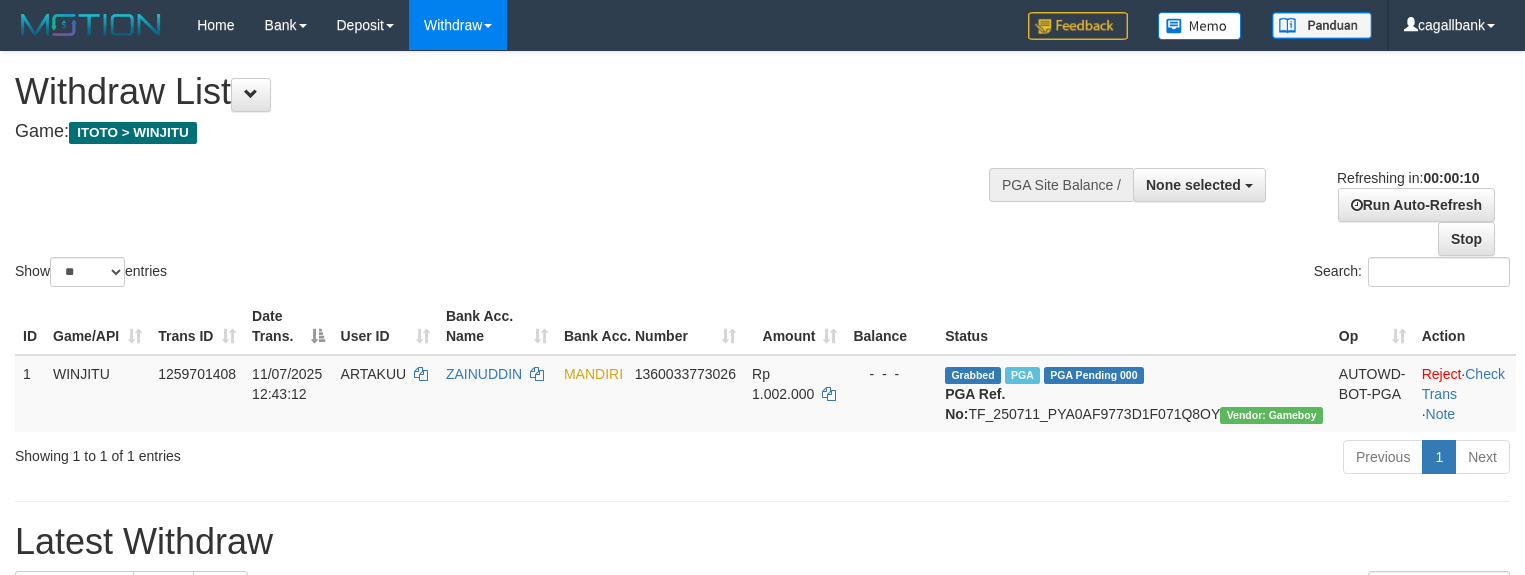 select 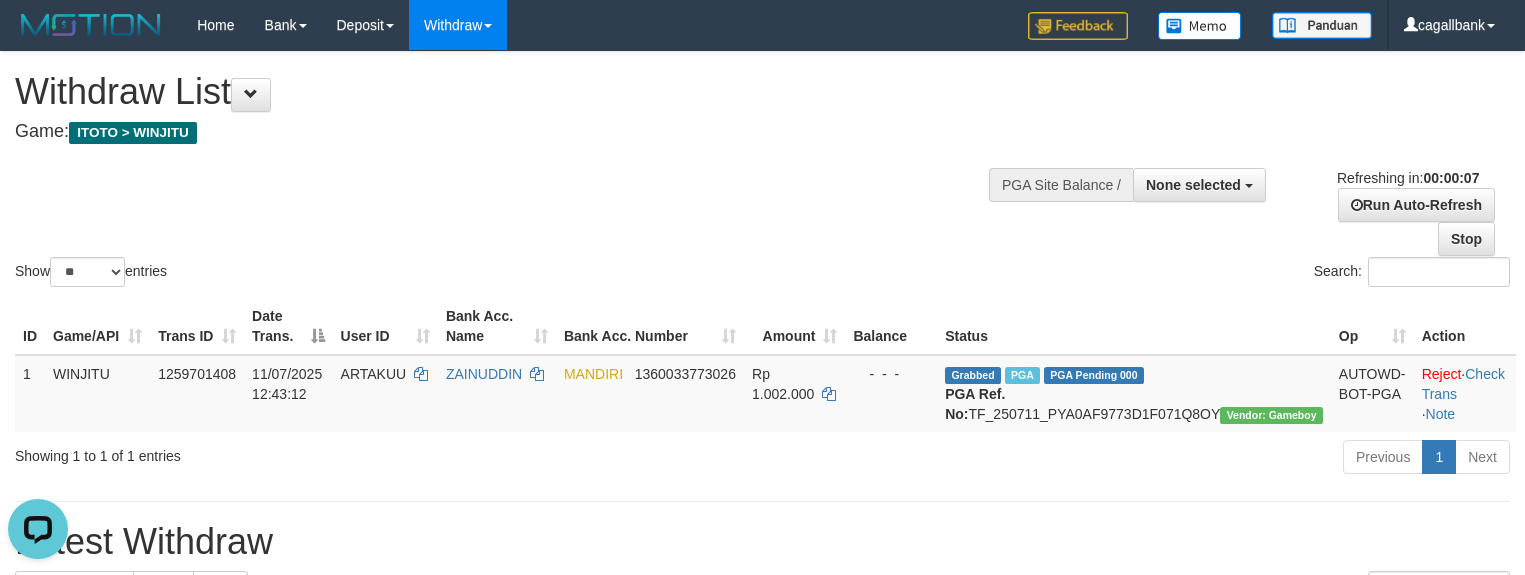scroll, scrollTop: 0, scrollLeft: 0, axis: both 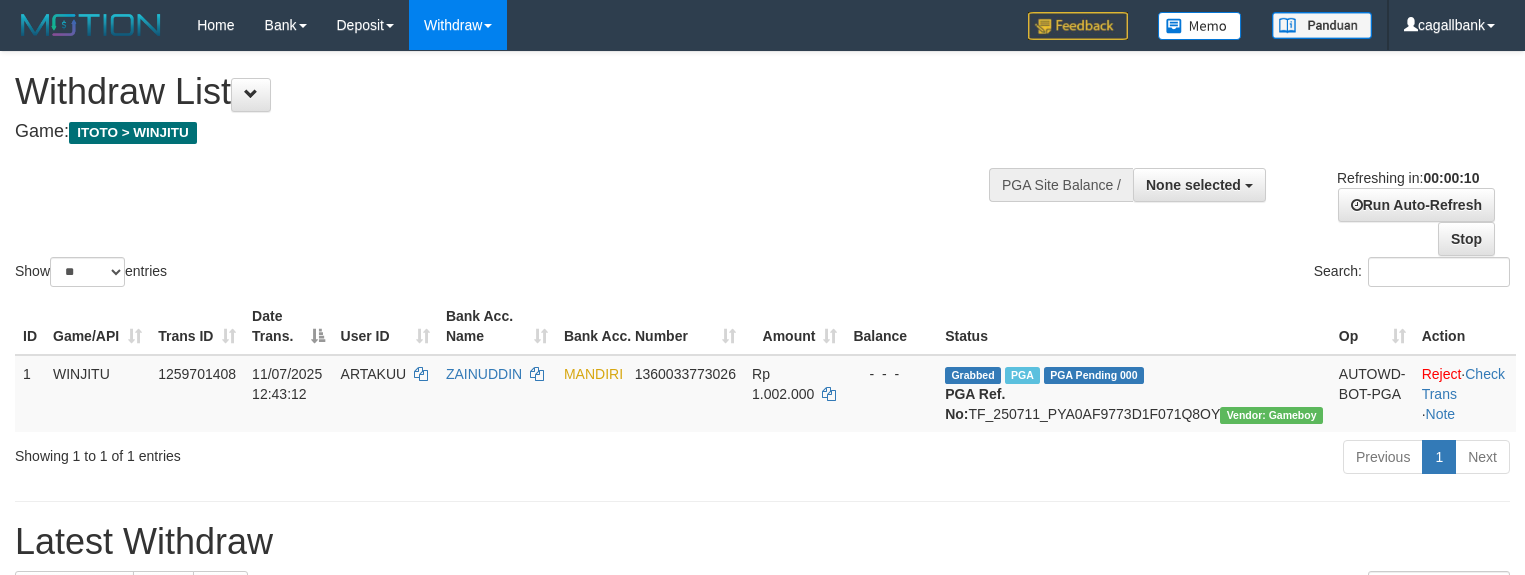 select 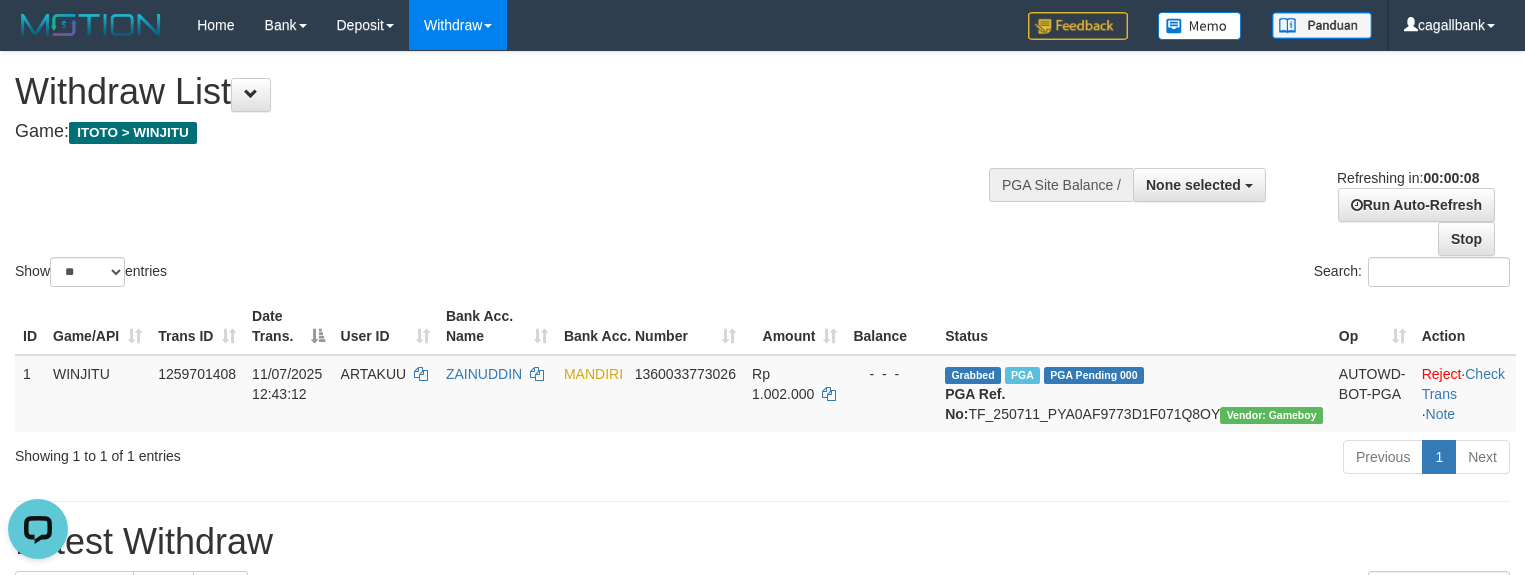 scroll, scrollTop: 0, scrollLeft: 0, axis: both 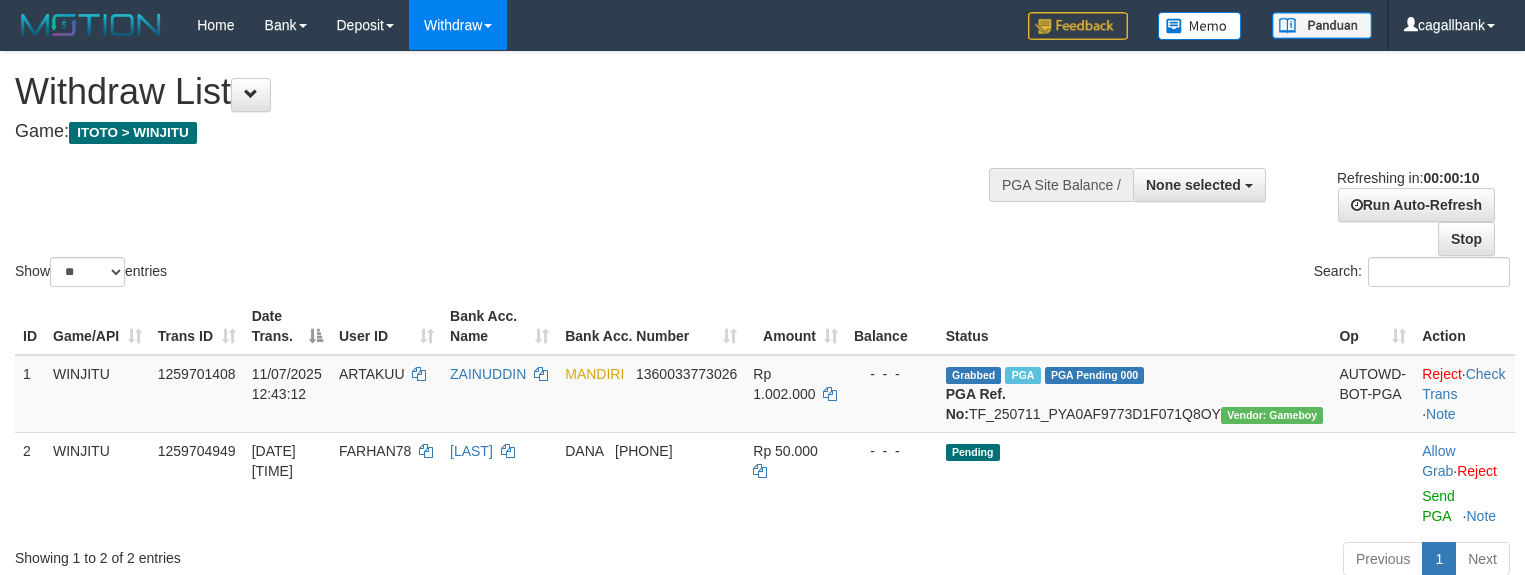 select 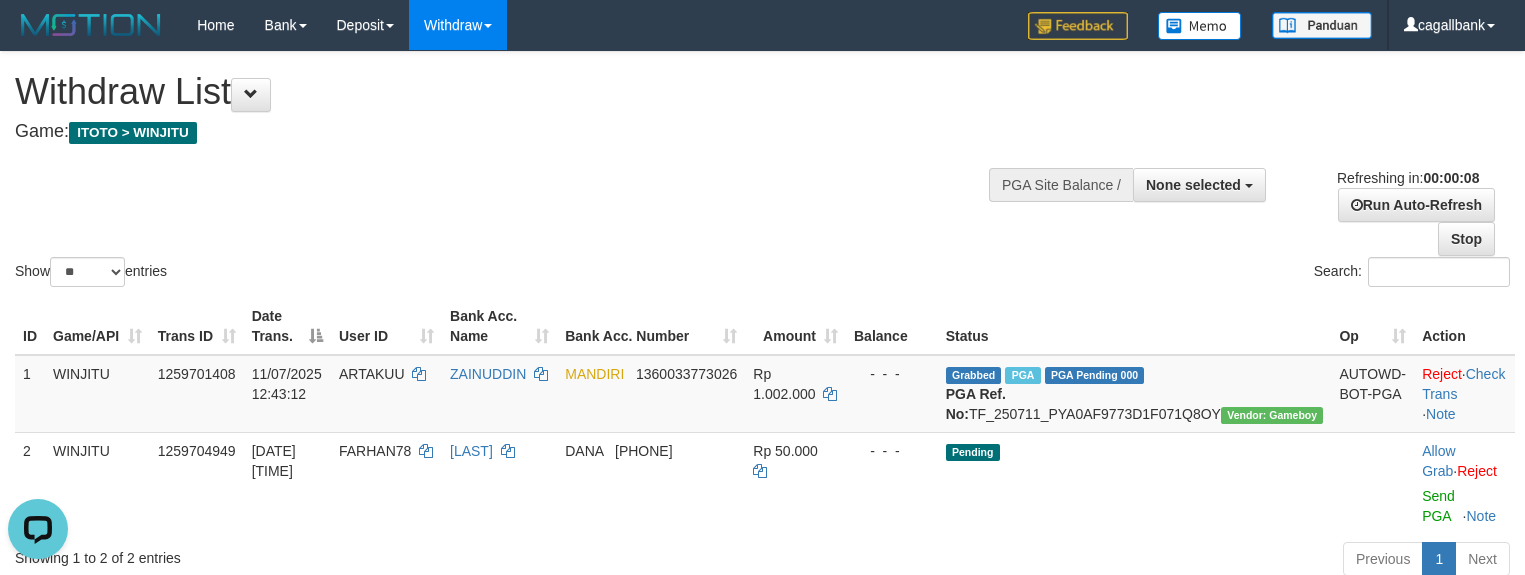 scroll, scrollTop: 0, scrollLeft: 0, axis: both 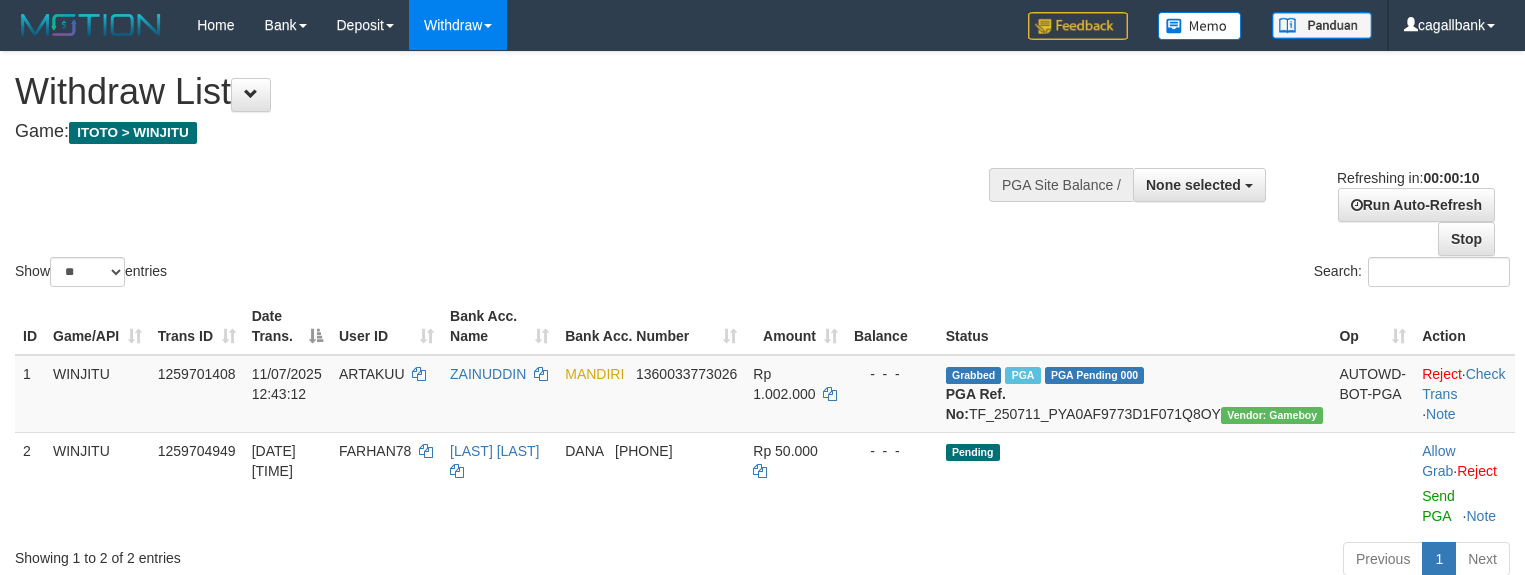 select 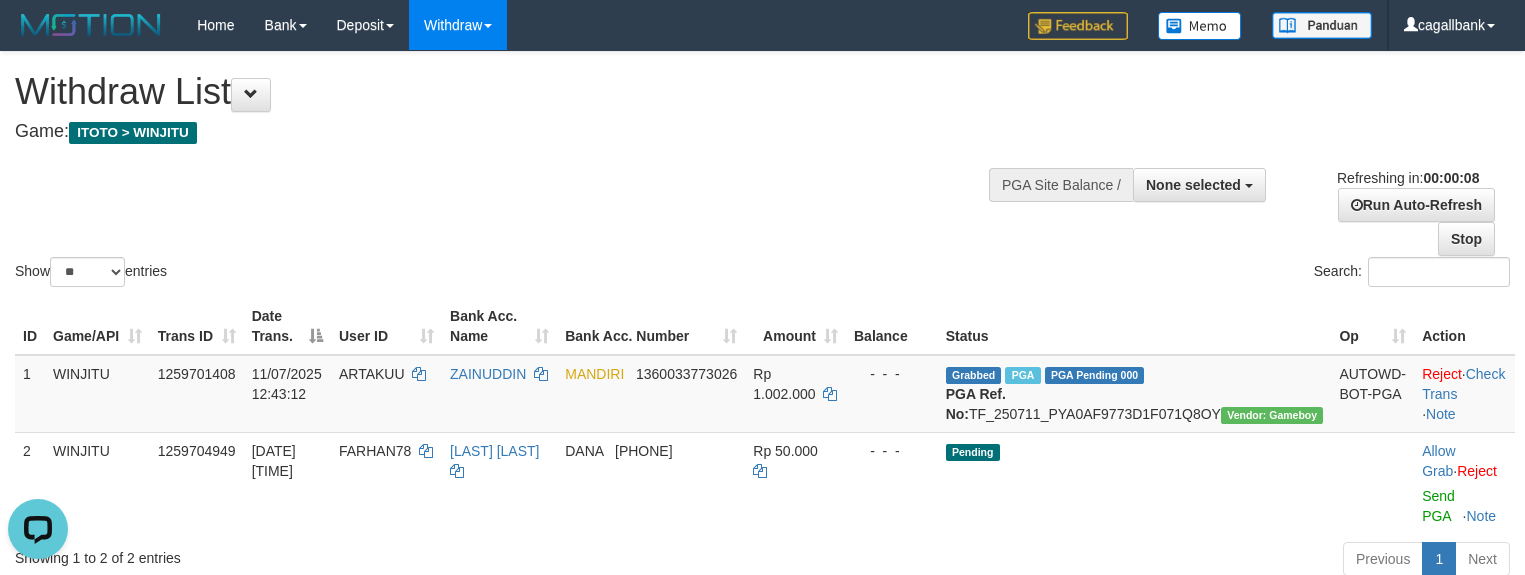 scroll, scrollTop: 0, scrollLeft: 0, axis: both 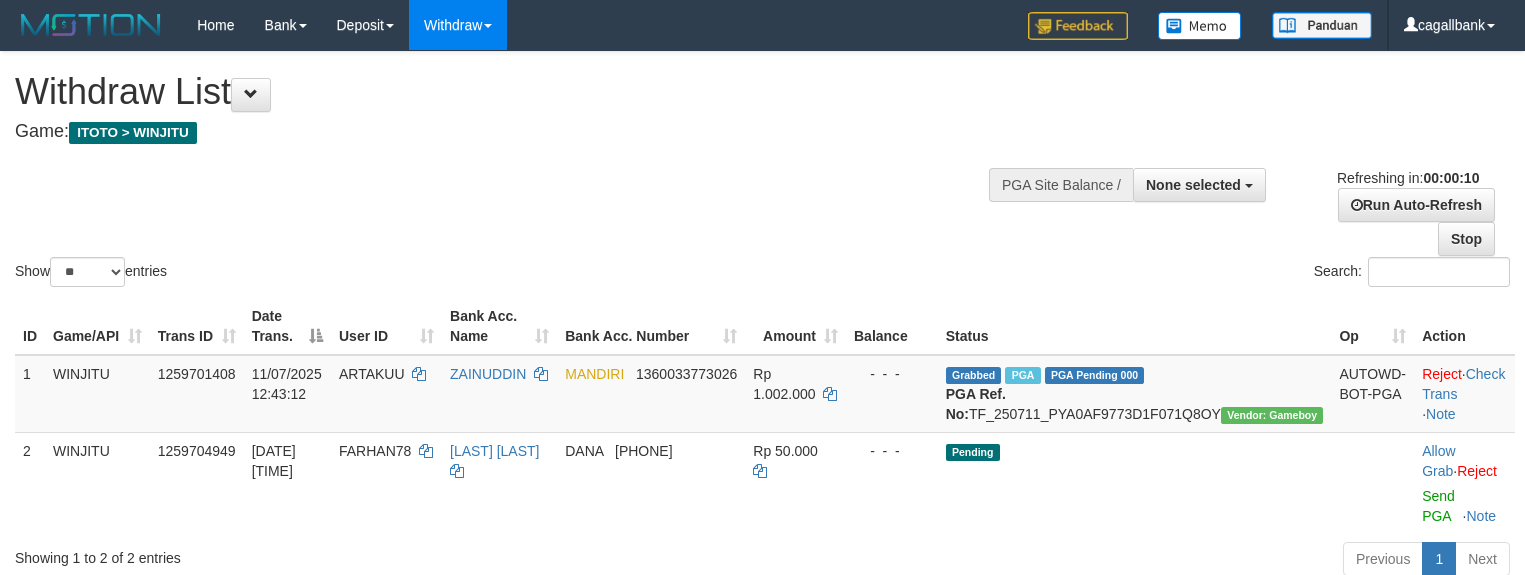 select 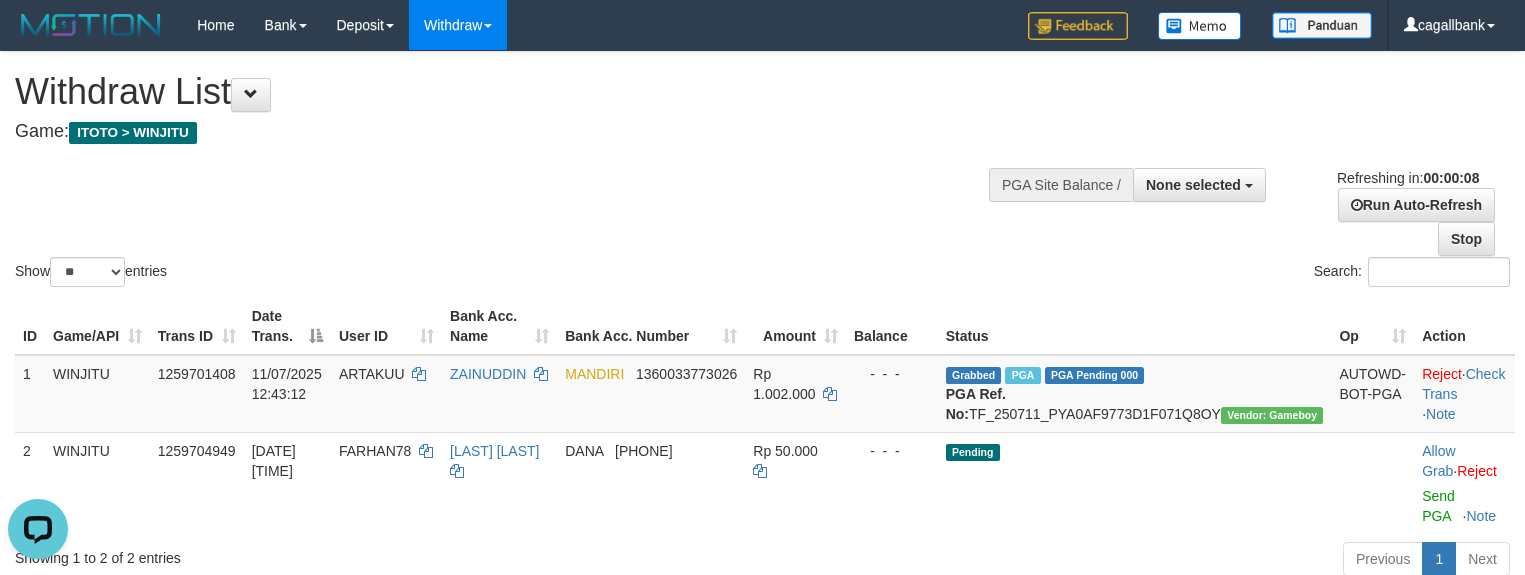 scroll, scrollTop: 0, scrollLeft: 0, axis: both 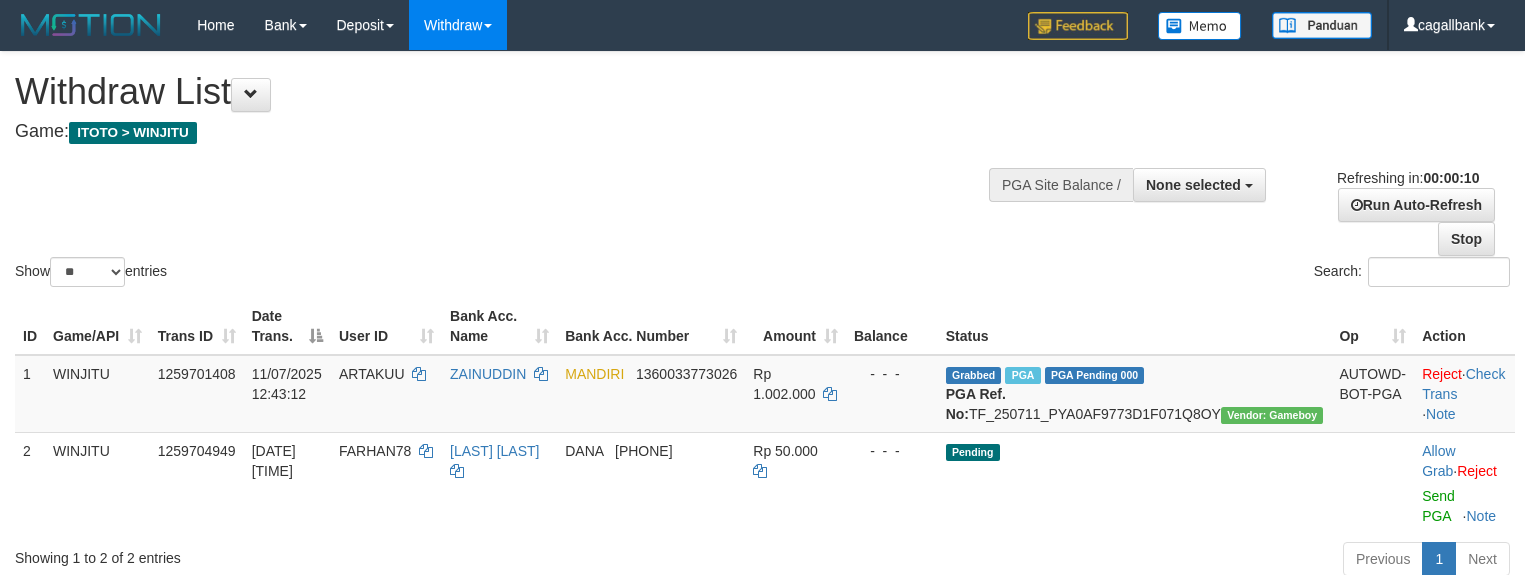 select 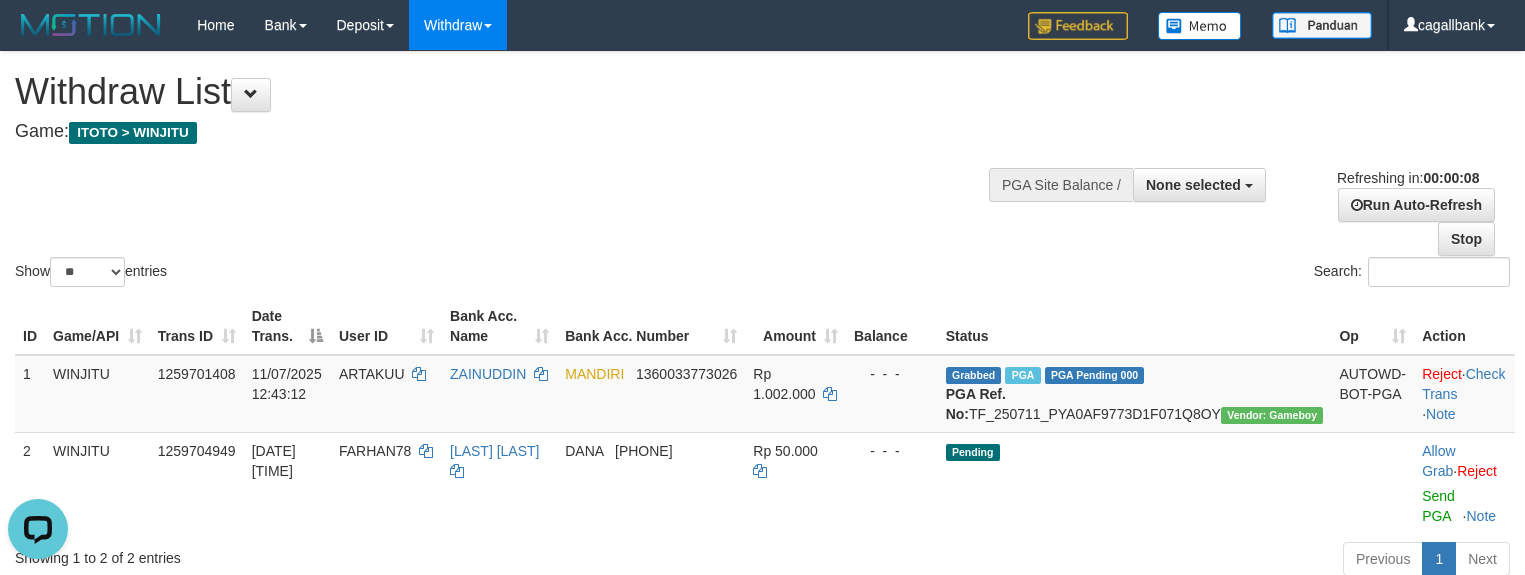 scroll, scrollTop: 0, scrollLeft: 0, axis: both 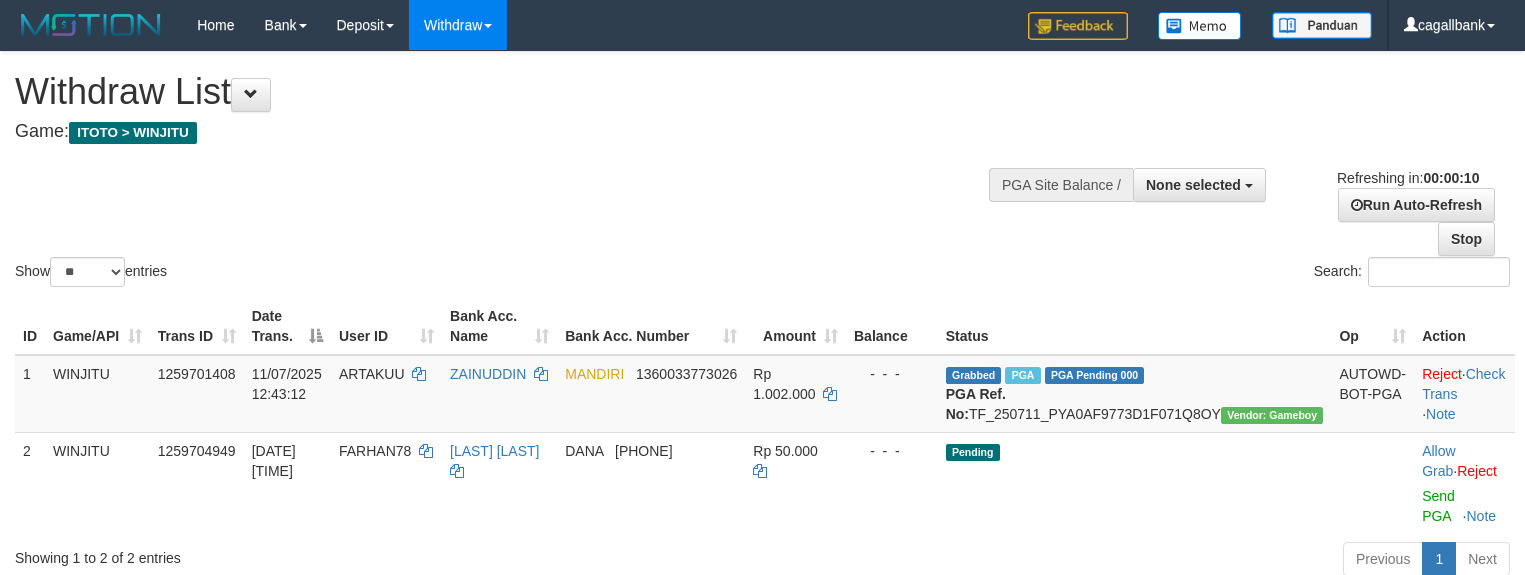 select 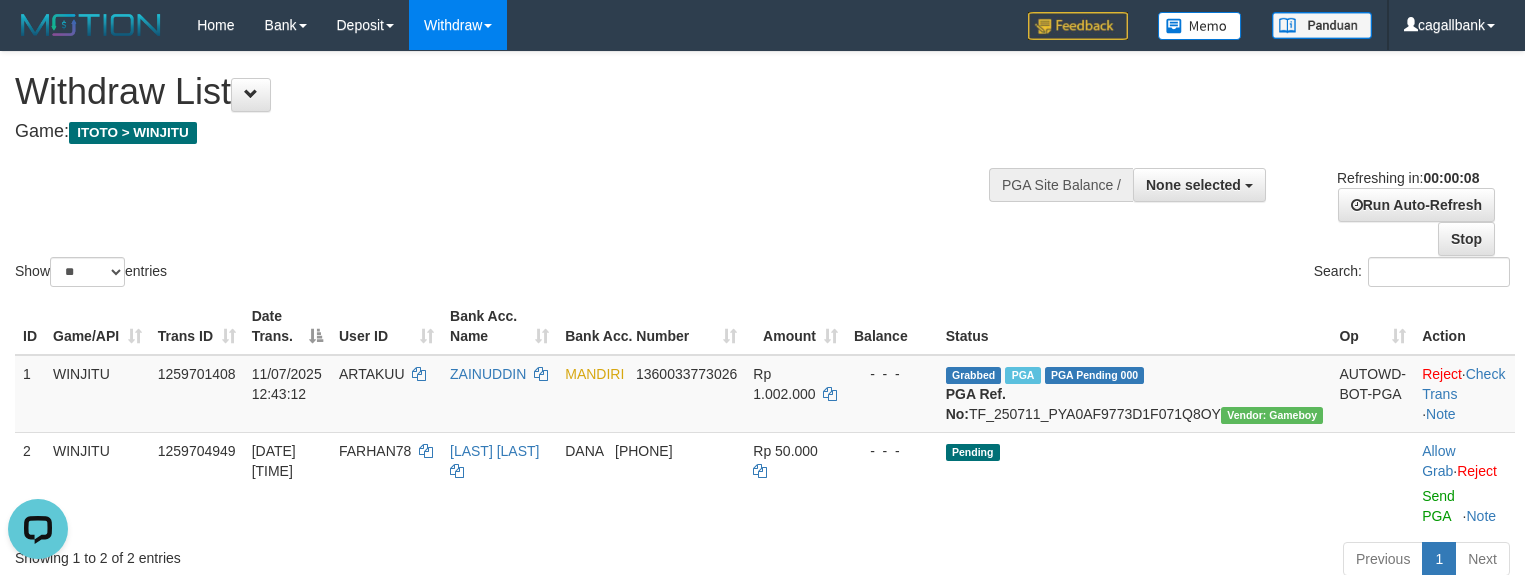 scroll, scrollTop: 0, scrollLeft: 0, axis: both 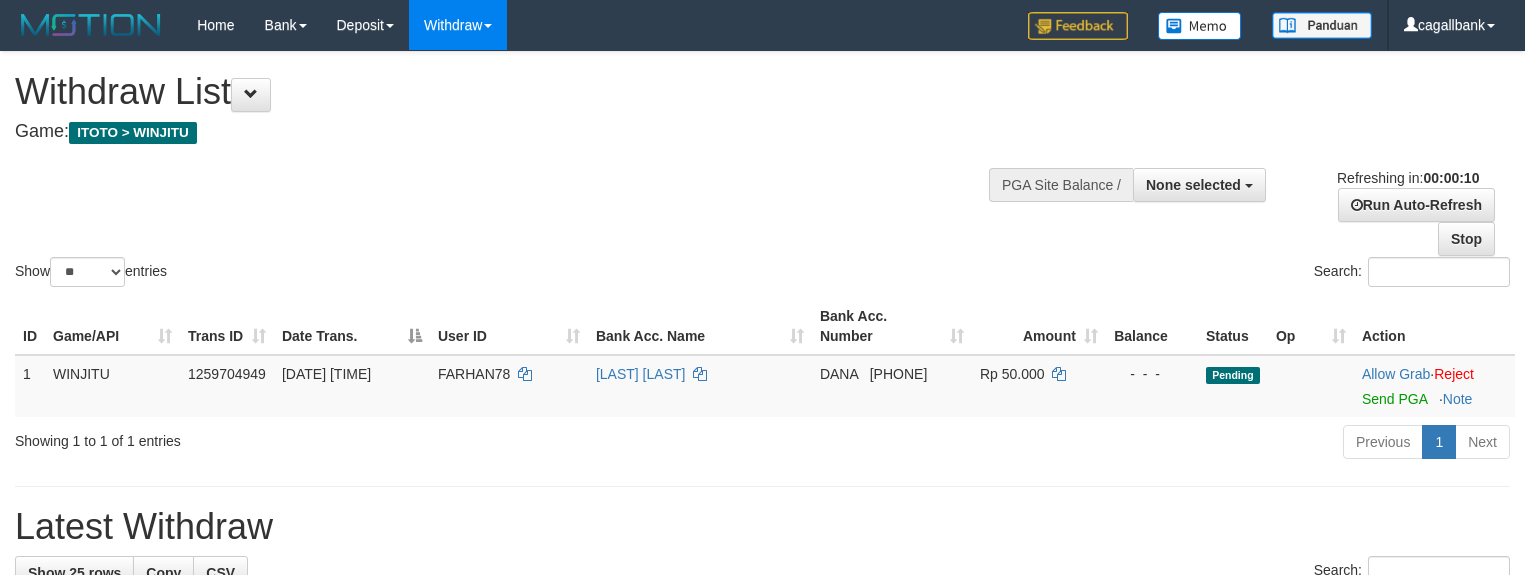select 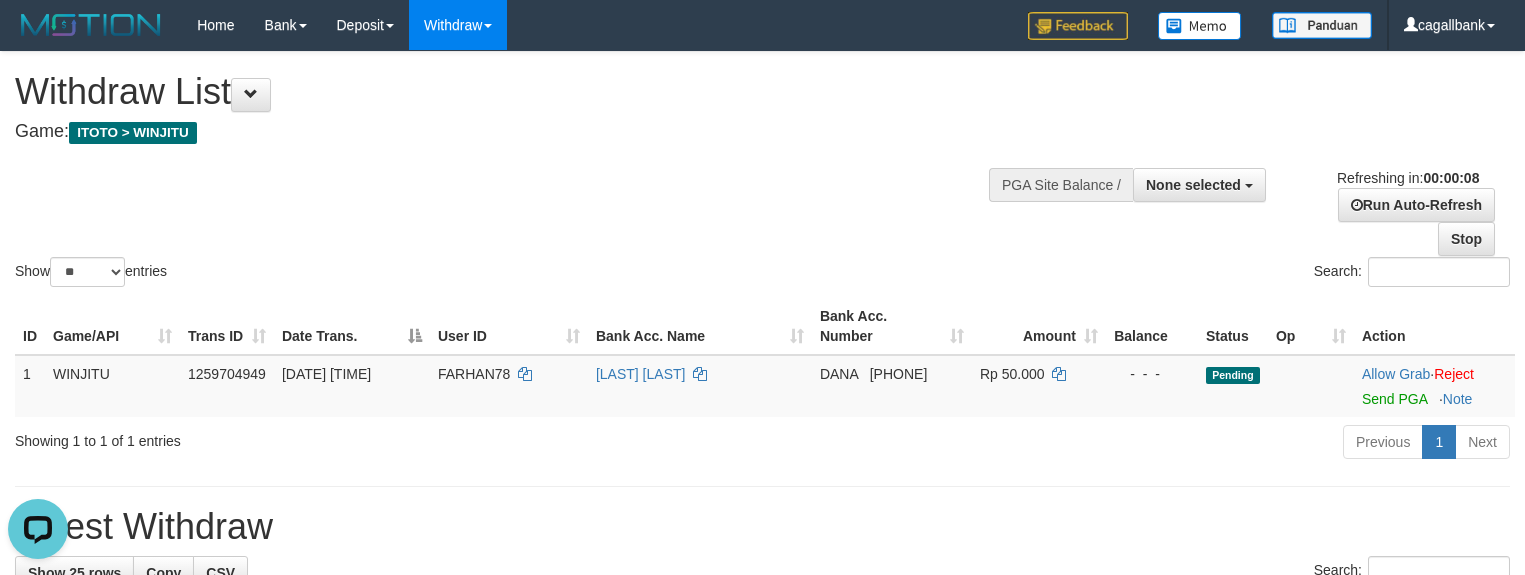 scroll, scrollTop: 0, scrollLeft: 0, axis: both 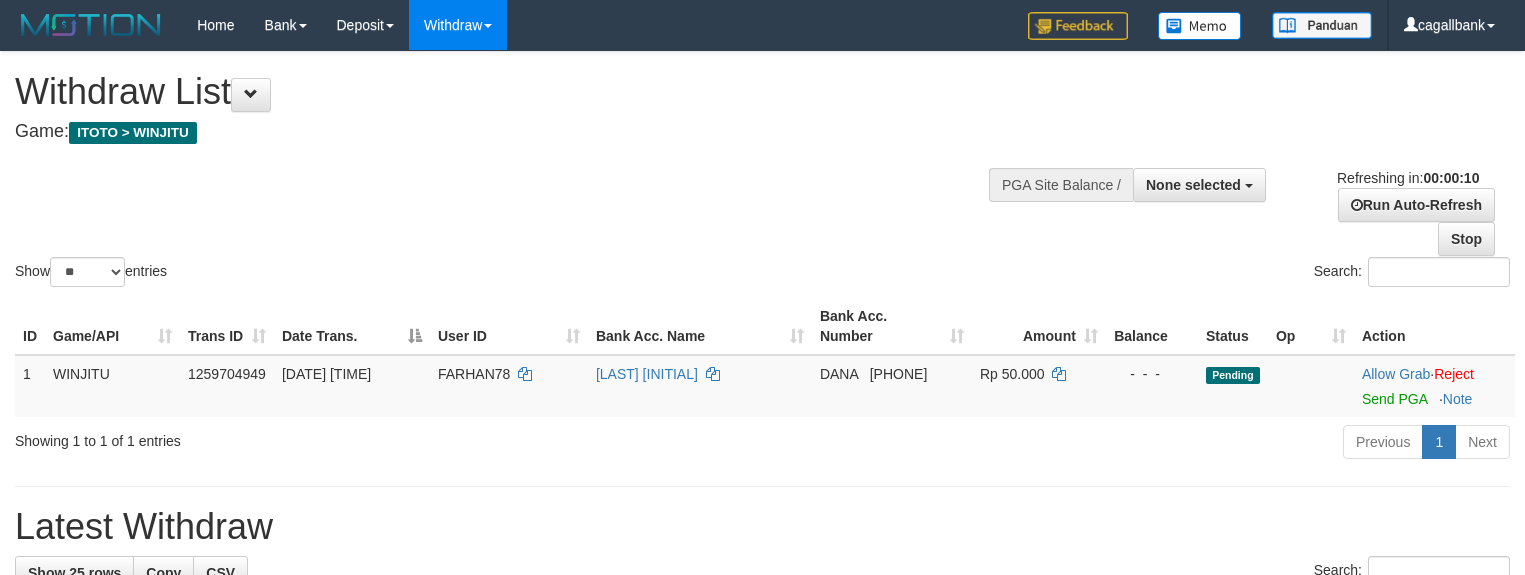 select 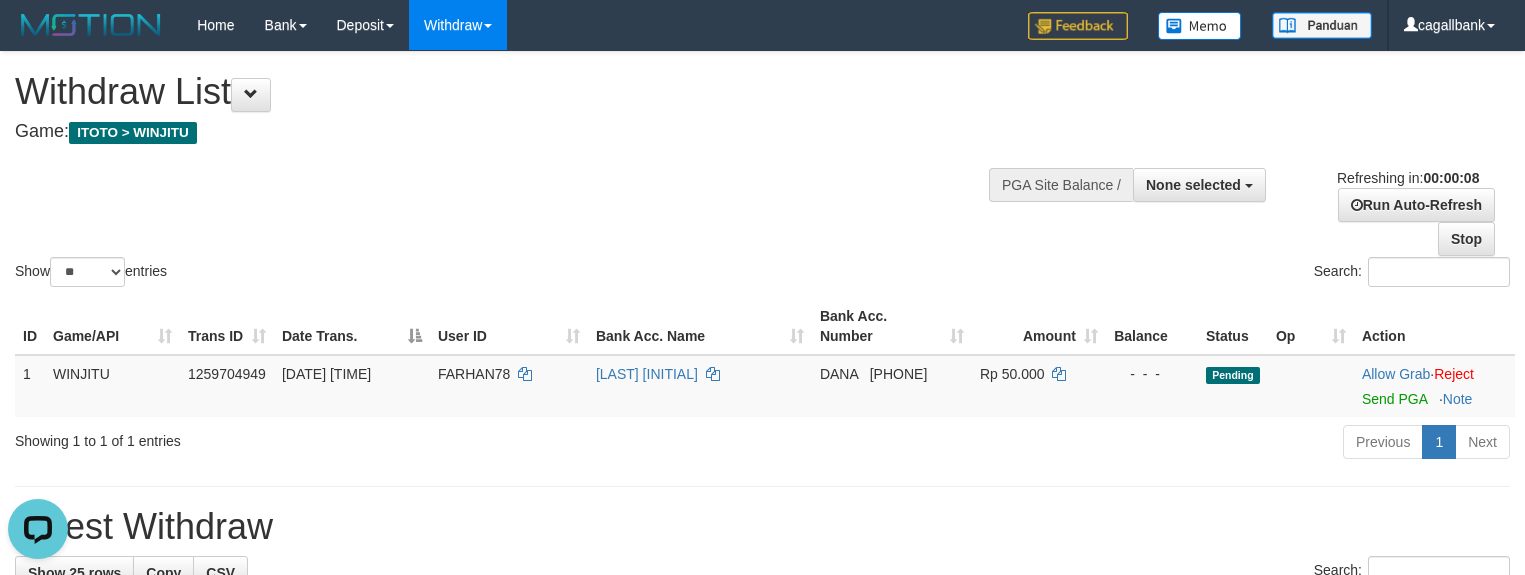 scroll, scrollTop: 0, scrollLeft: 0, axis: both 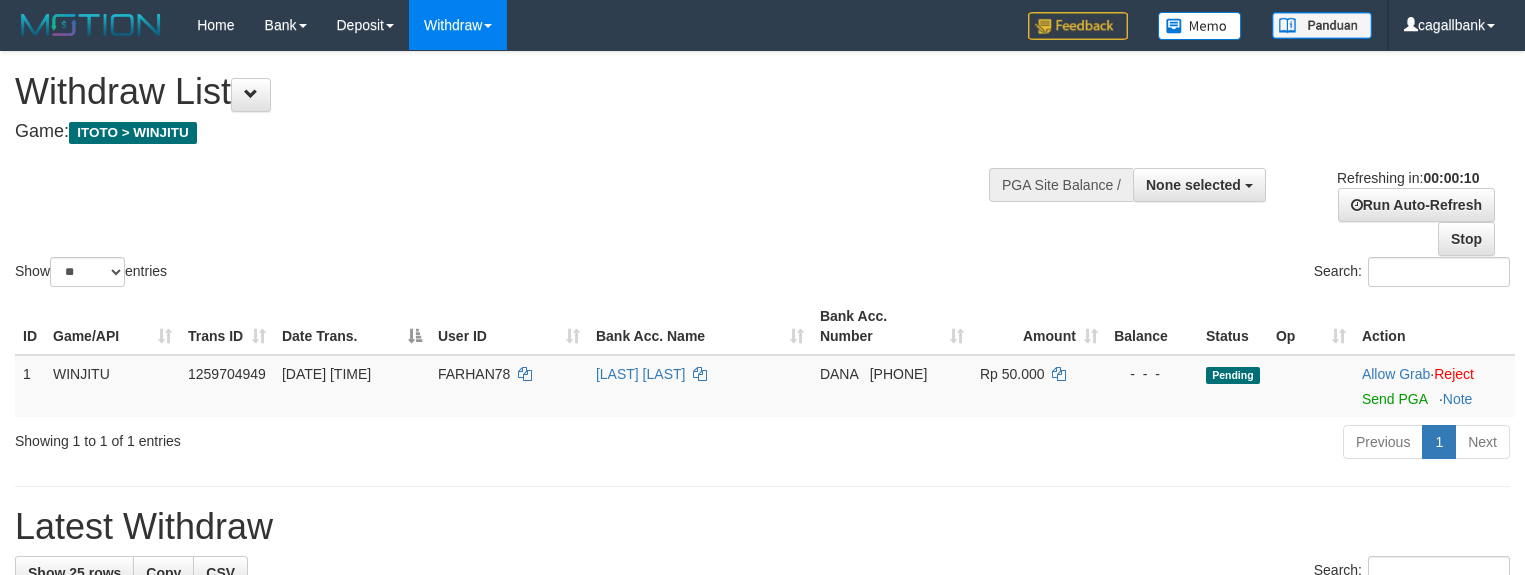select 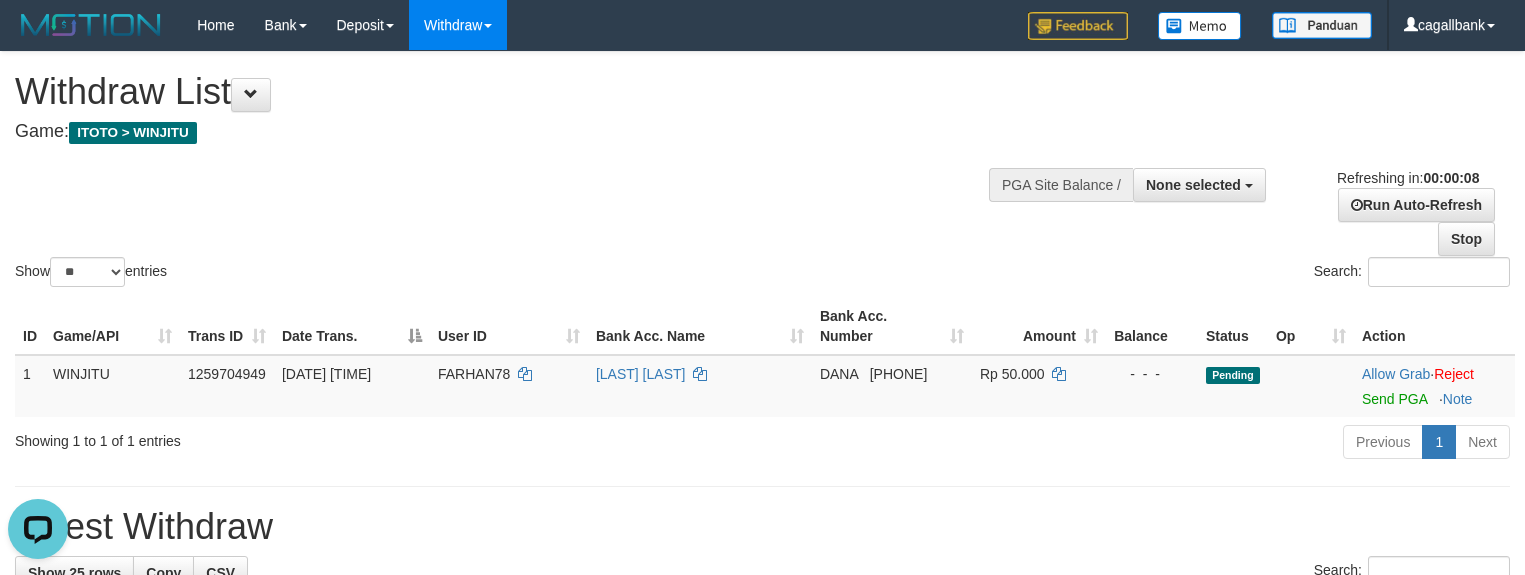 scroll, scrollTop: 0, scrollLeft: 0, axis: both 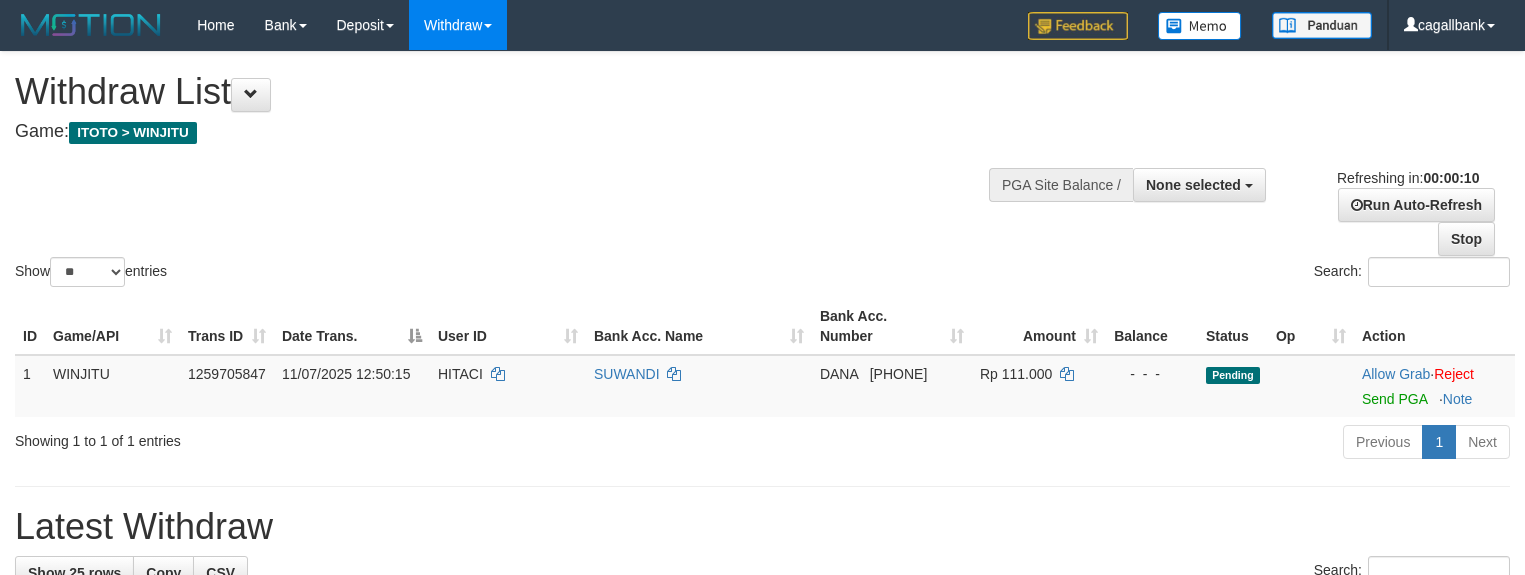 select 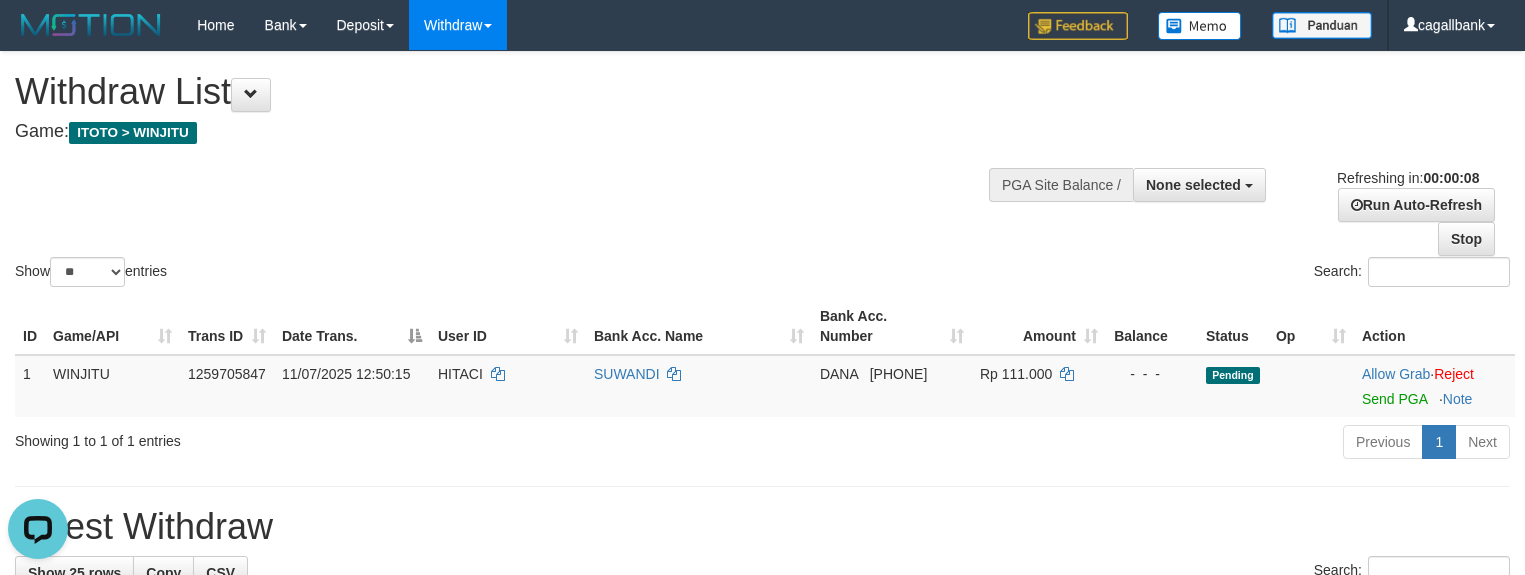 scroll, scrollTop: 0, scrollLeft: 0, axis: both 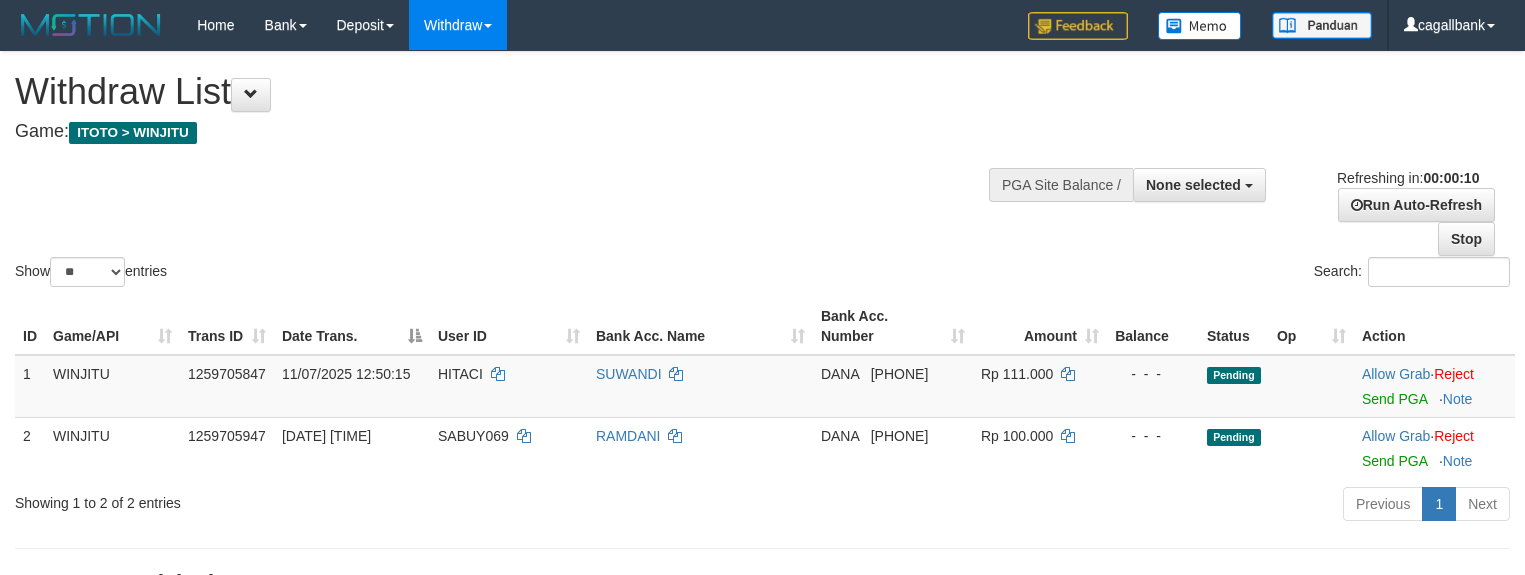 select 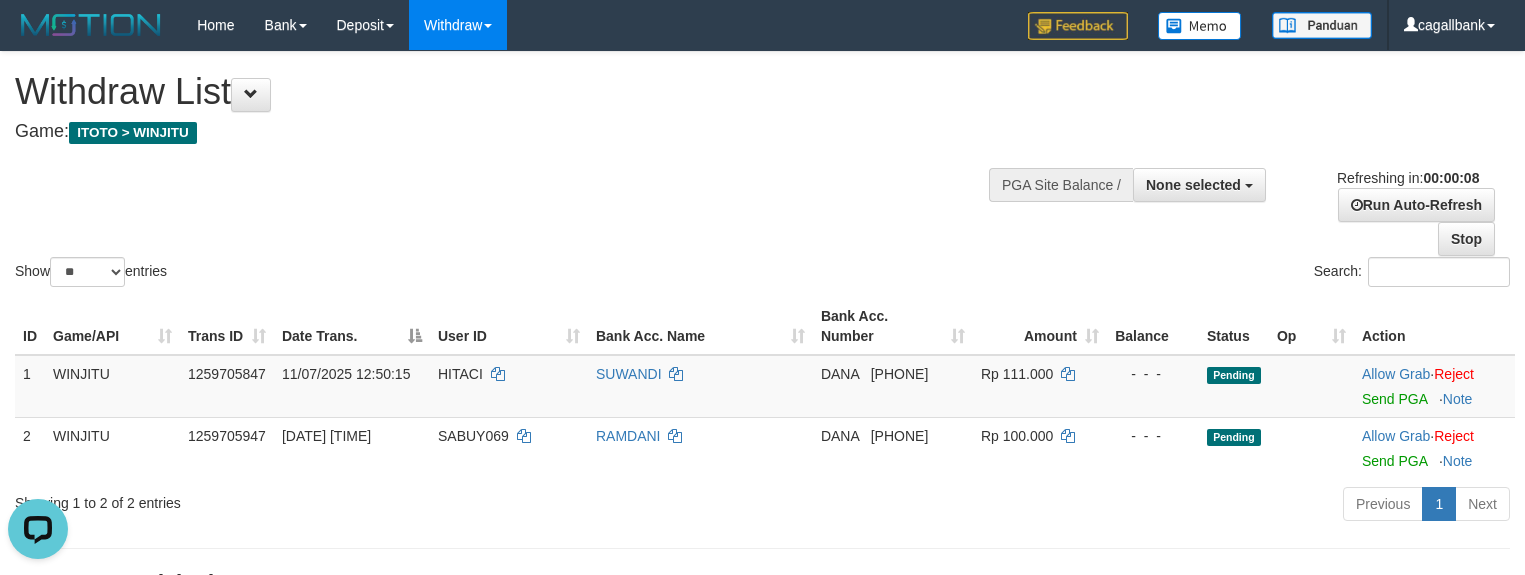 scroll, scrollTop: 0, scrollLeft: 0, axis: both 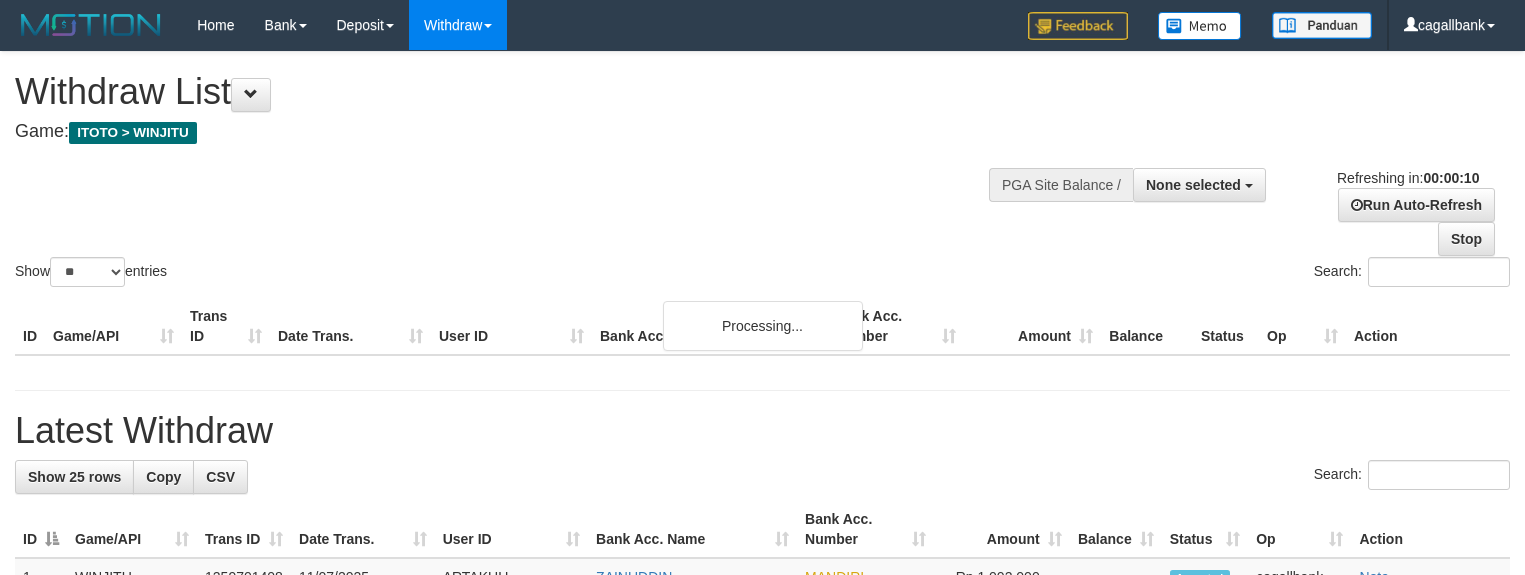 select 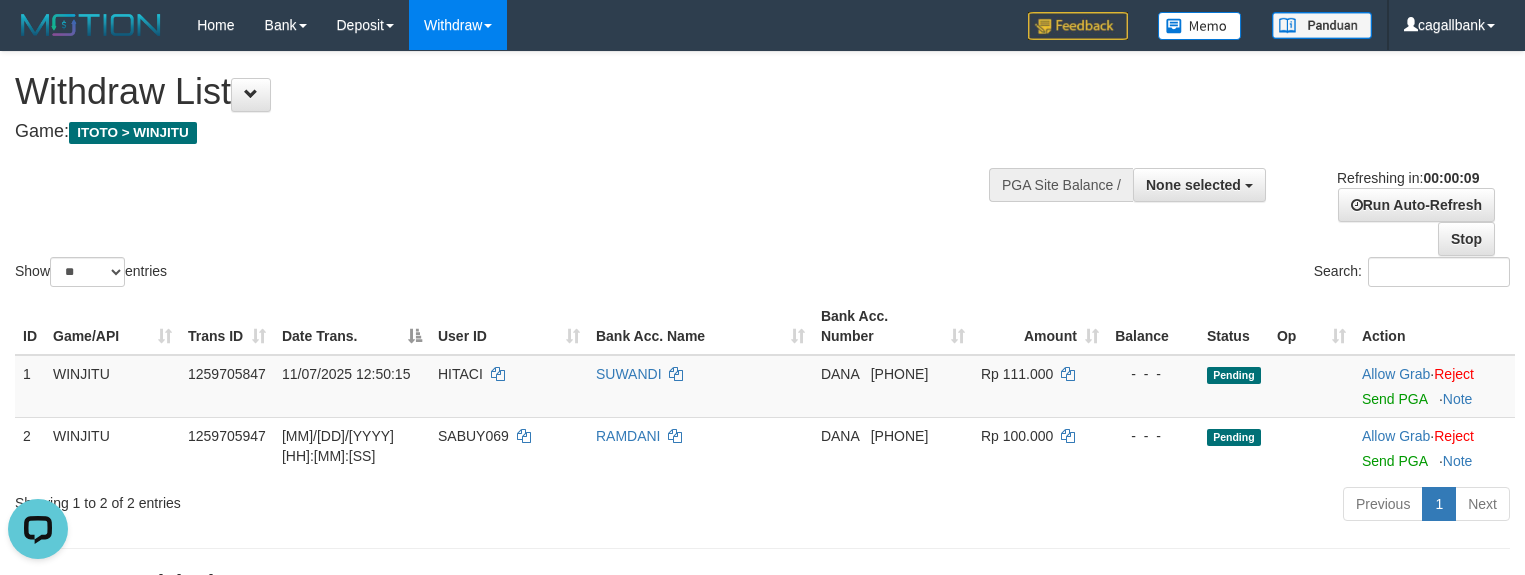 scroll, scrollTop: 0, scrollLeft: 0, axis: both 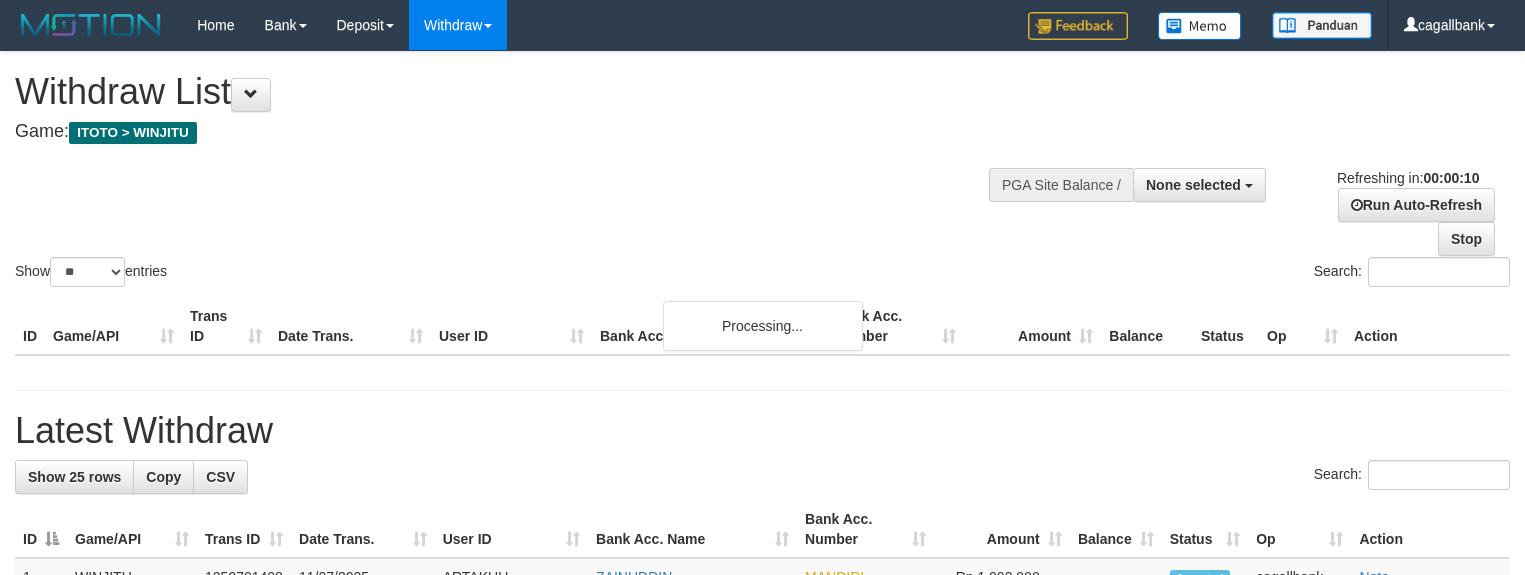 select 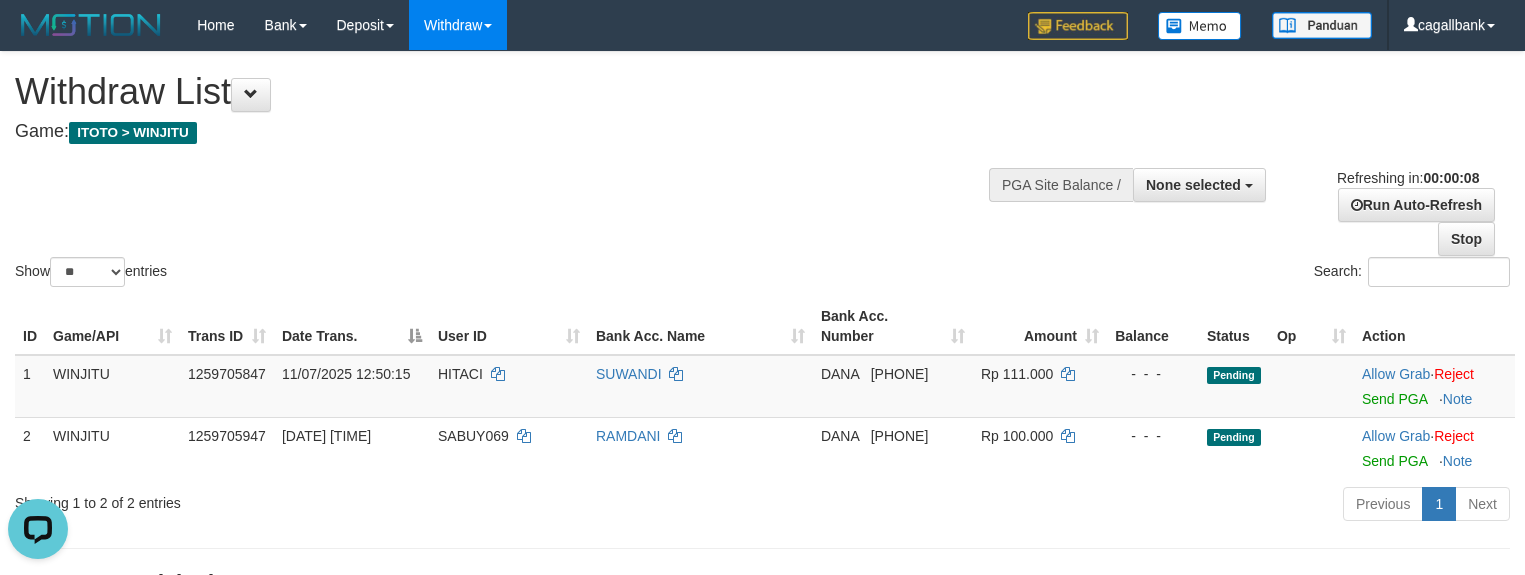 scroll, scrollTop: 0, scrollLeft: 0, axis: both 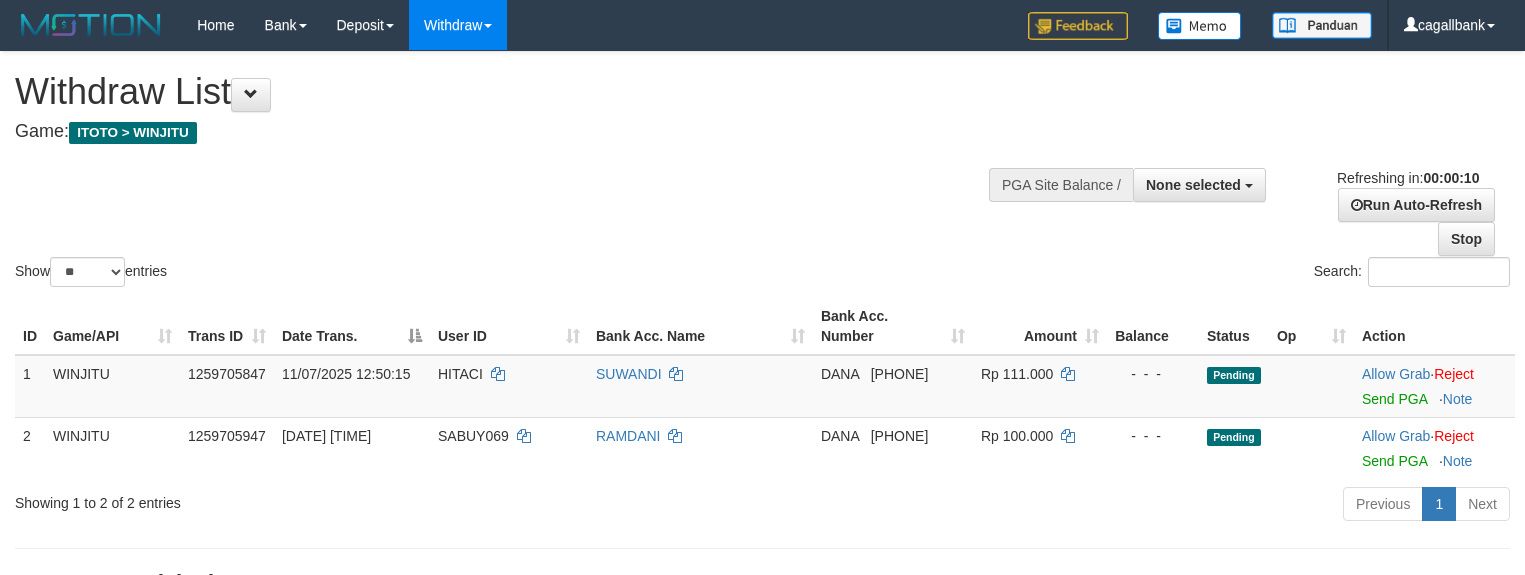 select 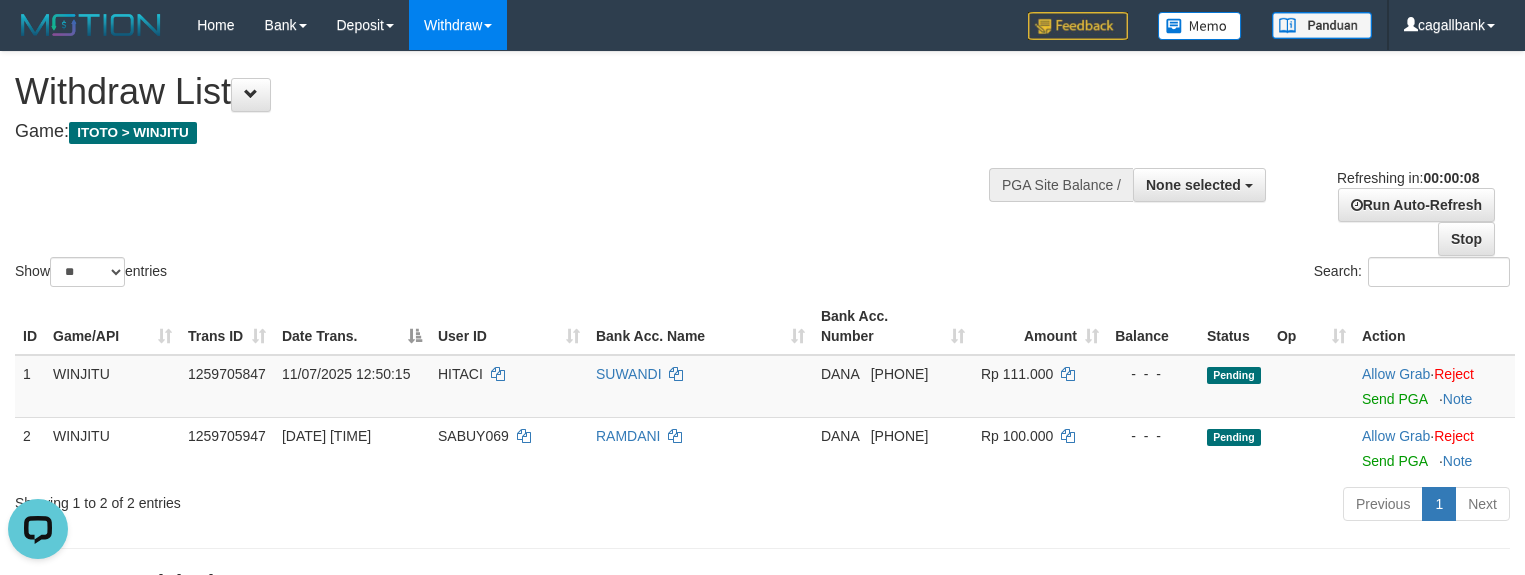 scroll, scrollTop: 0, scrollLeft: 0, axis: both 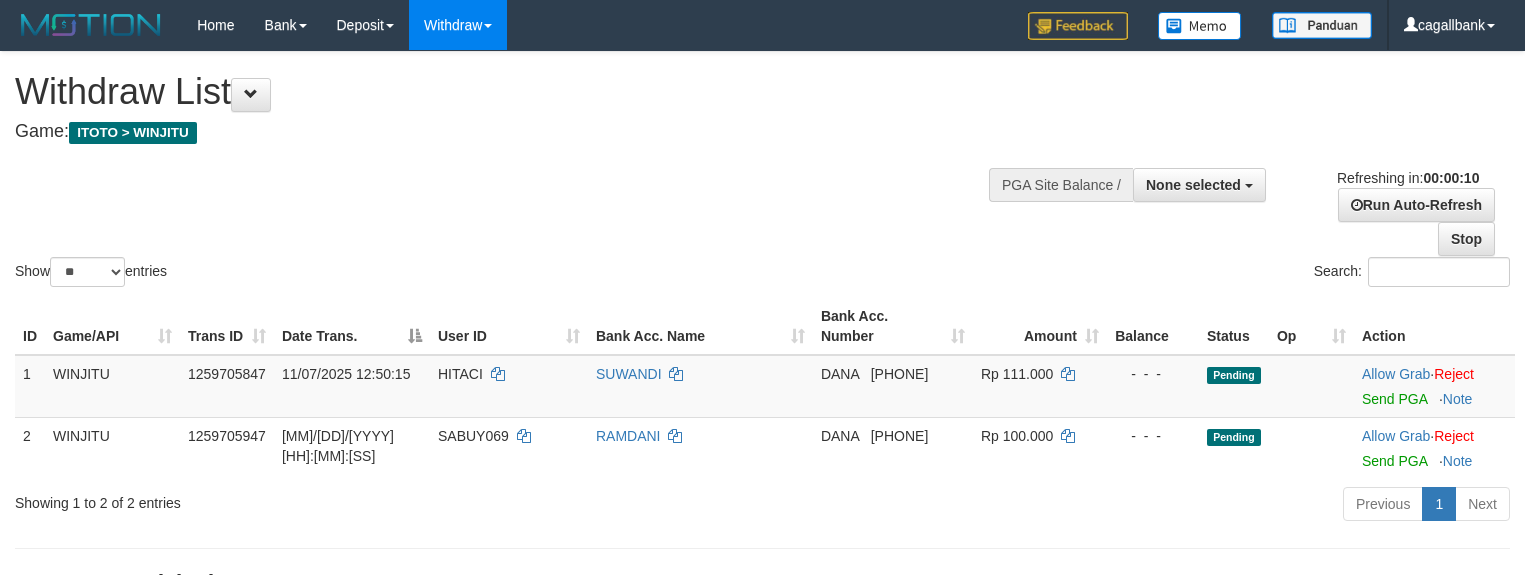 select 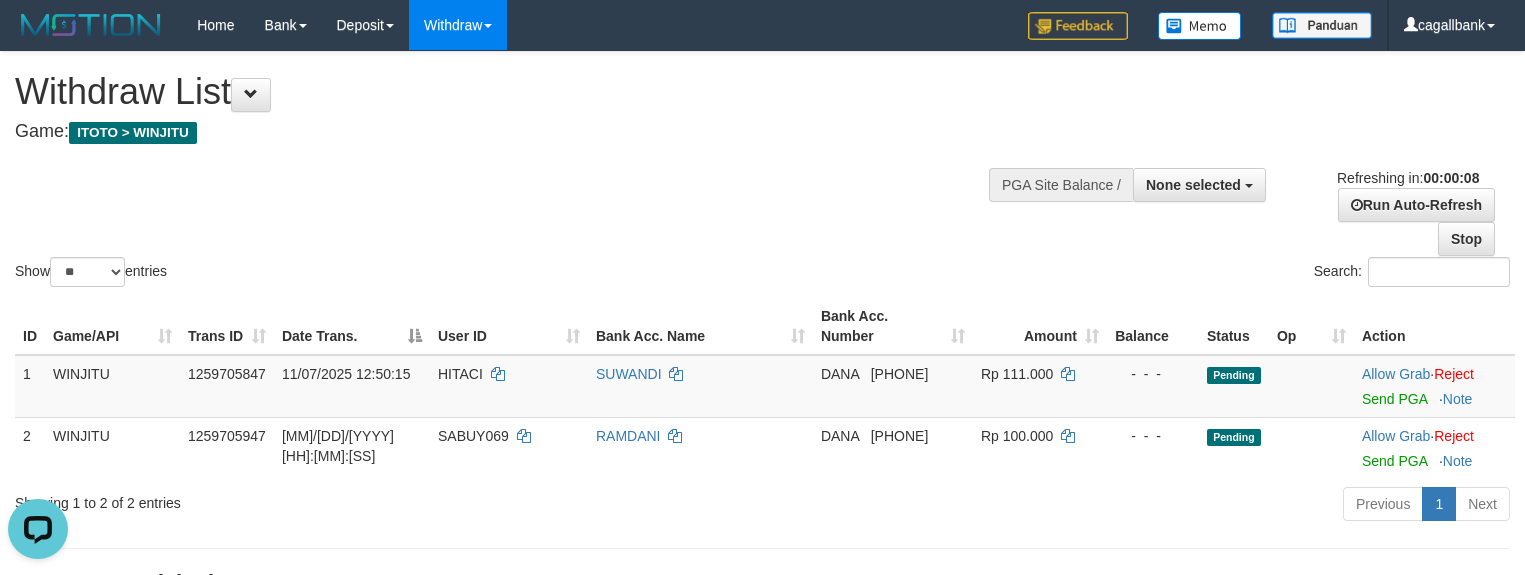 scroll, scrollTop: 0, scrollLeft: 0, axis: both 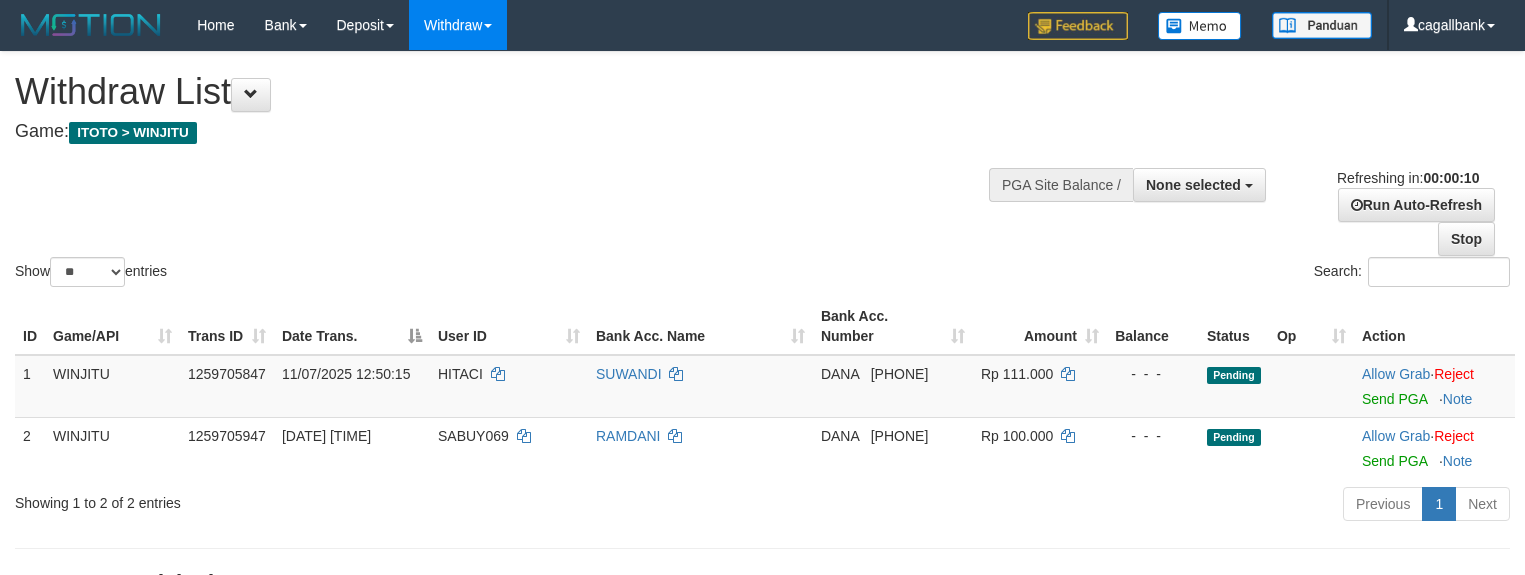 select 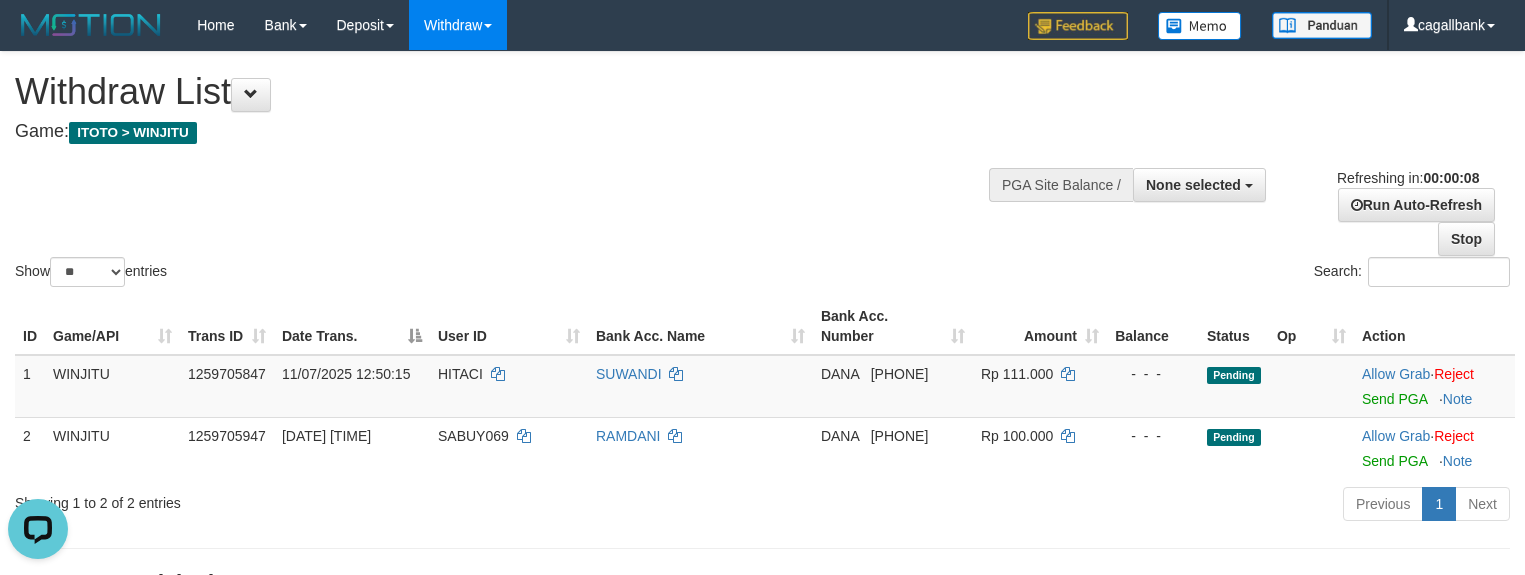scroll, scrollTop: 0, scrollLeft: 0, axis: both 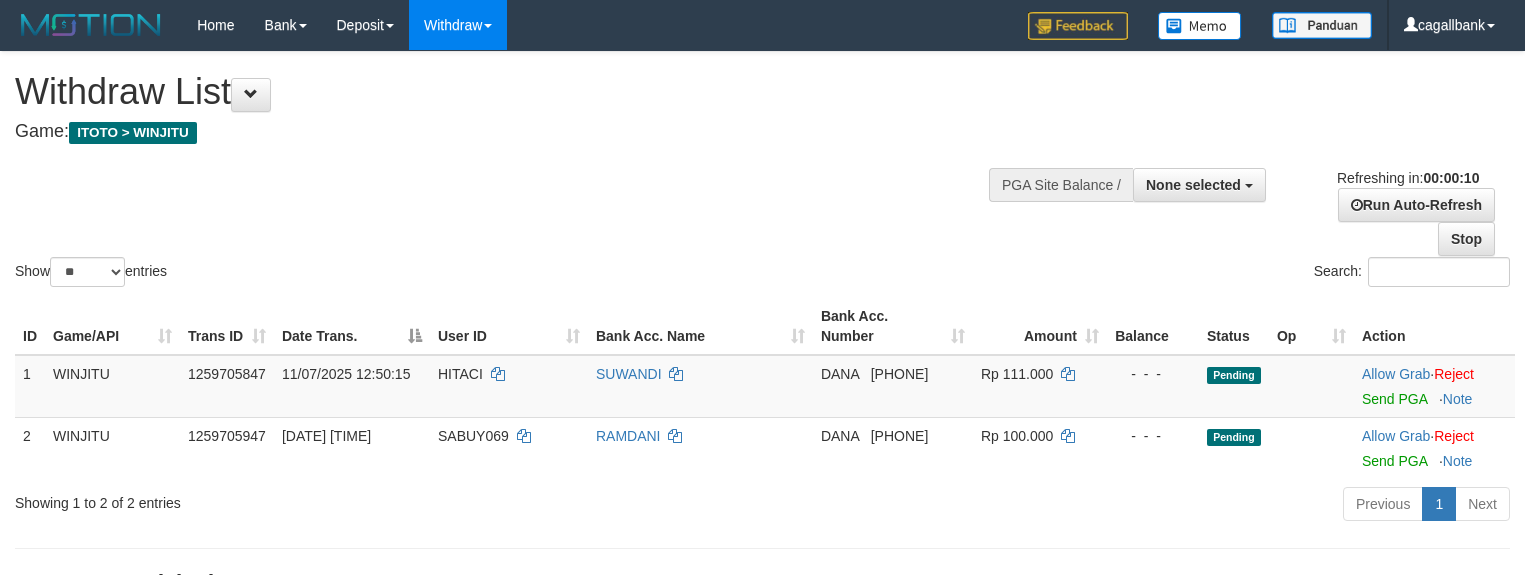 select 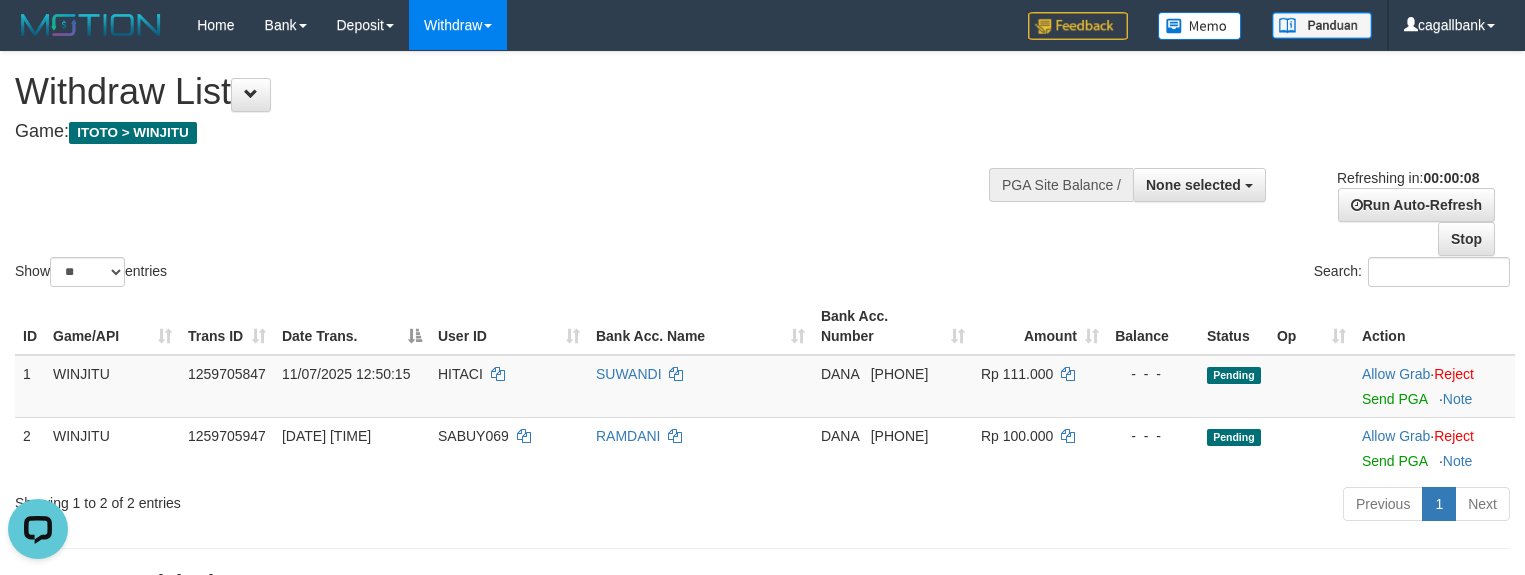 scroll, scrollTop: 0, scrollLeft: 0, axis: both 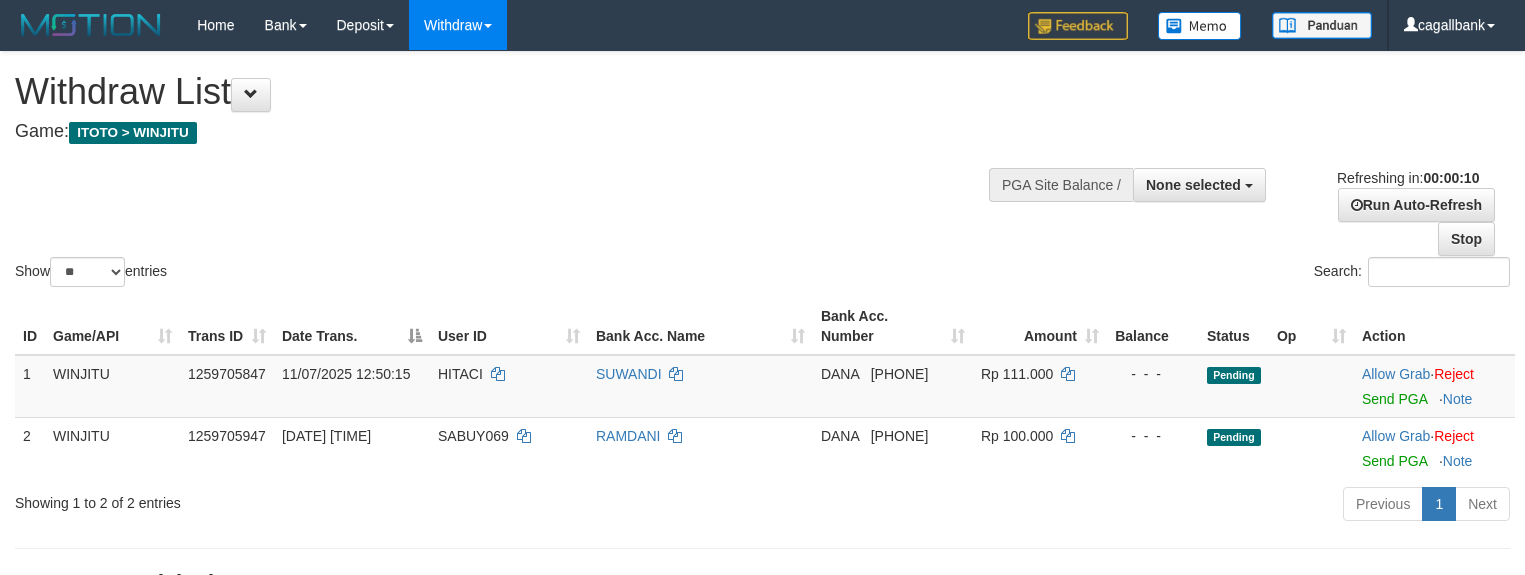 select 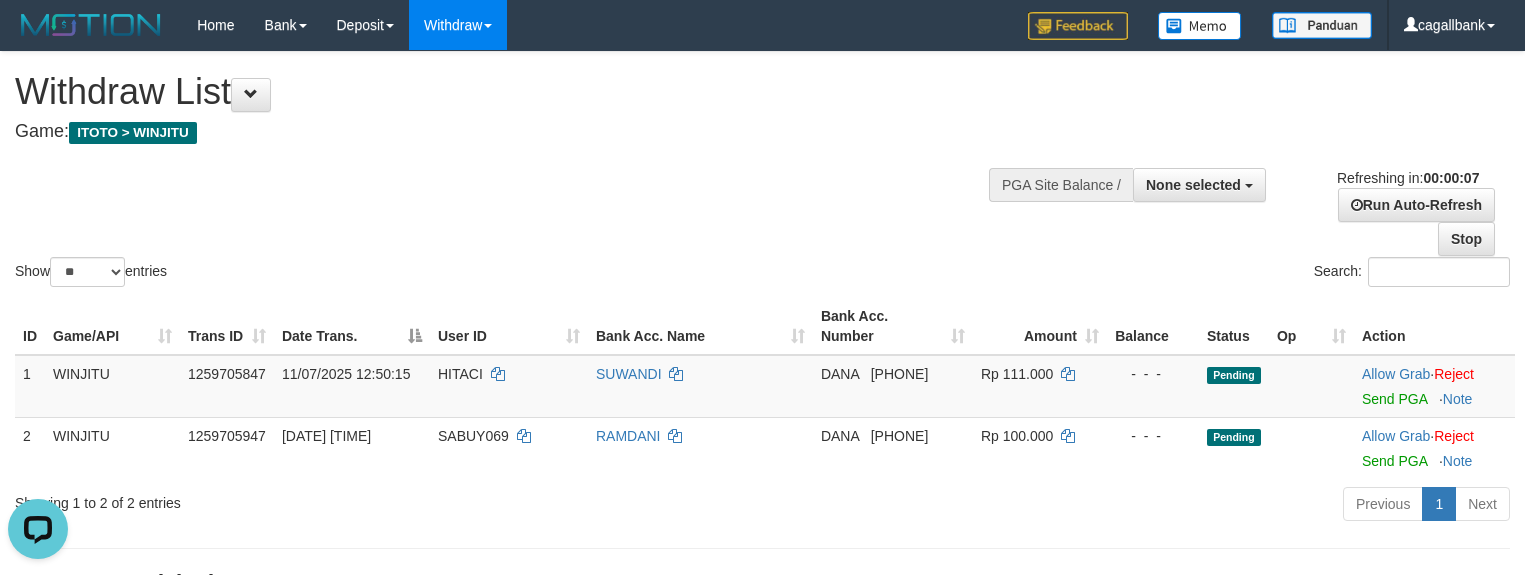 scroll, scrollTop: 0, scrollLeft: 0, axis: both 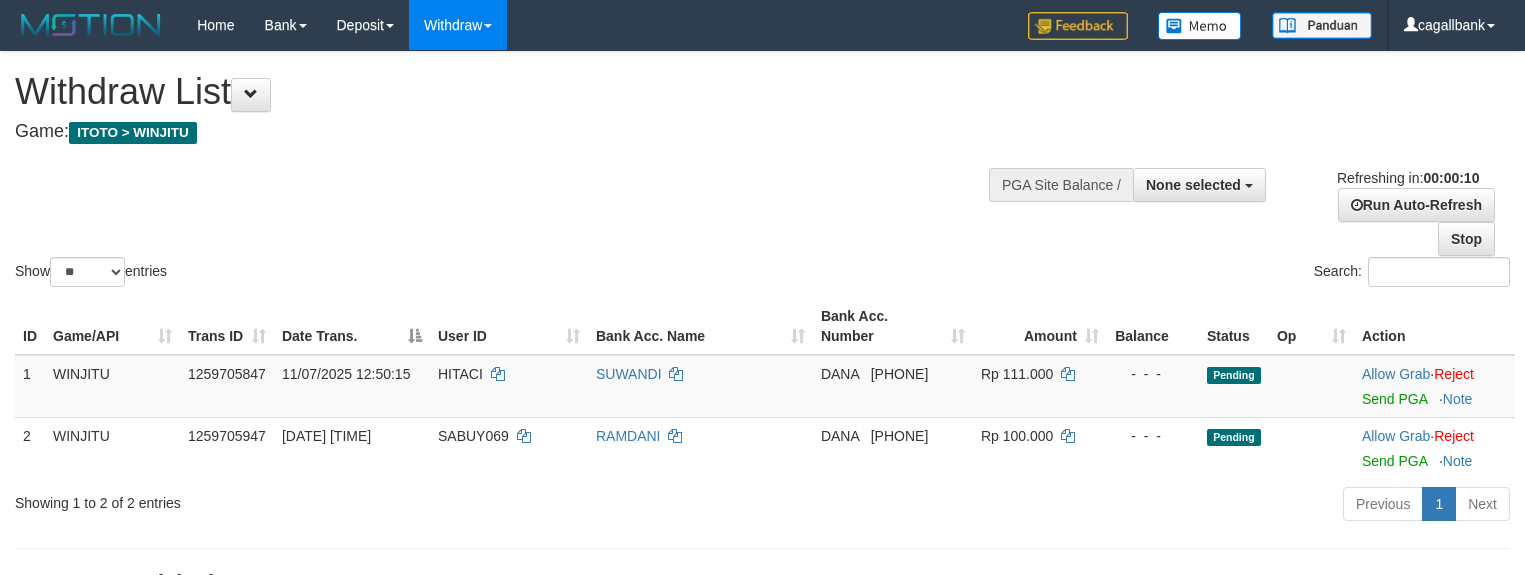 select 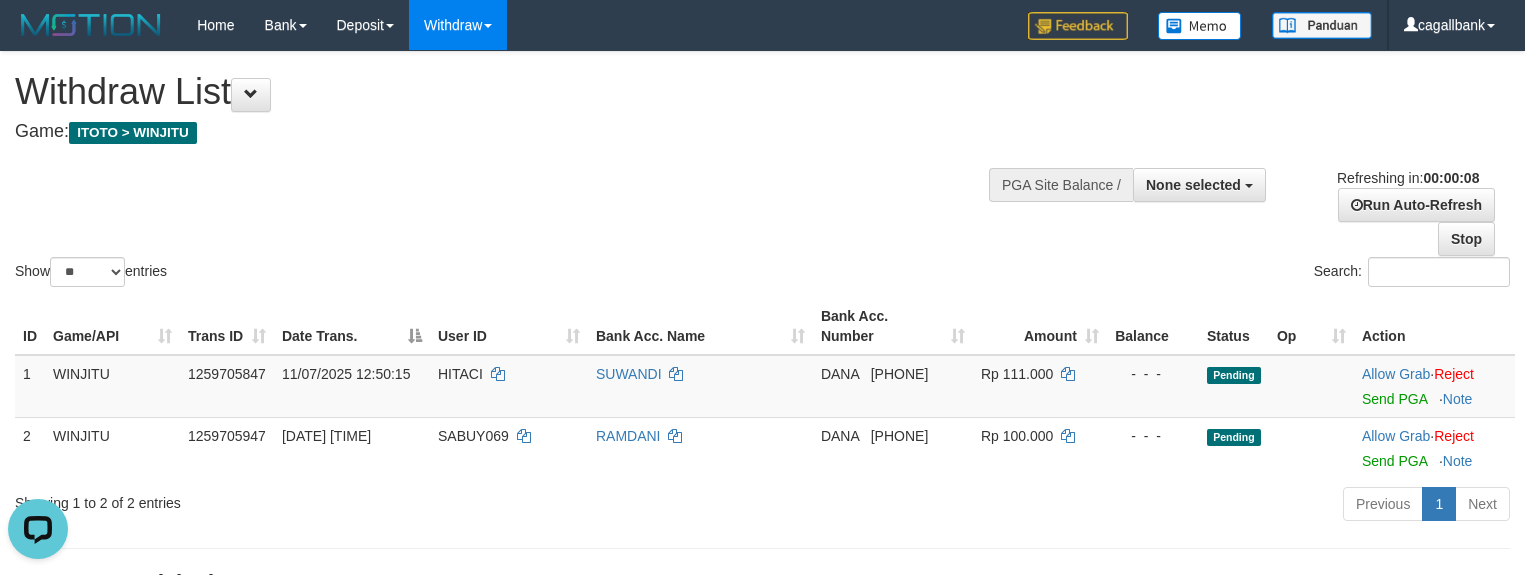 scroll, scrollTop: 0, scrollLeft: 0, axis: both 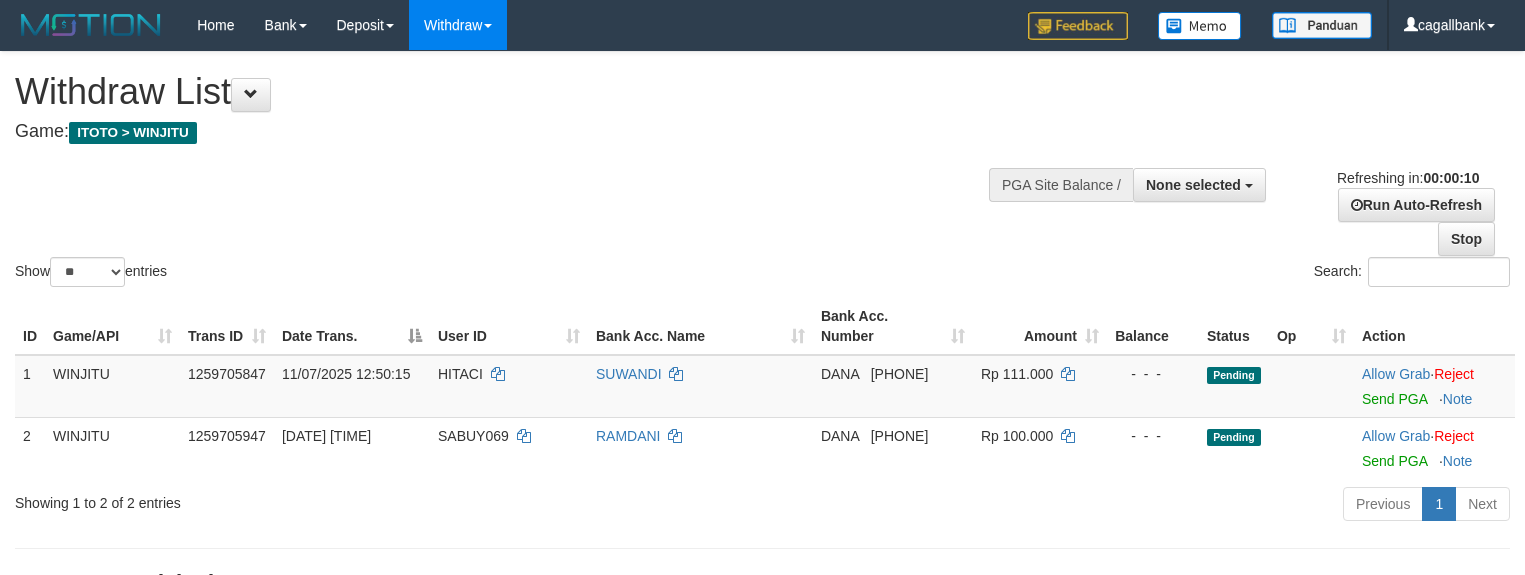 select 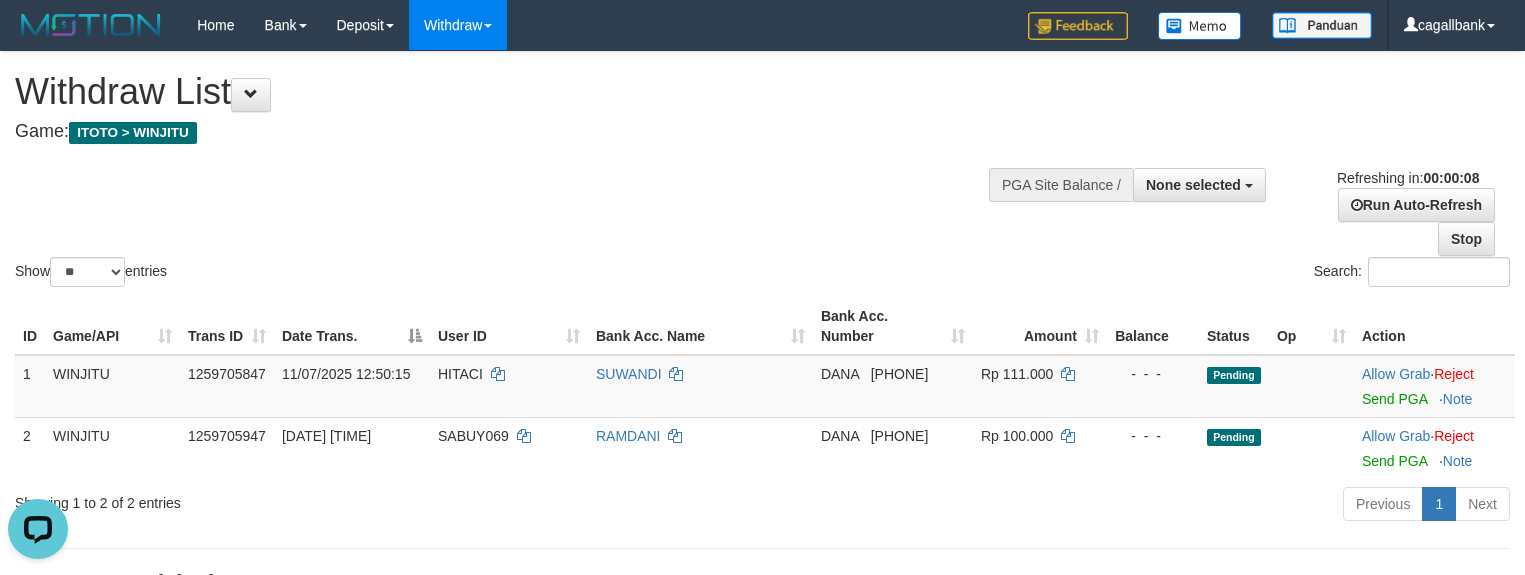 scroll, scrollTop: 0, scrollLeft: 0, axis: both 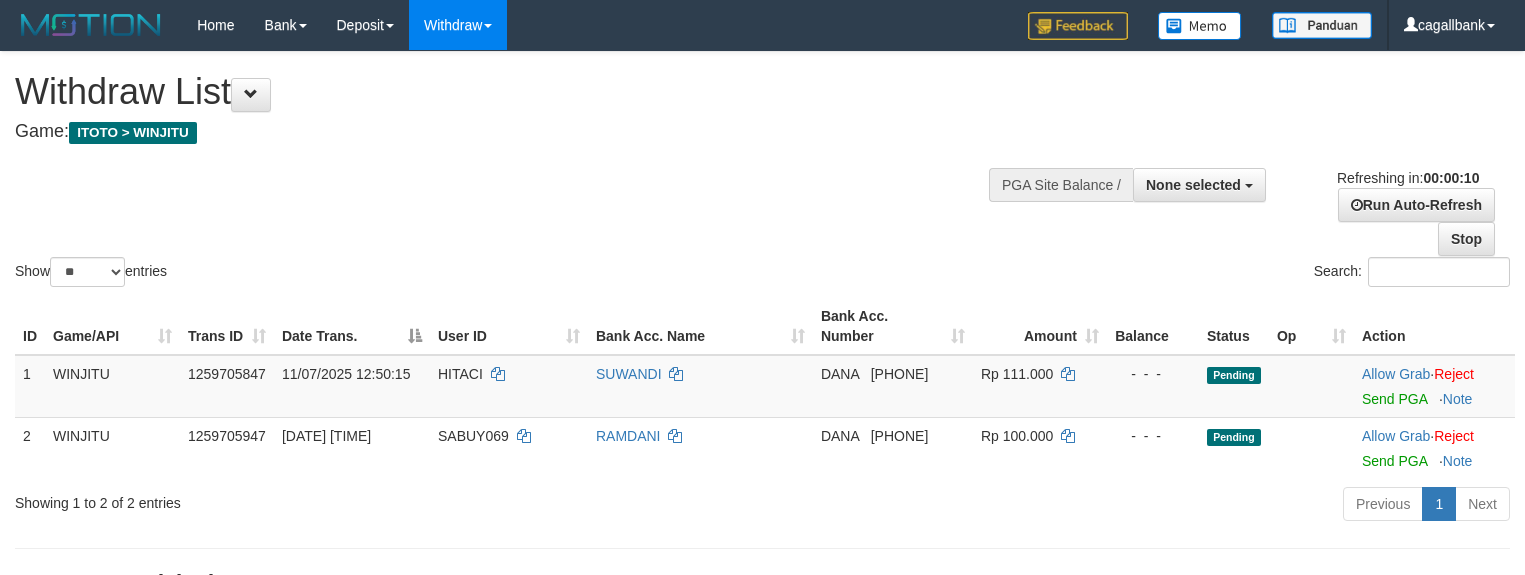 select 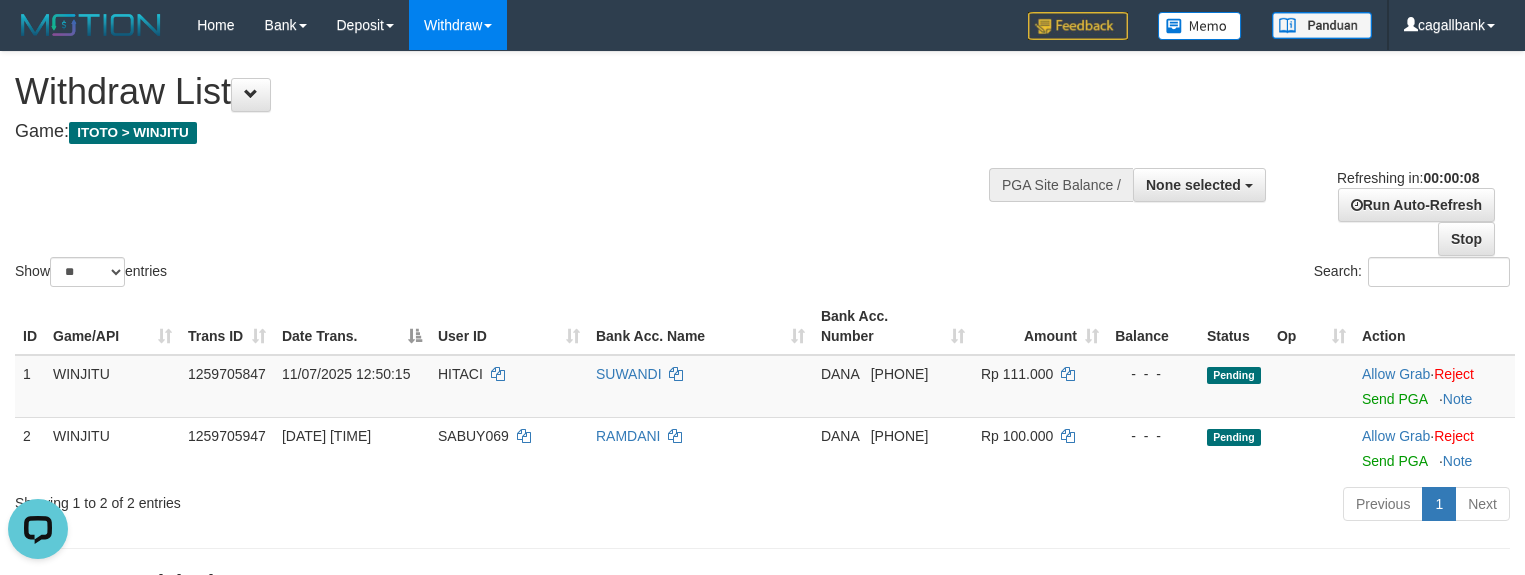 scroll, scrollTop: 0, scrollLeft: 0, axis: both 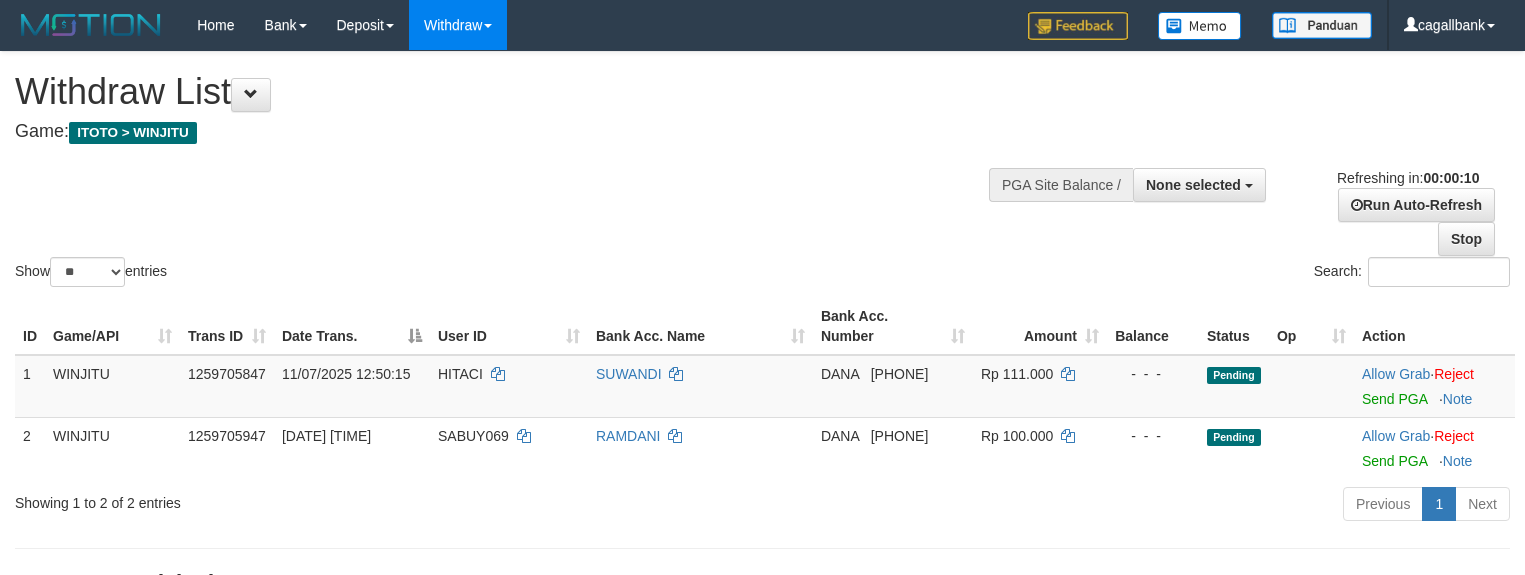 select 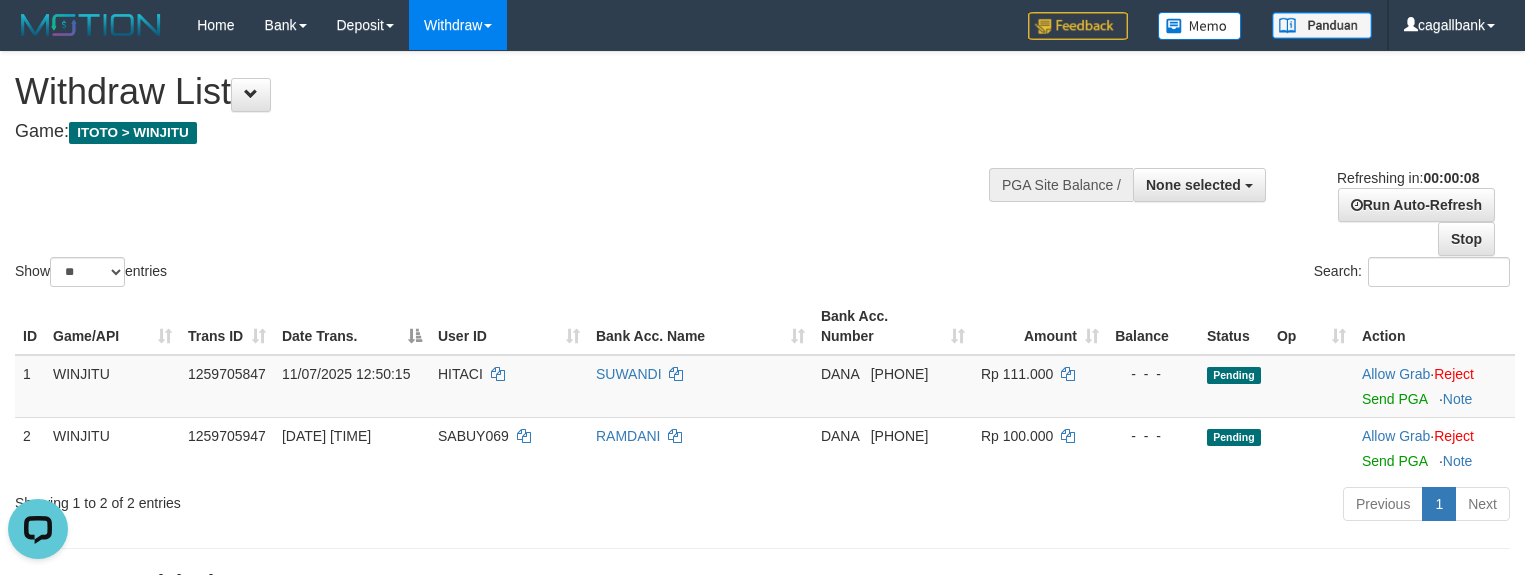 scroll, scrollTop: 0, scrollLeft: 0, axis: both 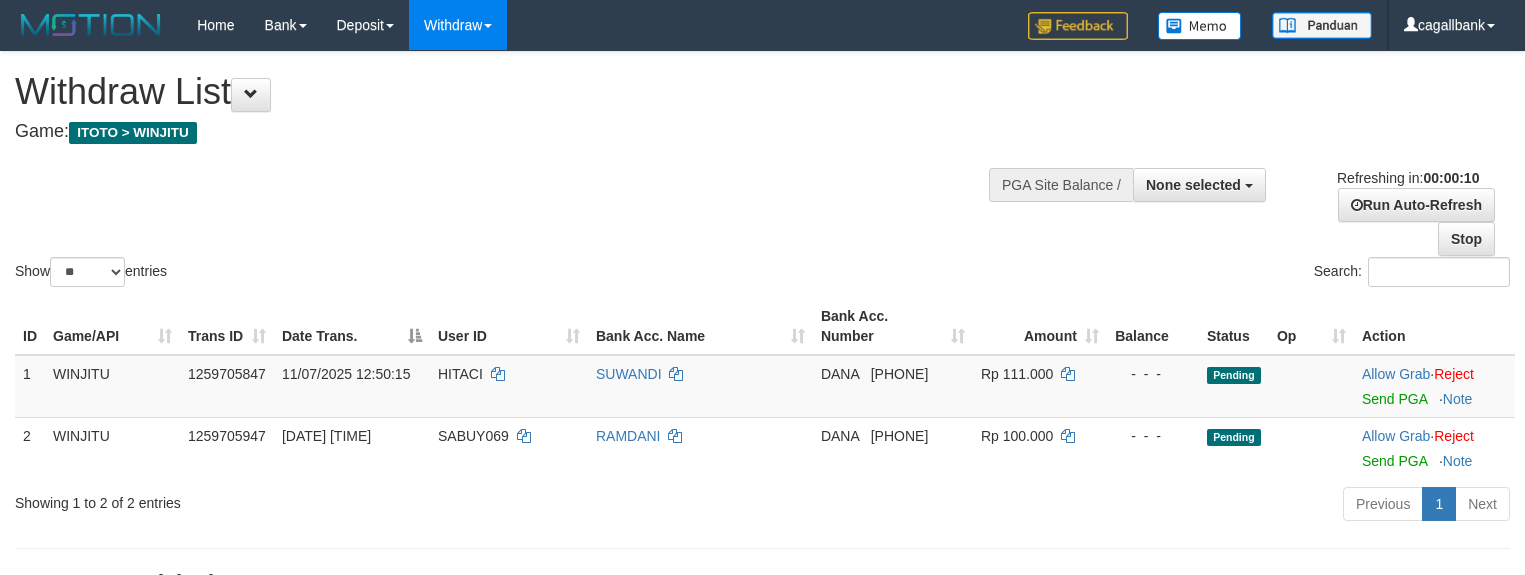 select 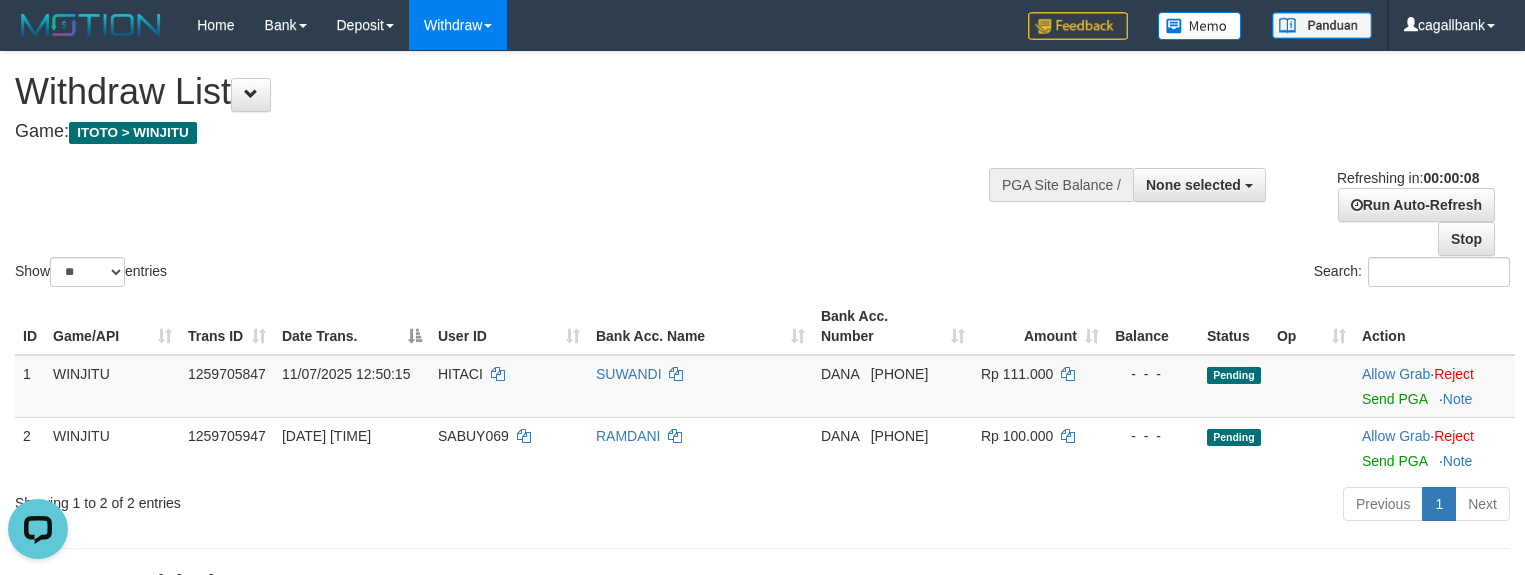 scroll, scrollTop: 0, scrollLeft: 0, axis: both 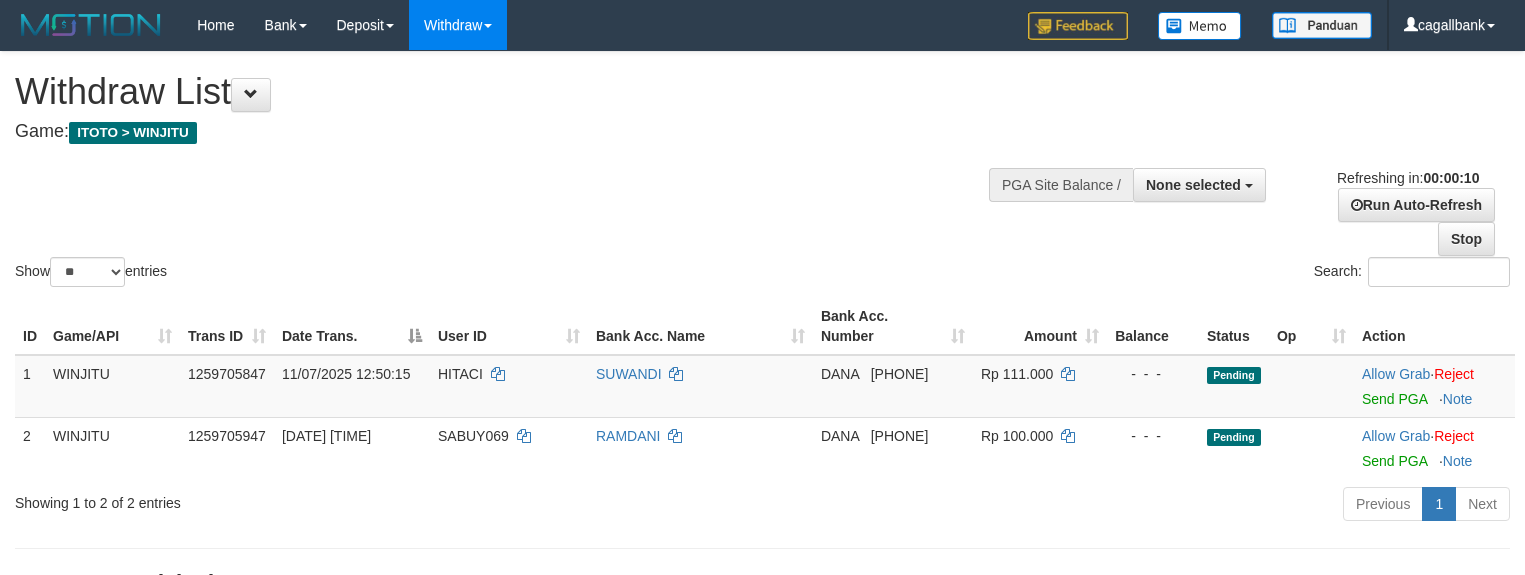 select 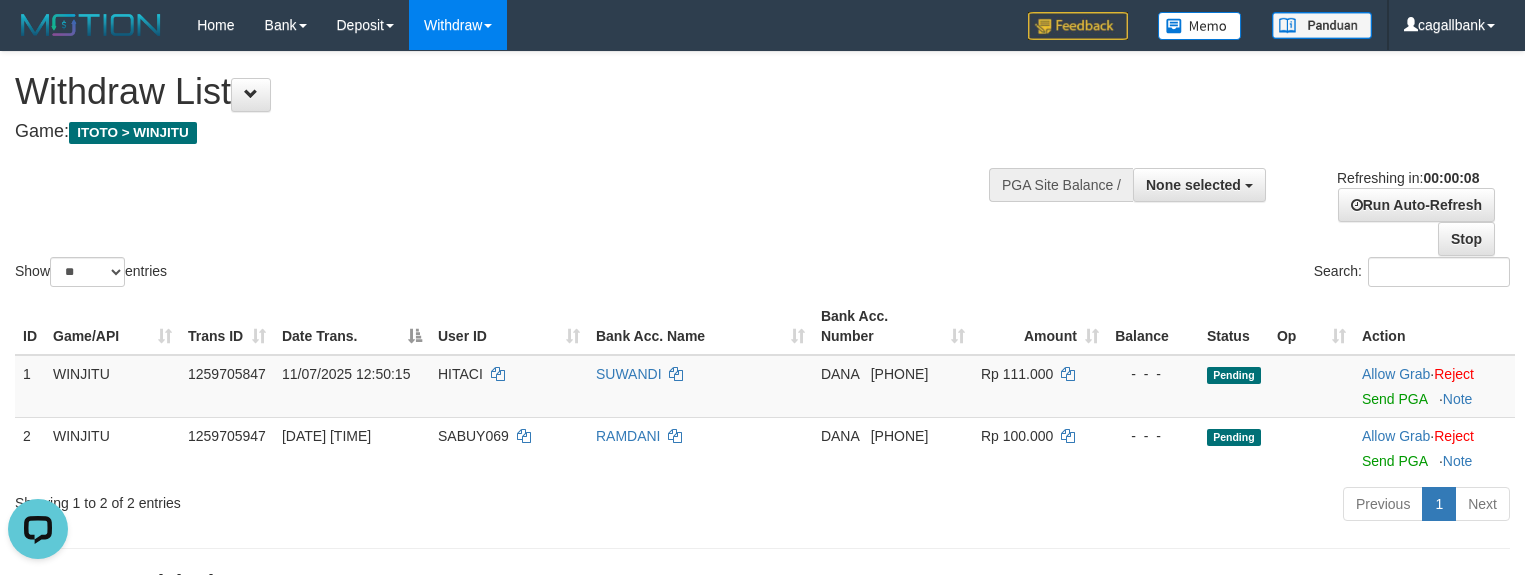 scroll, scrollTop: 0, scrollLeft: 0, axis: both 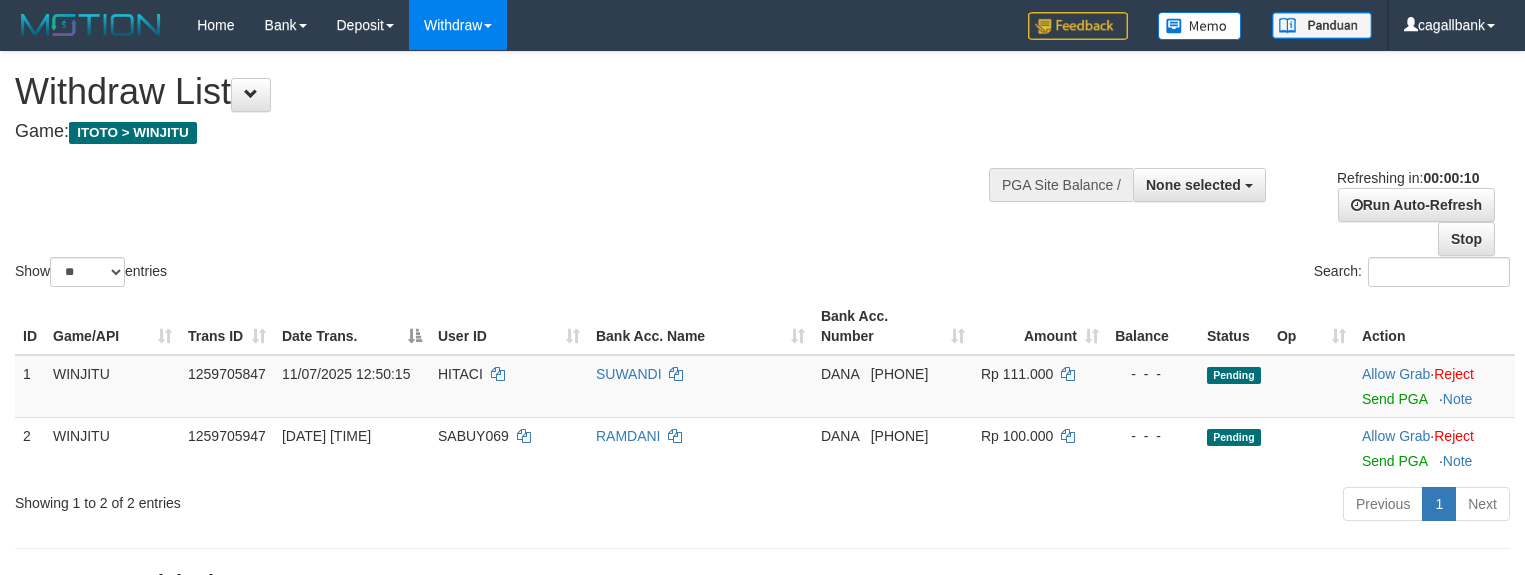 select 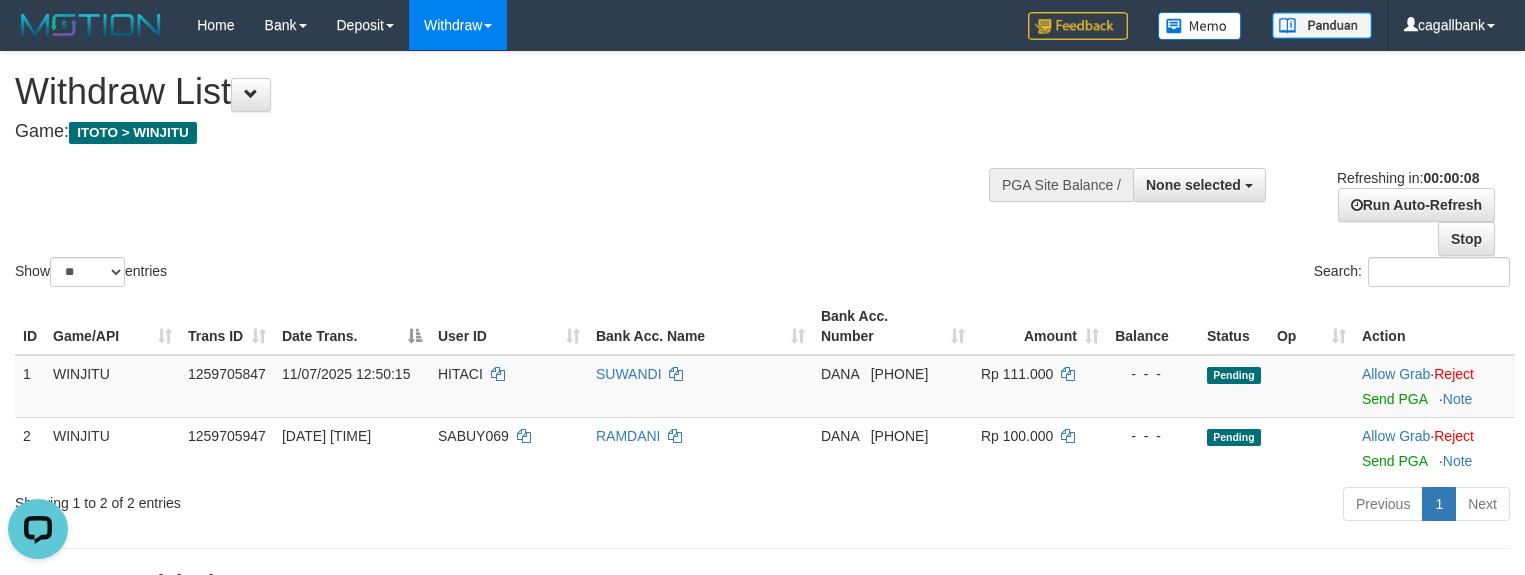 scroll, scrollTop: 0, scrollLeft: 0, axis: both 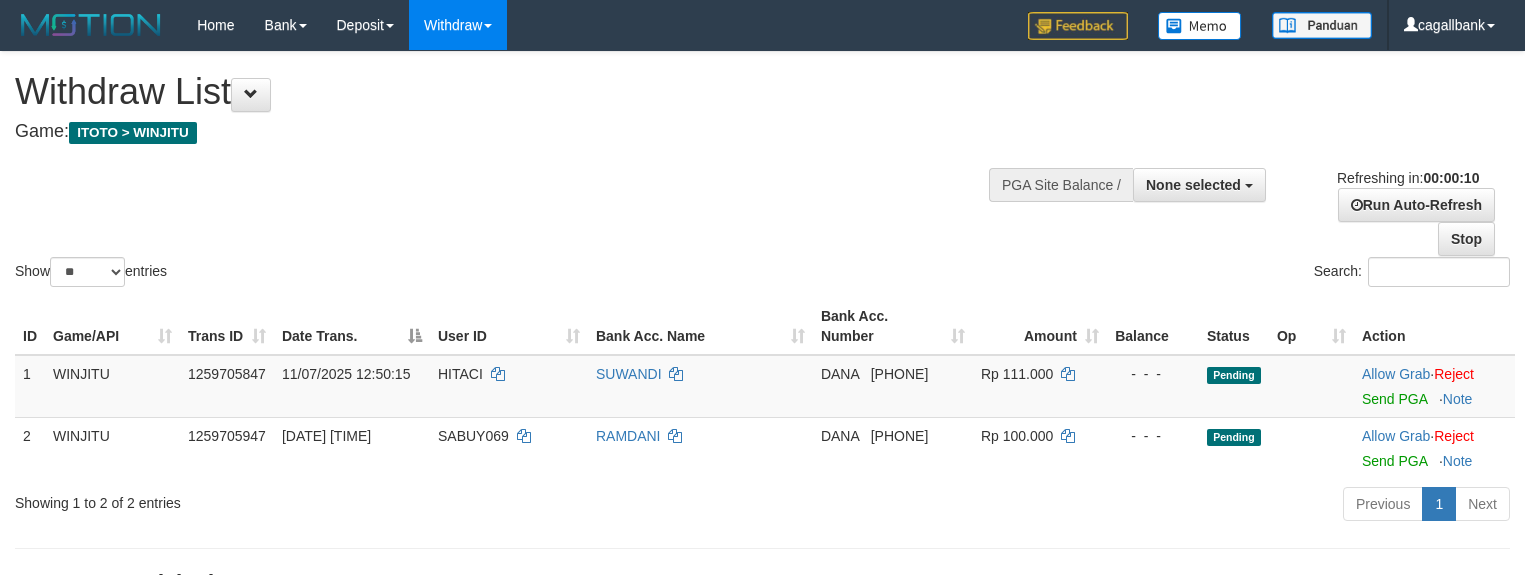 select 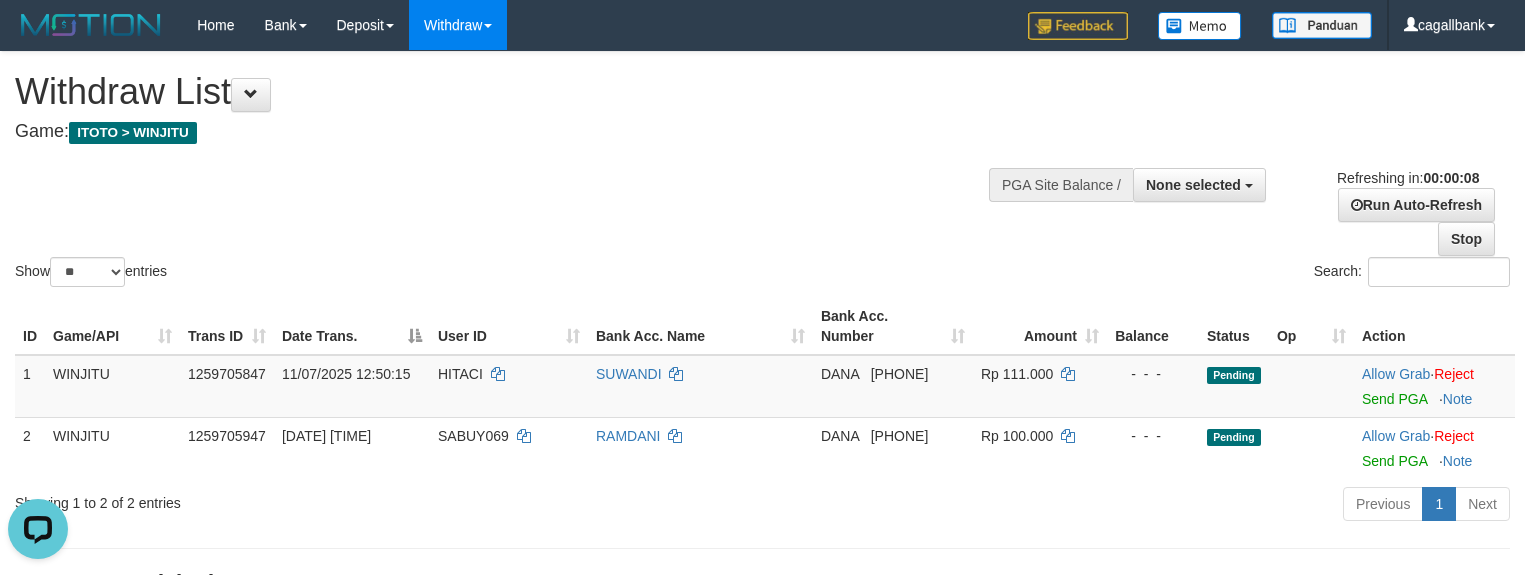 scroll, scrollTop: 0, scrollLeft: 0, axis: both 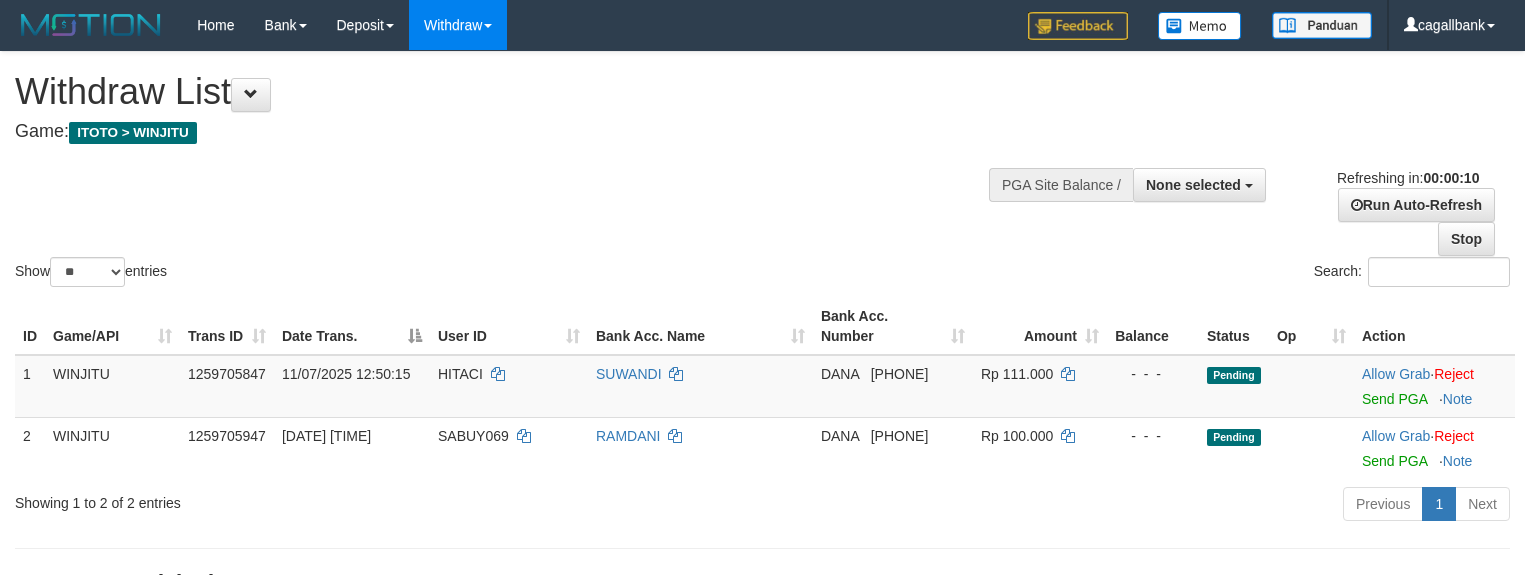 select 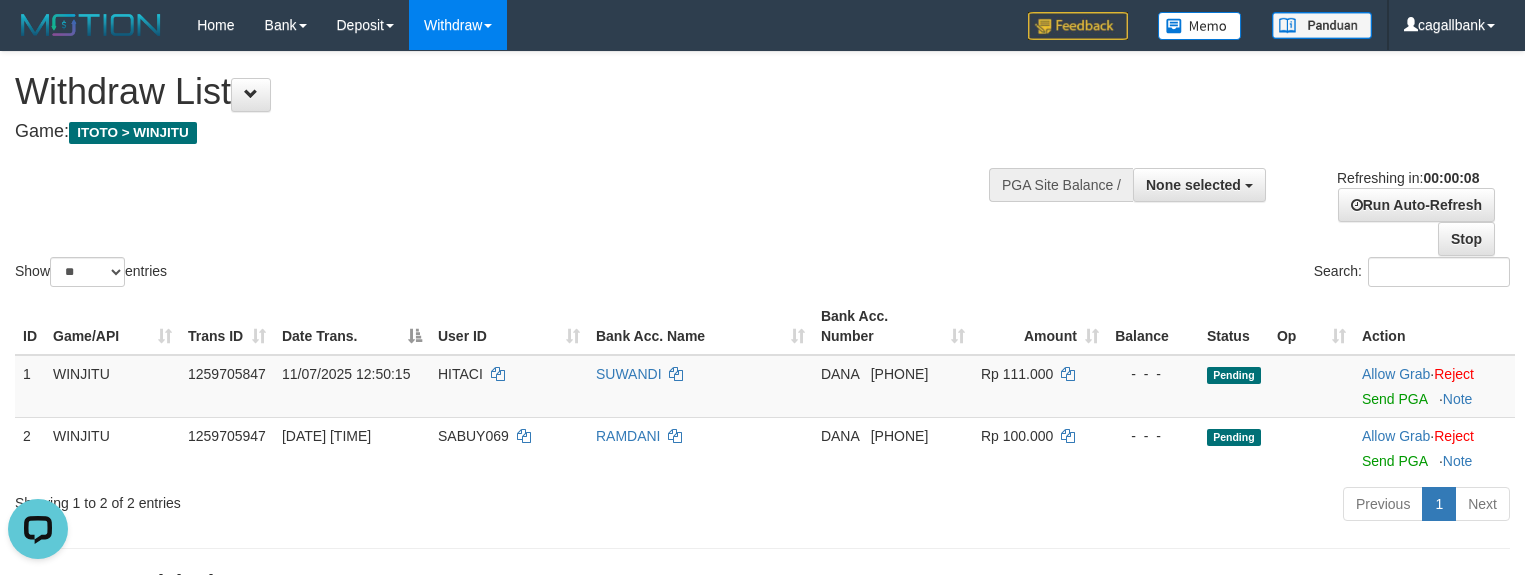 scroll, scrollTop: 0, scrollLeft: 0, axis: both 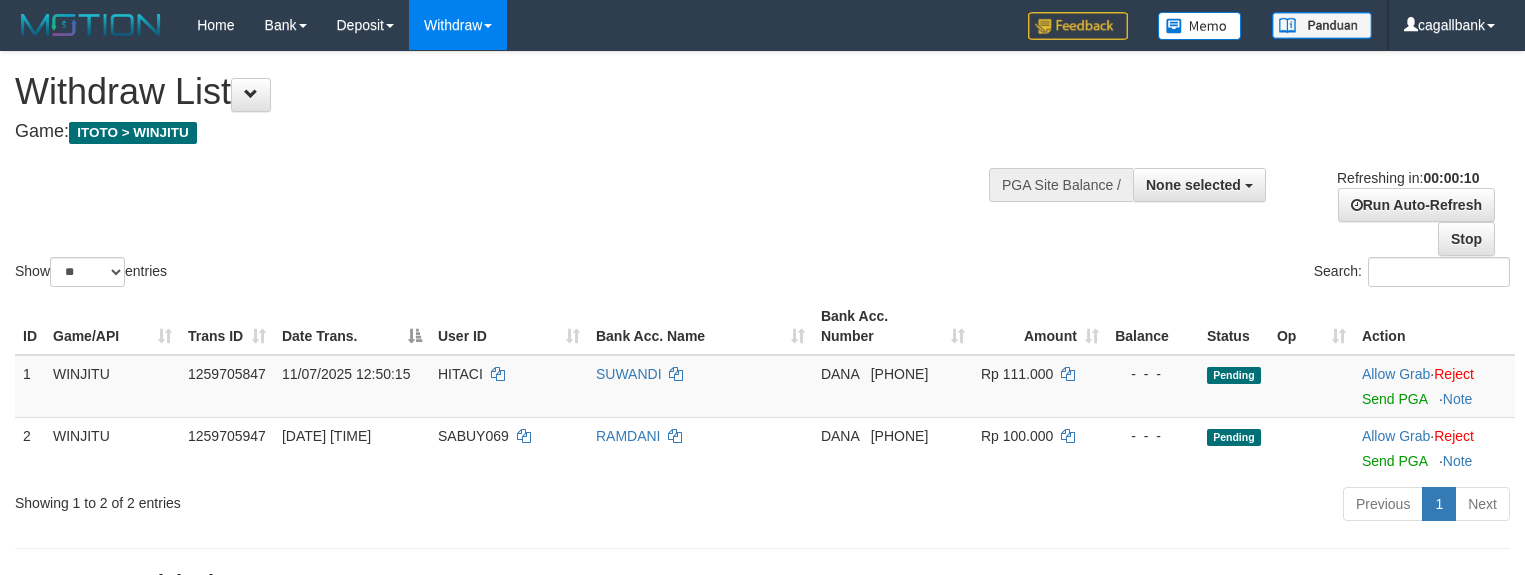 select 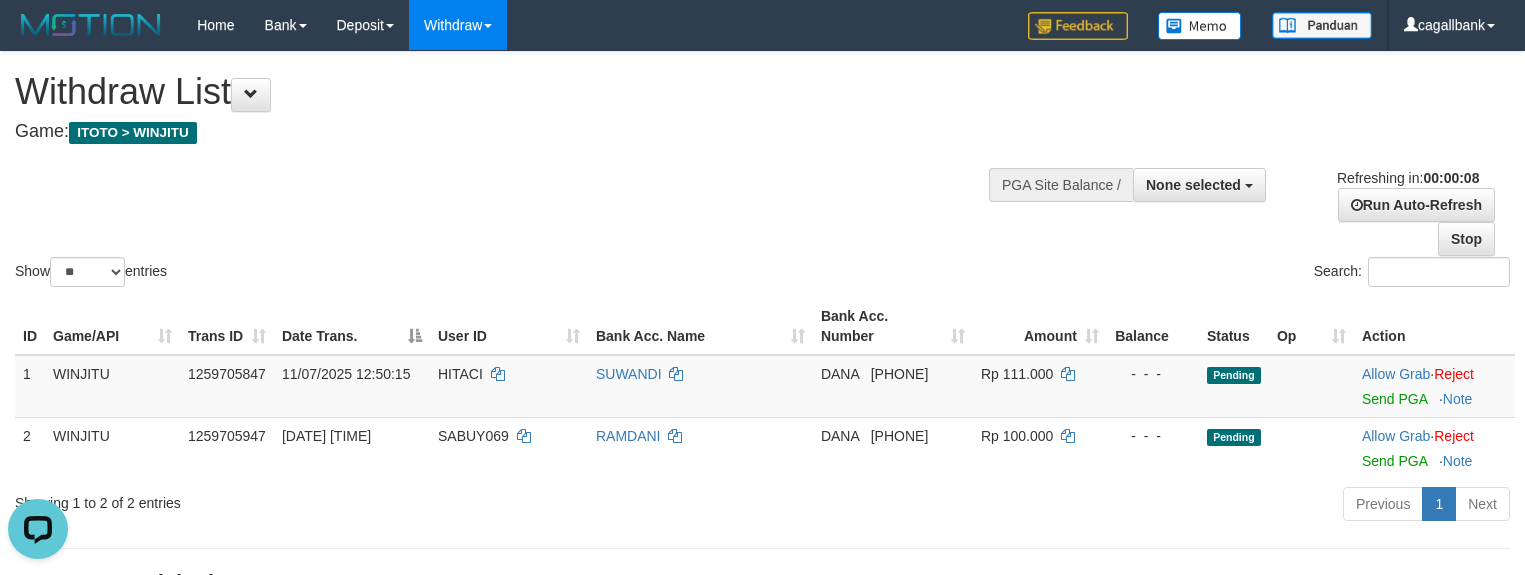 scroll, scrollTop: 0, scrollLeft: 0, axis: both 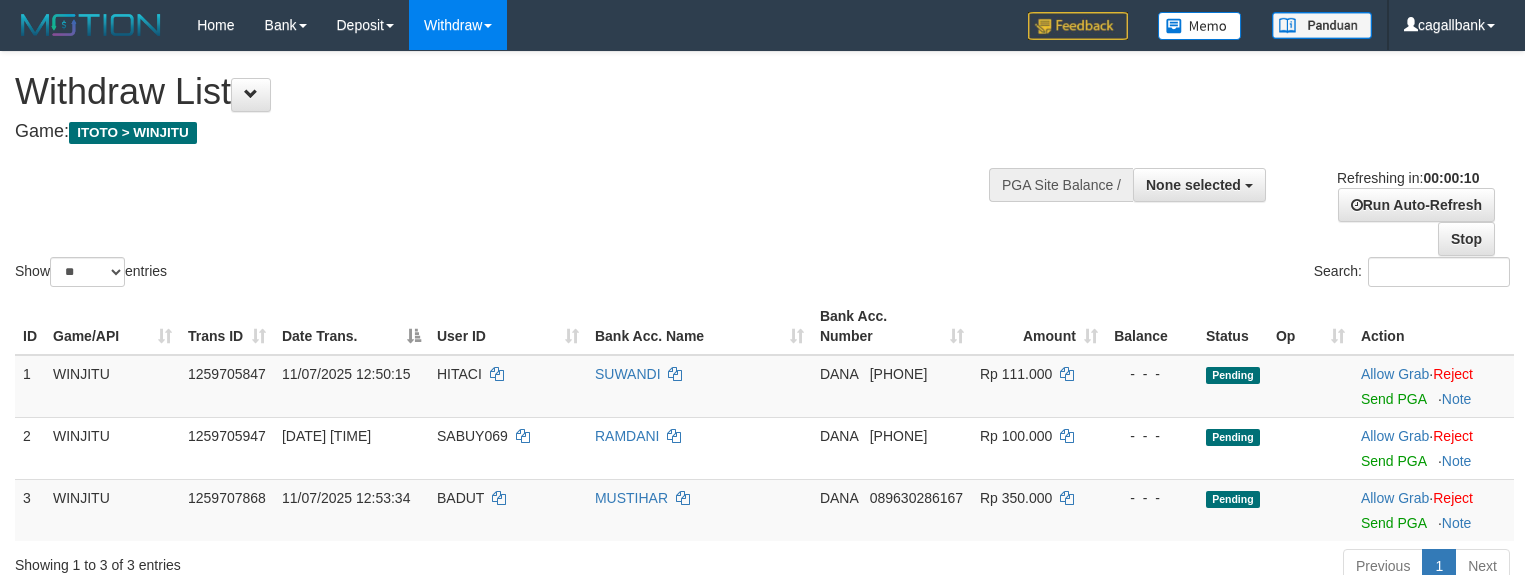 select 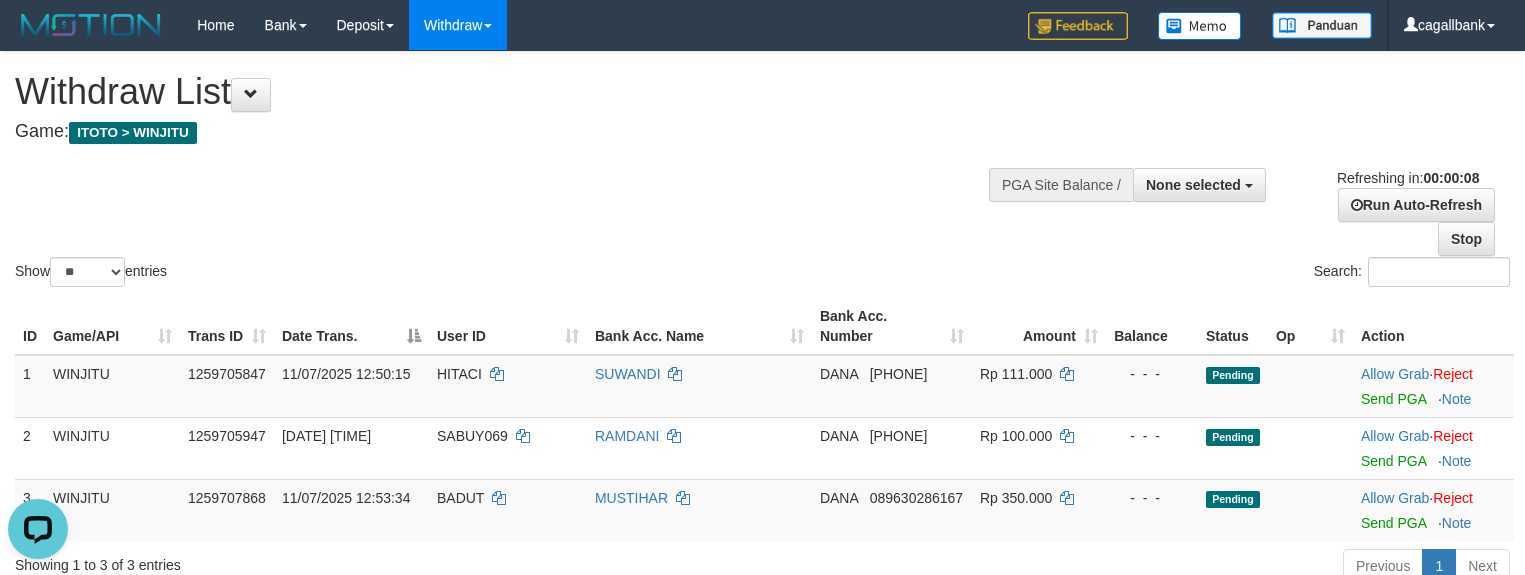 scroll, scrollTop: 0, scrollLeft: 0, axis: both 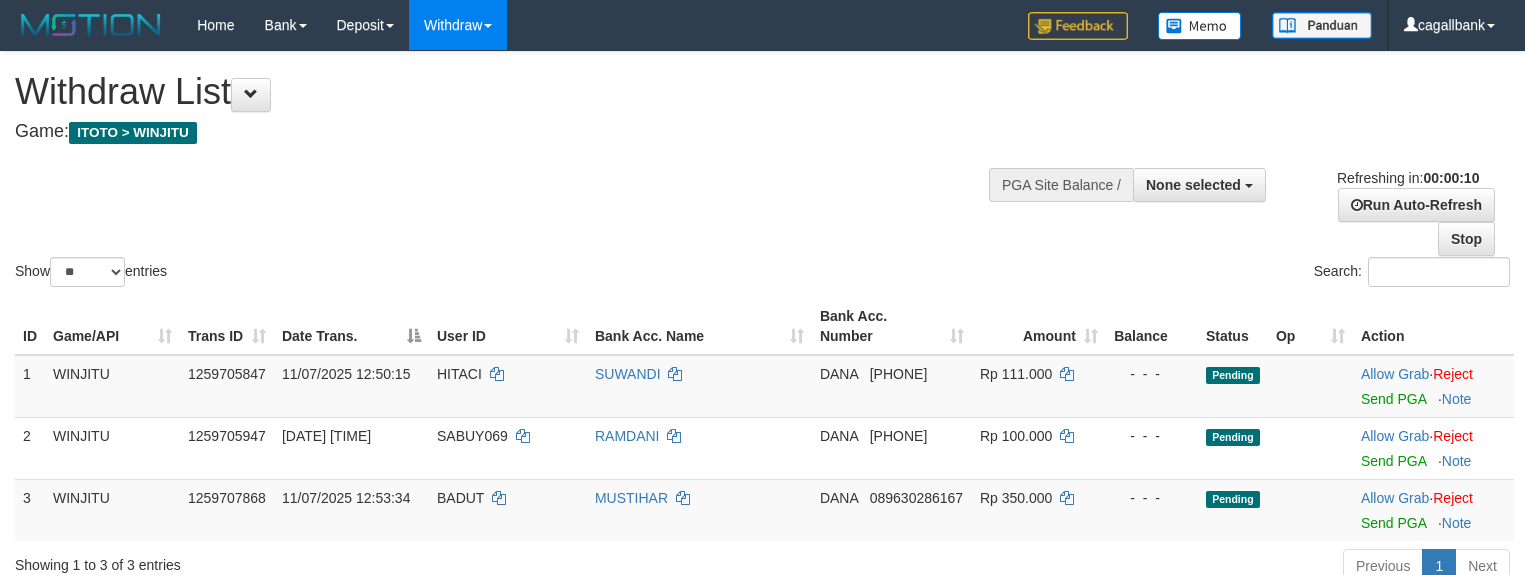 select 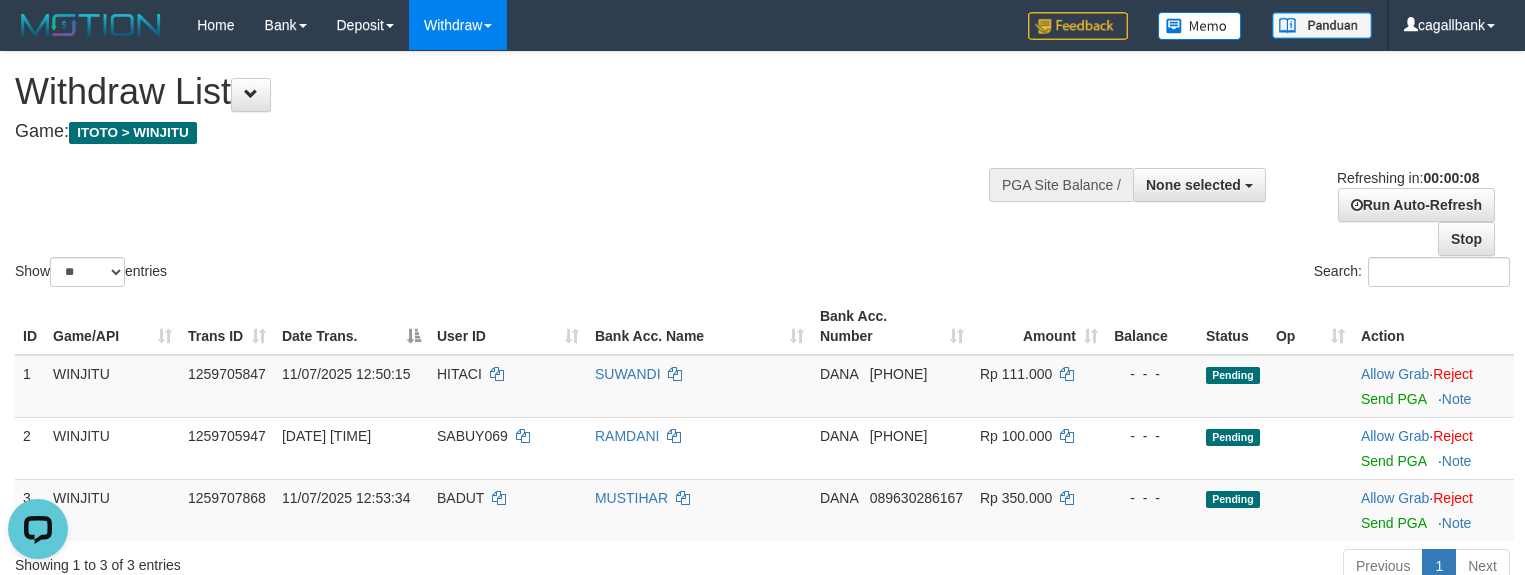 scroll, scrollTop: 0, scrollLeft: 0, axis: both 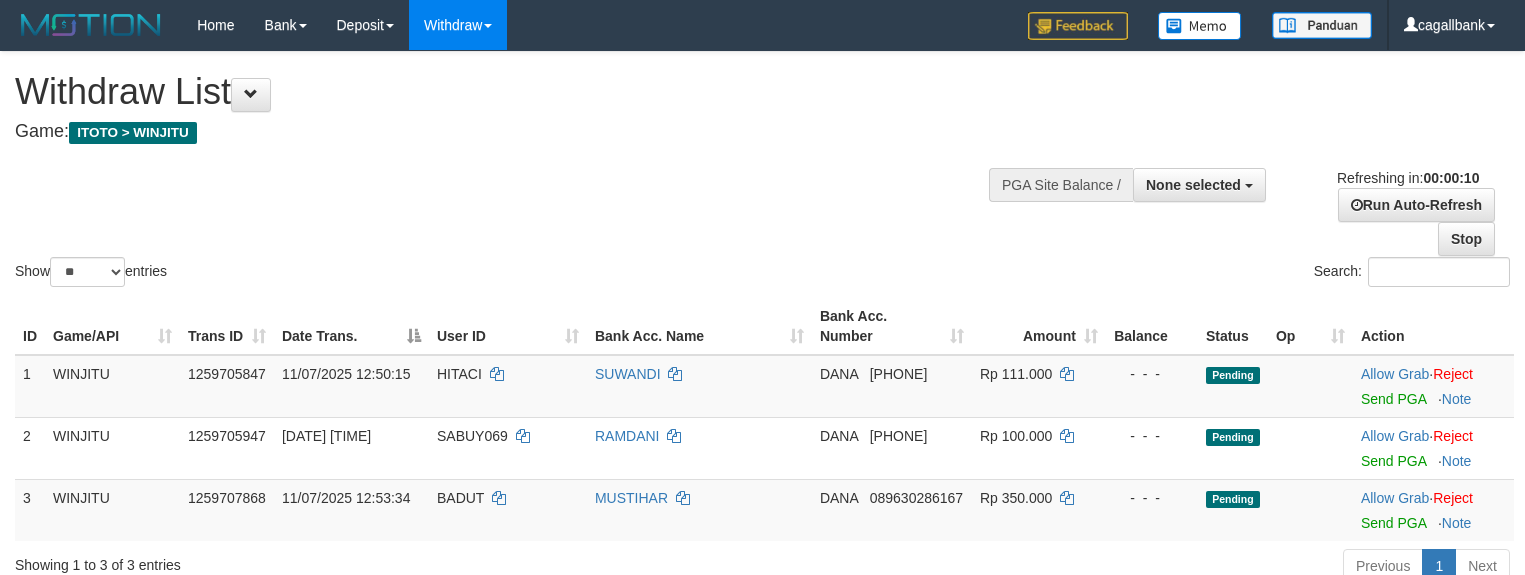 select 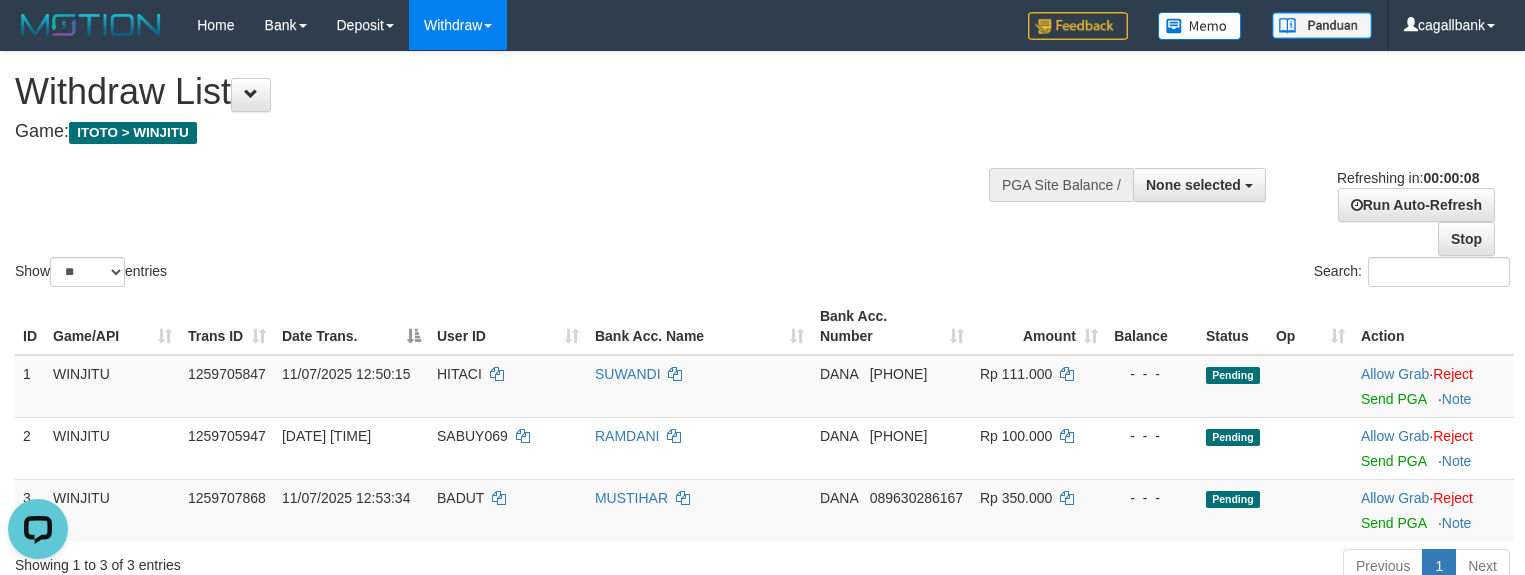 scroll, scrollTop: 0, scrollLeft: 0, axis: both 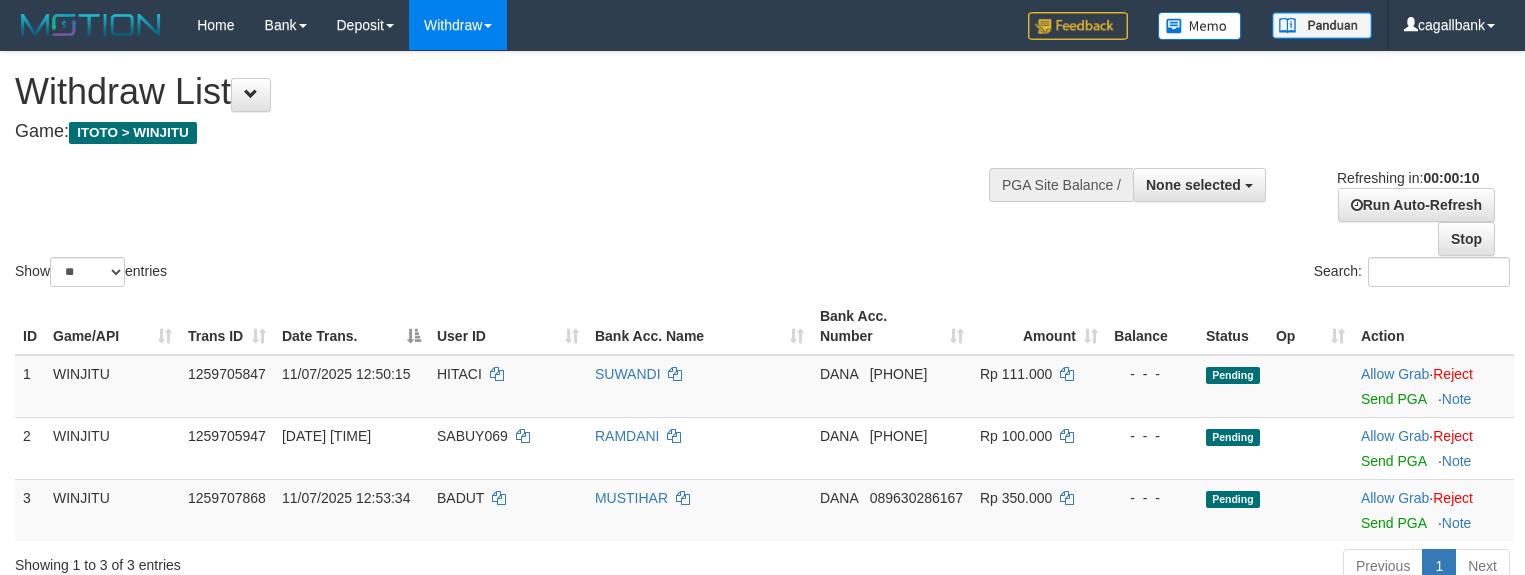 select 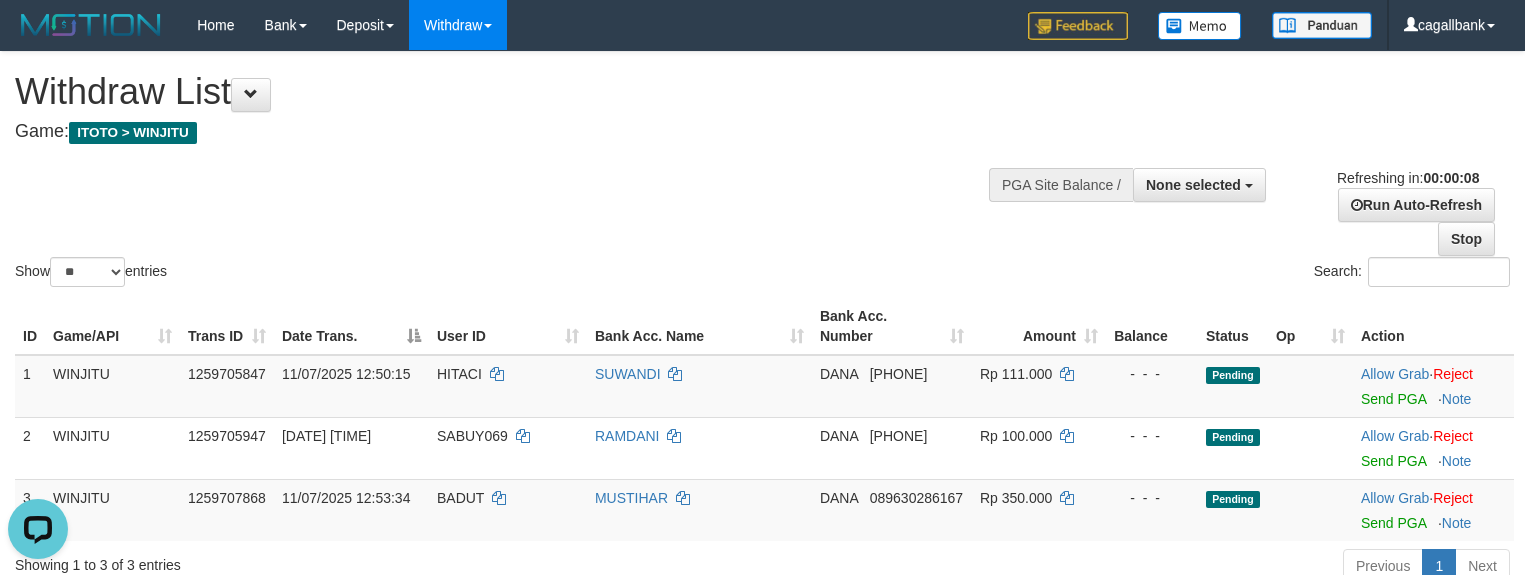 scroll, scrollTop: 0, scrollLeft: 0, axis: both 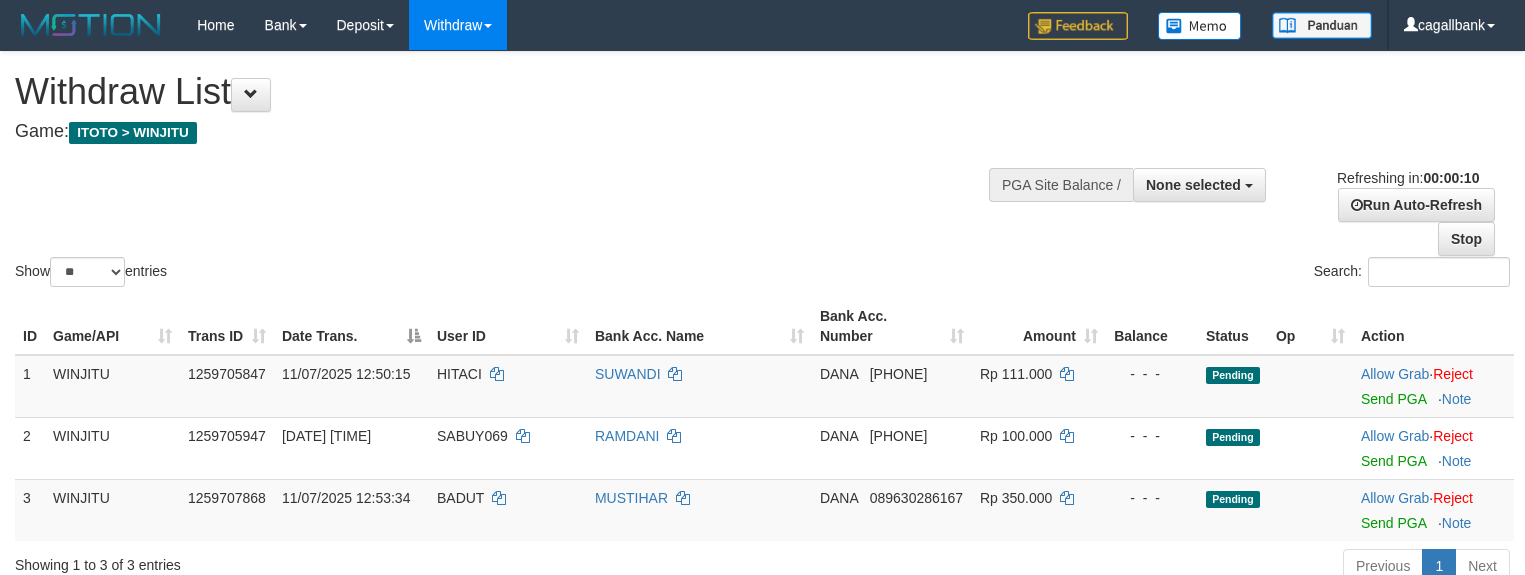 select 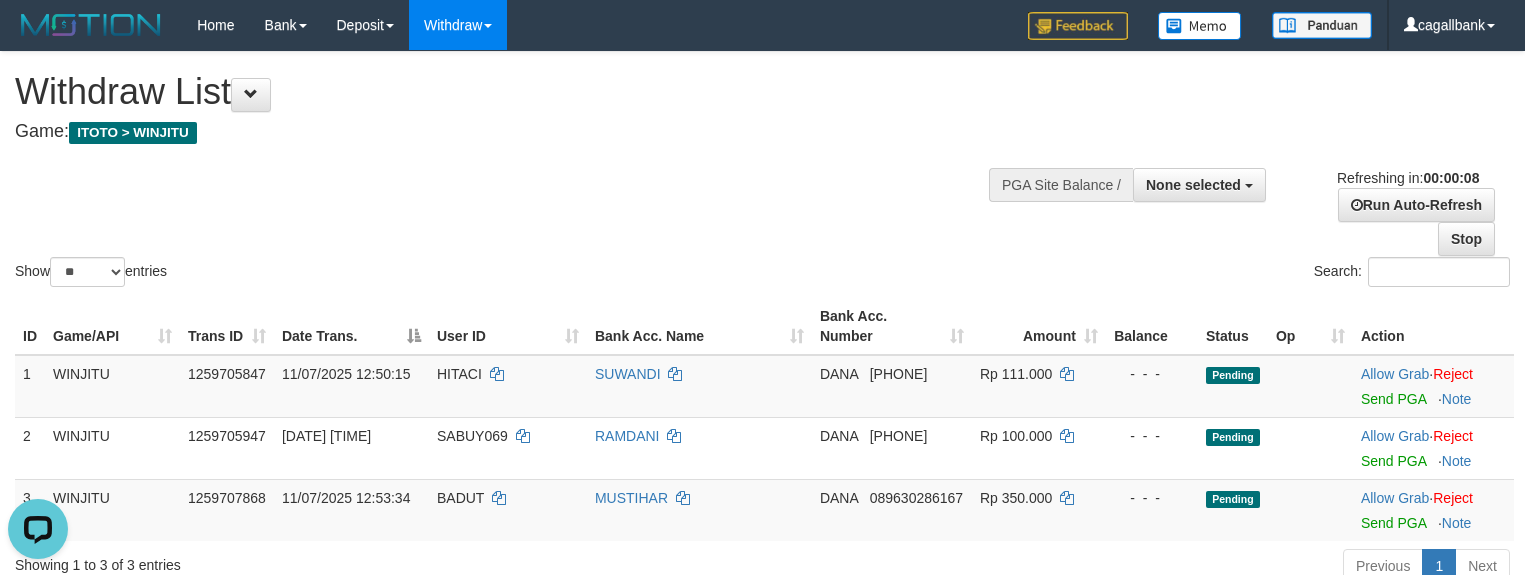 scroll, scrollTop: 0, scrollLeft: 0, axis: both 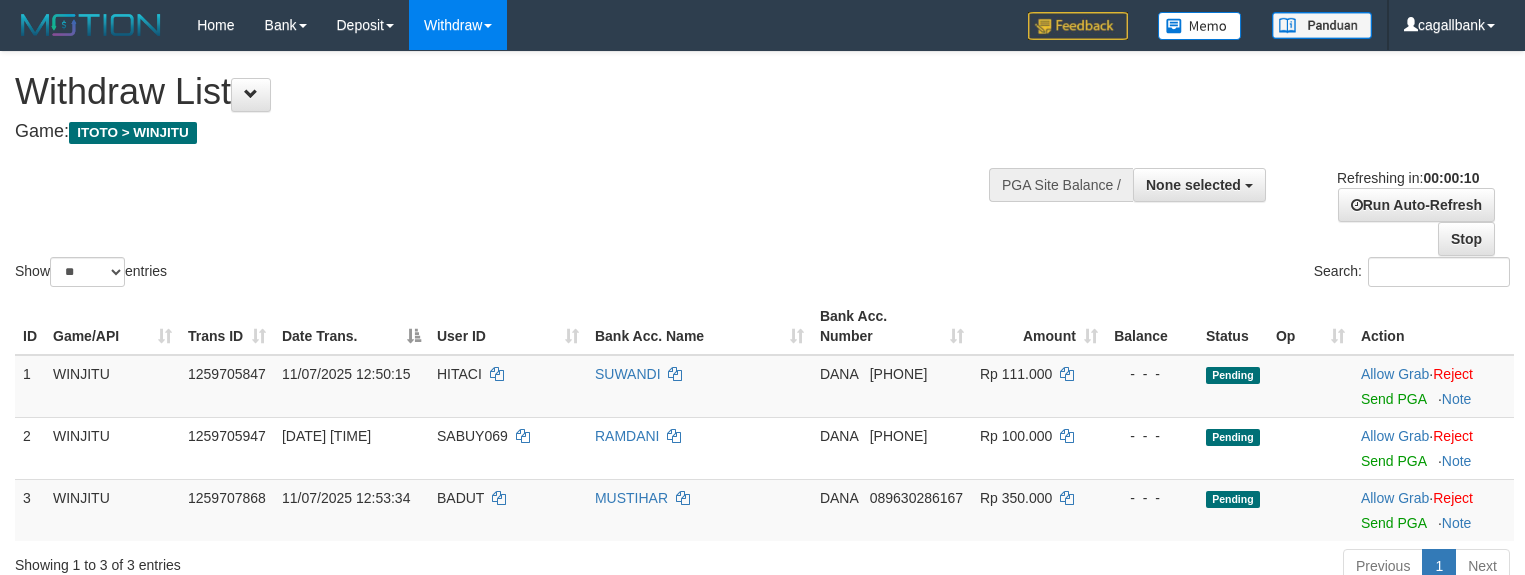 select 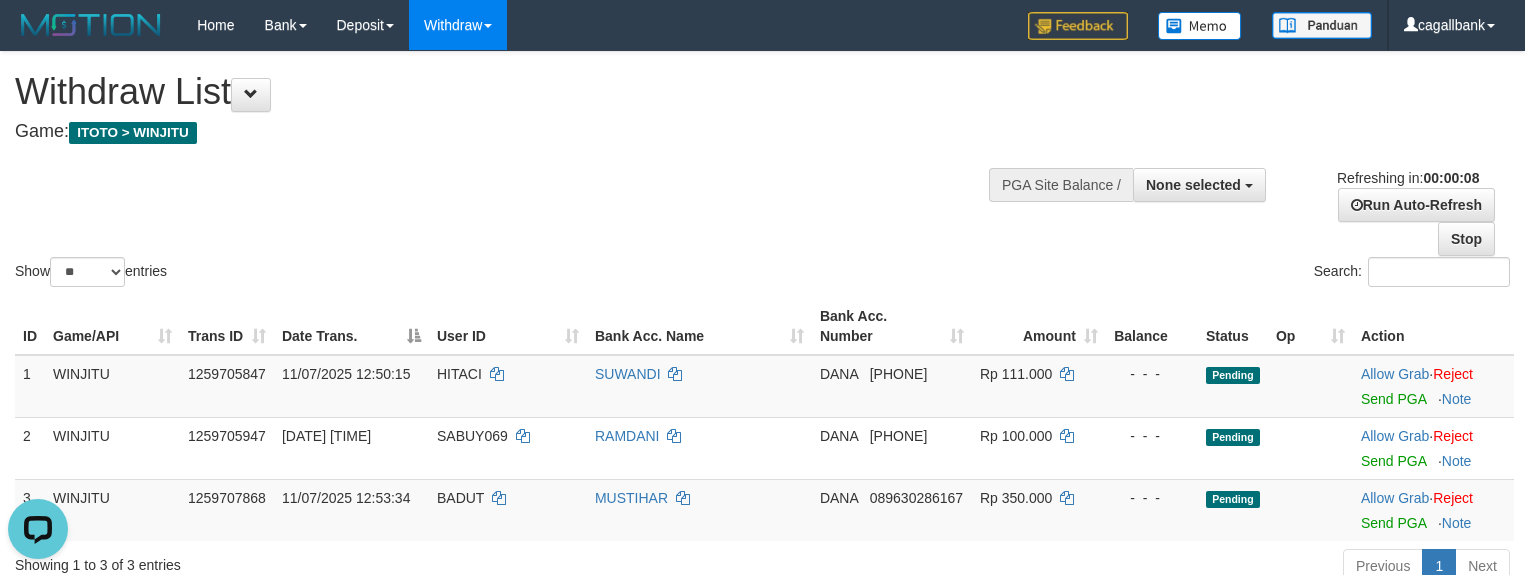 scroll, scrollTop: 0, scrollLeft: 0, axis: both 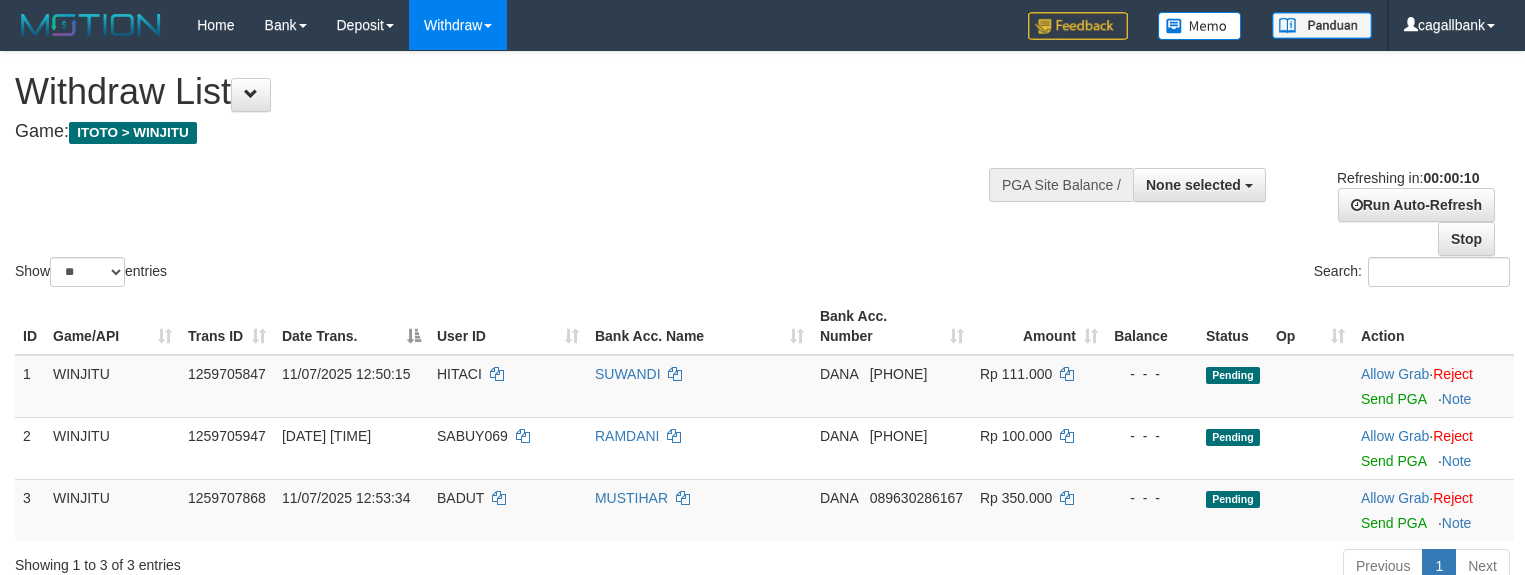 select 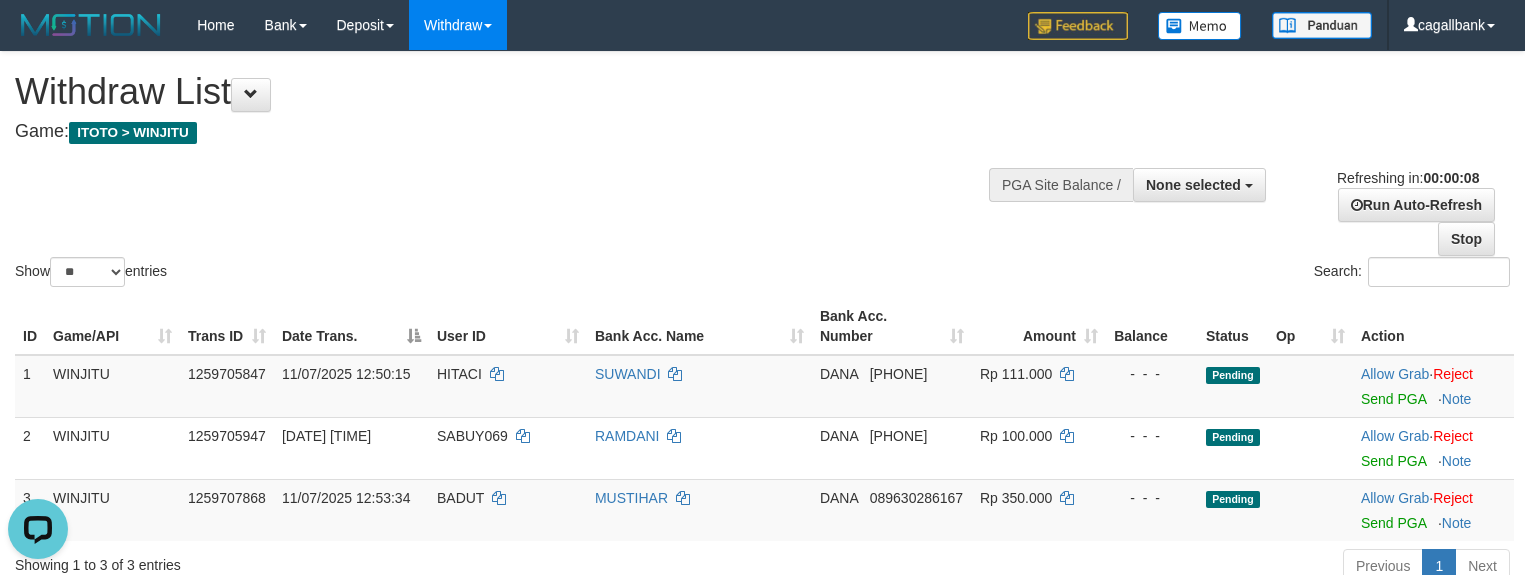 scroll, scrollTop: 0, scrollLeft: 0, axis: both 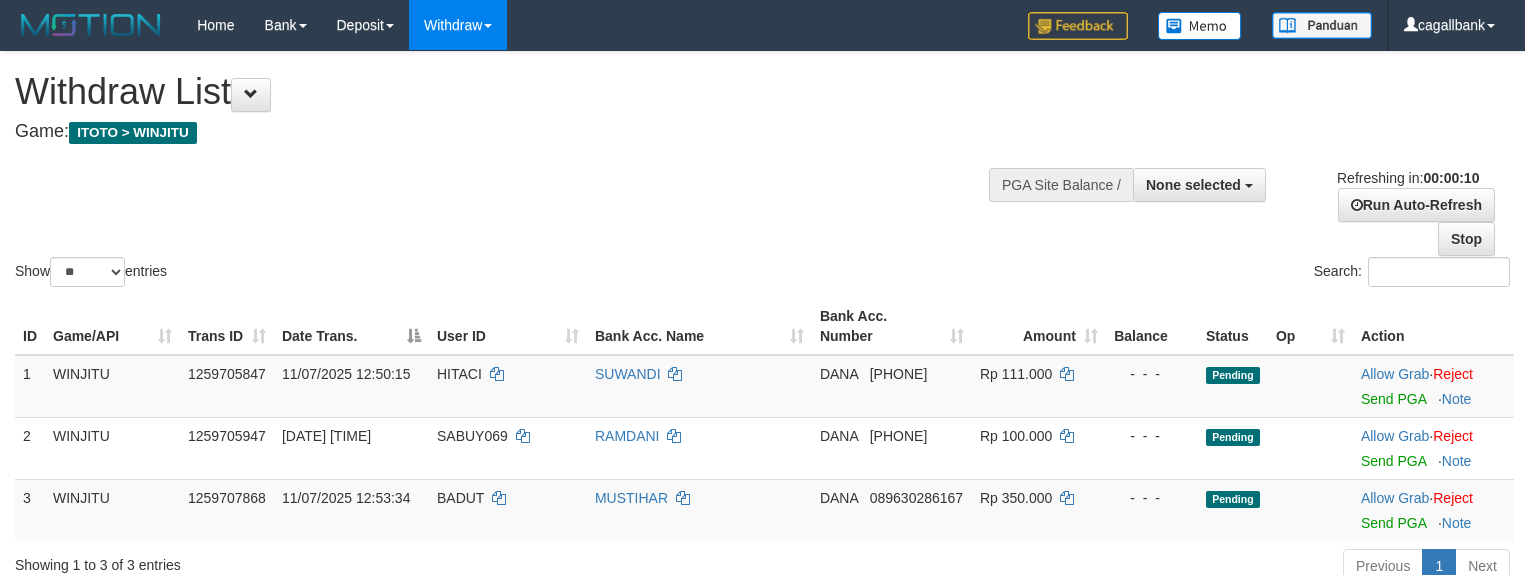 select 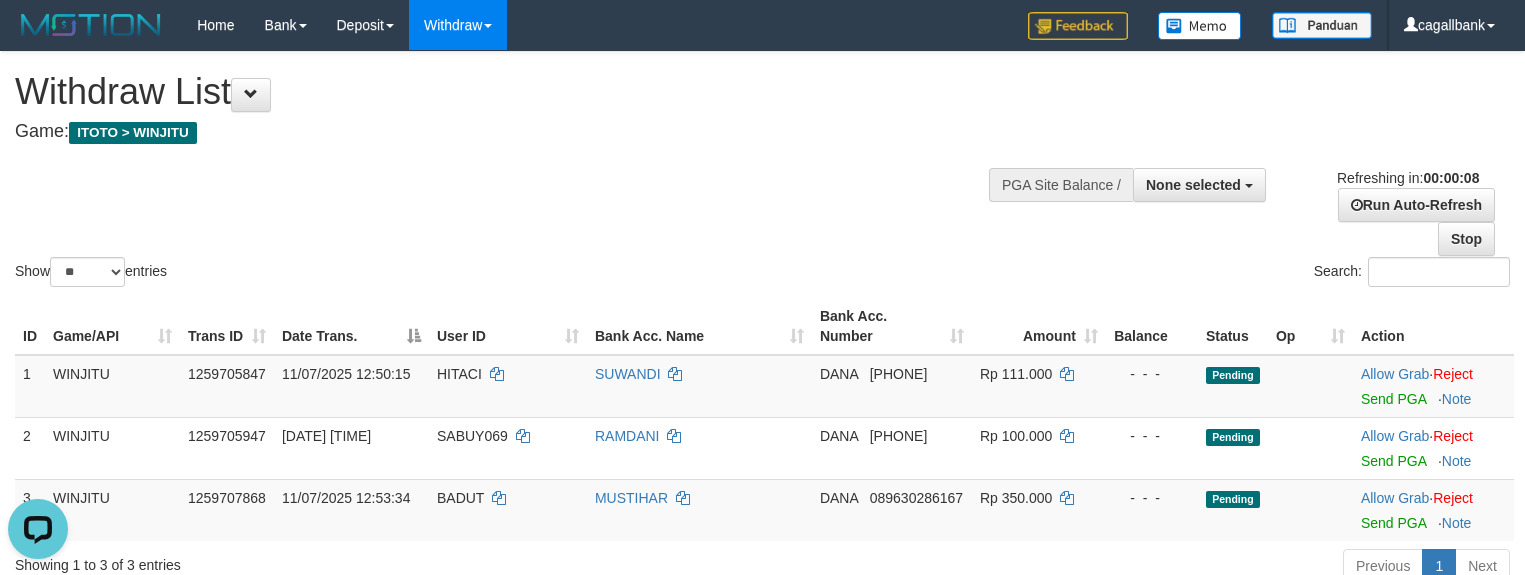 scroll, scrollTop: 0, scrollLeft: 0, axis: both 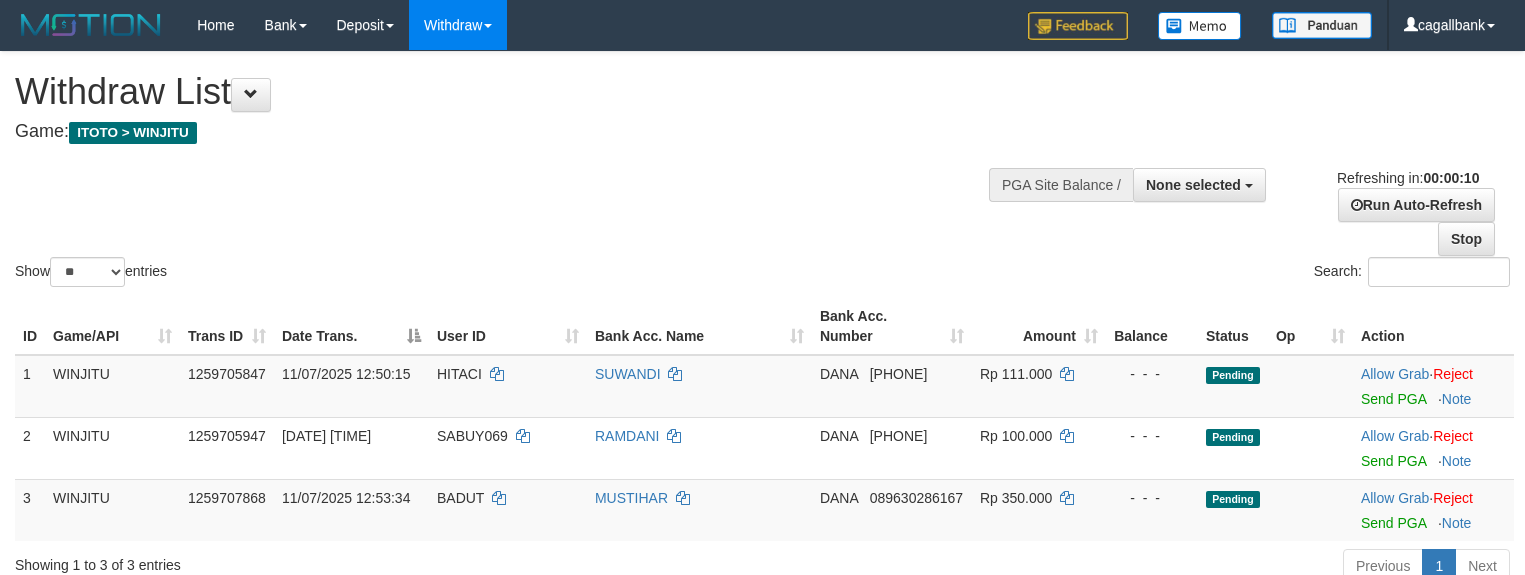 select 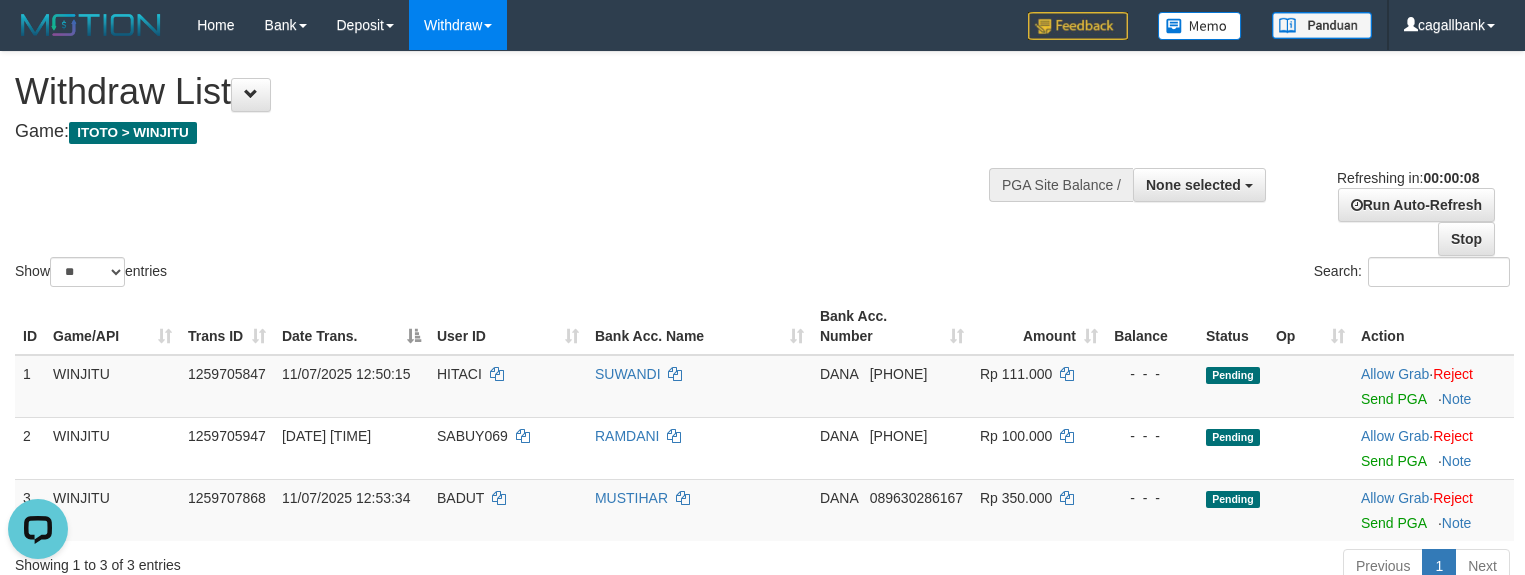 scroll, scrollTop: 0, scrollLeft: 0, axis: both 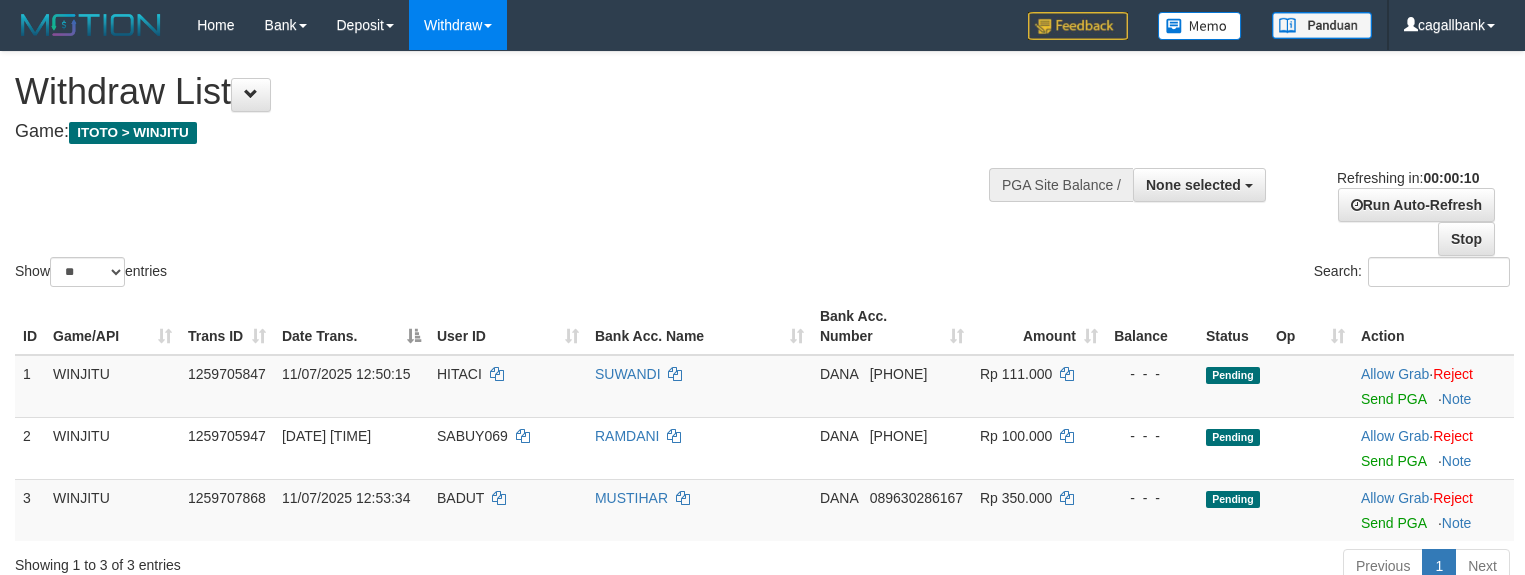 select 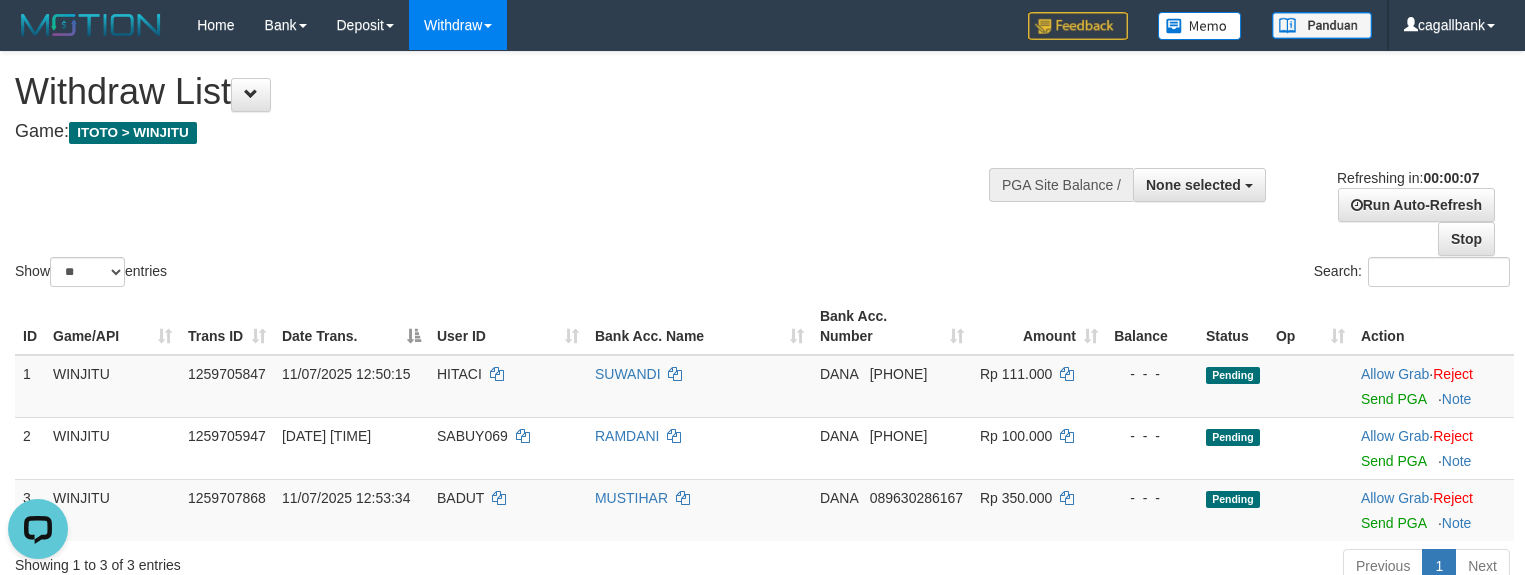 scroll, scrollTop: 0, scrollLeft: 0, axis: both 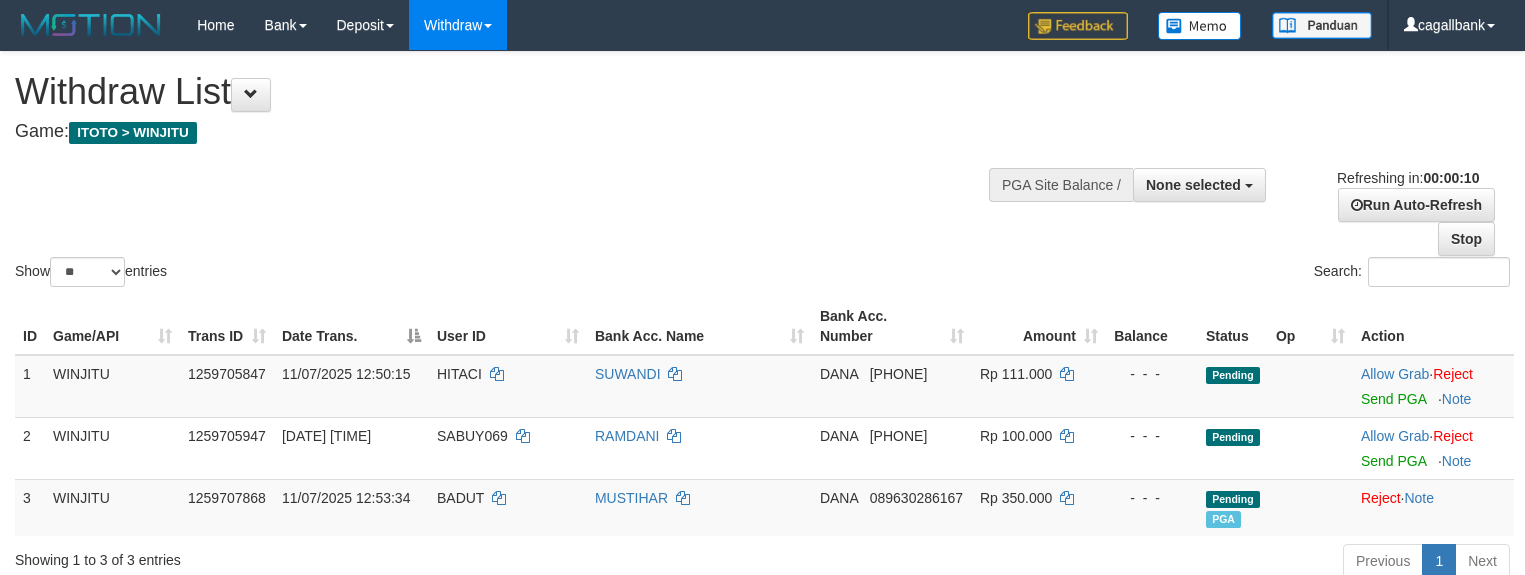 select 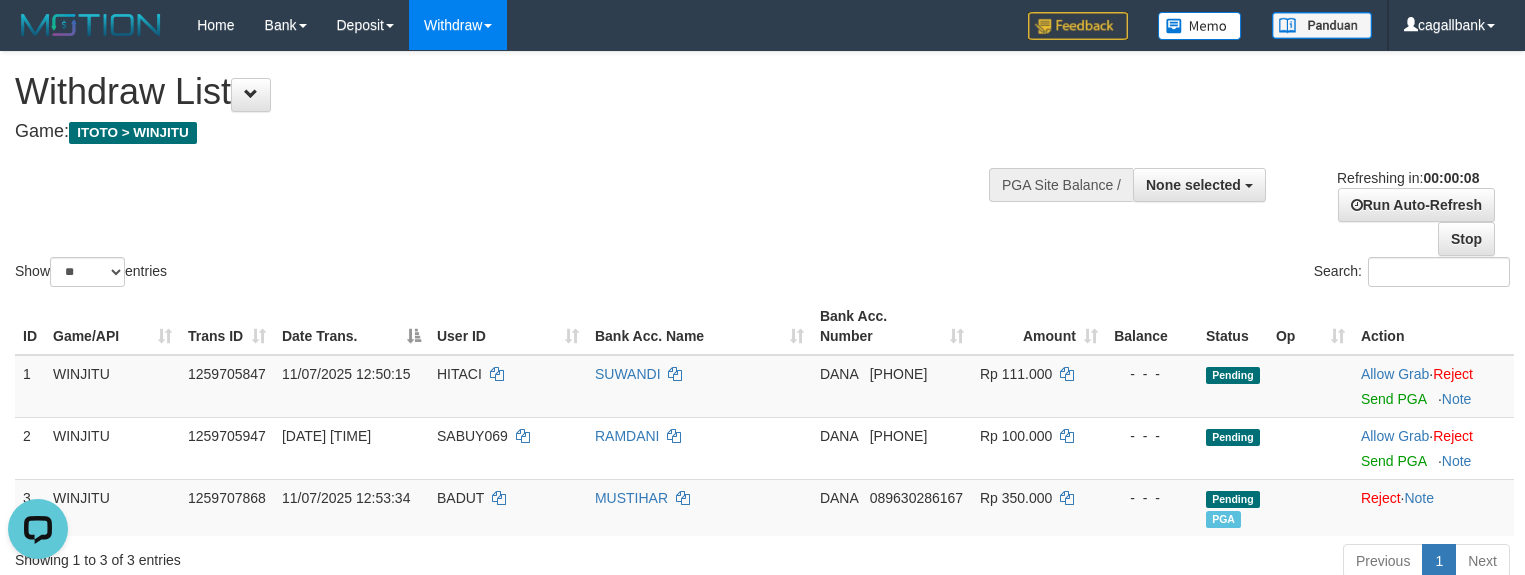 scroll, scrollTop: 0, scrollLeft: 0, axis: both 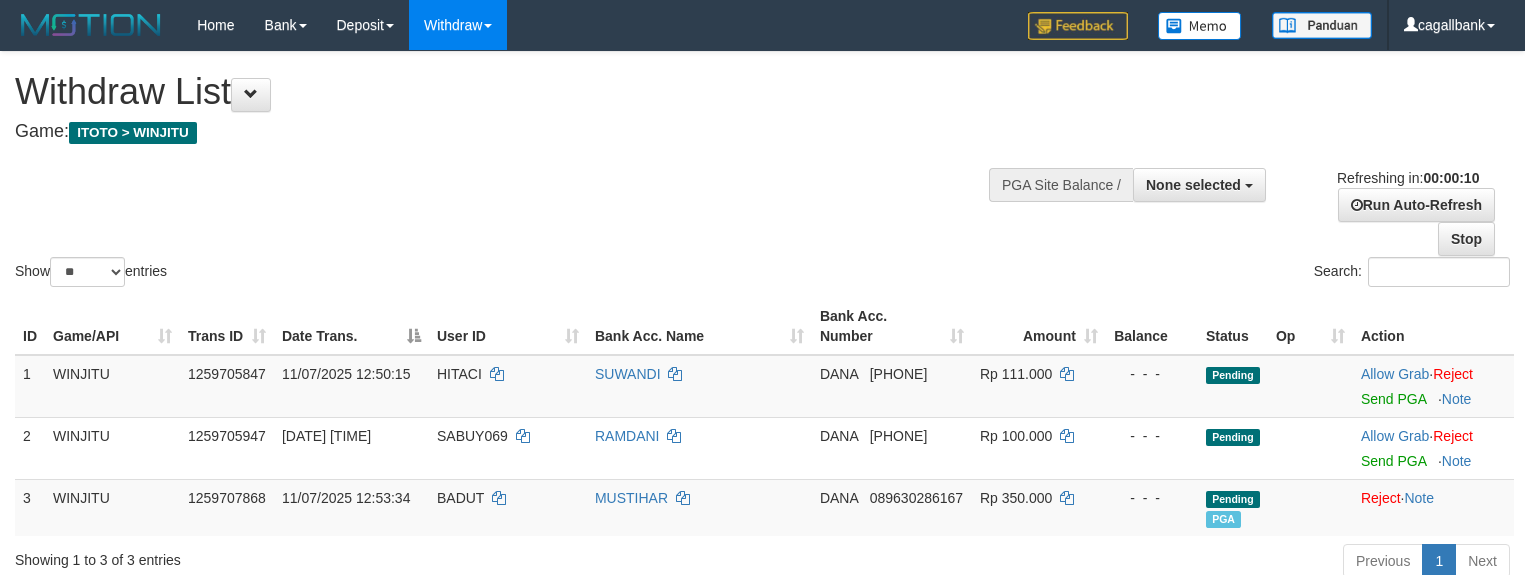 select 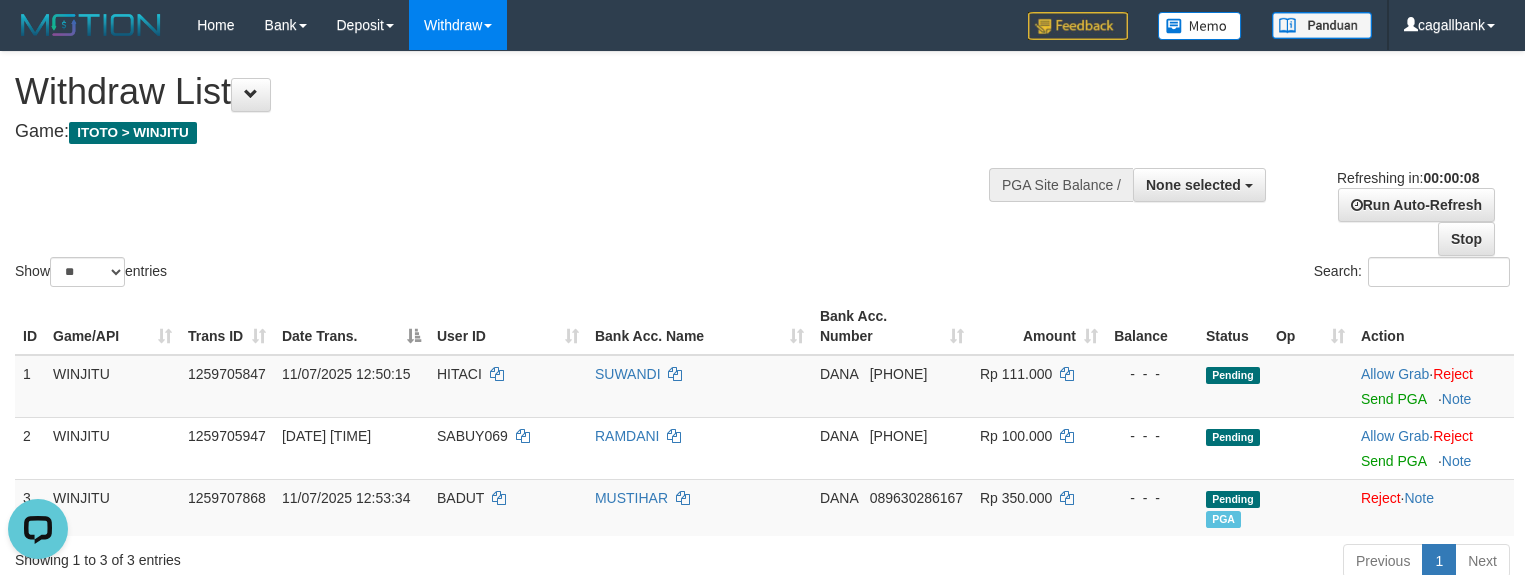scroll, scrollTop: 0, scrollLeft: 0, axis: both 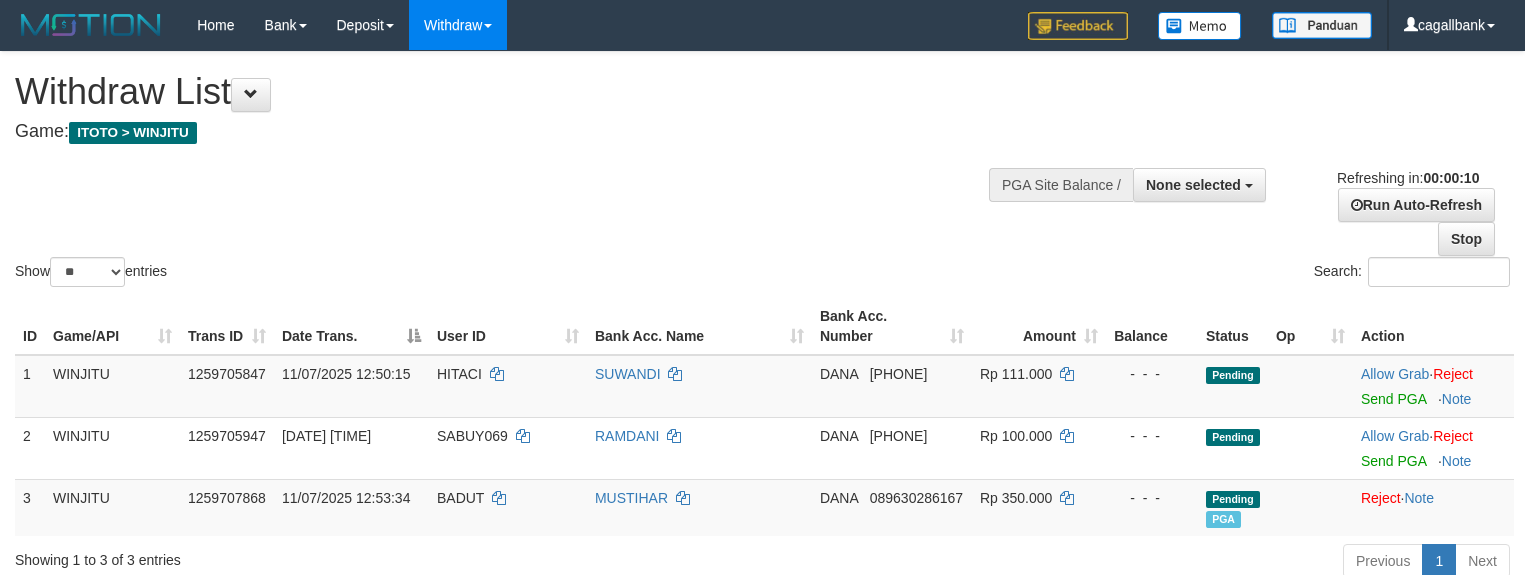 select 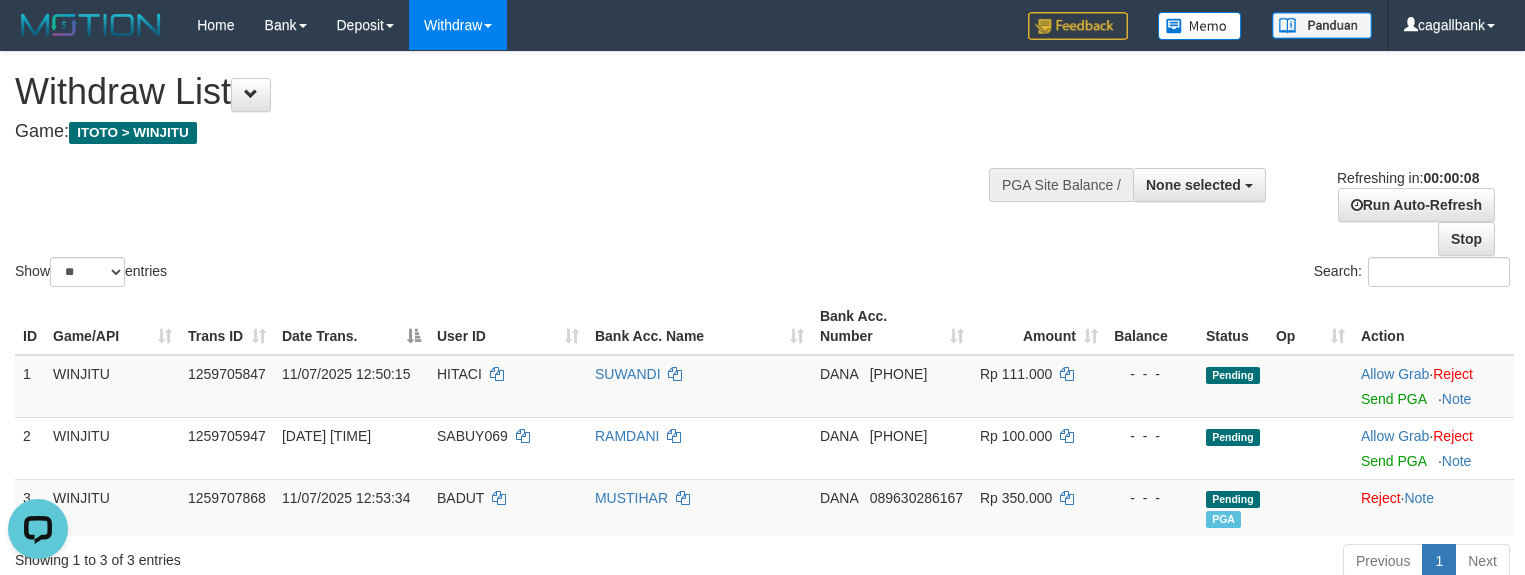 scroll, scrollTop: 0, scrollLeft: 0, axis: both 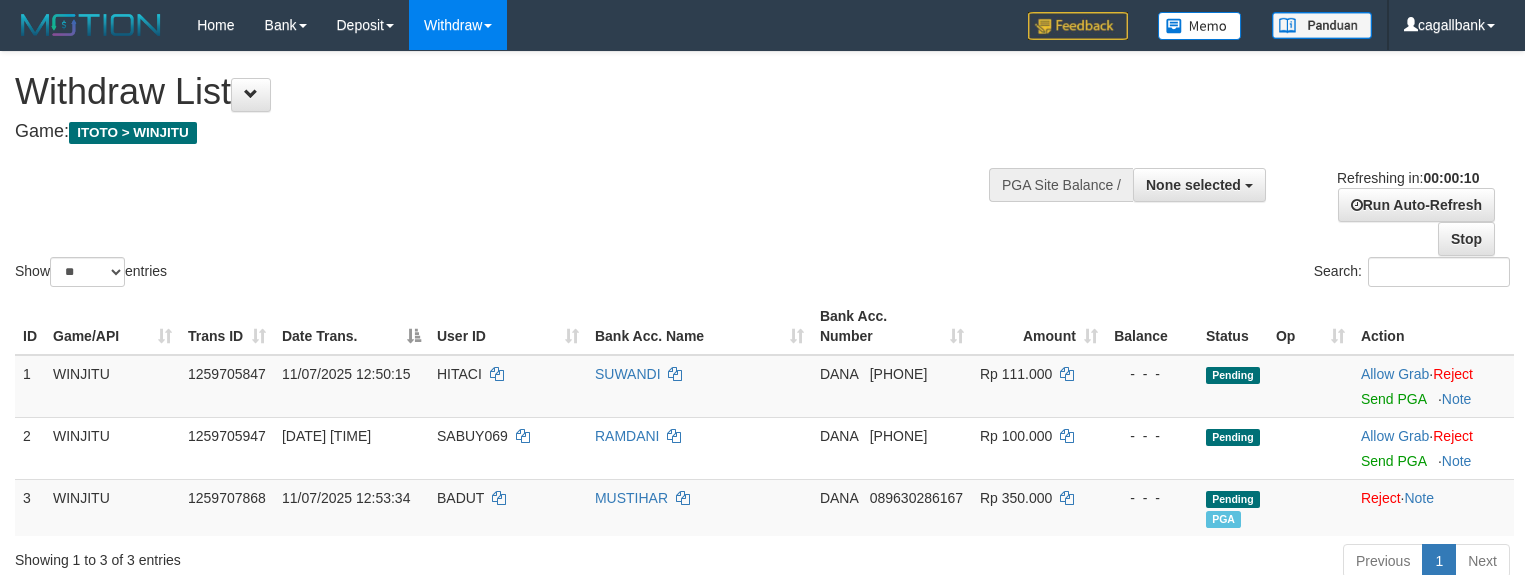 select 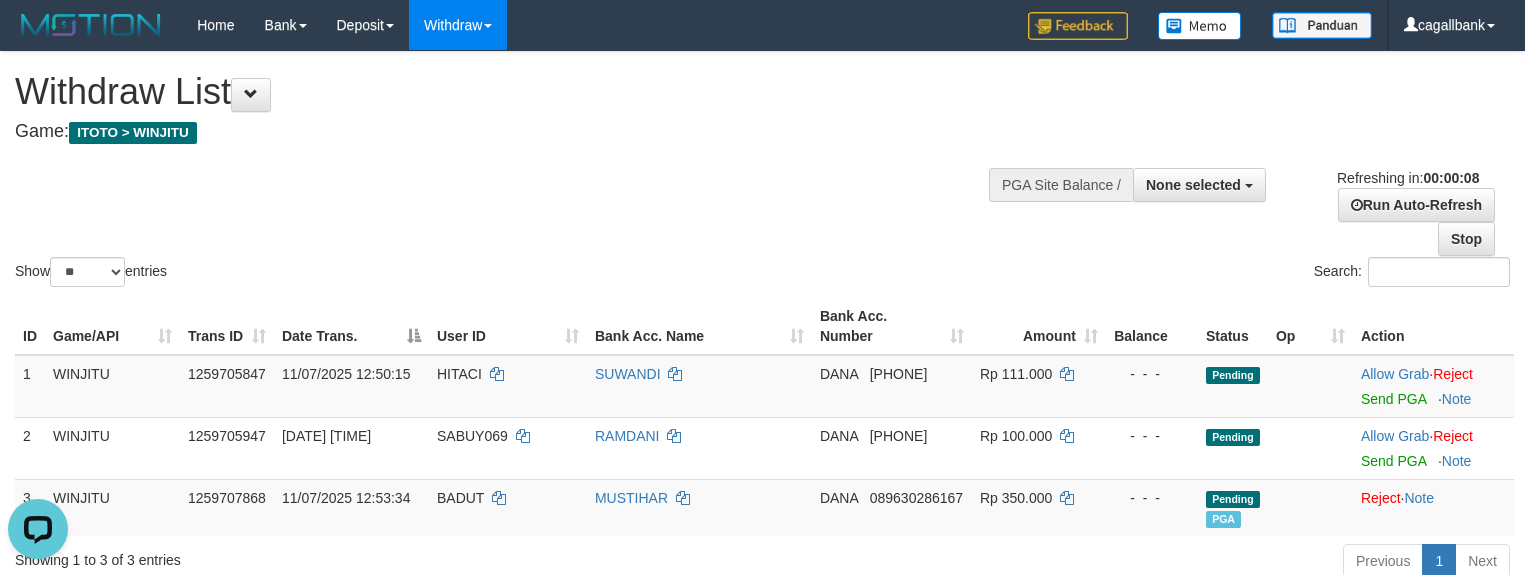 scroll, scrollTop: 0, scrollLeft: 0, axis: both 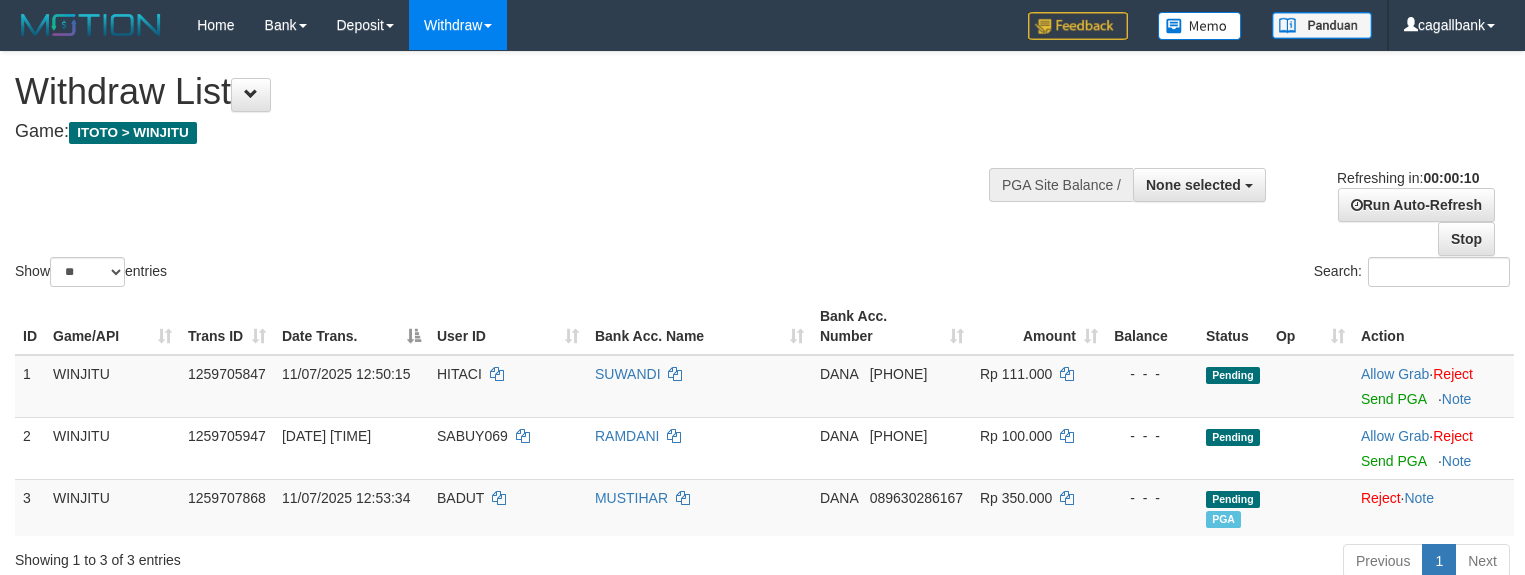 select 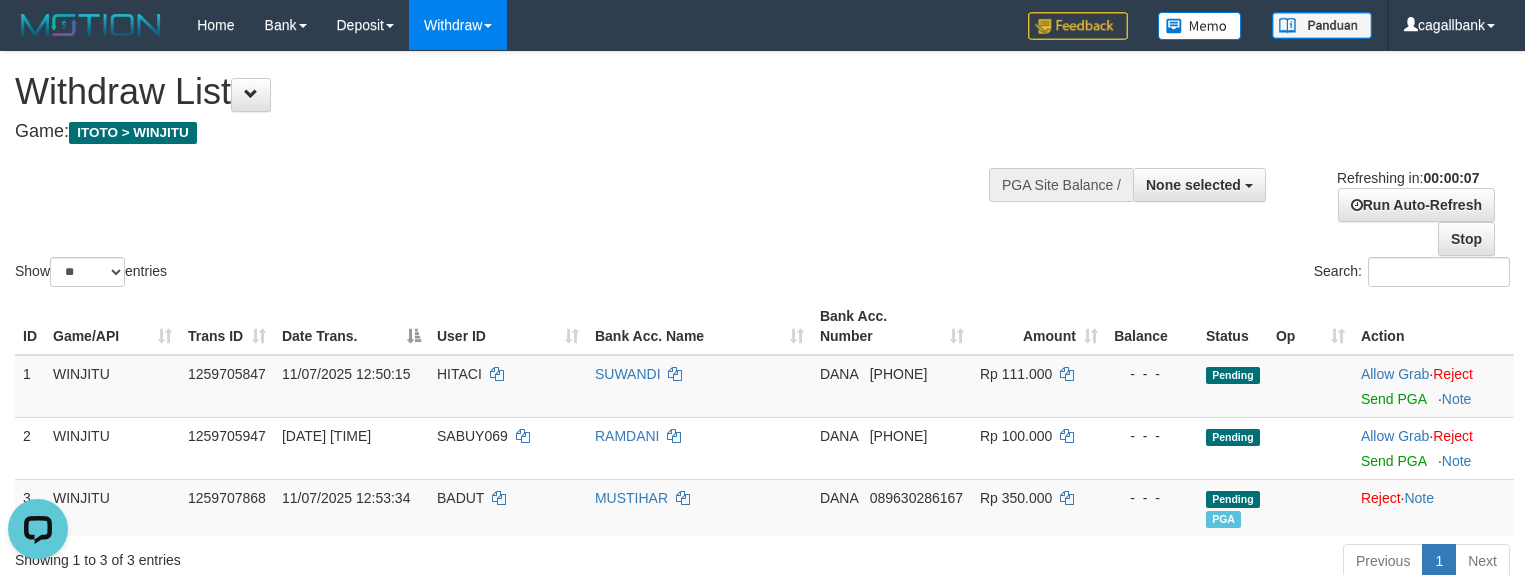 scroll, scrollTop: 0, scrollLeft: 0, axis: both 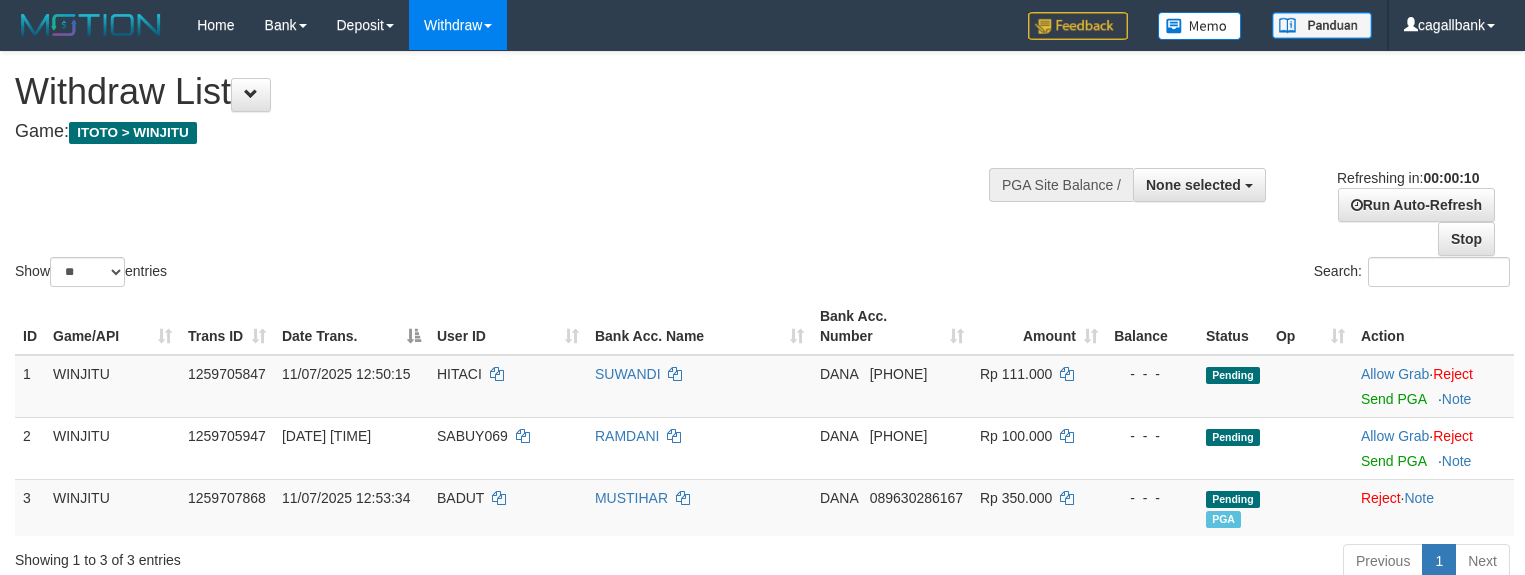 select 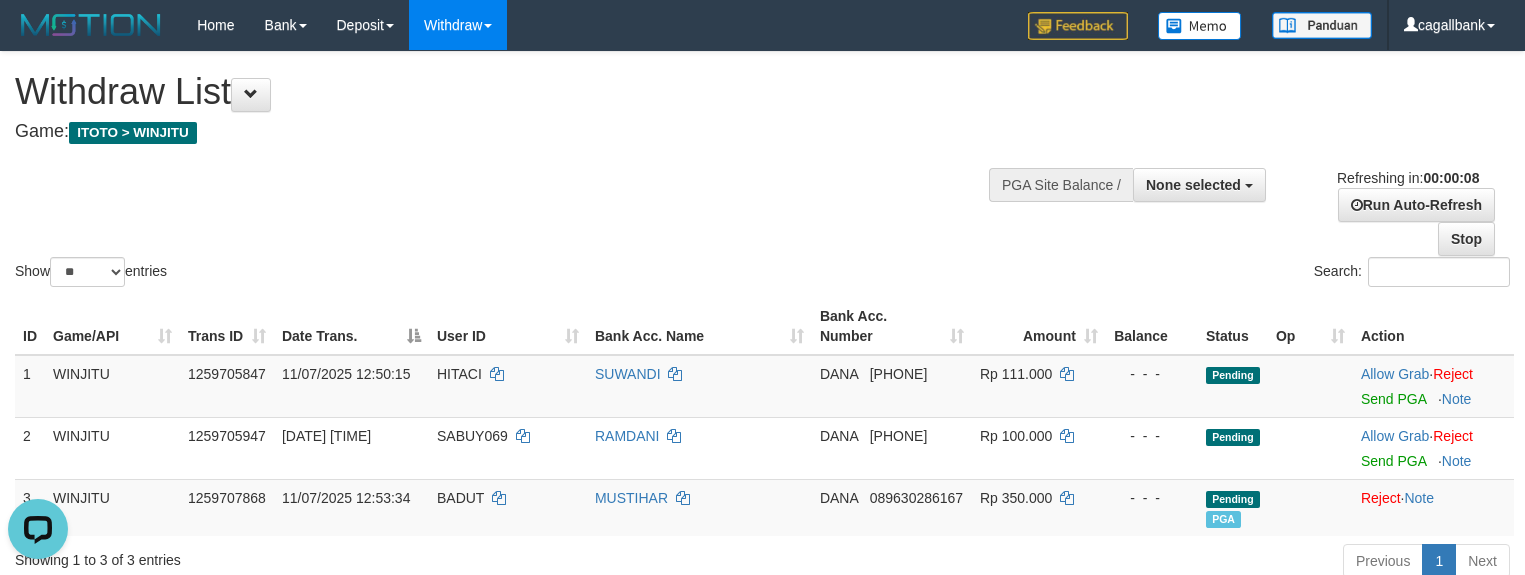 scroll, scrollTop: 0, scrollLeft: 0, axis: both 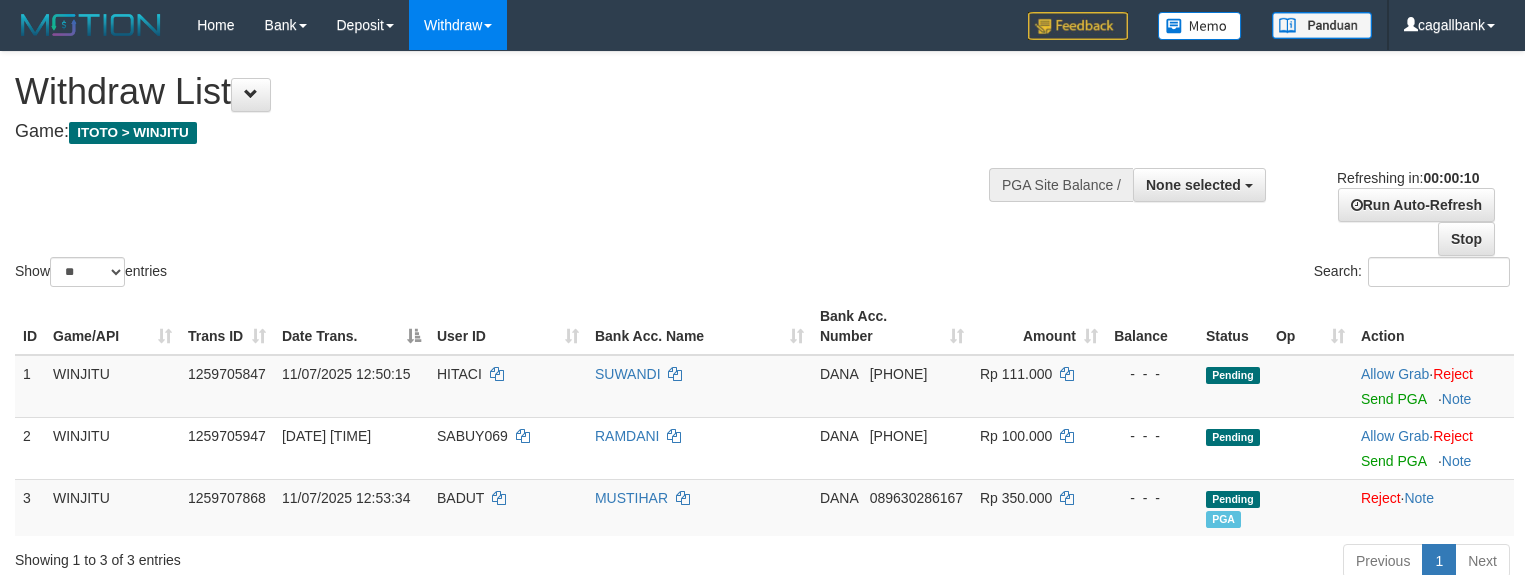 select 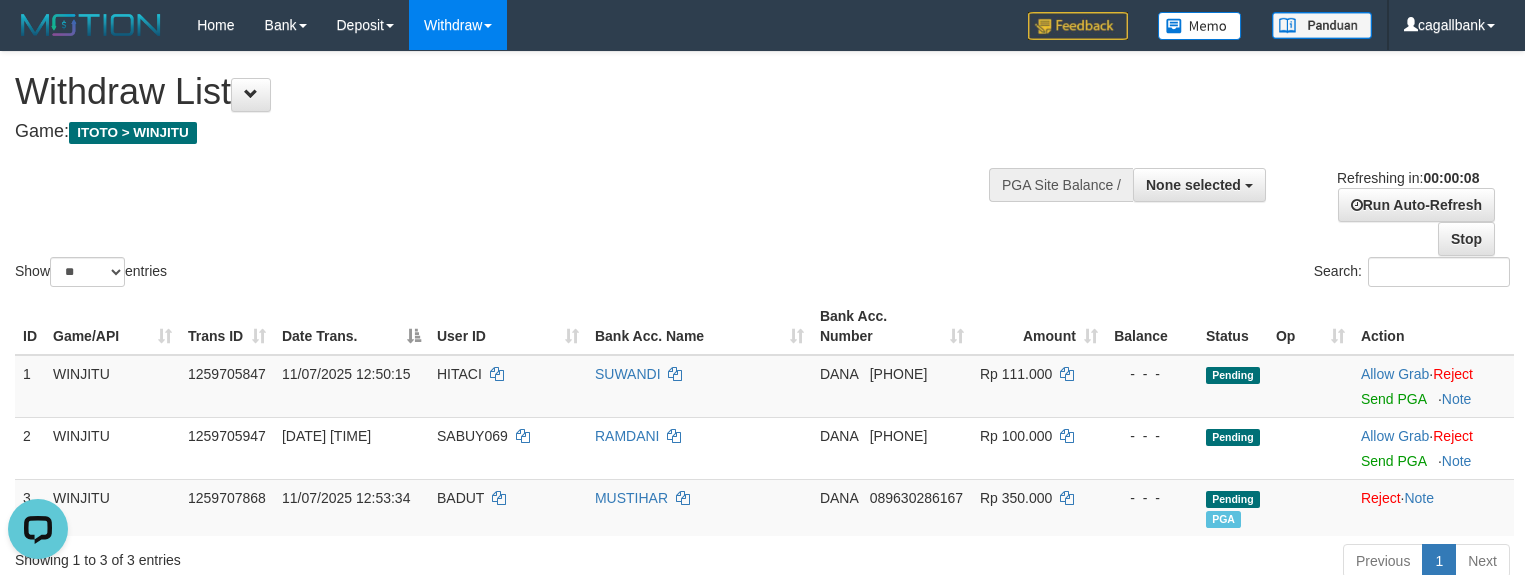 scroll, scrollTop: 0, scrollLeft: 0, axis: both 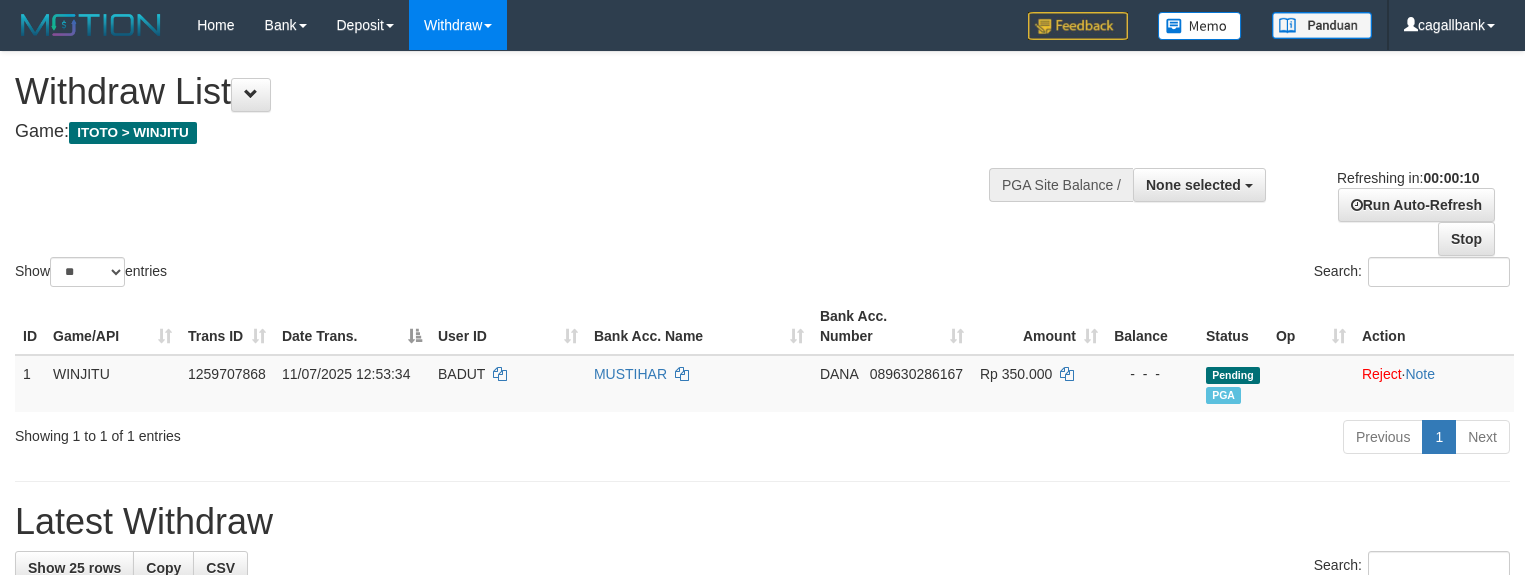 select 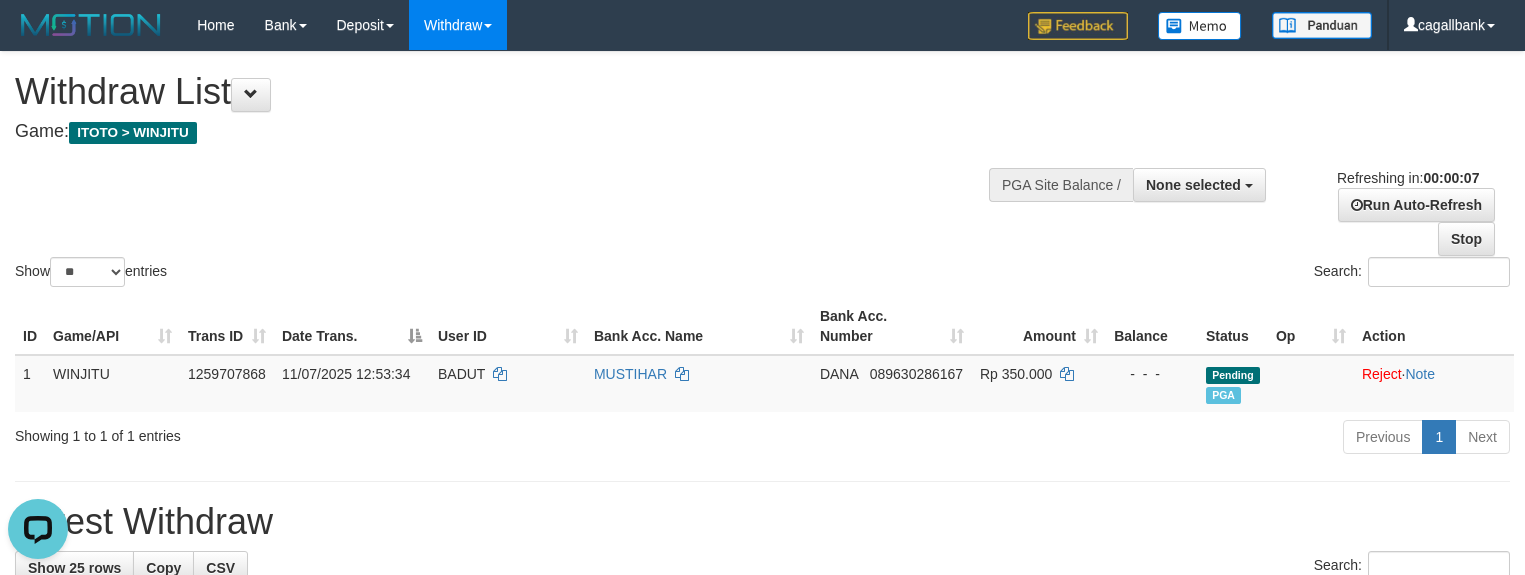 scroll, scrollTop: 0, scrollLeft: 0, axis: both 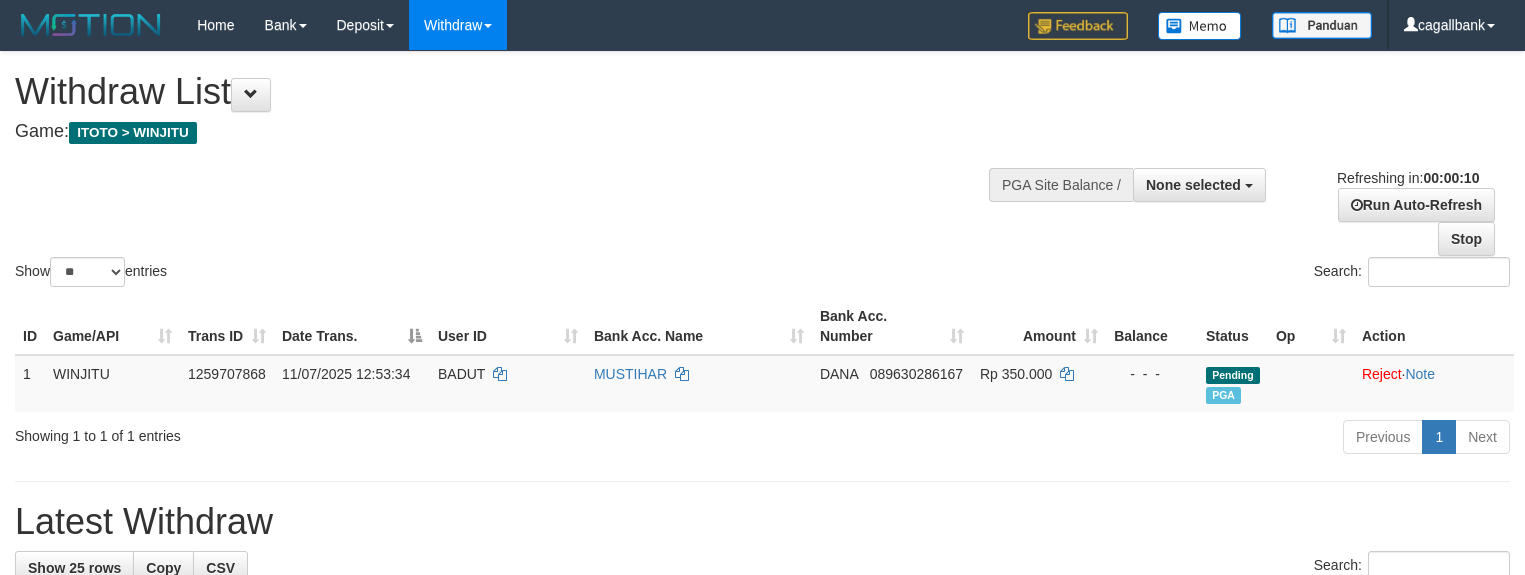 select 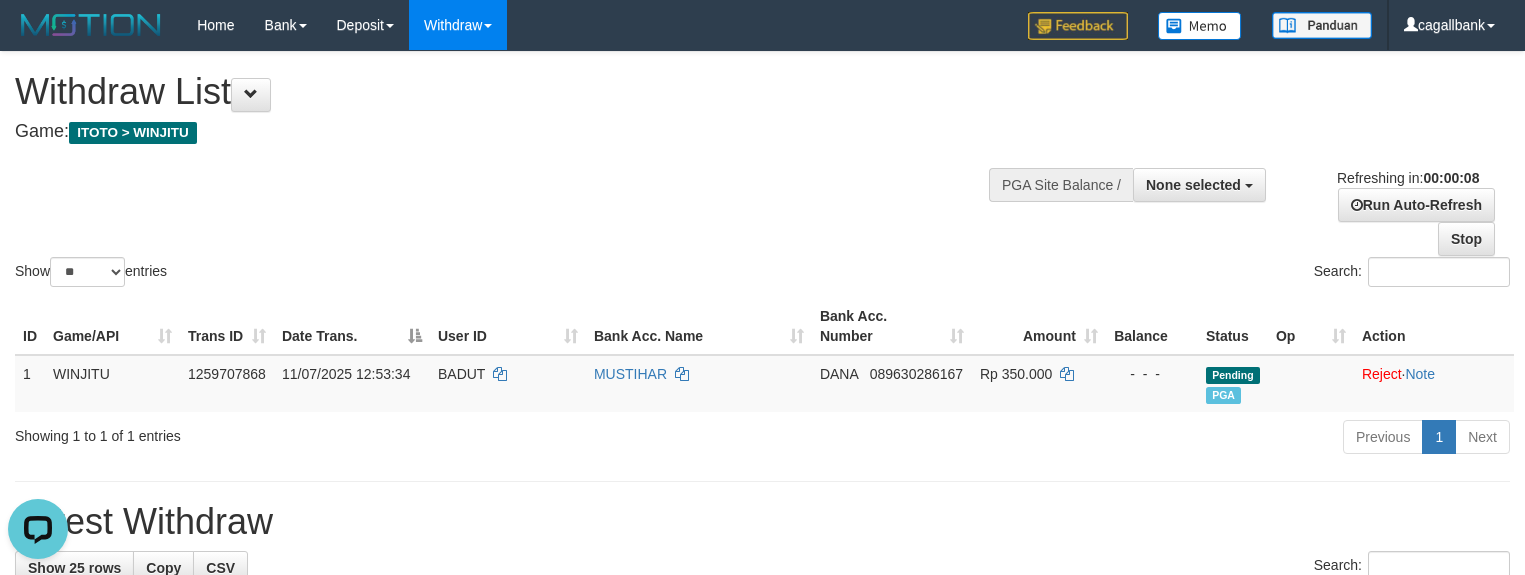 scroll, scrollTop: 0, scrollLeft: 0, axis: both 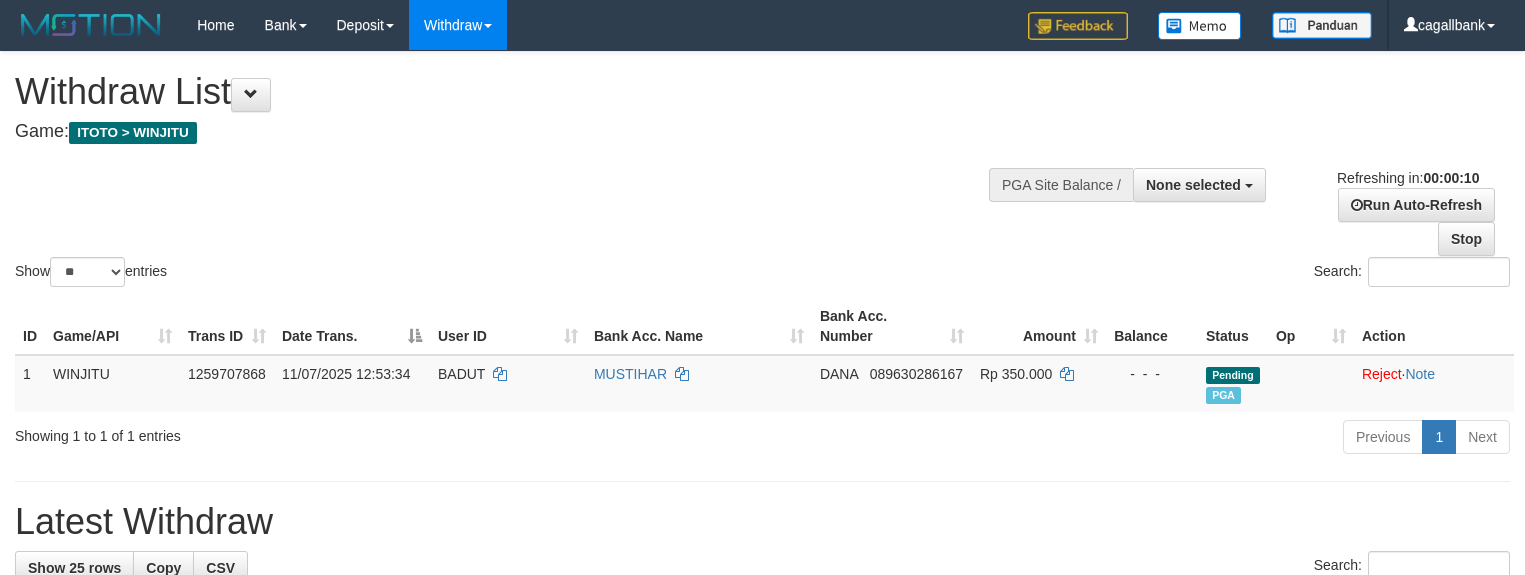 select 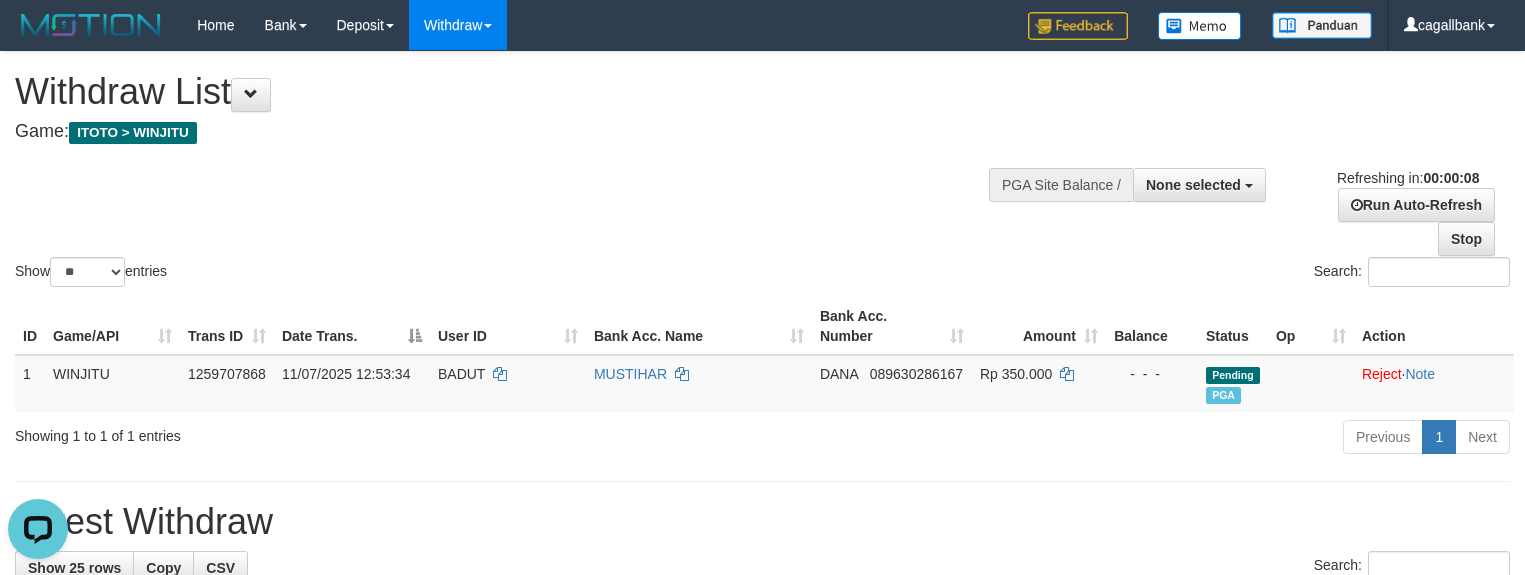 scroll, scrollTop: 0, scrollLeft: 0, axis: both 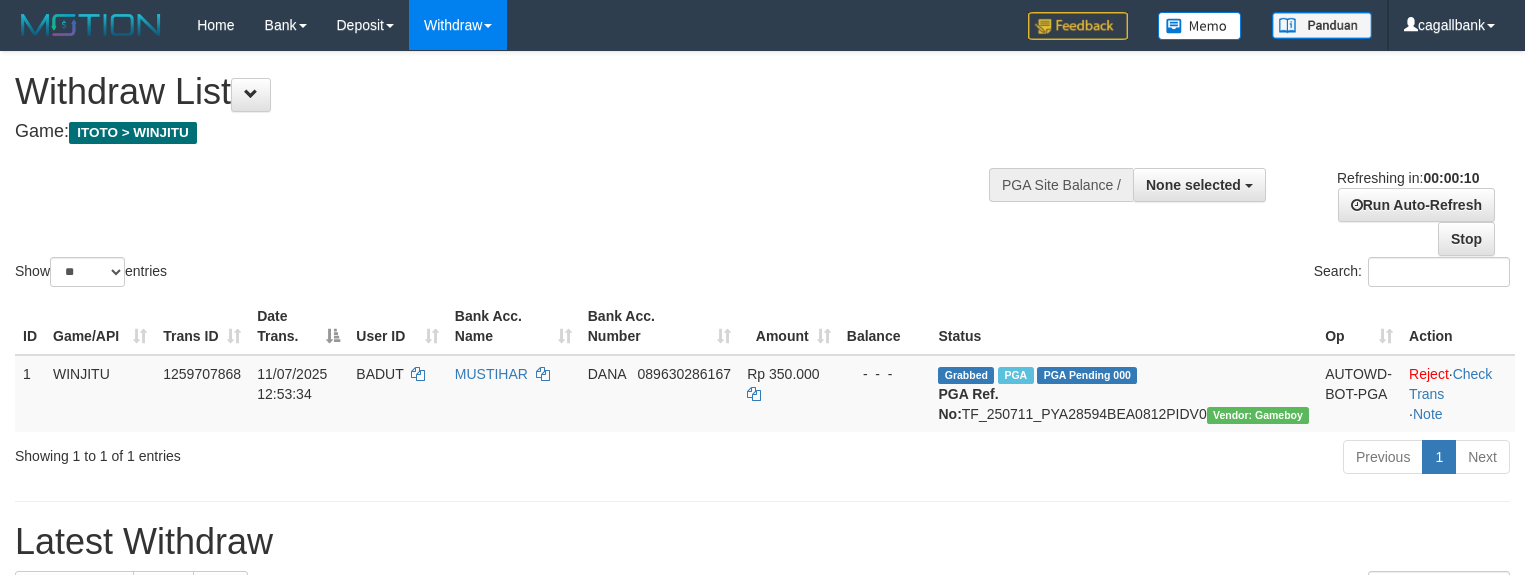 select 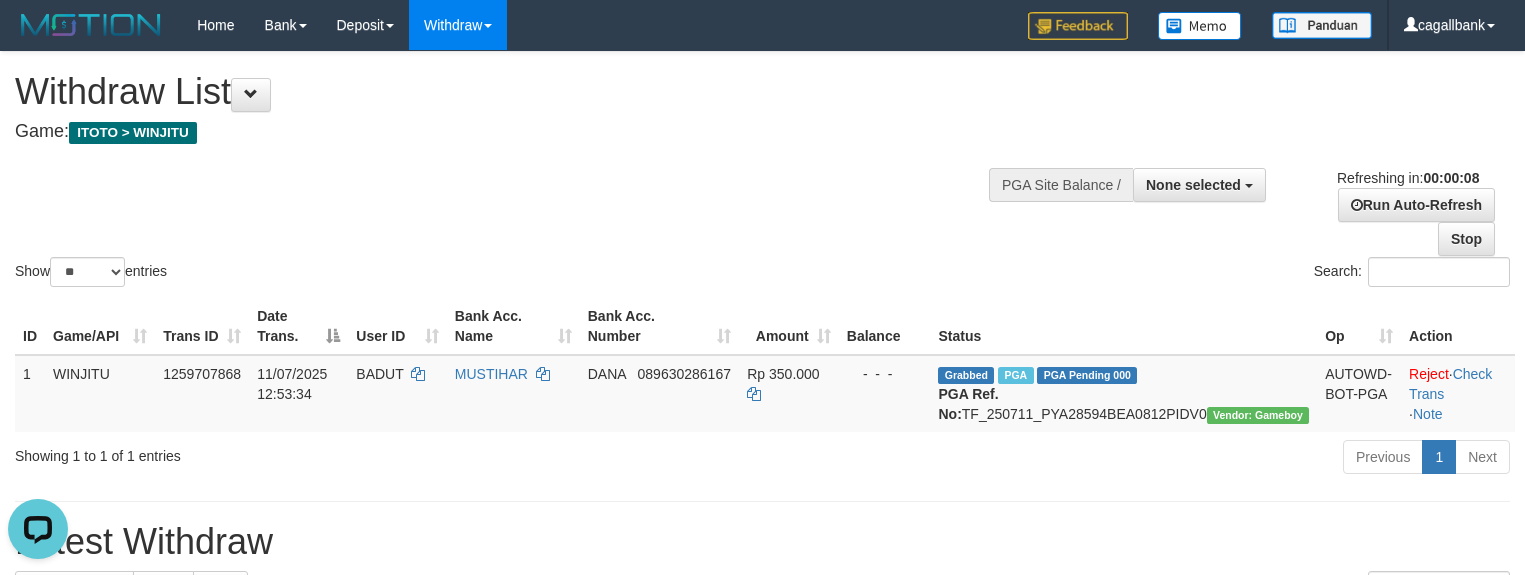 scroll, scrollTop: 0, scrollLeft: 0, axis: both 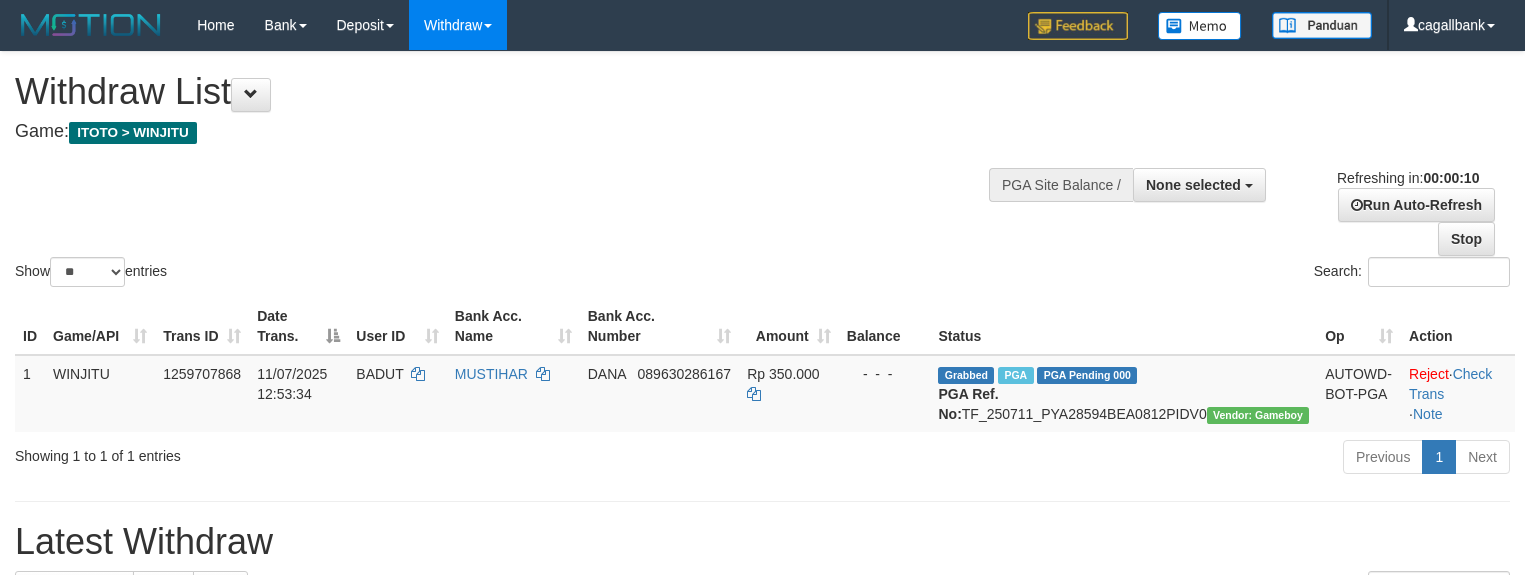 select 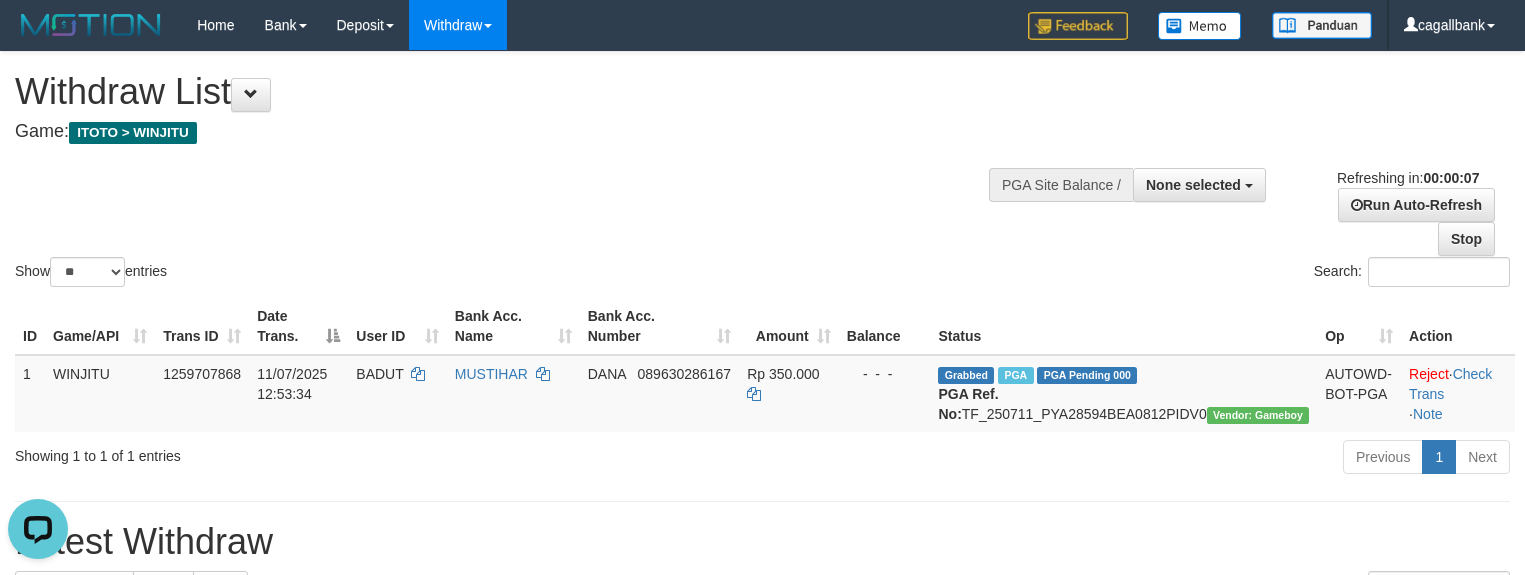 scroll, scrollTop: 0, scrollLeft: 0, axis: both 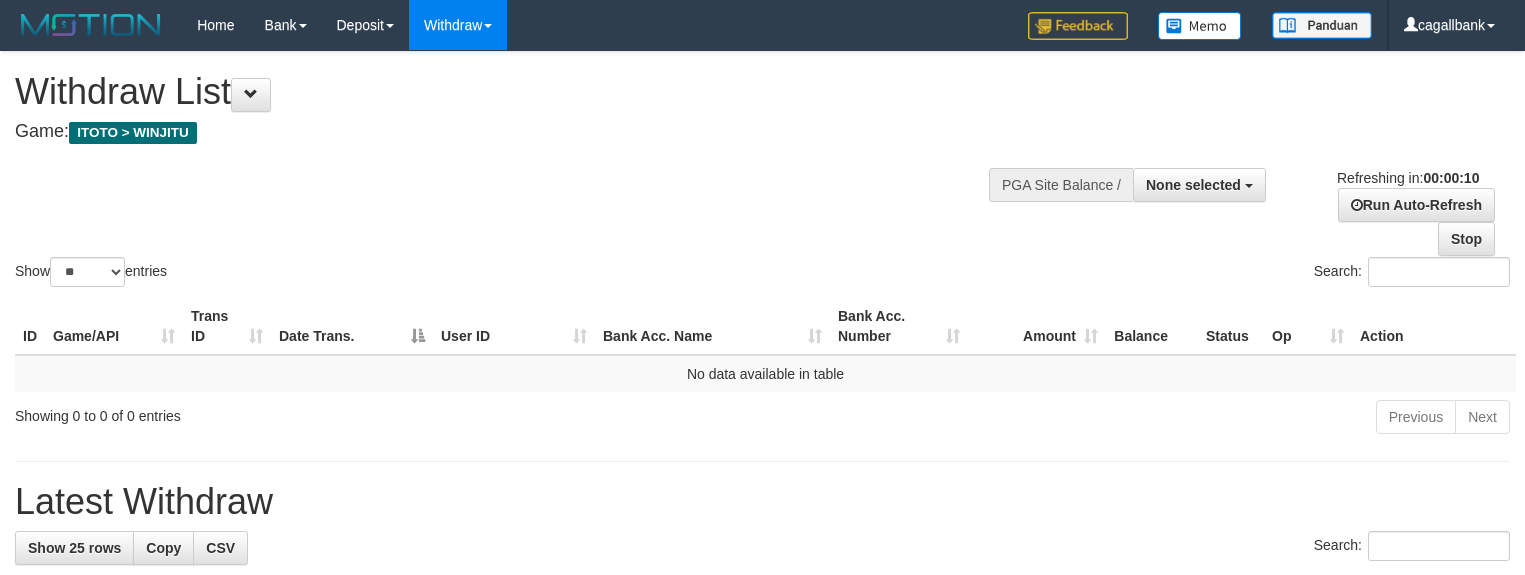 select 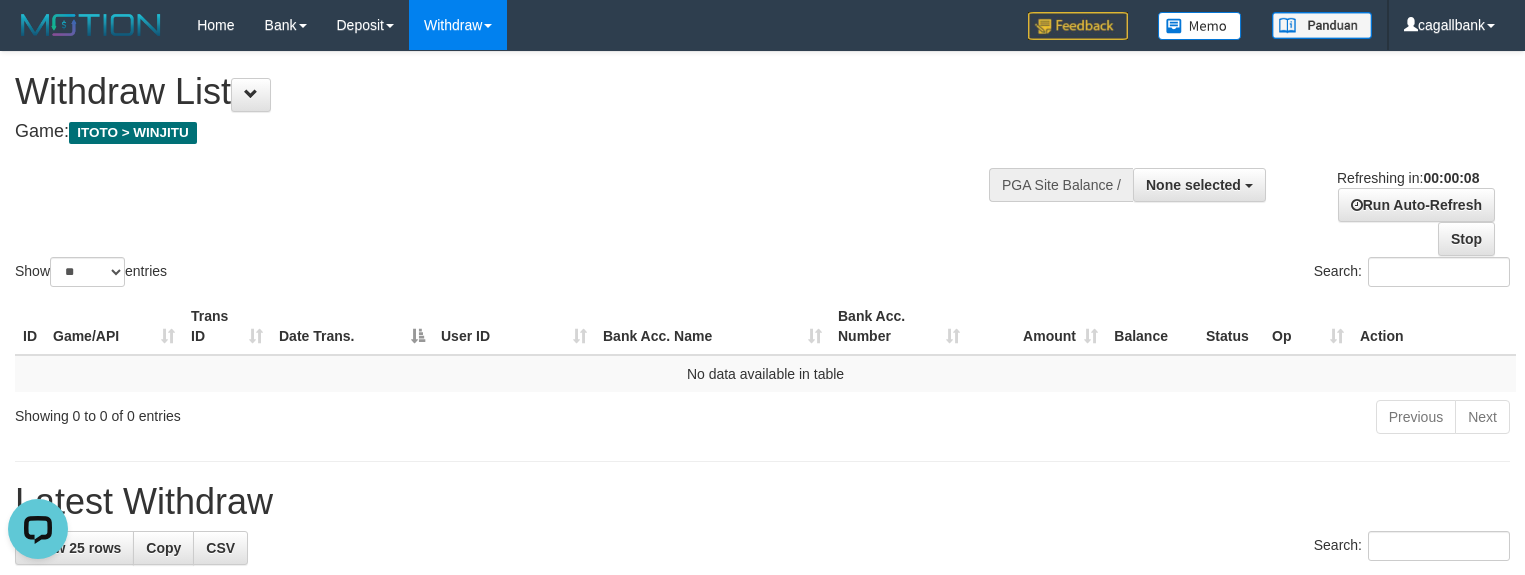 scroll, scrollTop: 0, scrollLeft: 0, axis: both 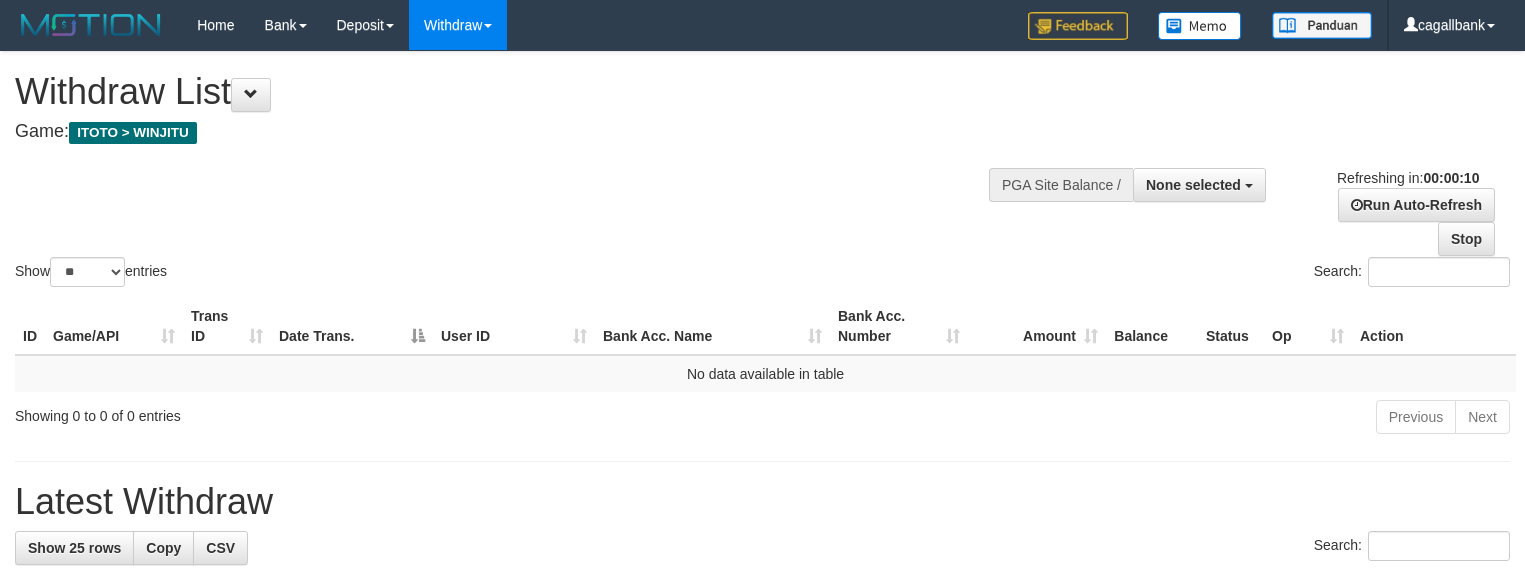 select 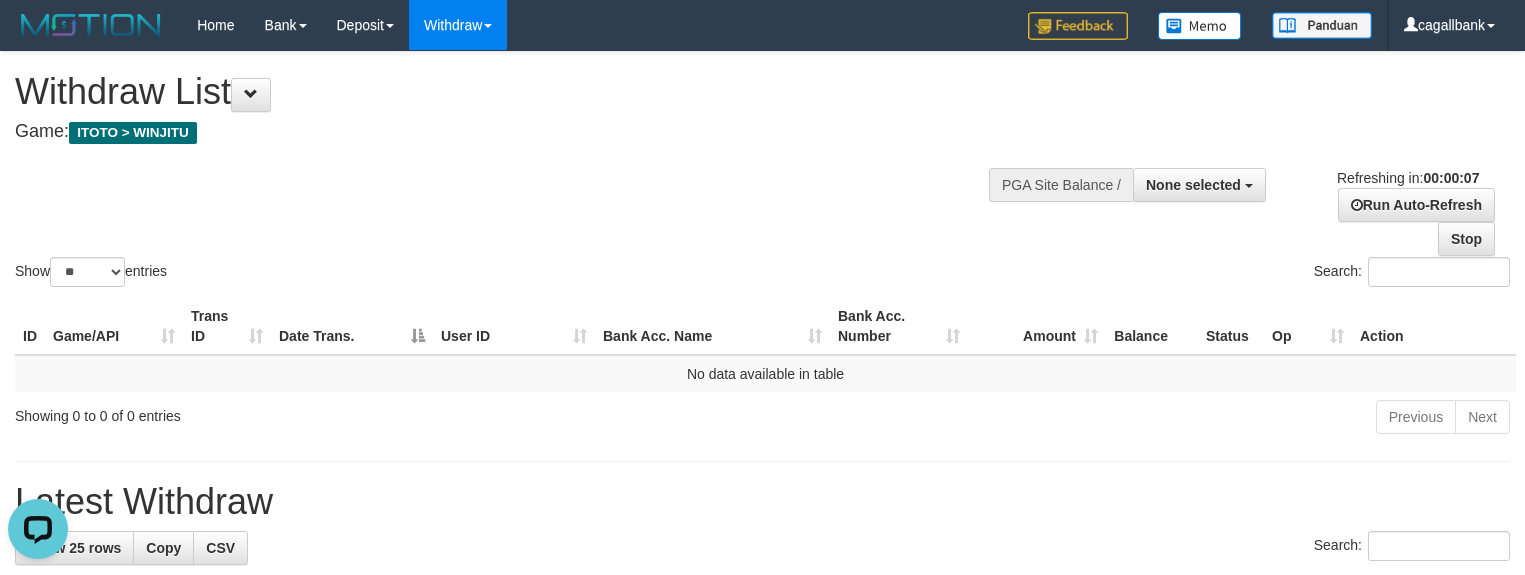 scroll, scrollTop: 0, scrollLeft: 0, axis: both 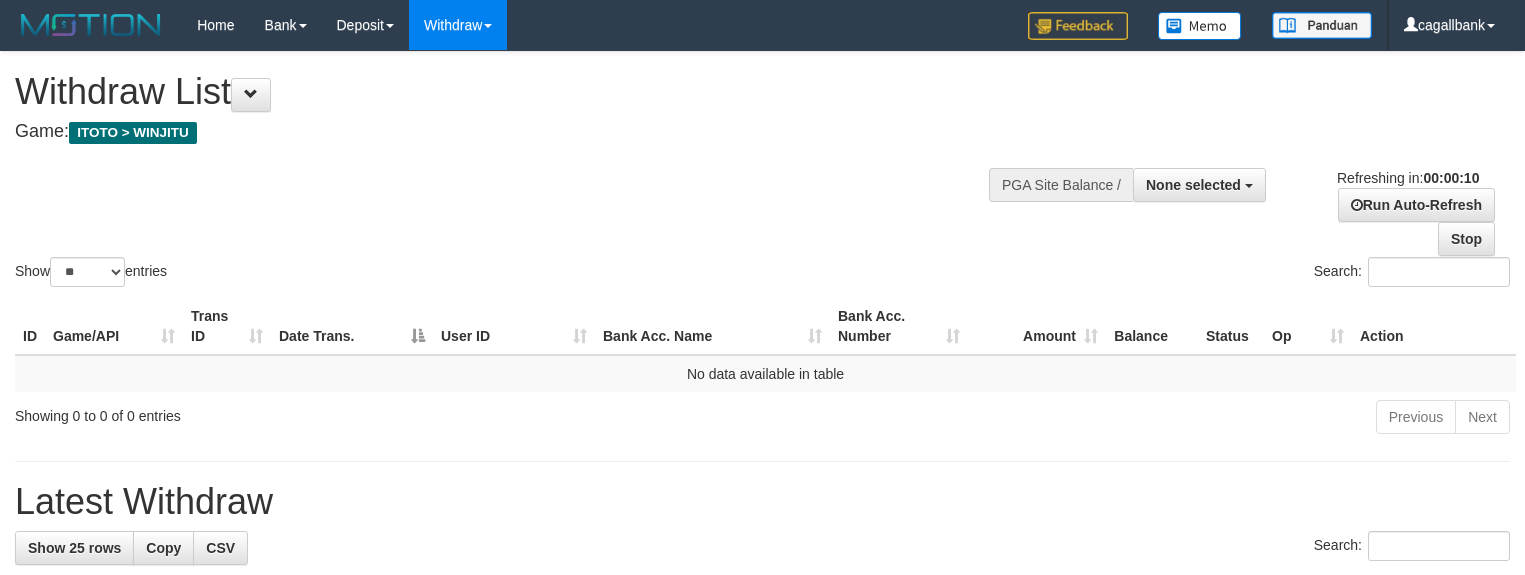 select 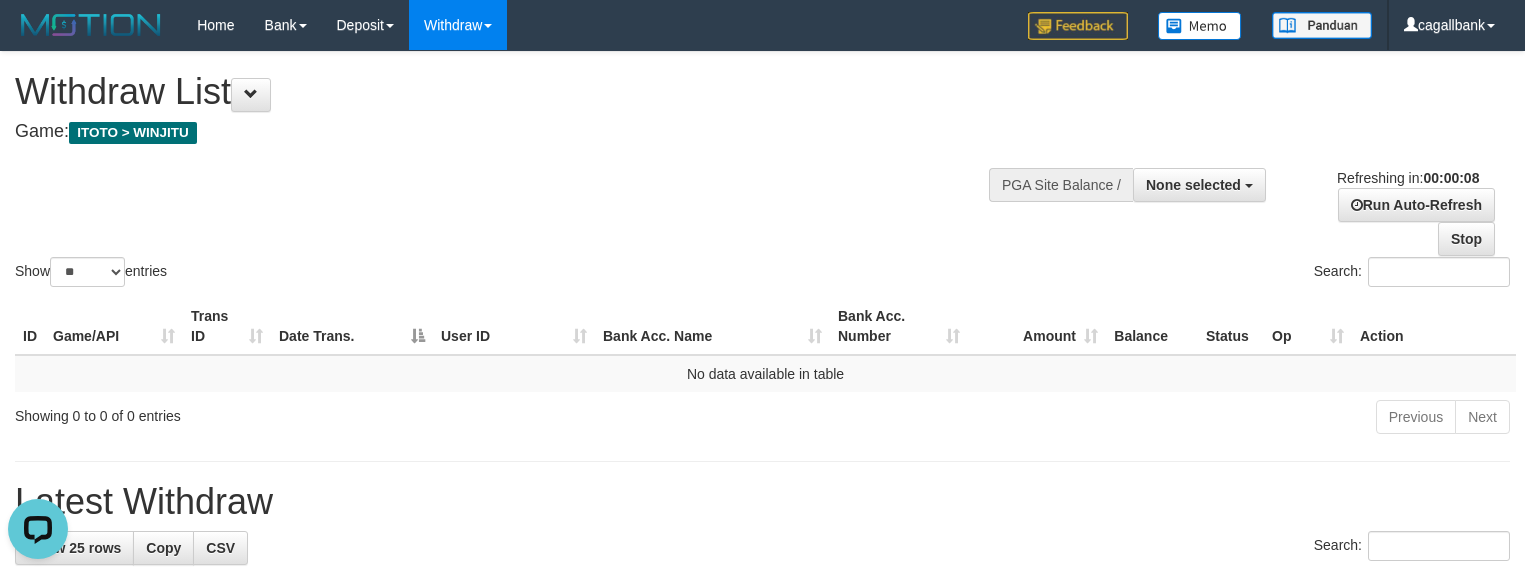 scroll, scrollTop: 0, scrollLeft: 0, axis: both 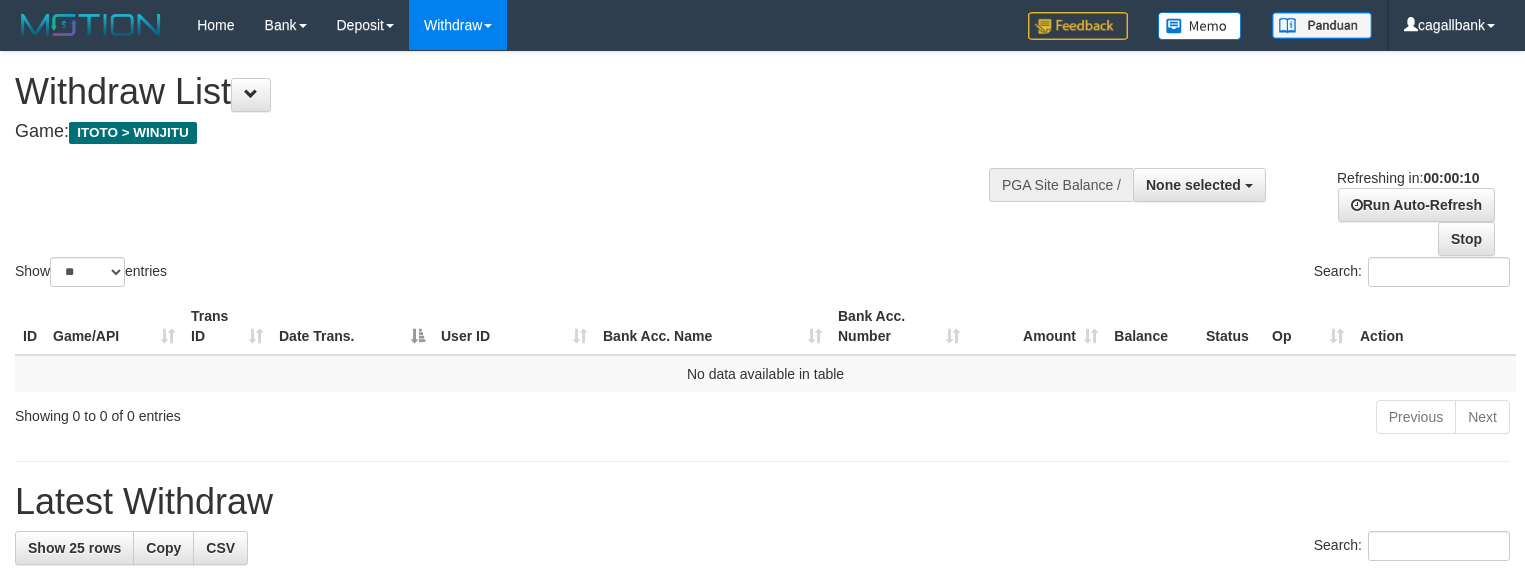 select 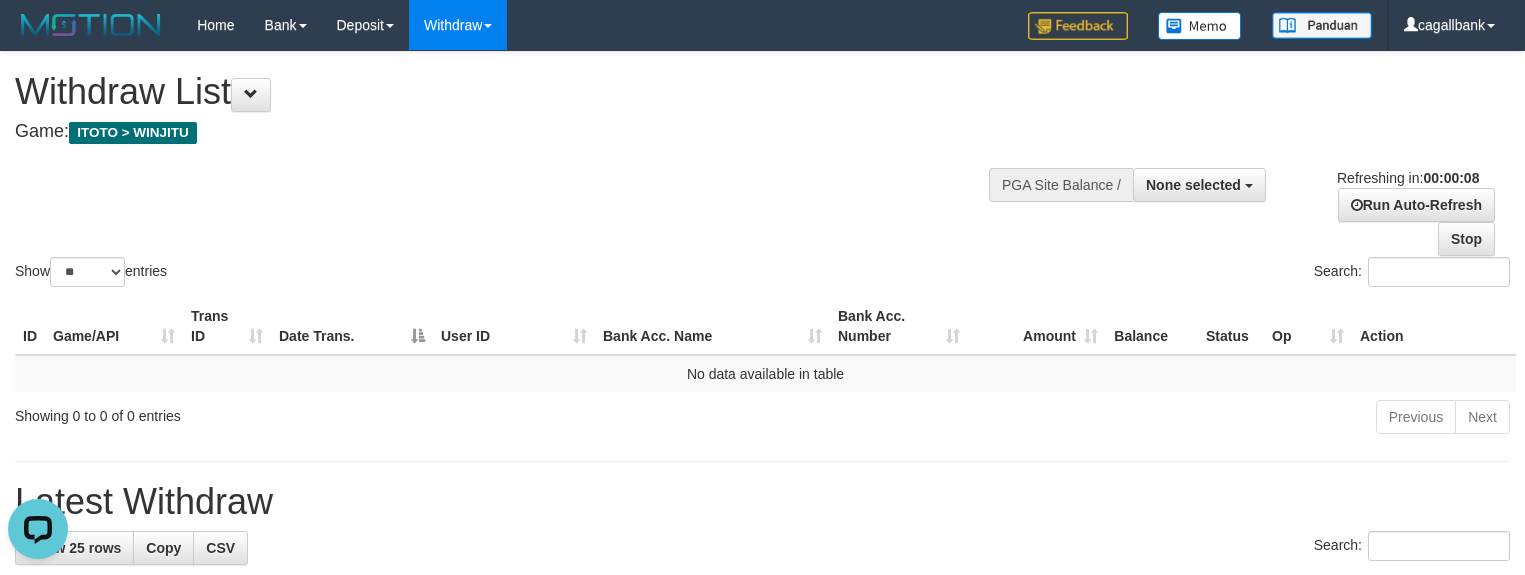 scroll, scrollTop: 0, scrollLeft: 0, axis: both 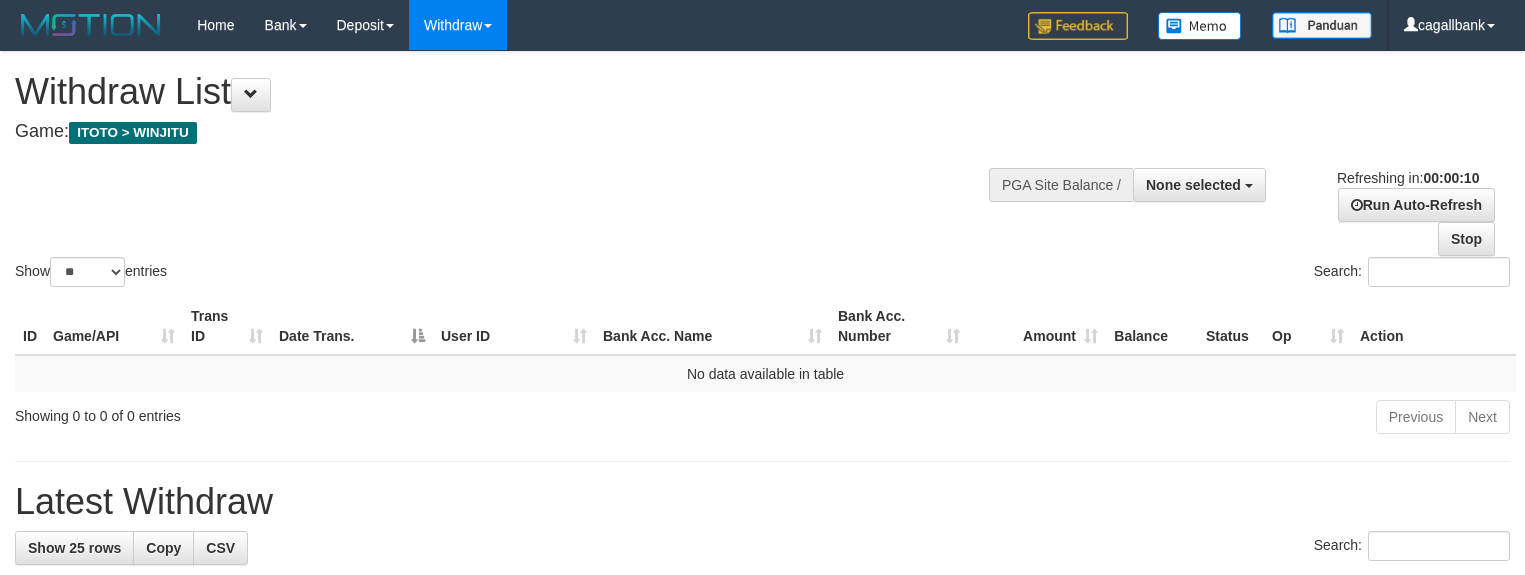 select 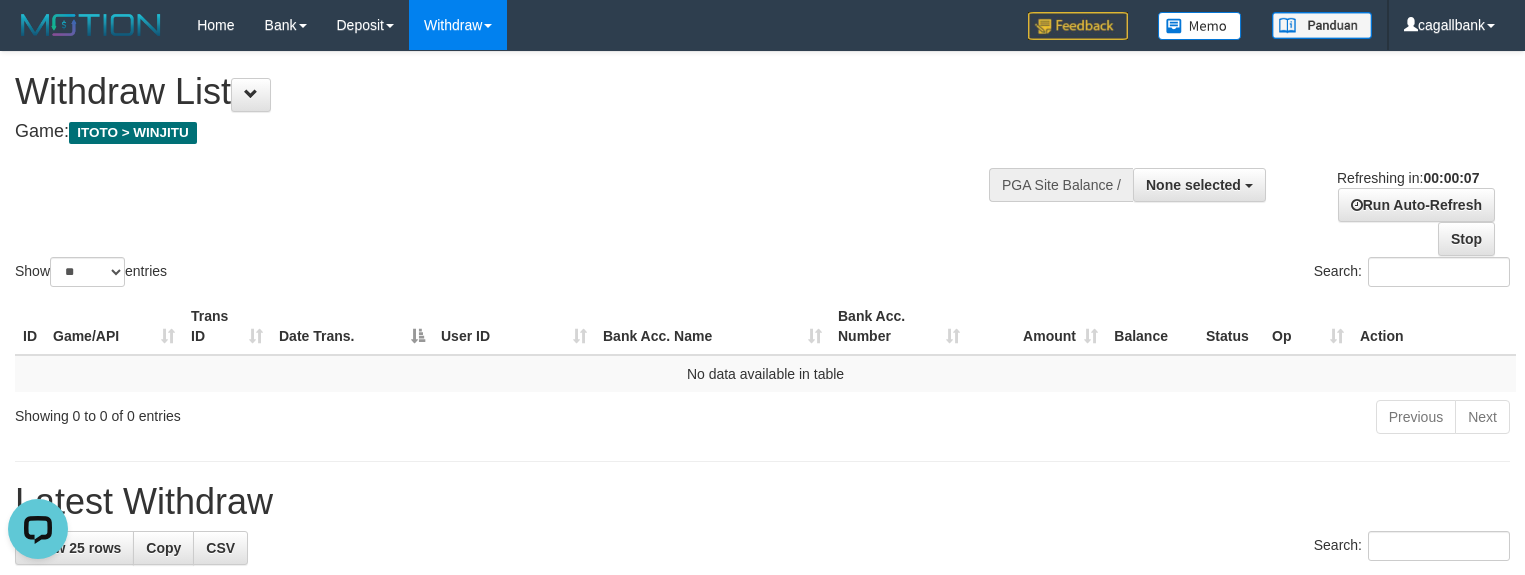 scroll, scrollTop: 0, scrollLeft: 0, axis: both 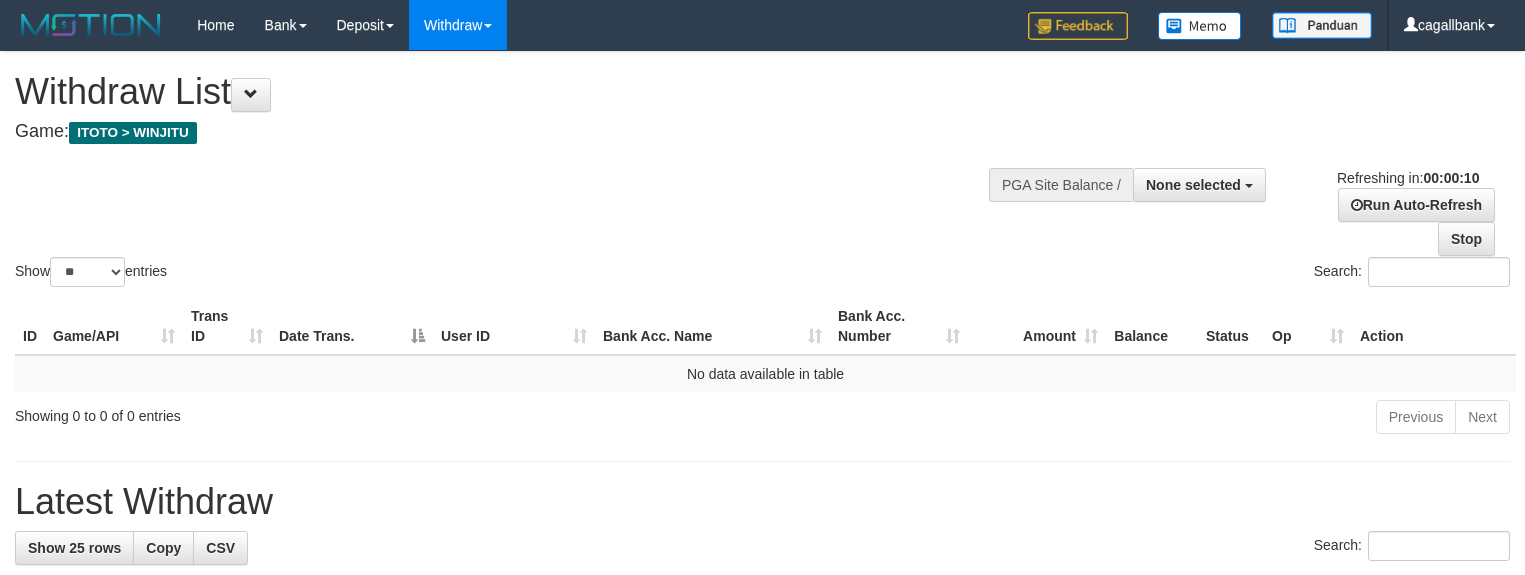 select 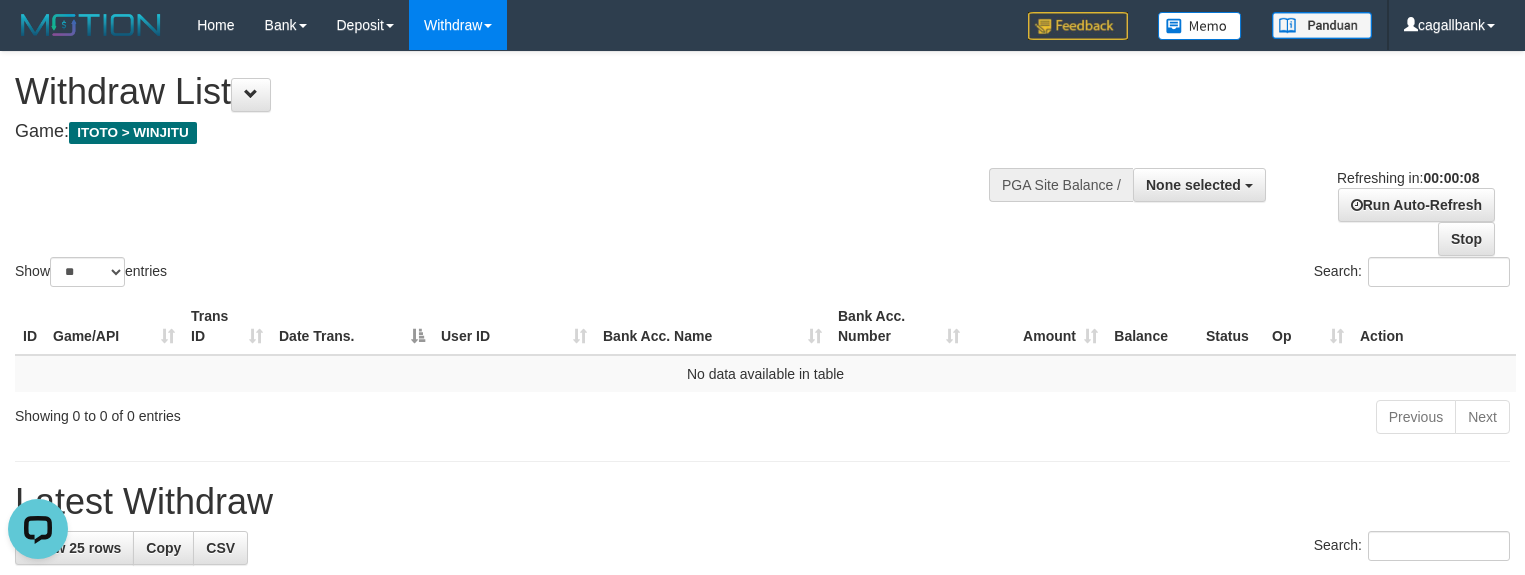 scroll, scrollTop: 0, scrollLeft: 0, axis: both 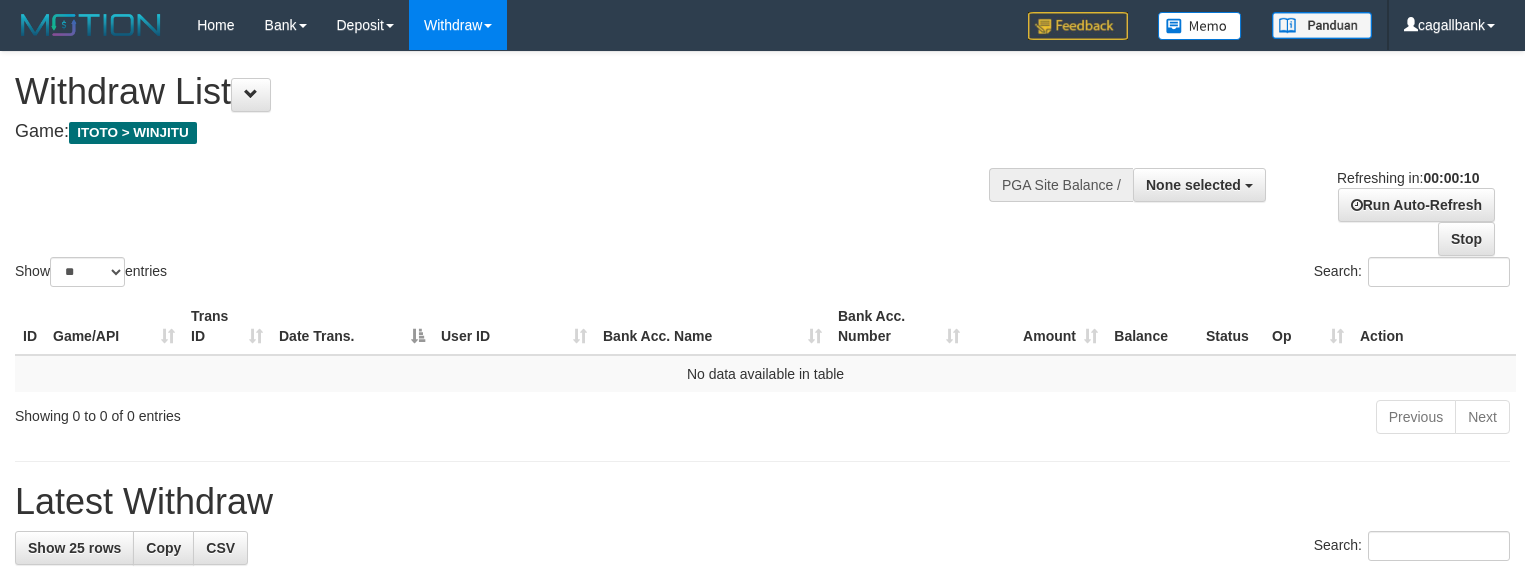 select 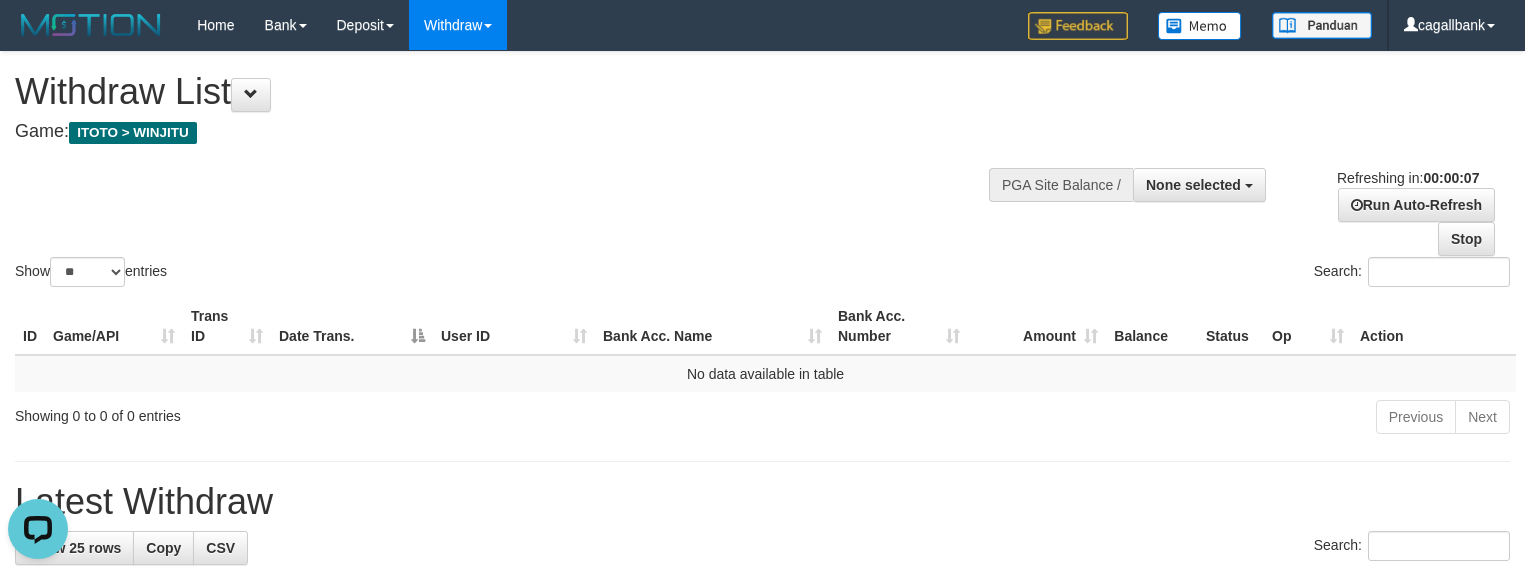 scroll, scrollTop: 0, scrollLeft: 0, axis: both 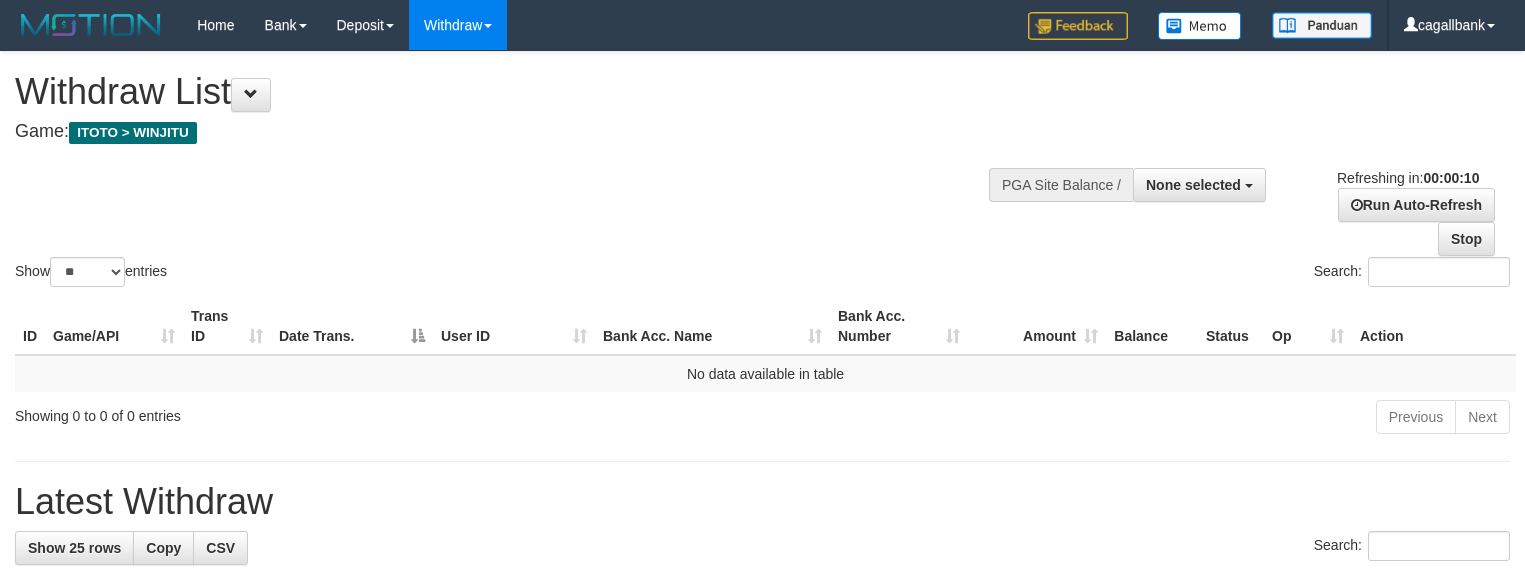 select 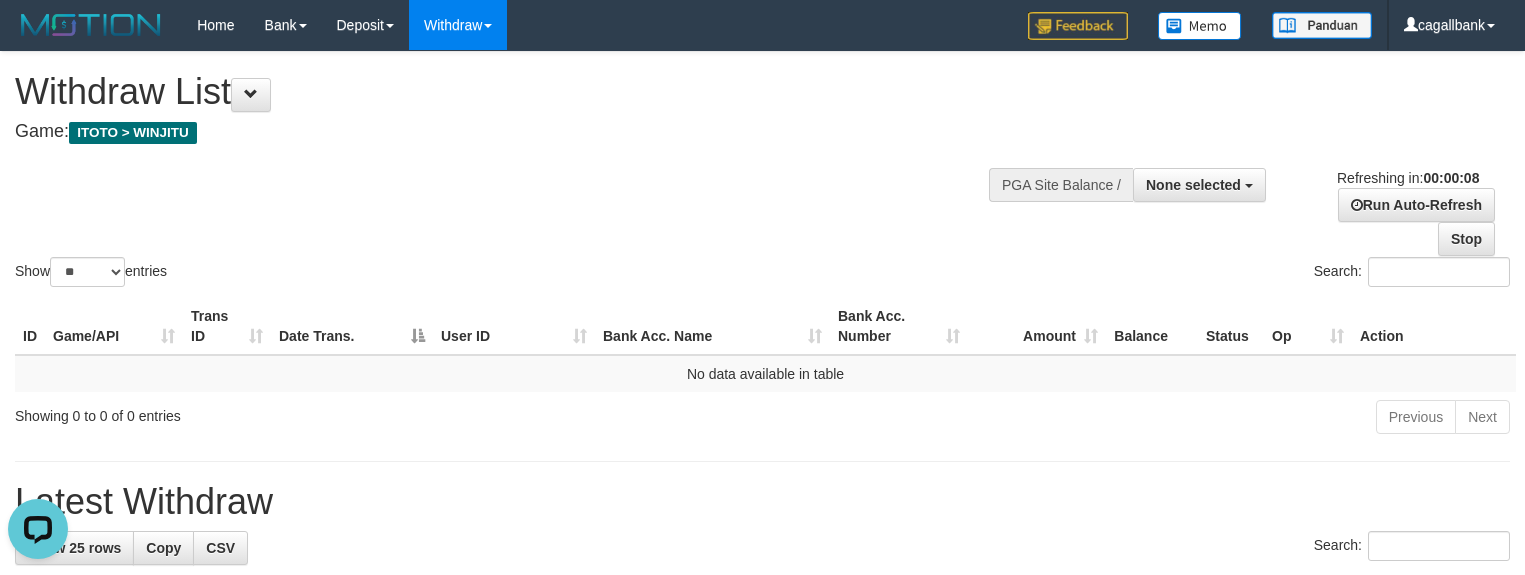 scroll, scrollTop: 0, scrollLeft: 0, axis: both 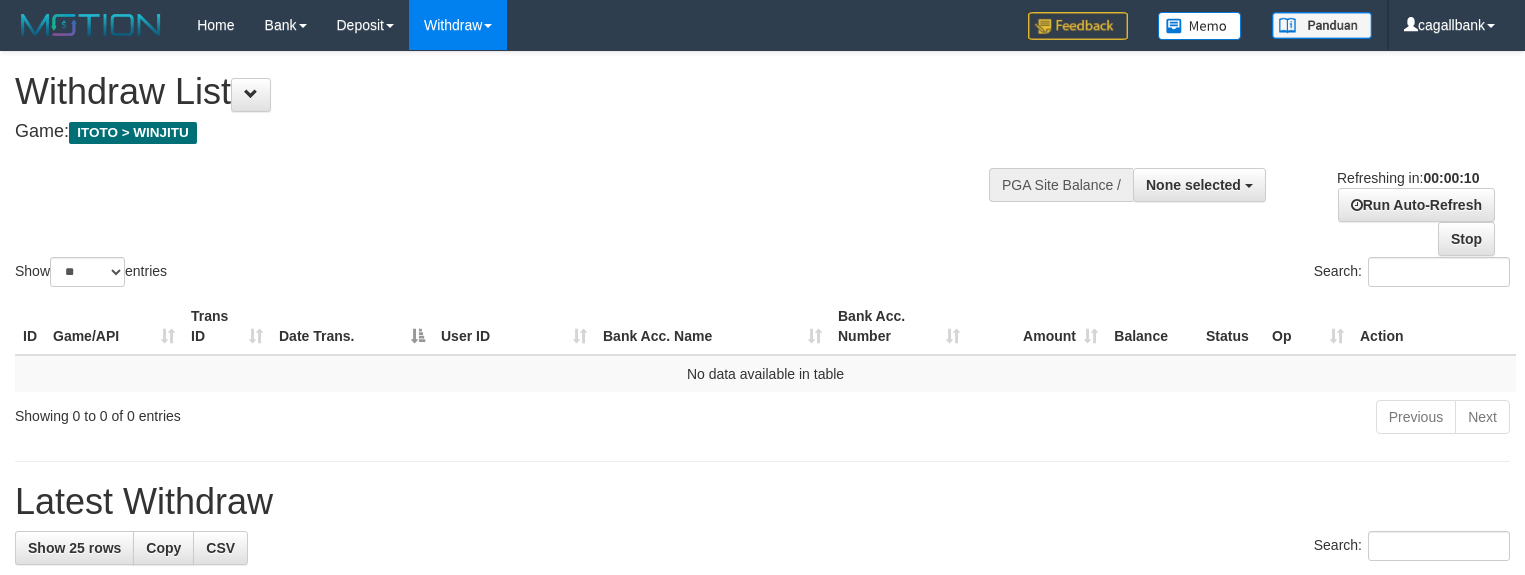 select 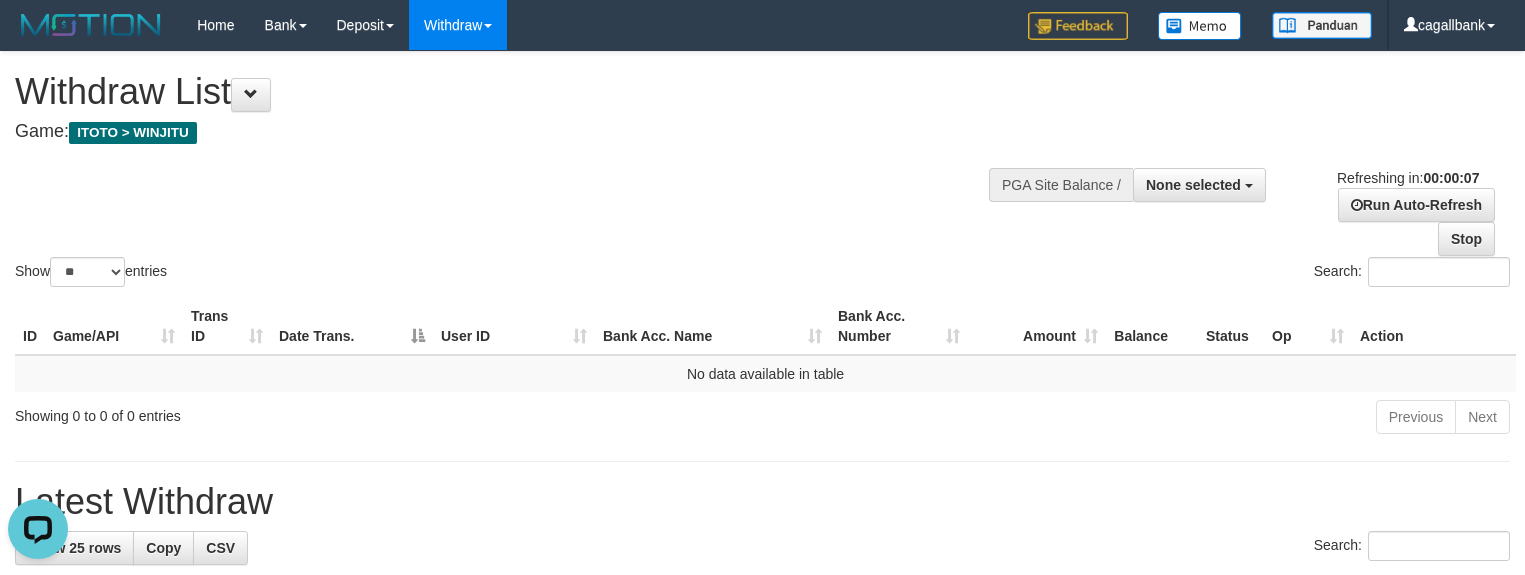scroll, scrollTop: 0, scrollLeft: 0, axis: both 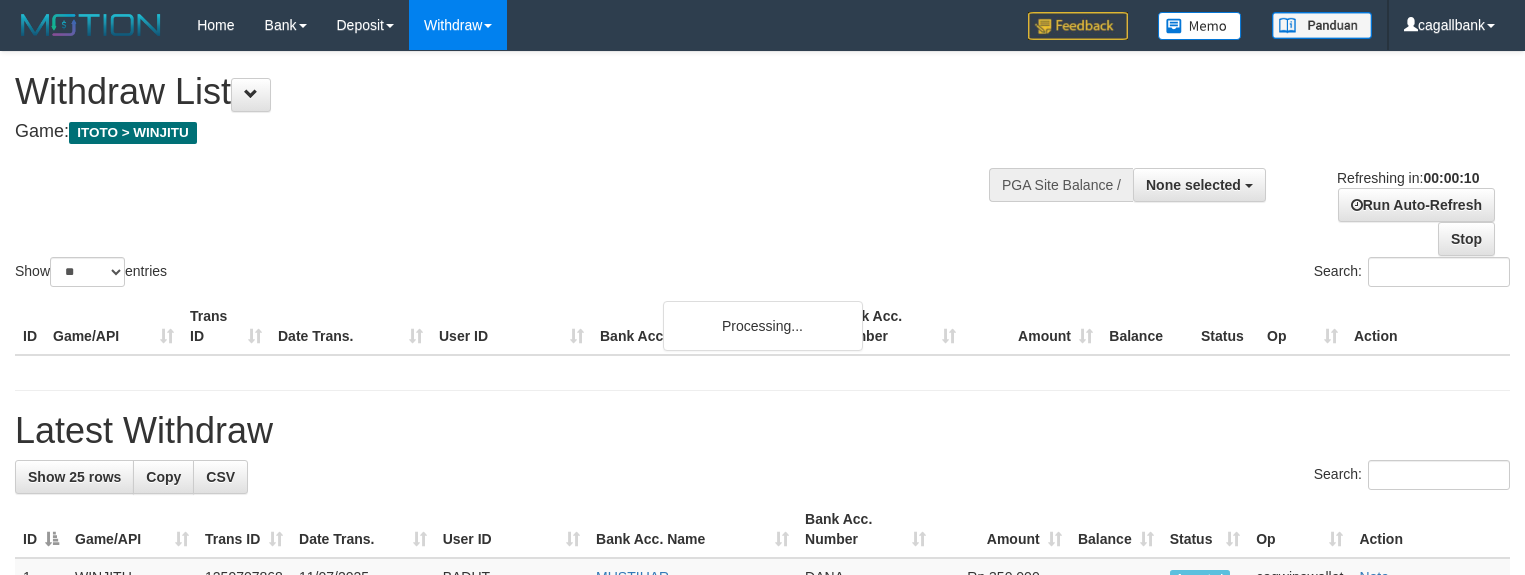 select 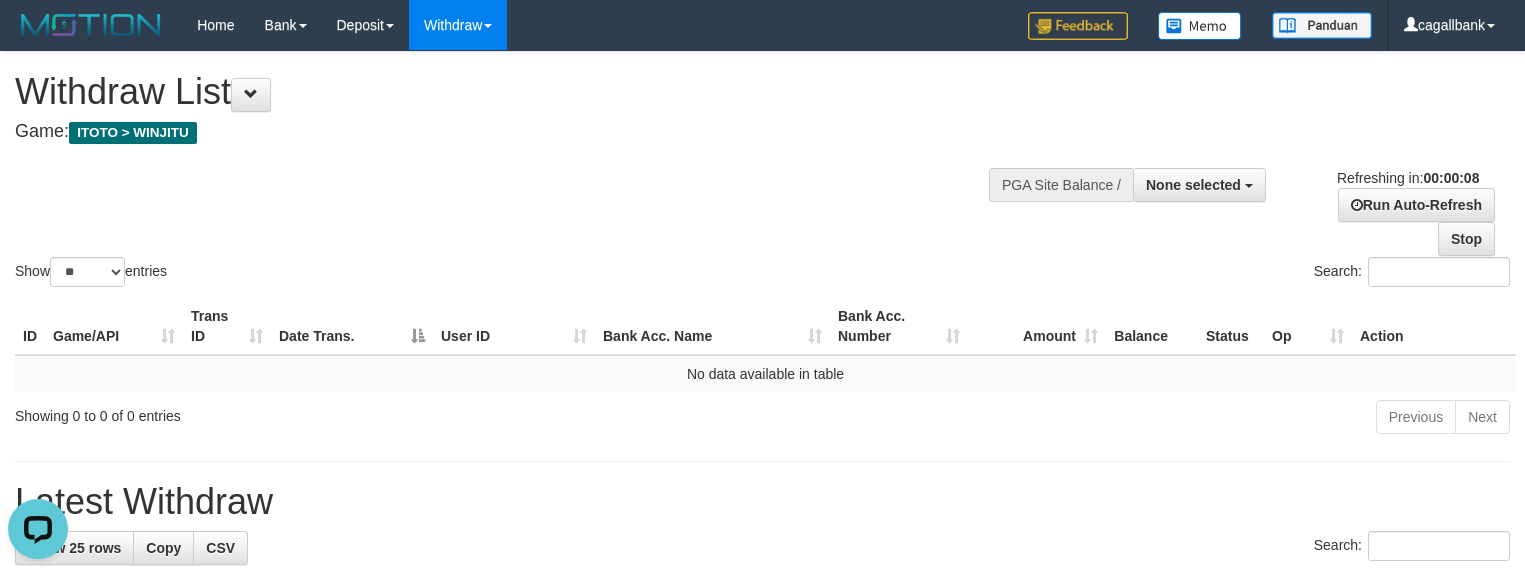 scroll, scrollTop: 0, scrollLeft: 0, axis: both 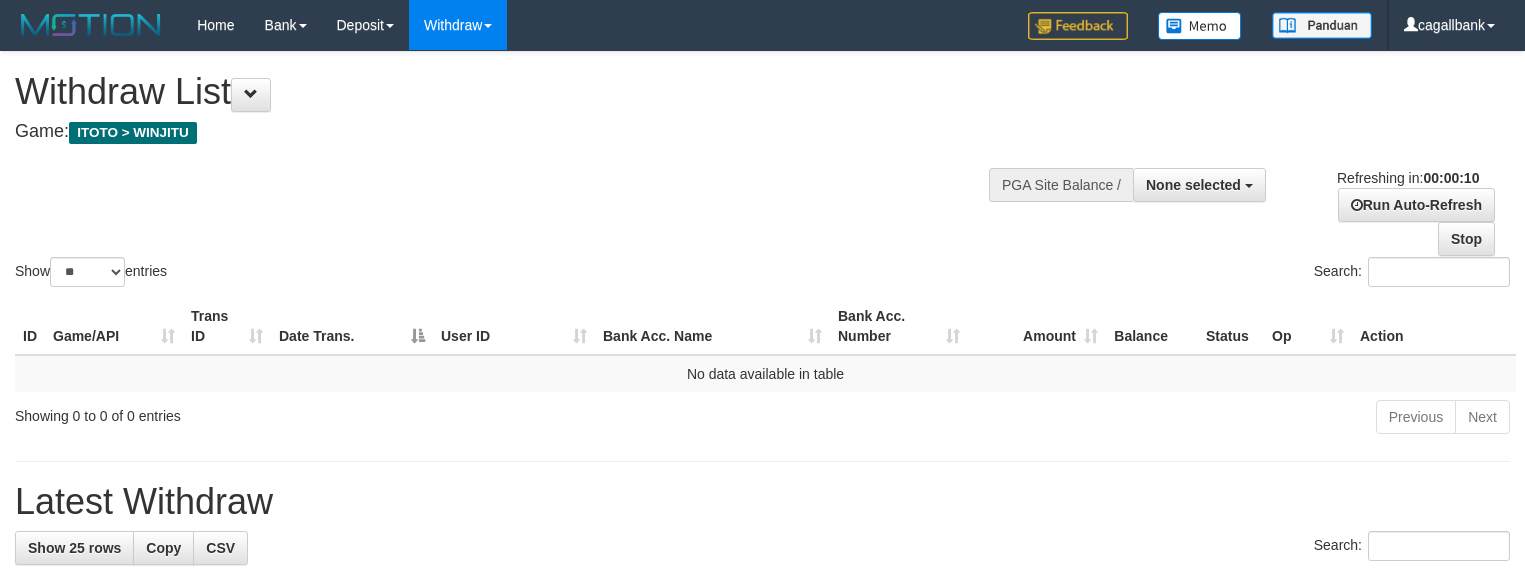 select 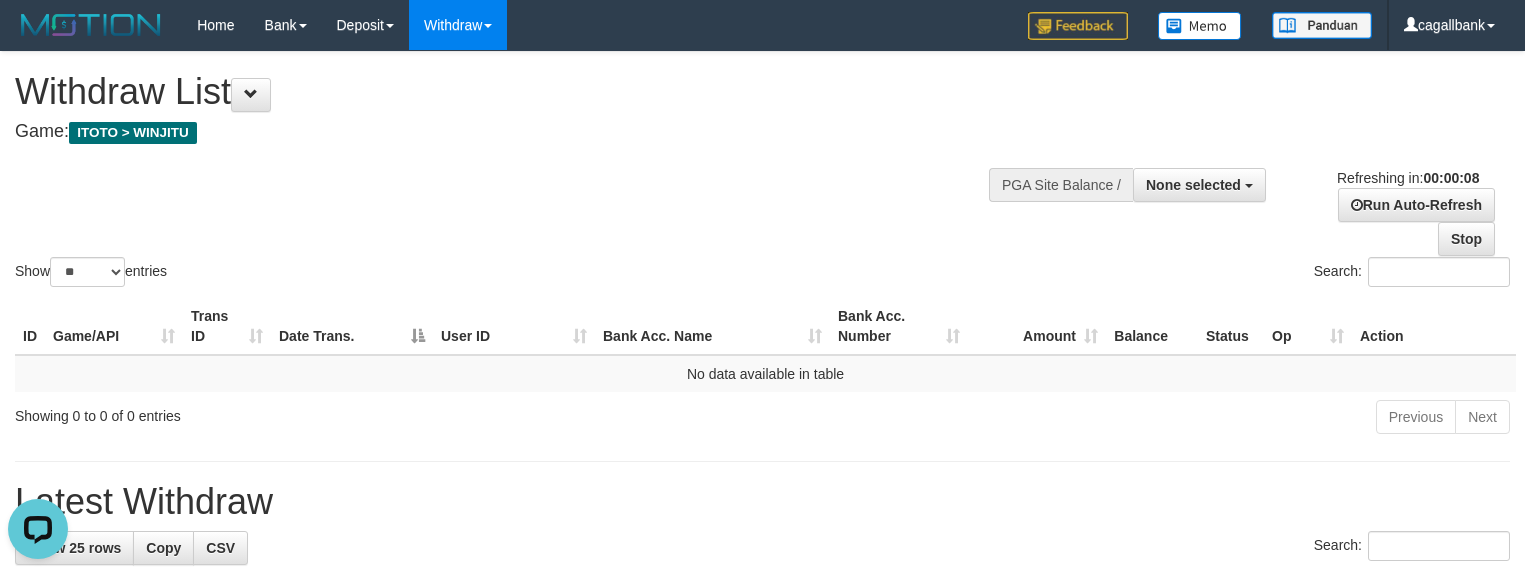 scroll, scrollTop: 0, scrollLeft: 0, axis: both 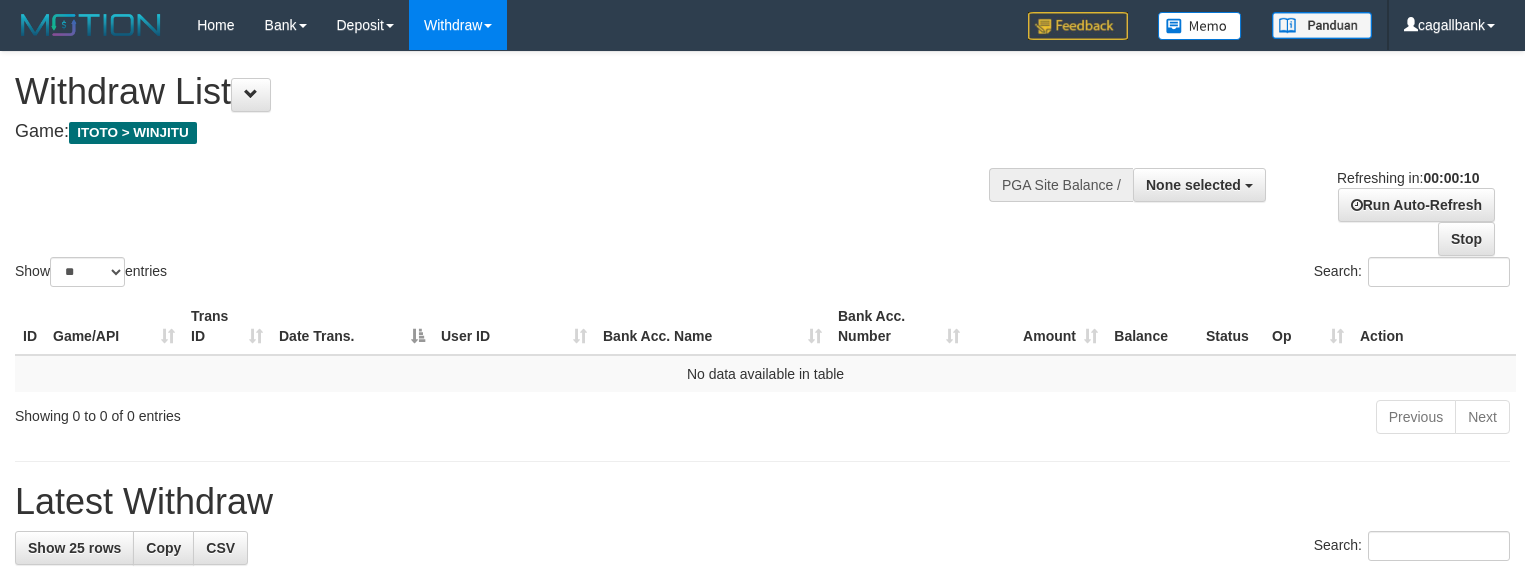 select 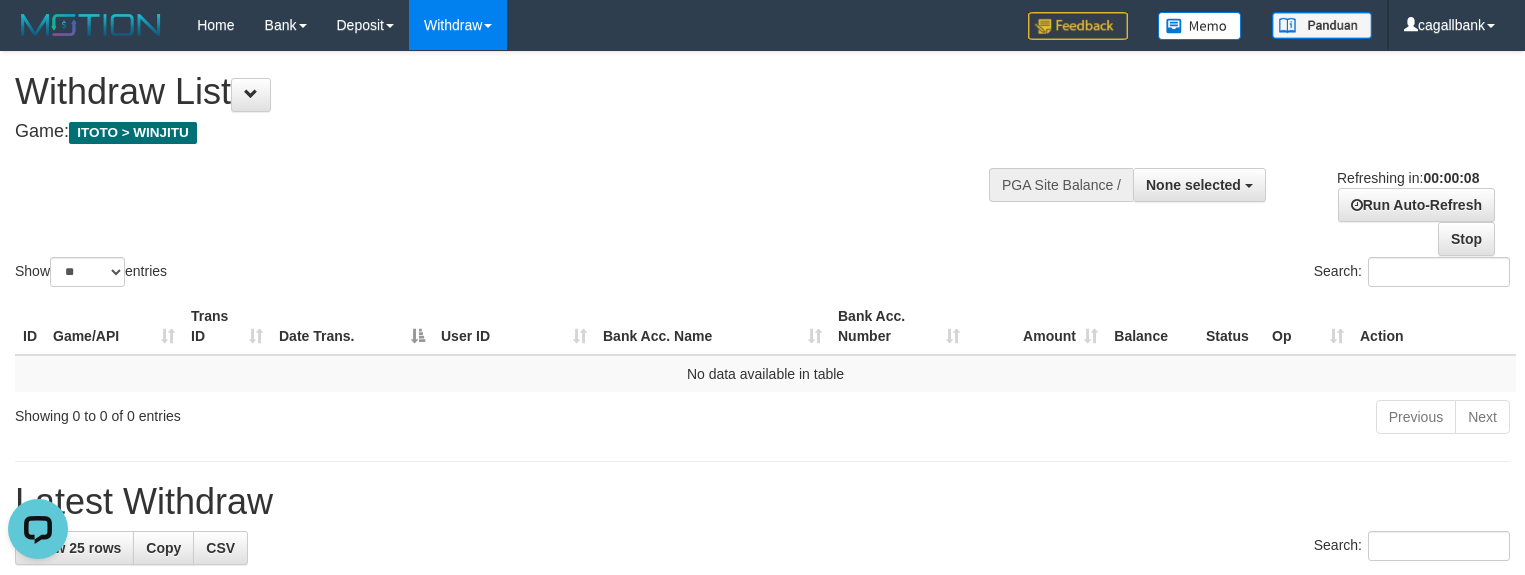 scroll, scrollTop: 0, scrollLeft: 0, axis: both 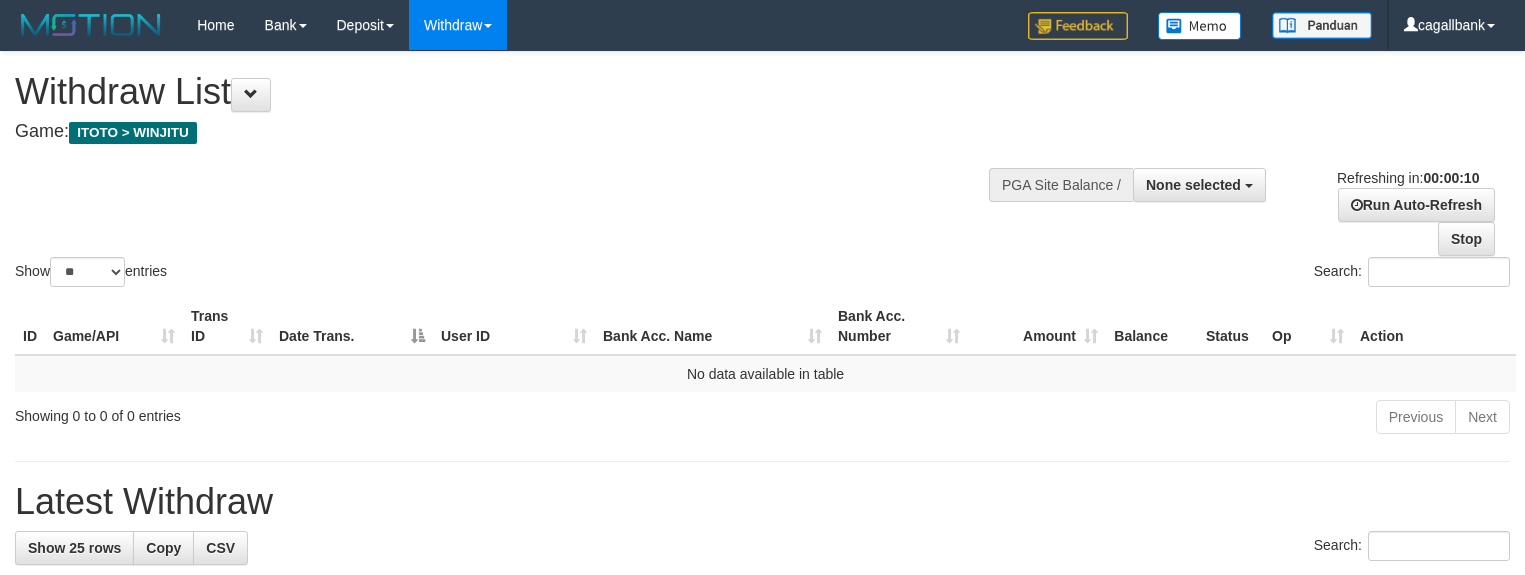 select 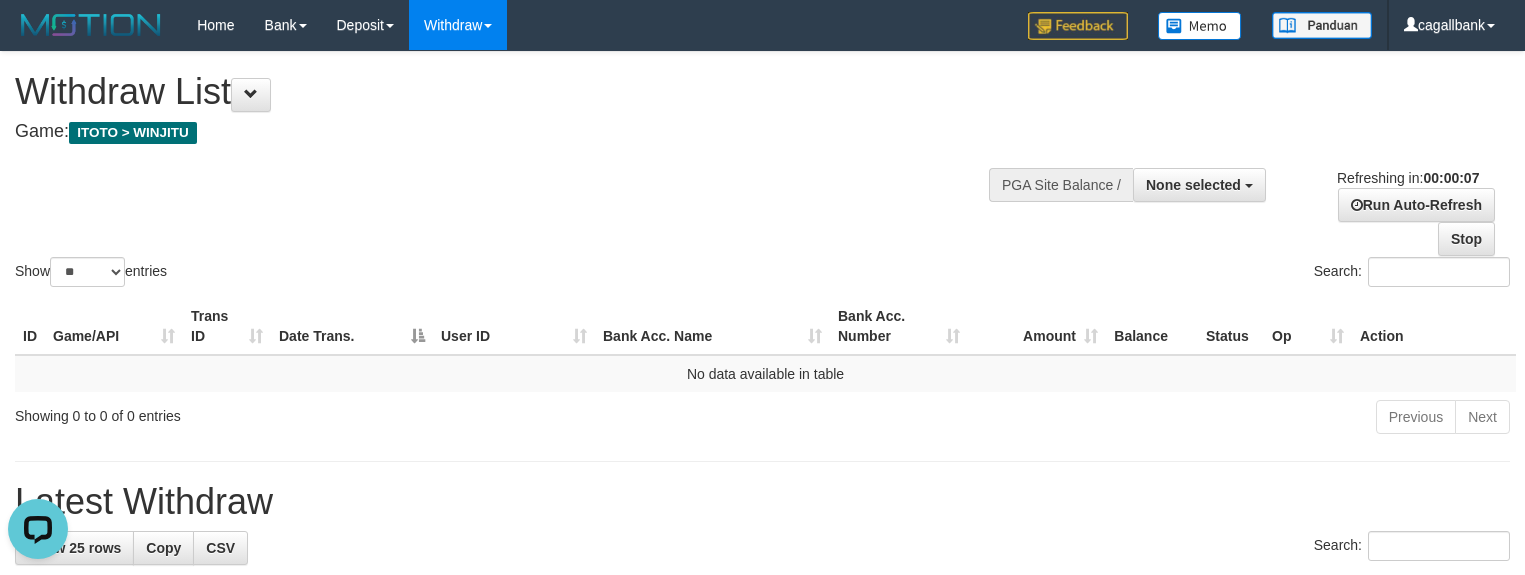 scroll, scrollTop: 0, scrollLeft: 0, axis: both 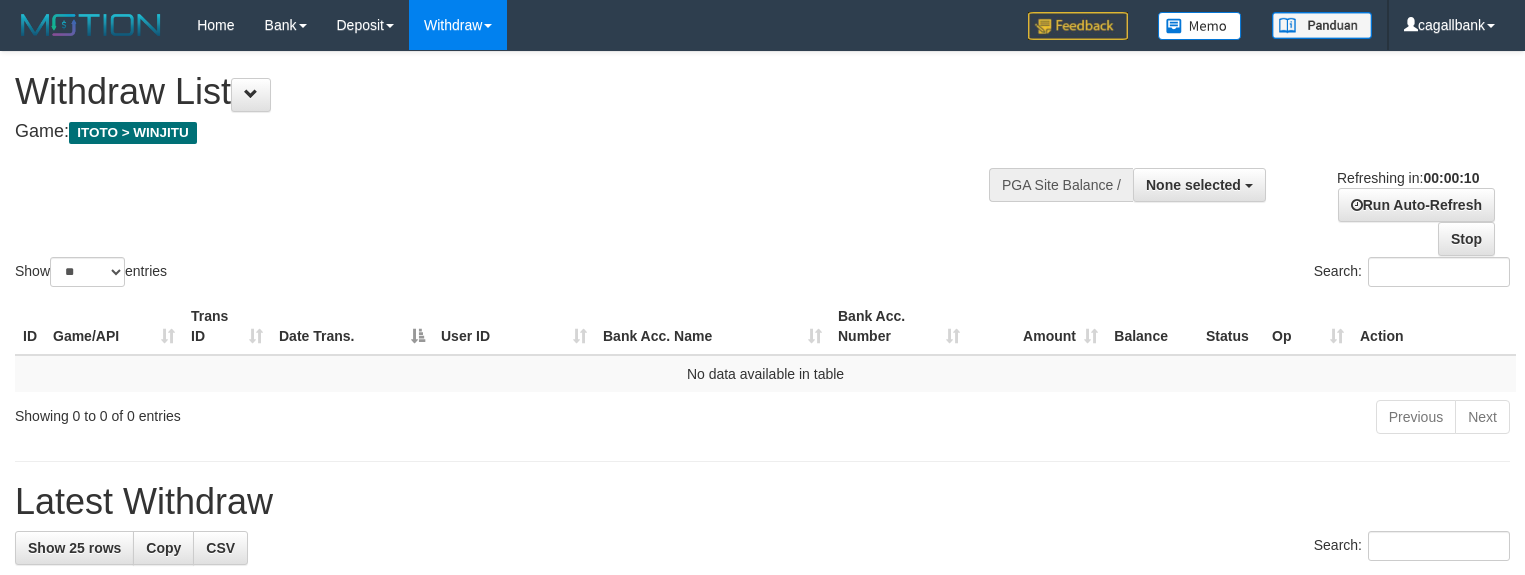 select 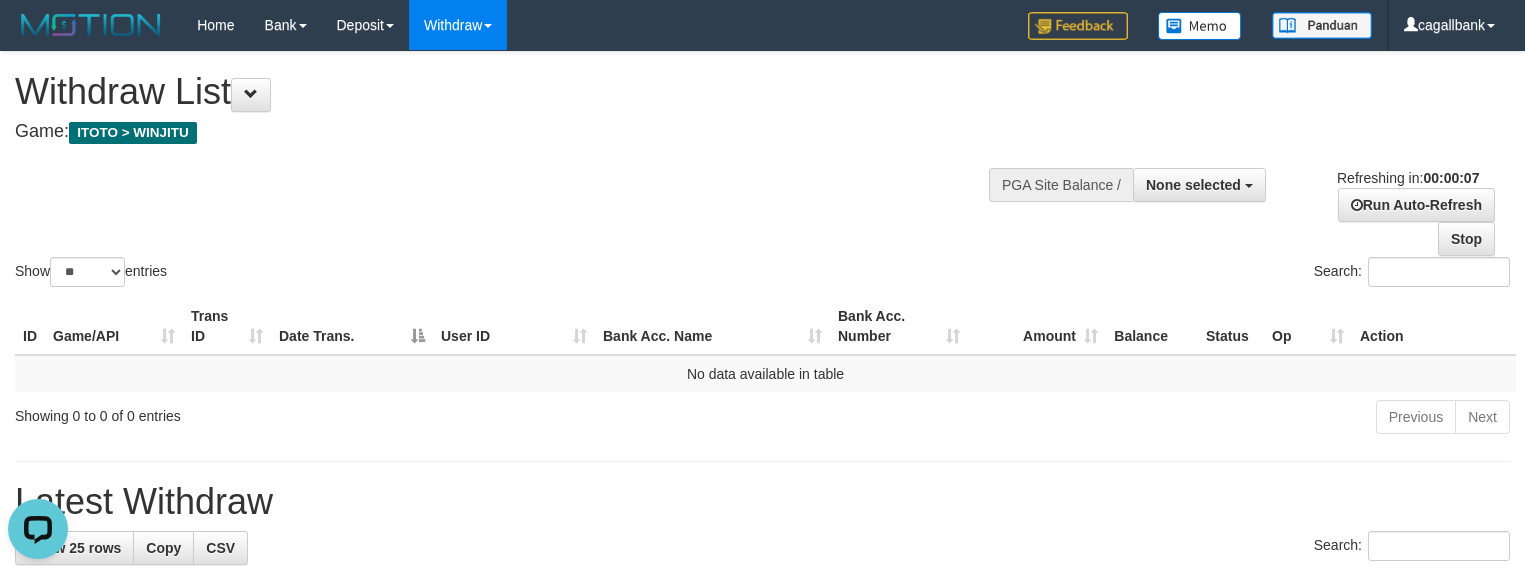 scroll, scrollTop: 0, scrollLeft: 0, axis: both 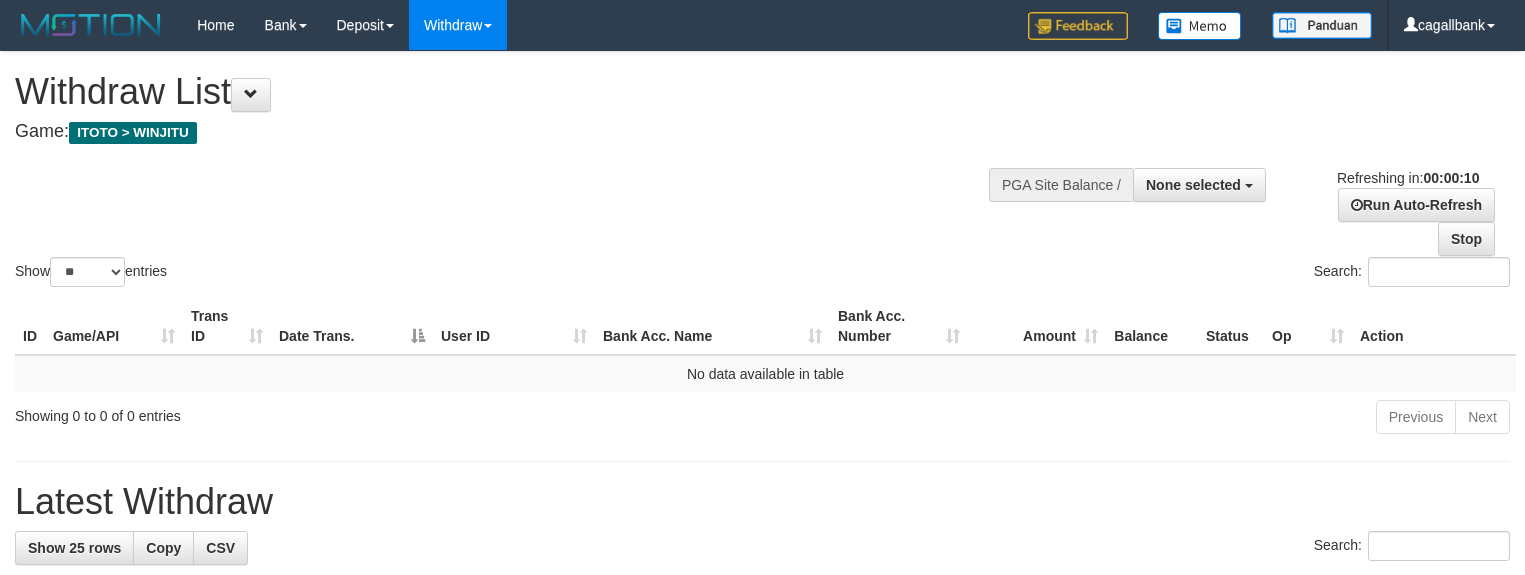 select 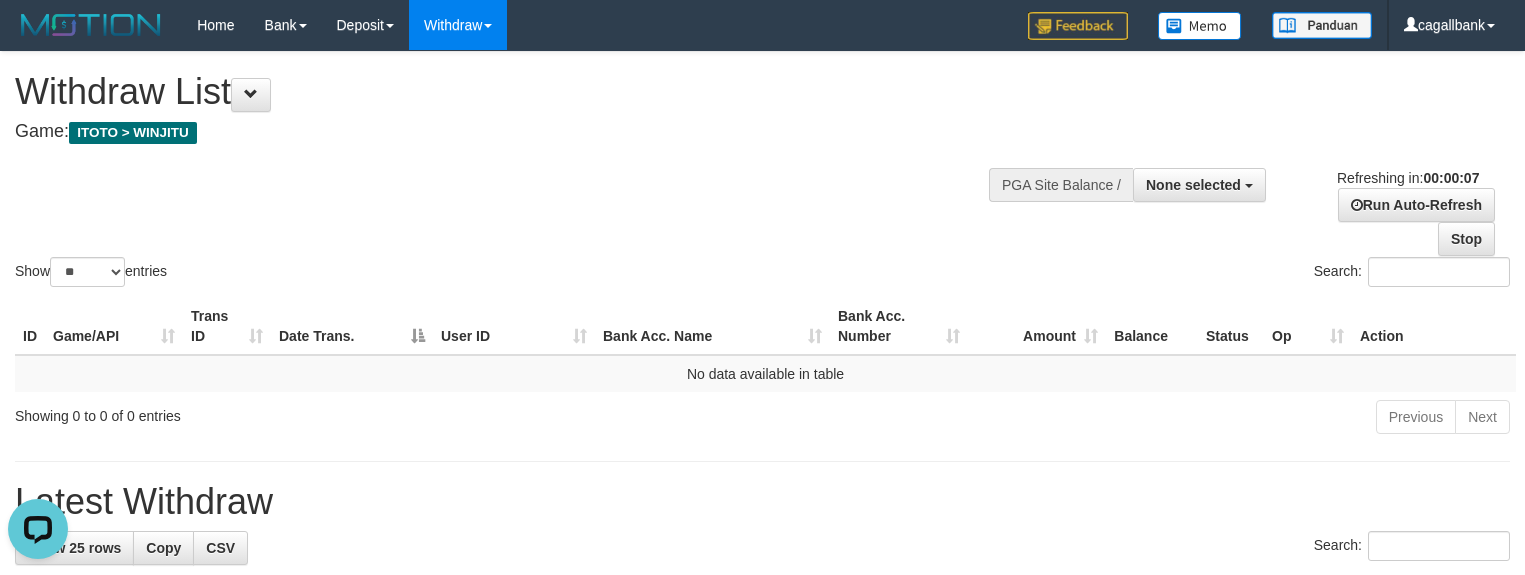 scroll, scrollTop: 0, scrollLeft: 0, axis: both 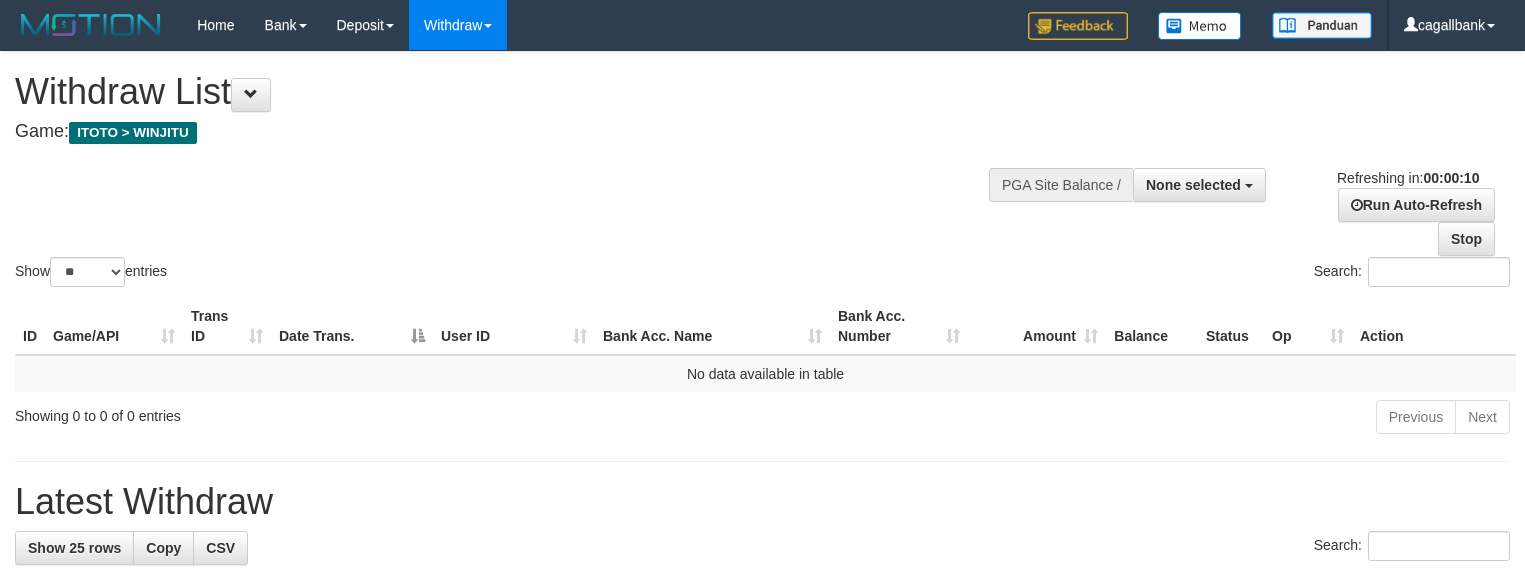 select 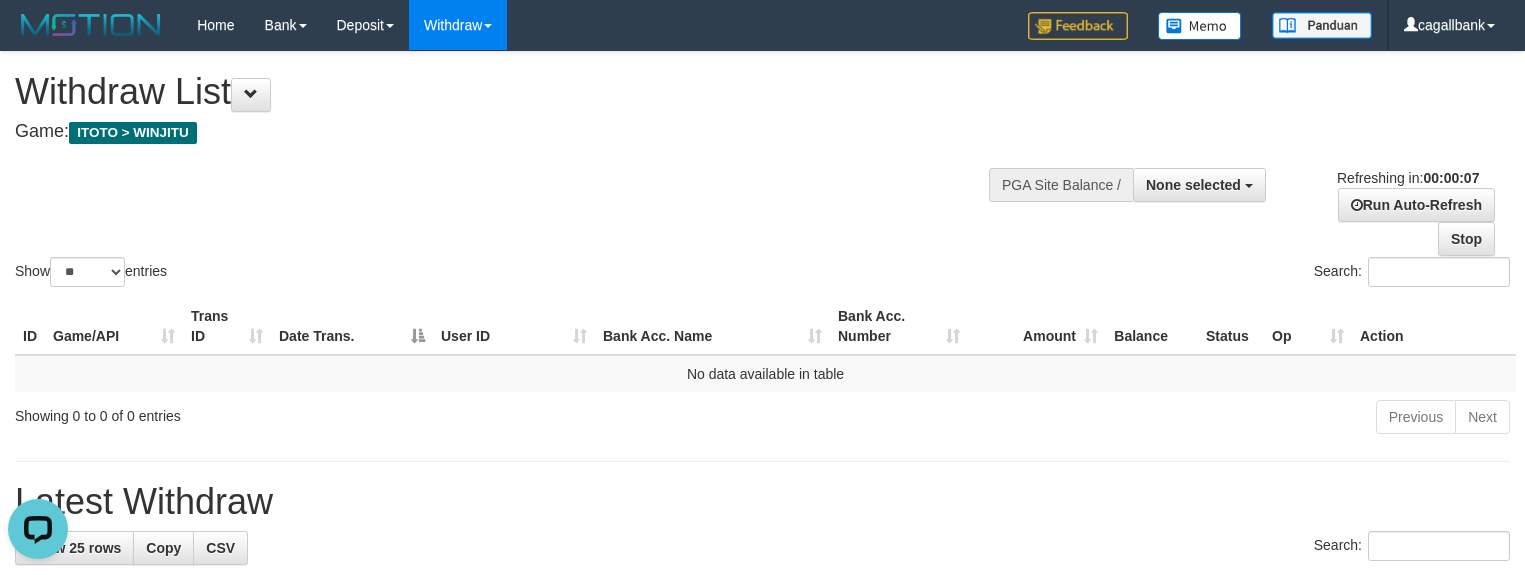 scroll, scrollTop: 0, scrollLeft: 0, axis: both 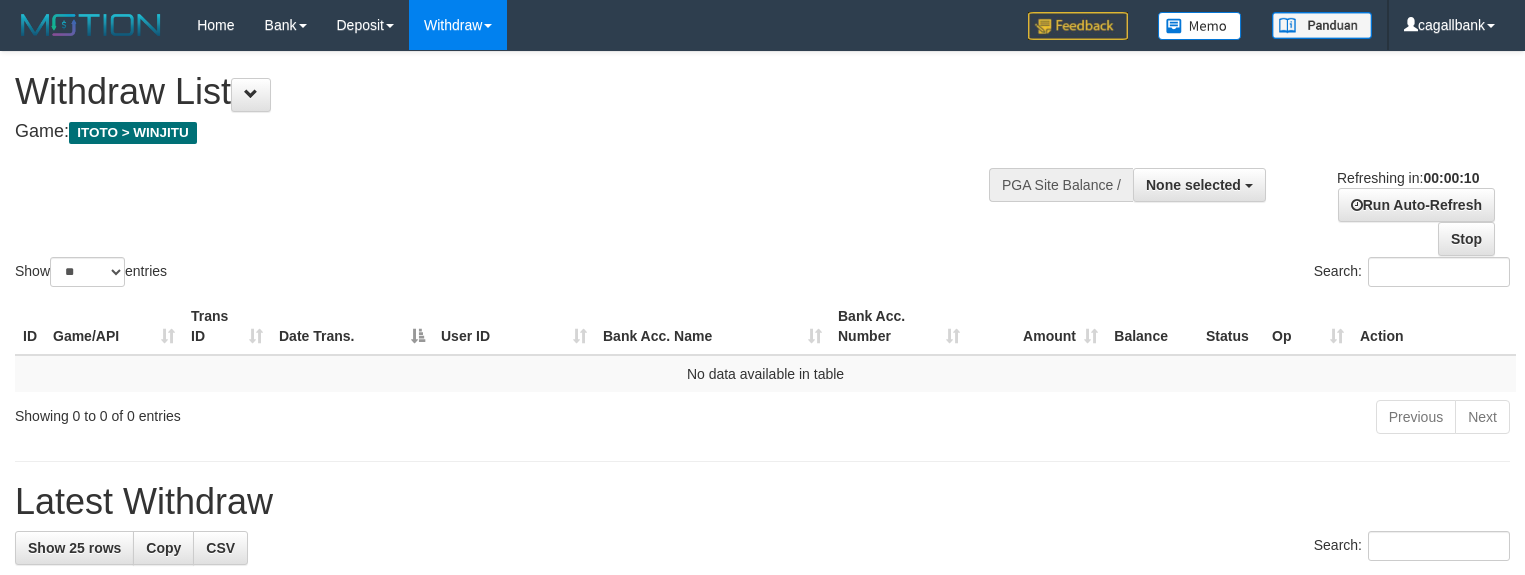 select 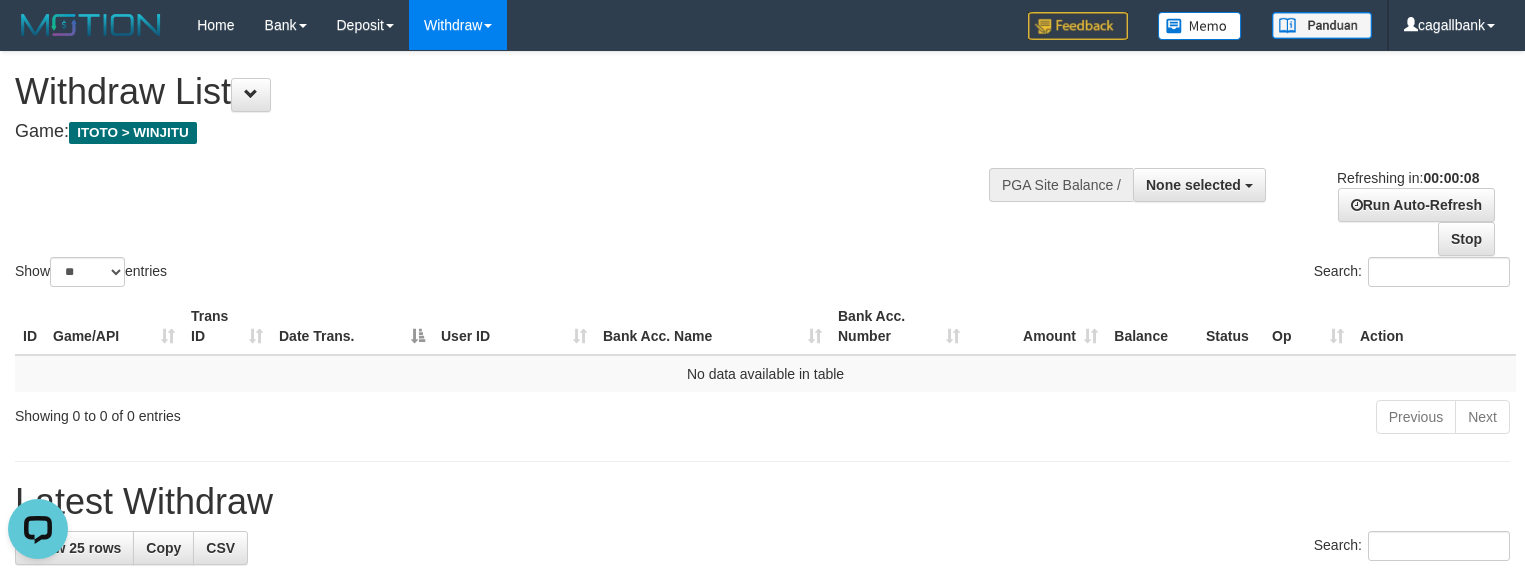 scroll, scrollTop: 0, scrollLeft: 0, axis: both 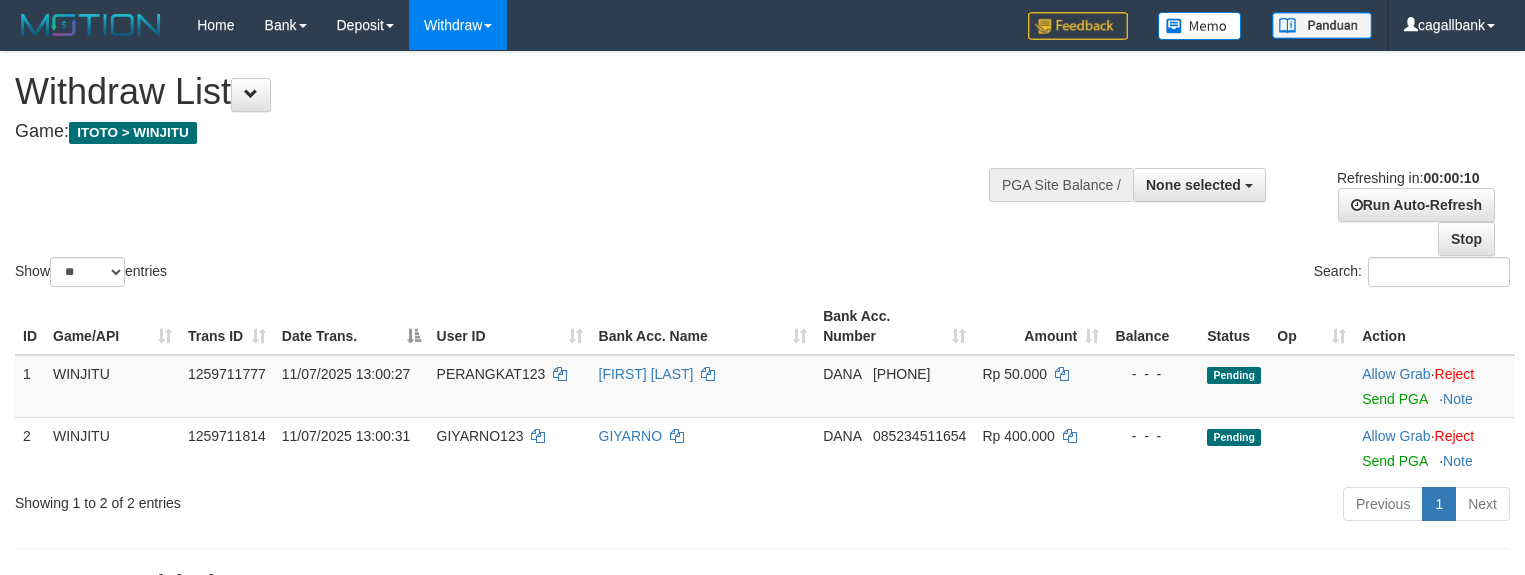select 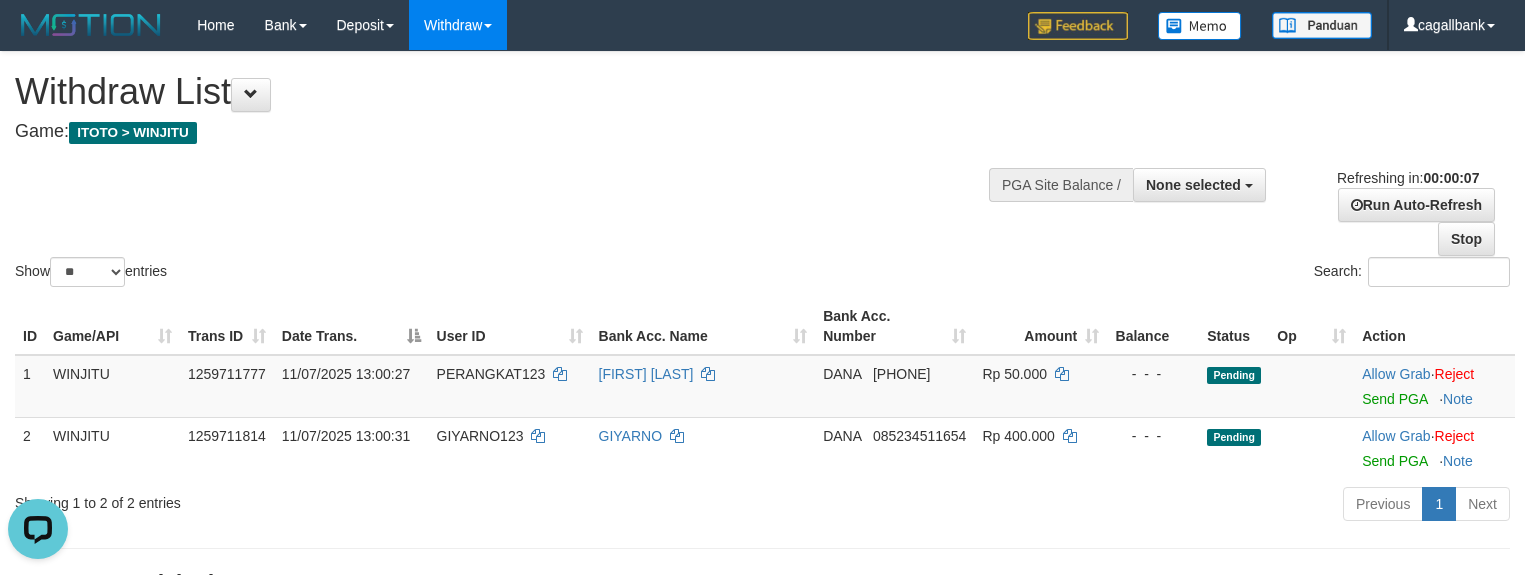 scroll, scrollTop: 0, scrollLeft: 0, axis: both 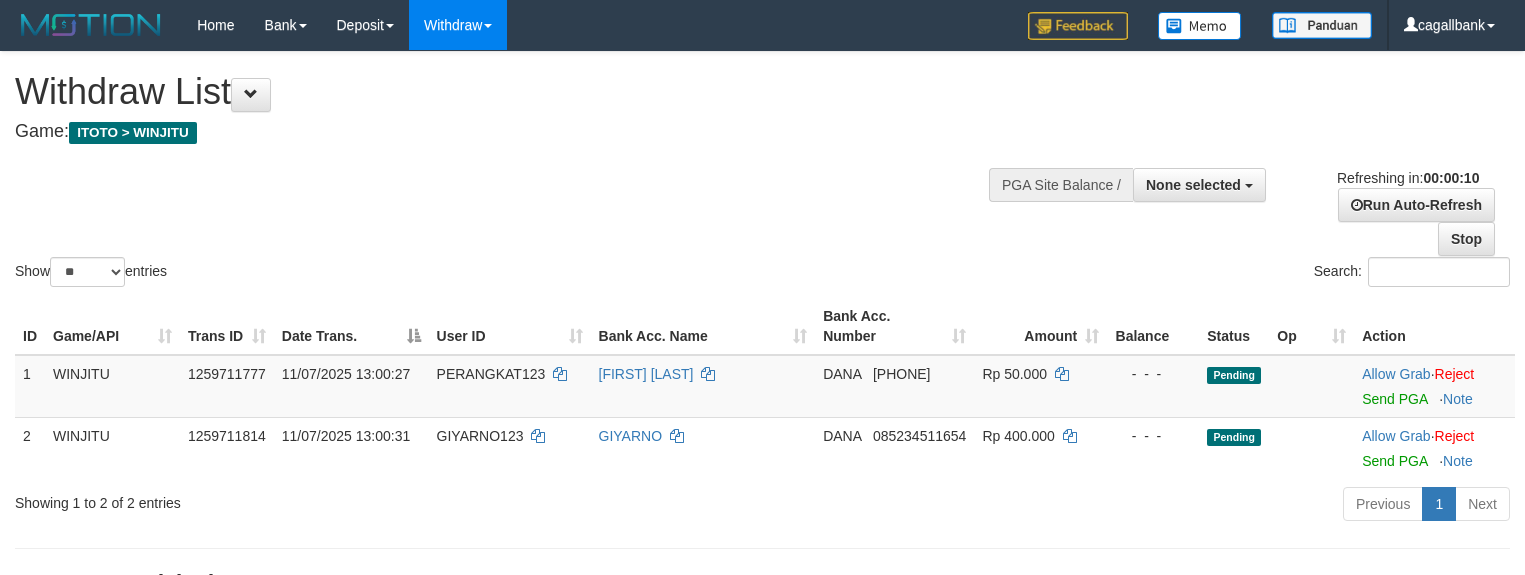 select 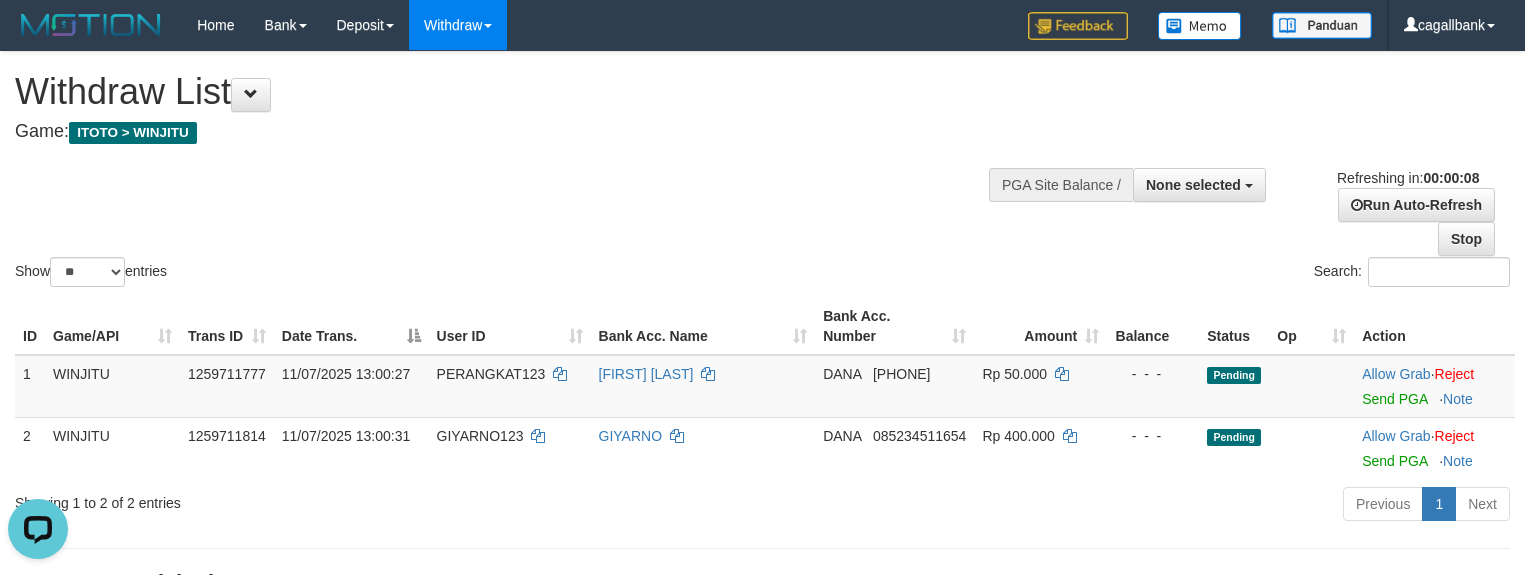 scroll, scrollTop: 0, scrollLeft: 0, axis: both 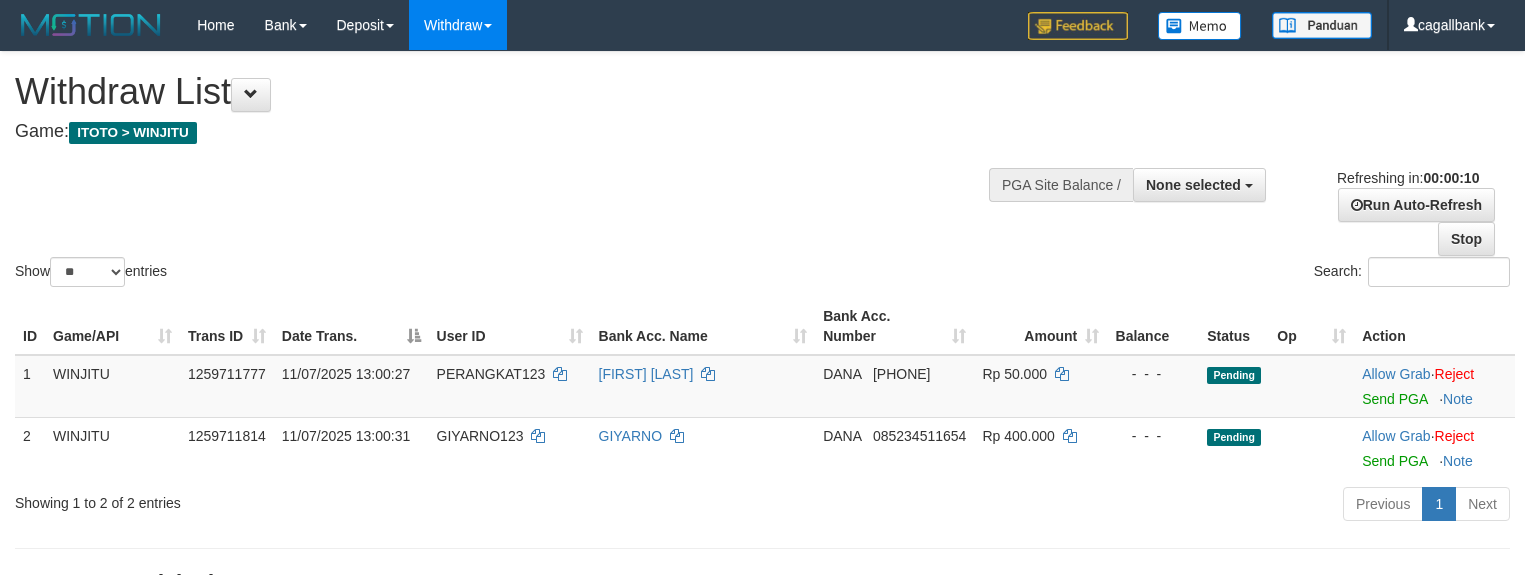 select 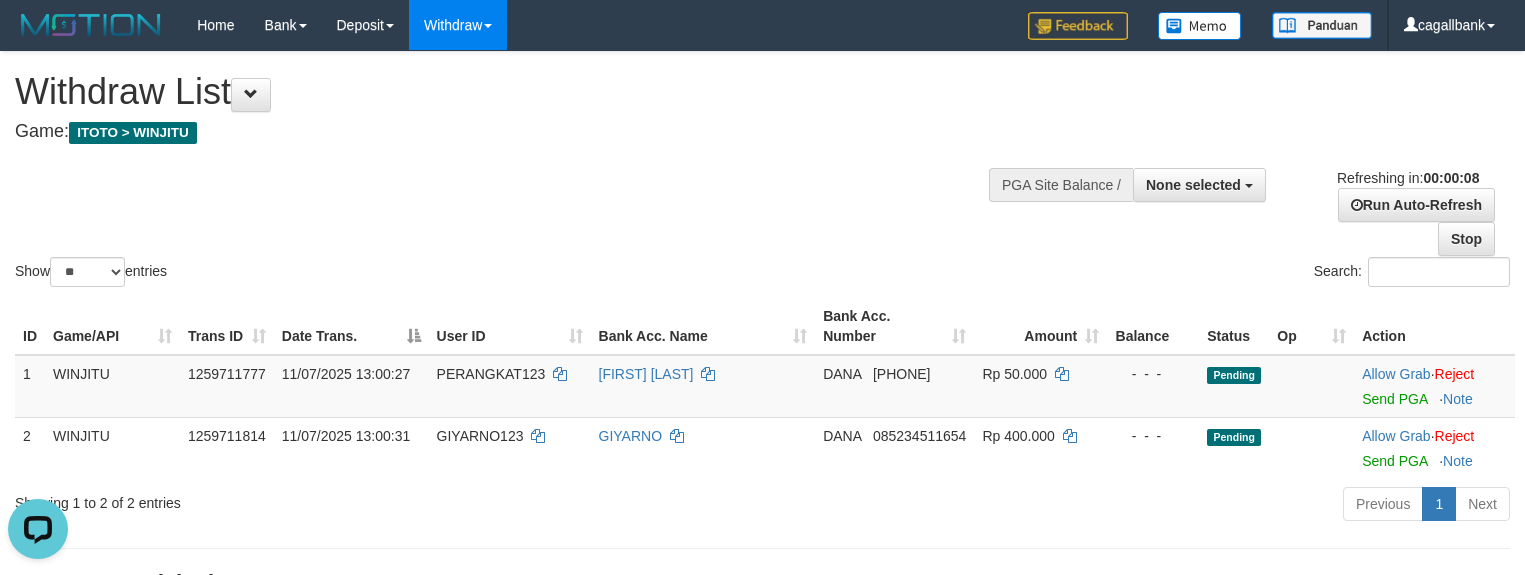 scroll, scrollTop: 0, scrollLeft: 0, axis: both 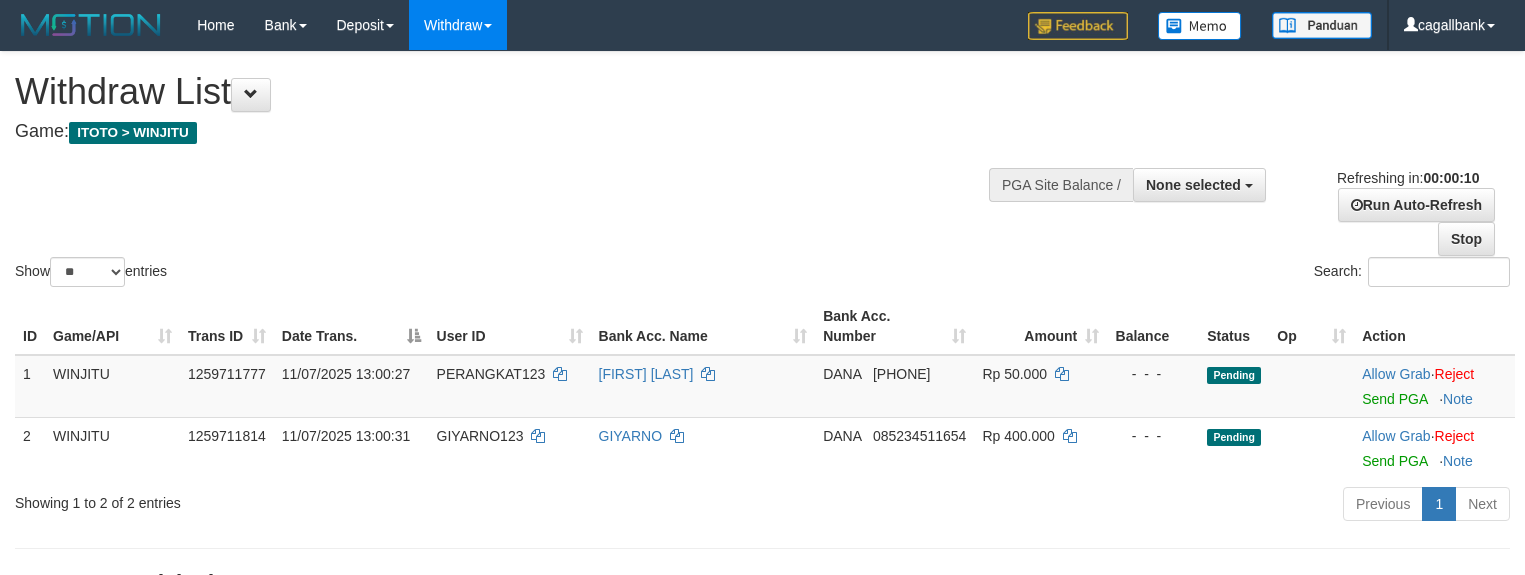select 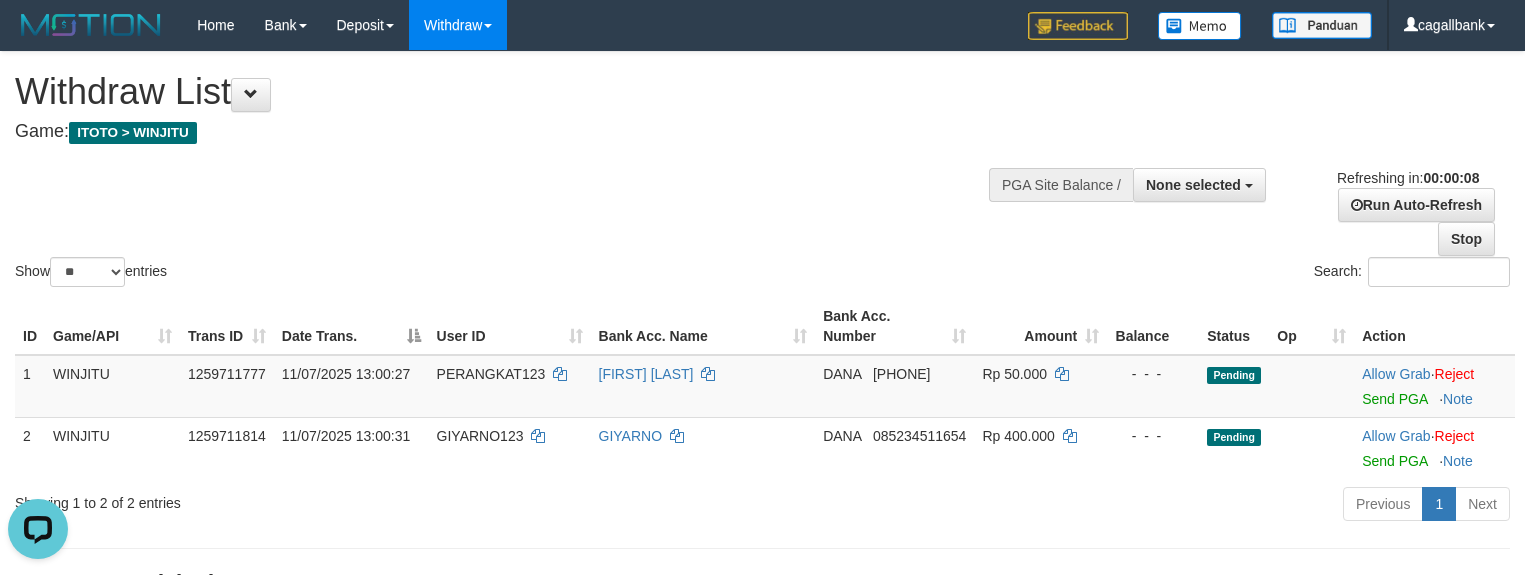 scroll, scrollTop: 0, scrollLeft: 0, axis: both 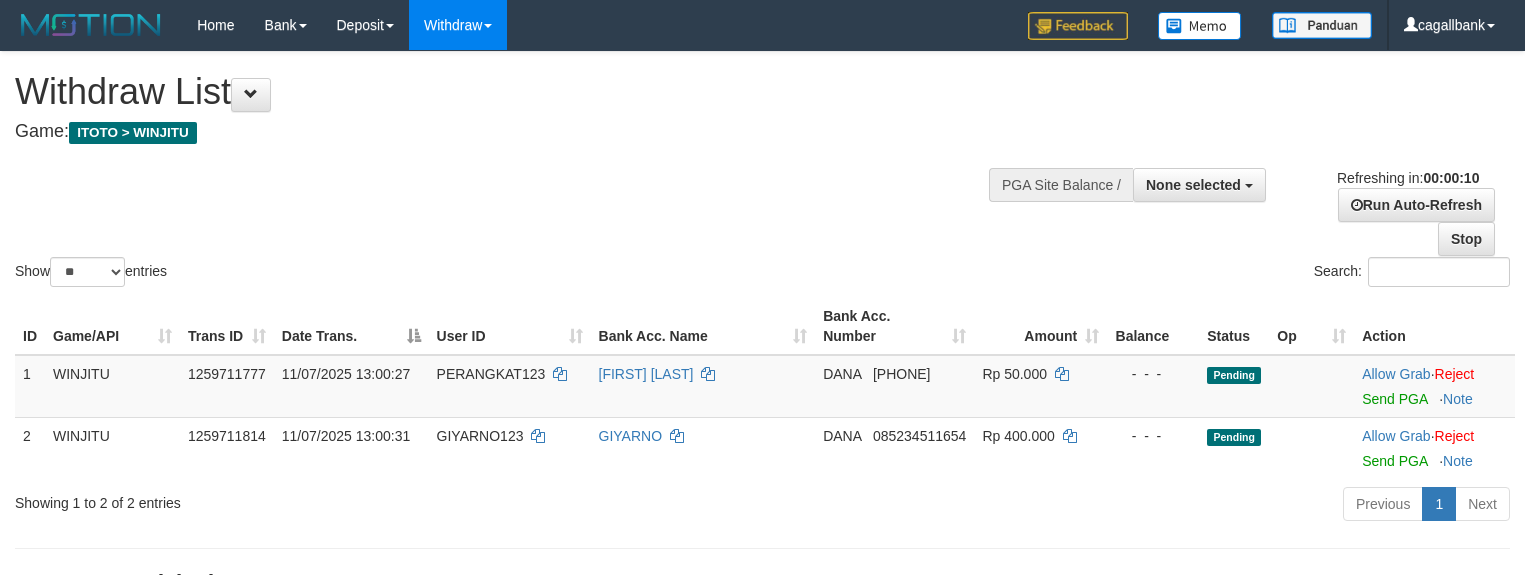 select 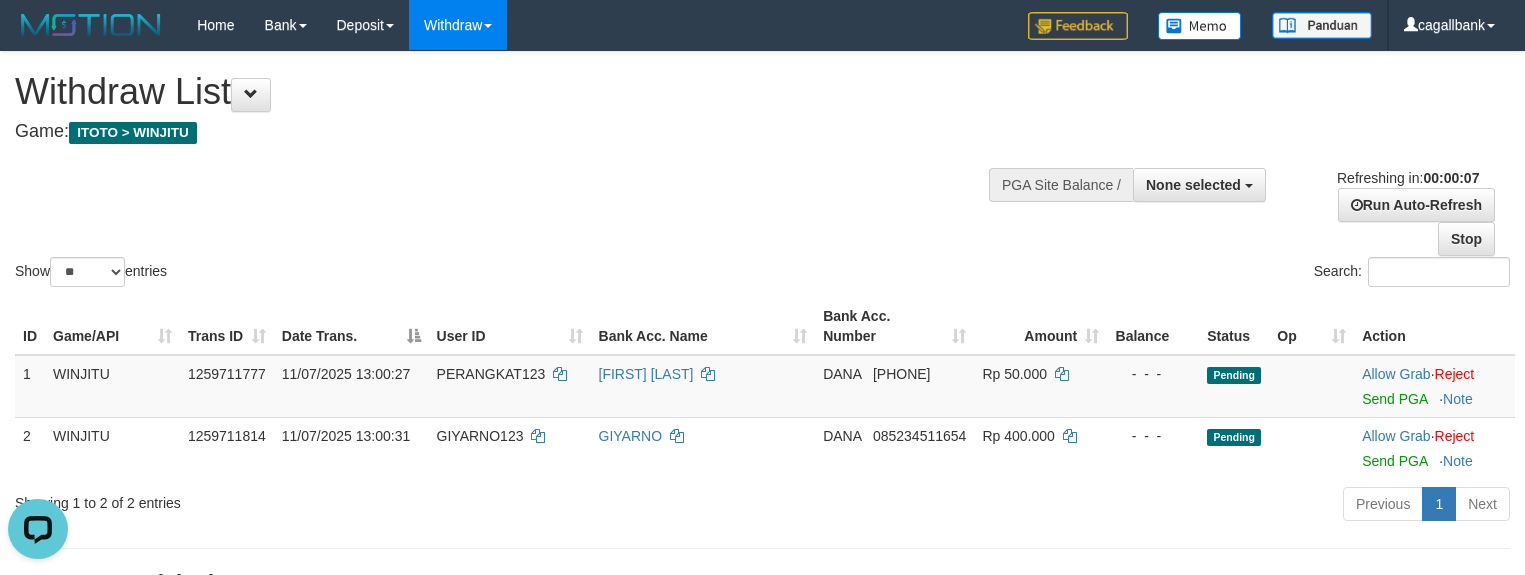 scroll, scrollTop: 0, scrollLeft: 0, axis: both 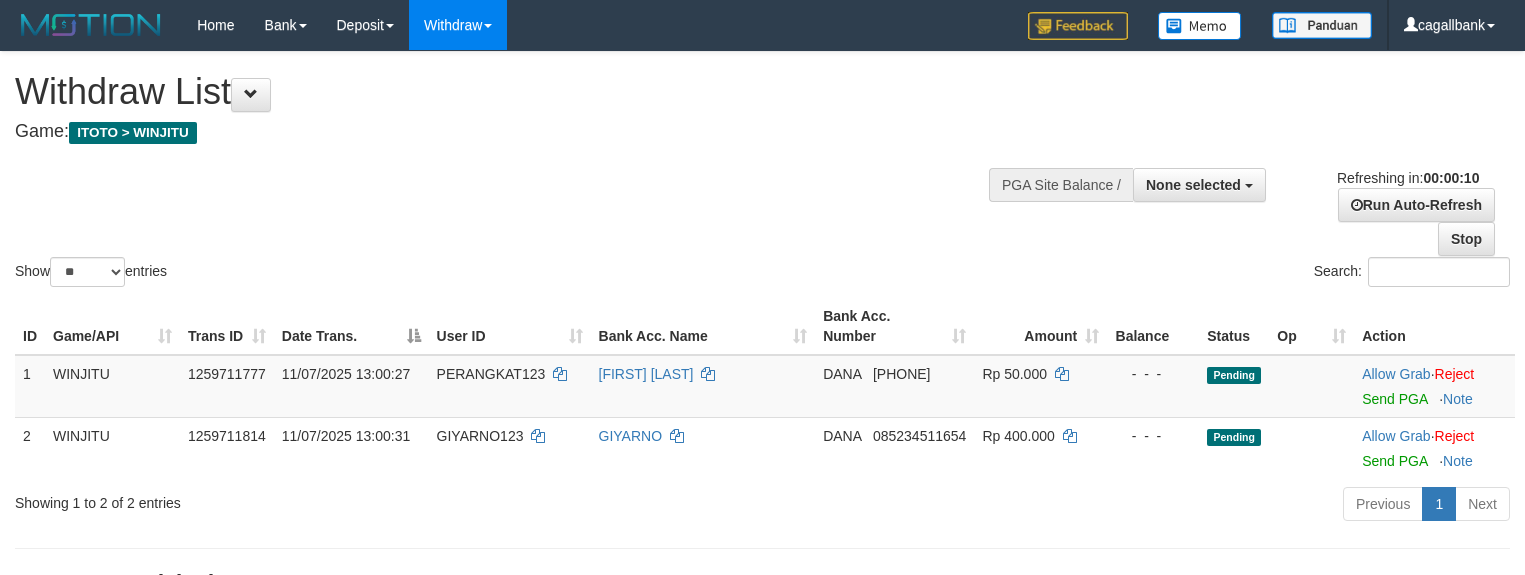 select 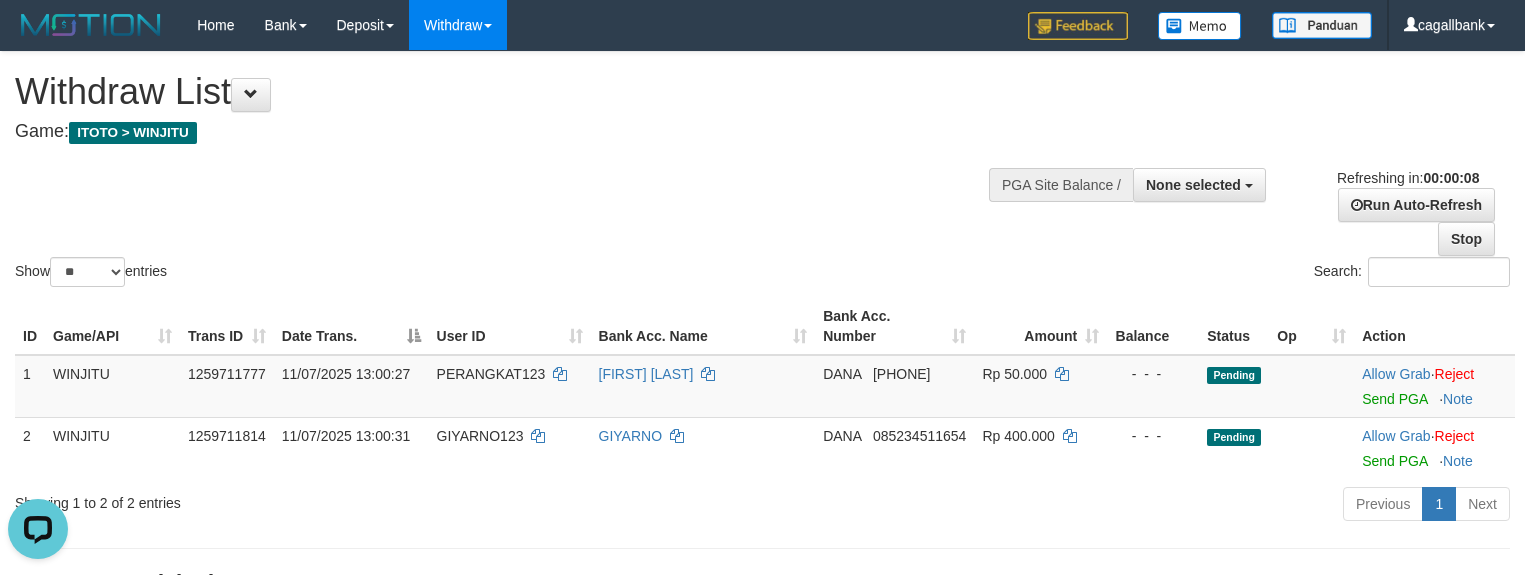 scroll, scrollTop: 0, scrollLeft: 0, axis: both 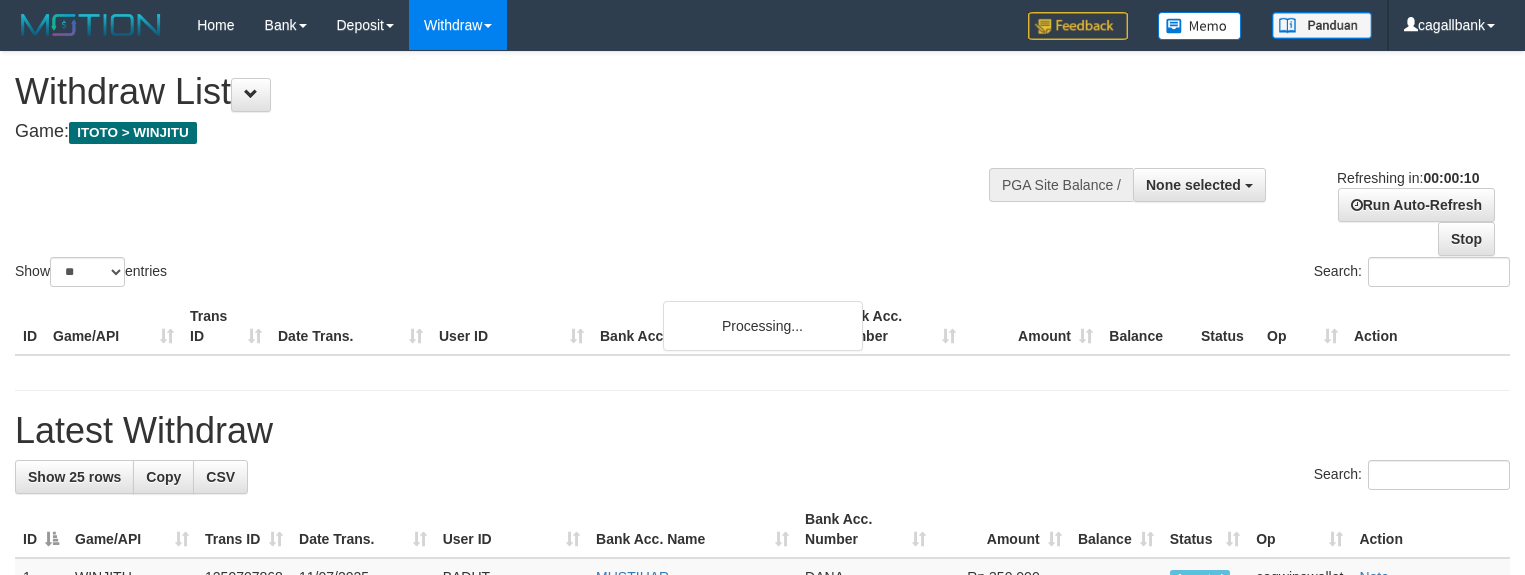 select 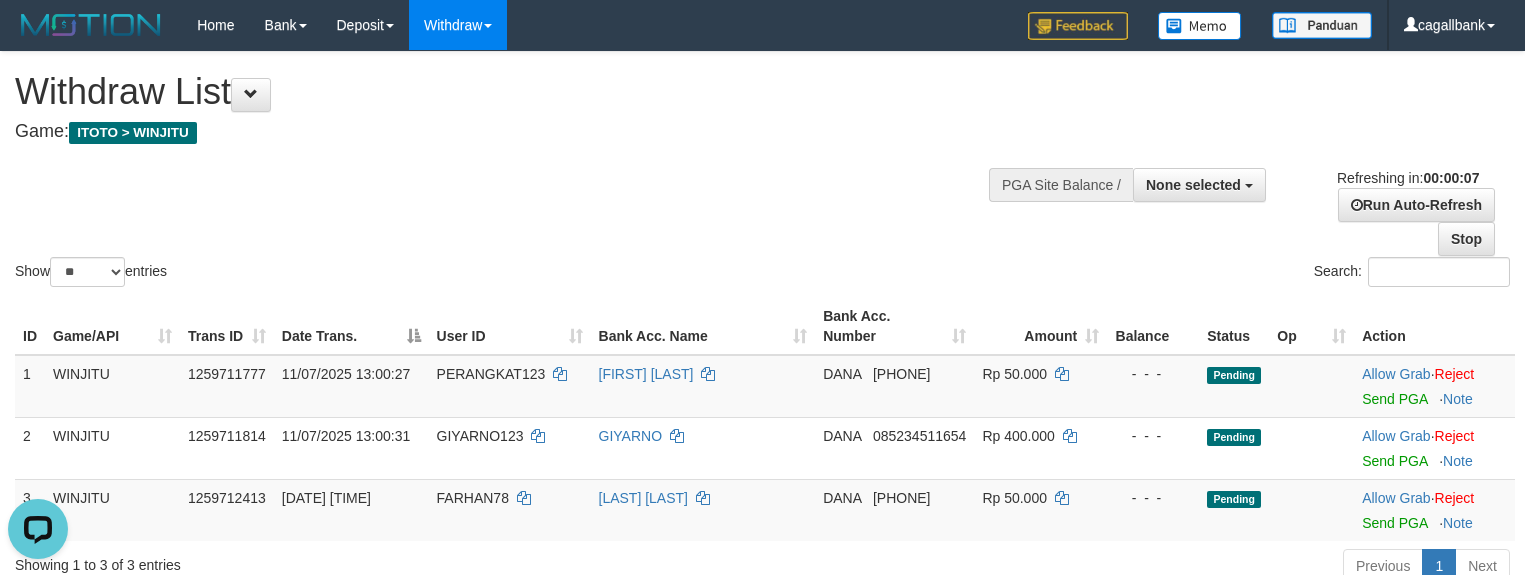 scroll, scrollTop: 0, scrollLeft: 0, axis: both 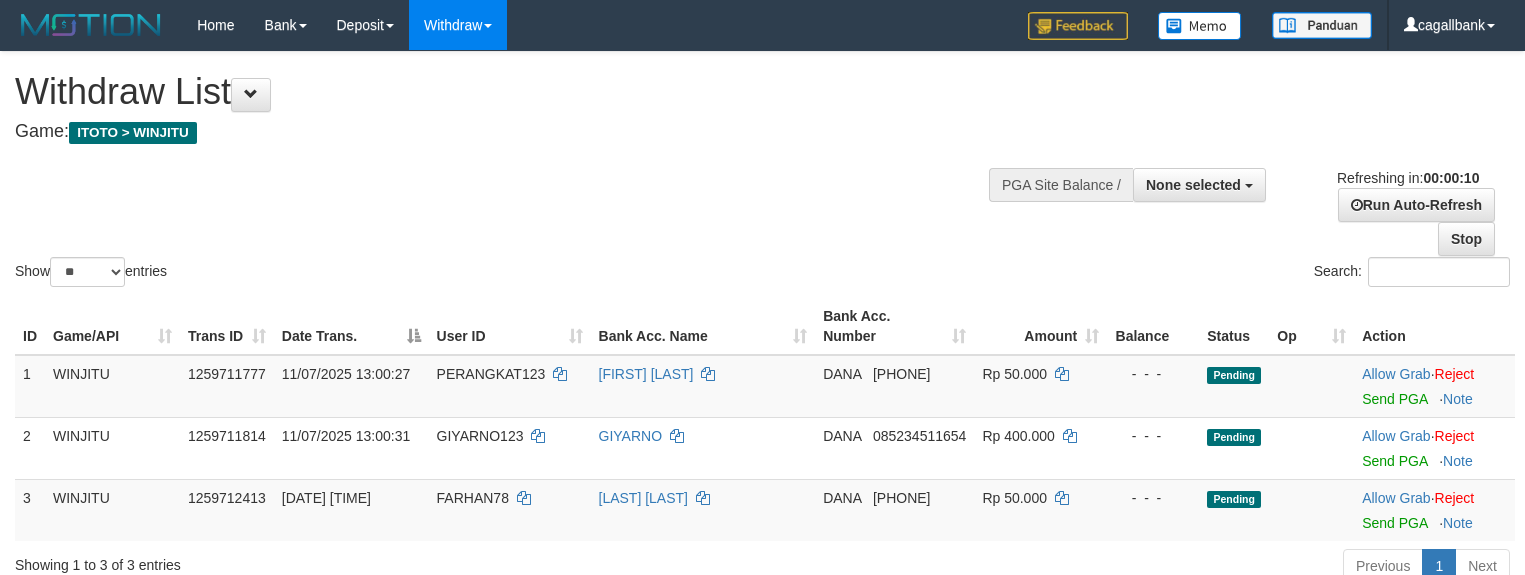 select 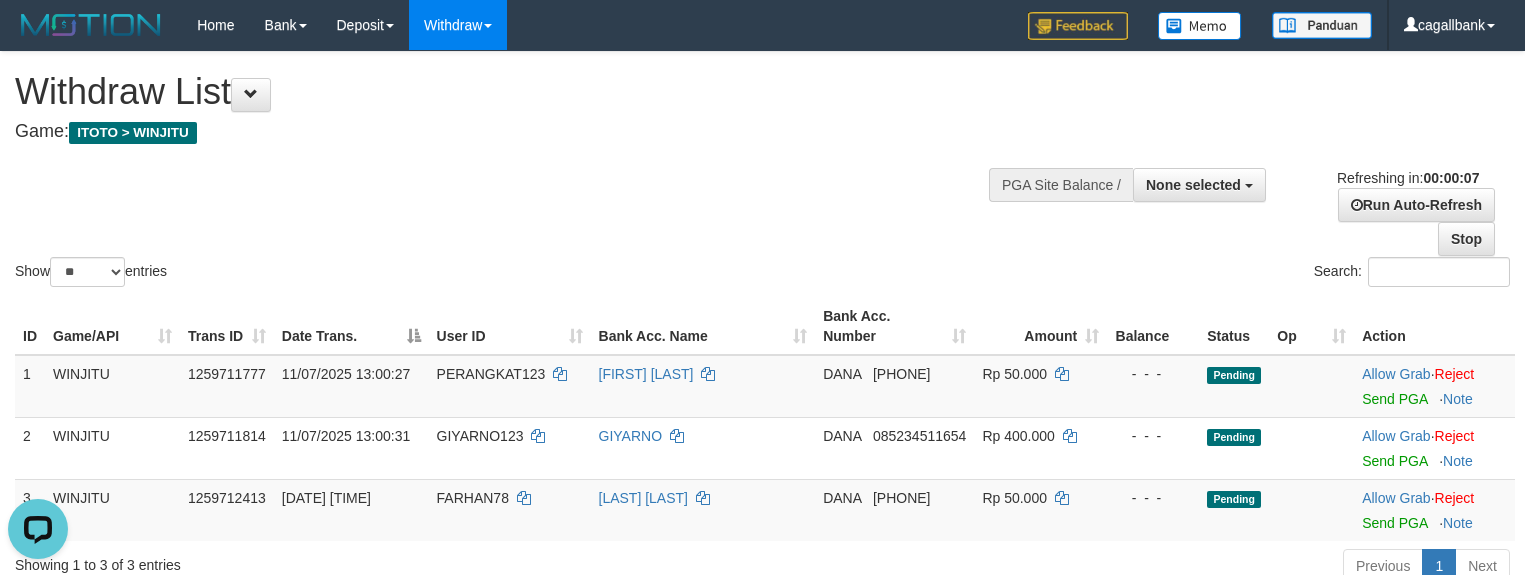 scroll, scrollTop: 0, scrollLeft: 0, axis: both 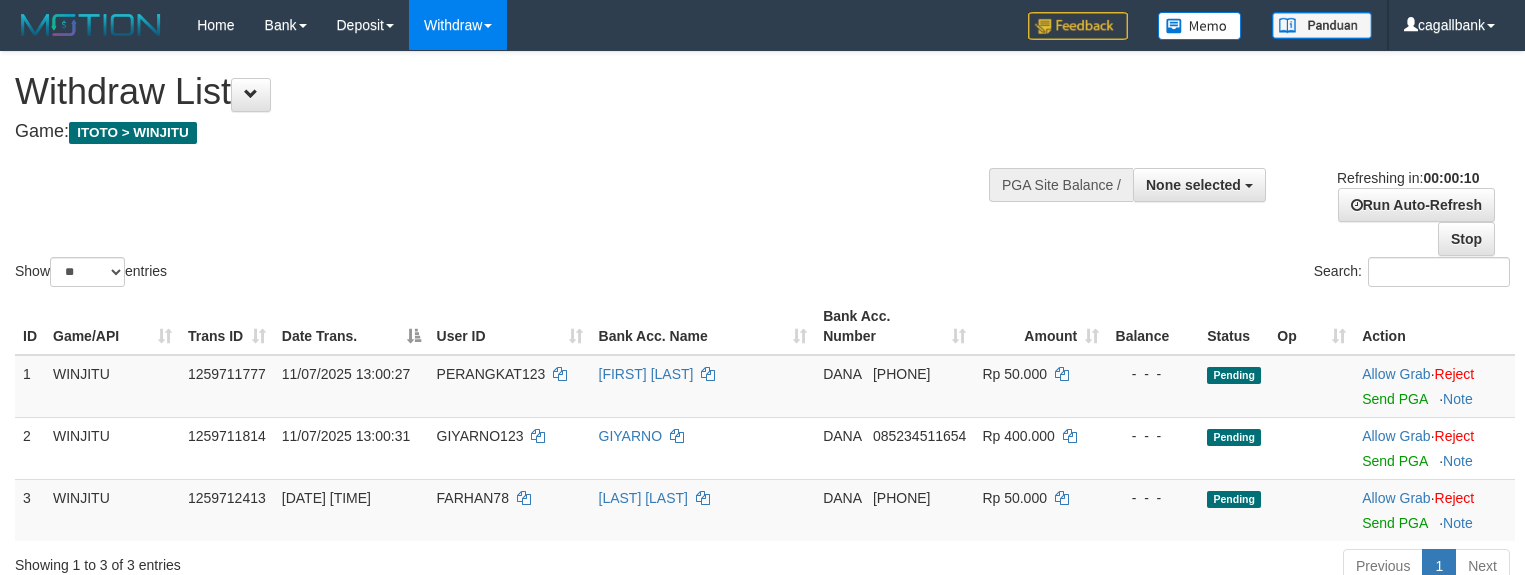 select 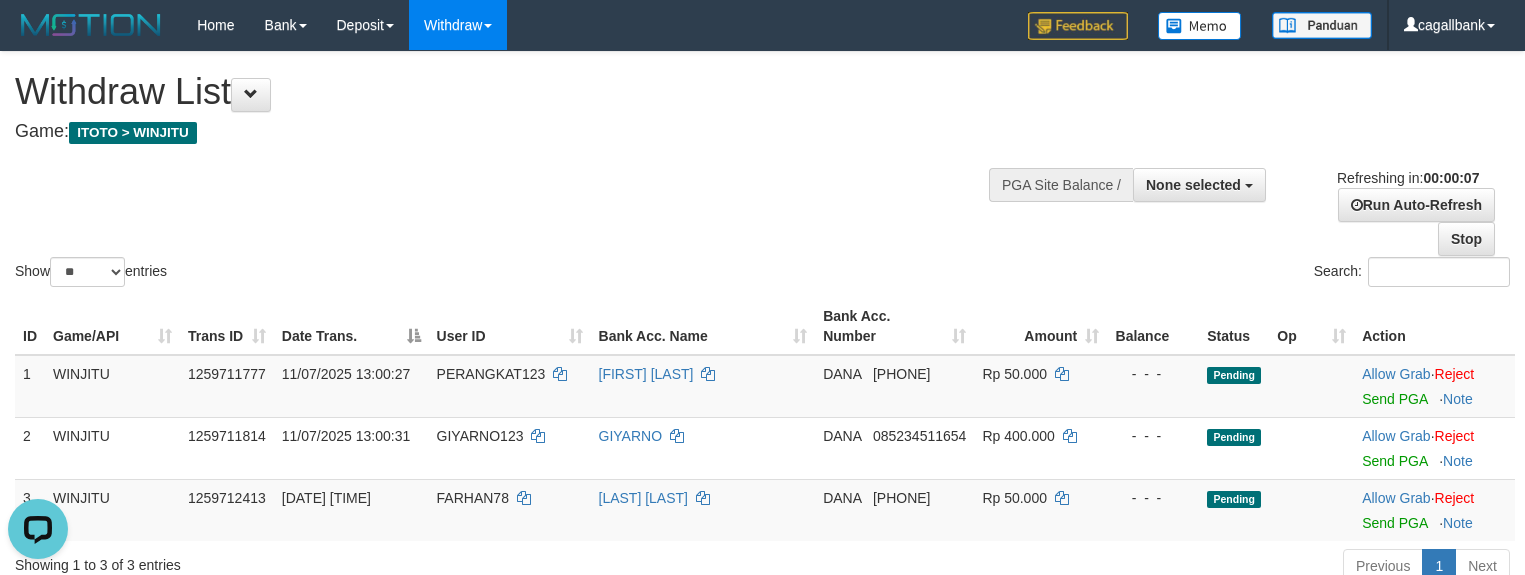 scroll, scrollTop: 0, scrollLeft: 0, axis: both 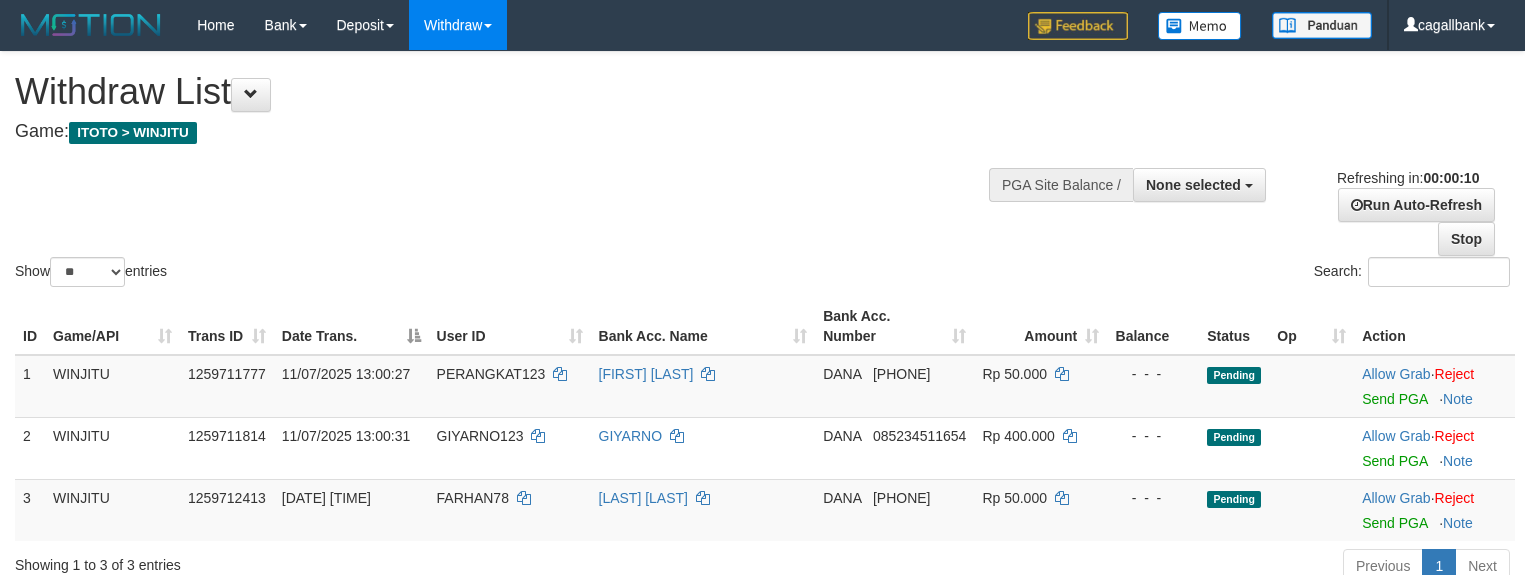select 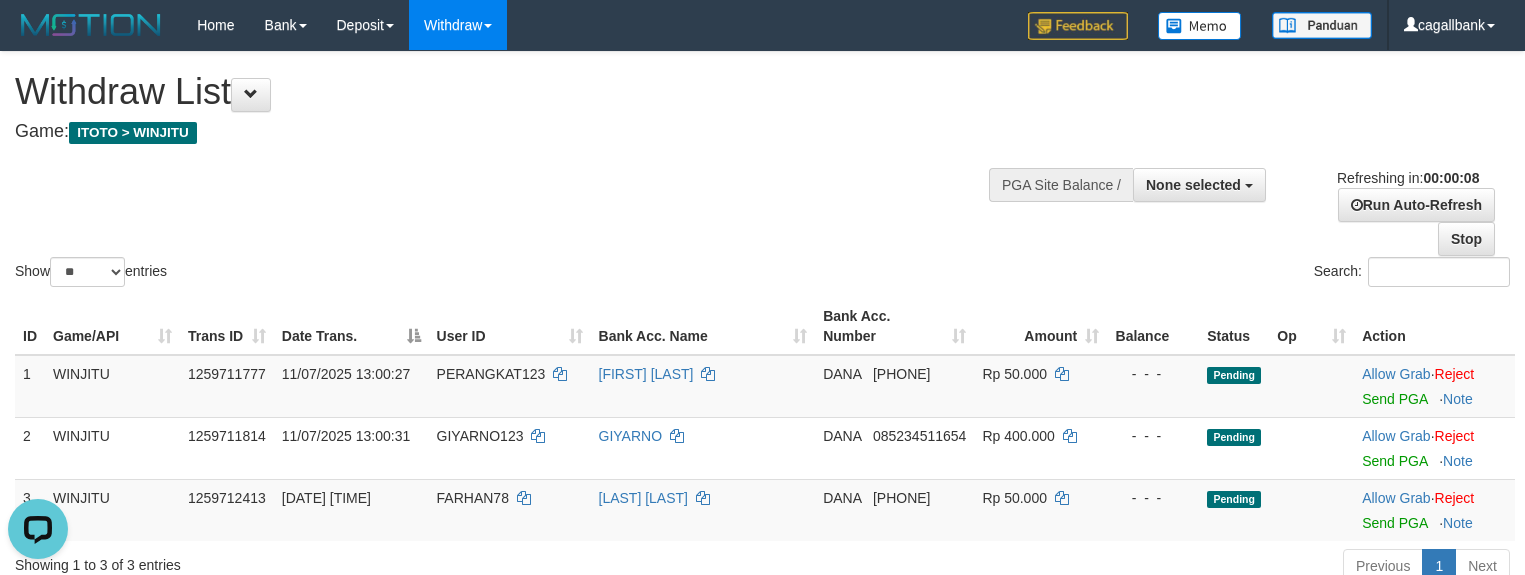 scroll, scrollTop: 0, scrollLeft: 0, axis: both 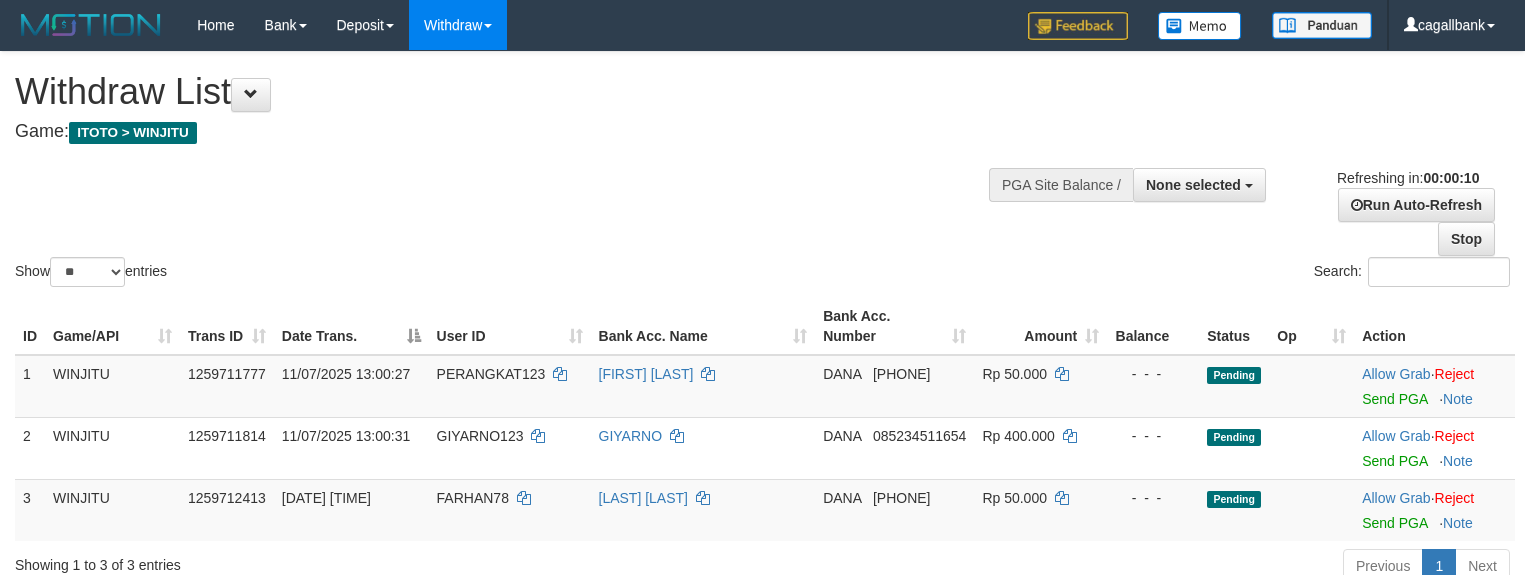 select 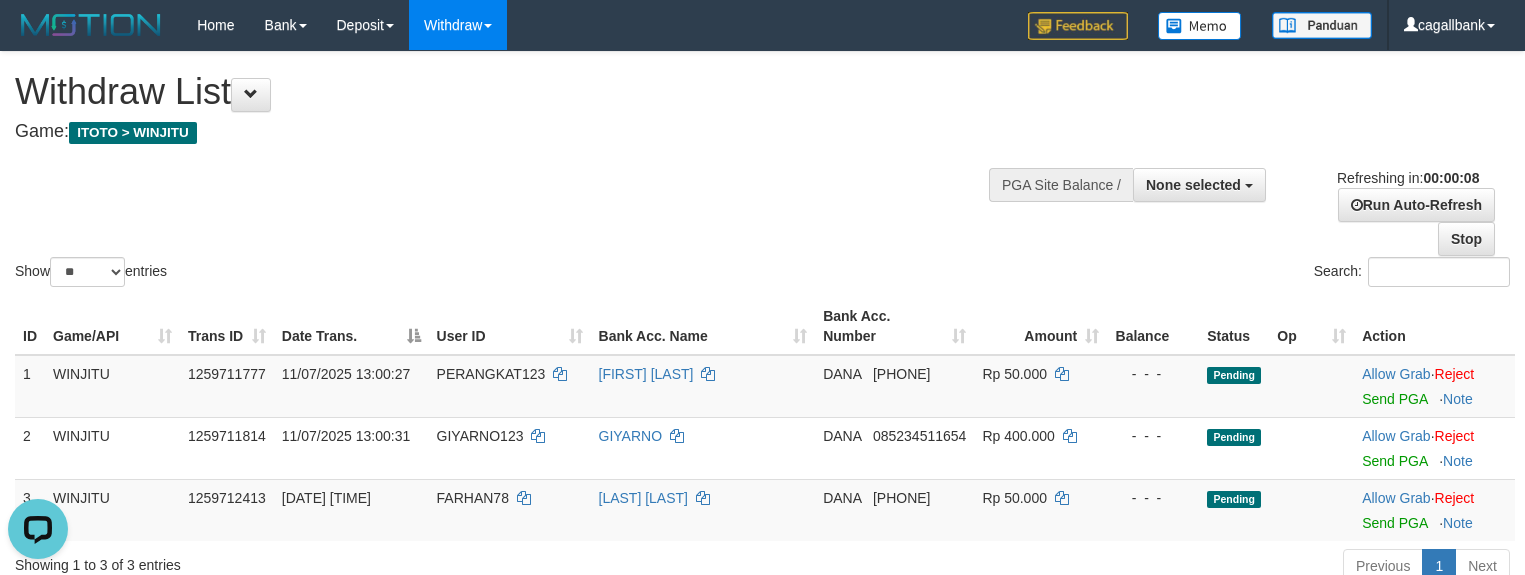 scroll, scrollTop: 0, scrollLeft: 0, axis: both 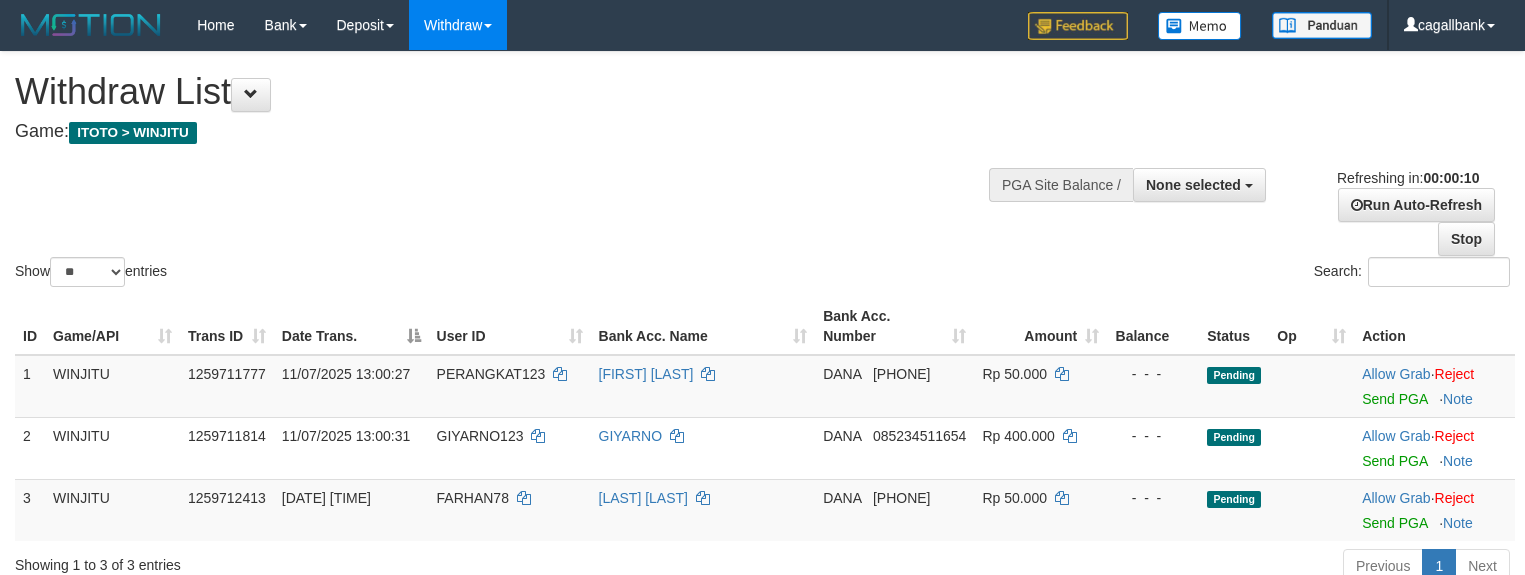 select 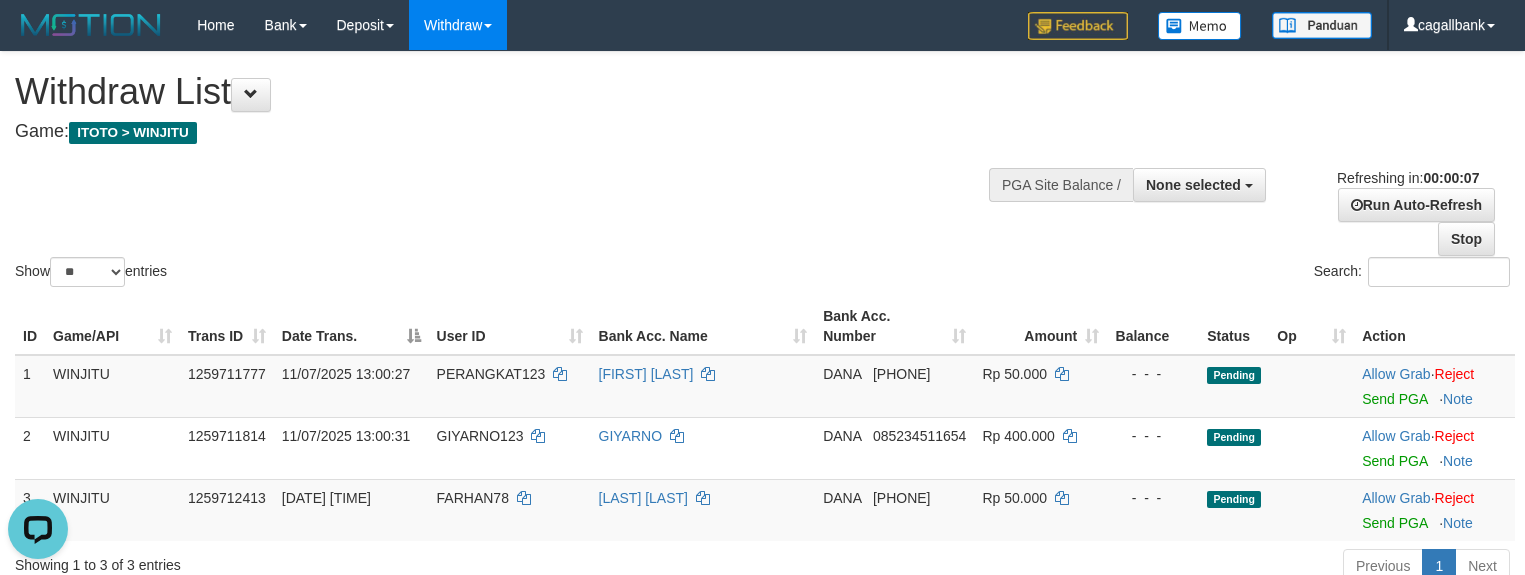 scroll, scrollTop: 0, scrollLeft: 0, axis: both 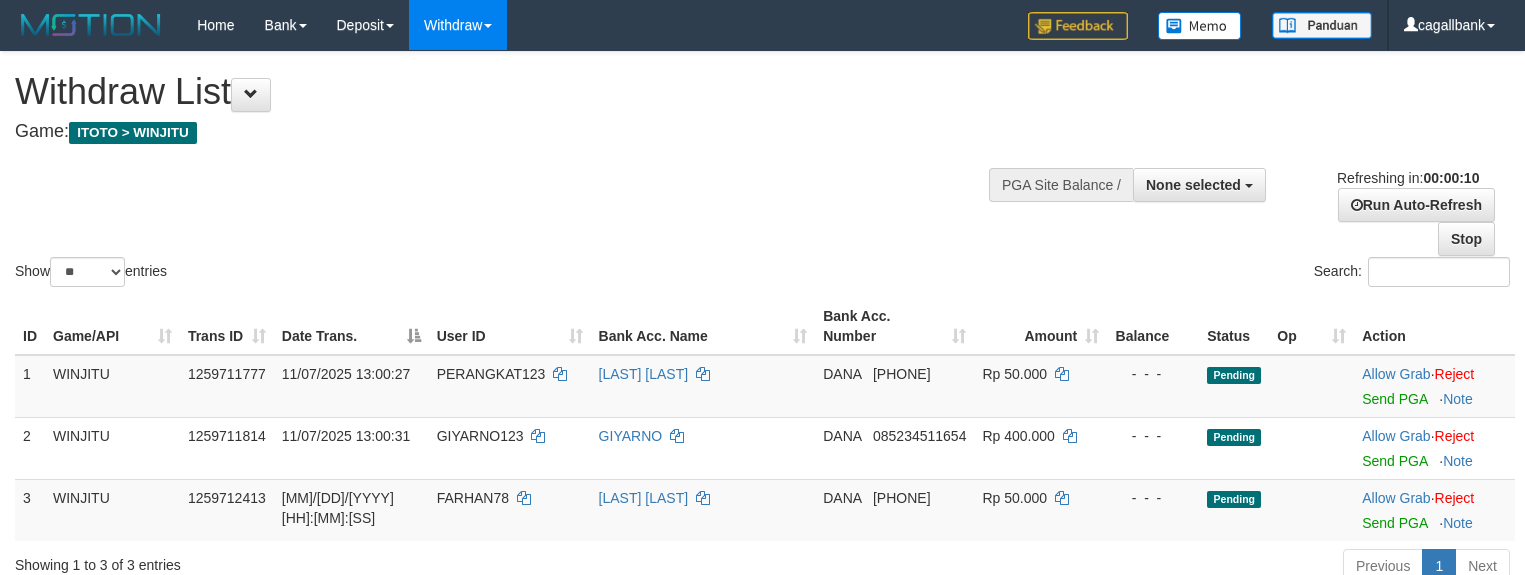 select 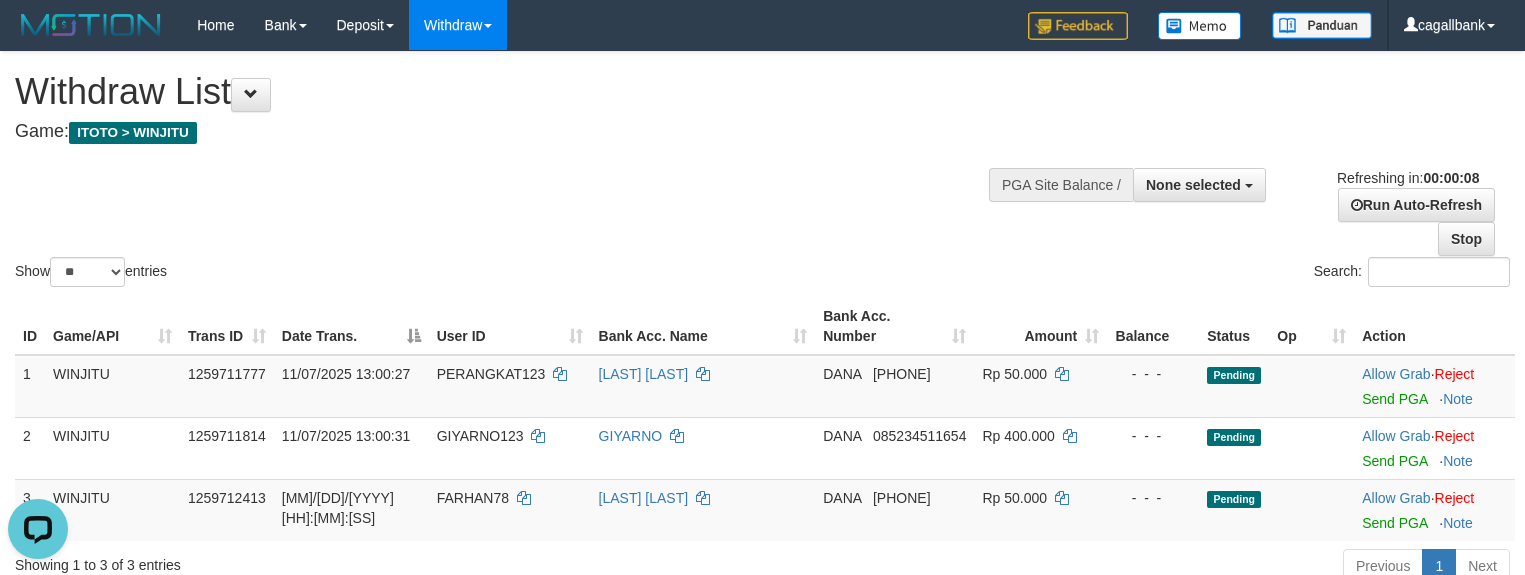 scroll, scrollTop: 0, scrollLeft: 0, axis: both 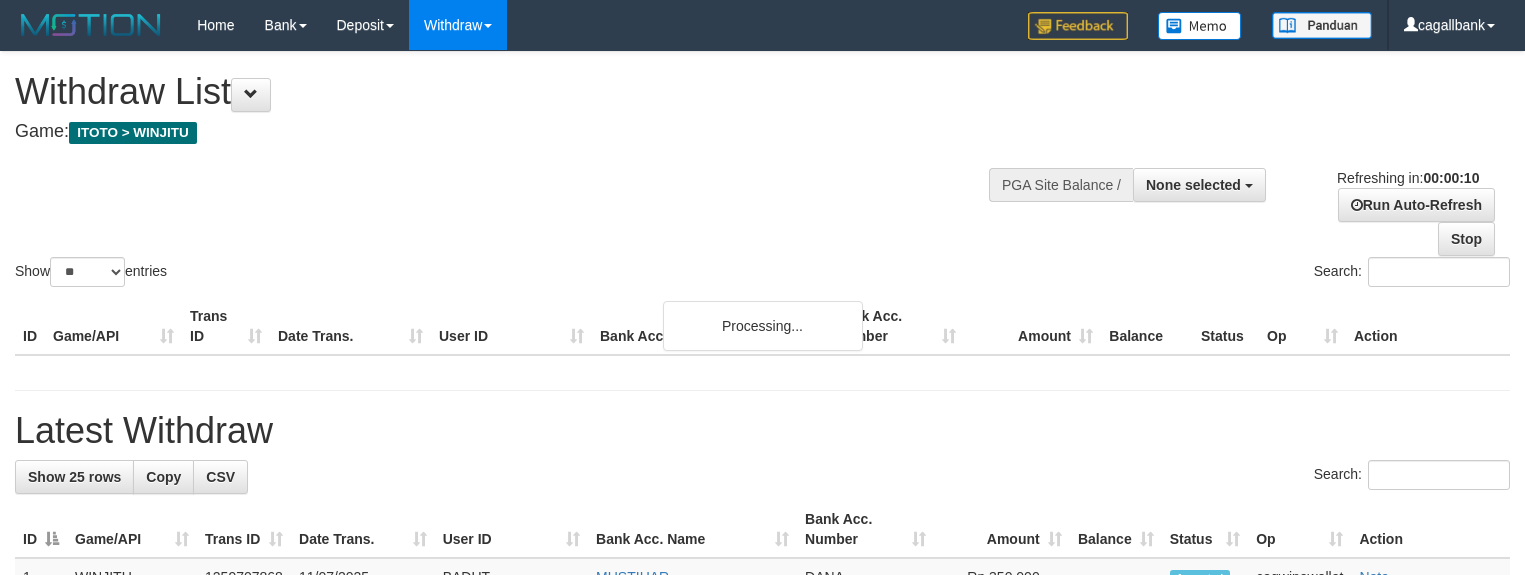 select 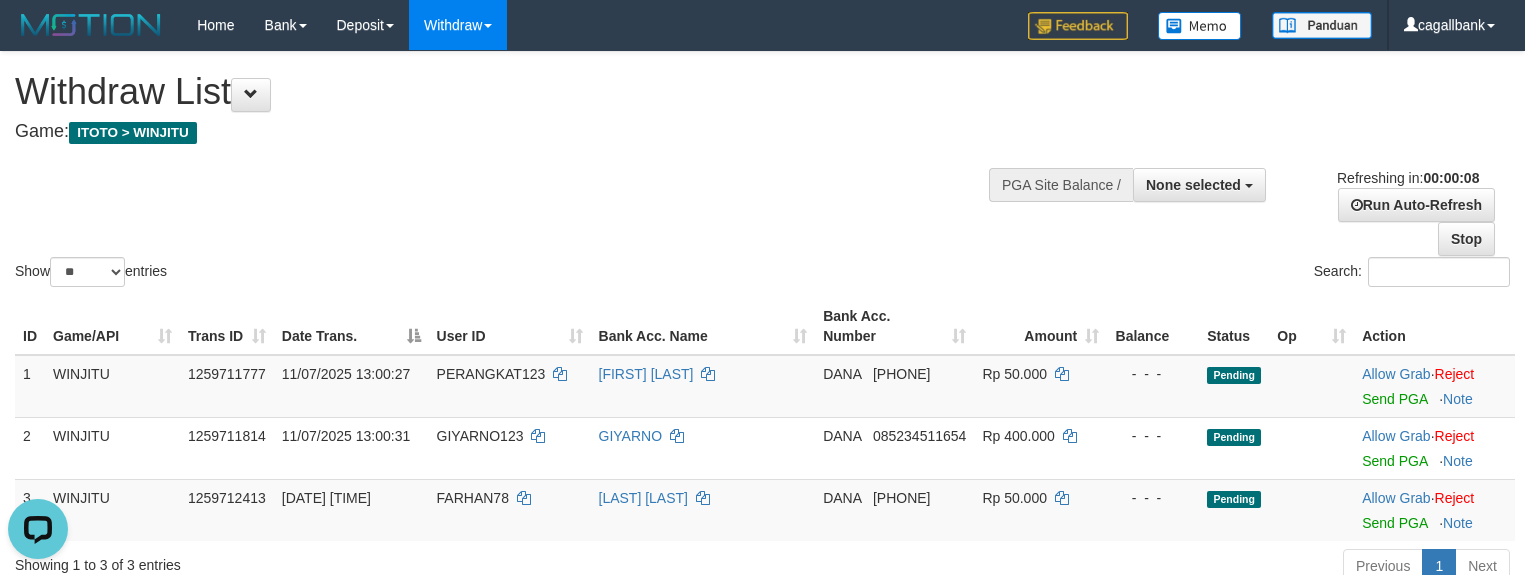scroll, scrollTop: 0, scrollLeft: 0, axis: both 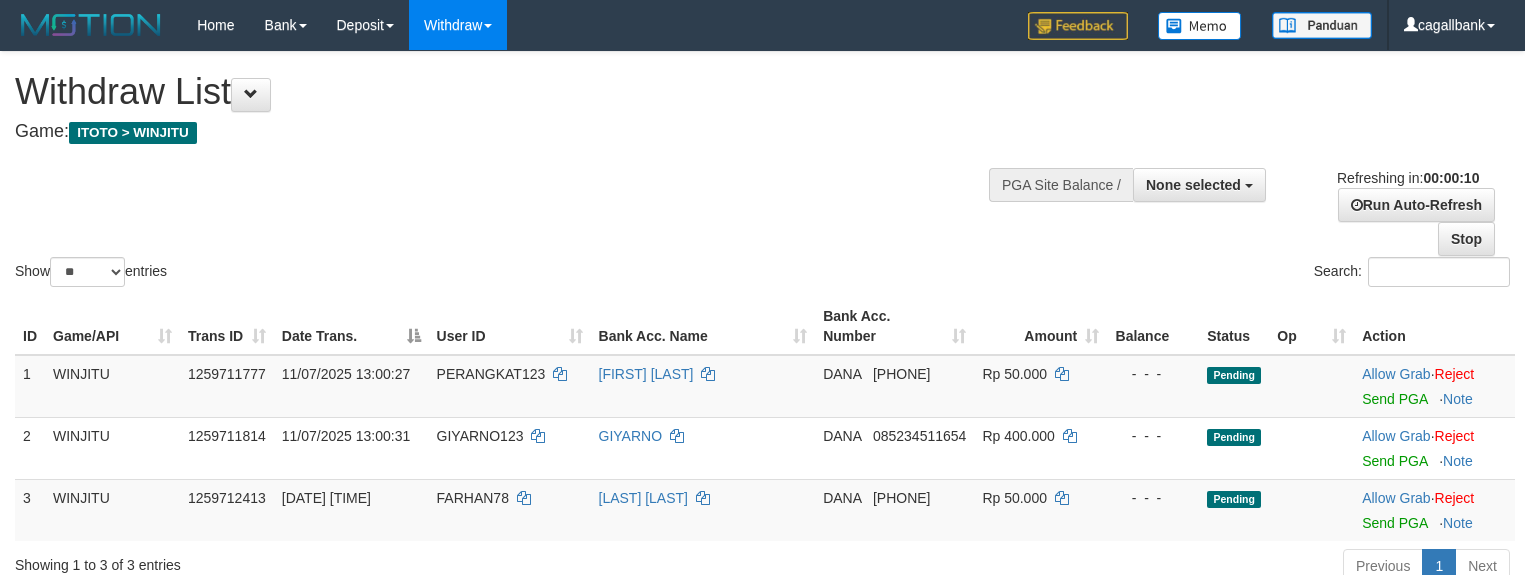 select 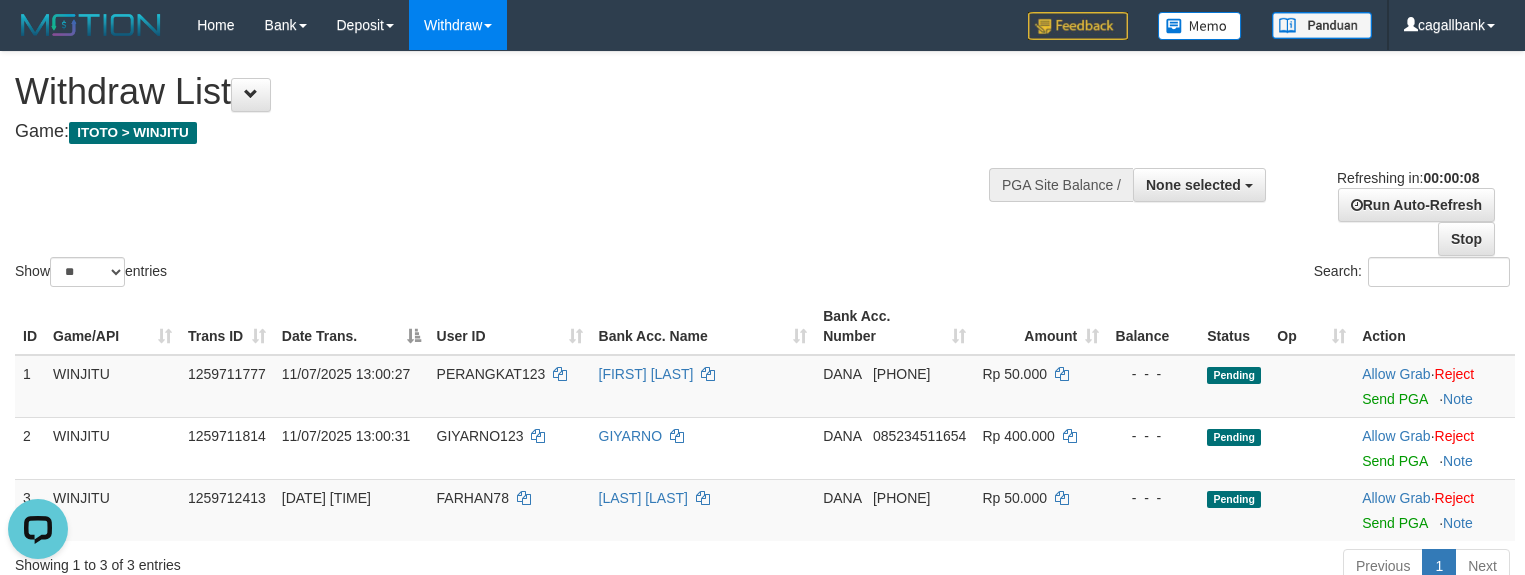 scroll, scrollTop: 0, scrollLeft: 0, axis: both 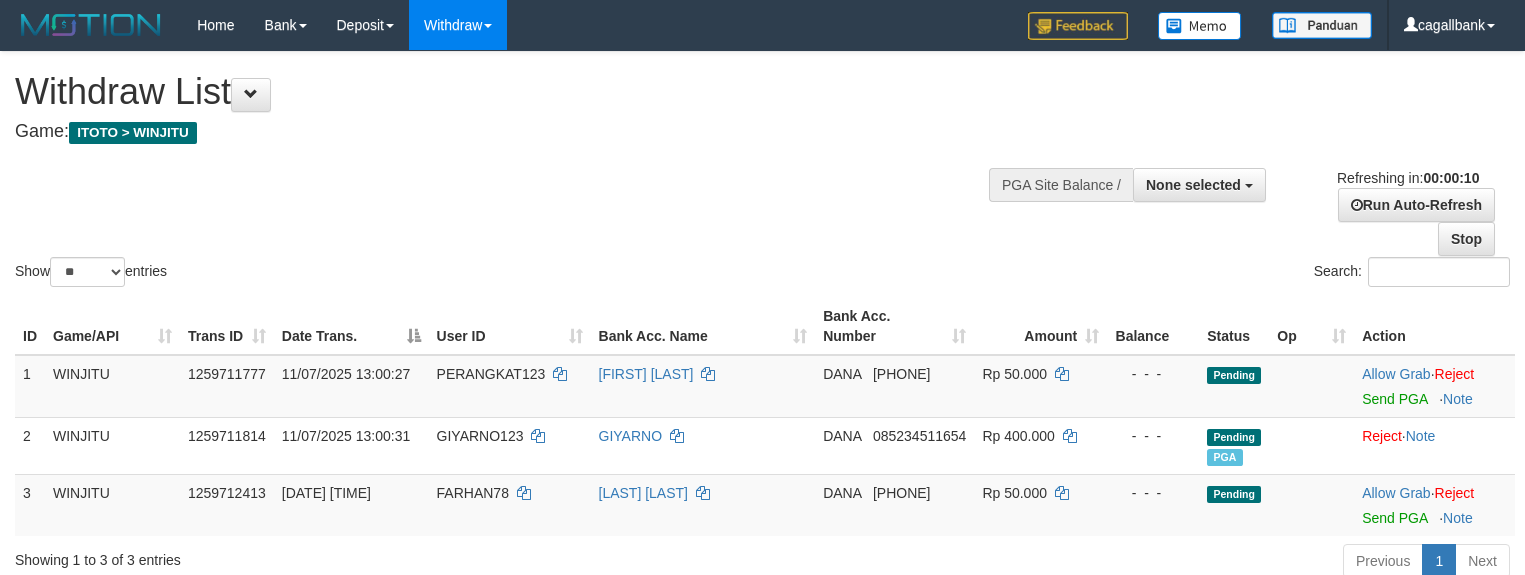 select 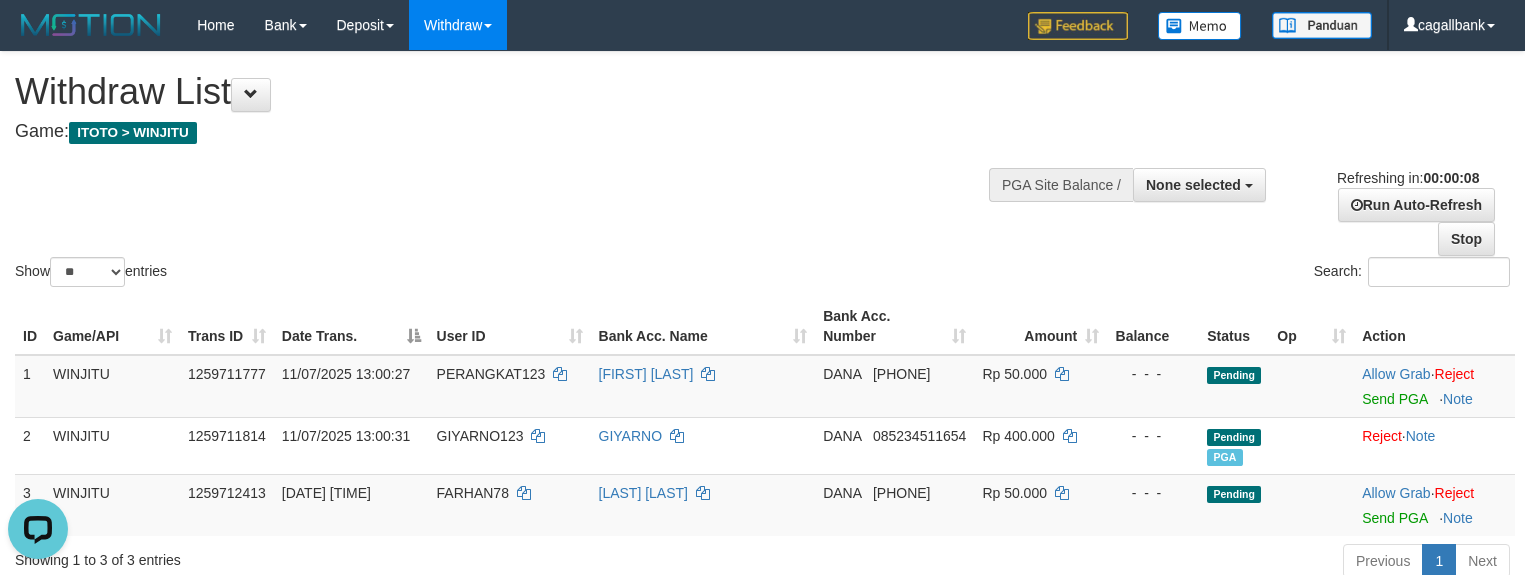 scroll, scrollTop: 0, scrollLeft: 0, axis: both 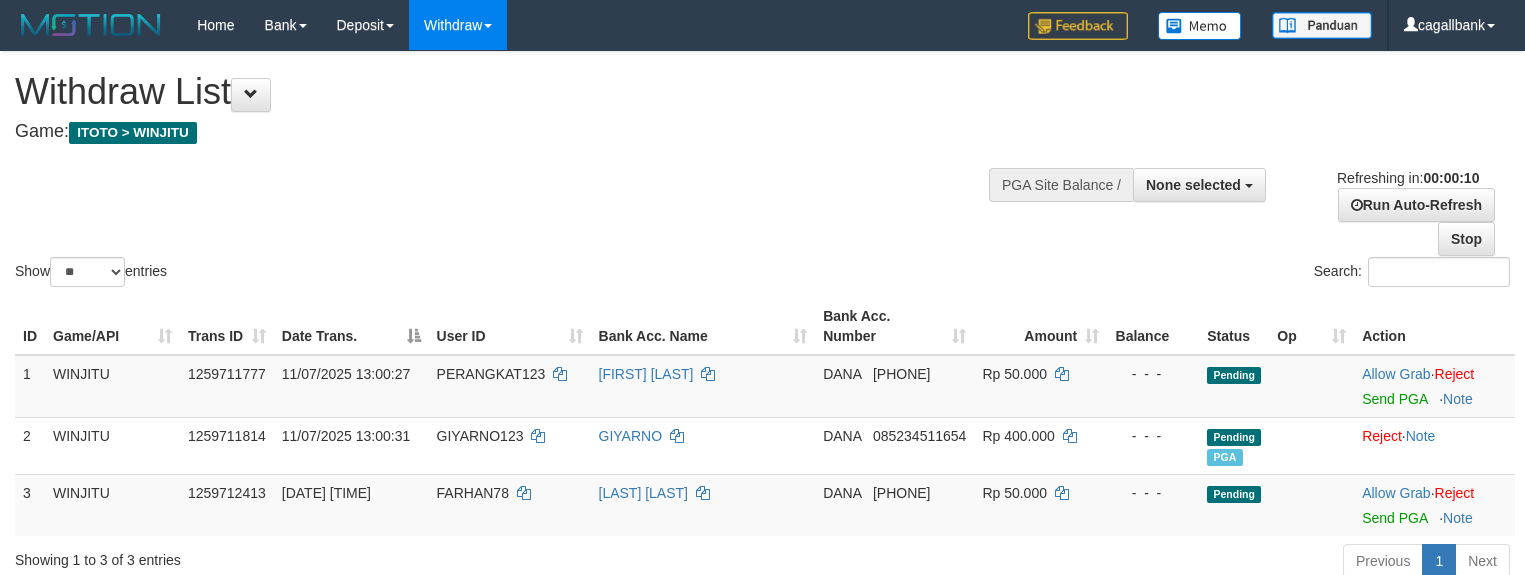 select 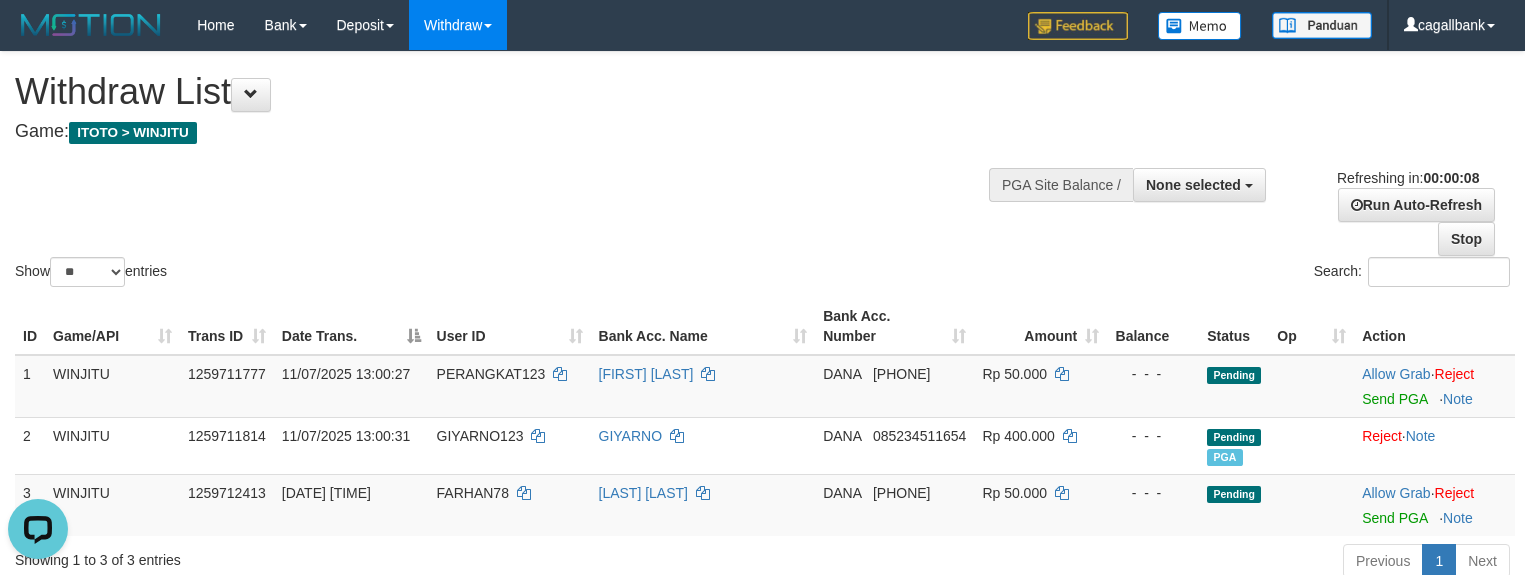 scroll, scrollTop: 0, scrollLeft: 0, axis: both 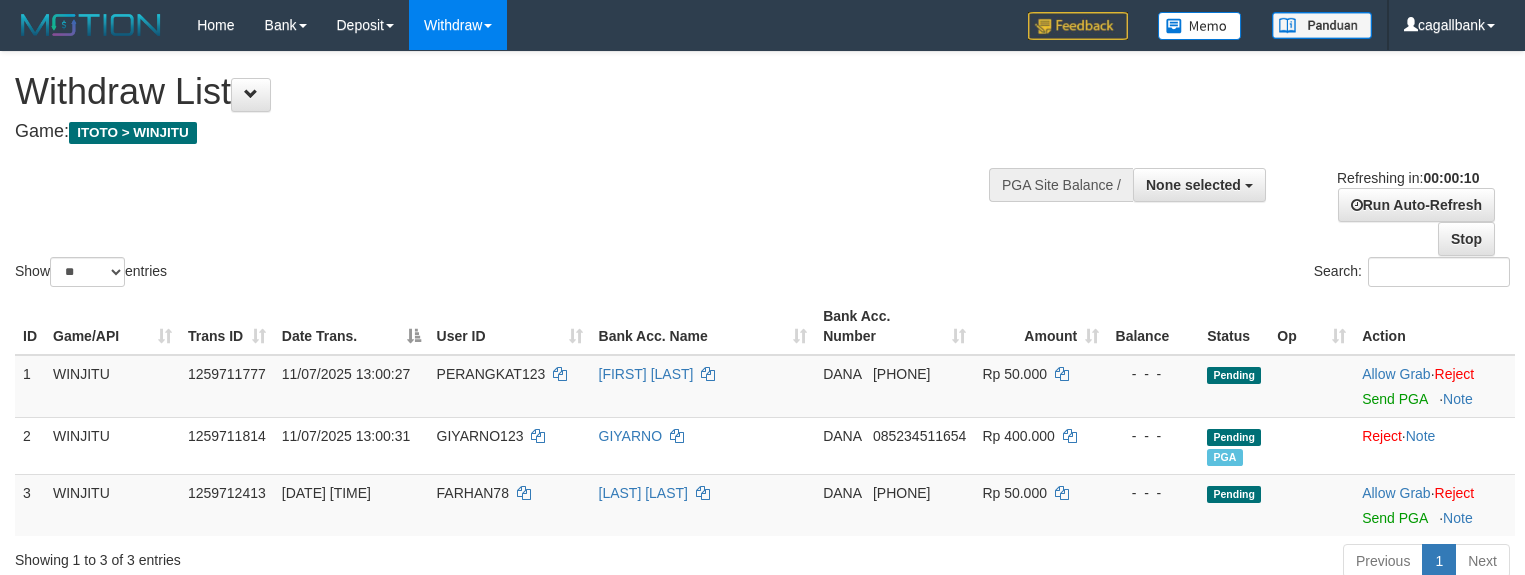 select 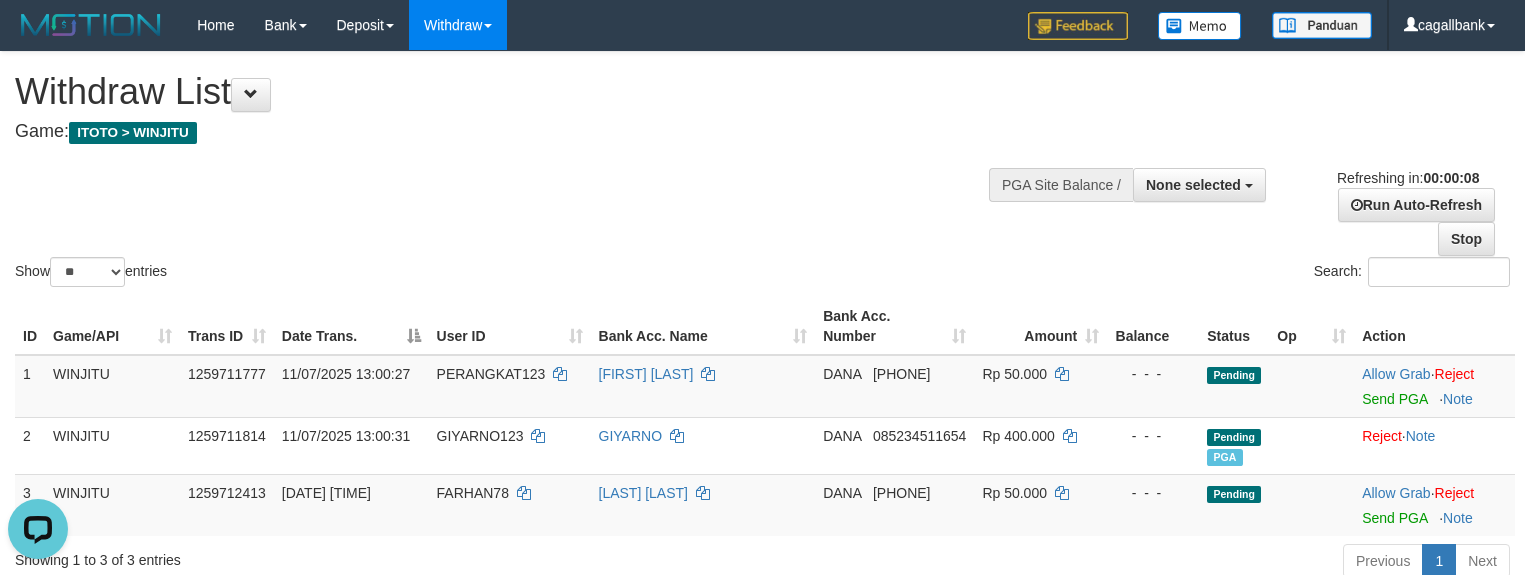 scroll, scrollTop: 0, scrollLeft: 0, axis: both 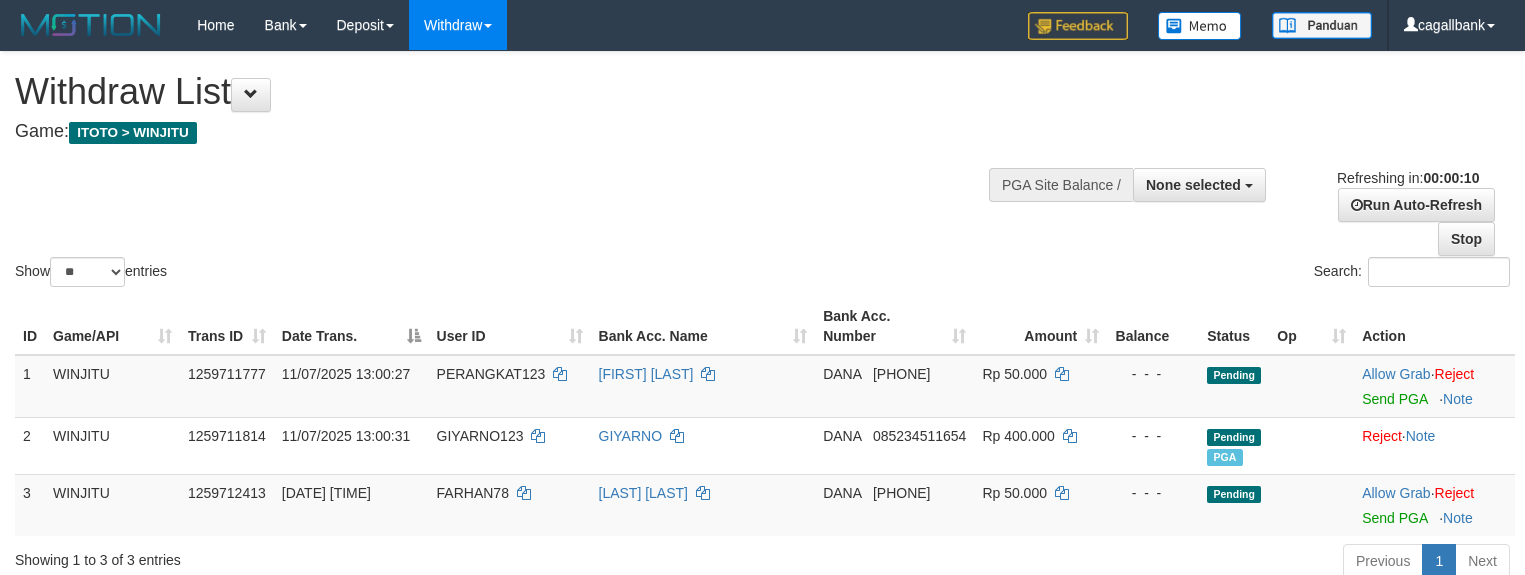 select 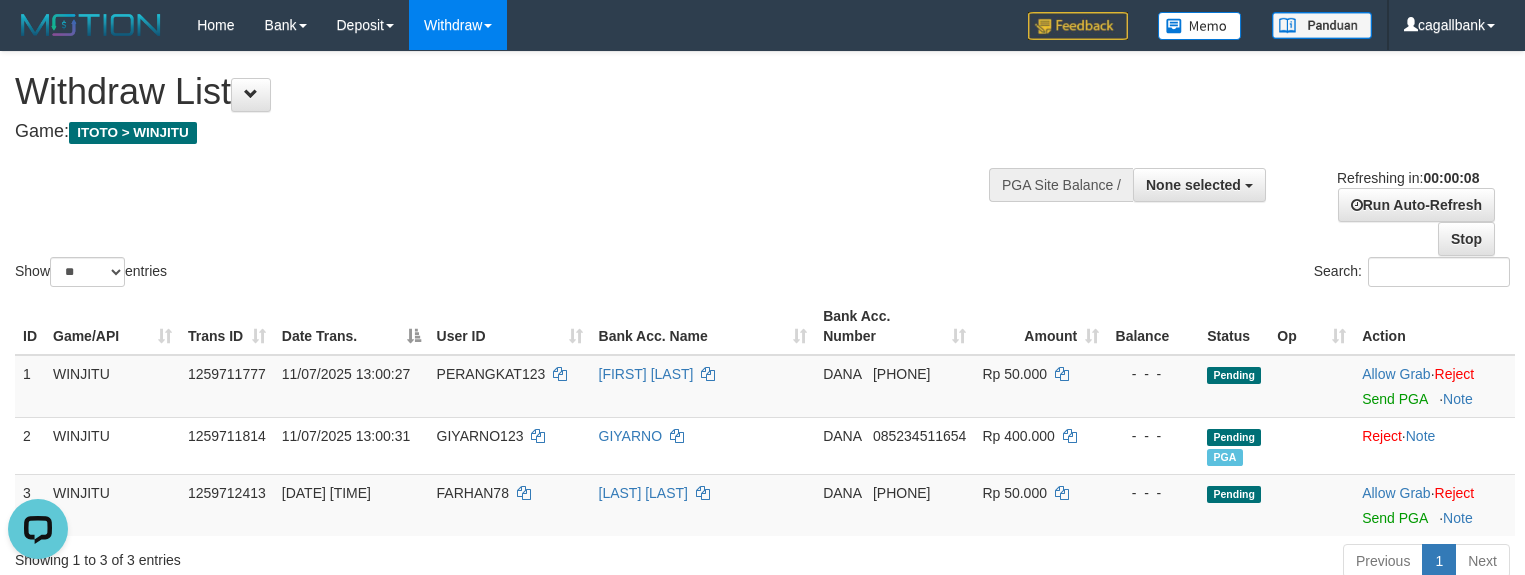 scroll, scrollTop: 0, scrollLeft: 0, axis: both 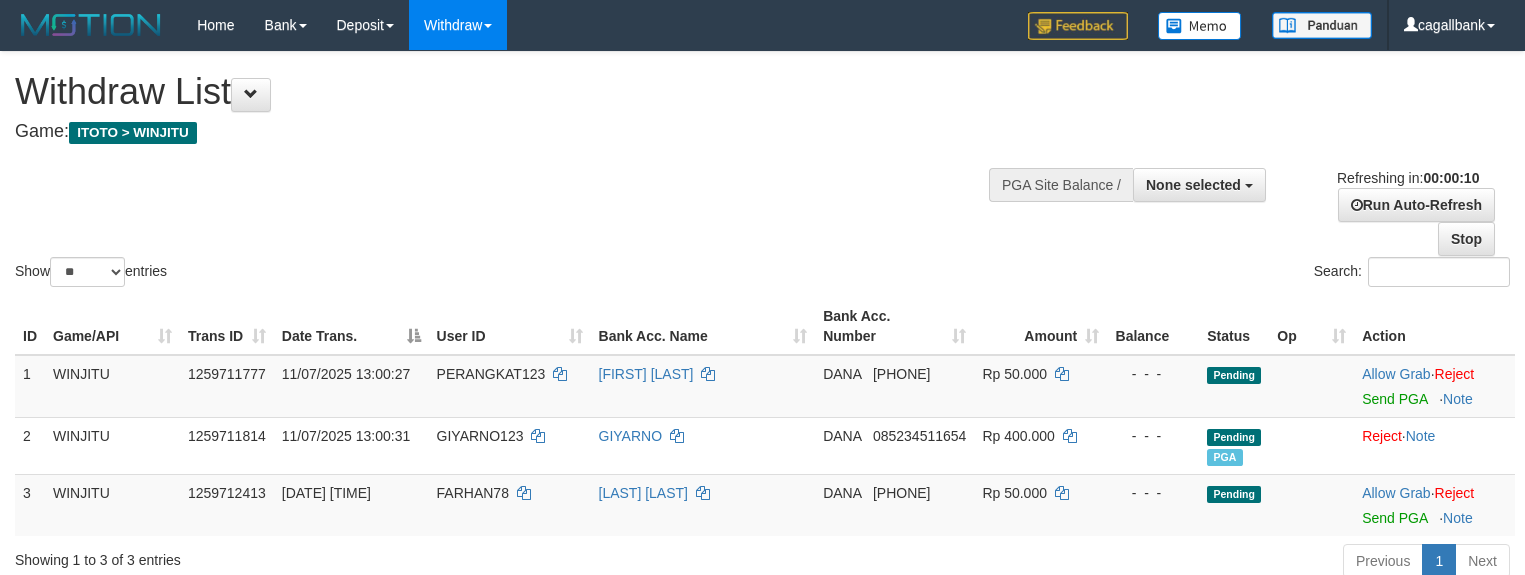 select 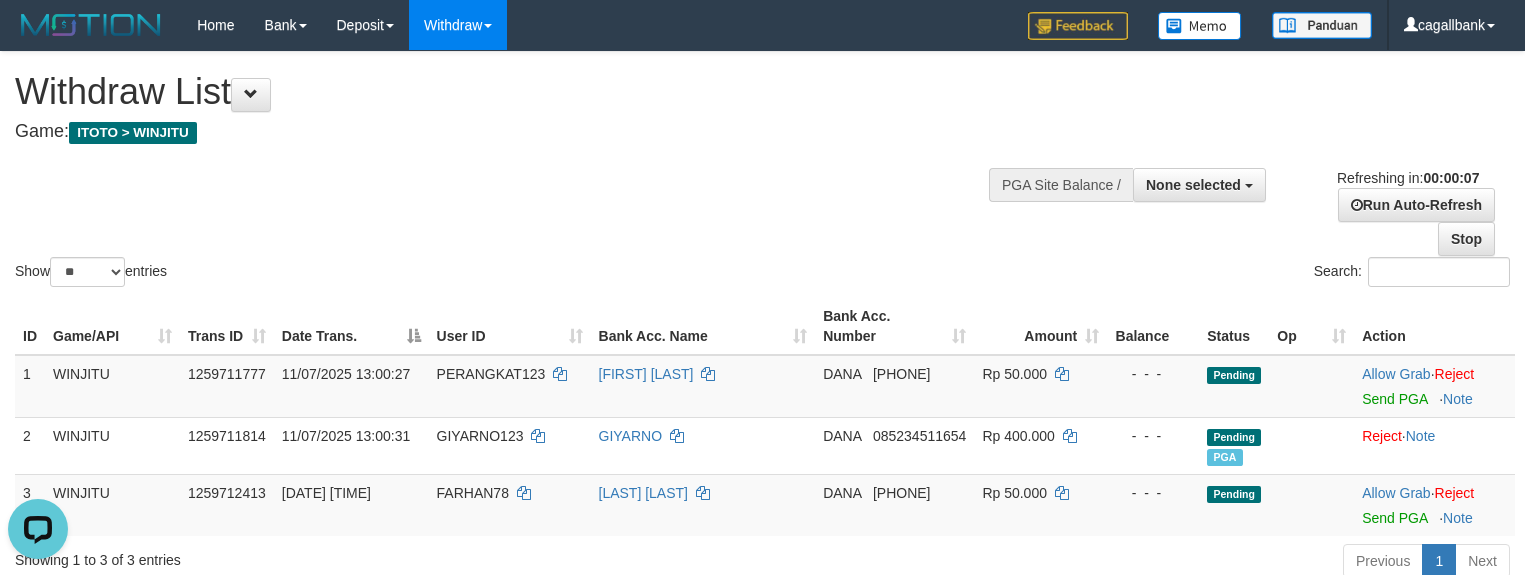 scroll, scrollTop: 0, scrollLeft: 0, axis: both 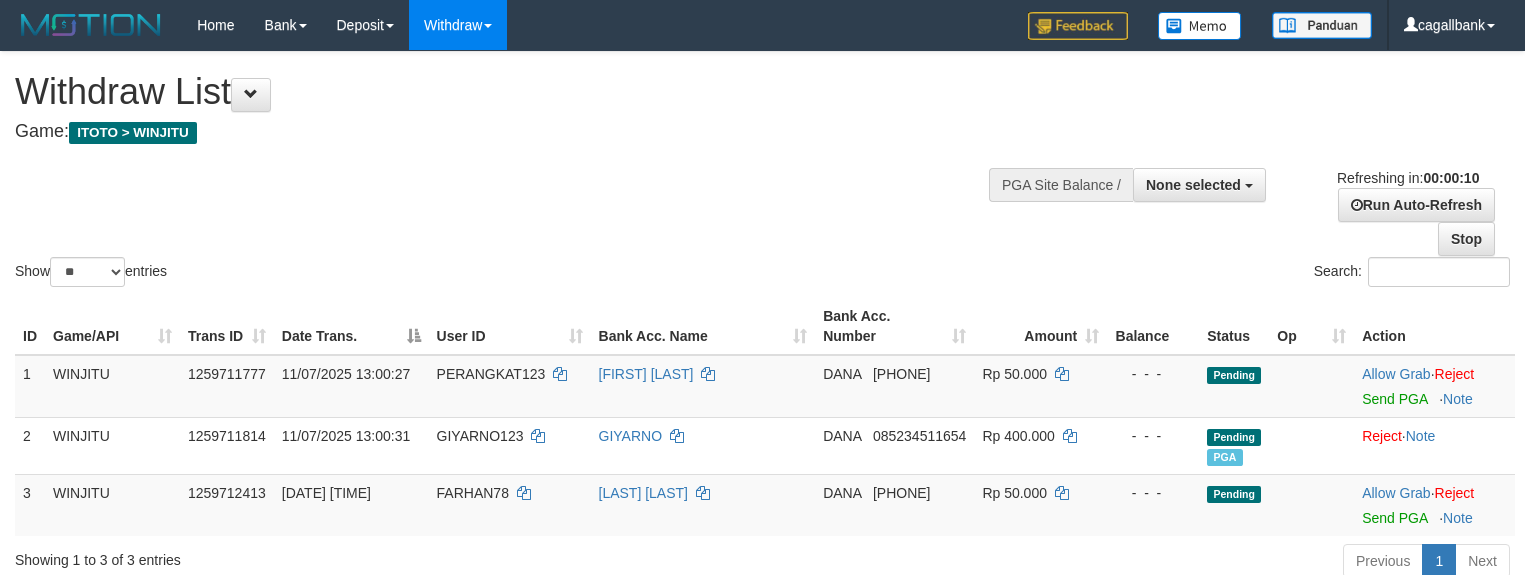 select 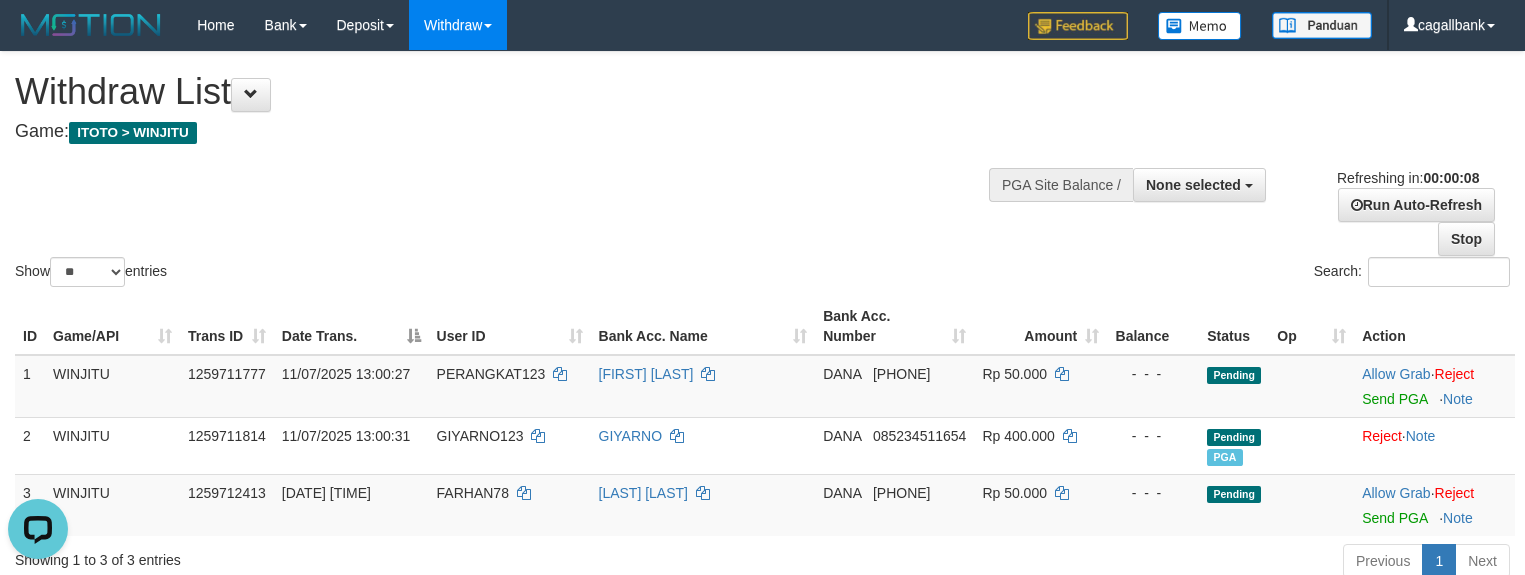 scroll, scrollTop: 0, scrollLeft: 0, axis: both 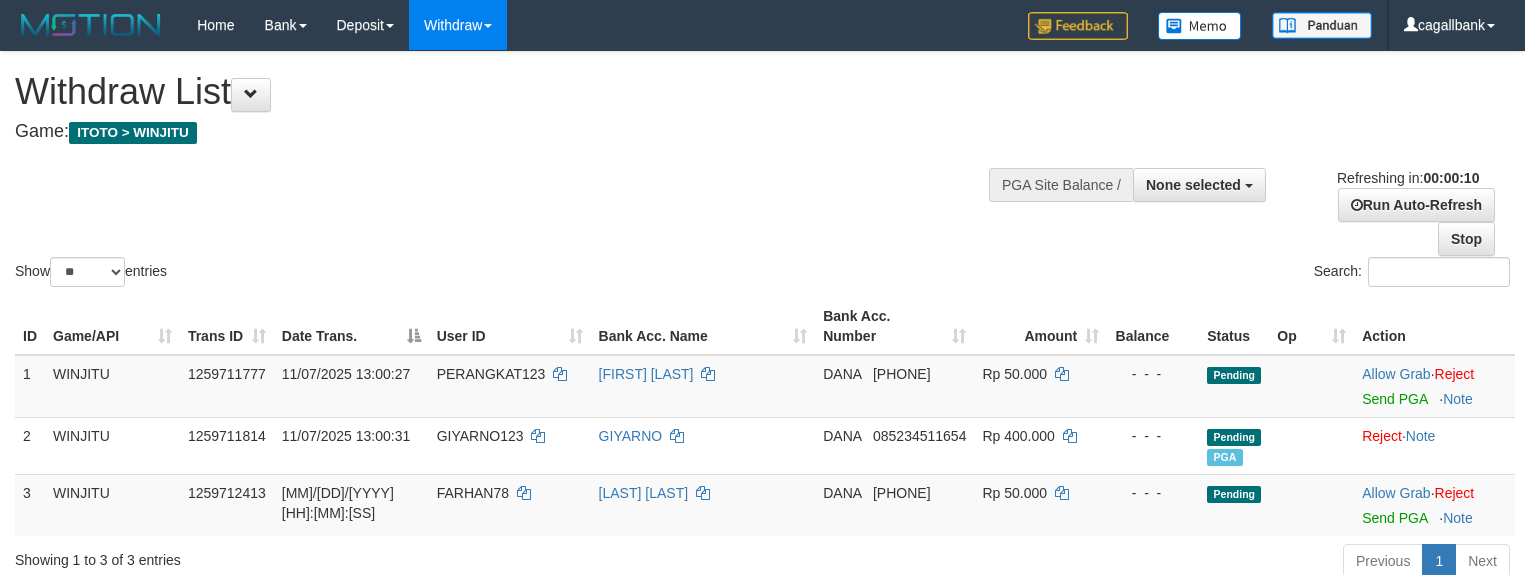select 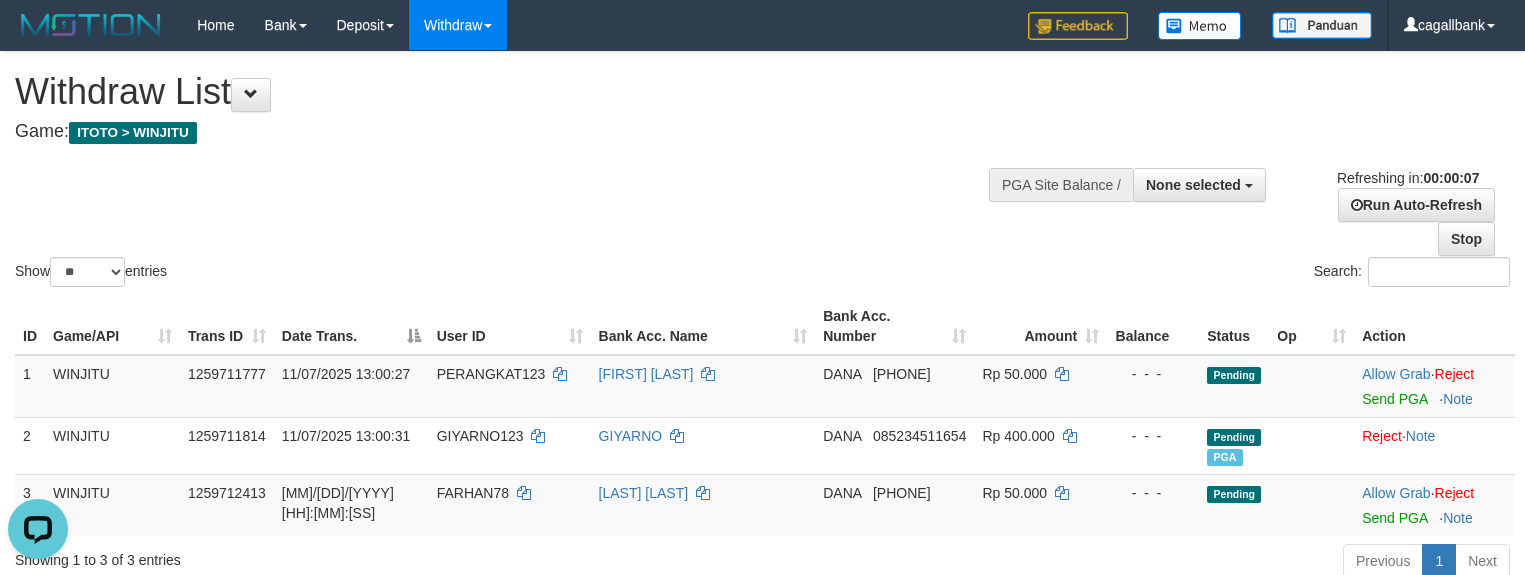 scroll, scrollTop: 0, scrollLeft: 0, axis: both 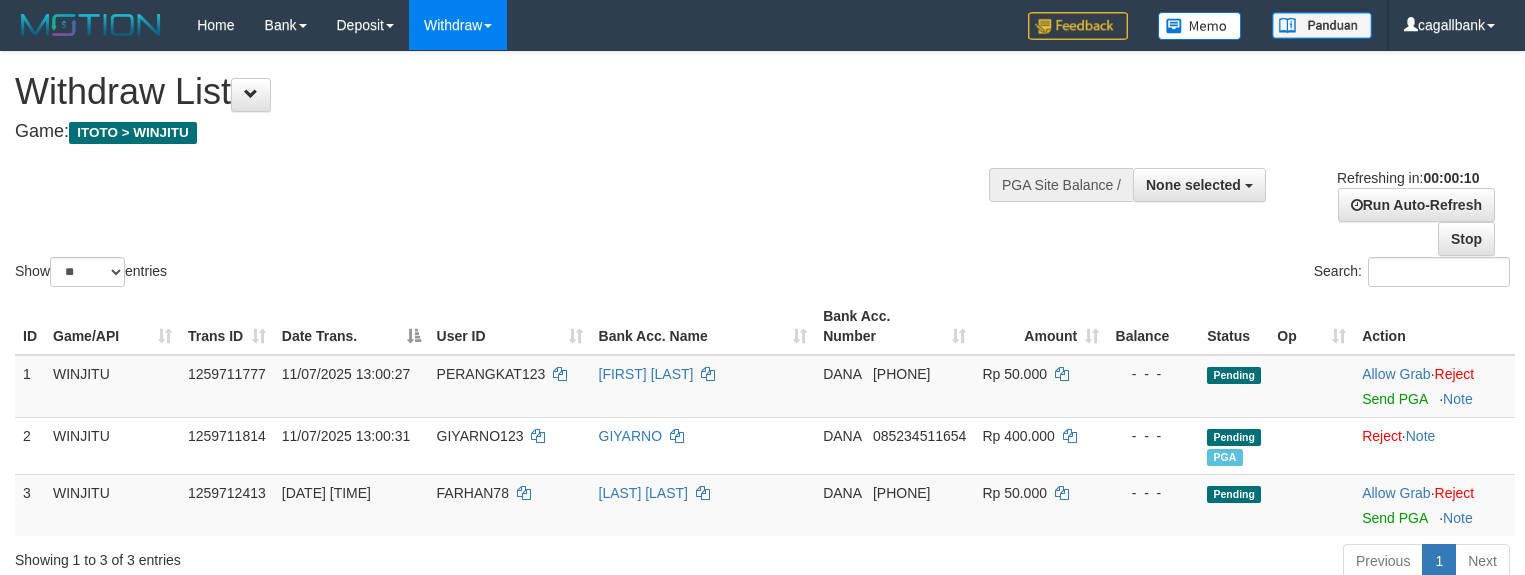 select 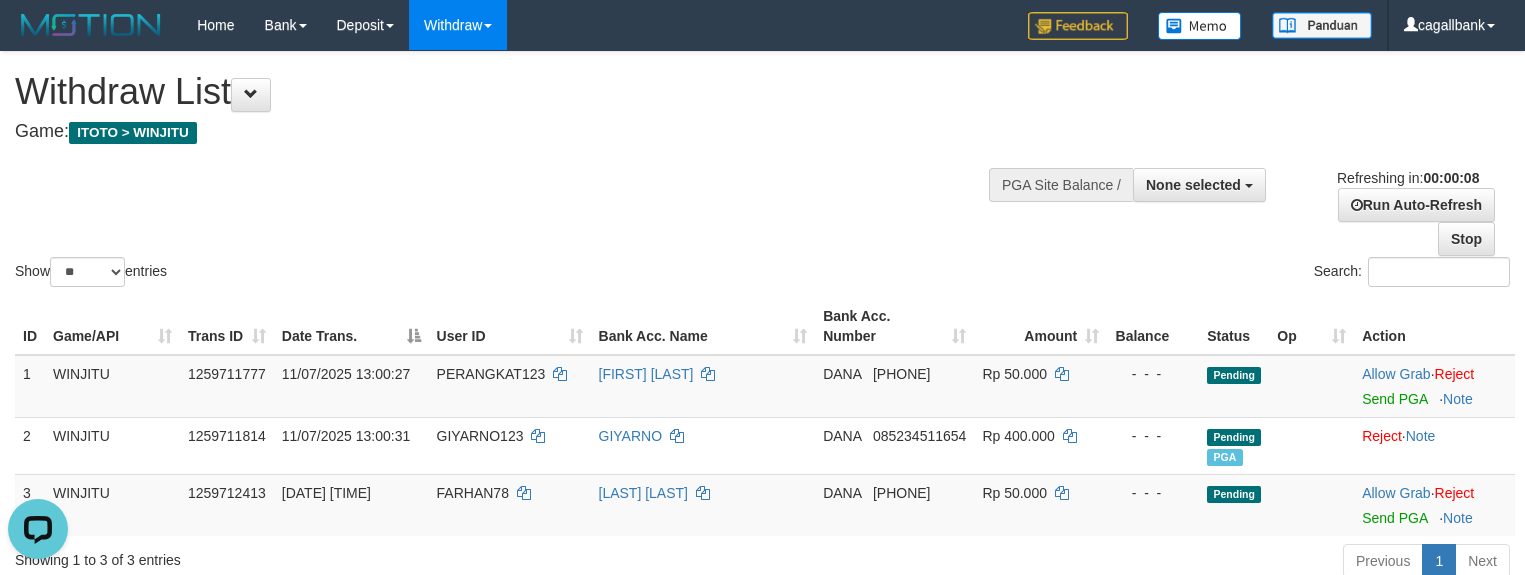 scroll, scrollTop: 0, scrollLeft: 0, axis: both 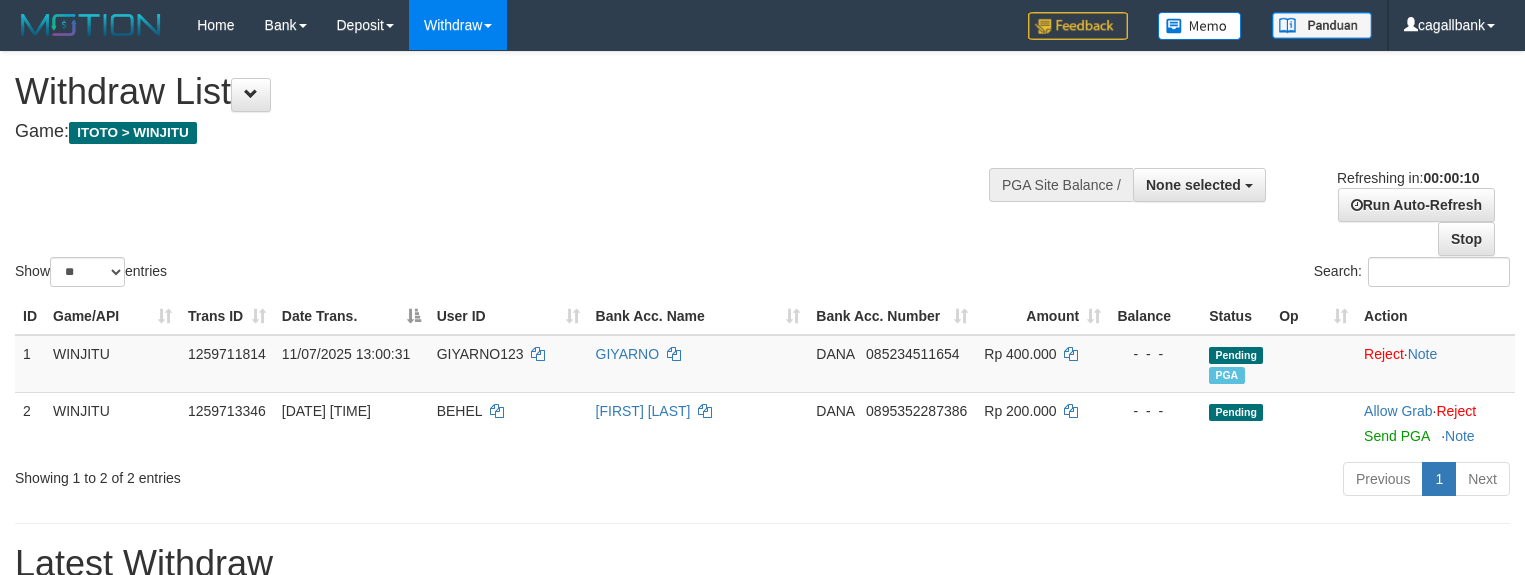 select 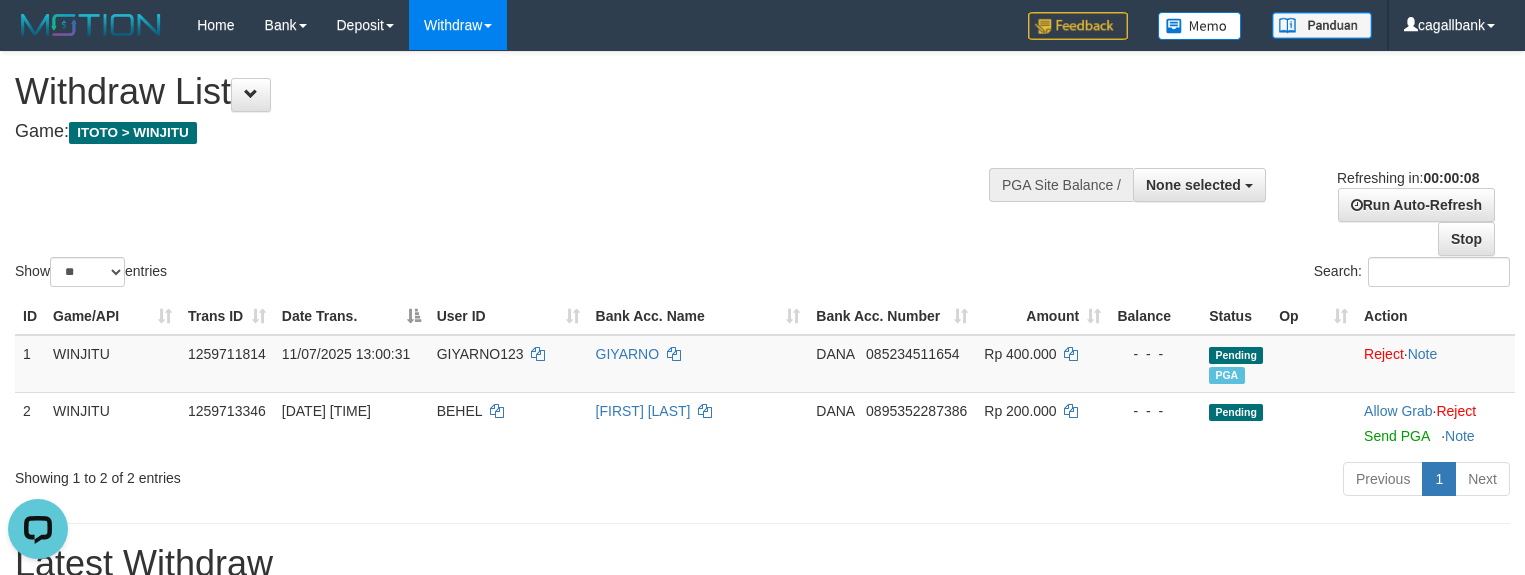 scroll, scrollTop: 0, scrollLeft: 0, axis: both 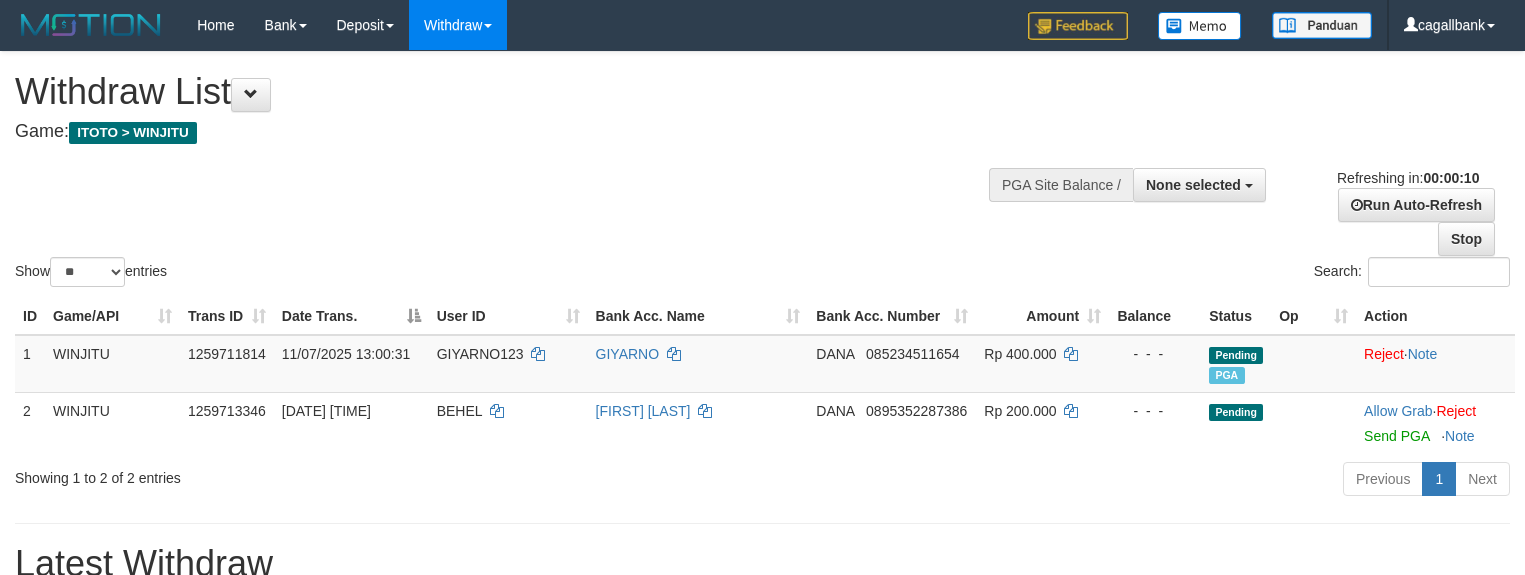 select 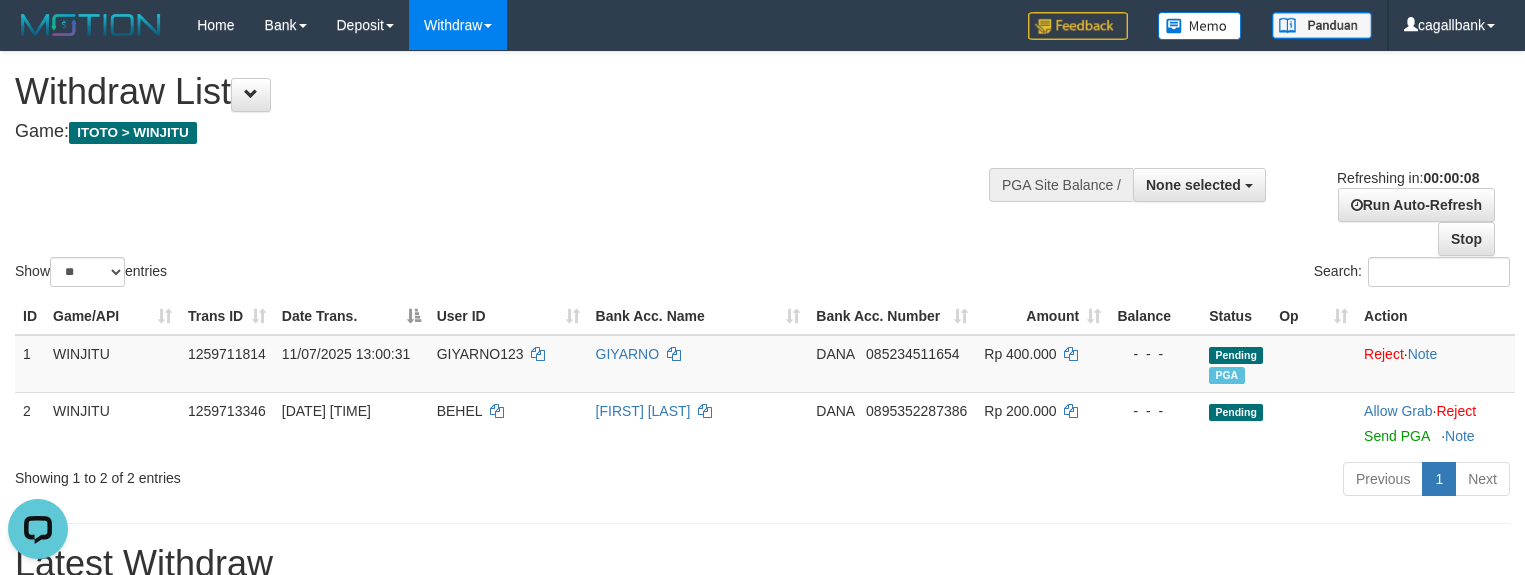 scroll, scrollTop: 0, scrollLeft: 0, axis: both 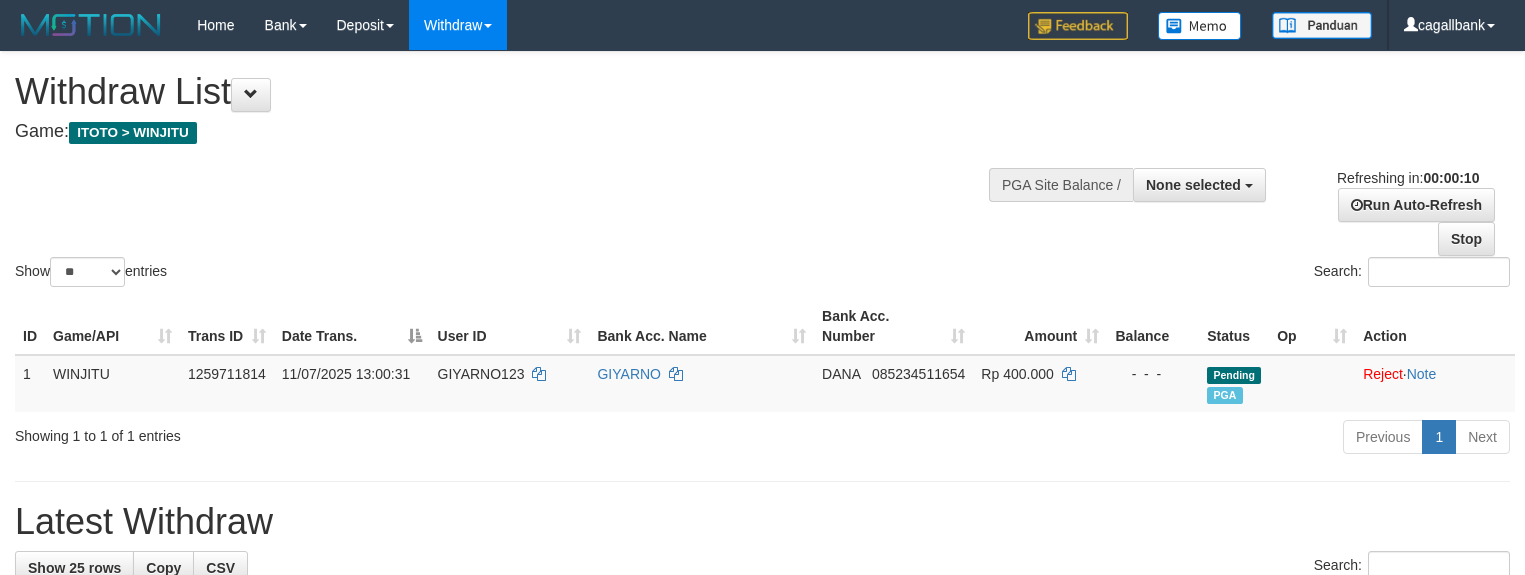 select 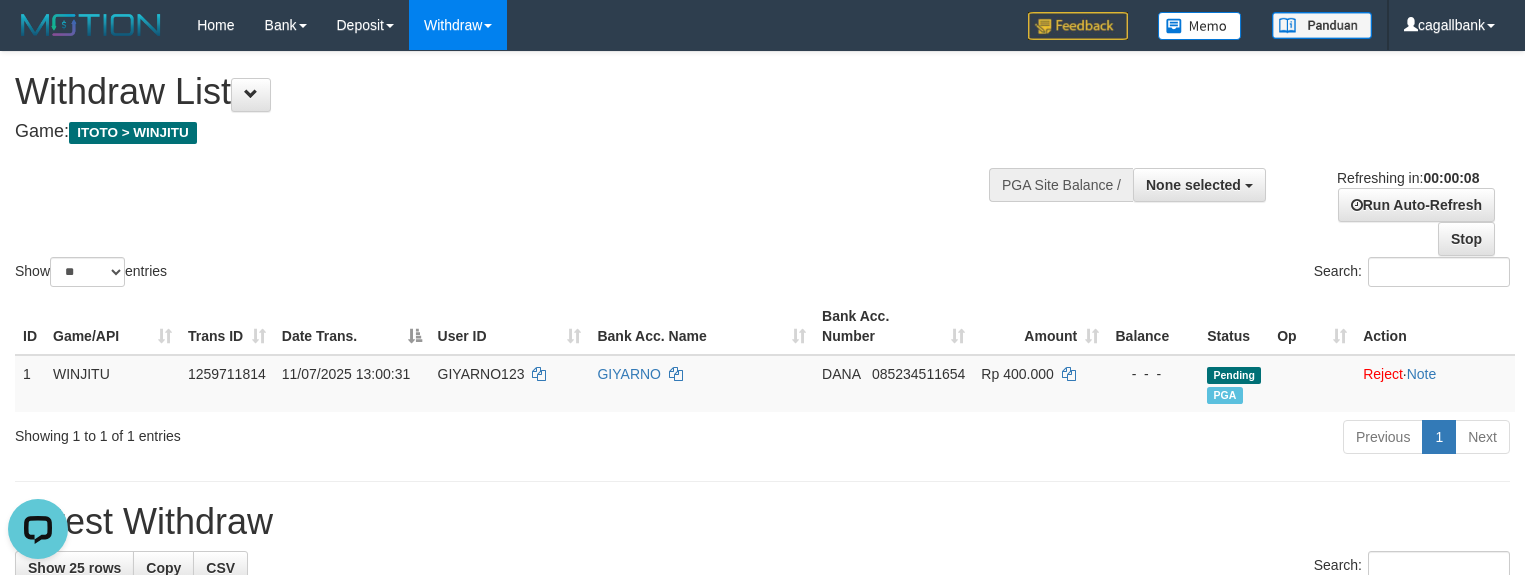 scroll, scrollTop: 0, scrollLeft: 0, axis: both 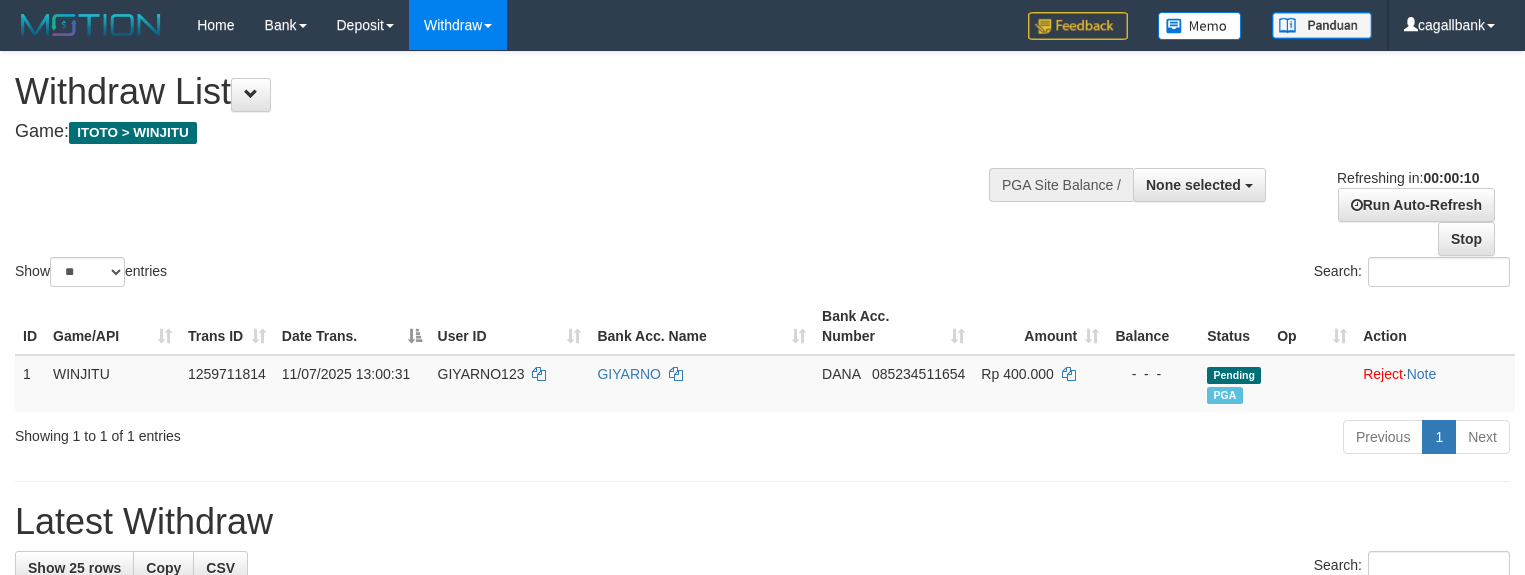 select 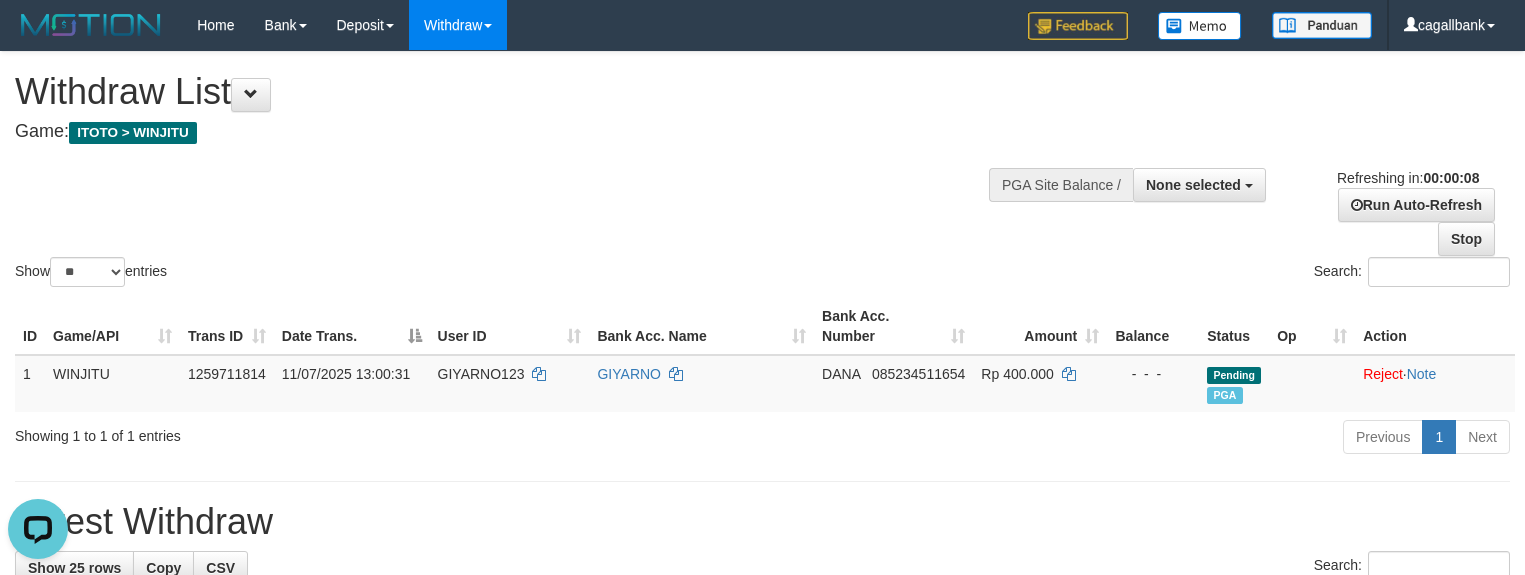 scroll, scrollTop: 0, scrollLeft: 0, axis: both 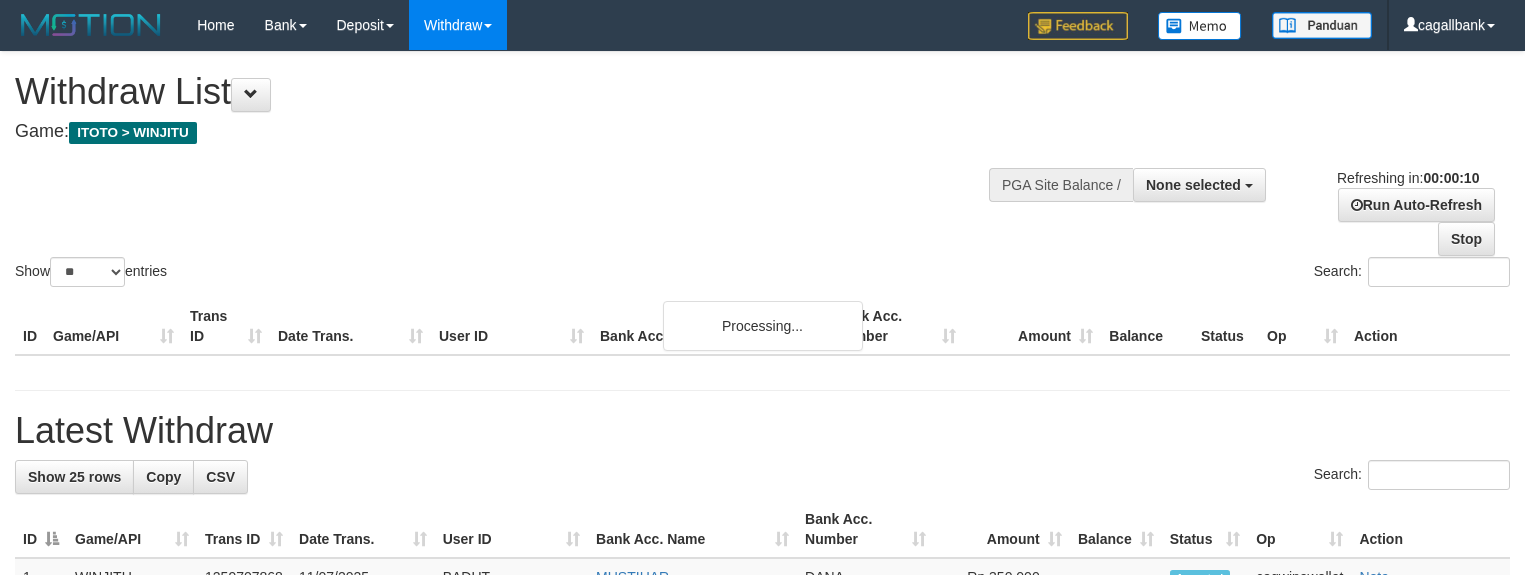 select 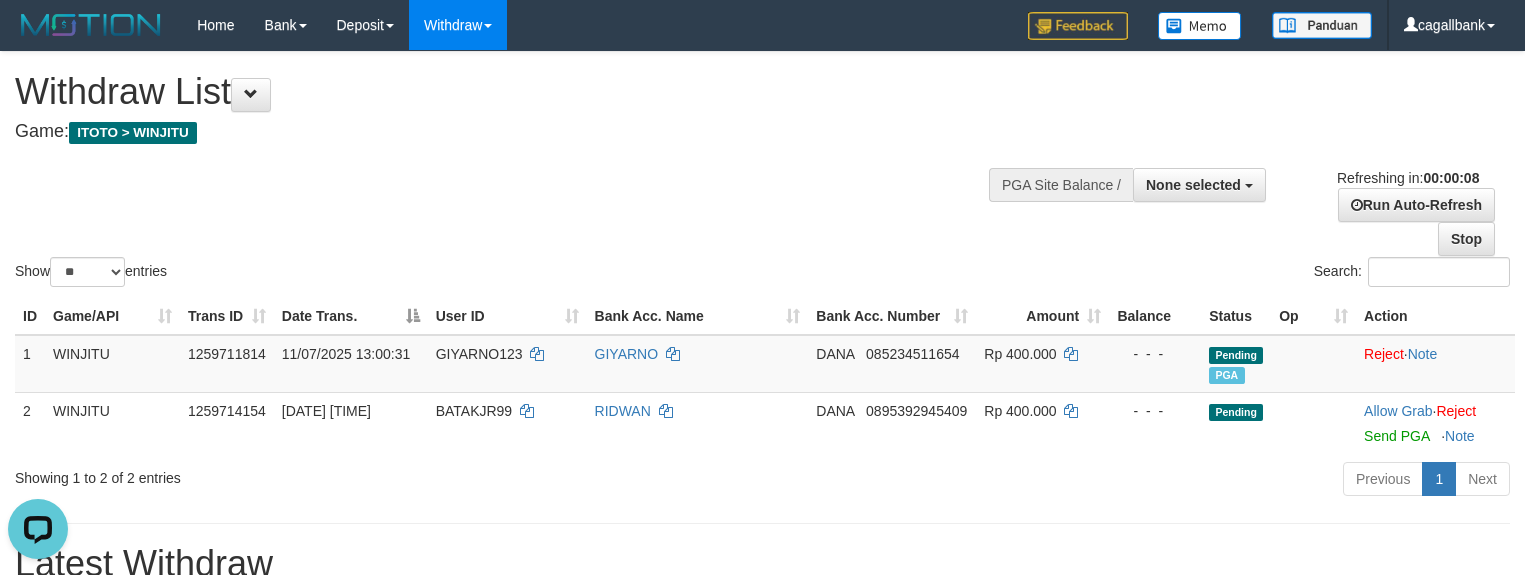 scroll, scrollTop: 0, scrollLeft: 0, axis: both 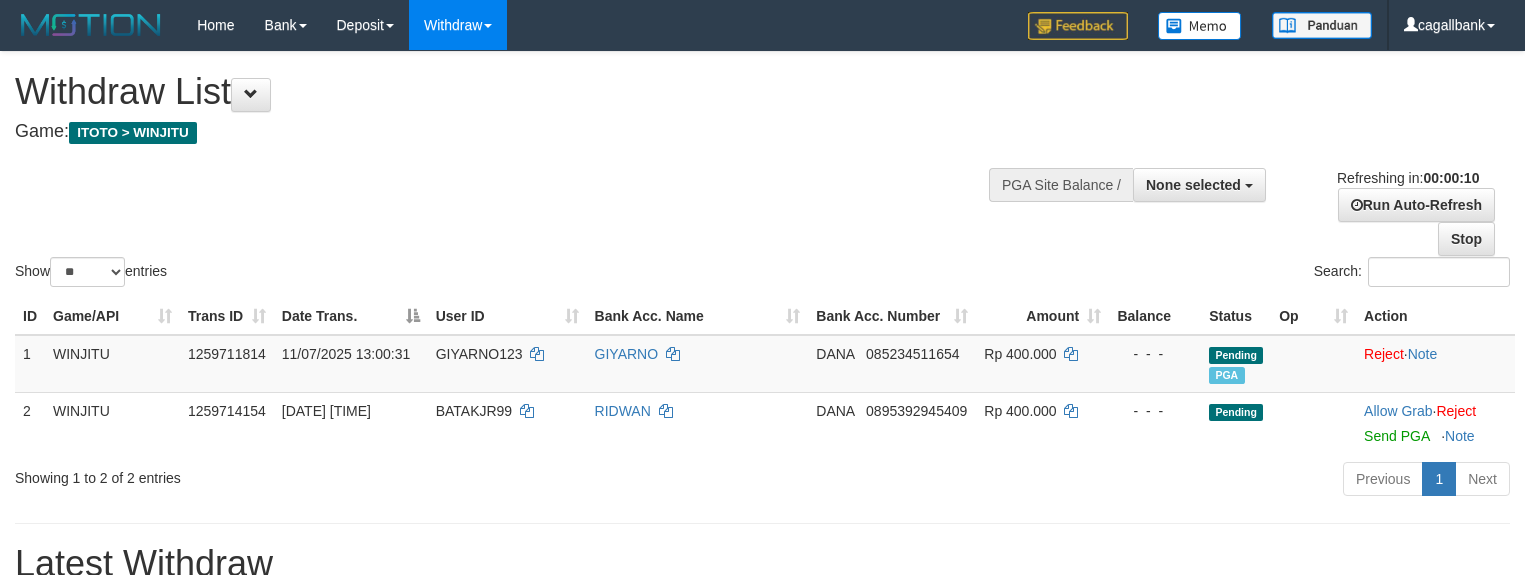 select 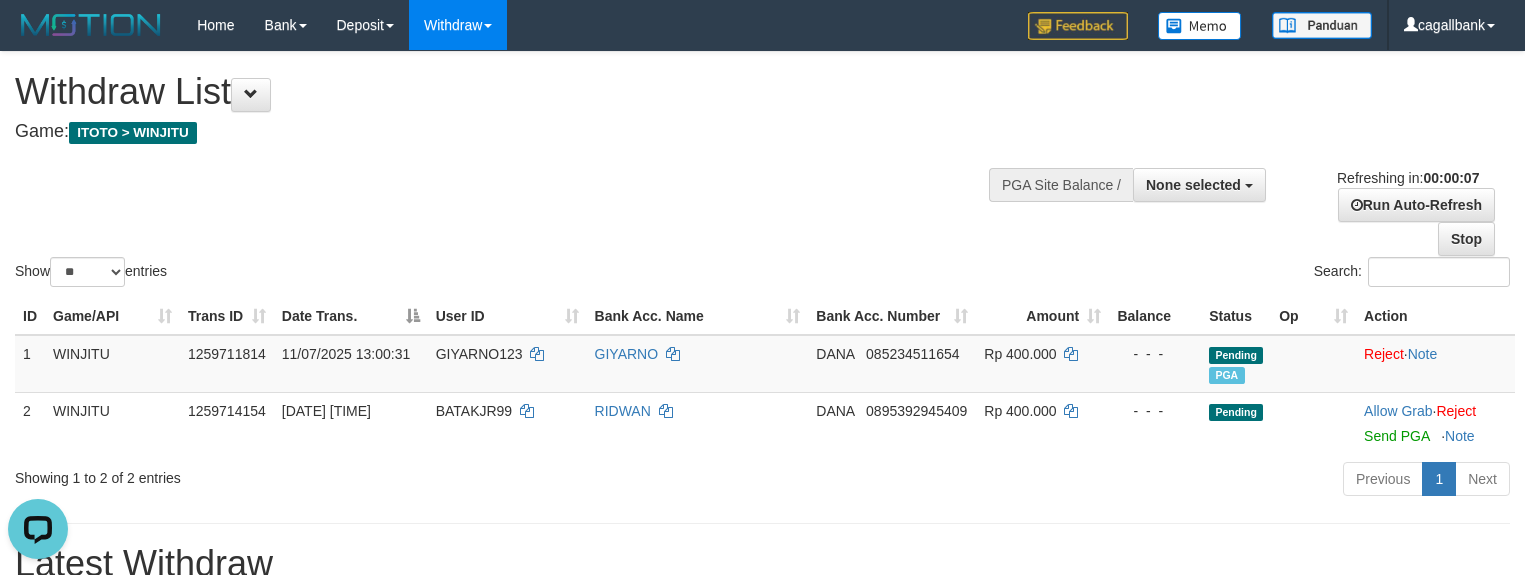 scroll, scrollTop: 0, scrollLeft: 0, axis: both 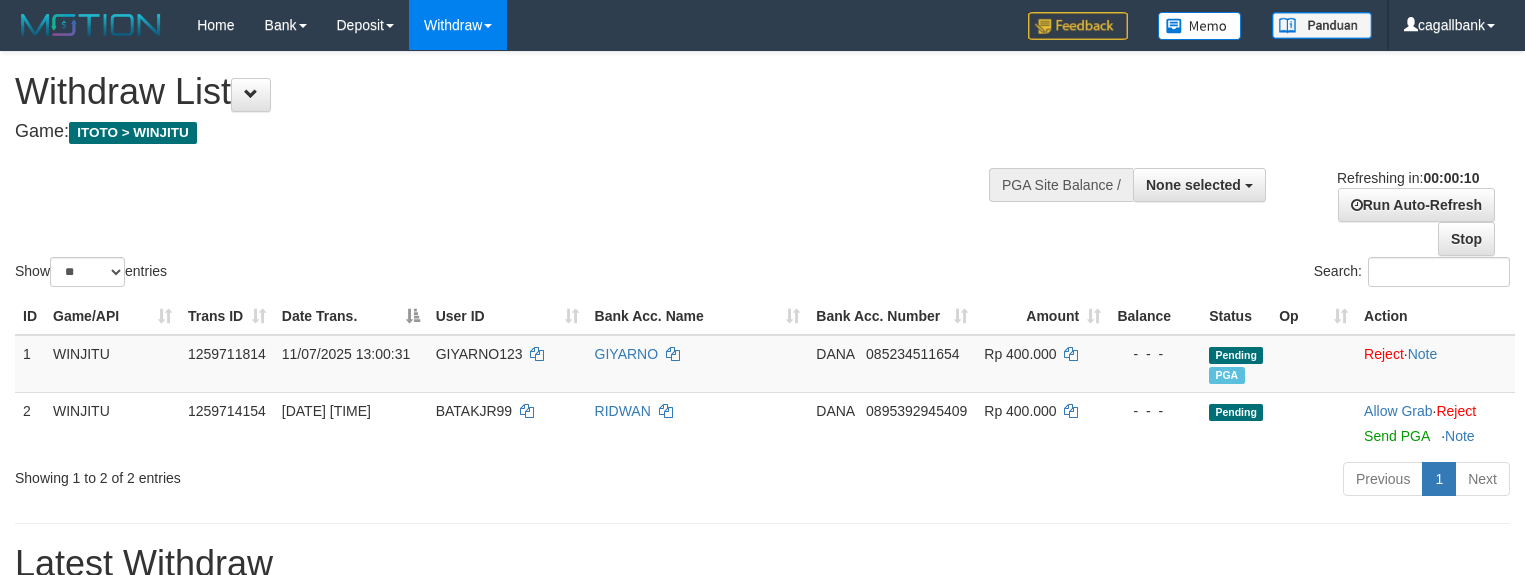 select 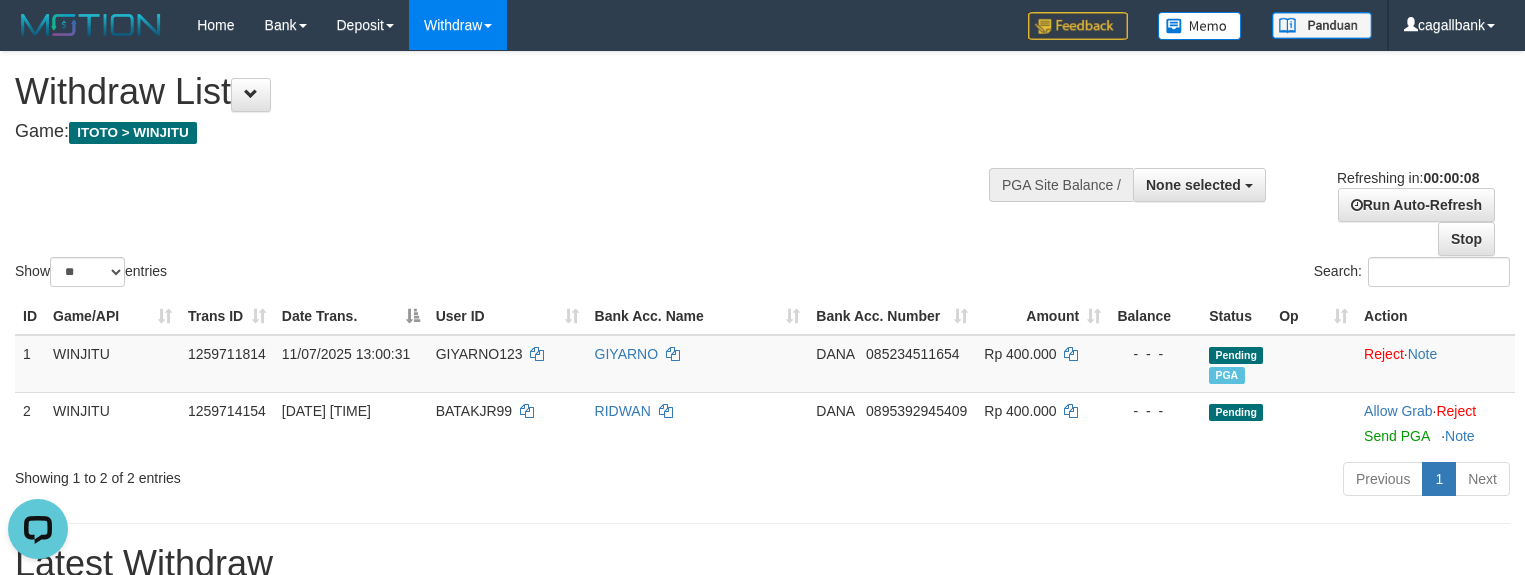 scroll, scrollTop: 0, scrollLeft: 0, axis: both 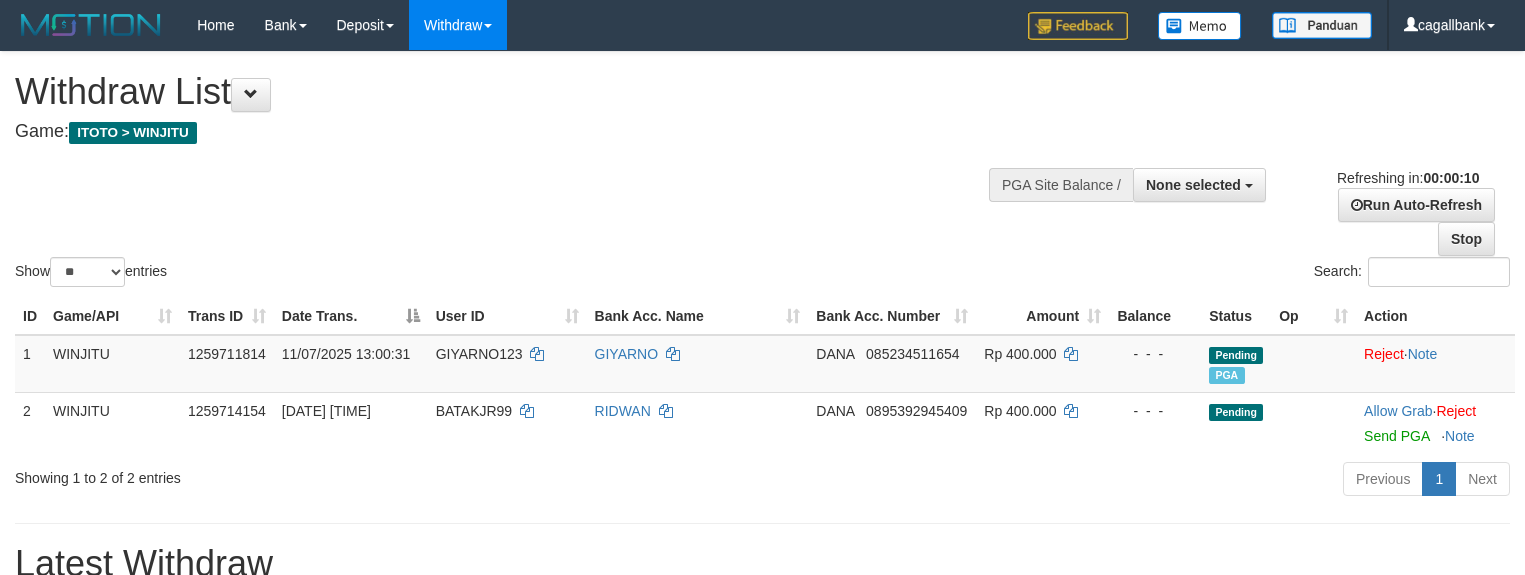 select 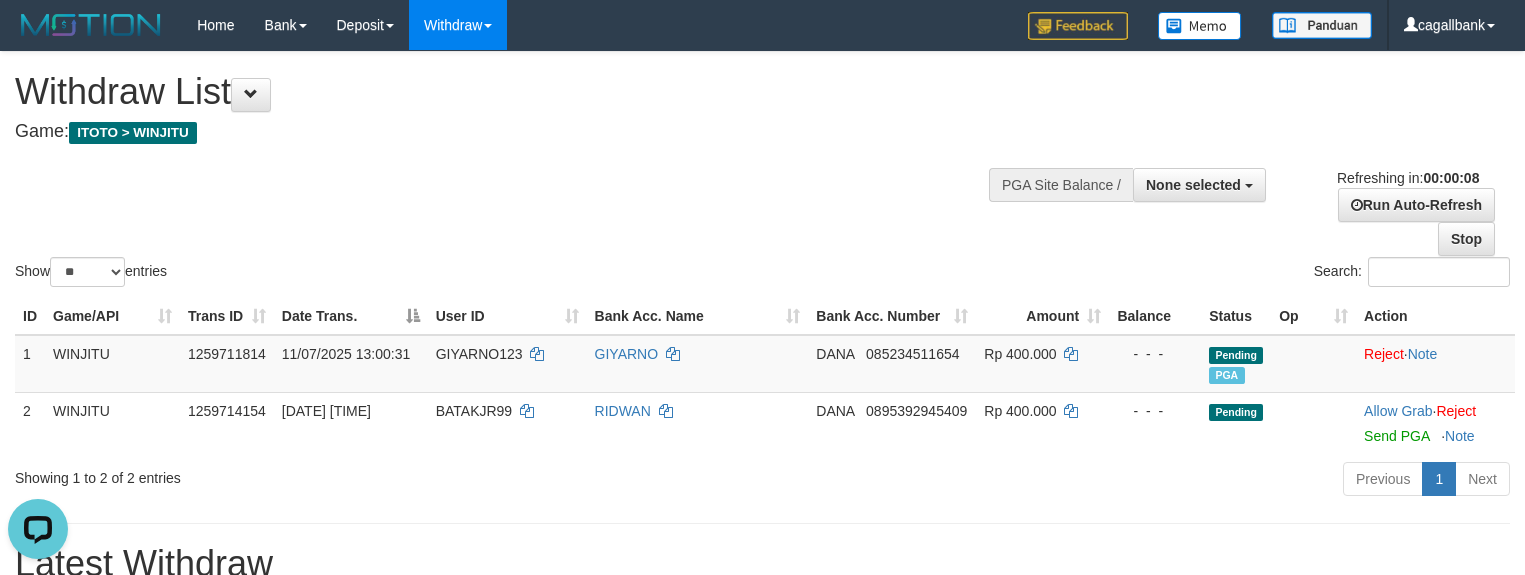 scroll, scrollTop: 0, scrollLeft: 0, axis: both 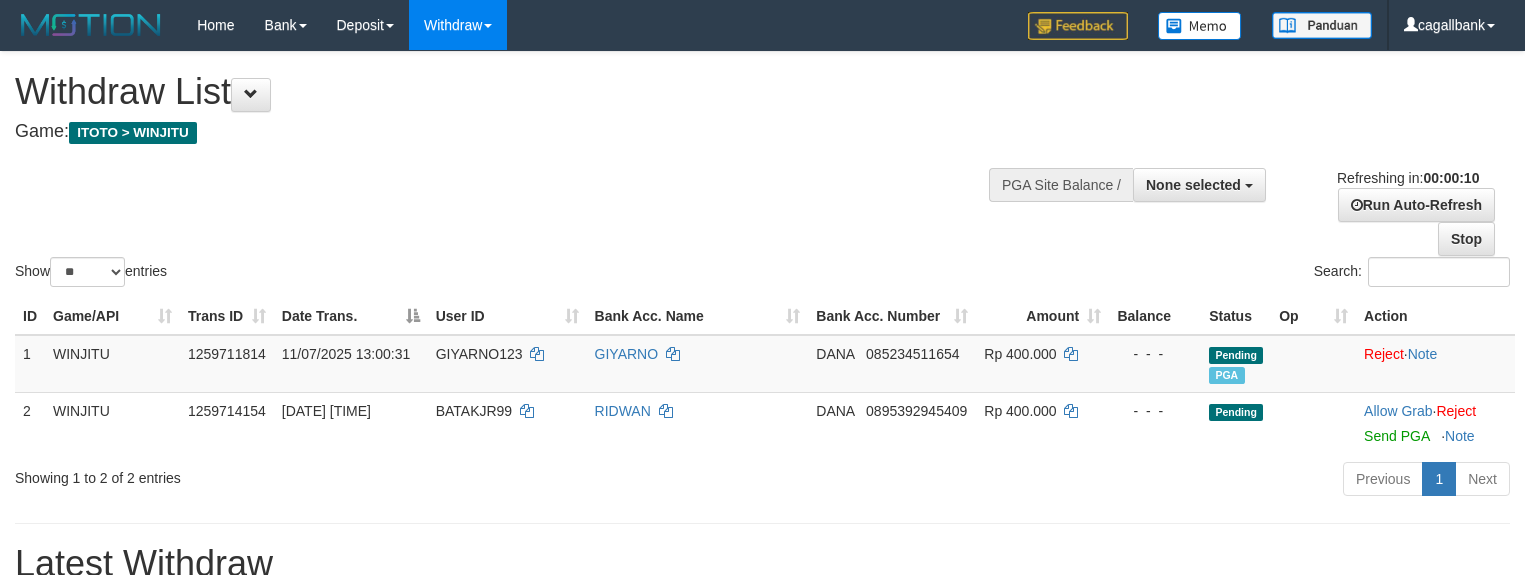 select 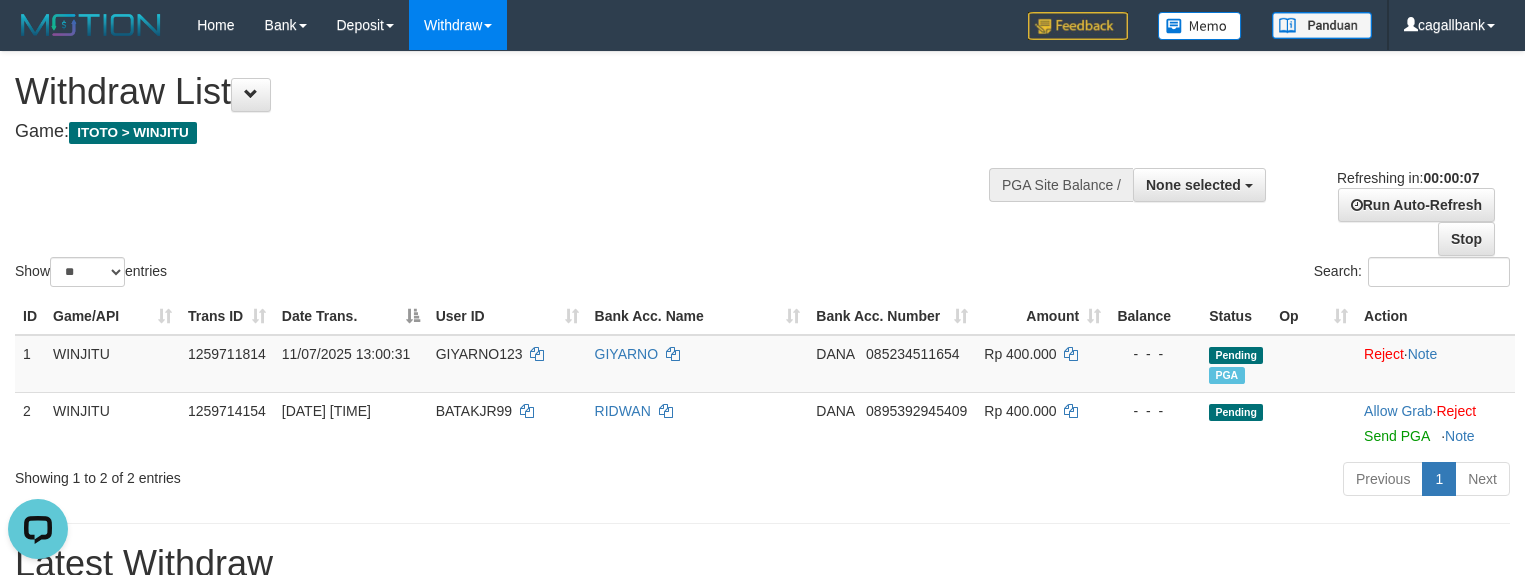 scroll, scrollTop: 0, scrollLeft: 0, axis: both 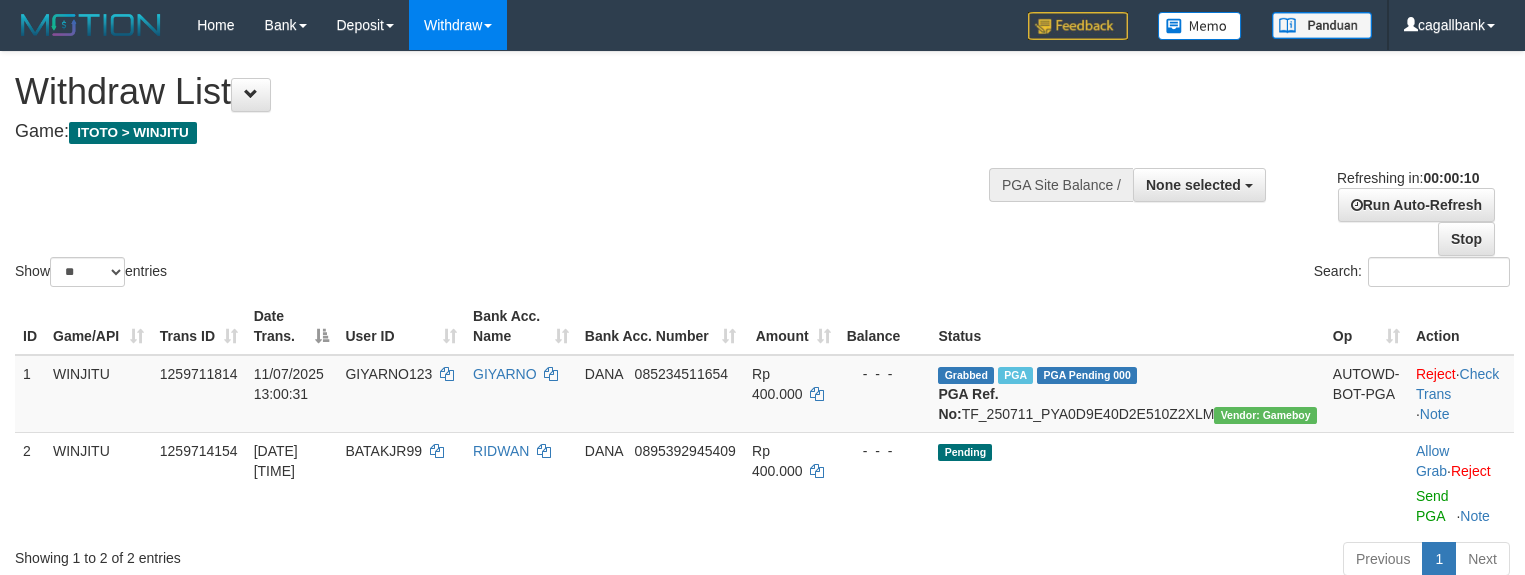 select 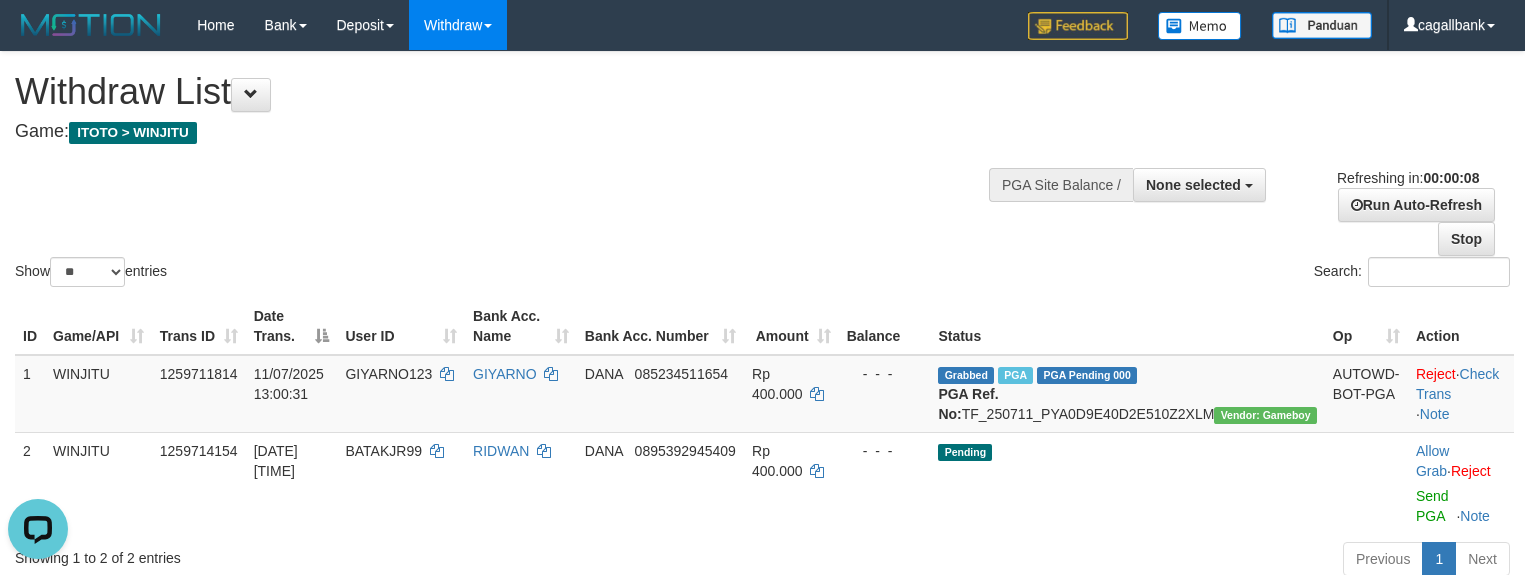 scroll, scrollTop: 0, scrollLeft: 0, axis: both 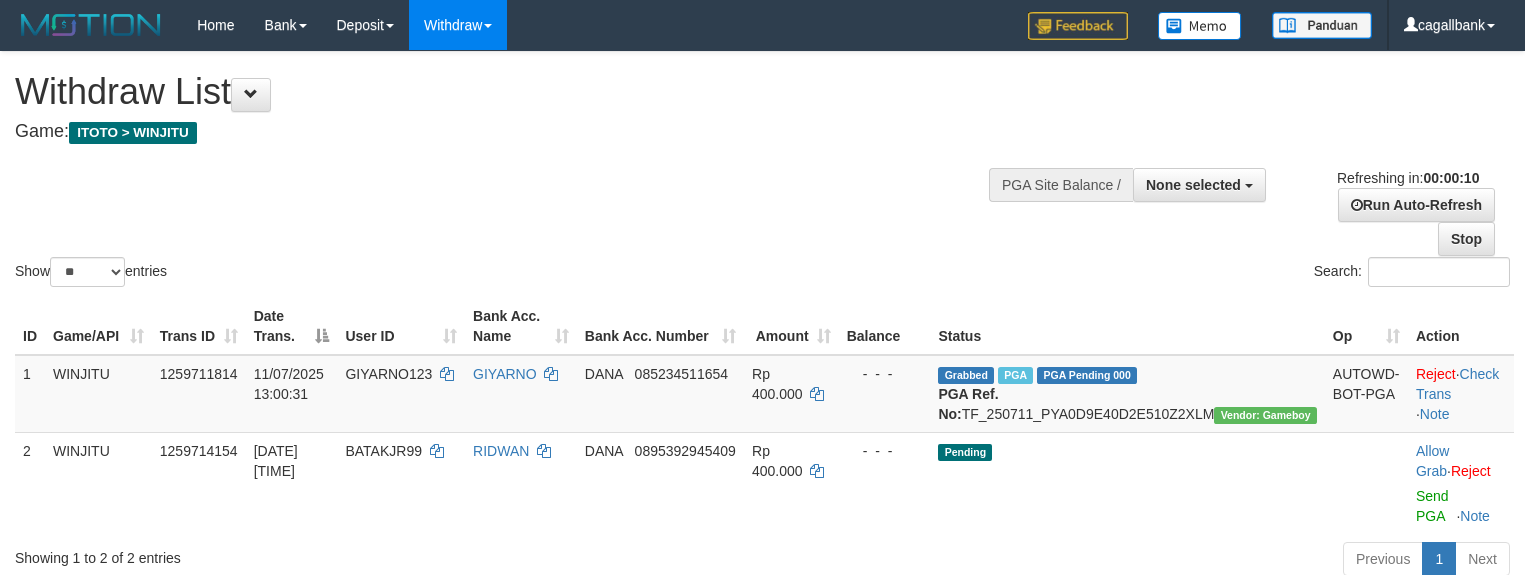 select 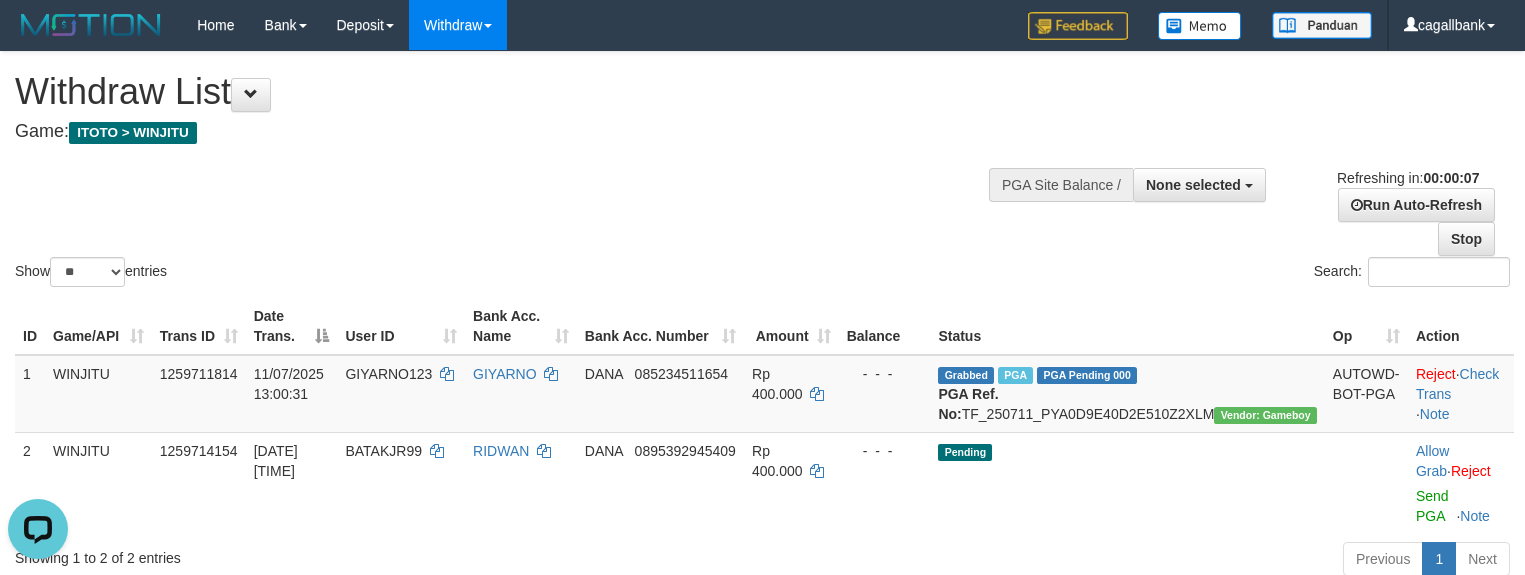 scroll, scrollTop: 0, scrollLeft: 0, axis: both 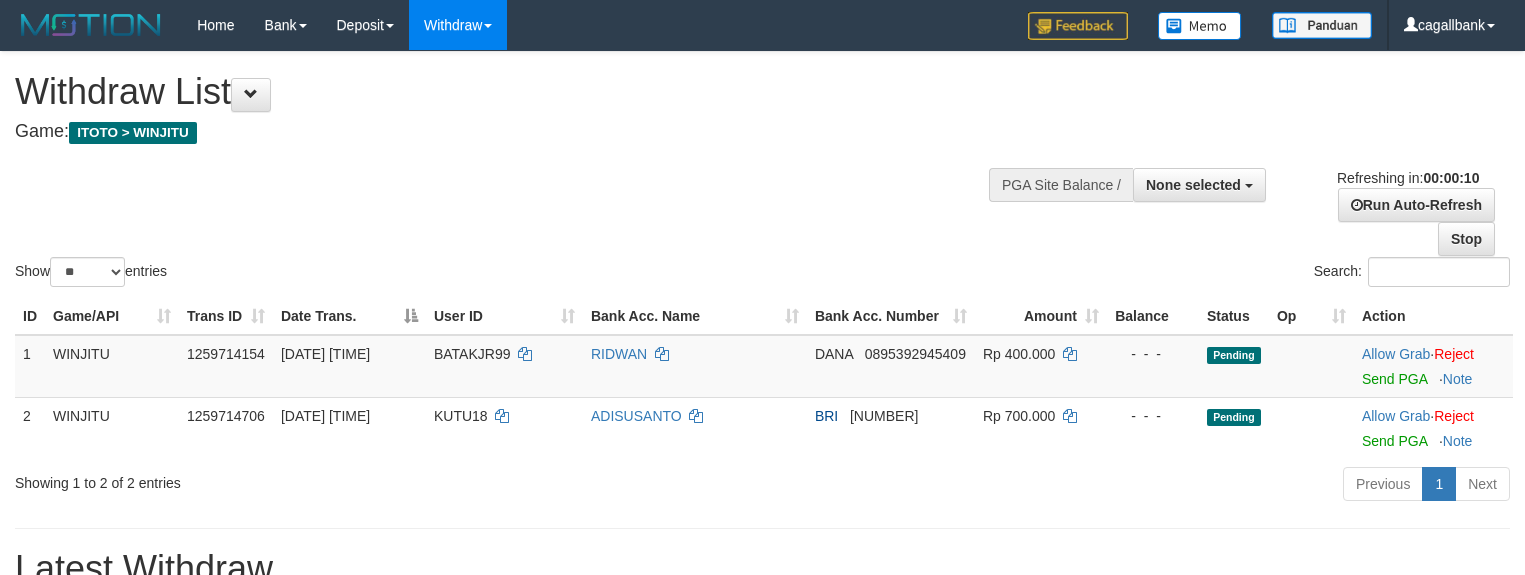 select 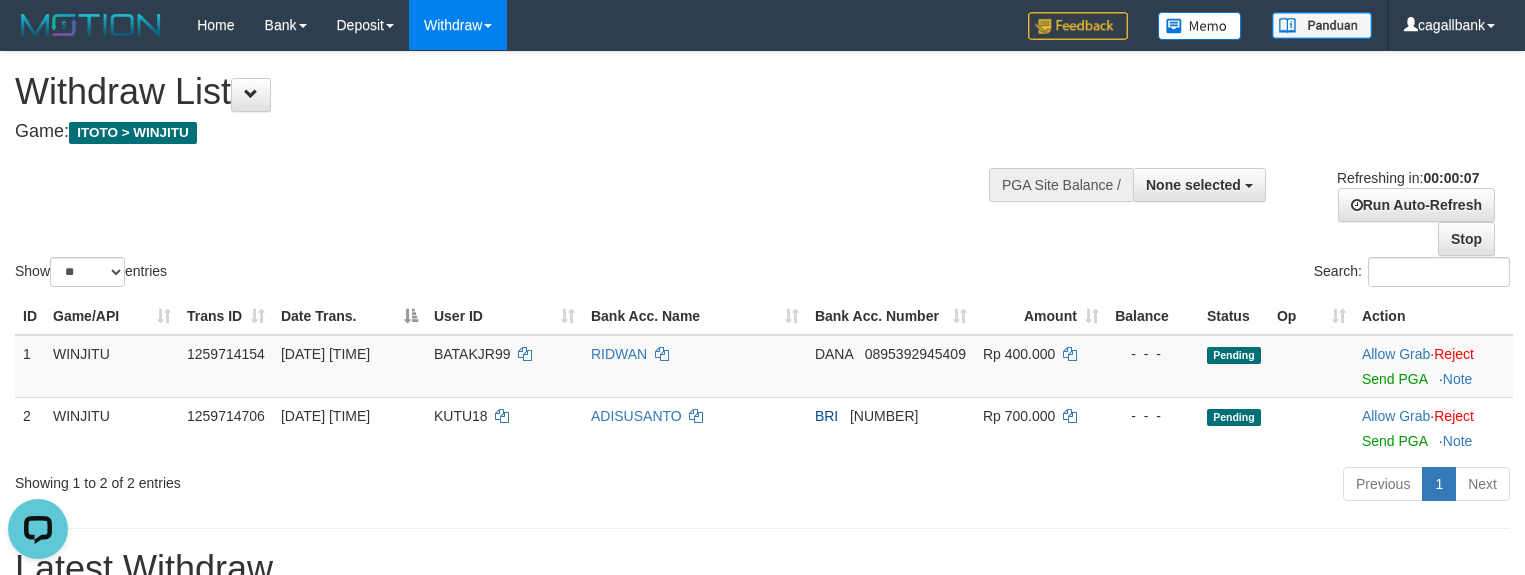 scroll, scrollTop: 0, scrollLeft: 0, axis: both 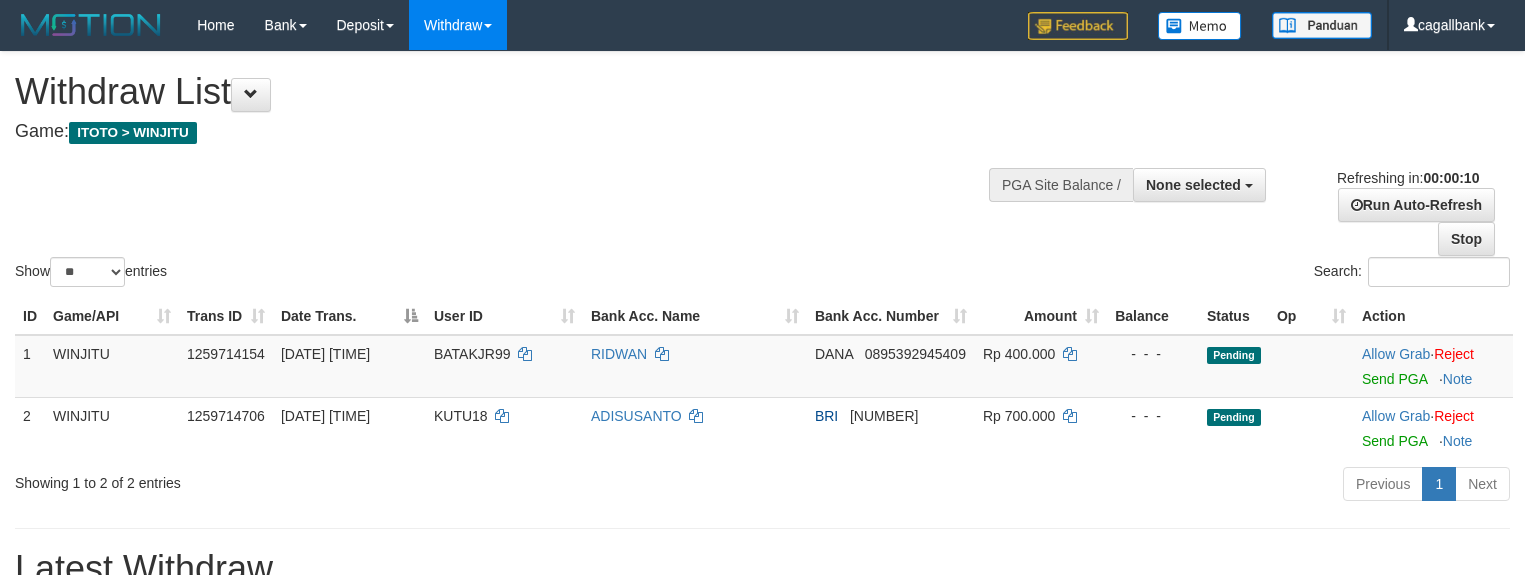 select 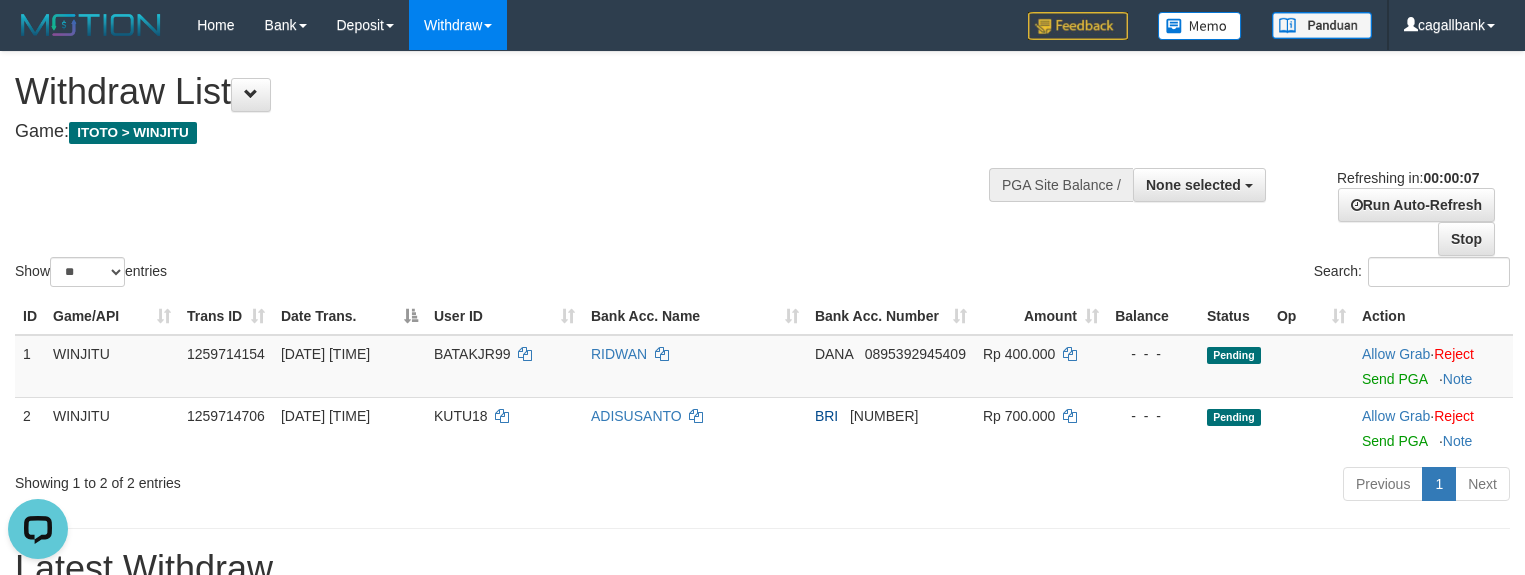 scroll, scrollTop: 0, scrollLeft: 0, axis: both 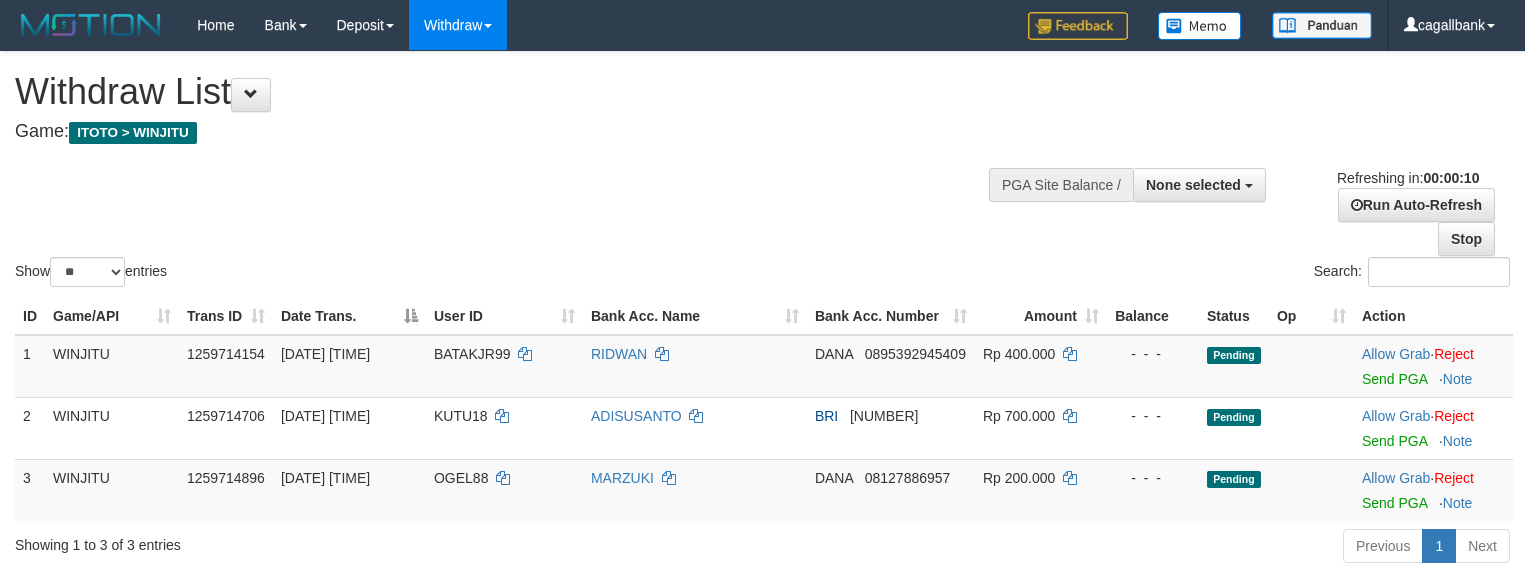 select 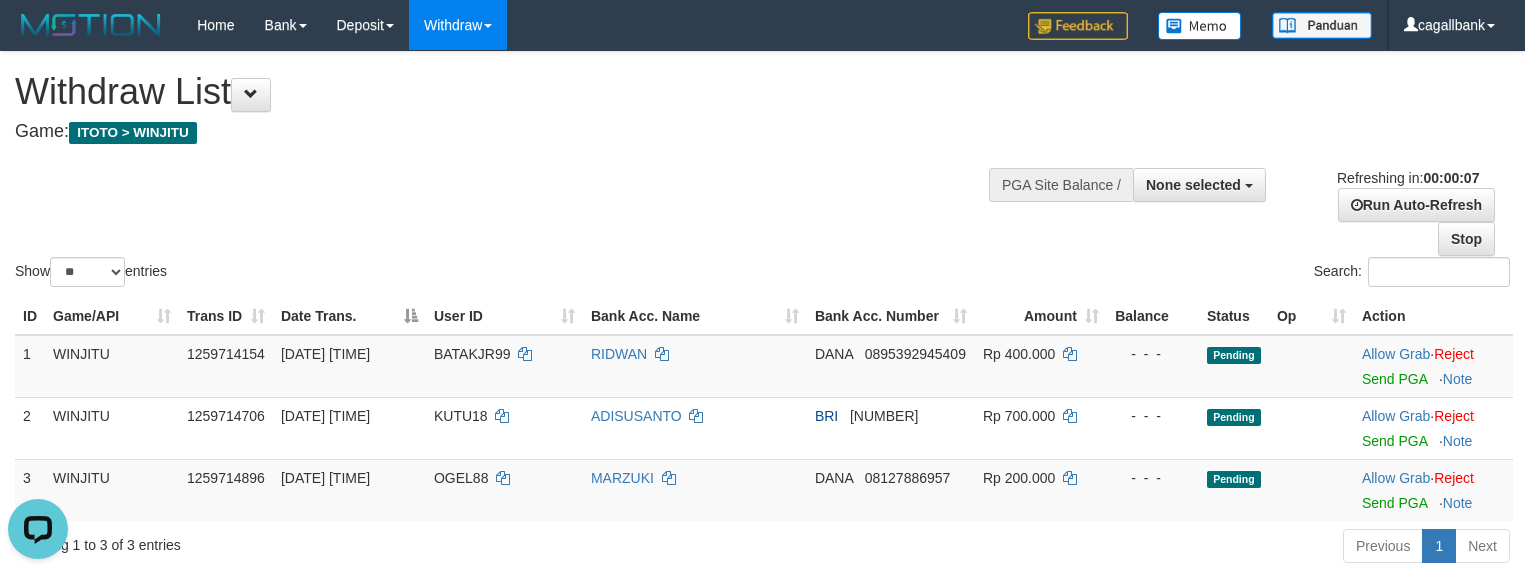 scroll, scrollTop: 0, scrollLeft: 0, axis: both 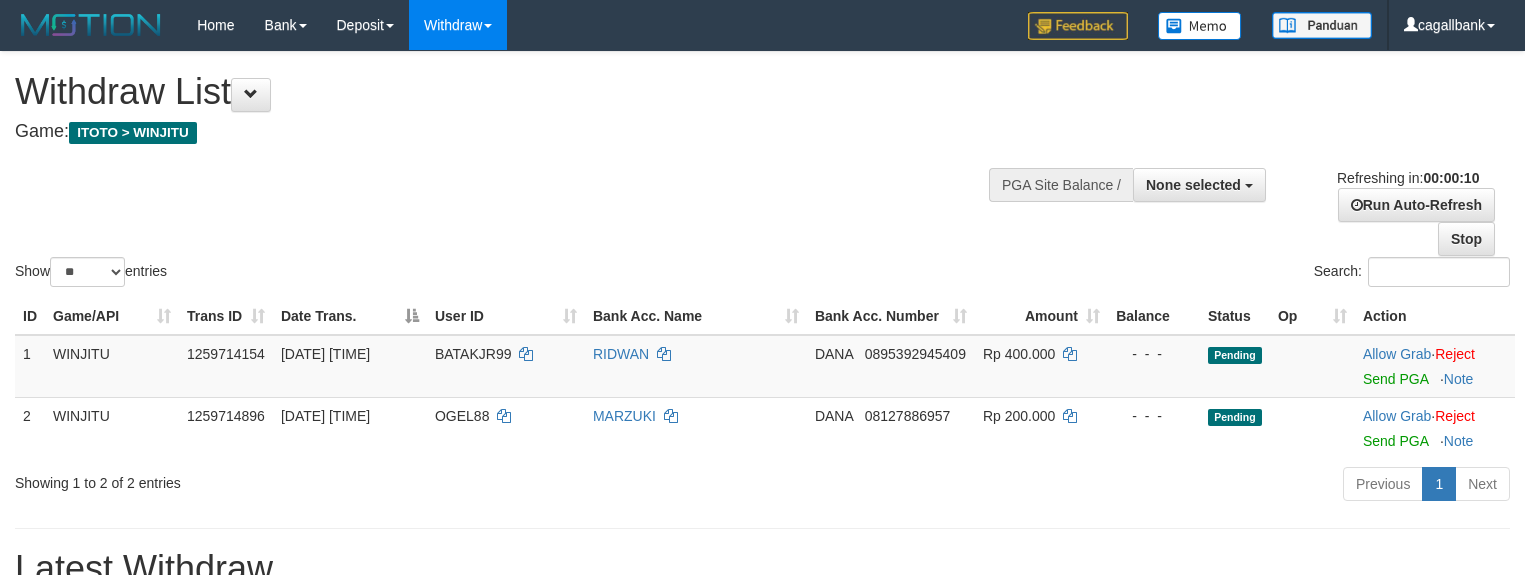 select 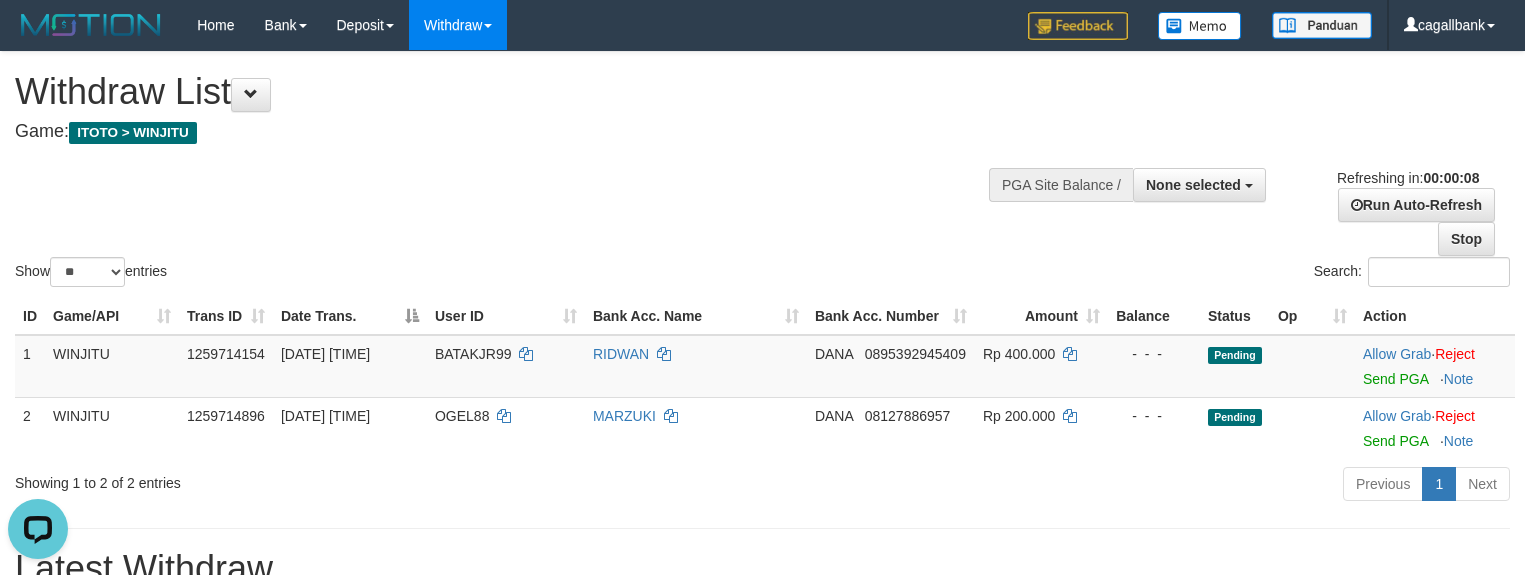 scroll, scrollTop: 0, scrollLeft: 0, axis: both 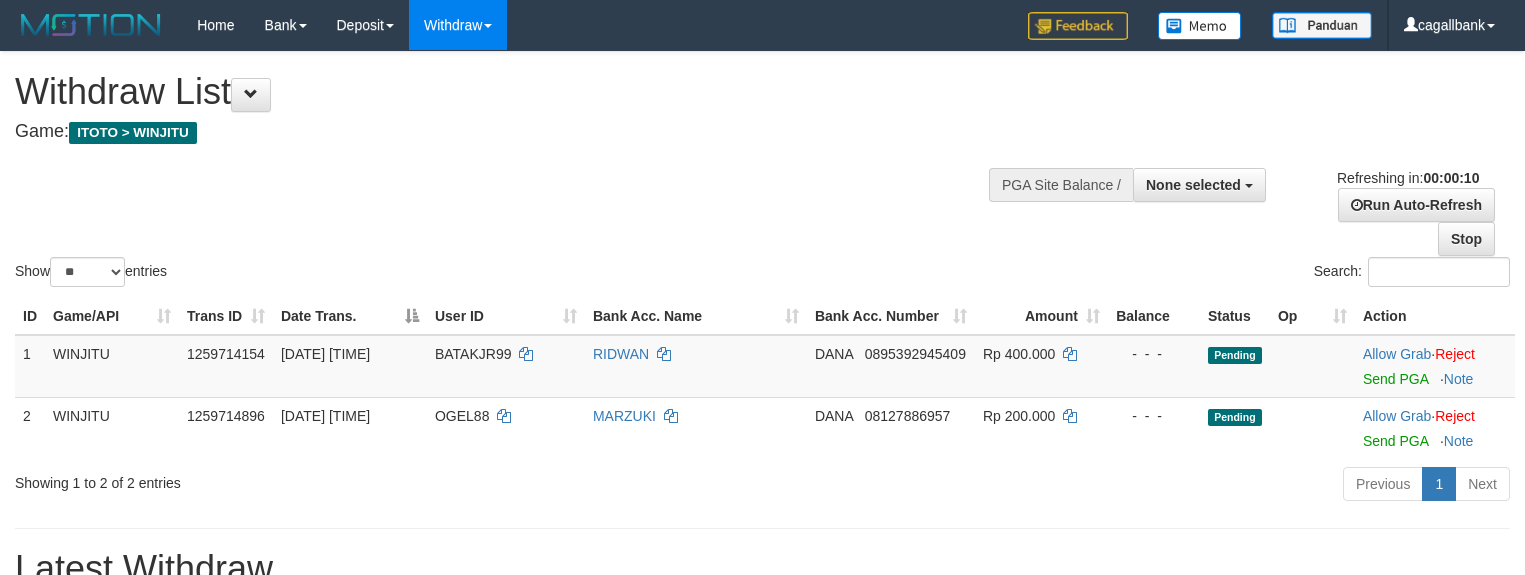 select 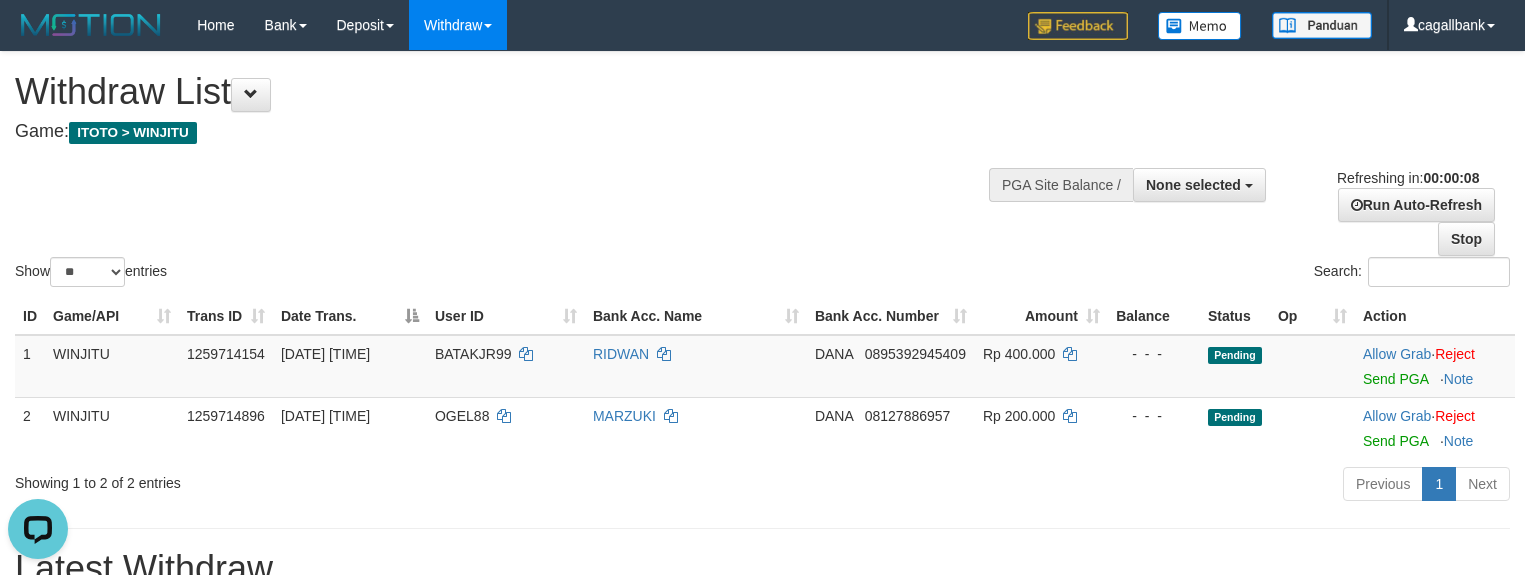 scroll, scrollTop: 0, scrollLeft: 0, axis: both 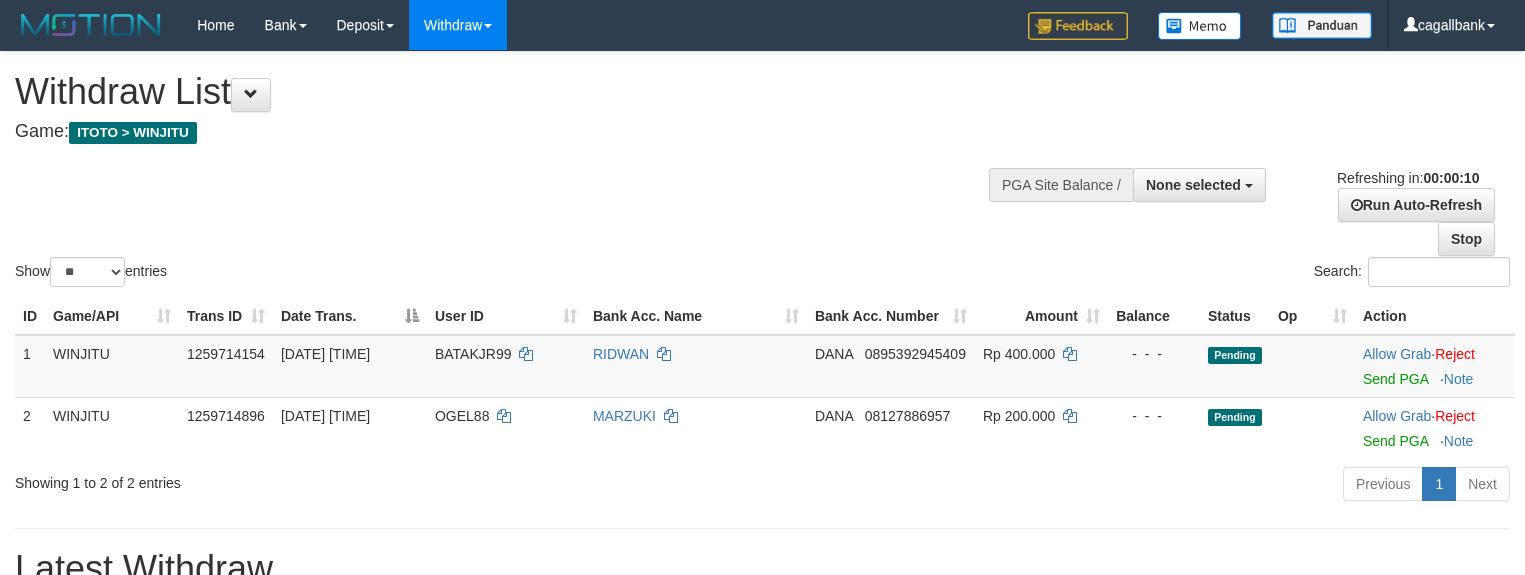 select 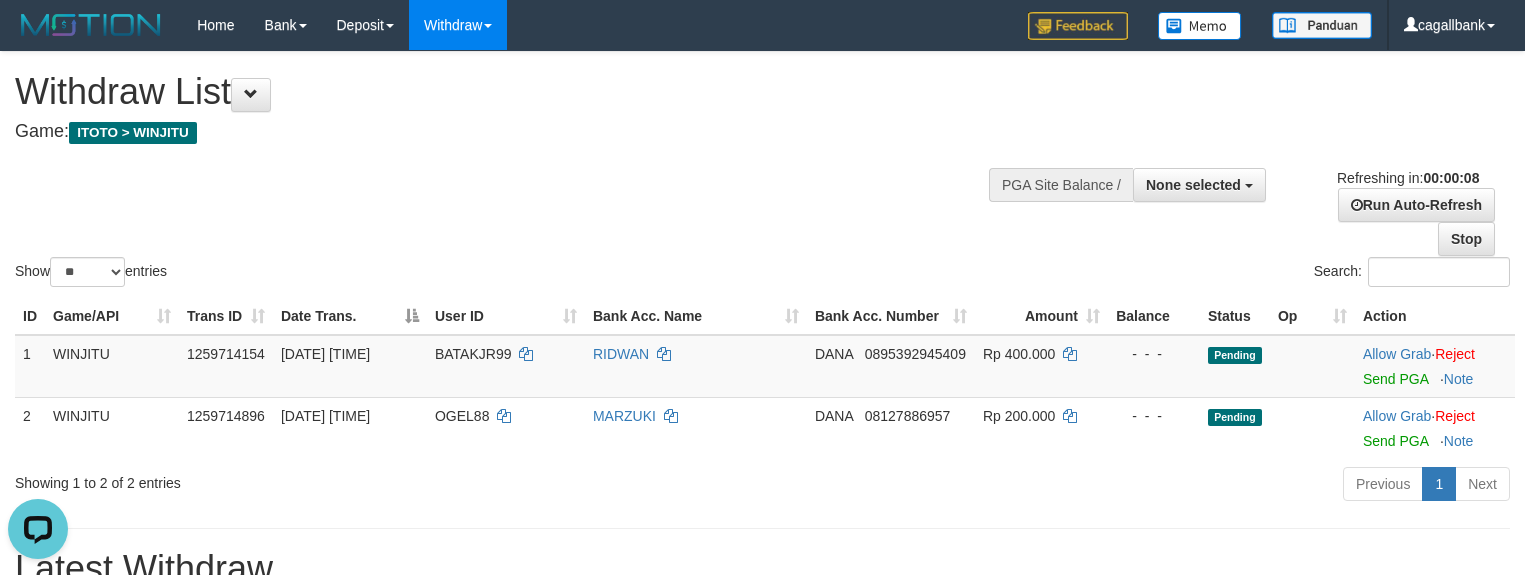 scroll, scrollTop: 0, scrollLeft: 0, axis: both 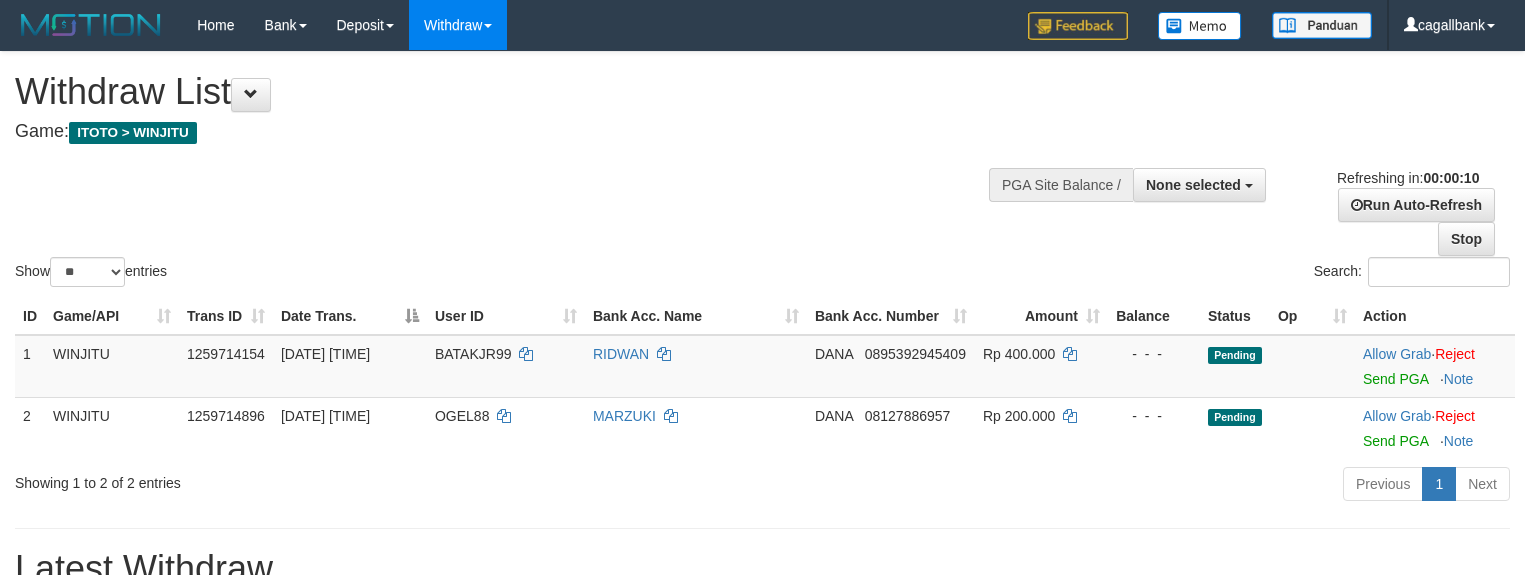 select 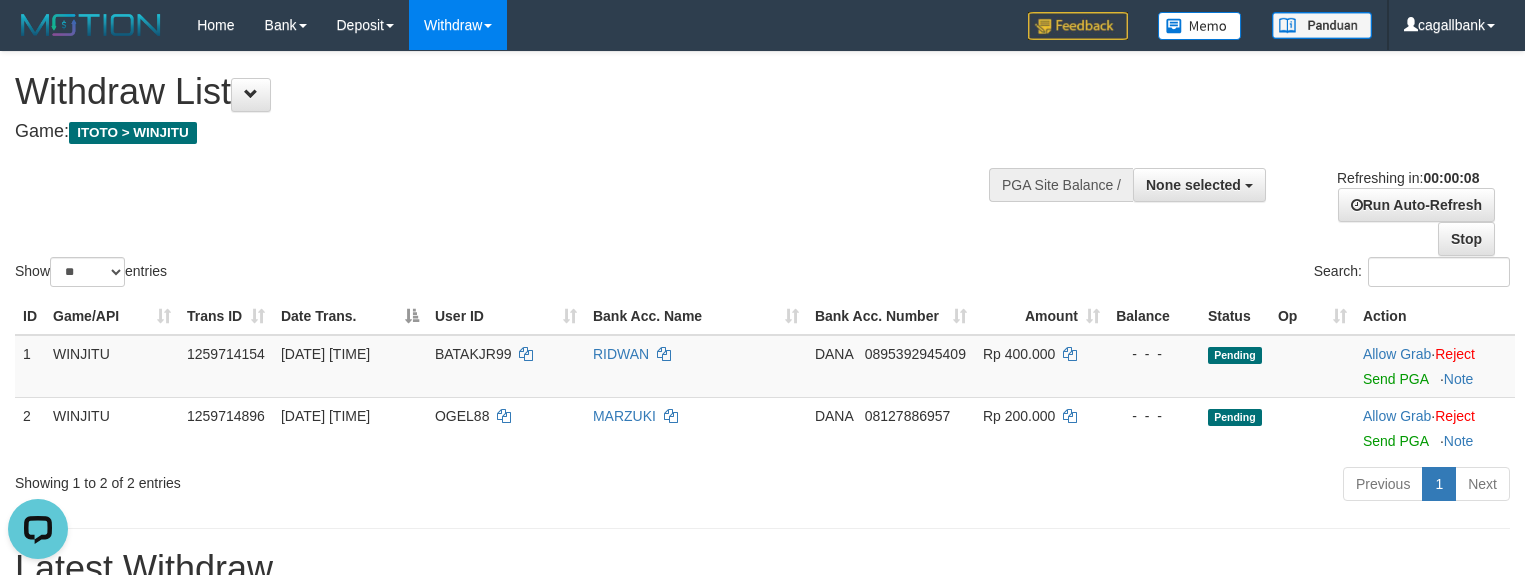 scroll, scrollTop: 0, scrollLeft: 0, axis: both 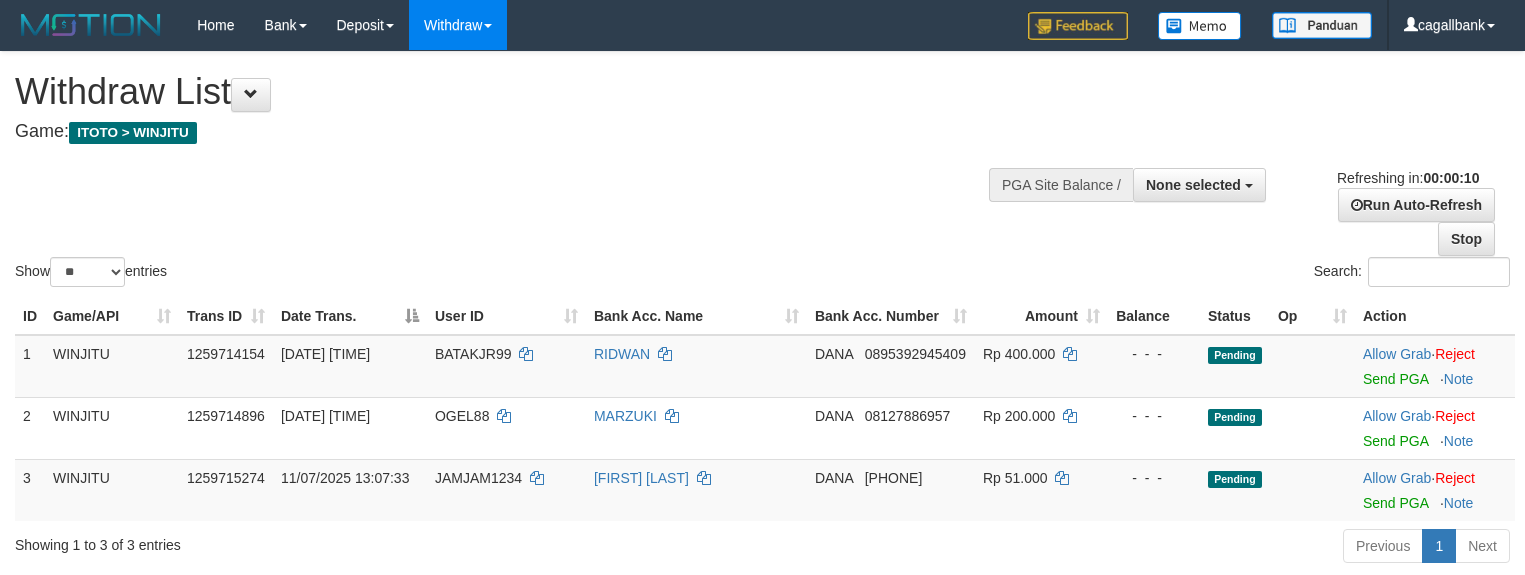 select 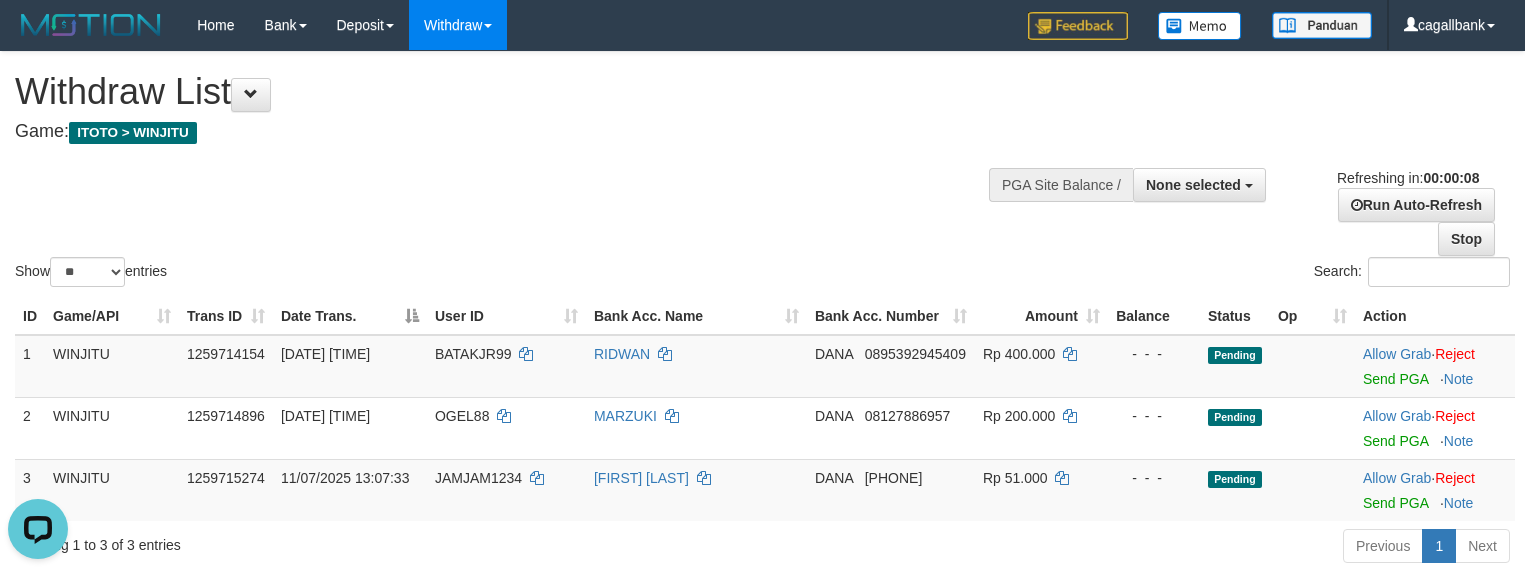 scroll, scrollTop: 0, scrollLeft: 0, axis: both 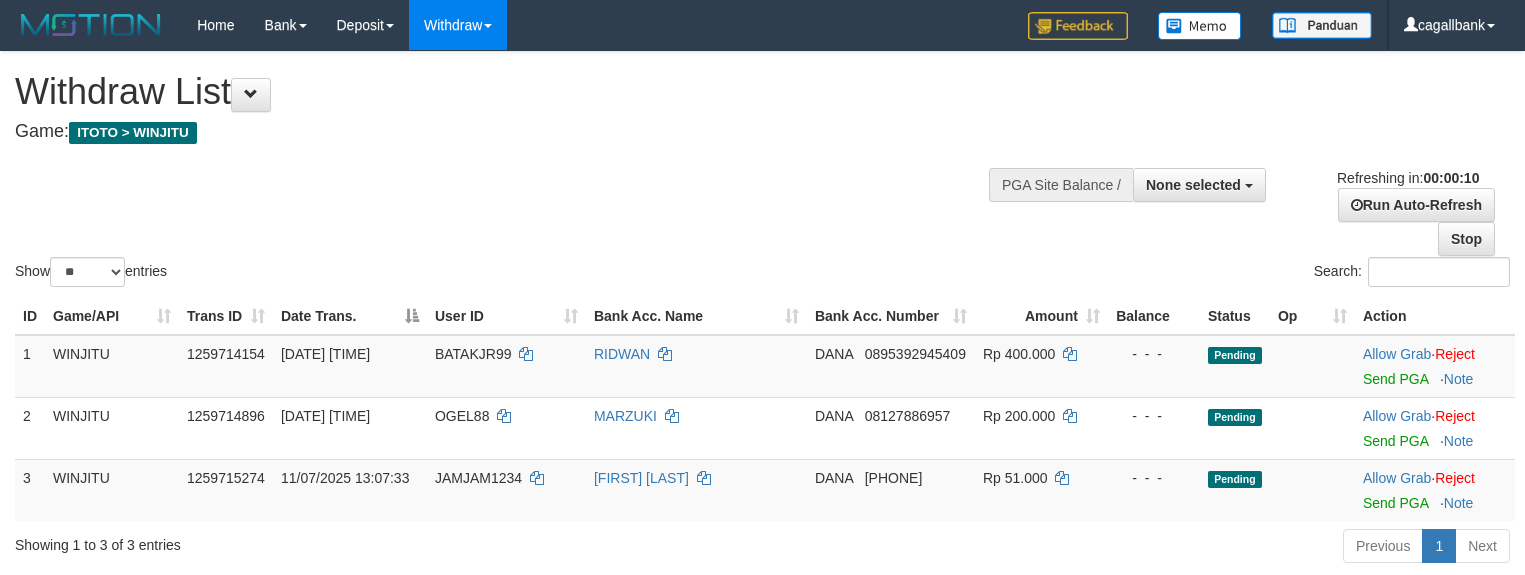 select 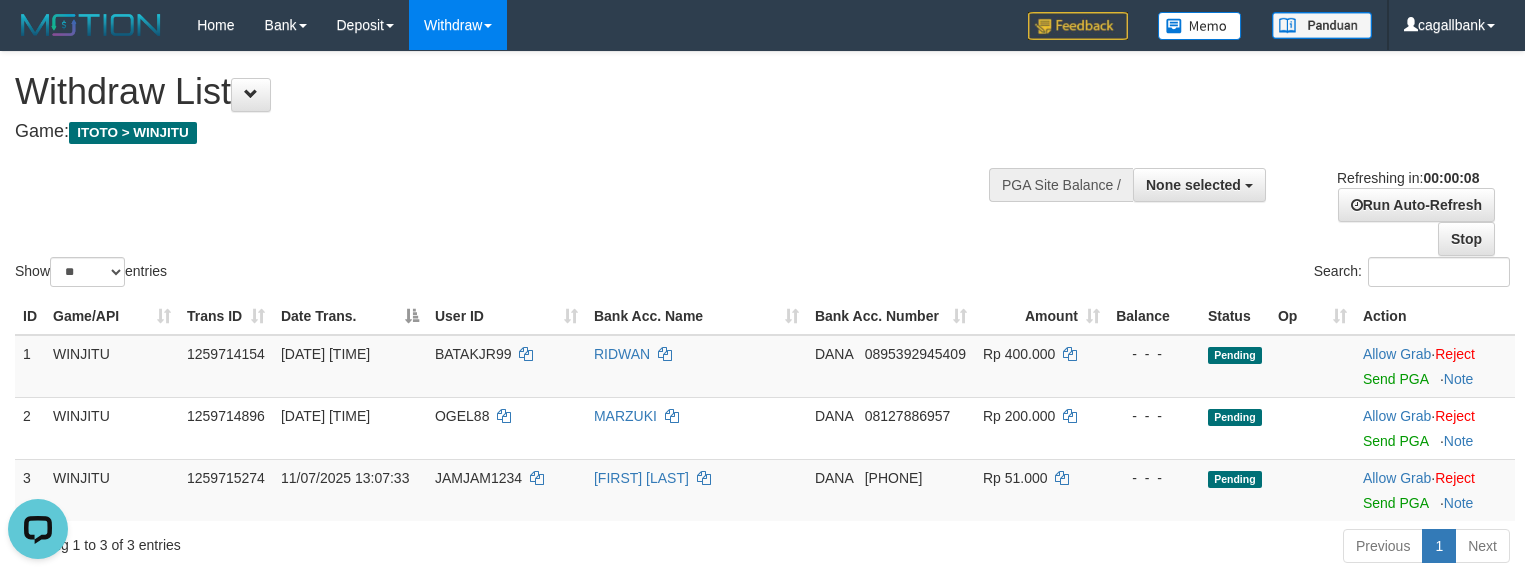 scroll, scrollTop: 0, scrollLeft: 0, axis: both 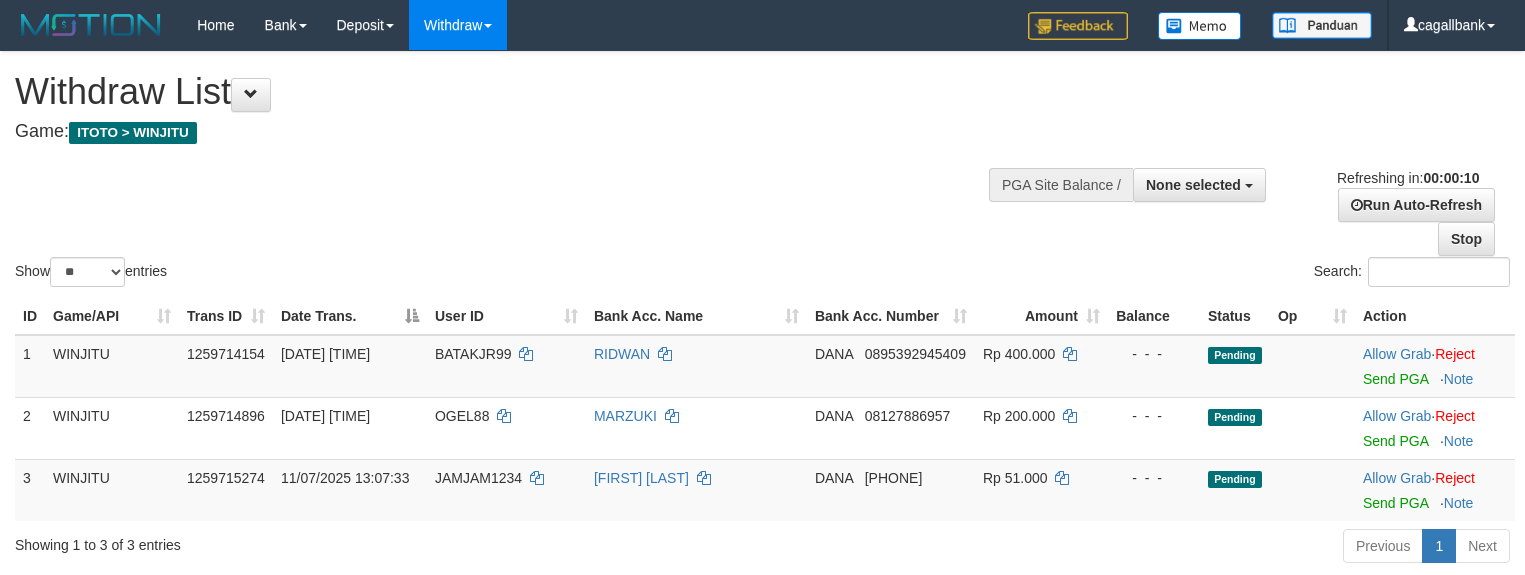 select 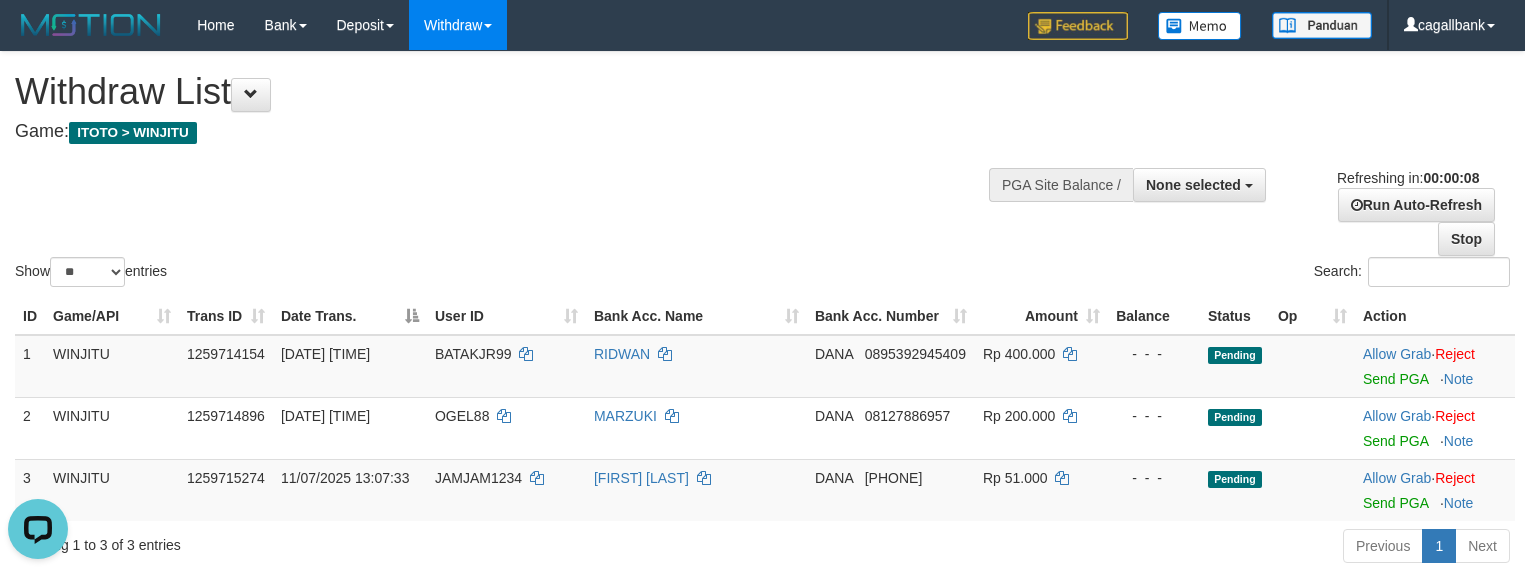 scroll, scrollTop: 0, scrollLeft: 0, axis: both 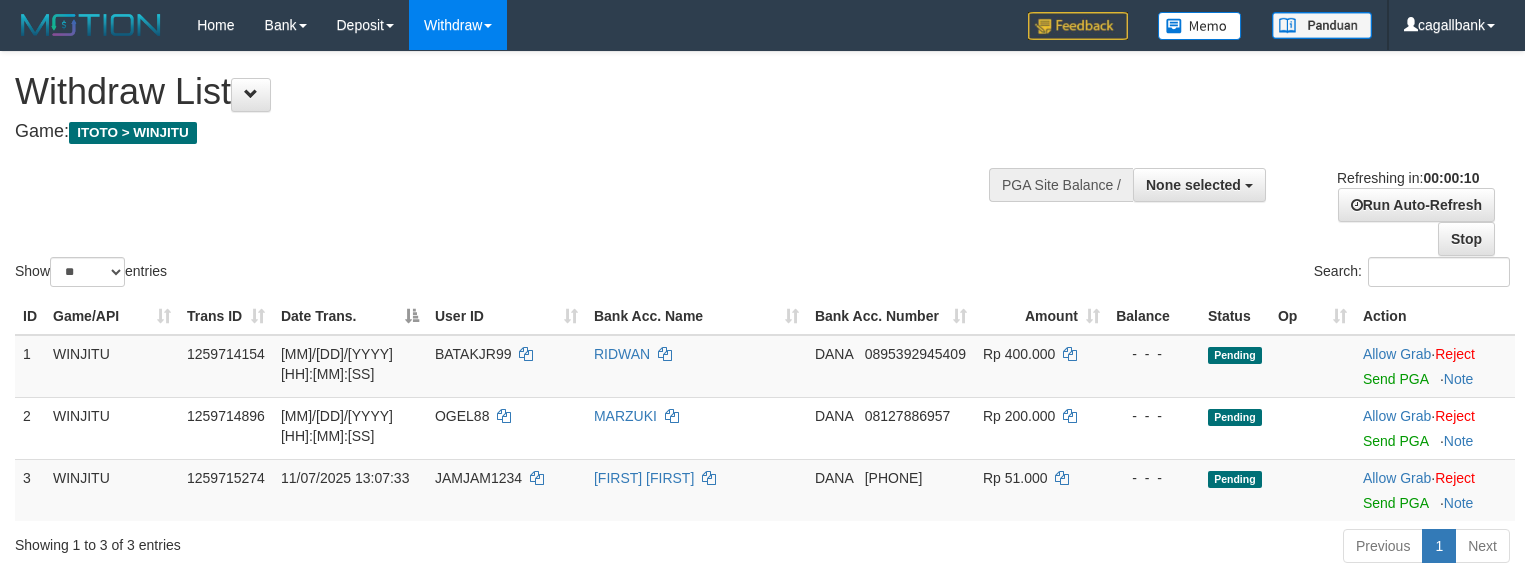 select 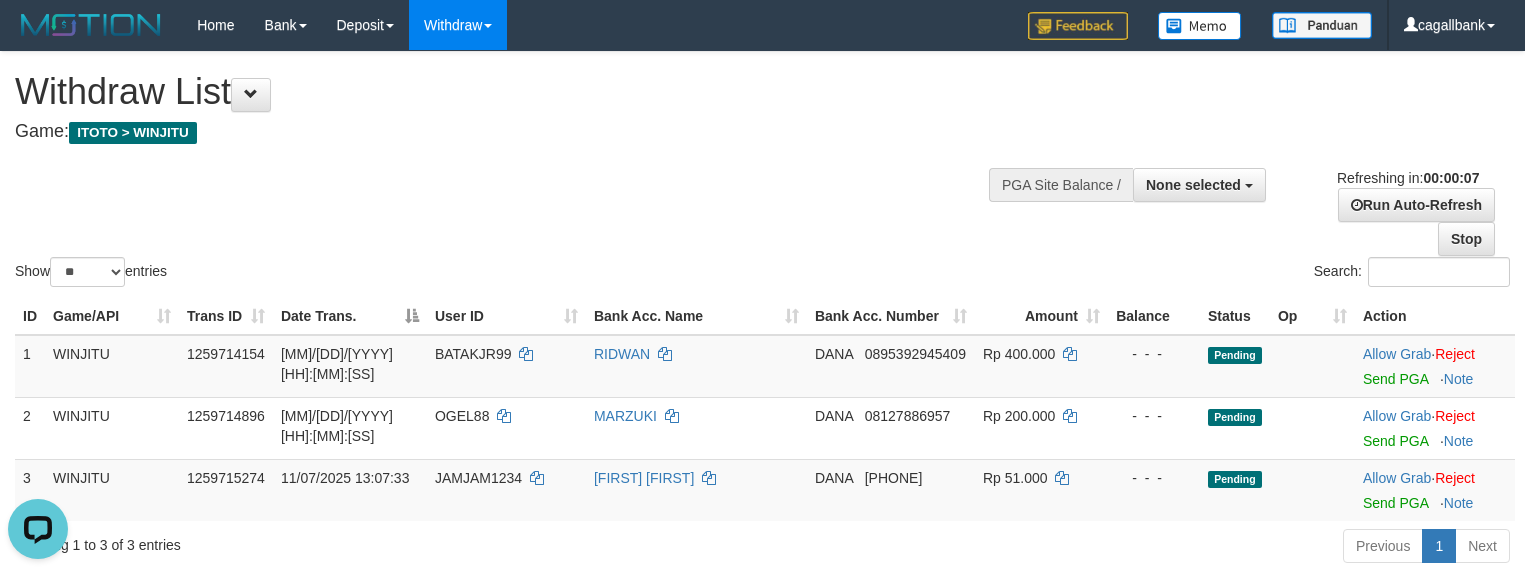 scroll, scrollTop: 0, scrollLeft: 0, axis: both 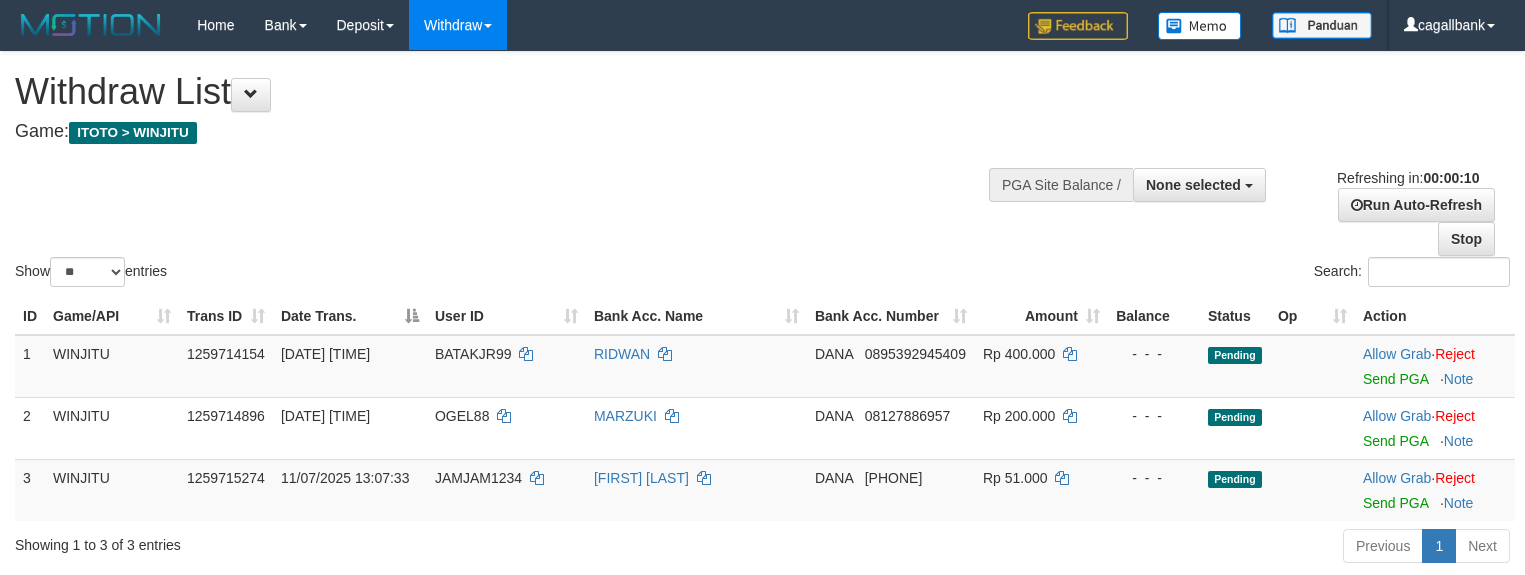 select 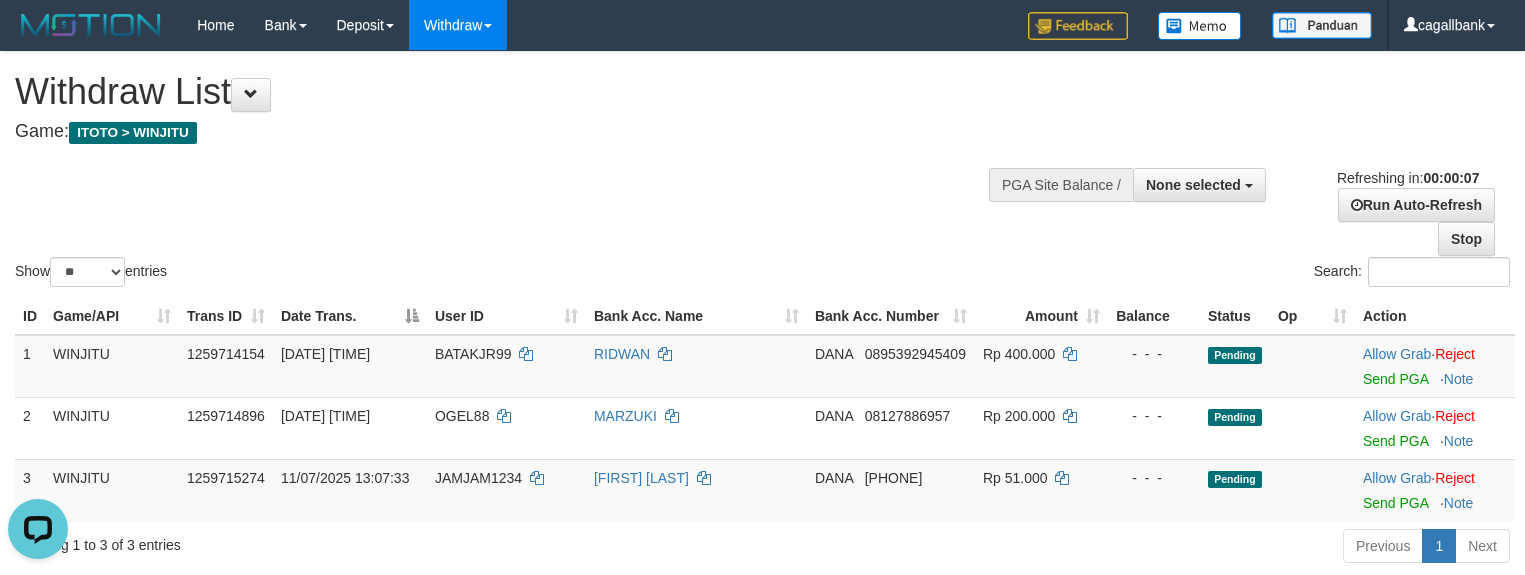 scroll, scrollTop: 0, scrollLeft: 0, axis: both 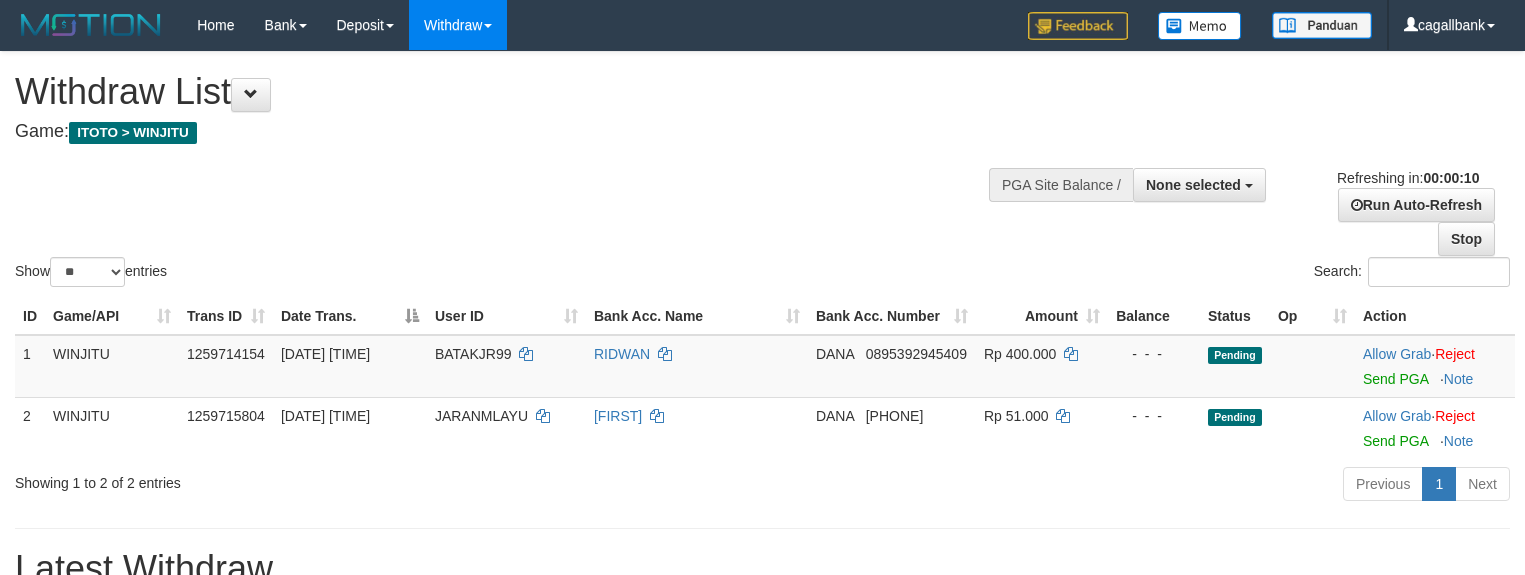 select 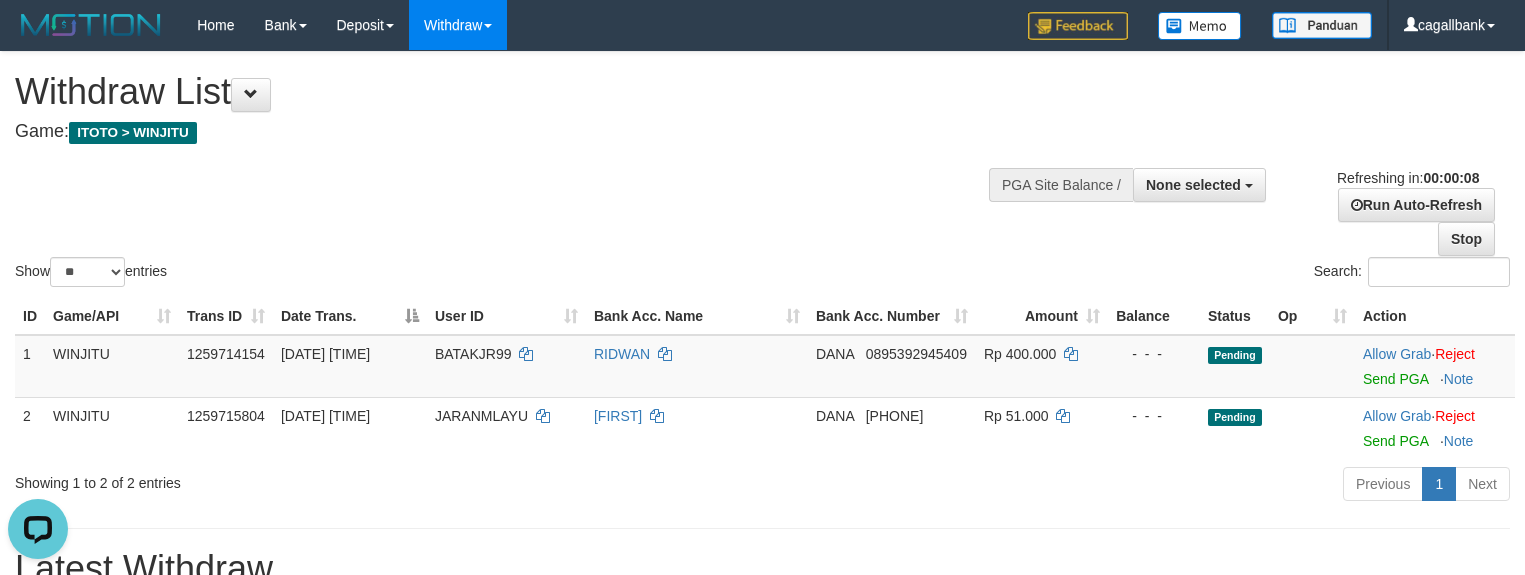 scroll, scrollTop: 0, scrollLeft: 0, axis: both 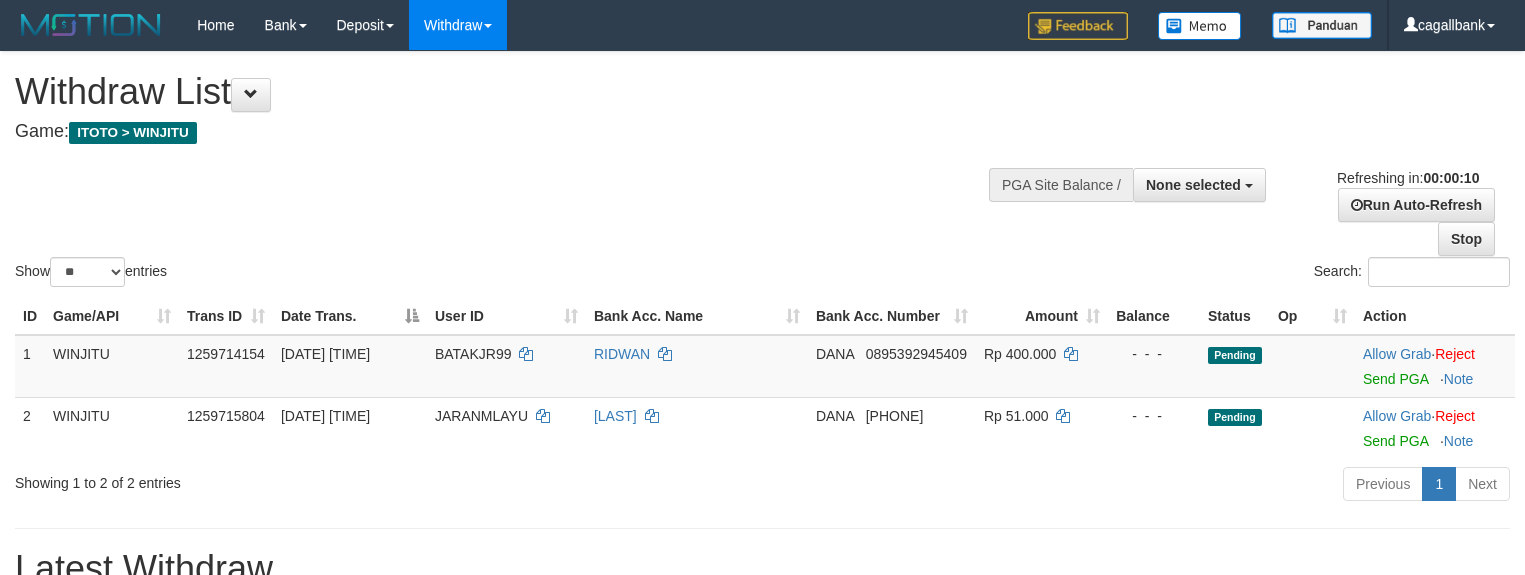 select 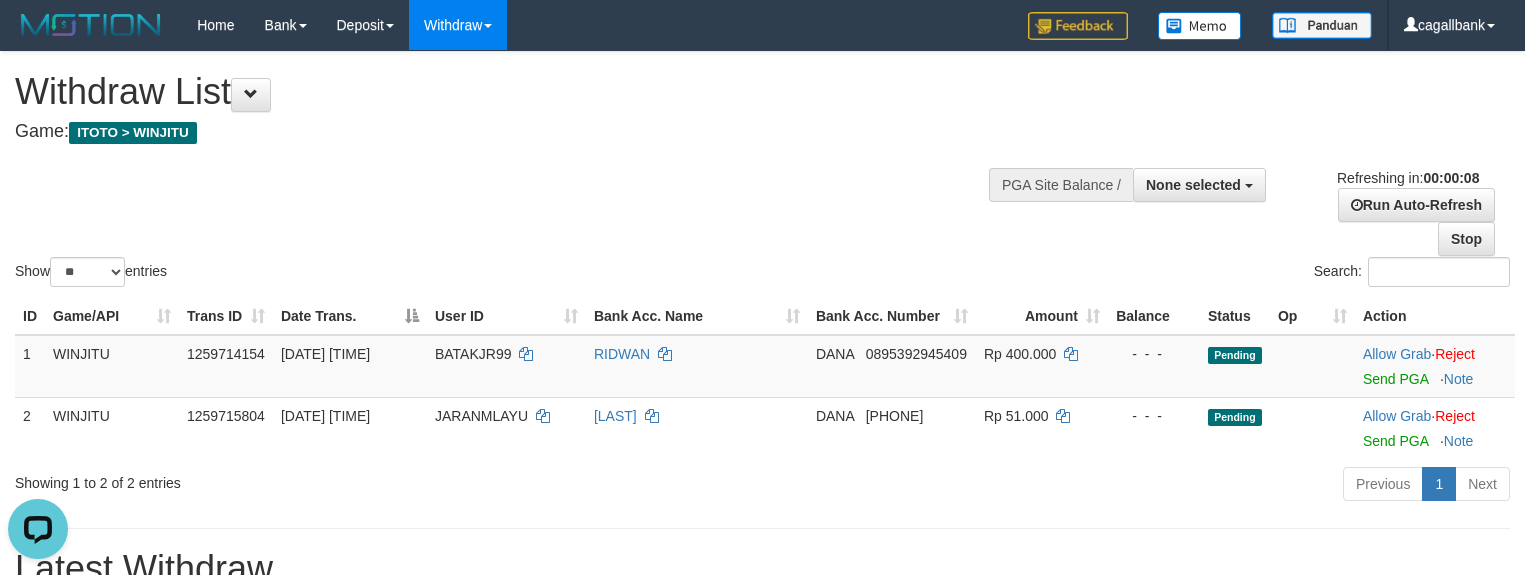 scroll, scrollTop: 0, scrollLeft: 0, axis: both 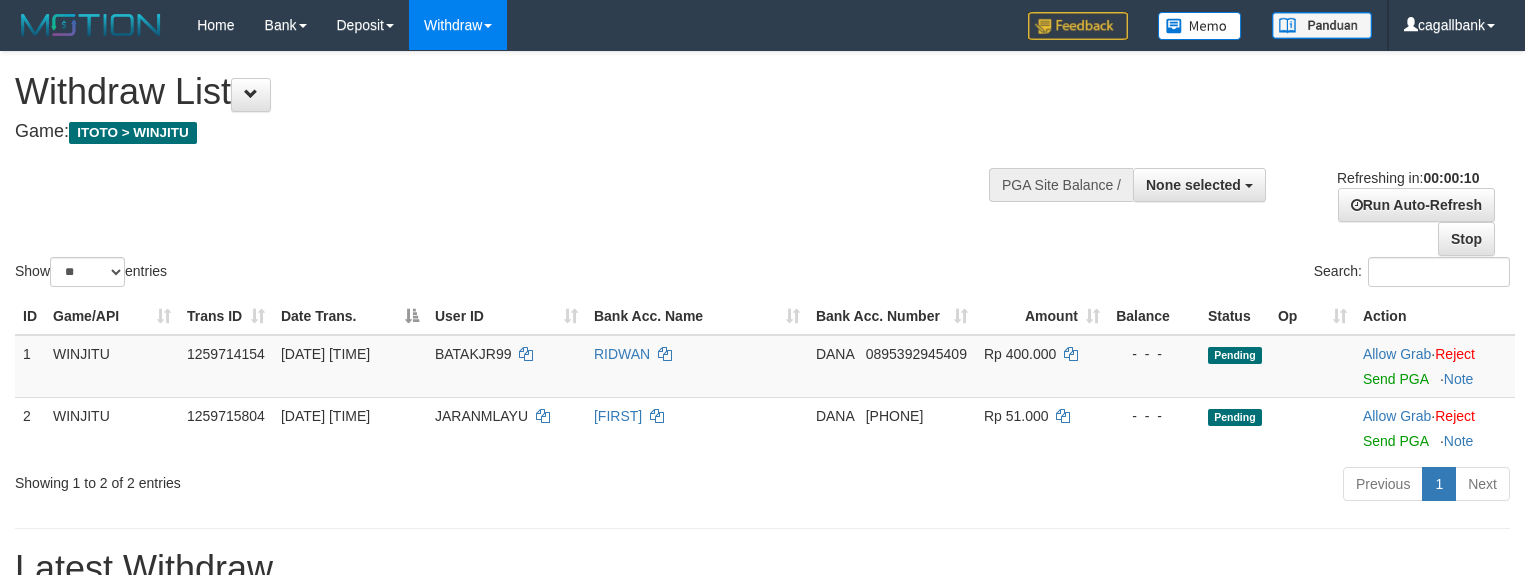 select 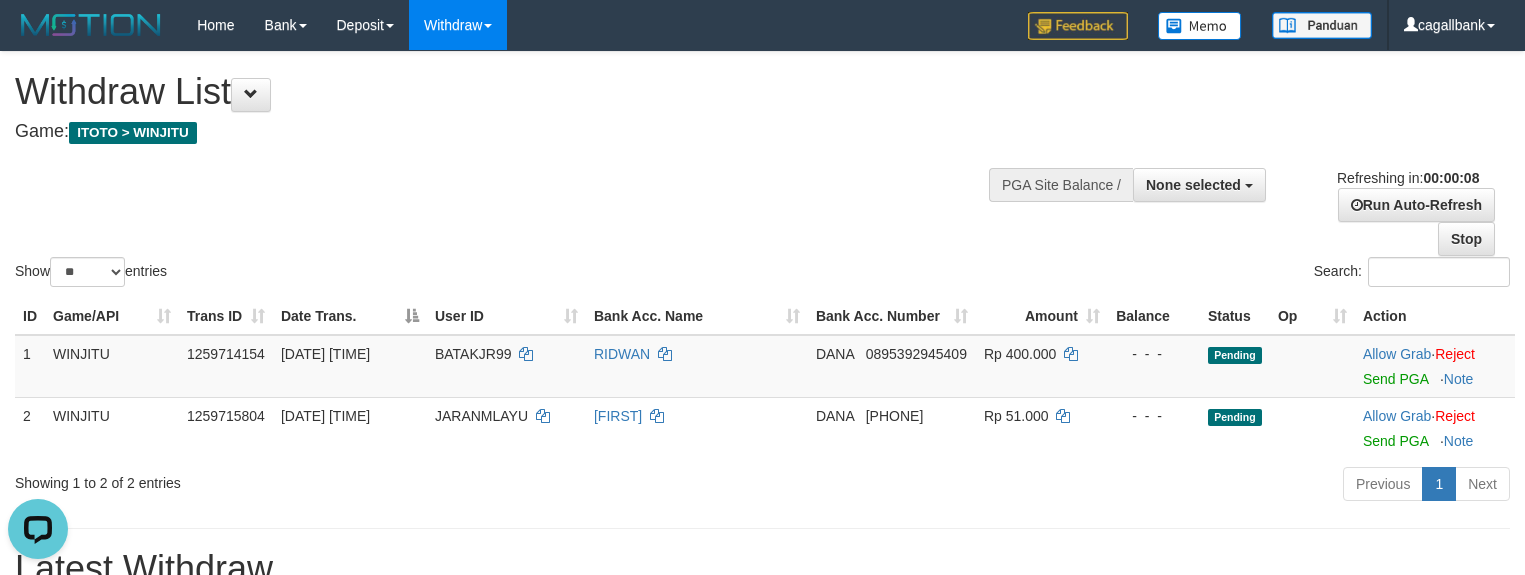 scroll, scrollTop: 0, scrollLeft: 0, axis: both 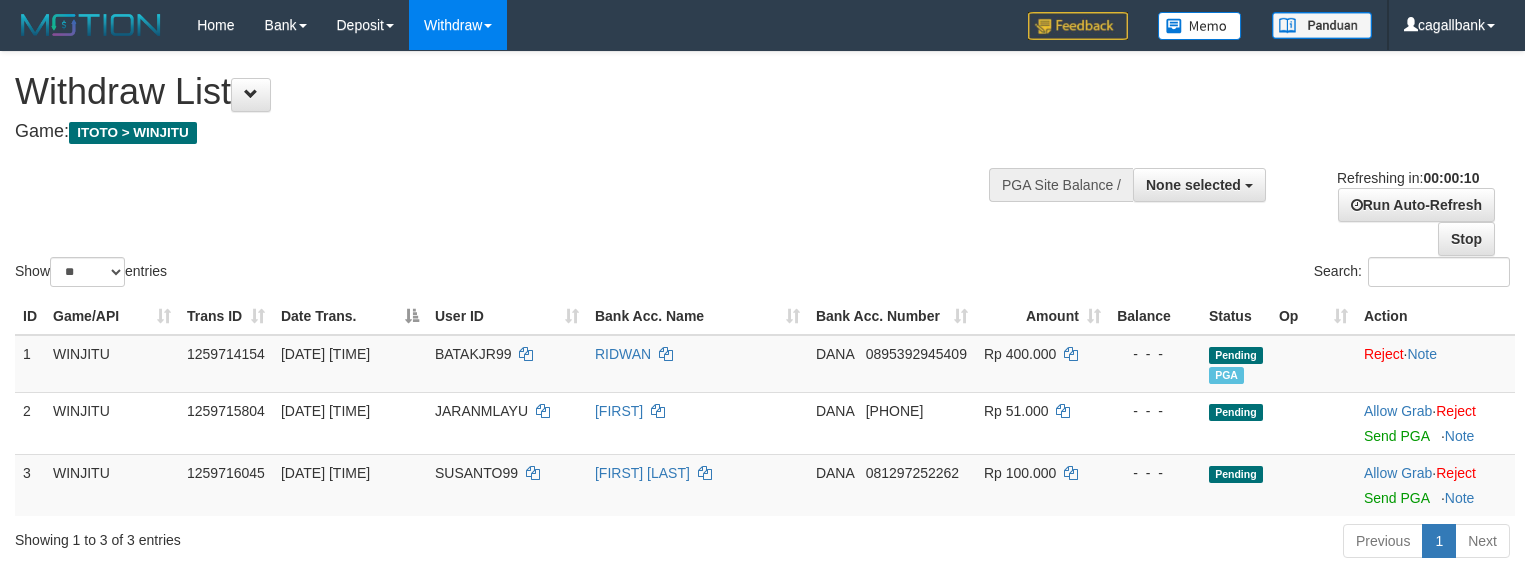 select 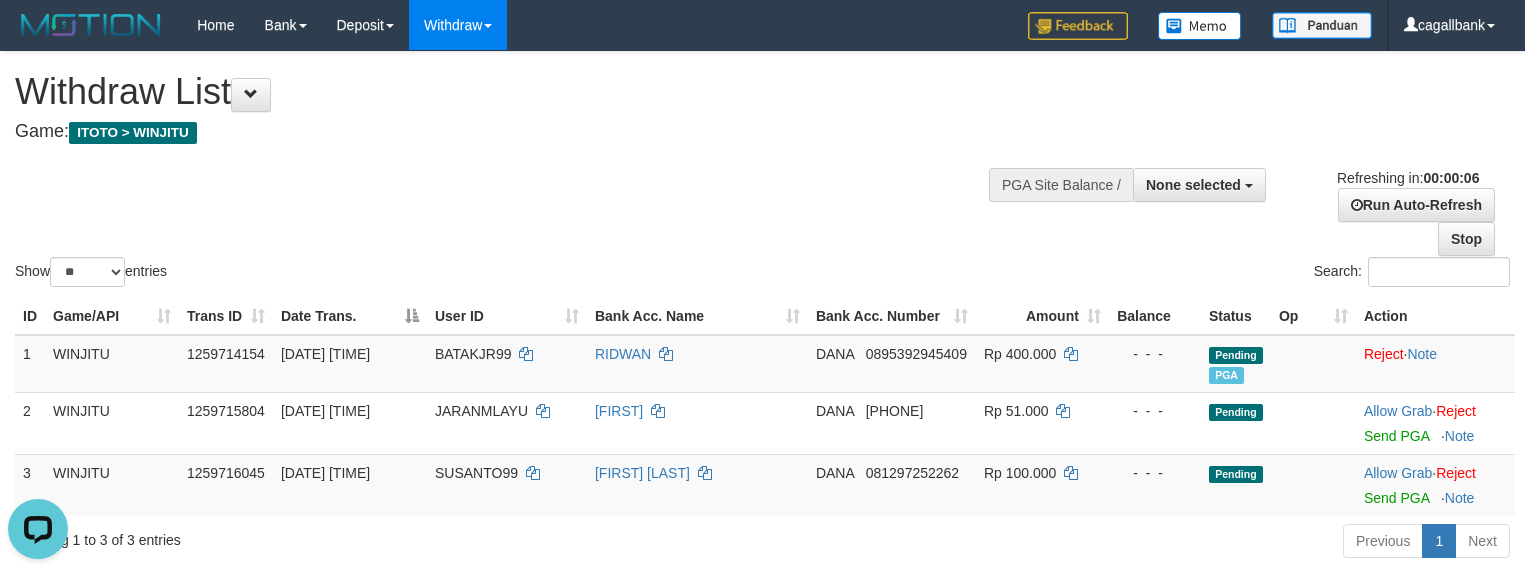 scroll, scrollTop: 0, scrollLeft: 0, axis: both 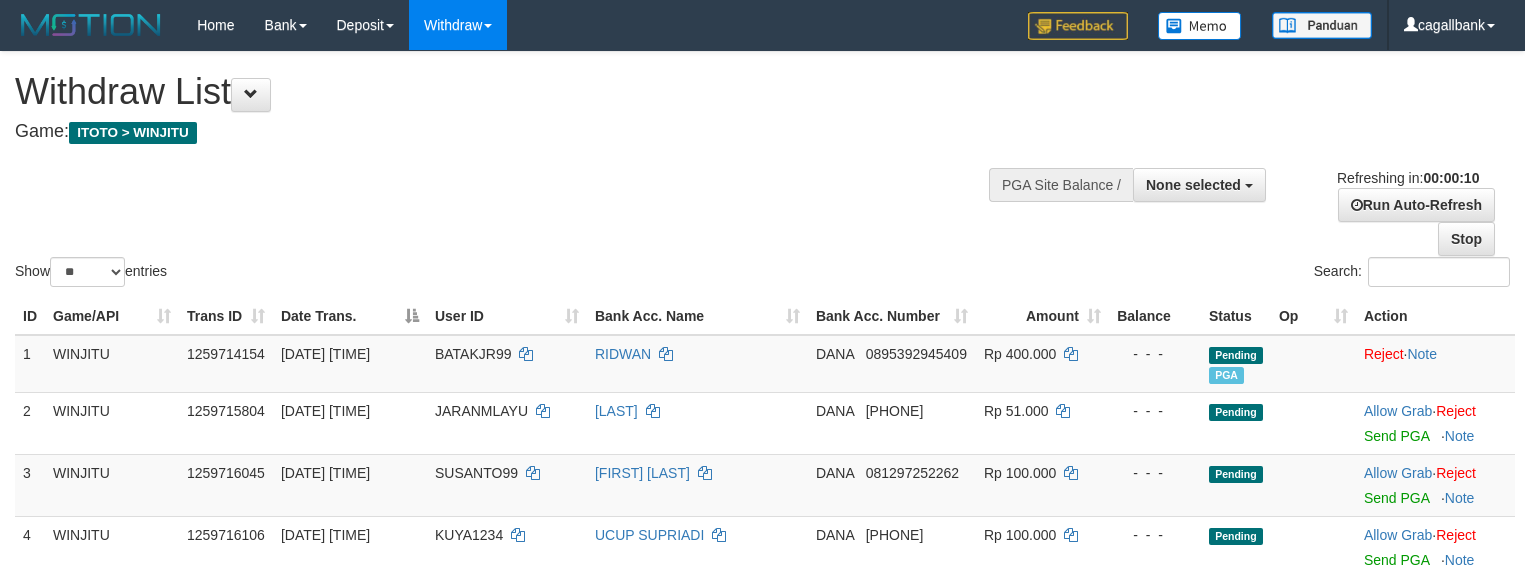 select 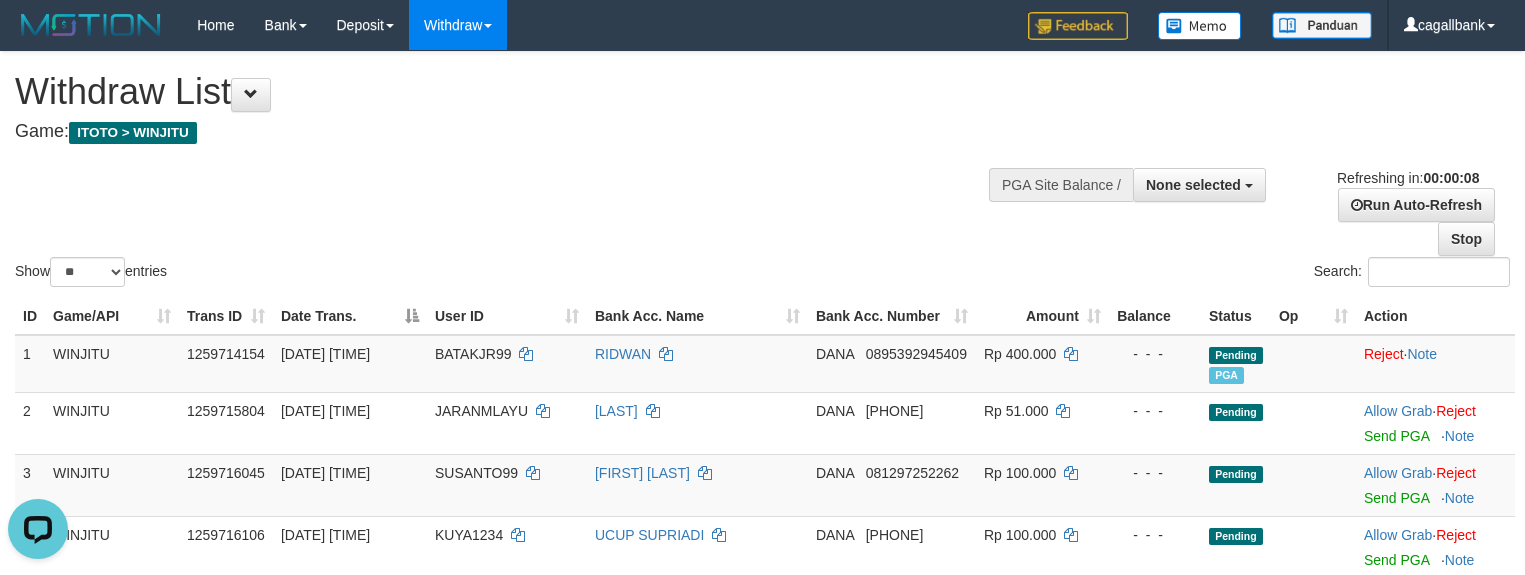 scroll, scrollTop: 0, scrollLeft: 0, axis: both 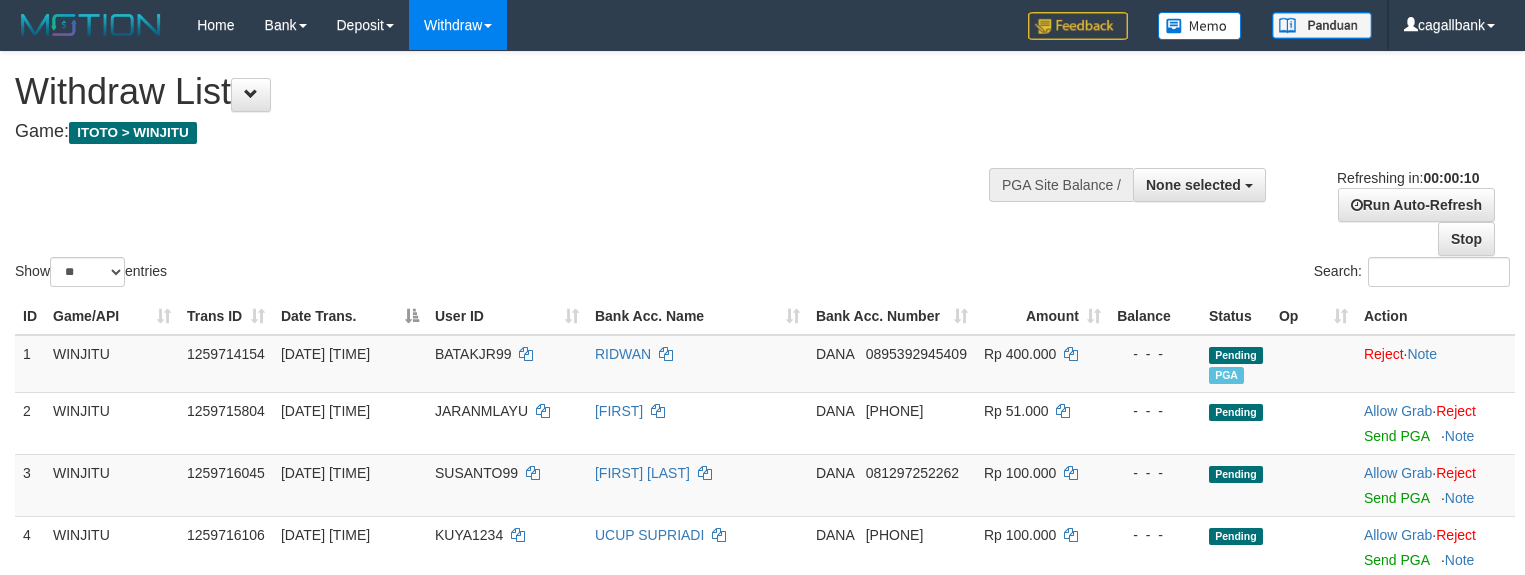 select 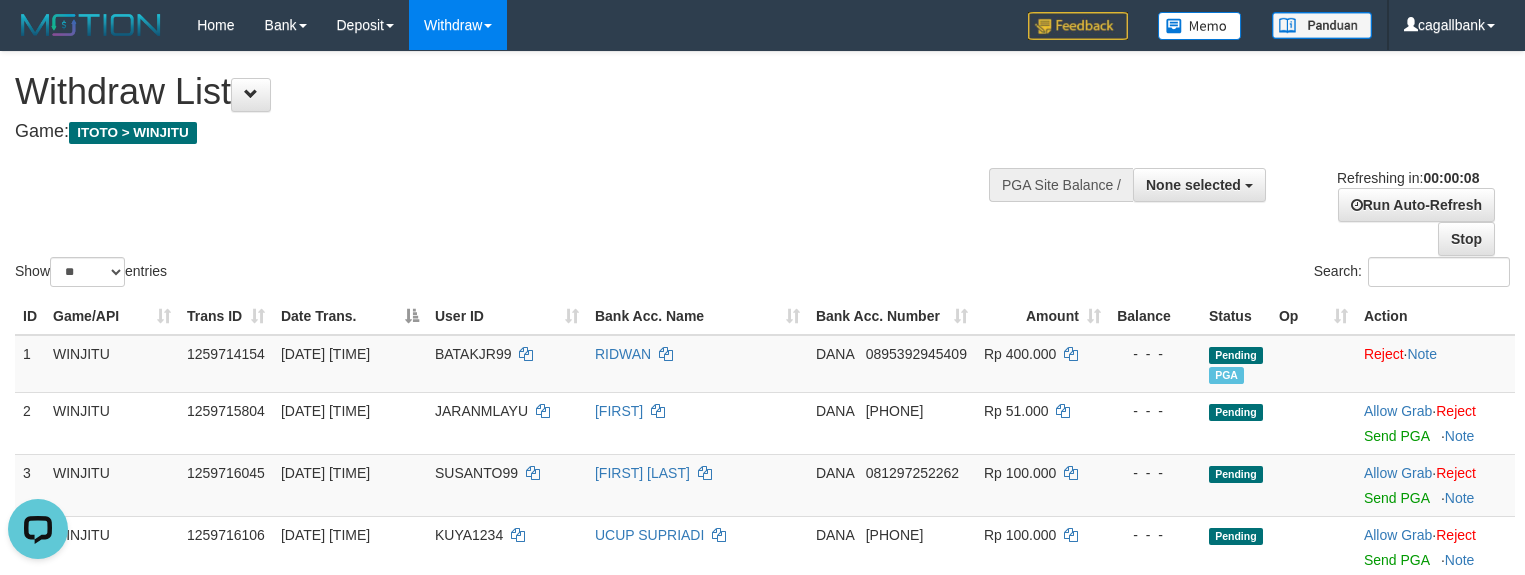 scroll, scrollTop: 0, scrollLeft: 0, axis: both 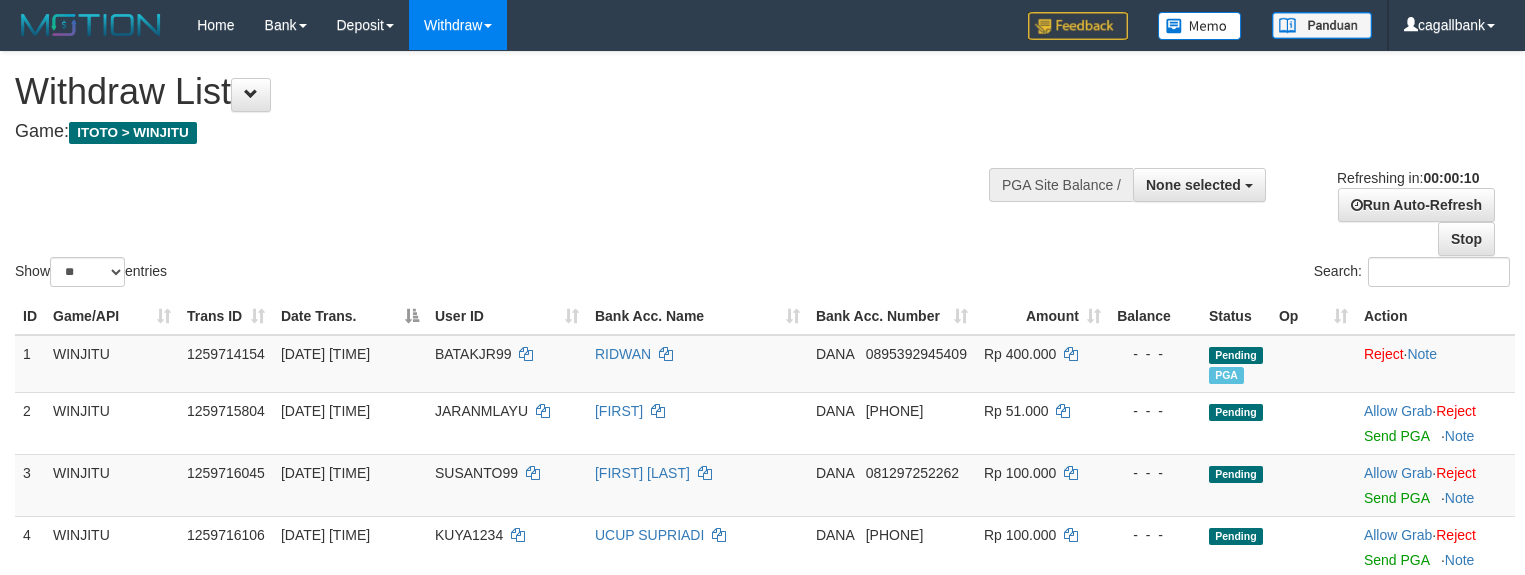 select 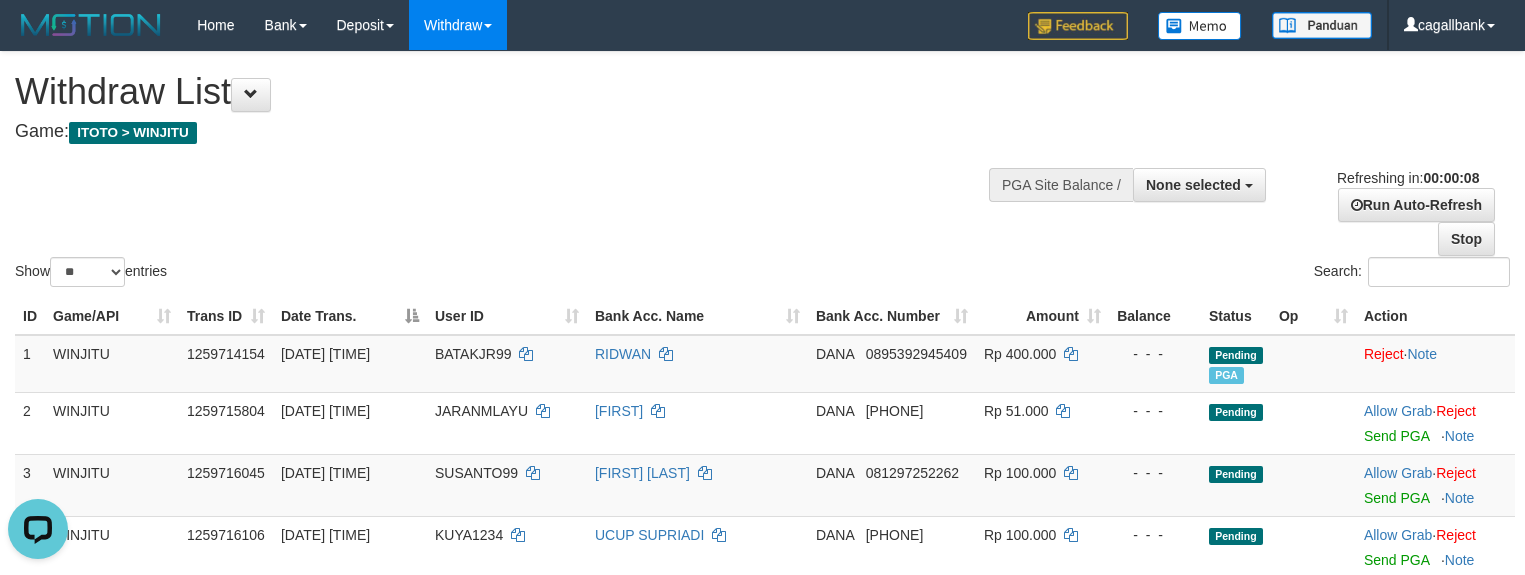 scroll, scrollTop: 0, scrollLeft: 0, axis: both 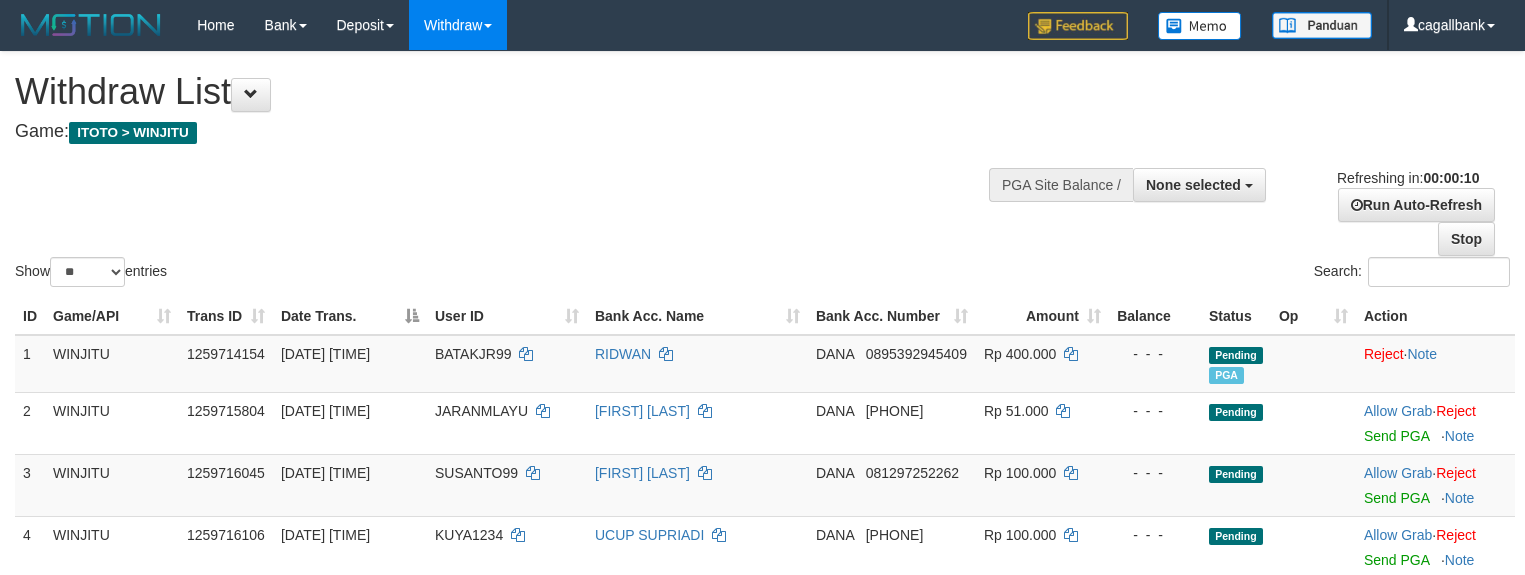 select 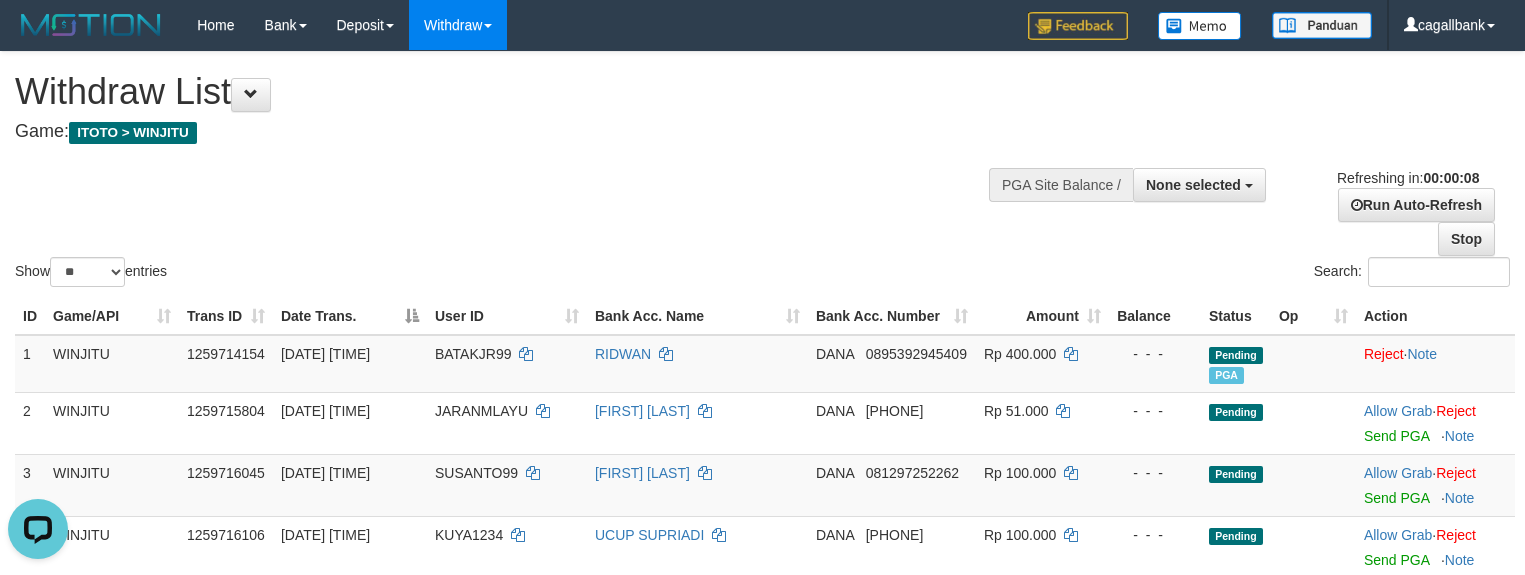 scroll, scrollTop: 0, scrollLeft: 0, axis: both 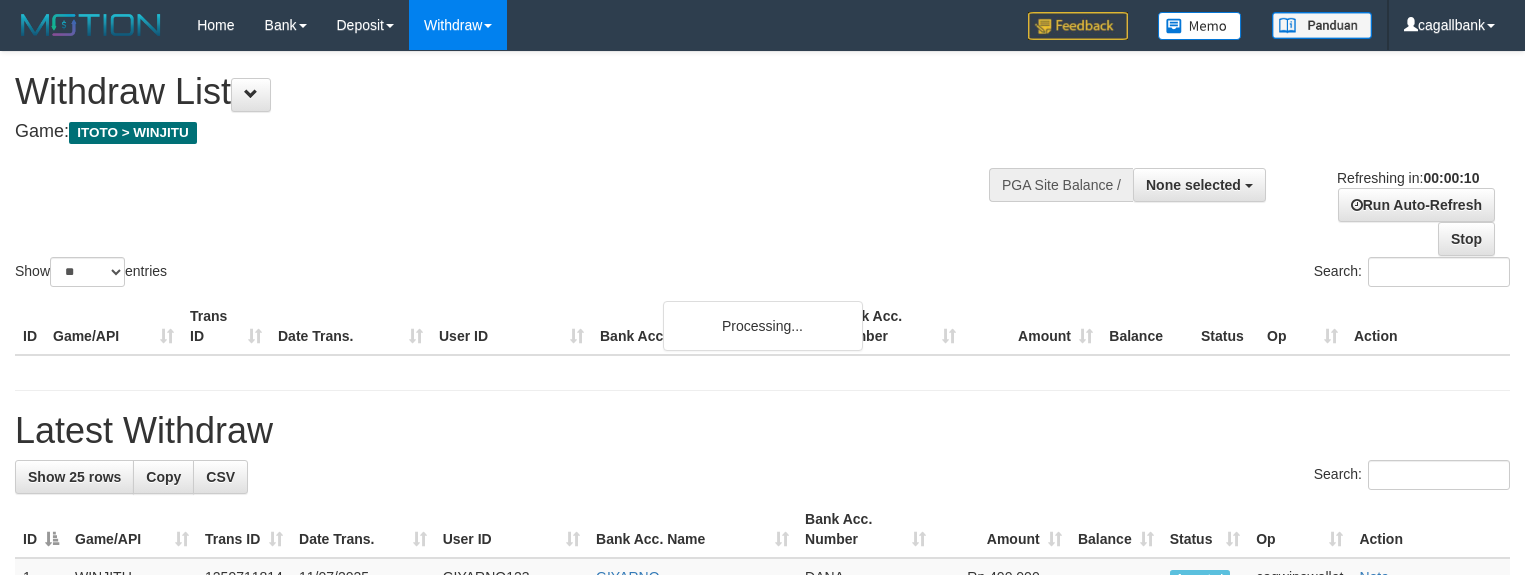 select 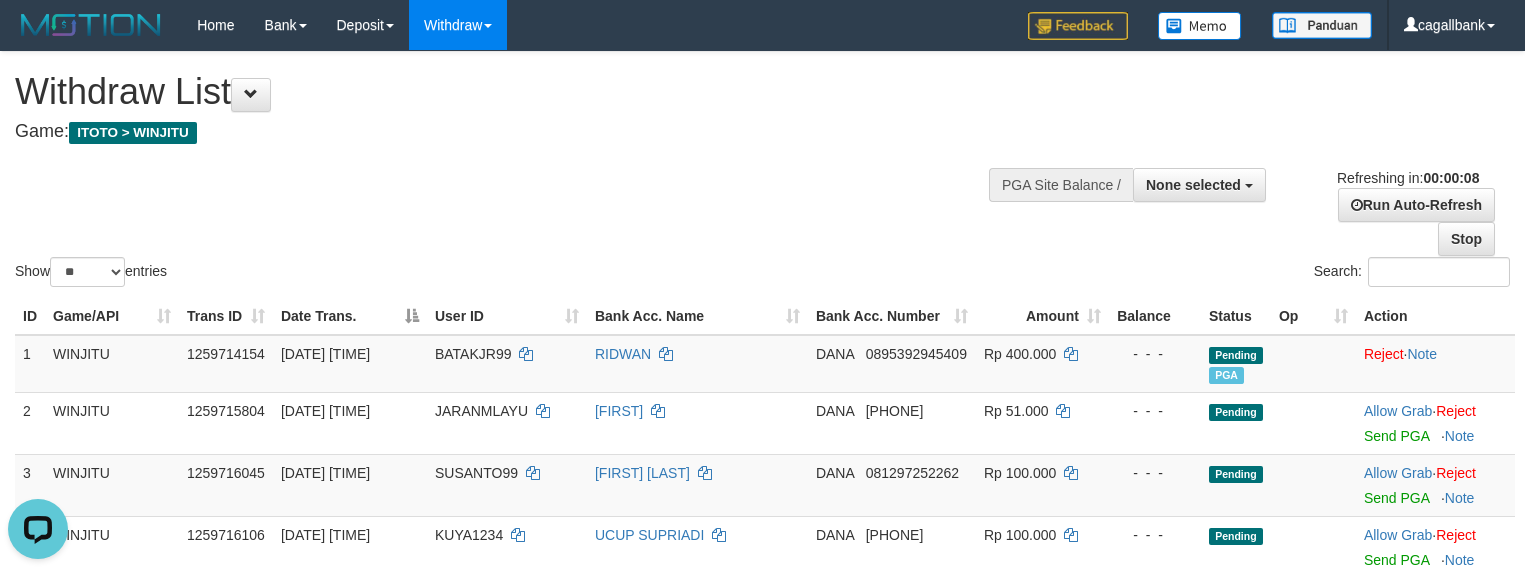 scroll, scrollTop: 0, scrollLeft: 0, axis: both 